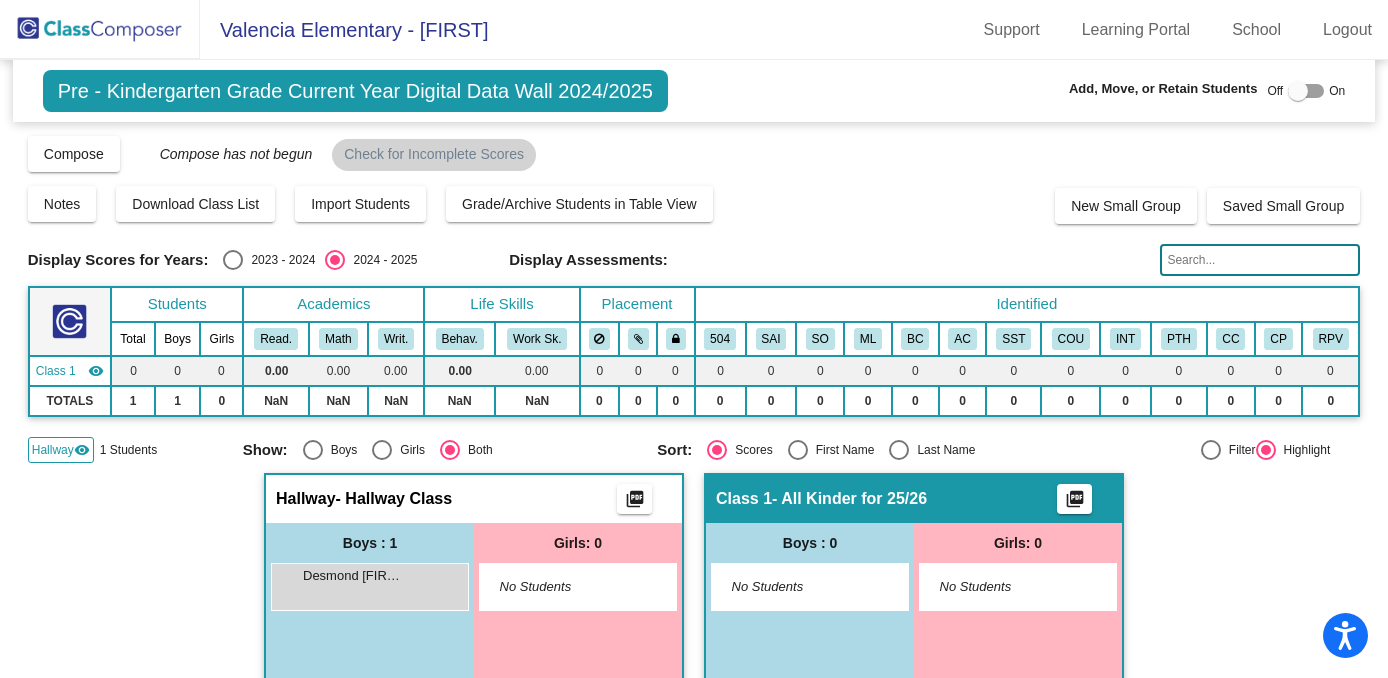 scroll, scrollTop: 0, scrollLeft: 0, axis: both 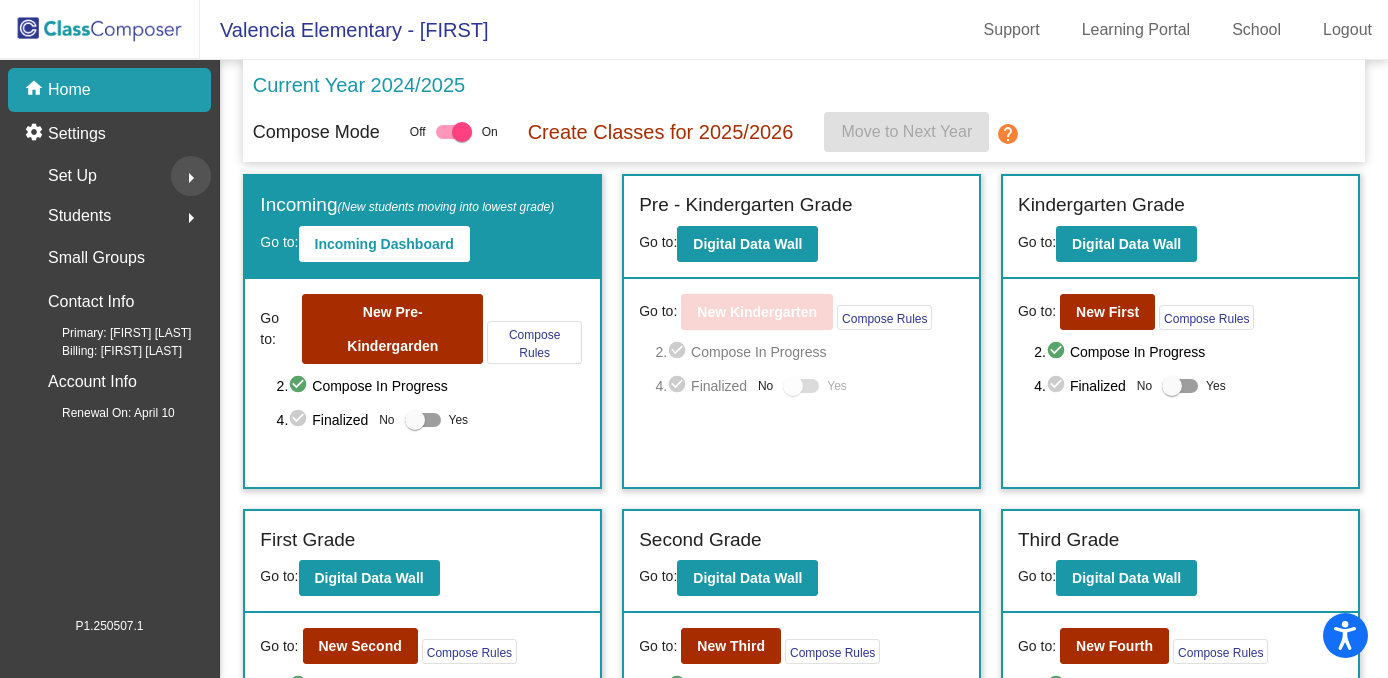 click on "arrow_right" 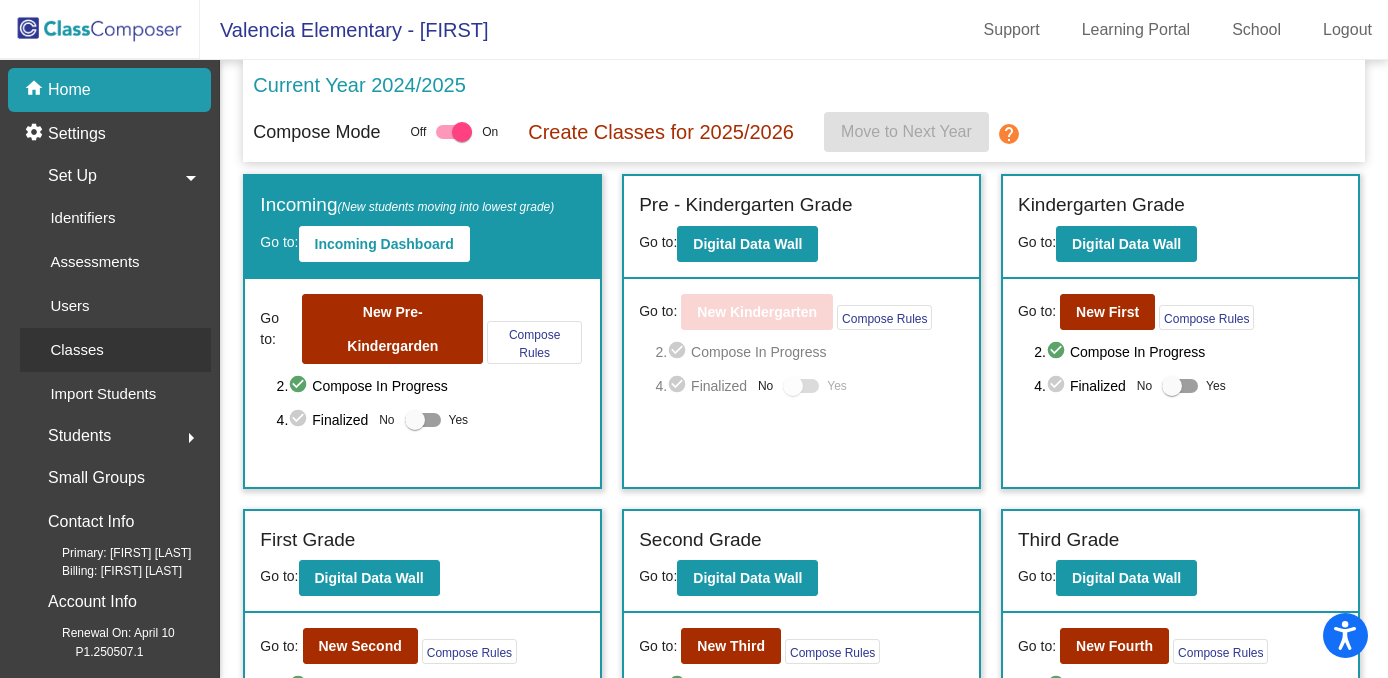 click on "Classes" 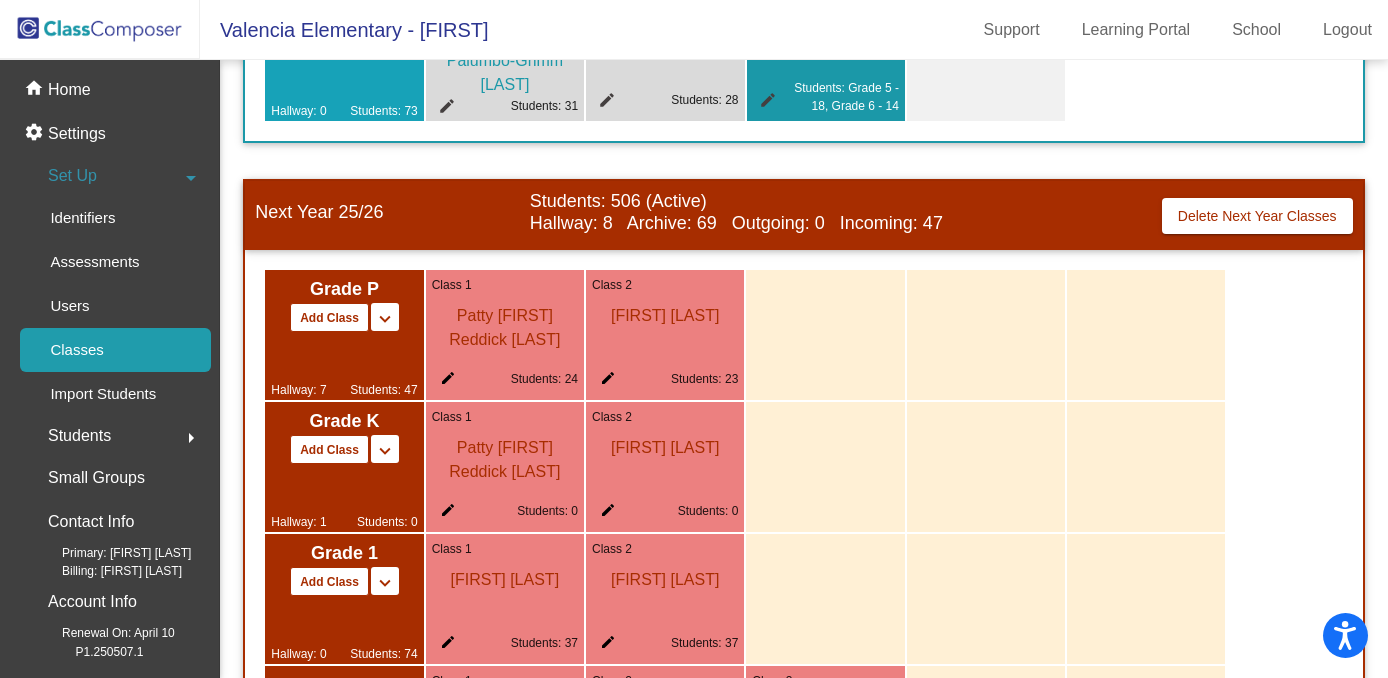 scroll, scrollTop: 1185, scrollLeft: 0, axis: vertical 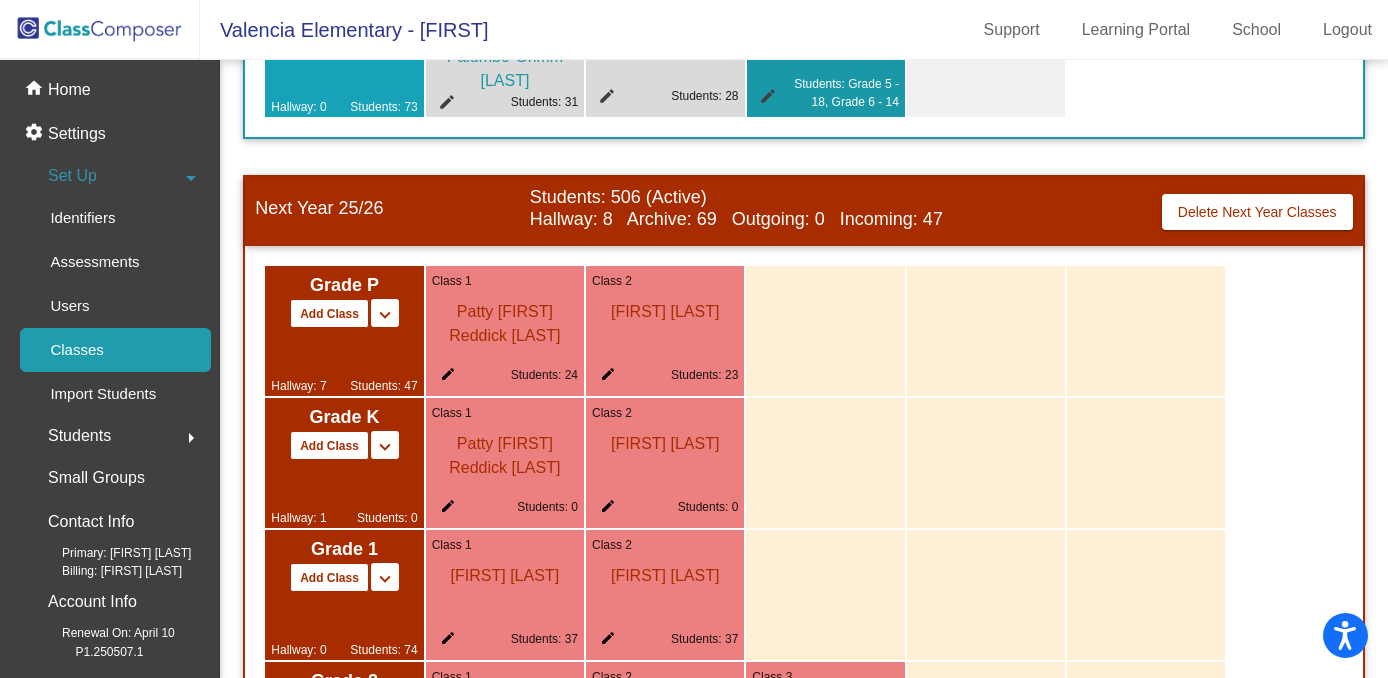 click on "keyboard_arrow_down" at bounding box center (385, 315) 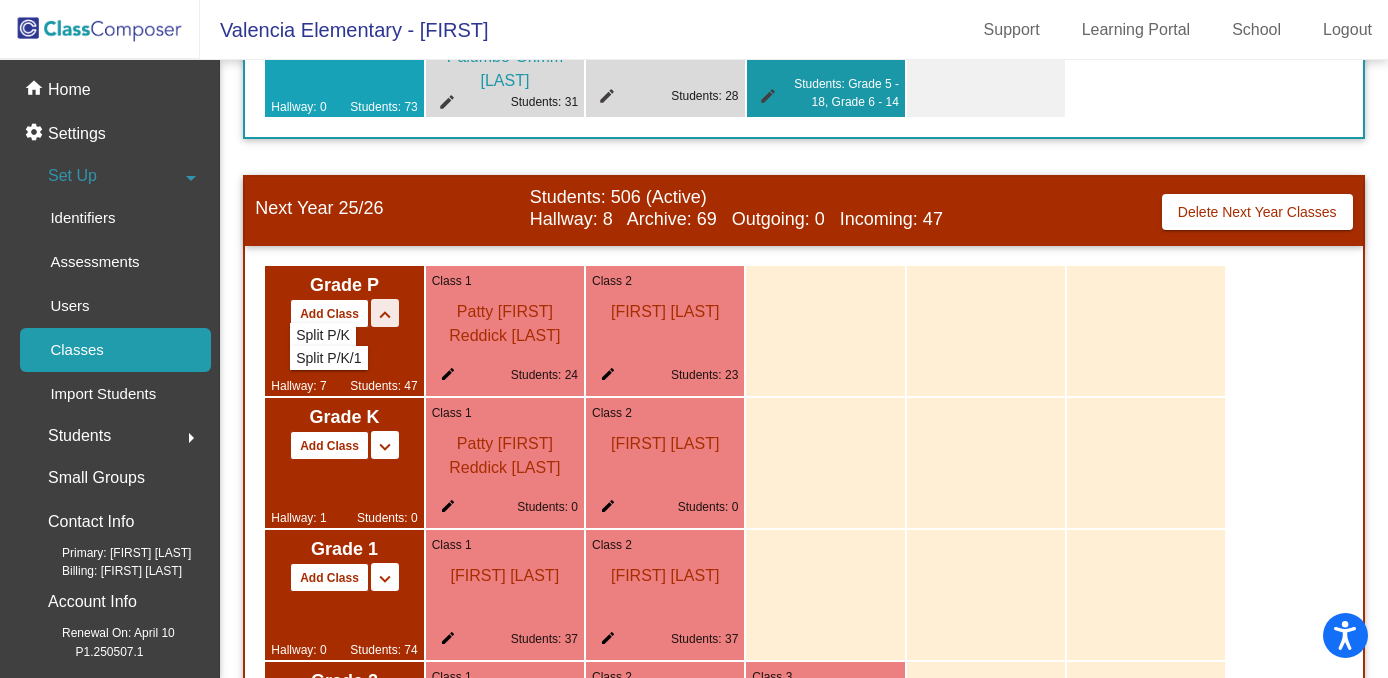 click on "keyboard_arrow_up" at bounding box center (385, 315) 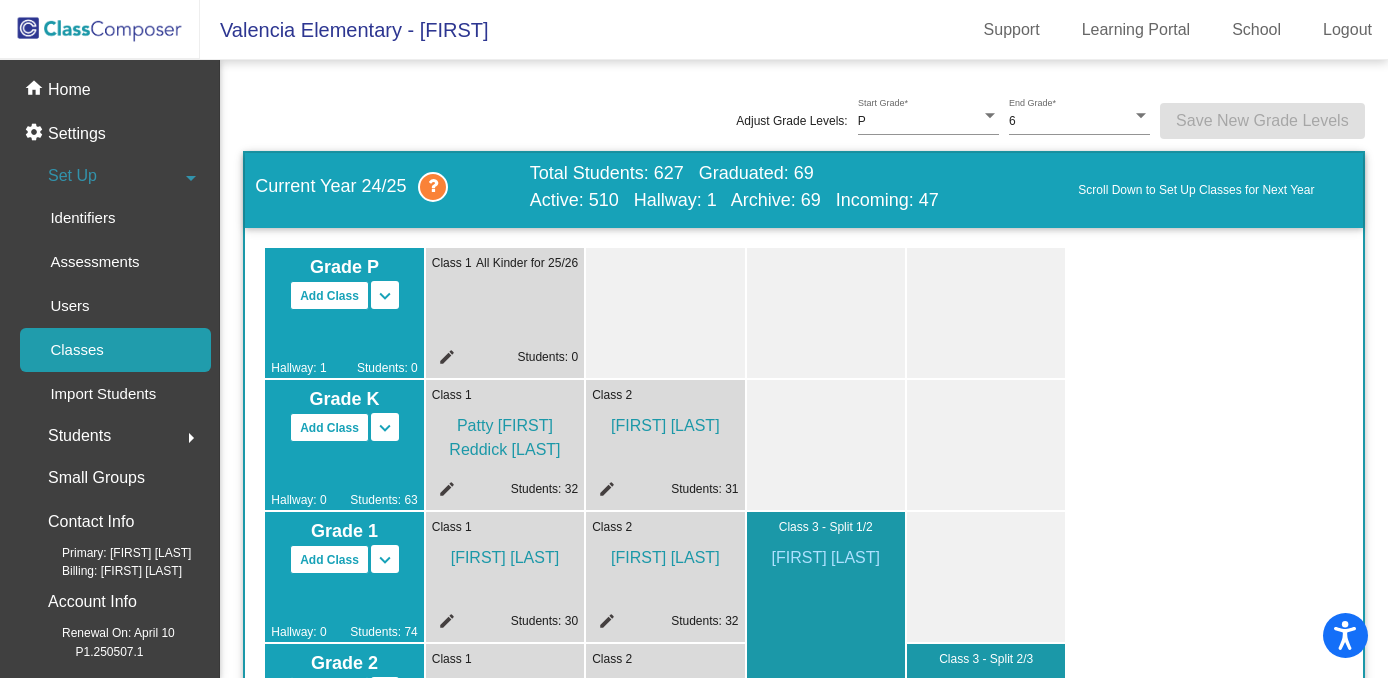 scroll, scrollTop: 0, scrollLeft: 0, axis: both 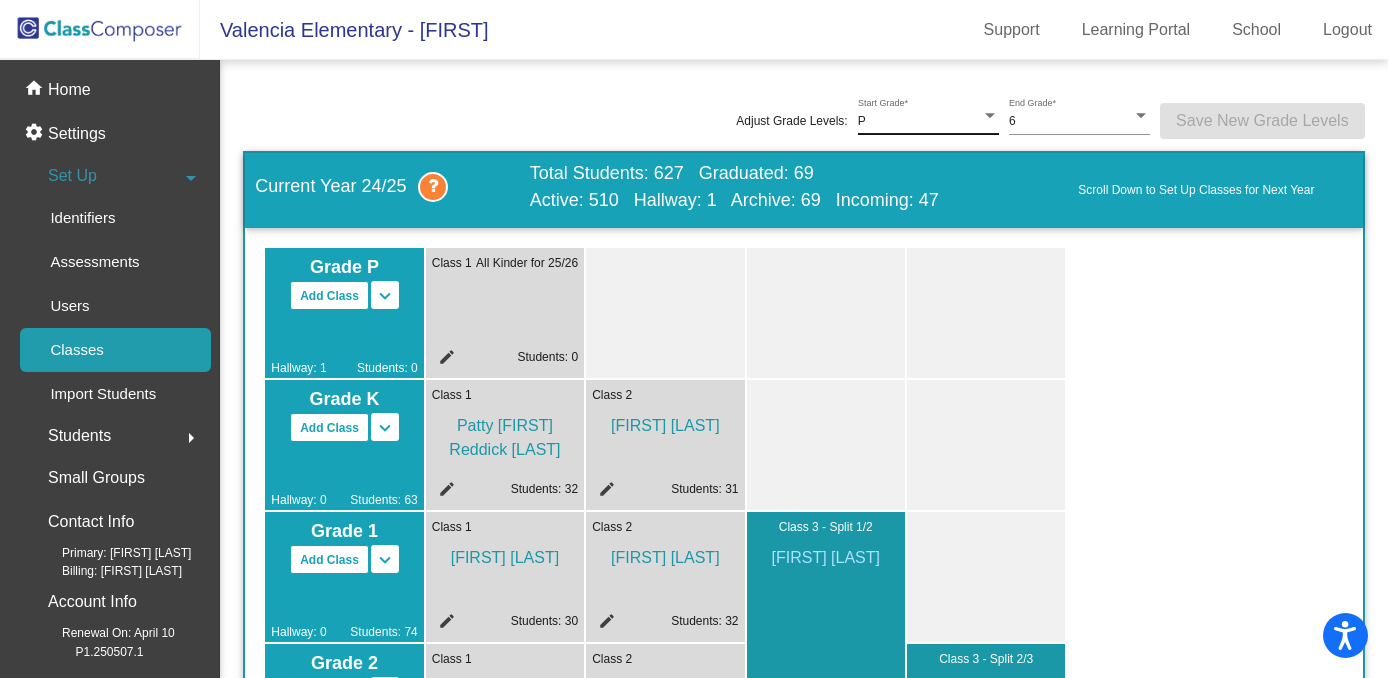click on "P" at bounding box center (919, 122) 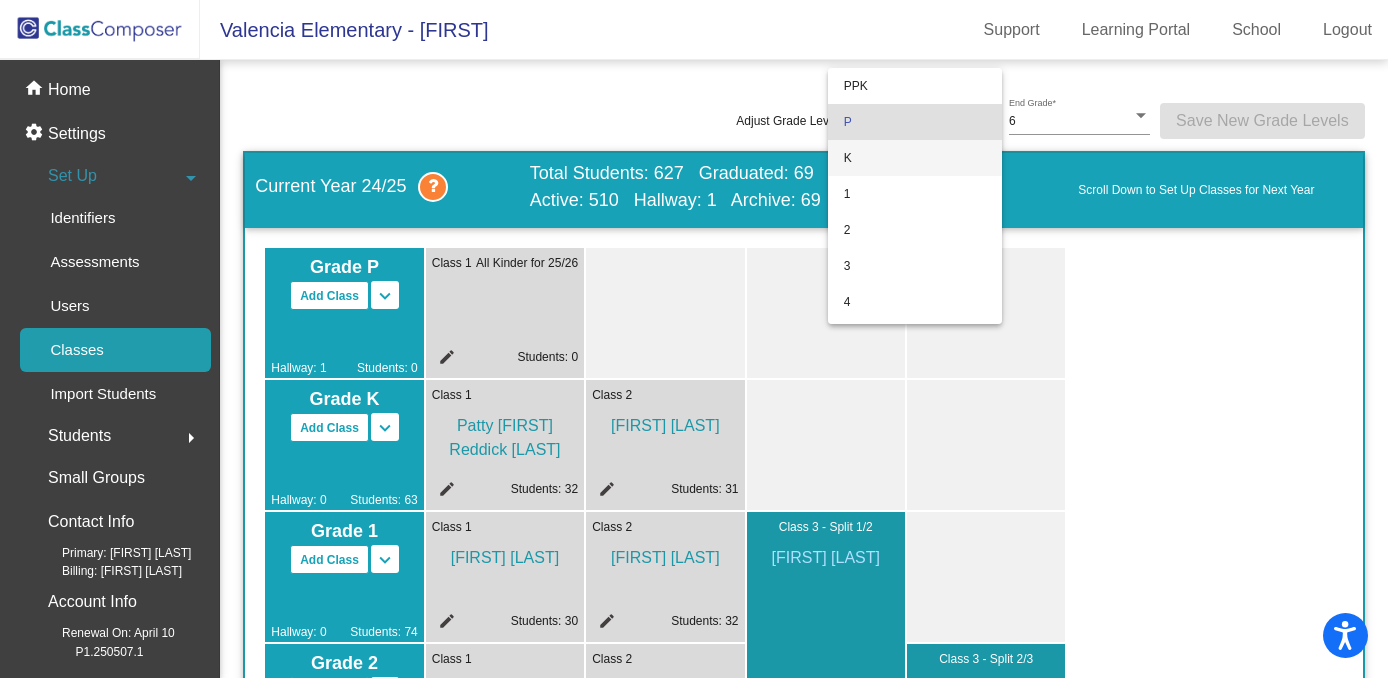 click on "K" at bounding box center [915, 158] 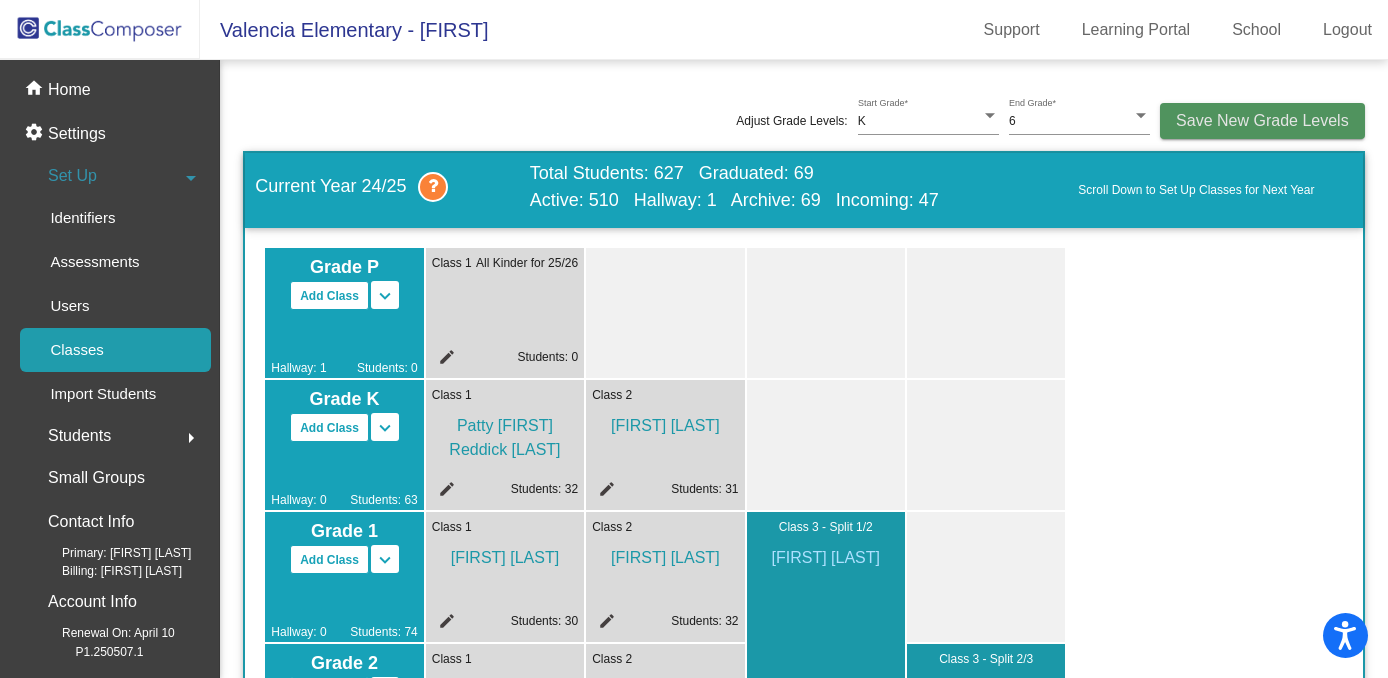 click on "Save New Grade Levels" 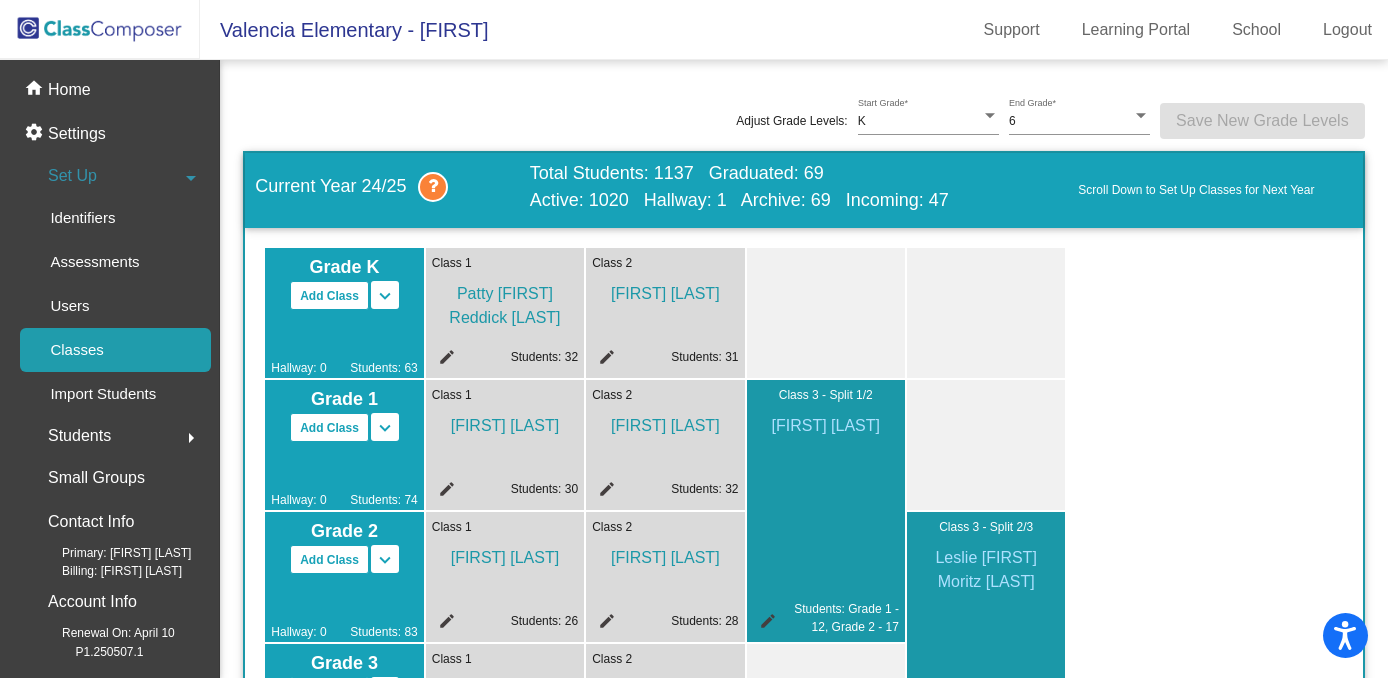 scroll, scrollTop: 0, scrollLeft: 0, axis: both 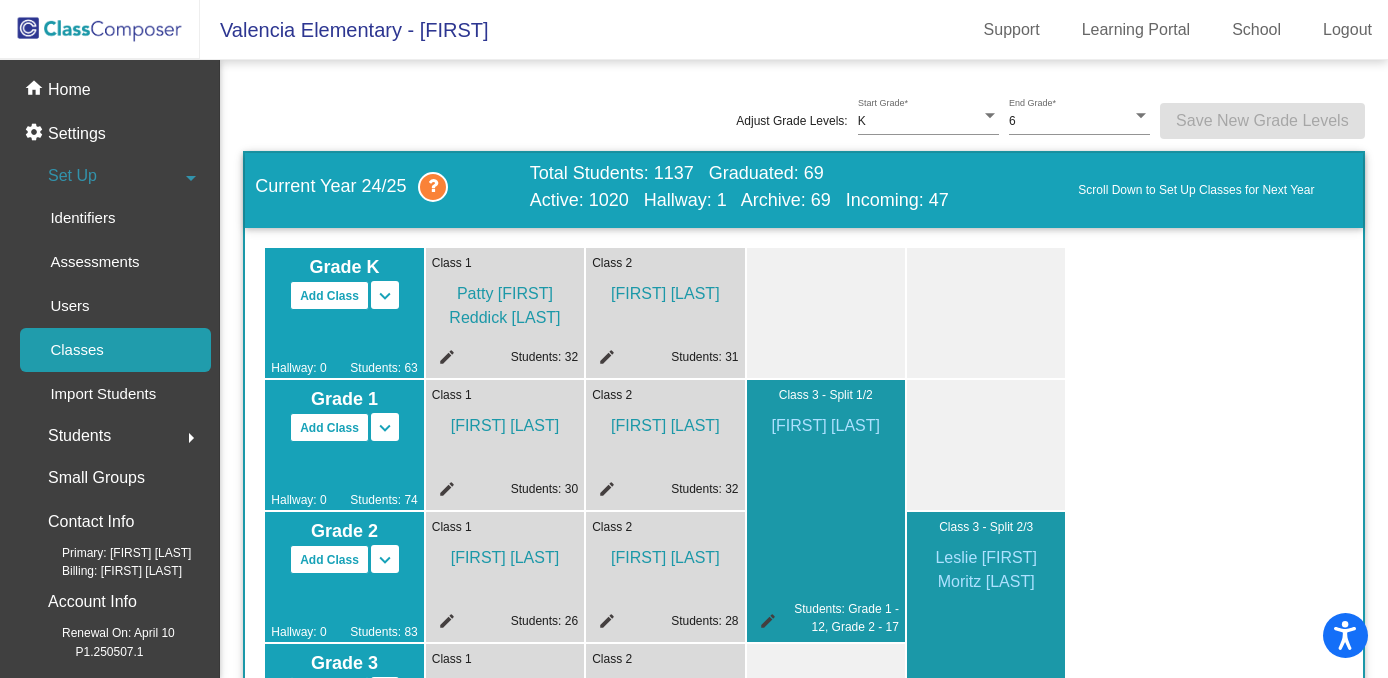 click 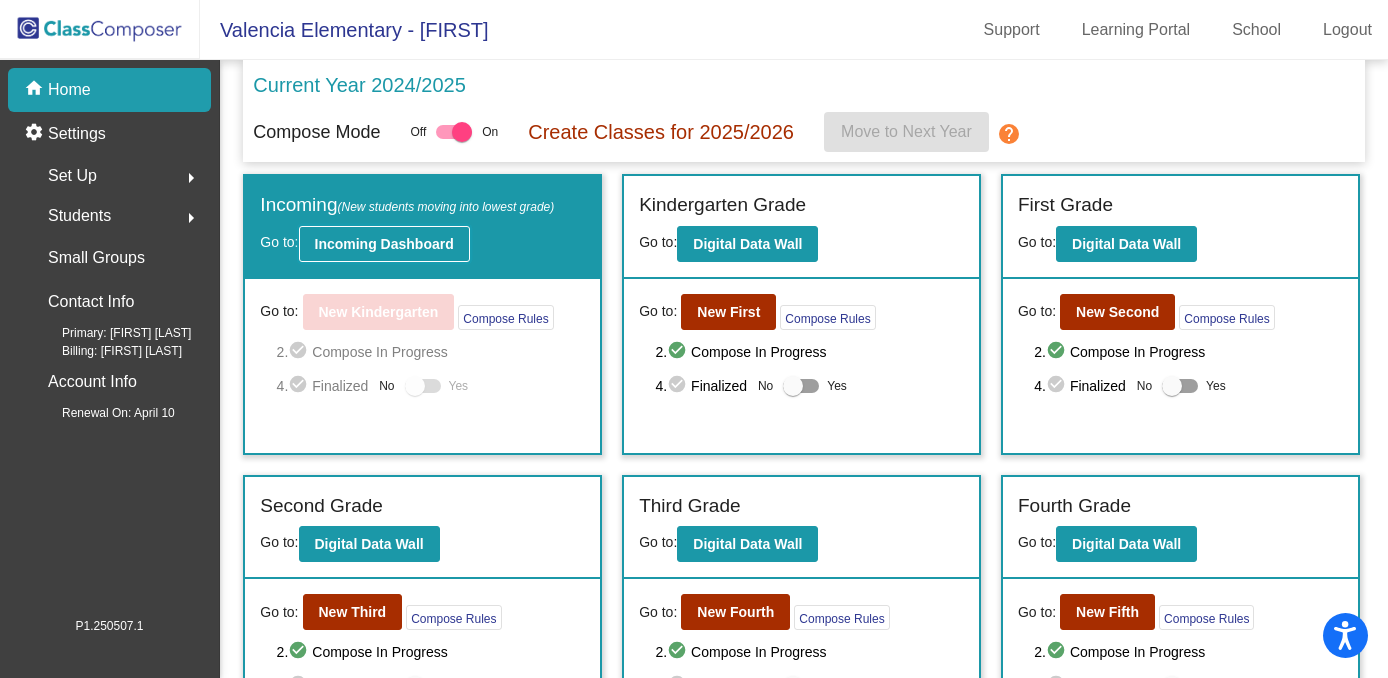 click on "Incoming Dashboard" 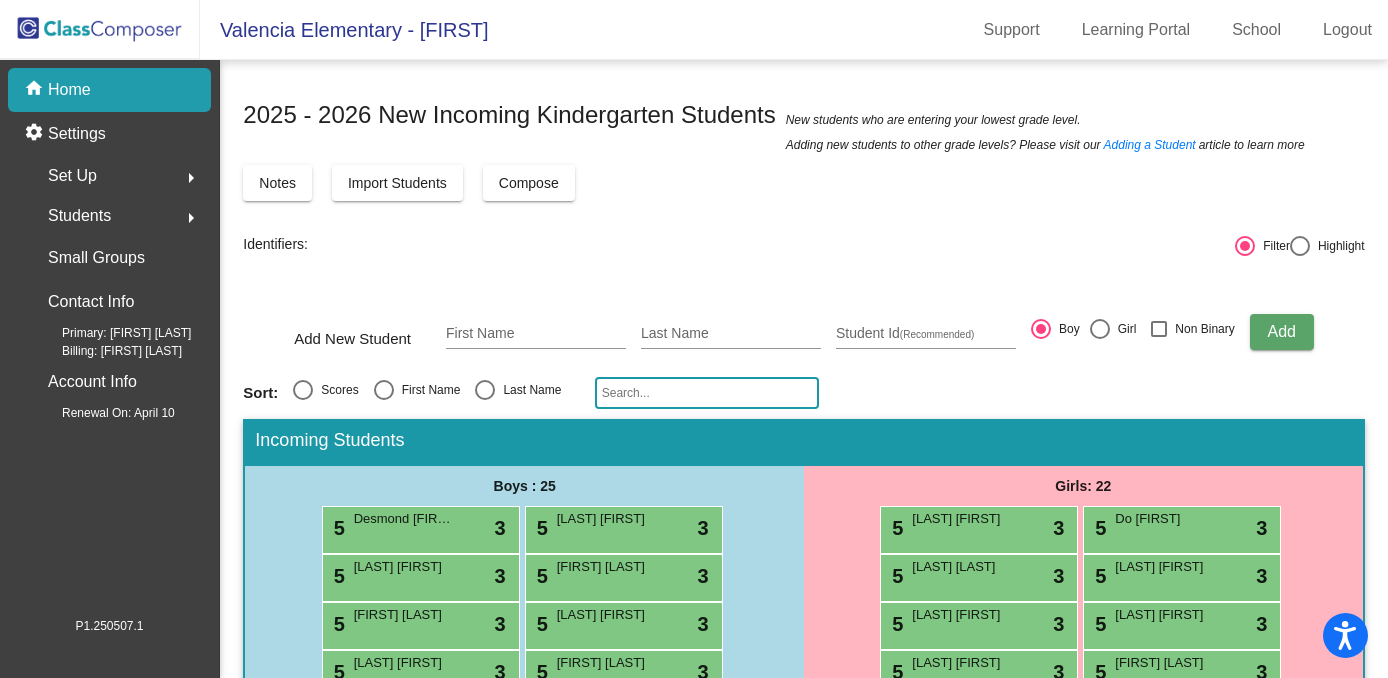 scroll, scrollTop: 0, scrollLeft: 0, axis: both 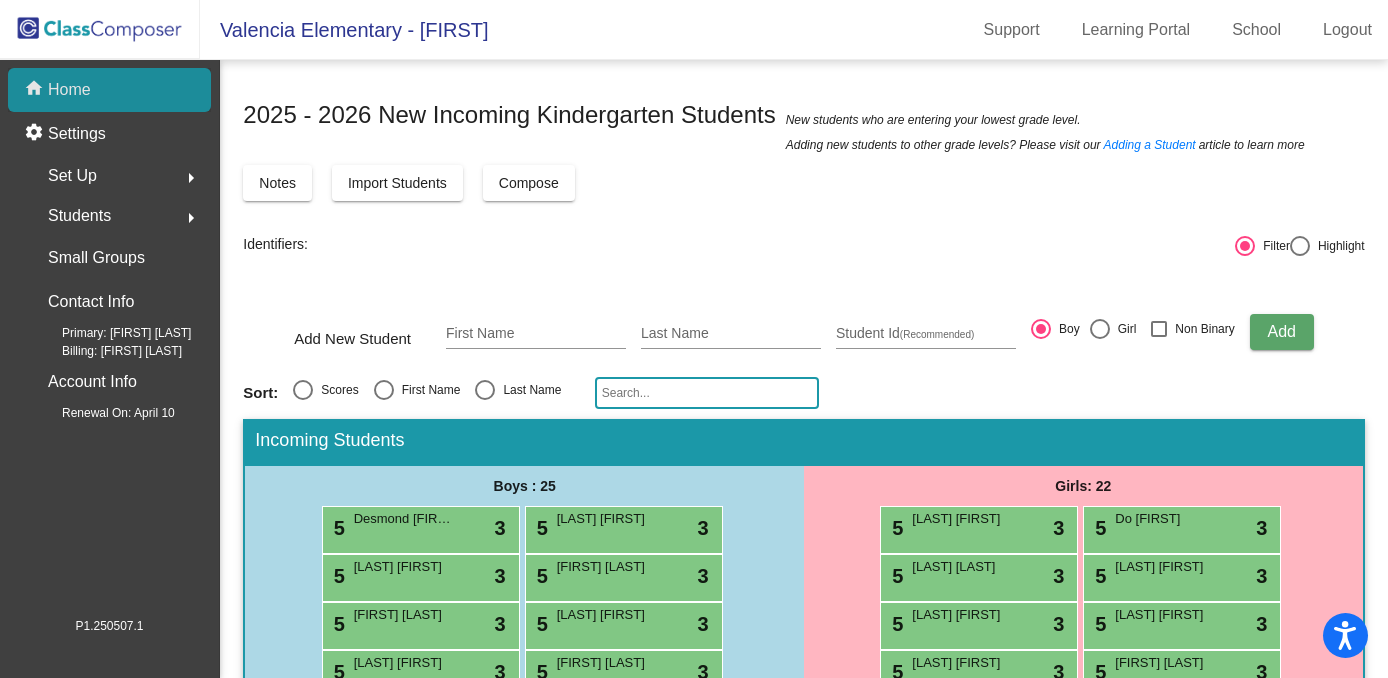 click on "home Home" 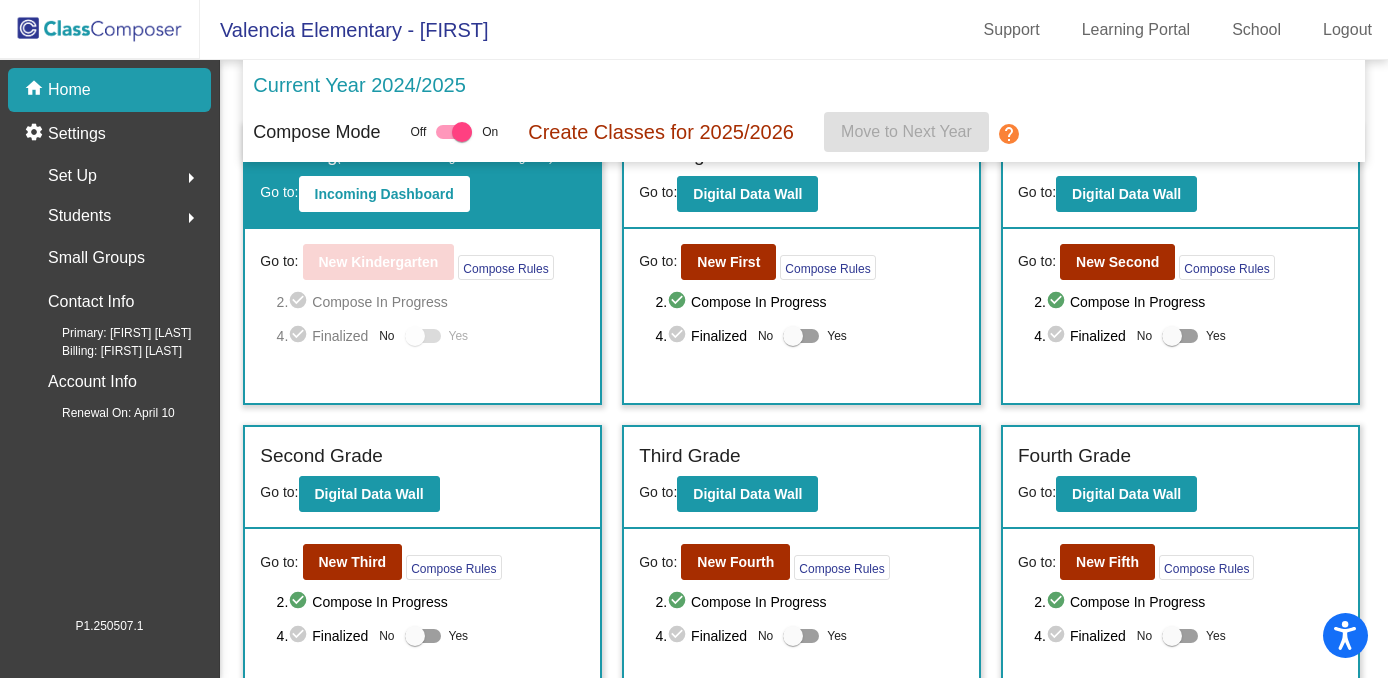 scroll, scrollTop: 0, scrollLeft: 0, axis: both 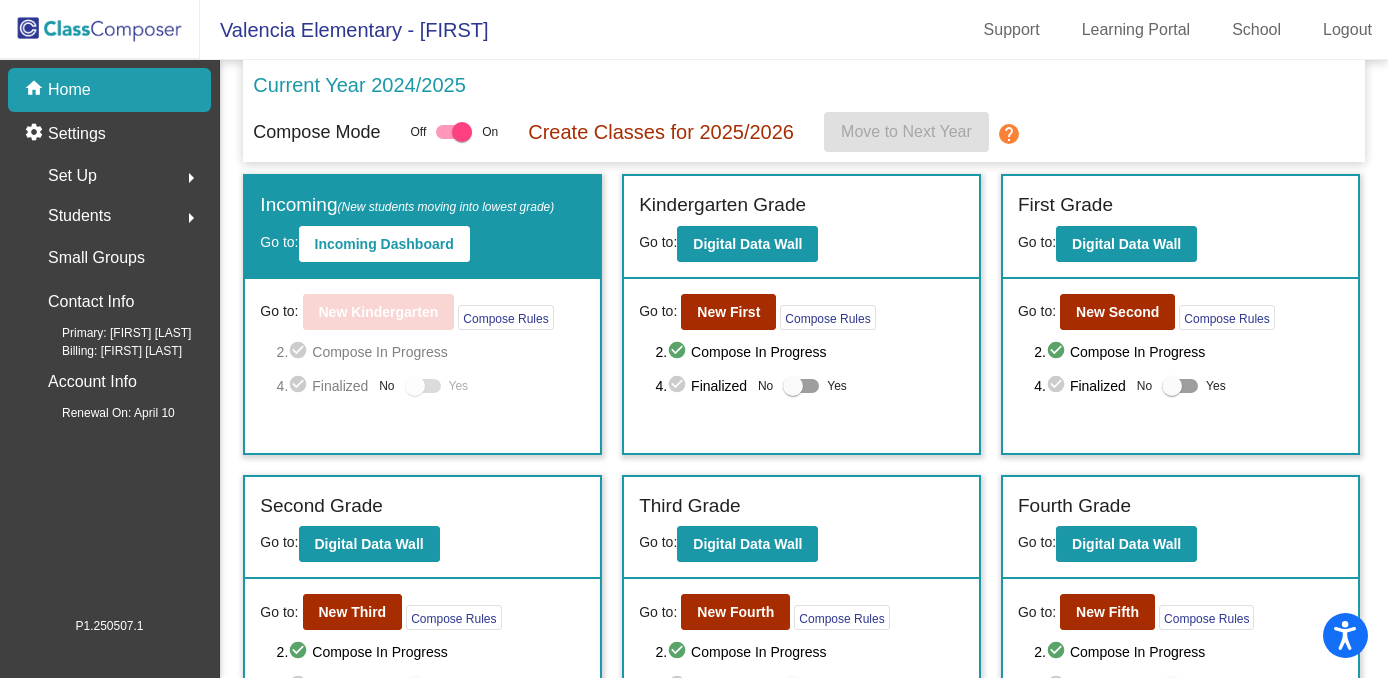 click on "Set Up" 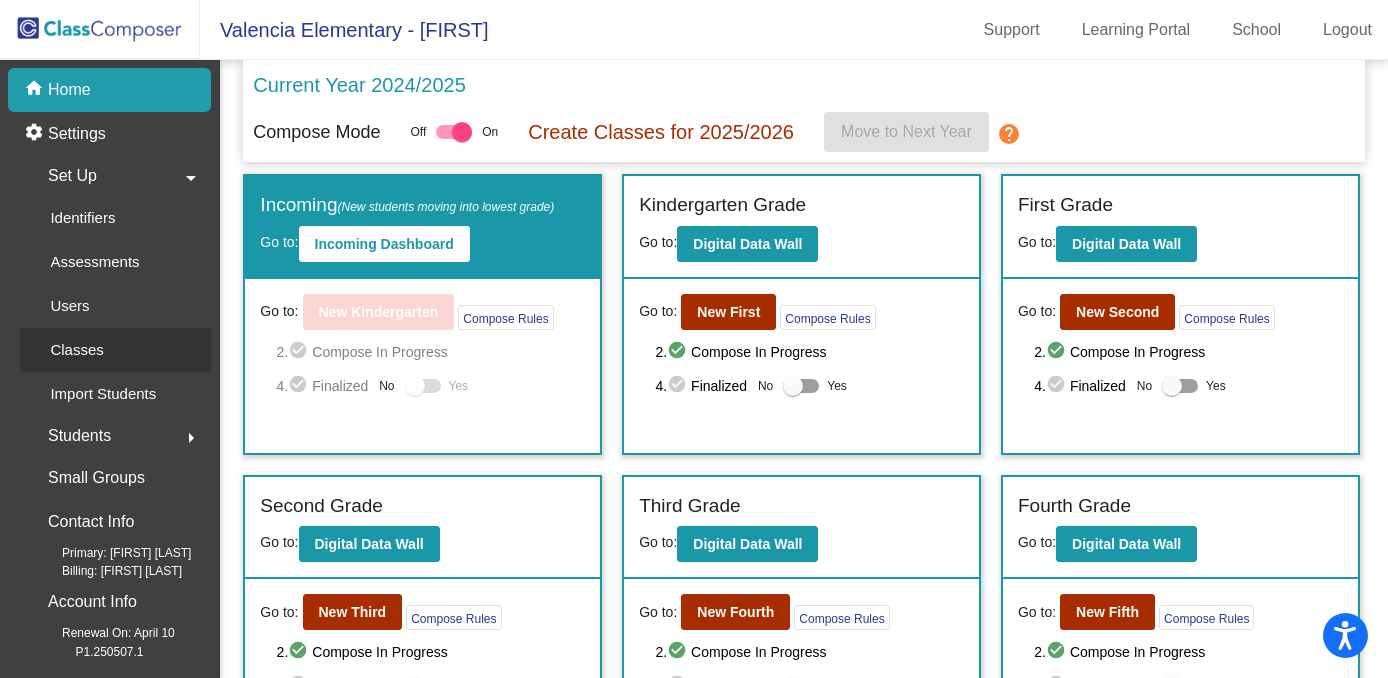 click on "Classes" 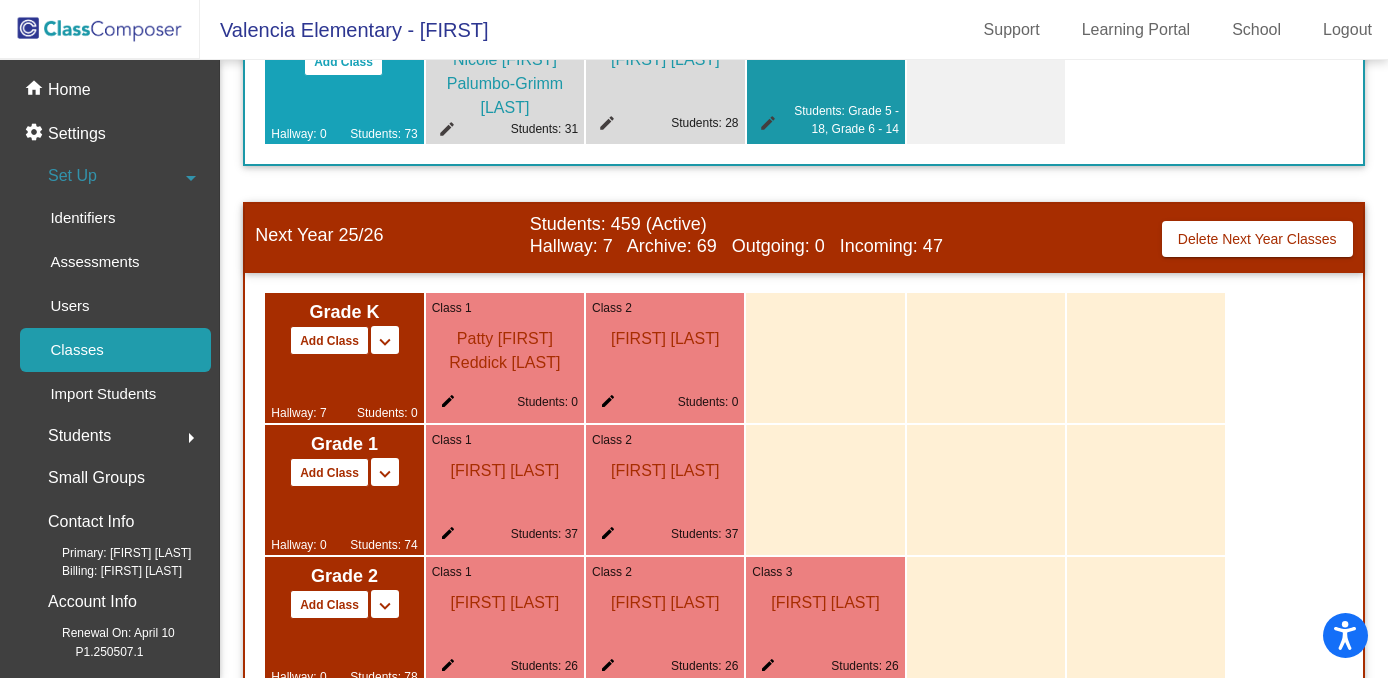 scroll, scrollTop: 1117, scrollLeft: 0, axis: vertical 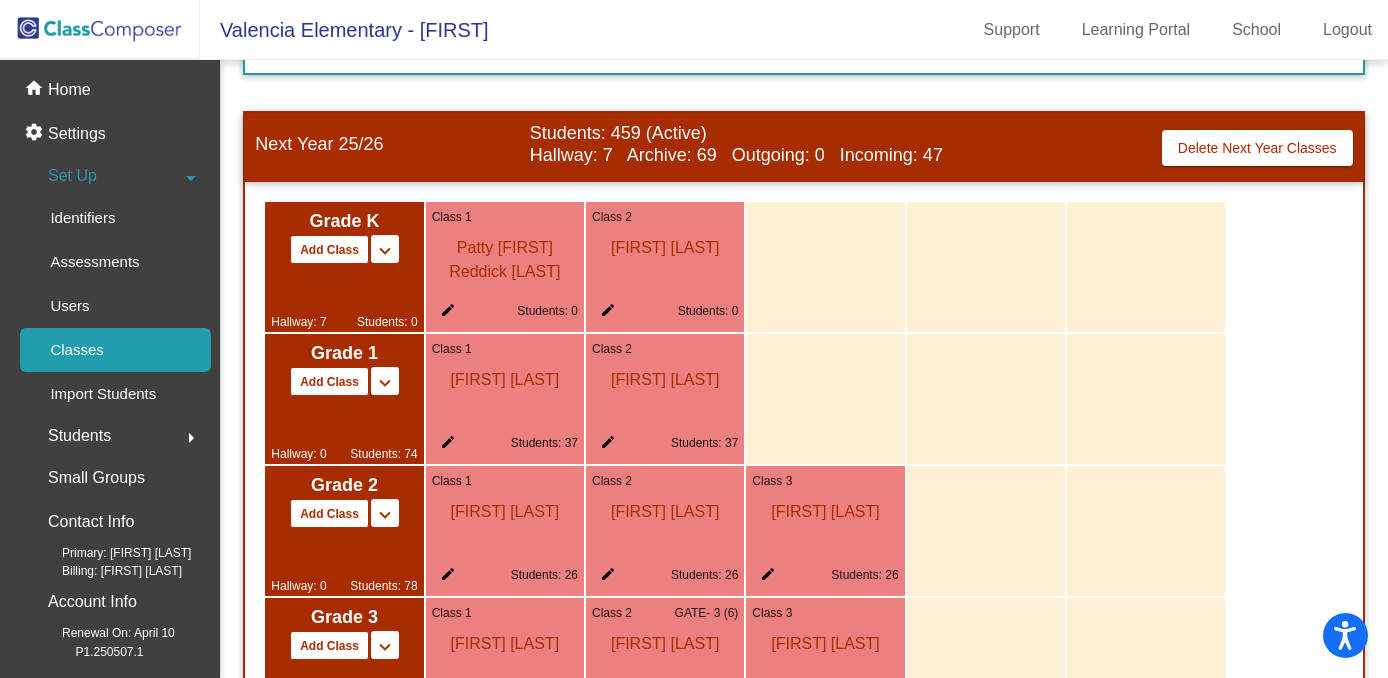 click on "Class 1  [FIRST] [LAST] edit Students: 0" 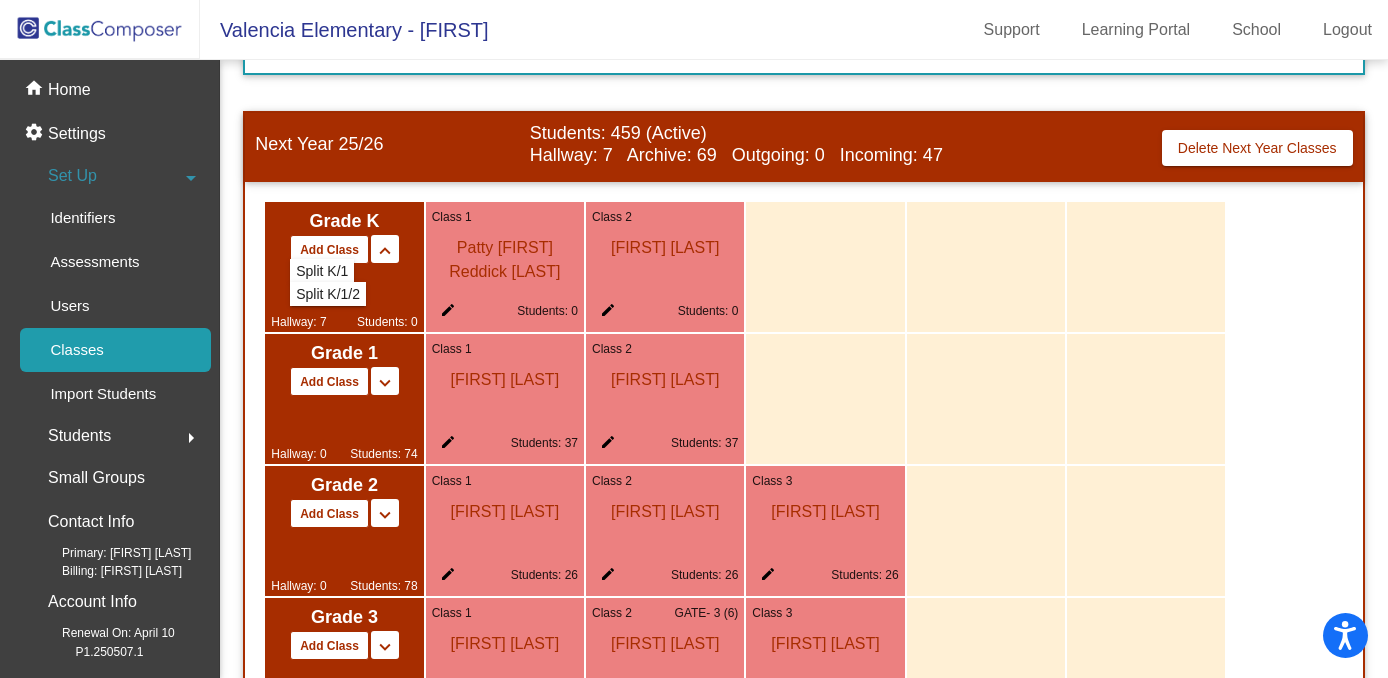 click on "keyboard_arrow_up" at bounding box center (385, 251) 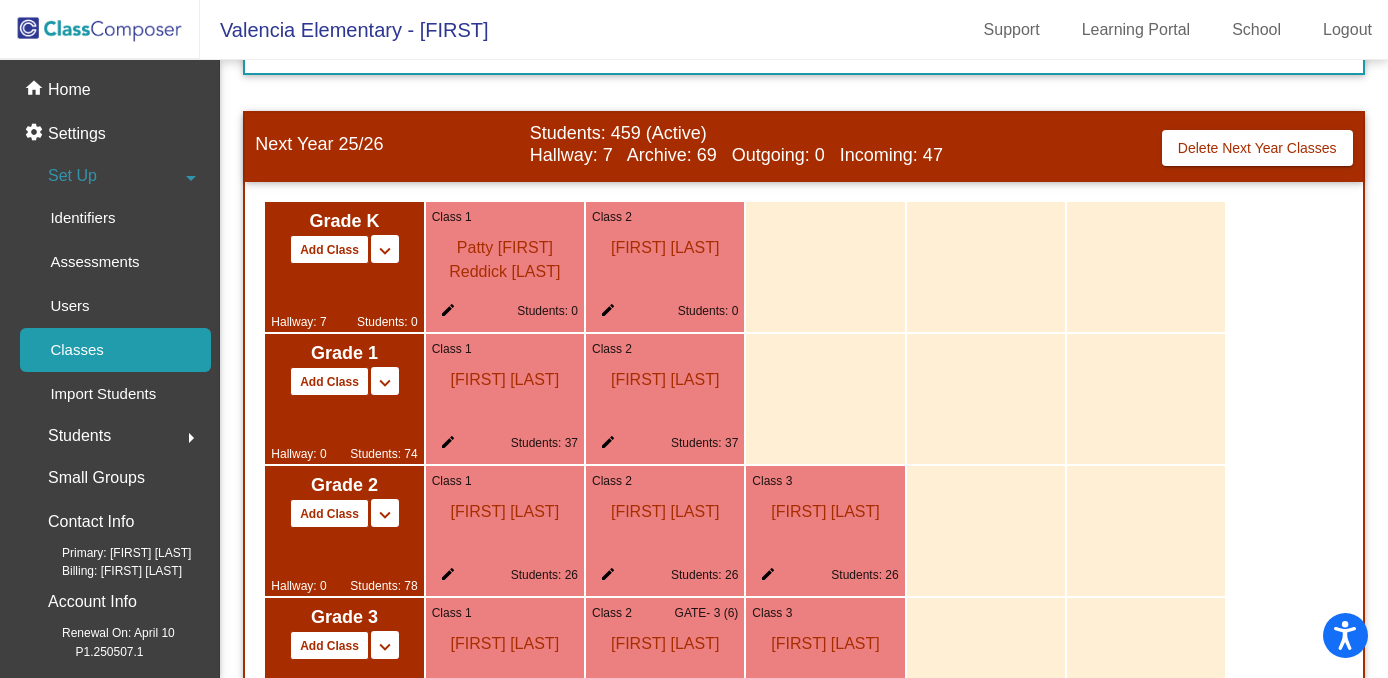 click 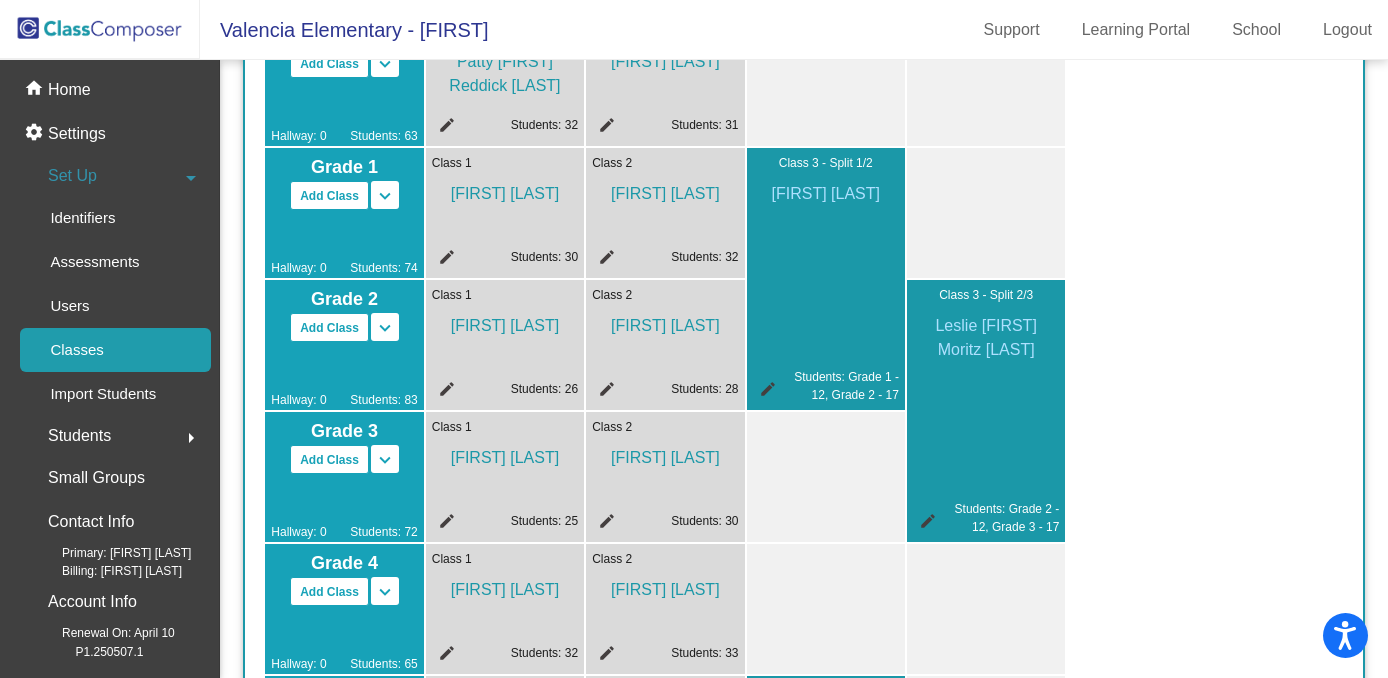 scroll, scrollTop: 31, scrollLeft: 0, axis: vertical 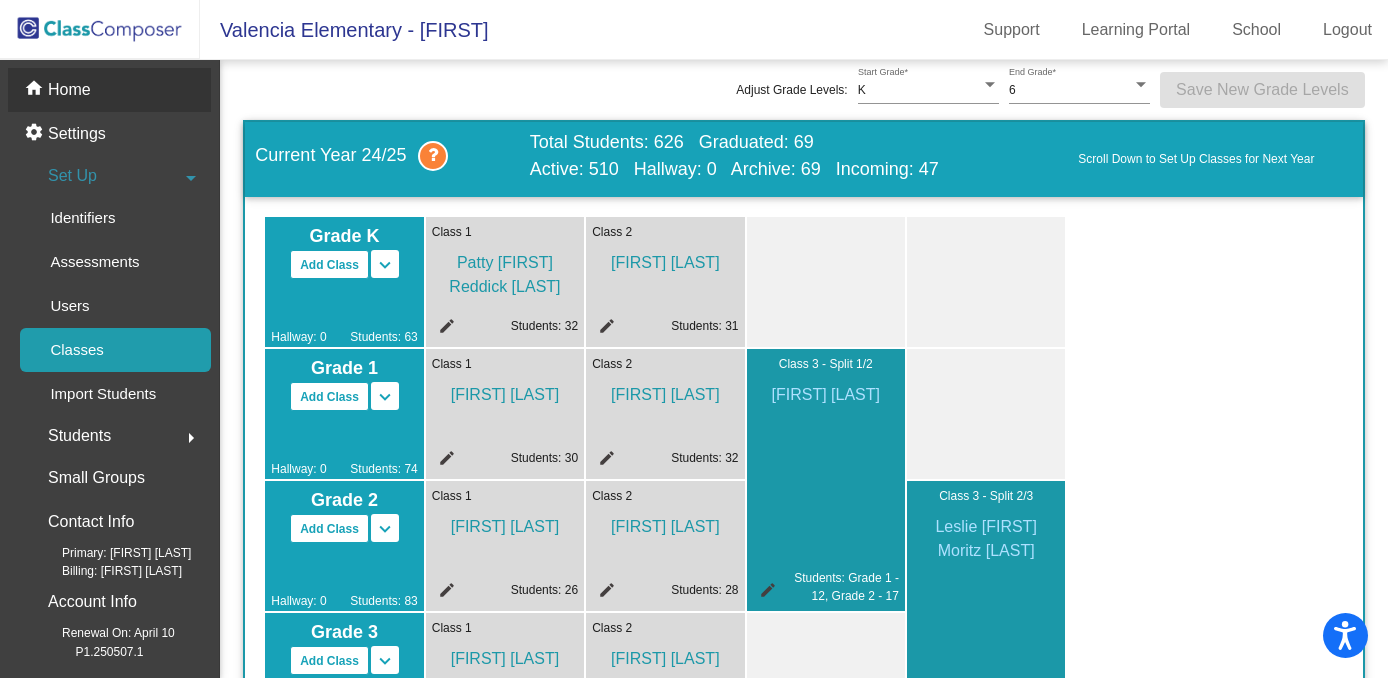 click on "home Home" 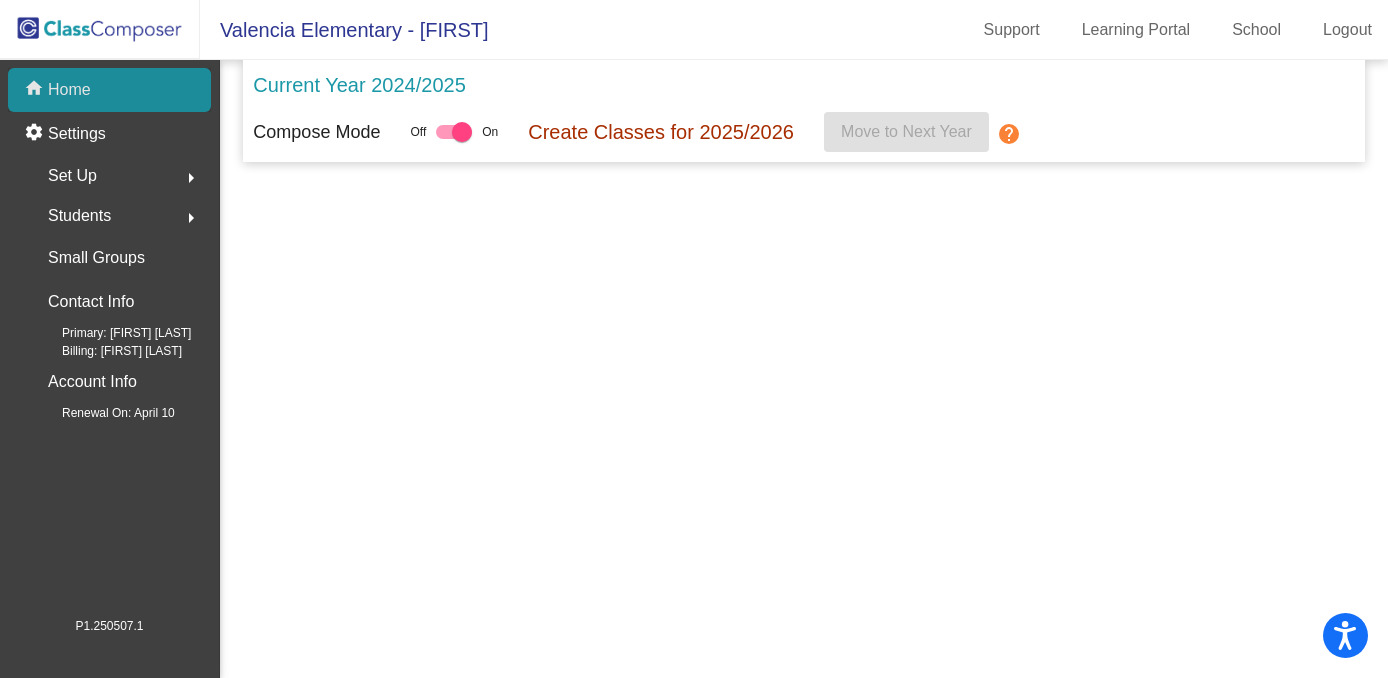 scroll, scrollTop: 0, scrollLeft: 0, axis: both 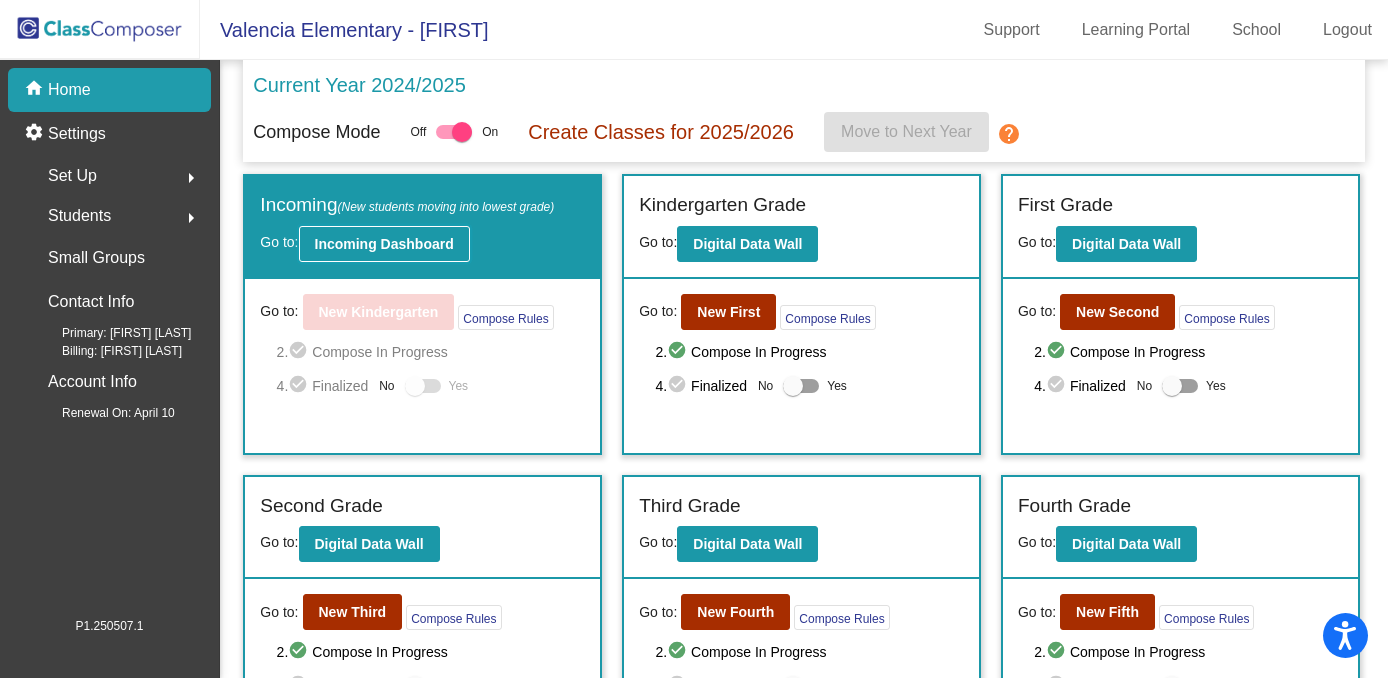 click on "Incoming Dashboard" 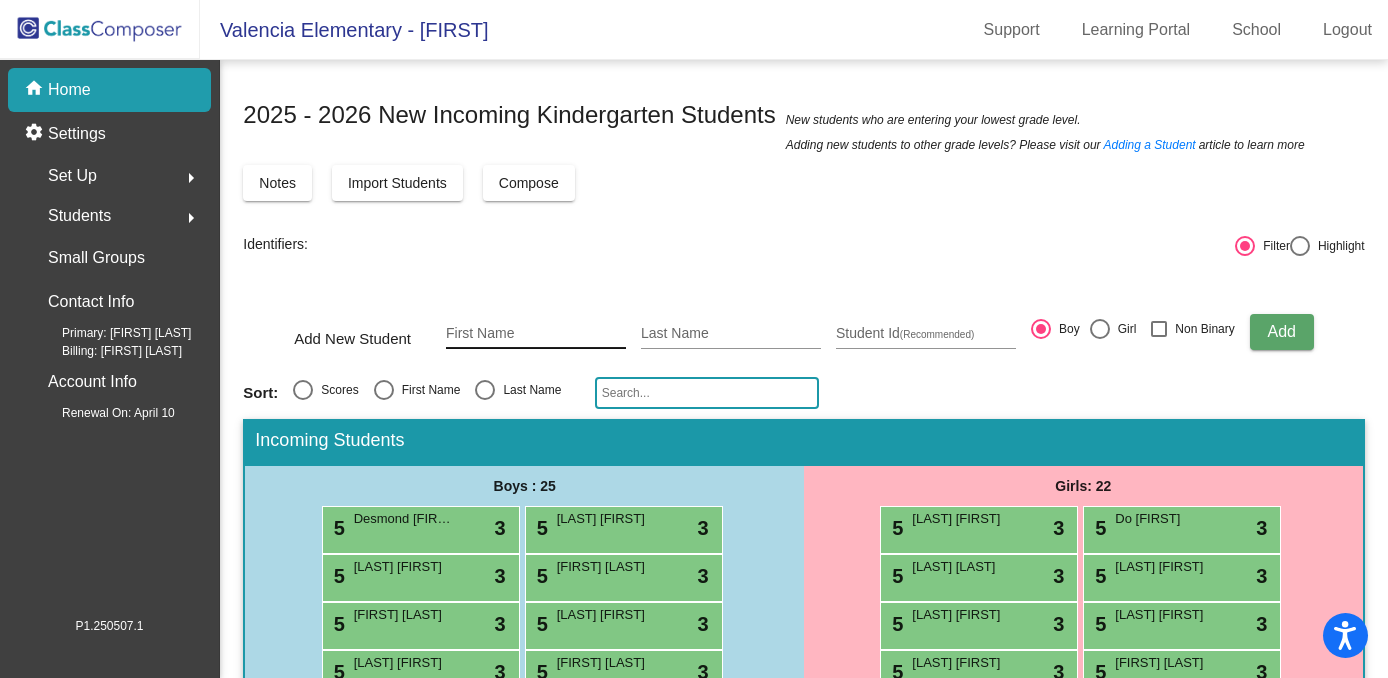 scroll, scrollTop: 0, scrollLeft: 0, axis: both 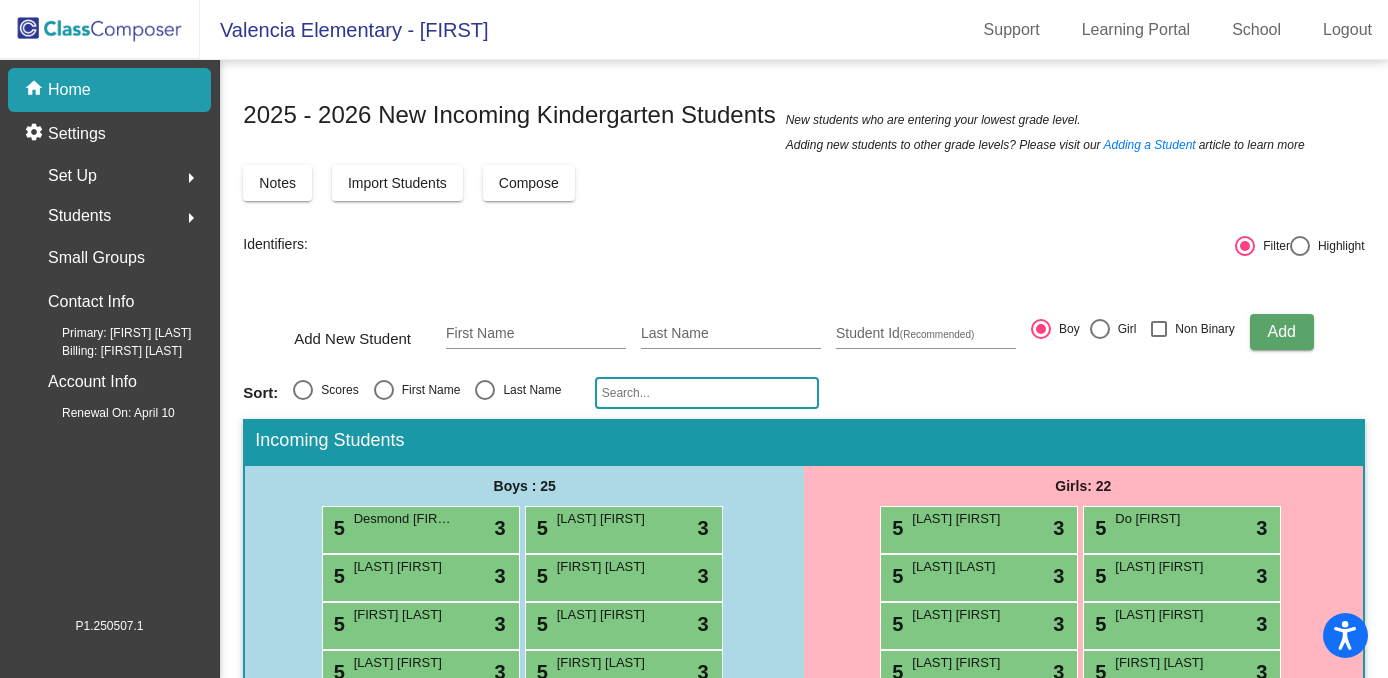 click on "Compose" 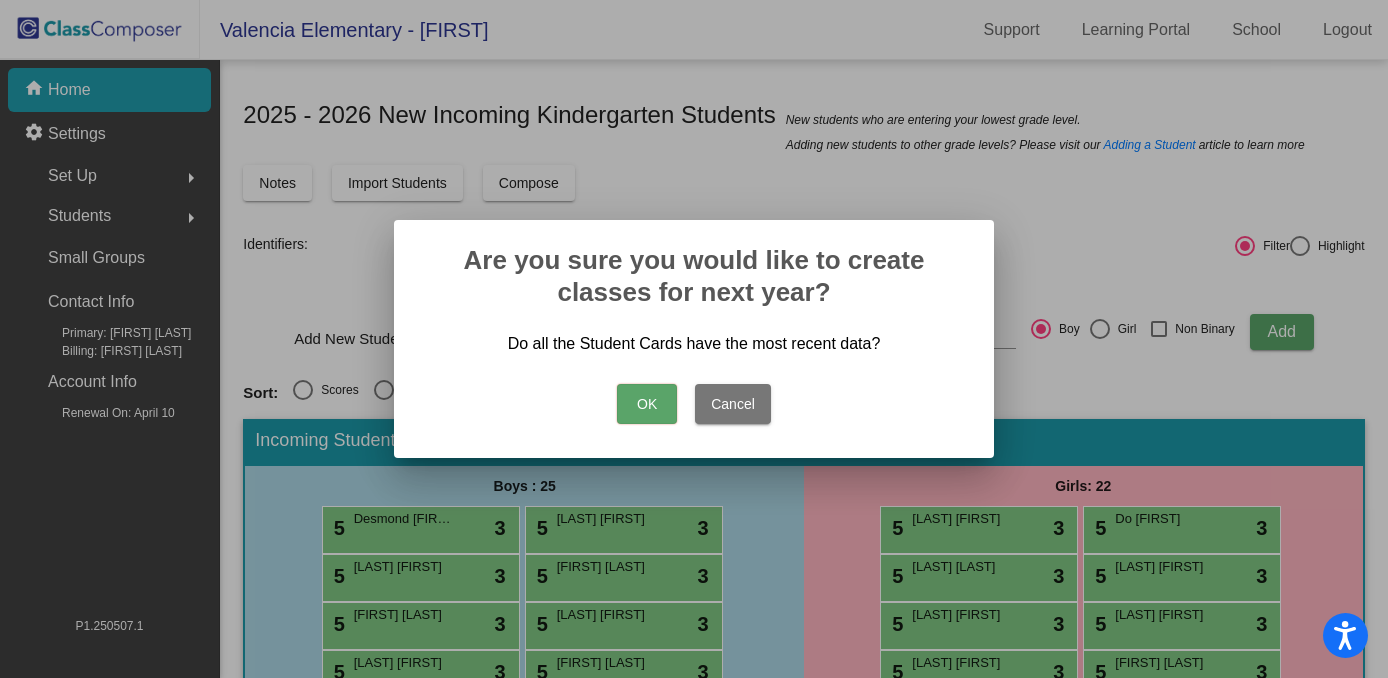 click on "OK" at bounding box center [647, 404] 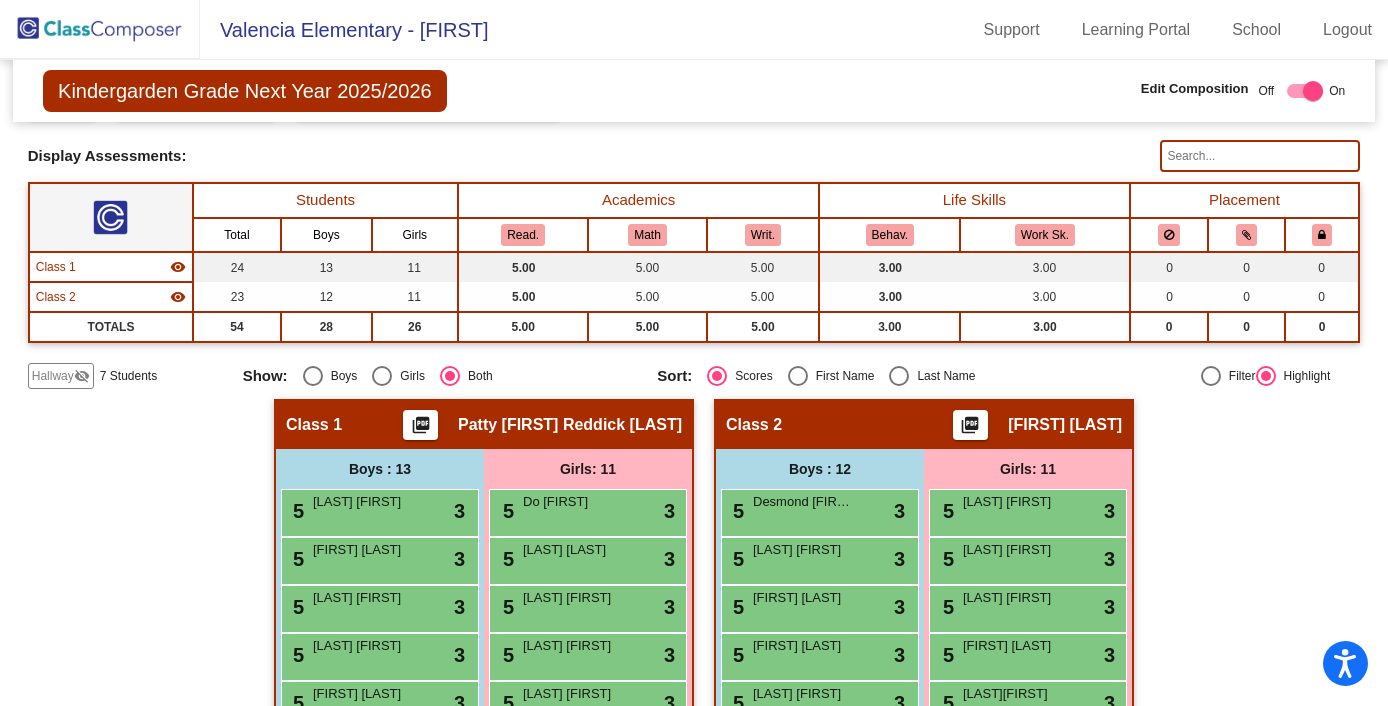 scroll, scrollTop: 103, scrollLeft: 0, axis: vertical 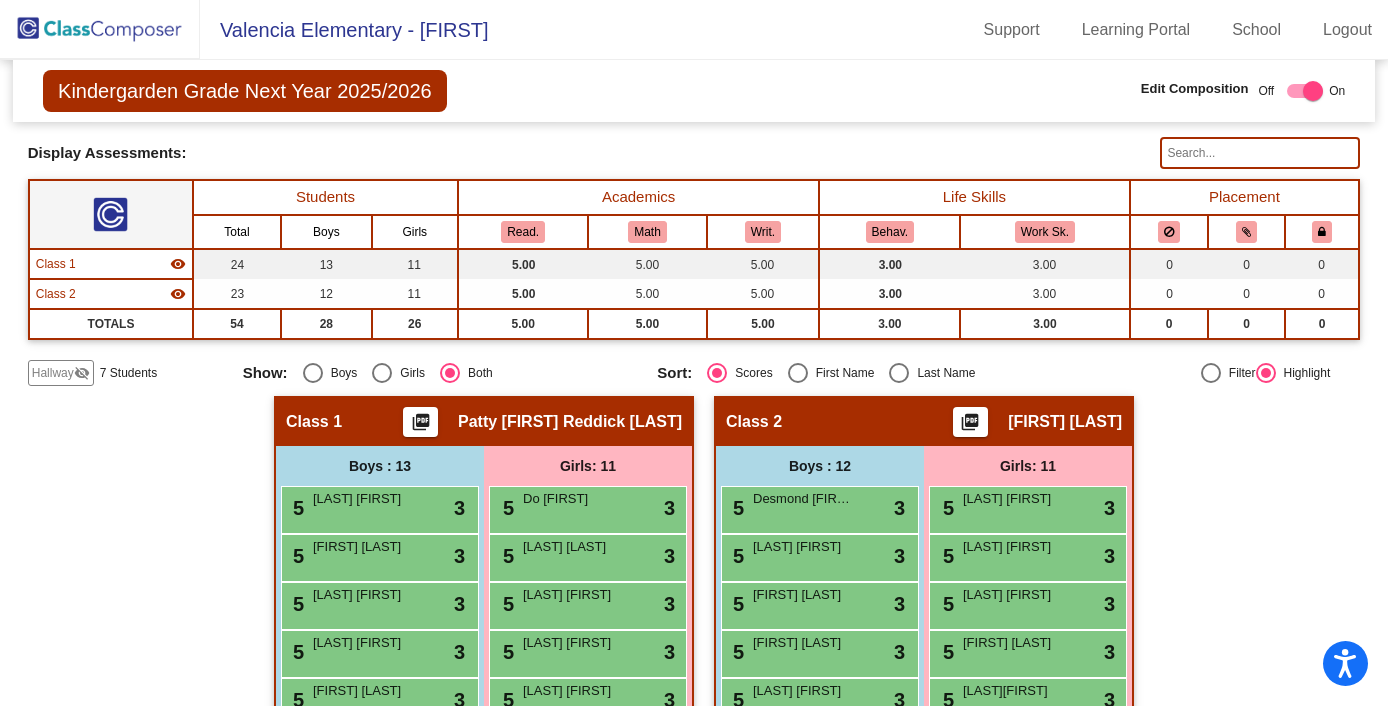 click on "Hallway" 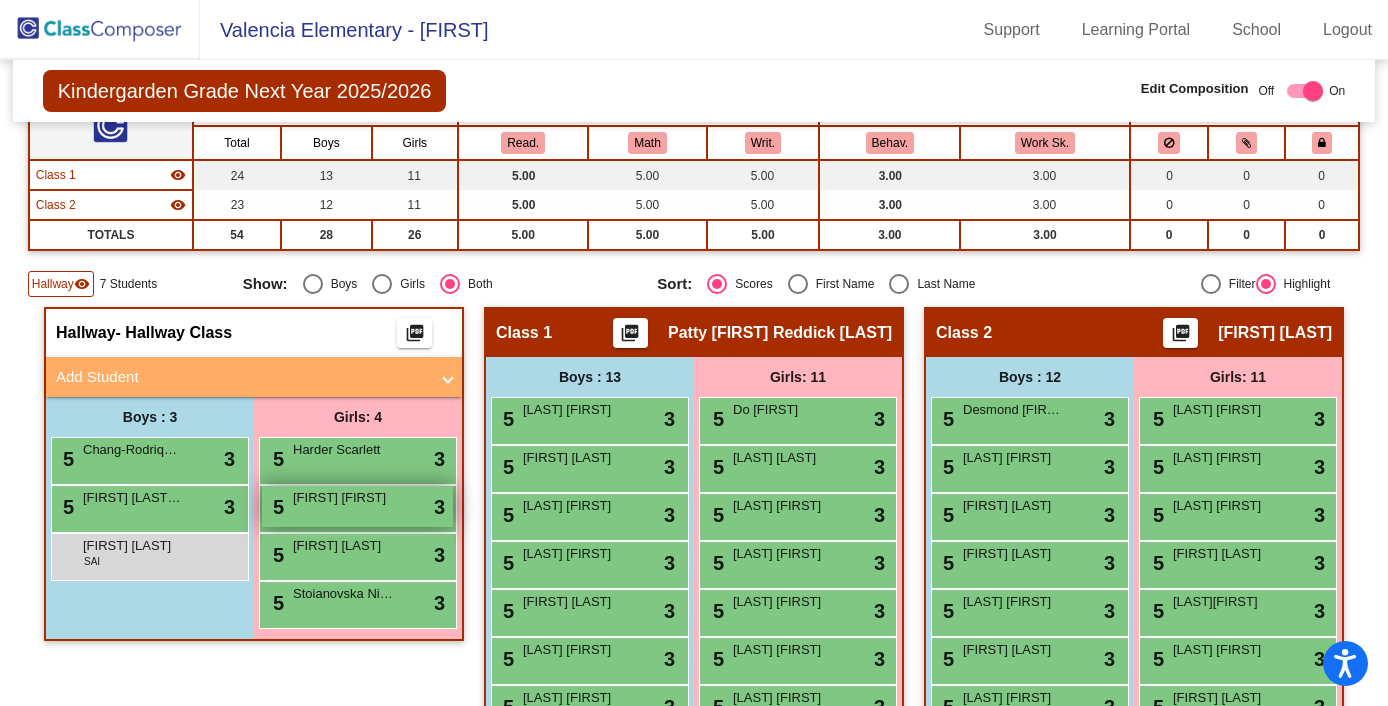 scroll, scrollTop: 213, scrollLeft: 0, axis: vertical 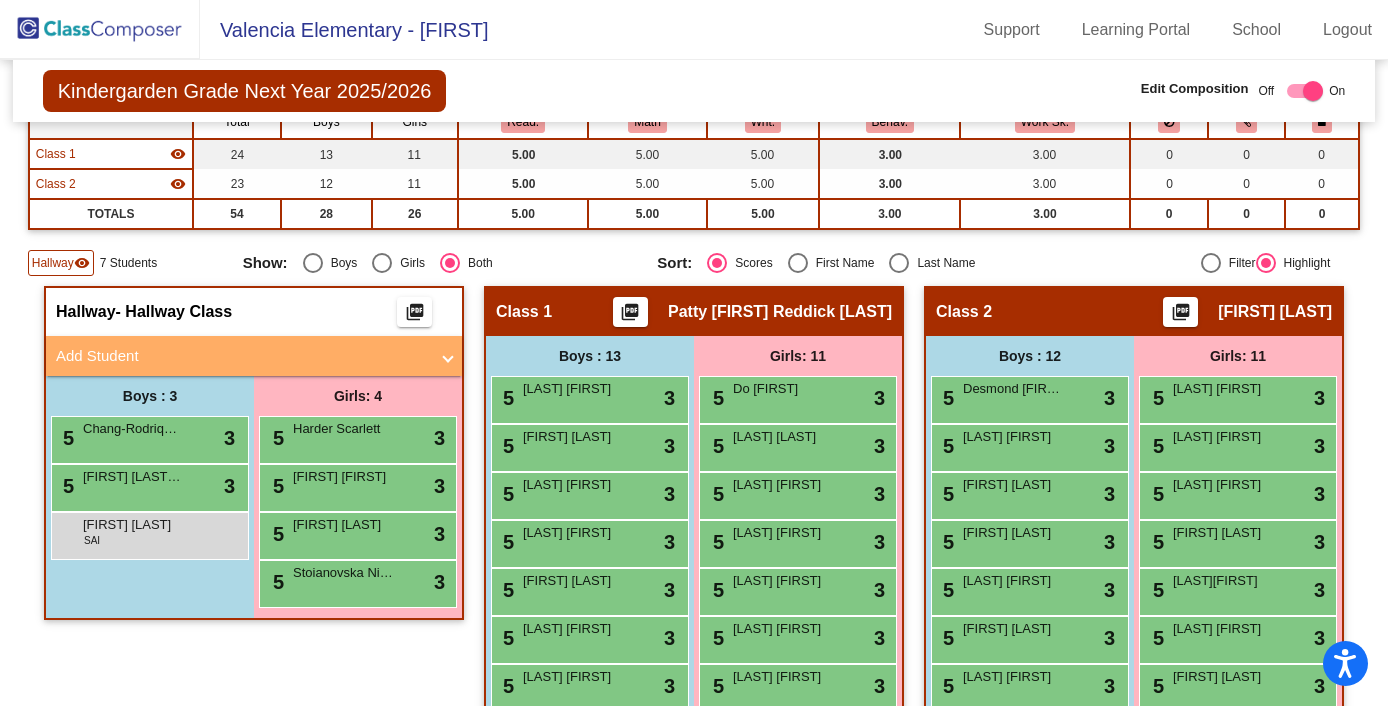 click on "Kindergarden Grade Next Year 2025/2026" 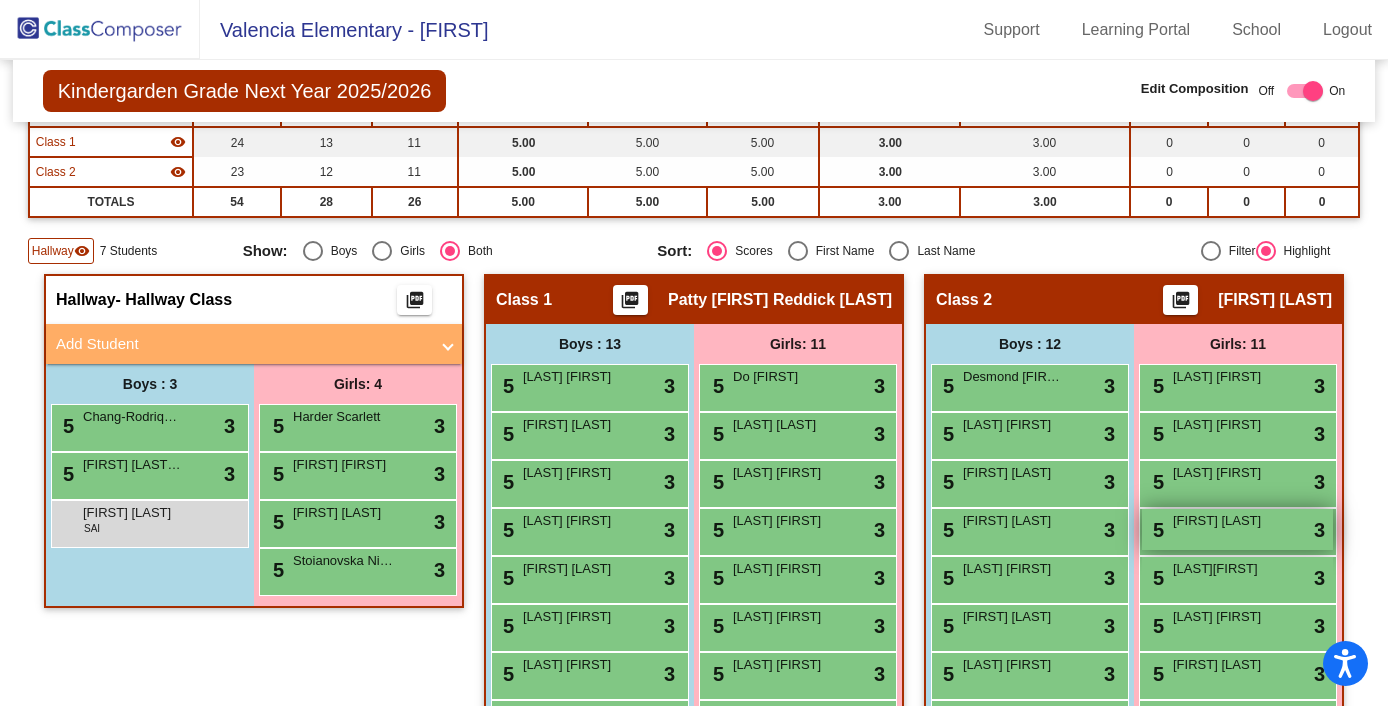 scroll, scrollTop: 224, scrollLeft: 0, axis: vertical 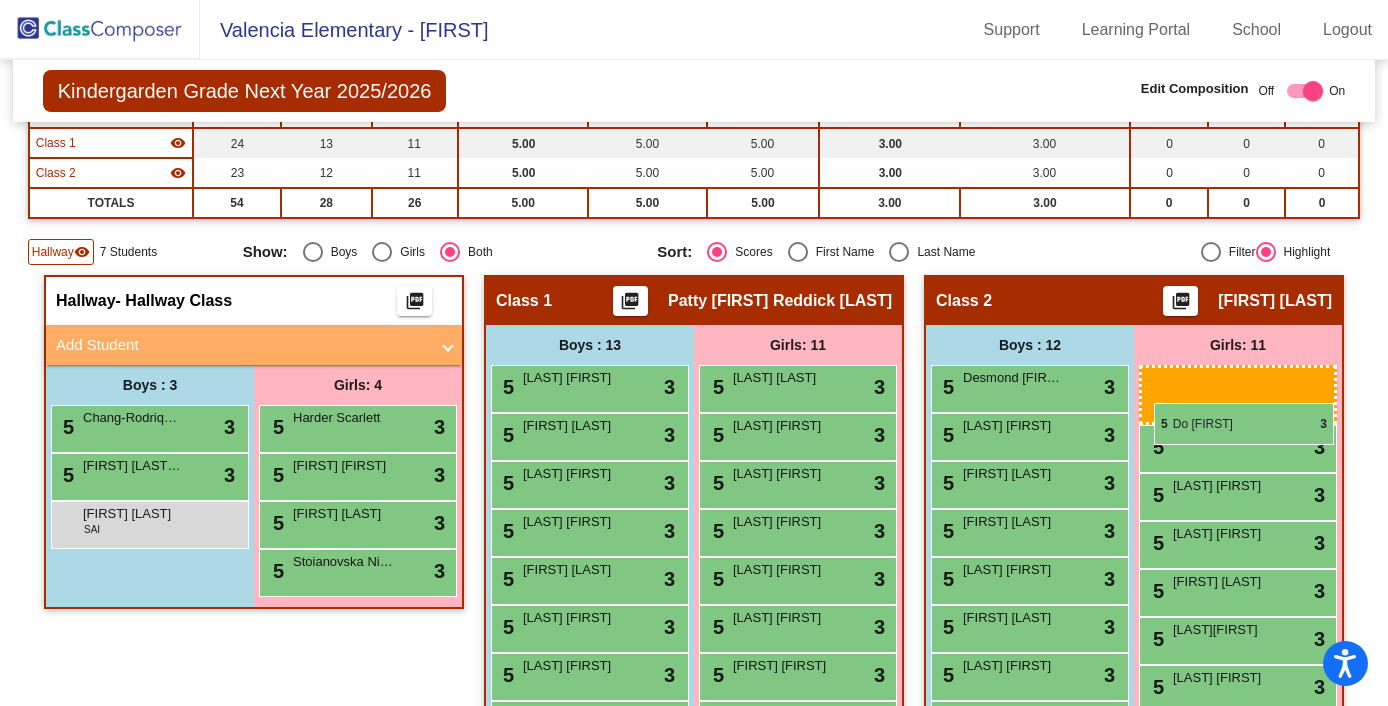 drag, startPoint x: 803, startPoint y: 385, endPoint x: 1154, endPoint y: 403, distance: 351.46124 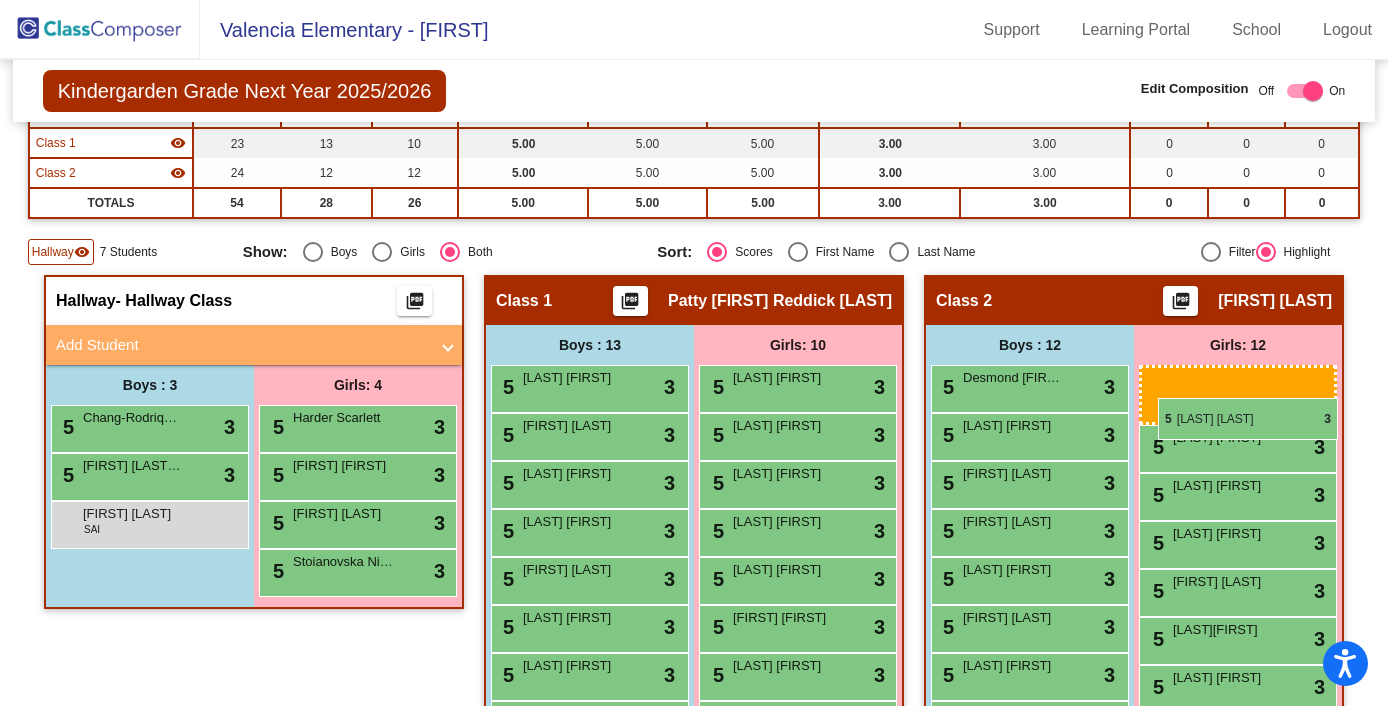 drag, startPoint x: 844, startPoint y: 392, endPoint x: 1158, endPoint y: 398, distance: 314.0573 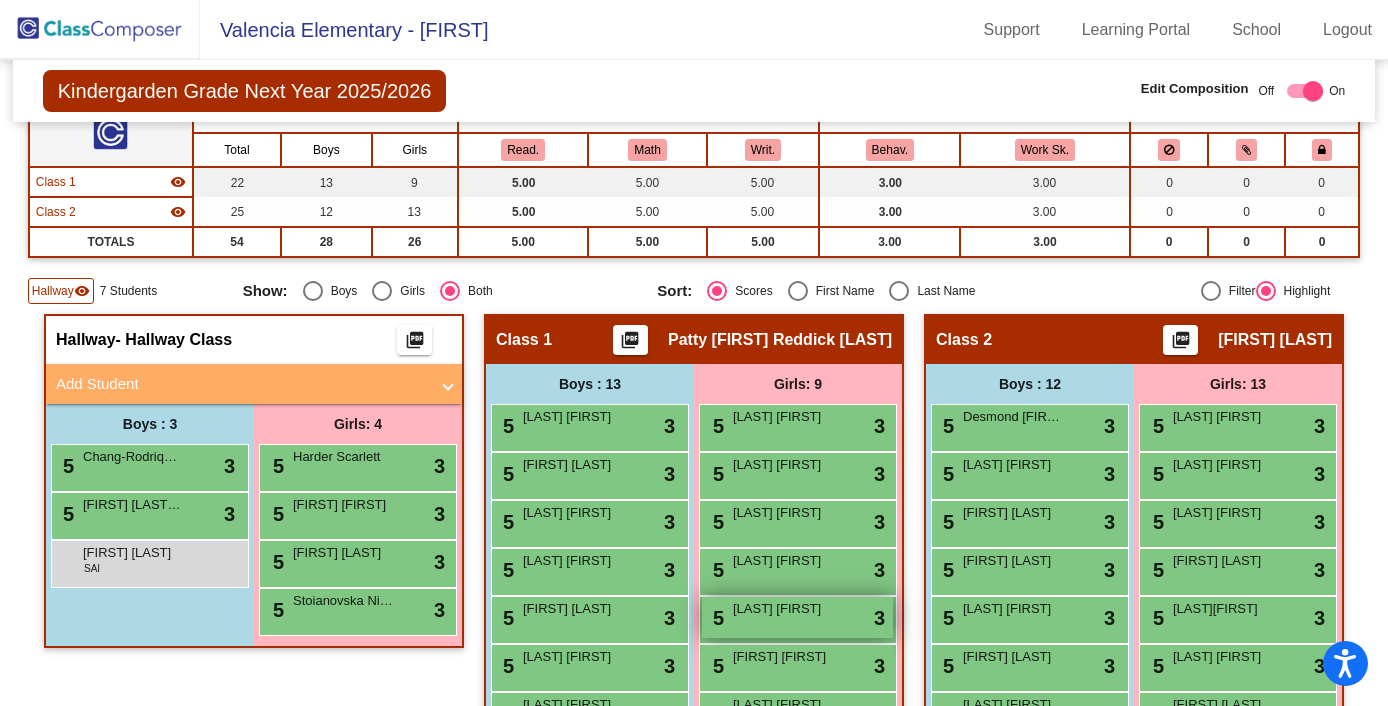 scroll, scrollTop: 183, scrollLeft: 0, axis: vertical 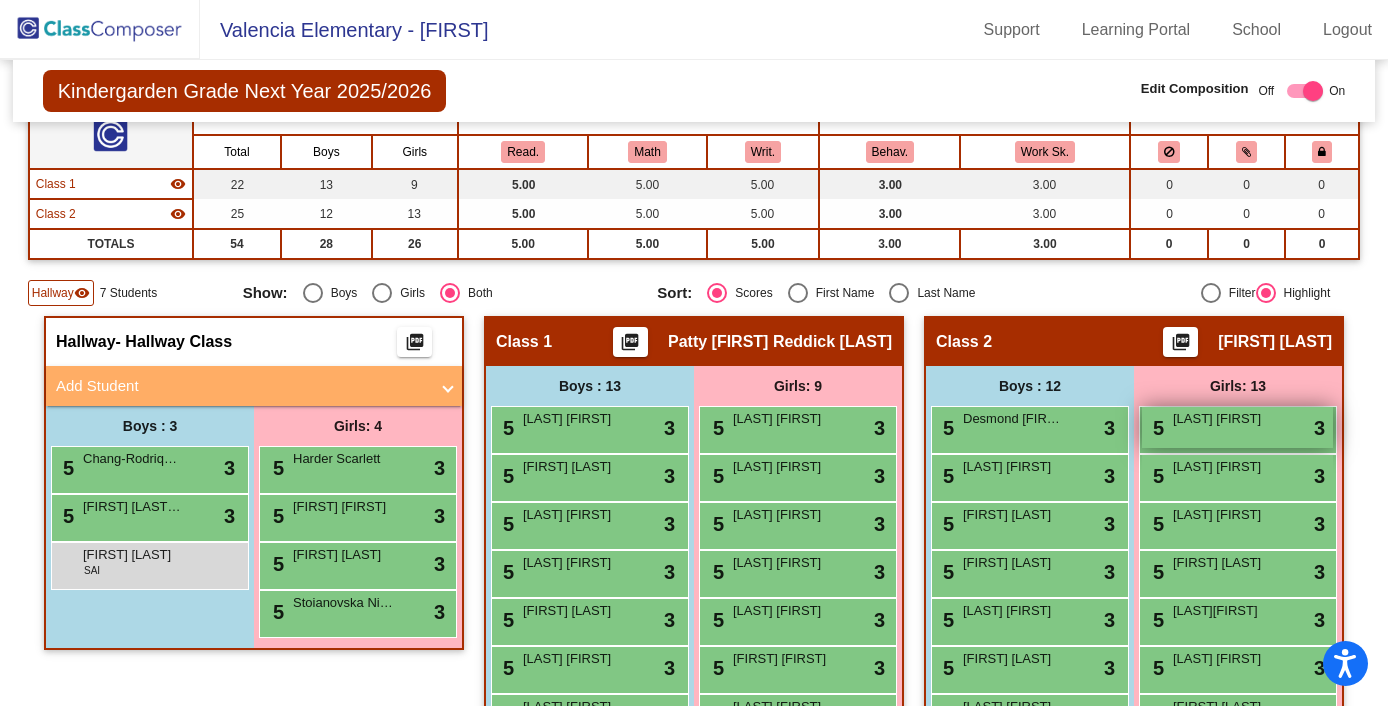 click on "[LAST] [FIRST]" at bounding box center (1223, 419) 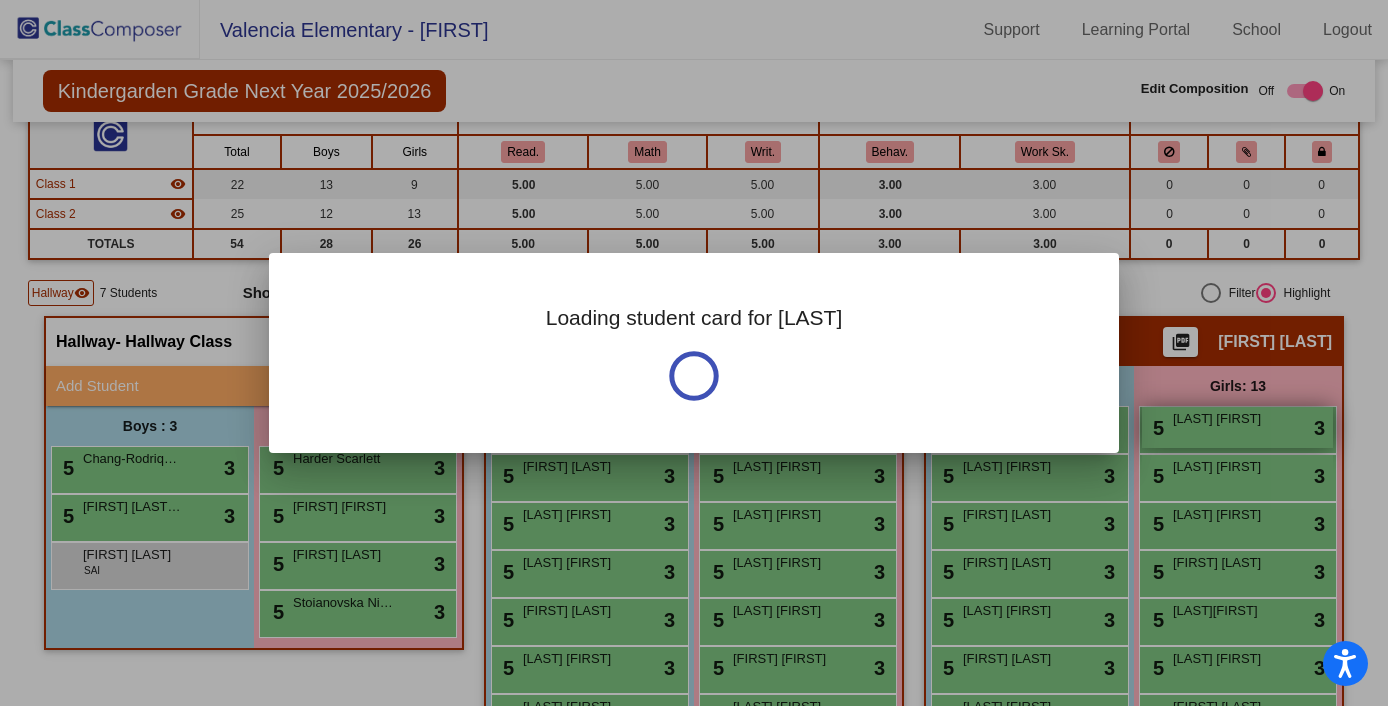 click at bounding box center (694, 353) 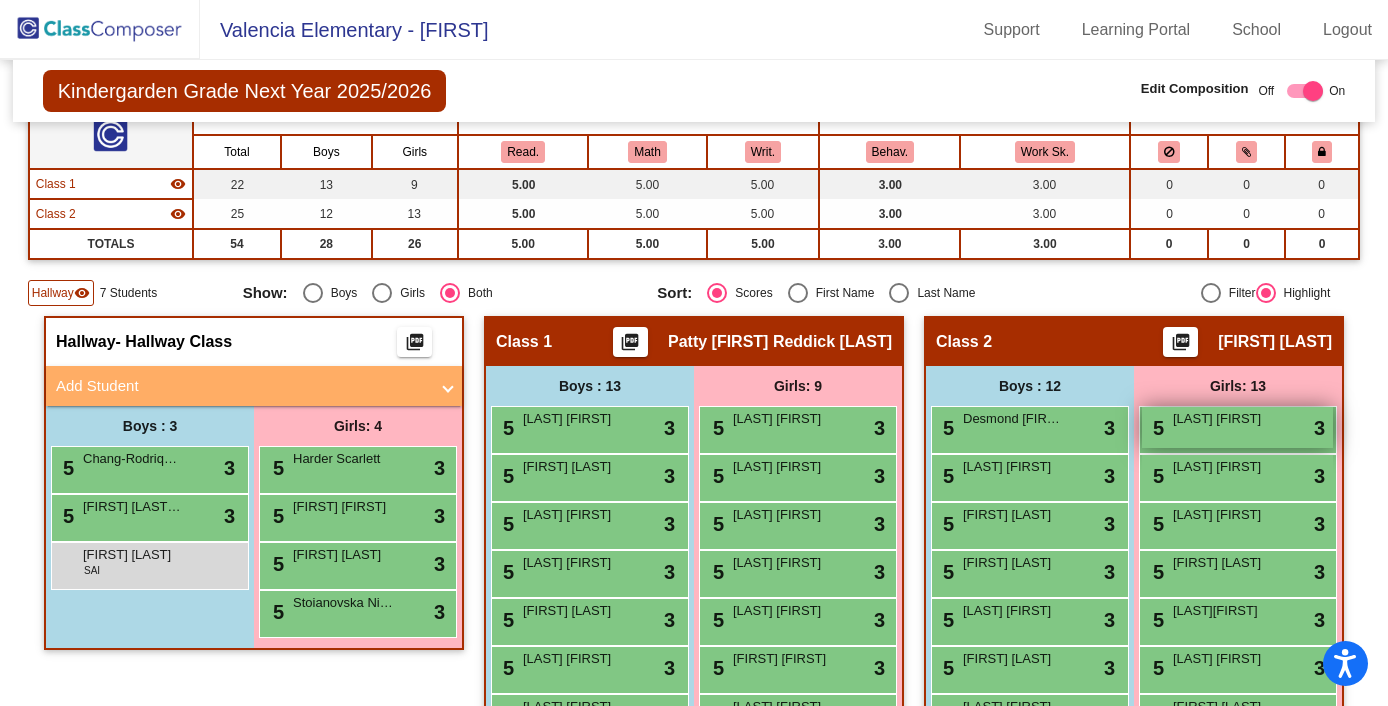 scroll, scrollTop: 0, scrollLeft: 0, axis: both 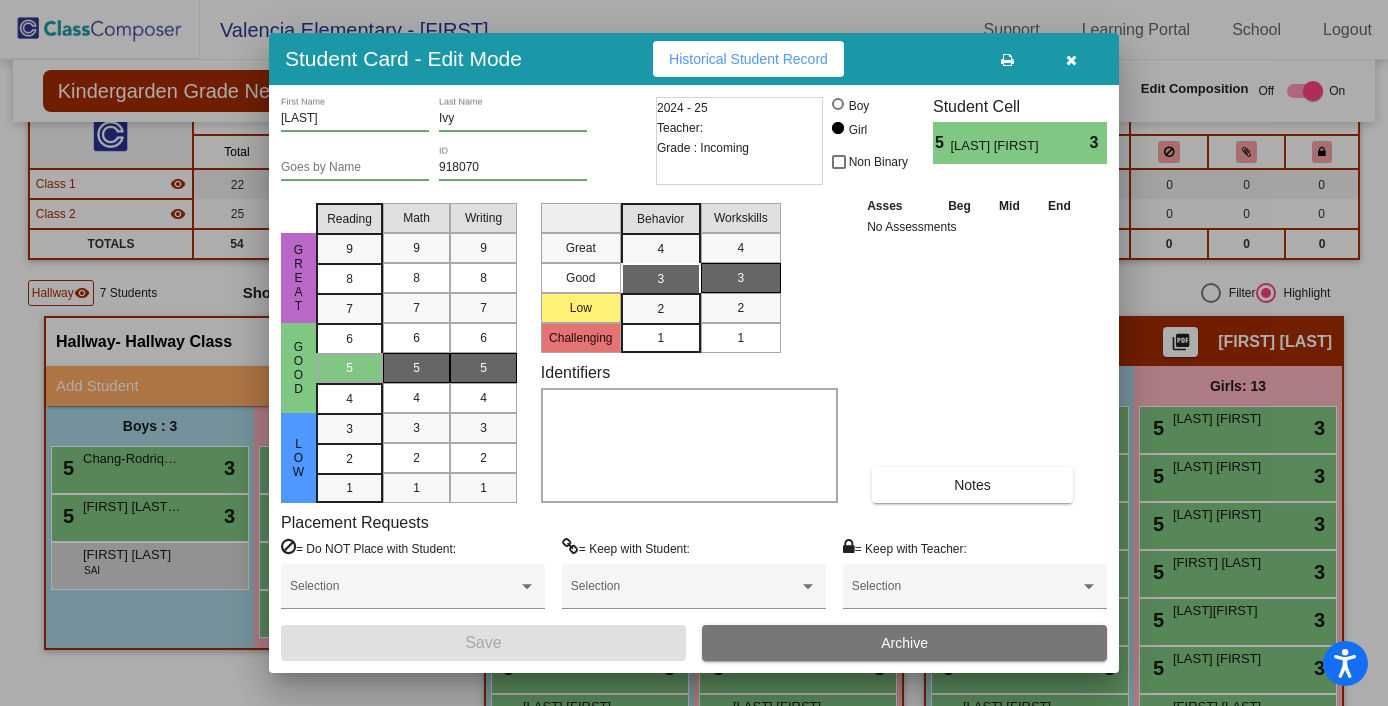 click on "[LAST]" at bounding box center (355, 119) 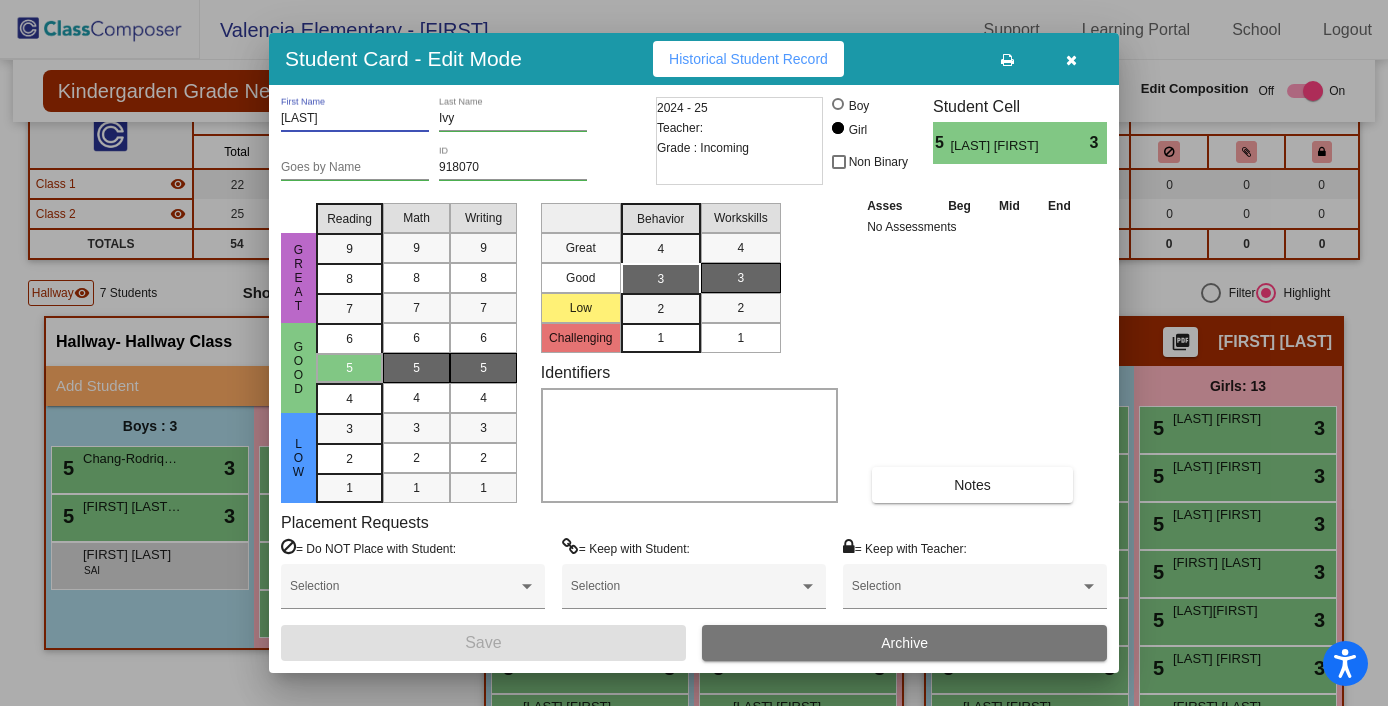 drag, startPoint x: 346, startPoint y: 123, endPoint x: 261, endPoint y: 120, distance: 85.052925 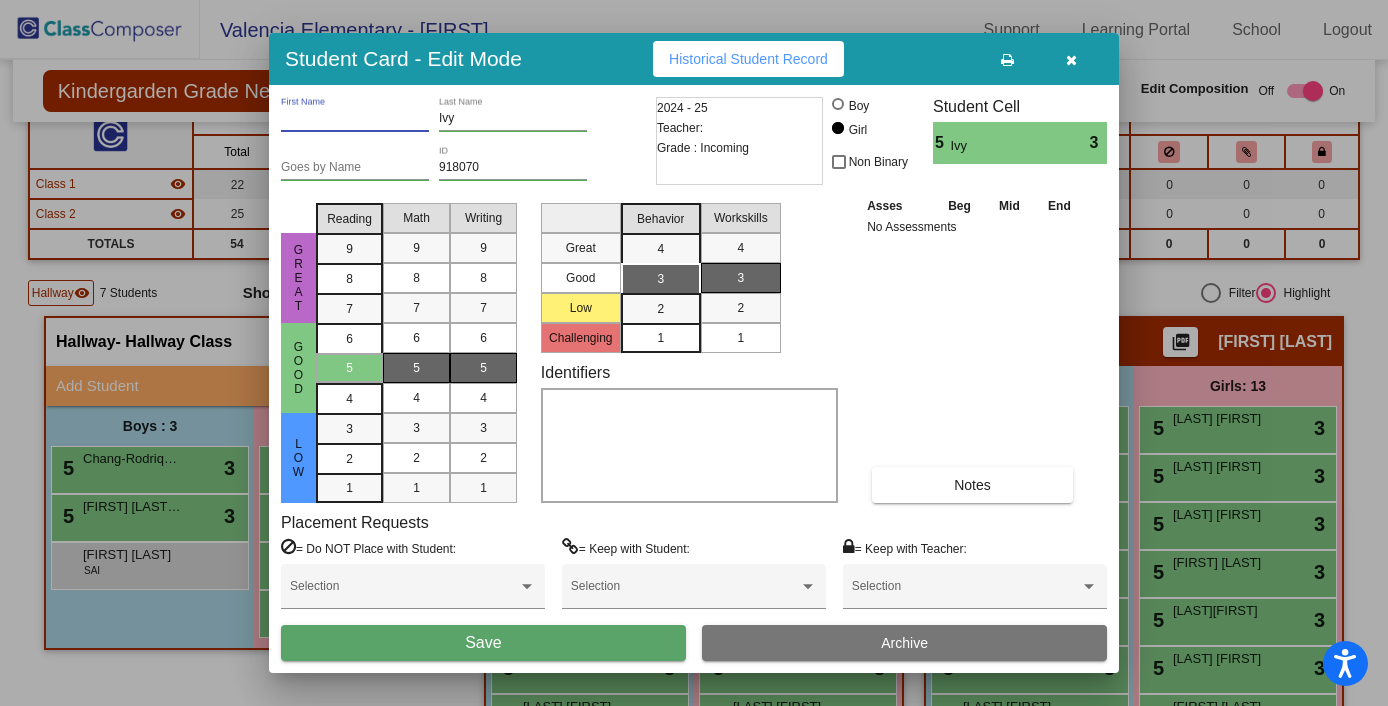 type 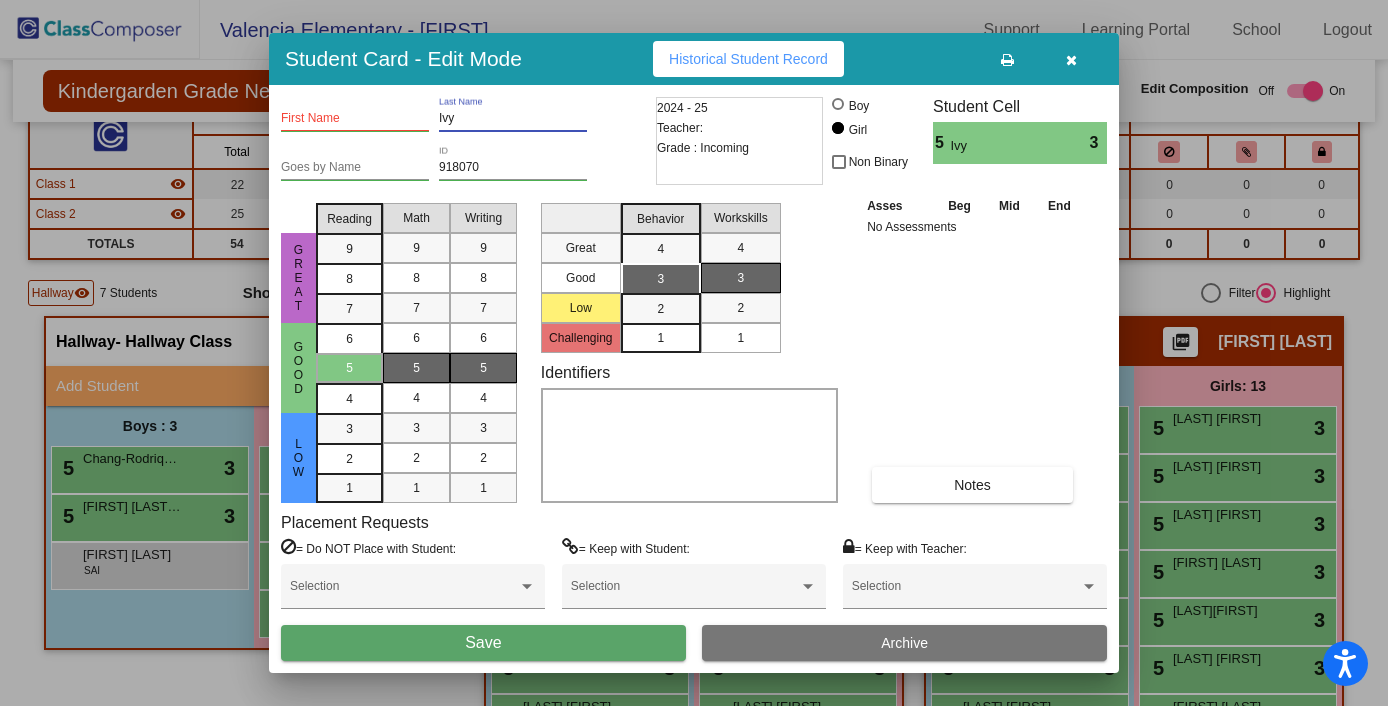 paste on "[LAST]" 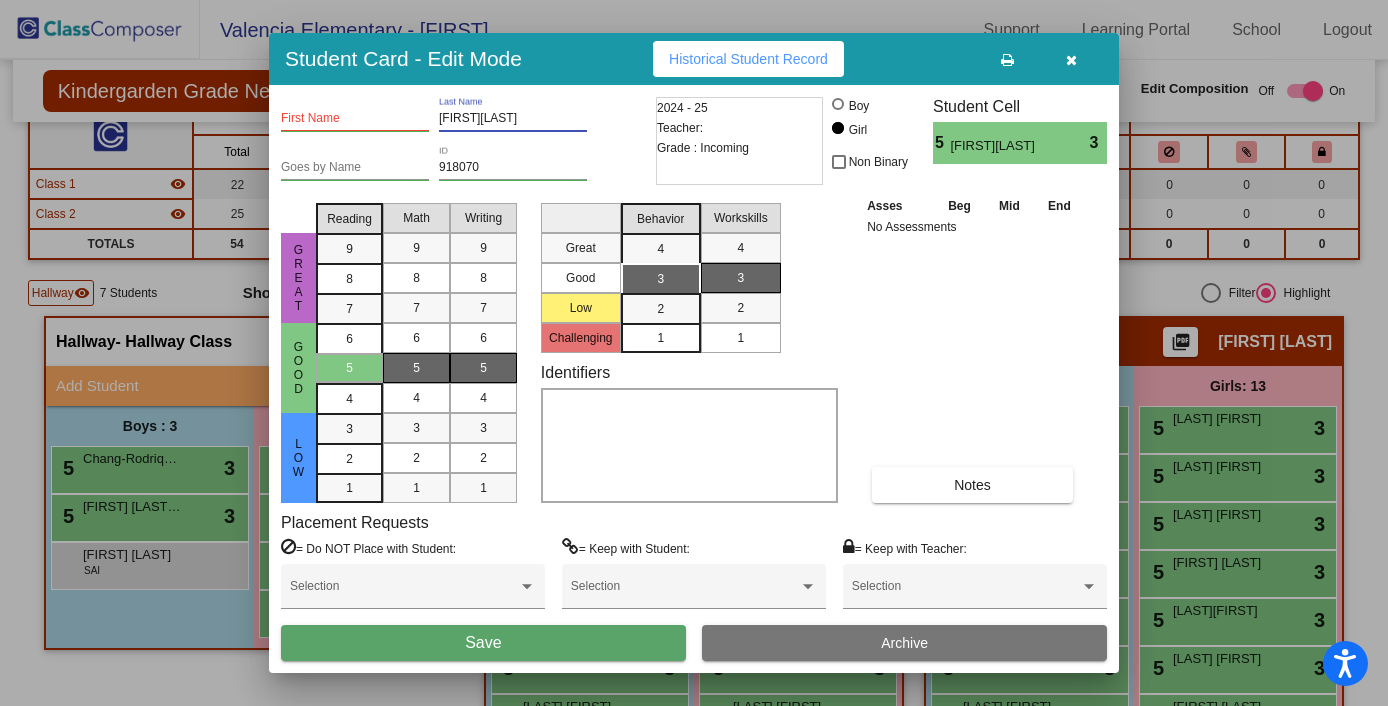 drag, startPoint x: 453, startPoint y: 119, endPoint x: 432, endPoint y: 116, distance: 21.213203 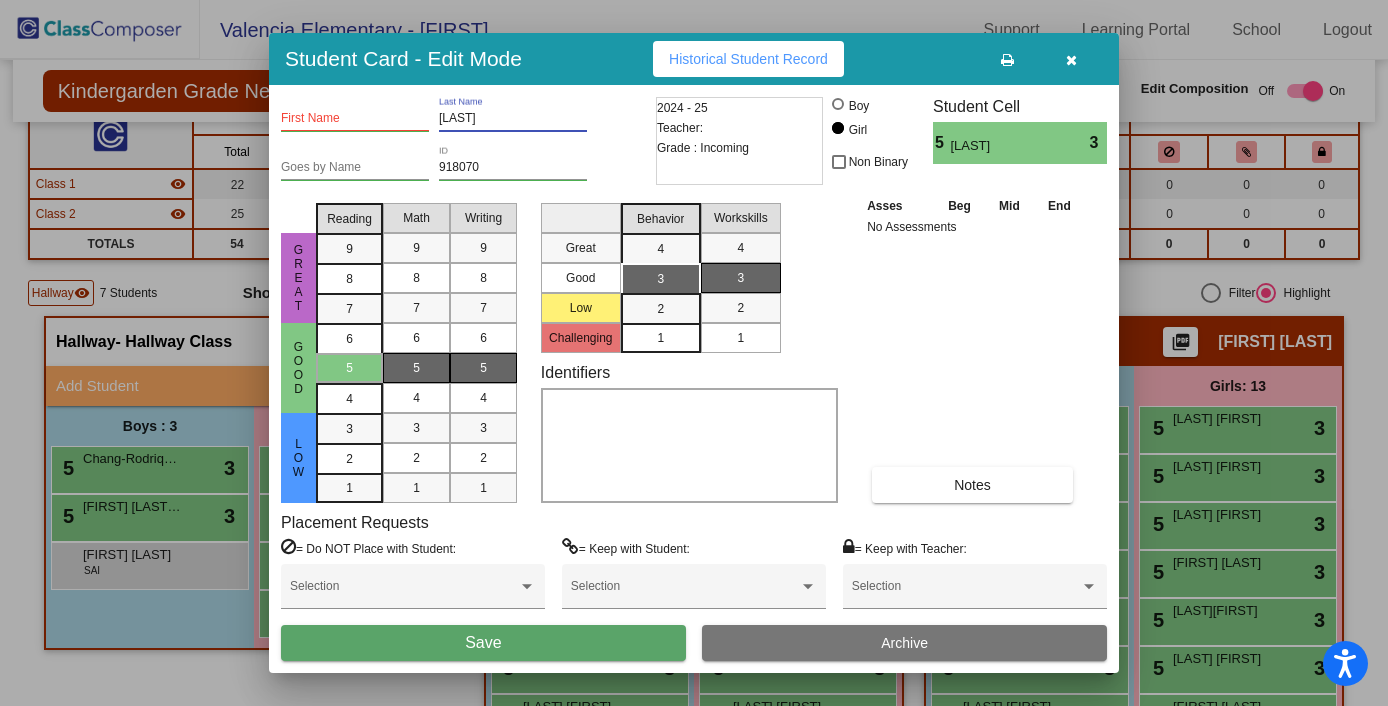 type on "[LAST]" 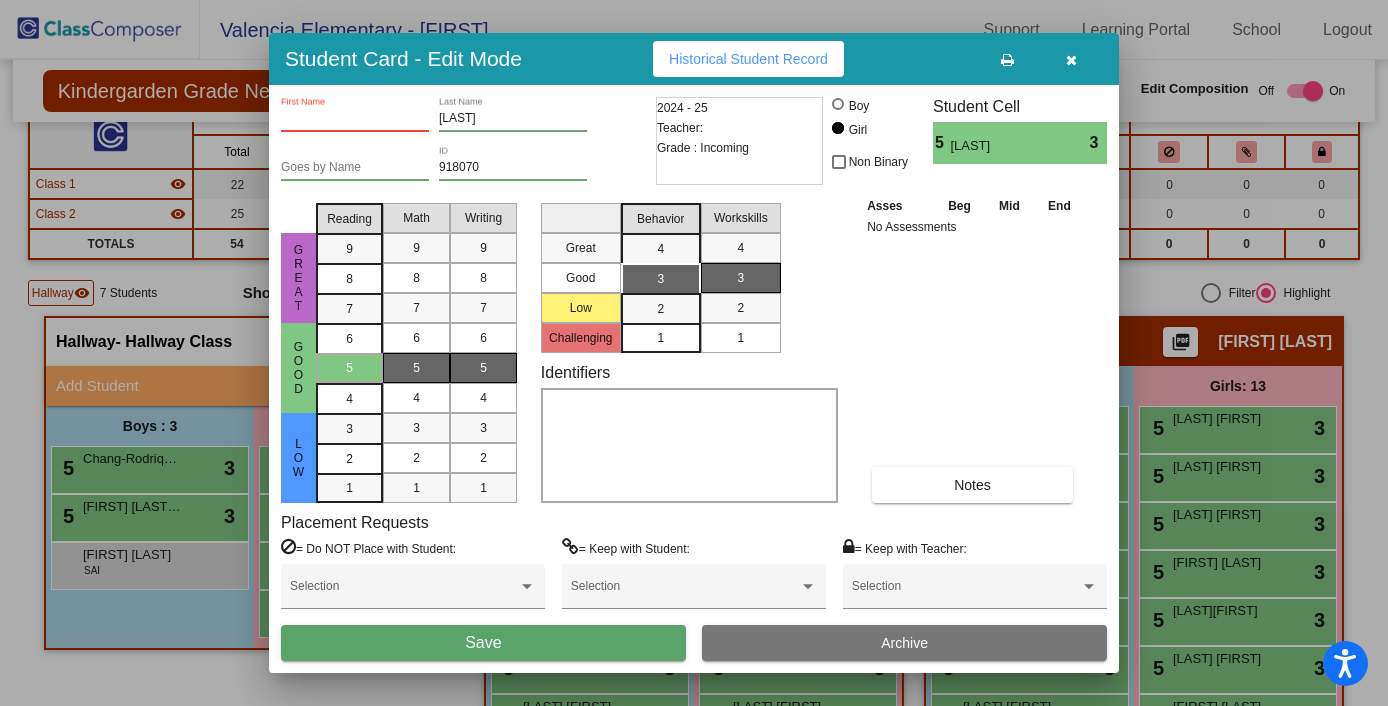 click on "First Name" at bounding box center [355, 119] 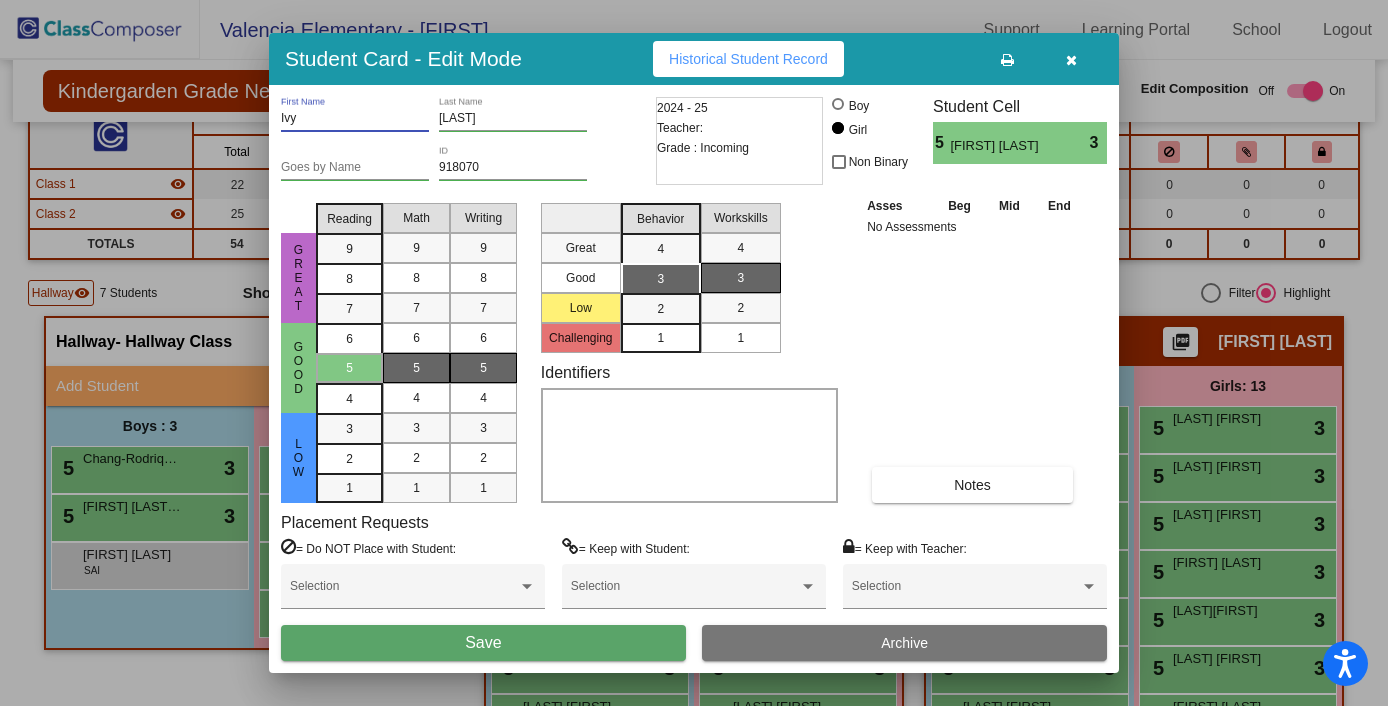 type on "Ivy" 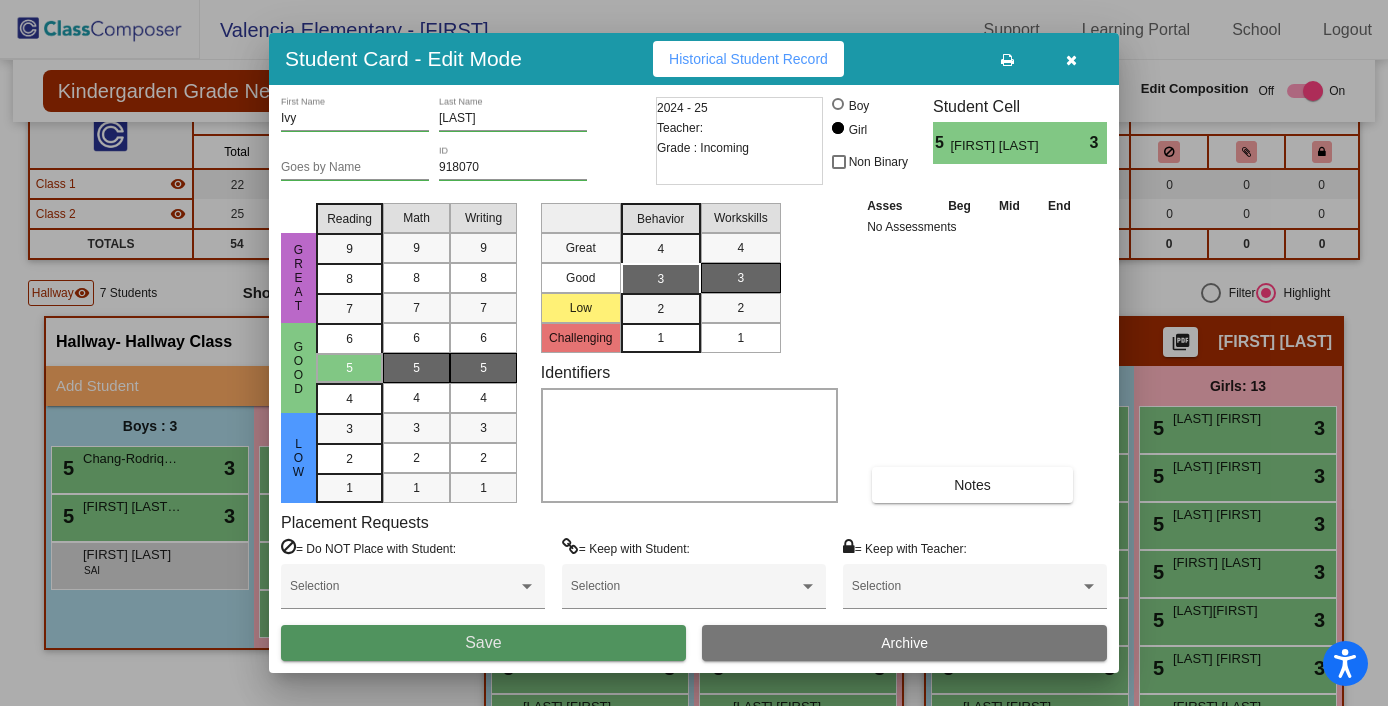 click on "Save" at bounding box center [483, 643] 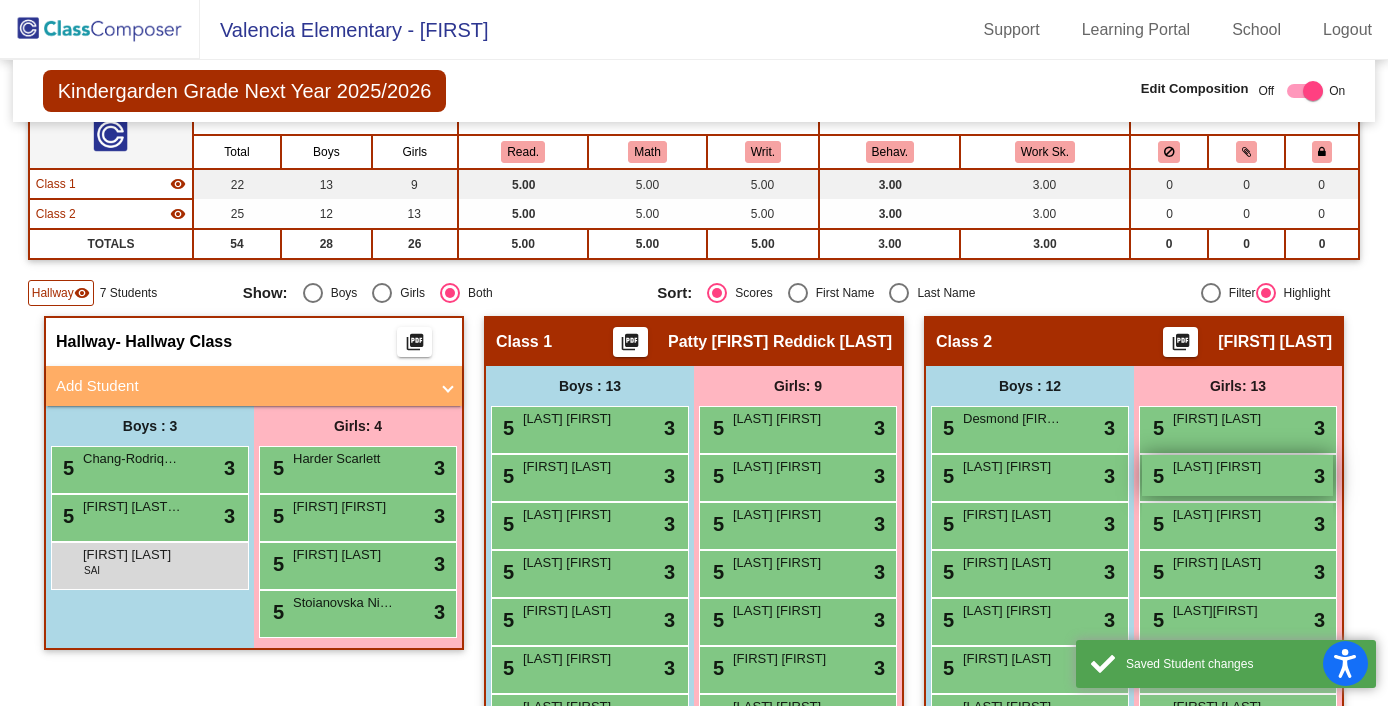 click on "5 [LAST] [FIRST] lock do_not_disturb_alt 3" at bounding box center [1237, 475] 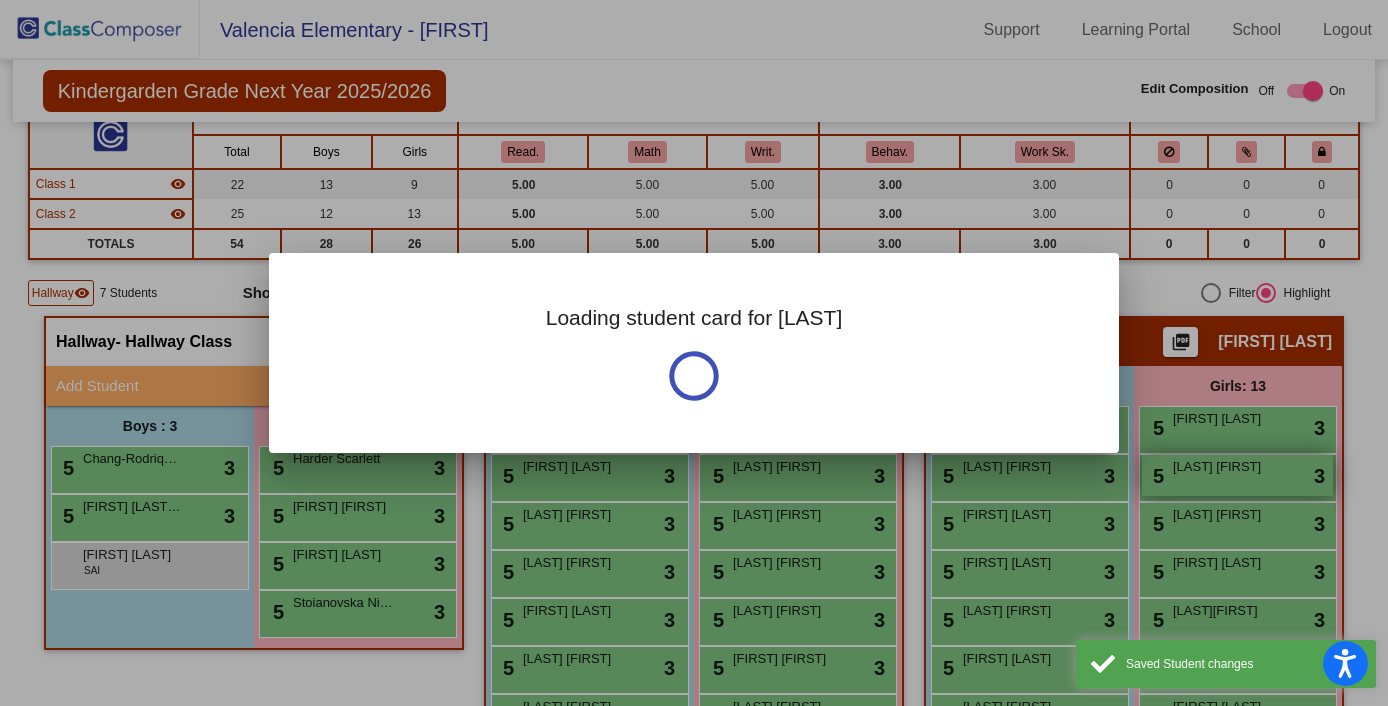 click at bounding box center [694, 353] 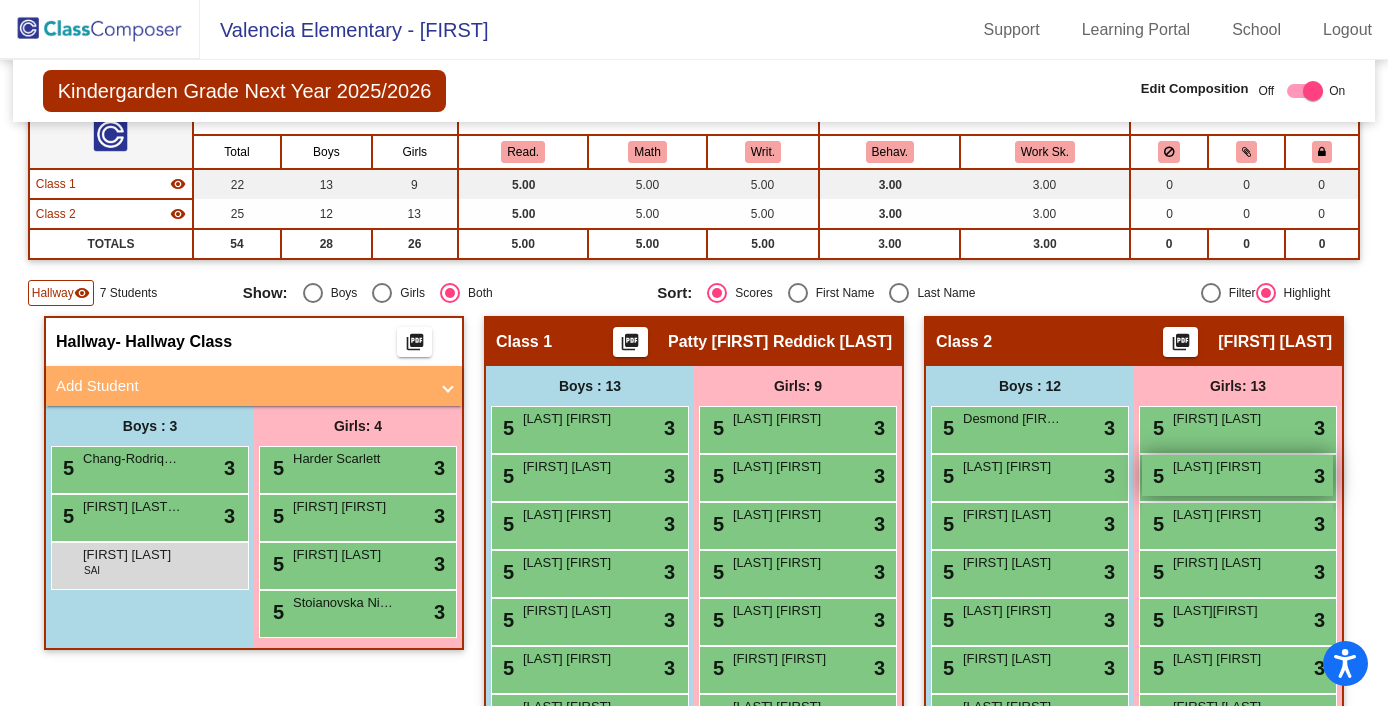 click on "5 [LAST] [FIRST] lock do_not_disturb_alt 3" at bounding box center (1237, 475) 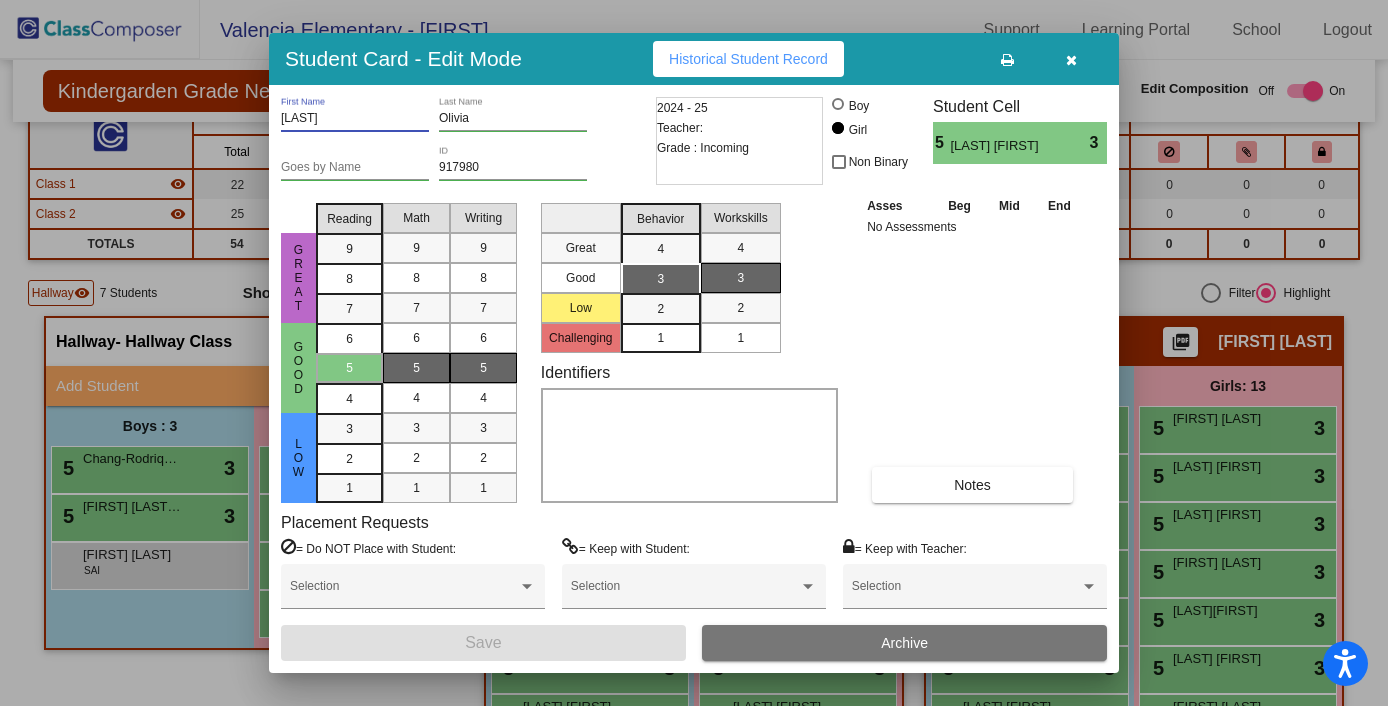 drag, startPoint x: 361, startPoint y: 119, endPoint x: 246, endPoint y: 117, distance: 115.01739 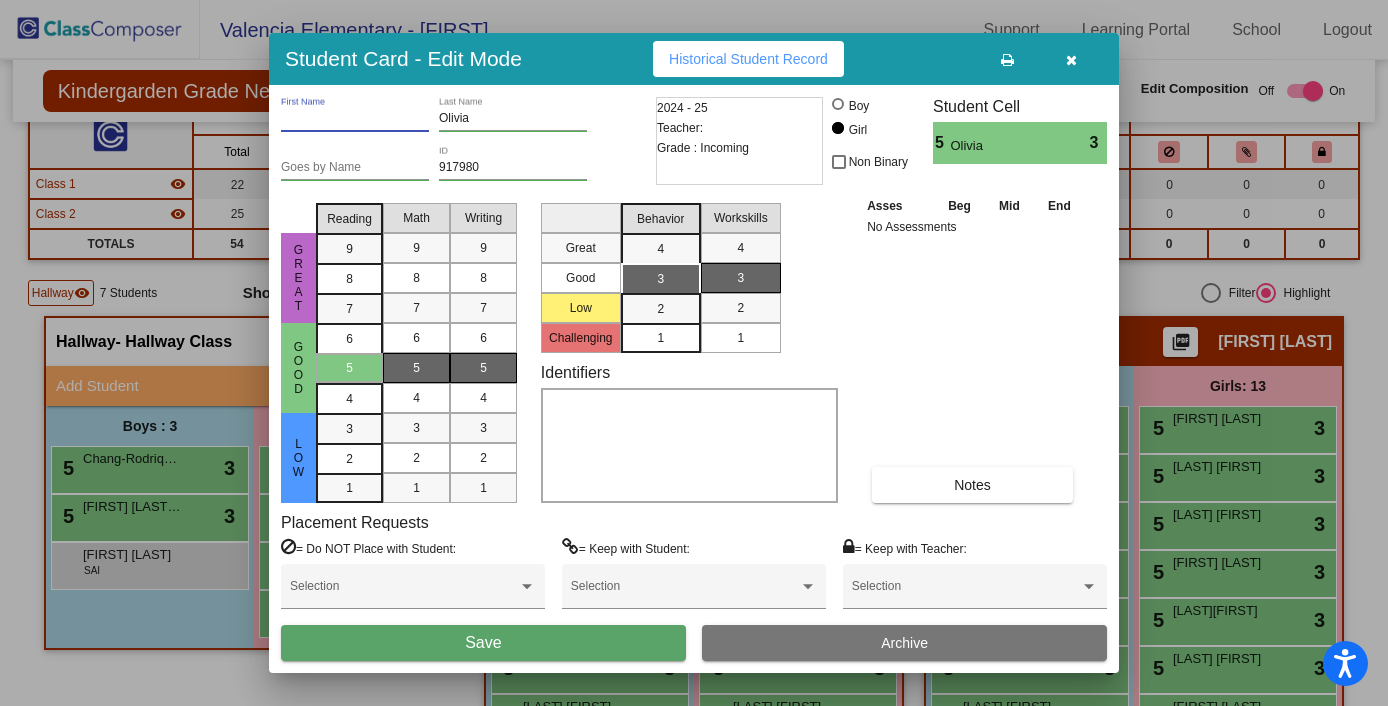 type 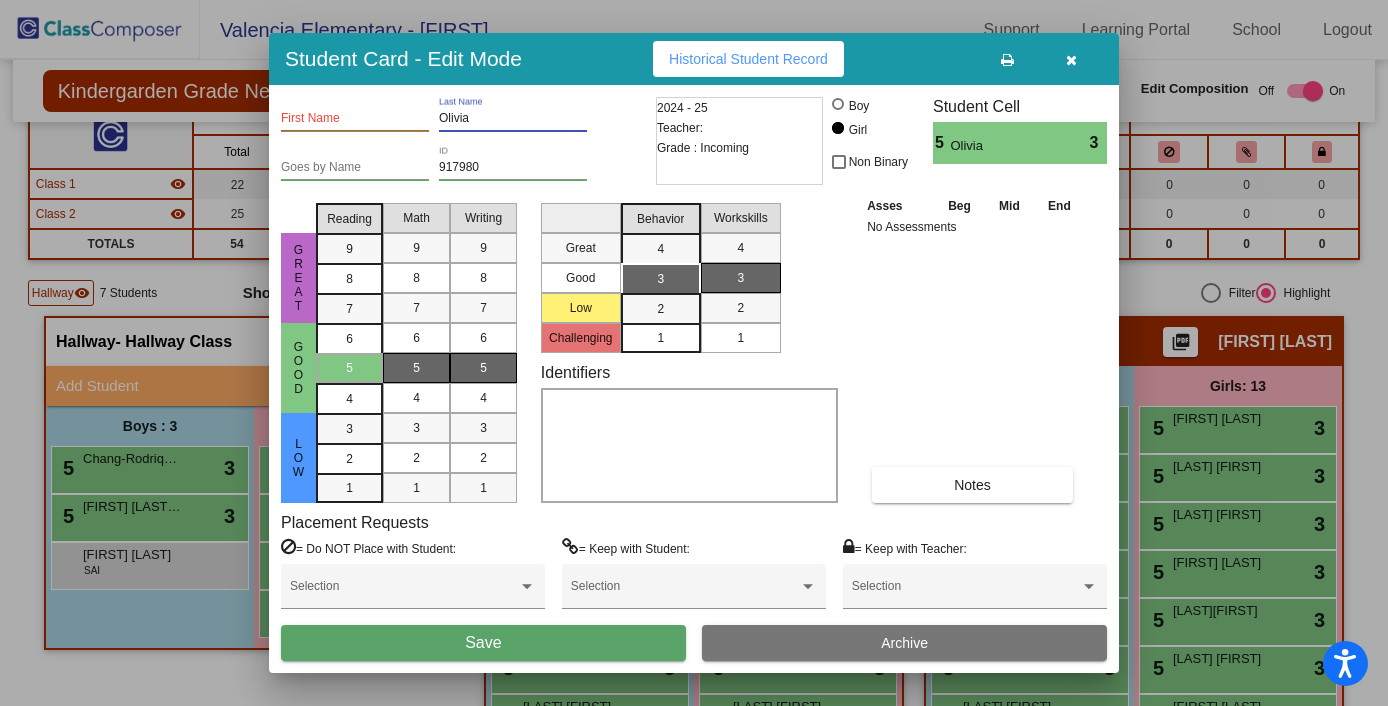paste on "[LAST]" 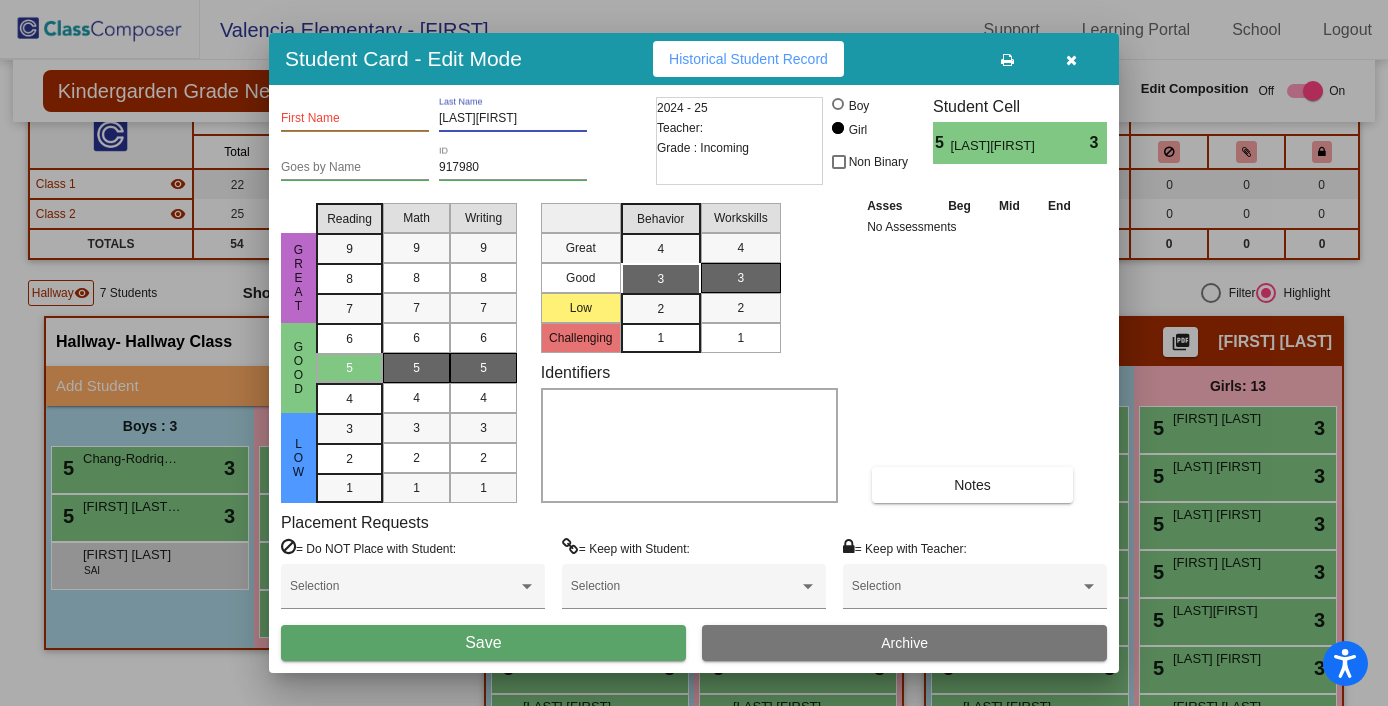 drag, startPoint x: 521, startPoint y: 118, endPoint x: 489, endPoint y: 120, distance: 32.06244 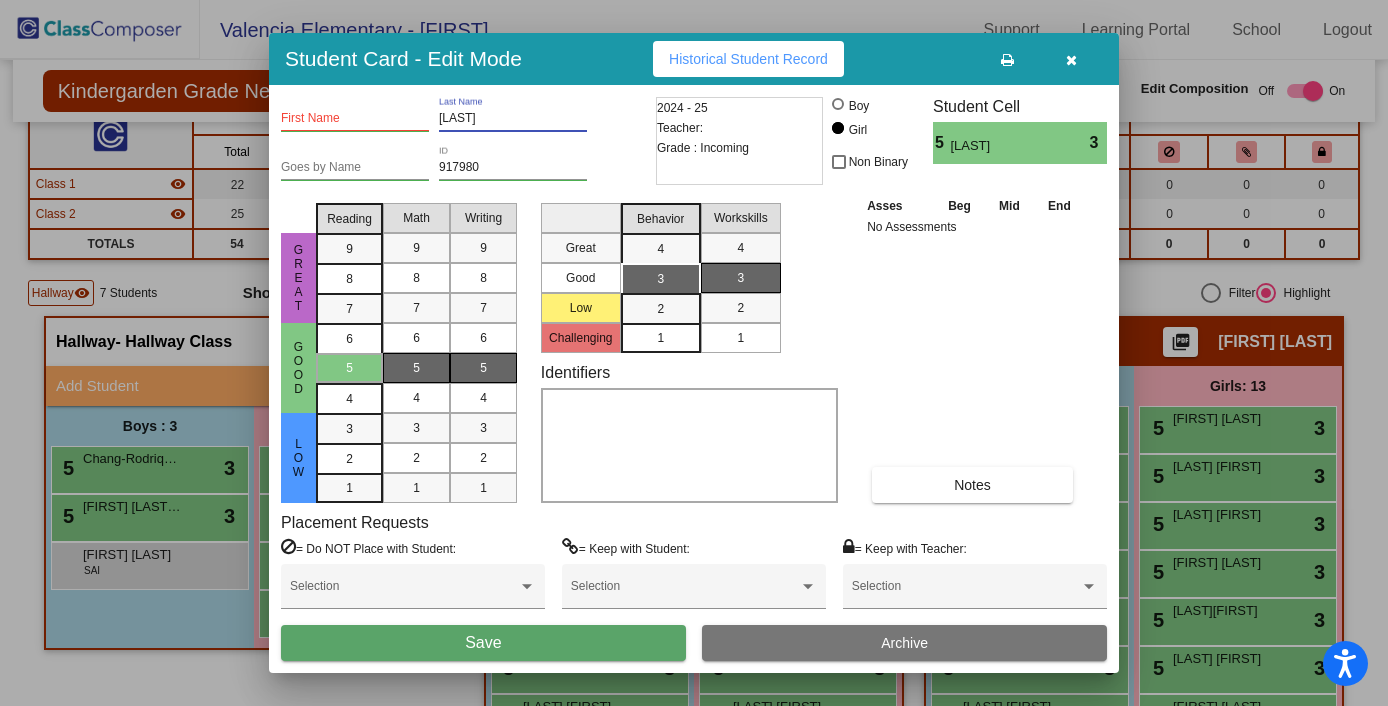 type on "[LAST]" 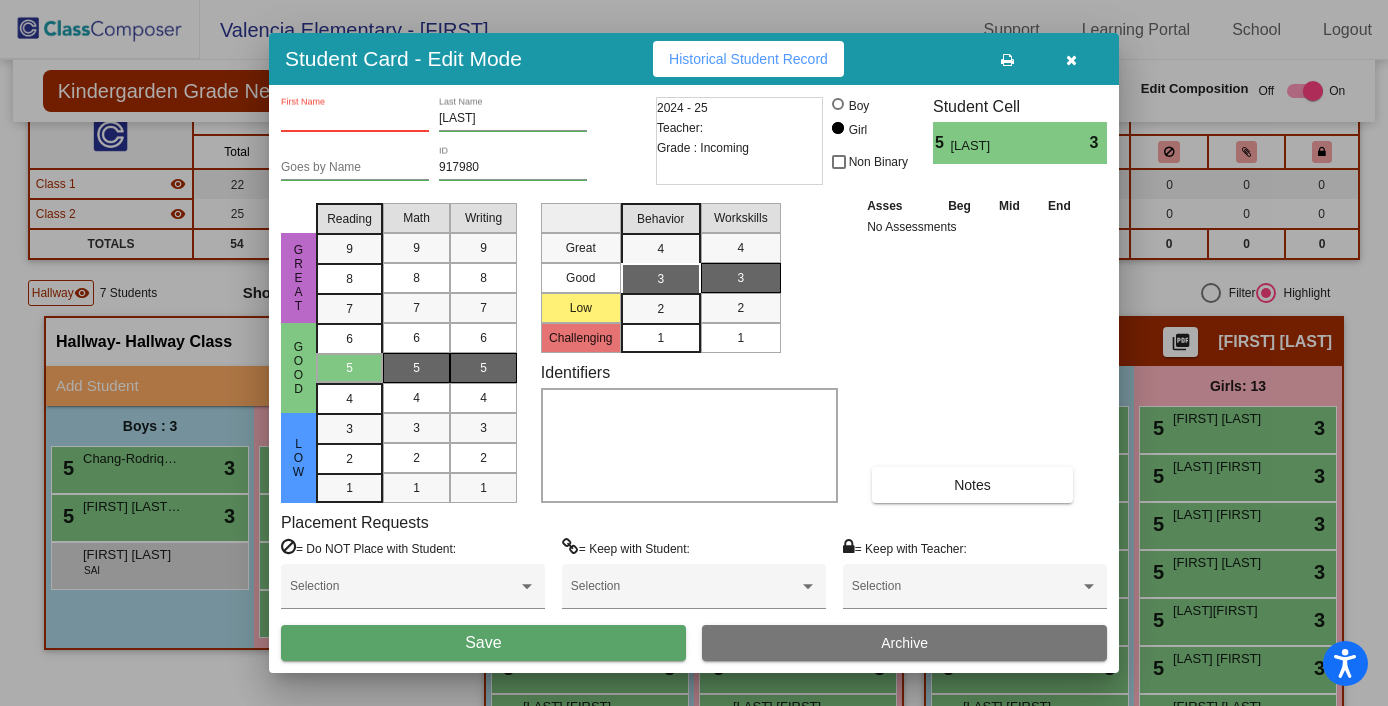 paste on "Olivia" 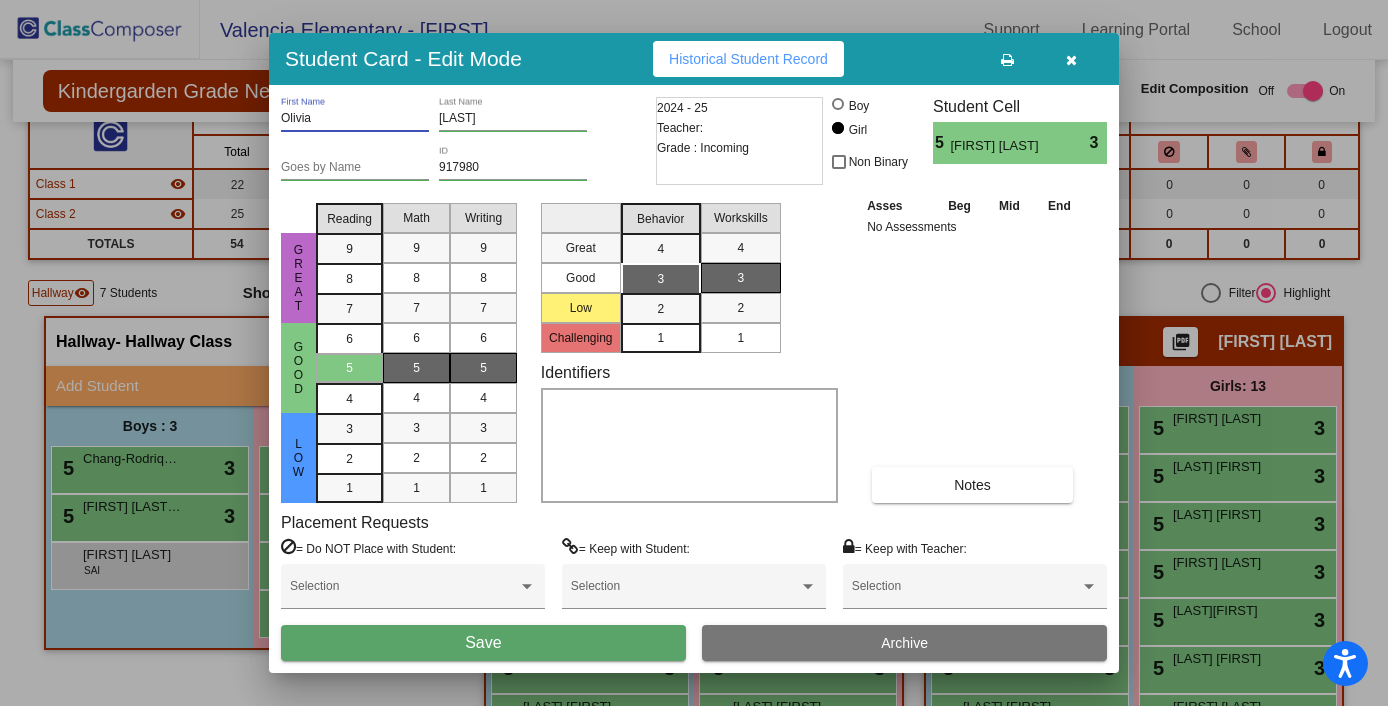 type on "Olivia" 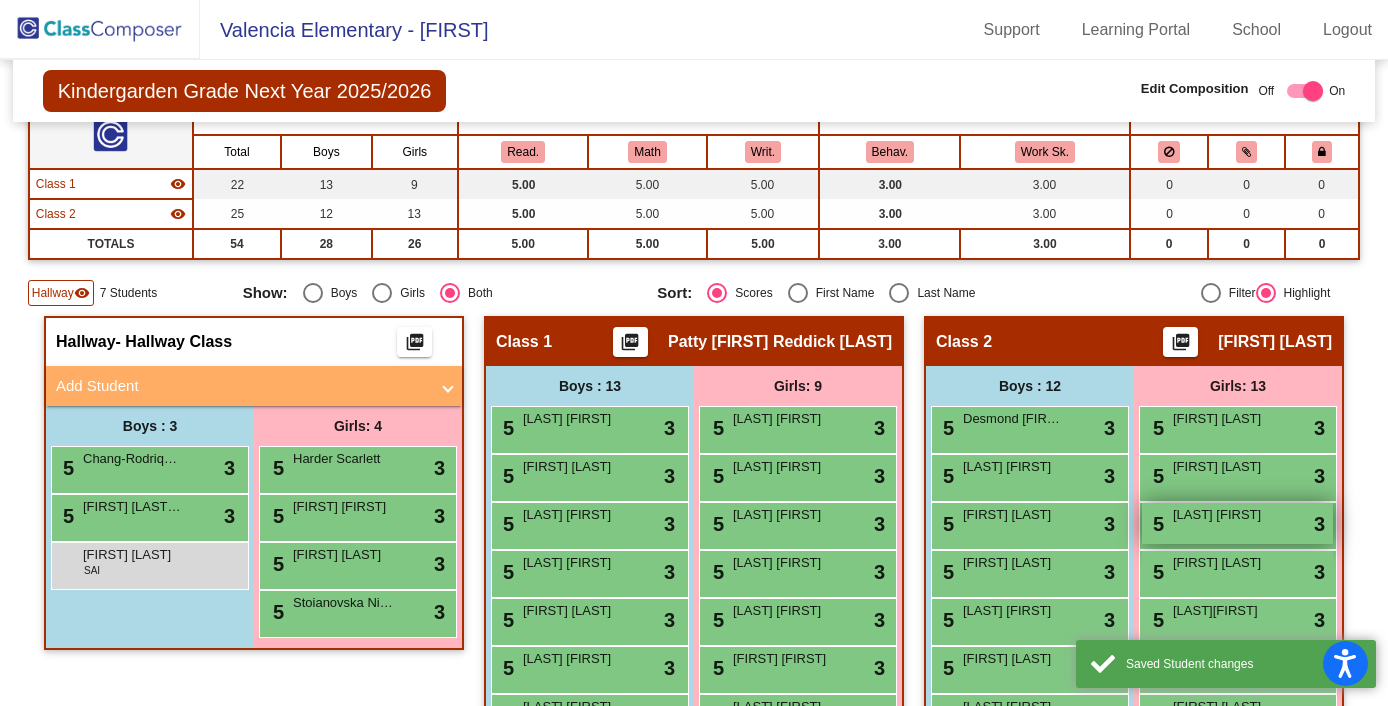 click on "[LAST] [FIRST]" at bounding box center (1223, 515) 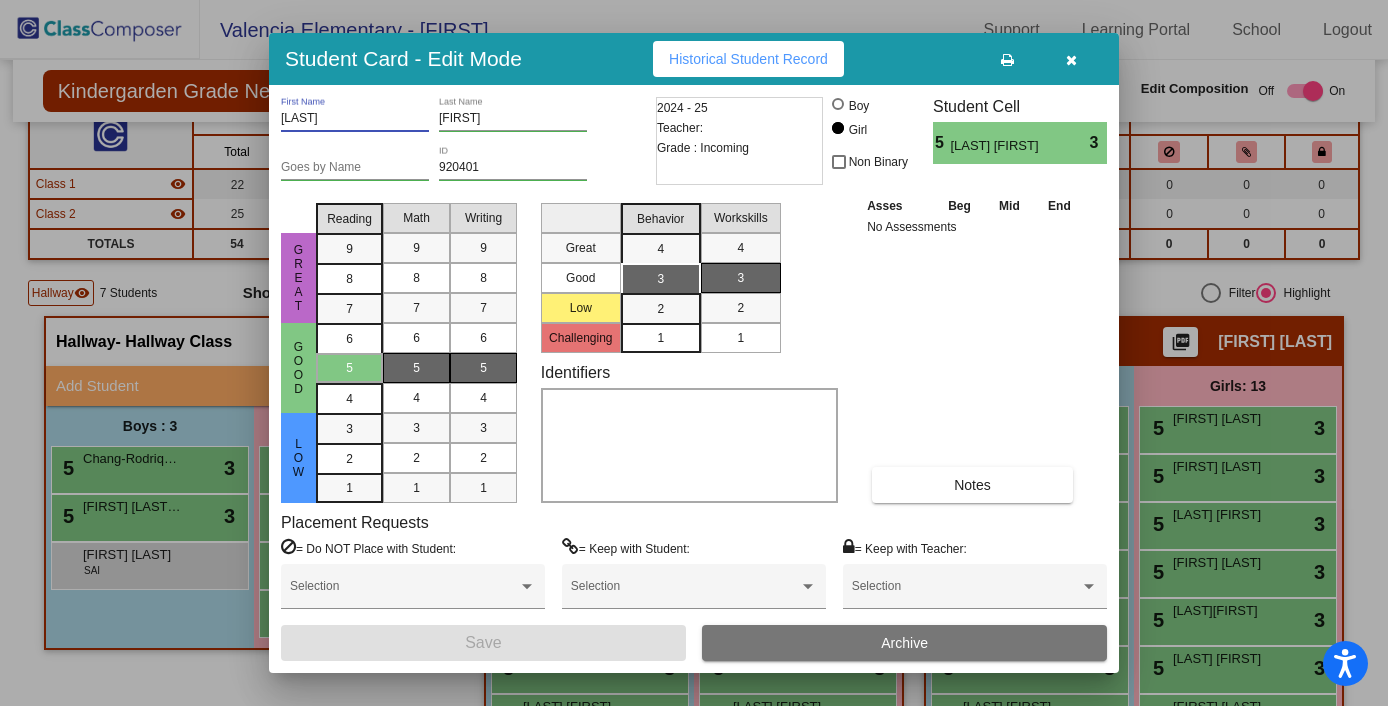 drag, startPoint x: 376, startPoint y: 118, endPoint x: 260, endPoint y: 117, distance: 116.00431 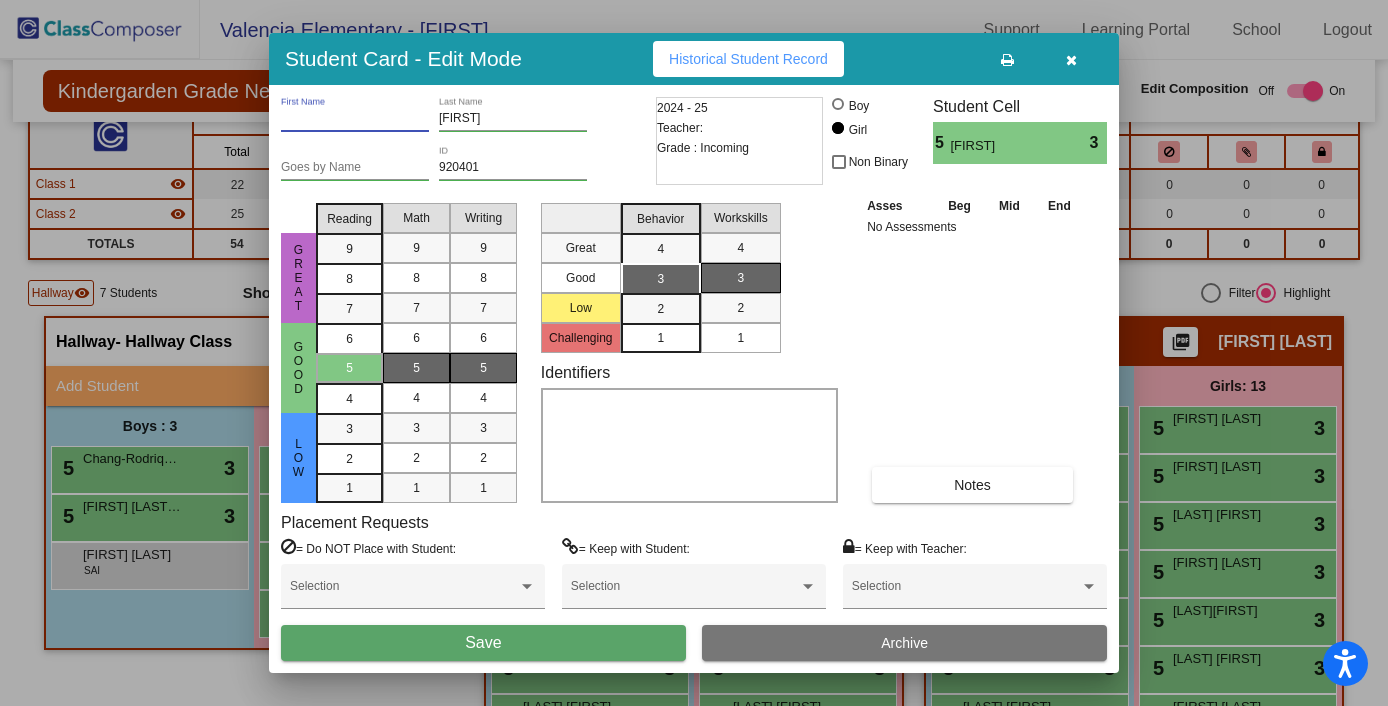type 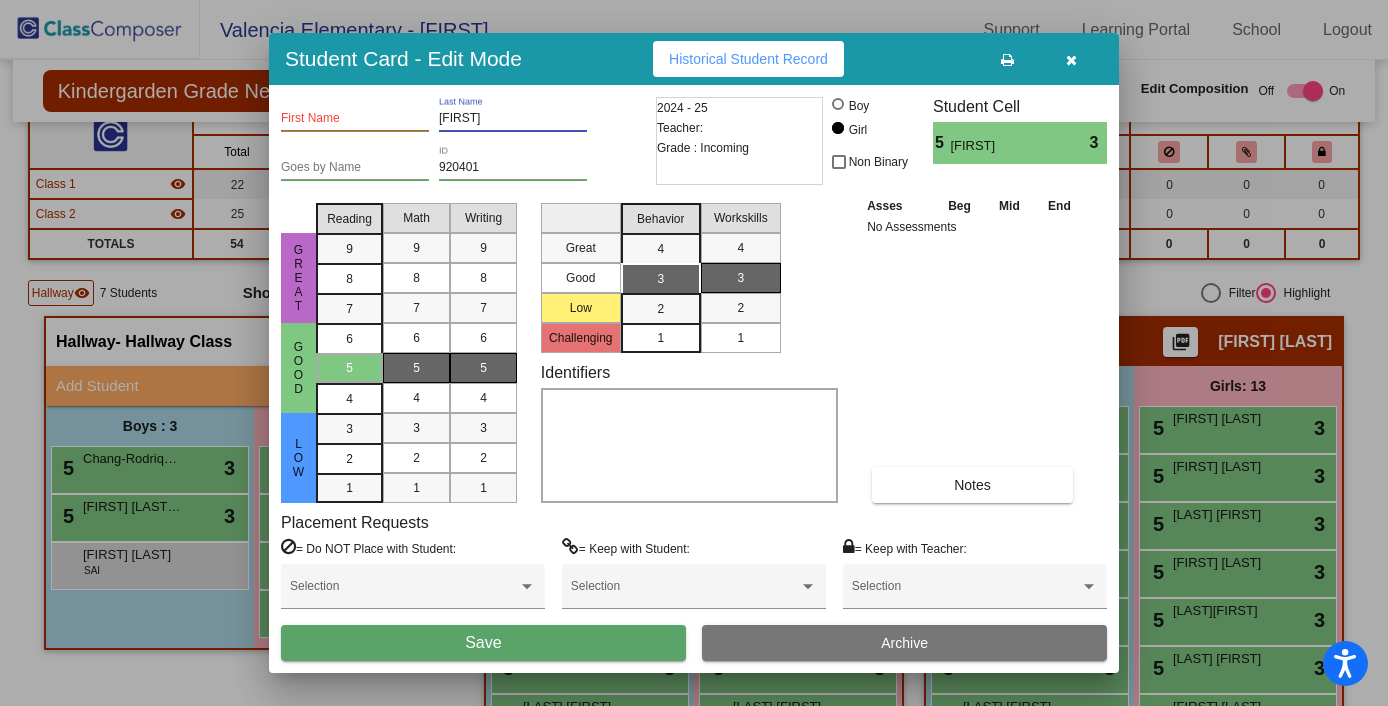 click on "[FIRST]" at bounding box center (513, 119) 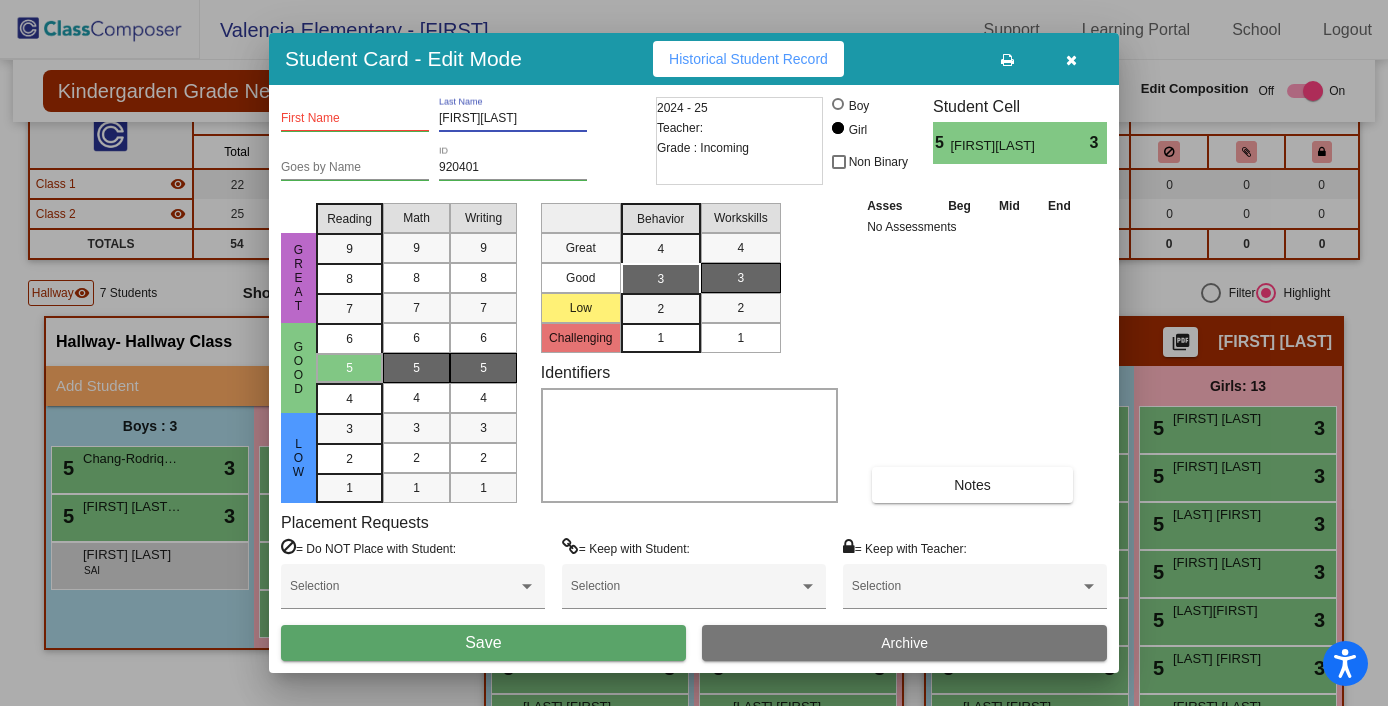 drag, startPoint x: 456, startPoint y: 118, endPoint x: 432, endPoint y: 117, distance: 24.020824 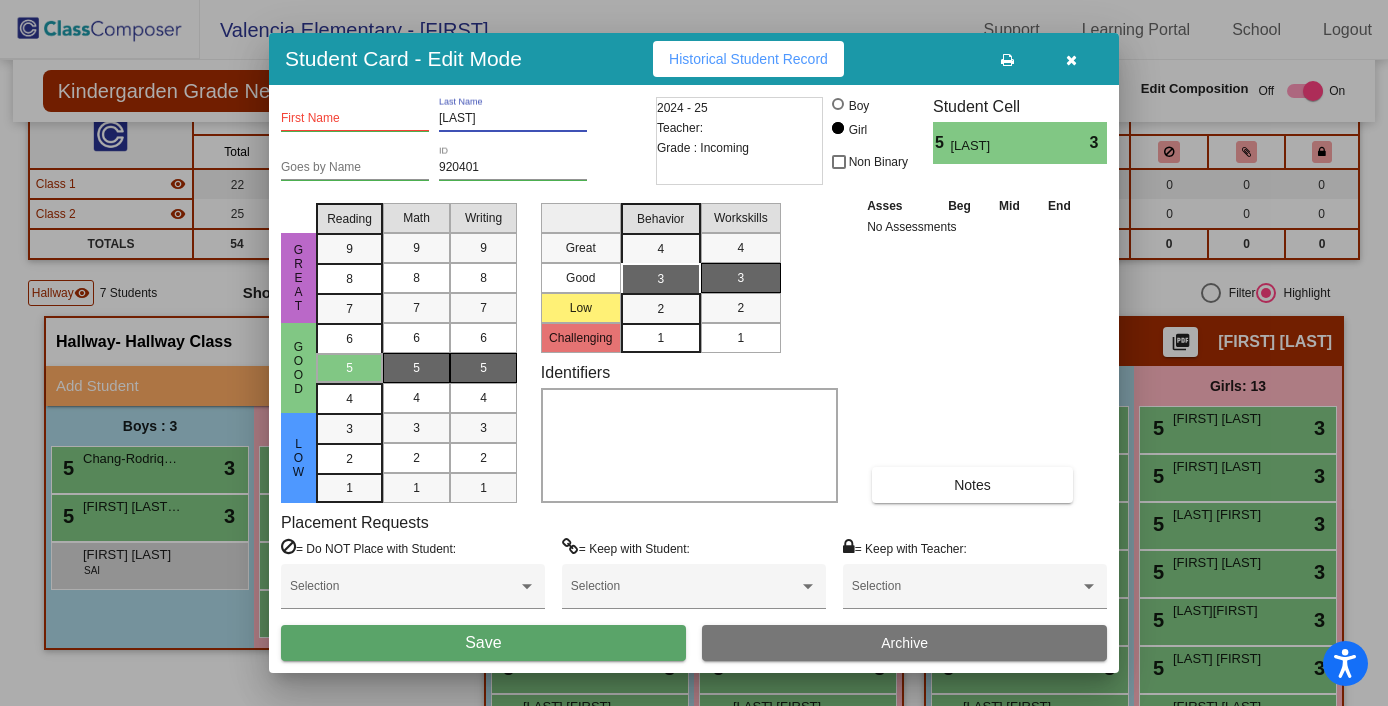 type on "[LAST]" 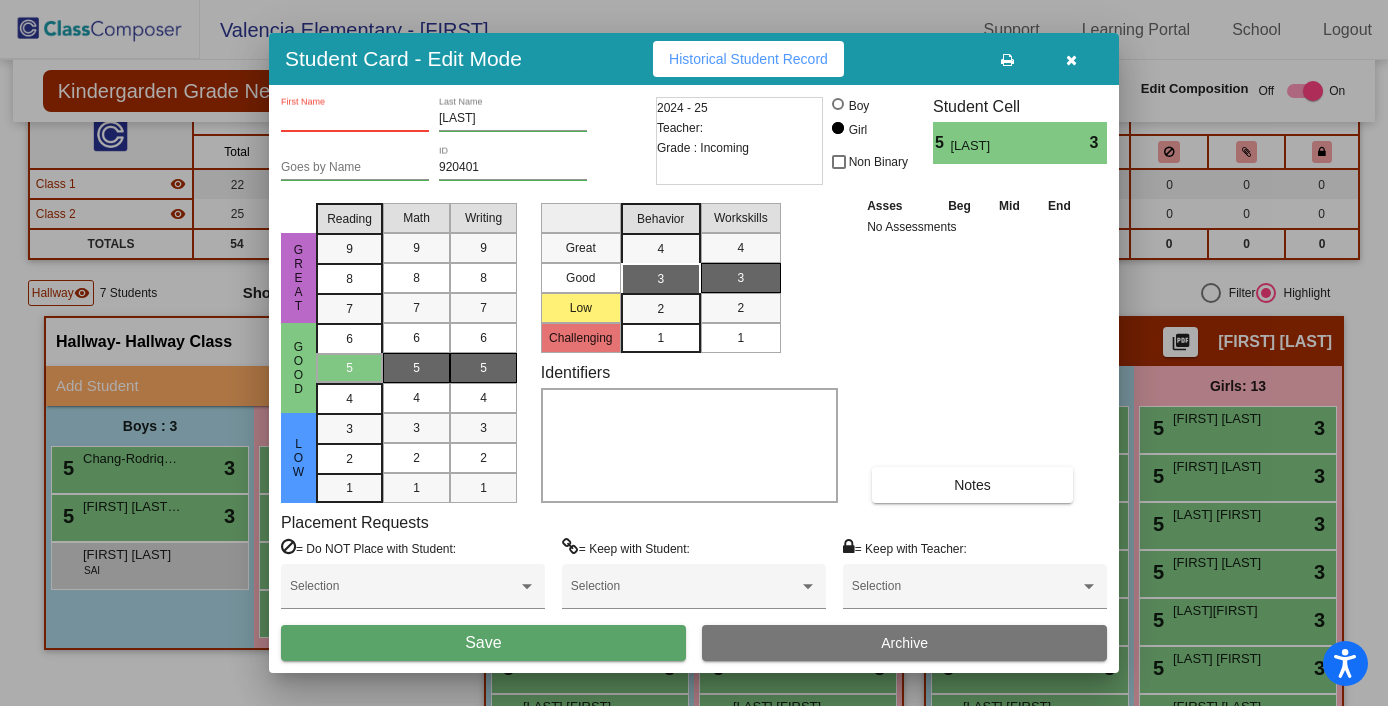 paste on "[FIRST]" 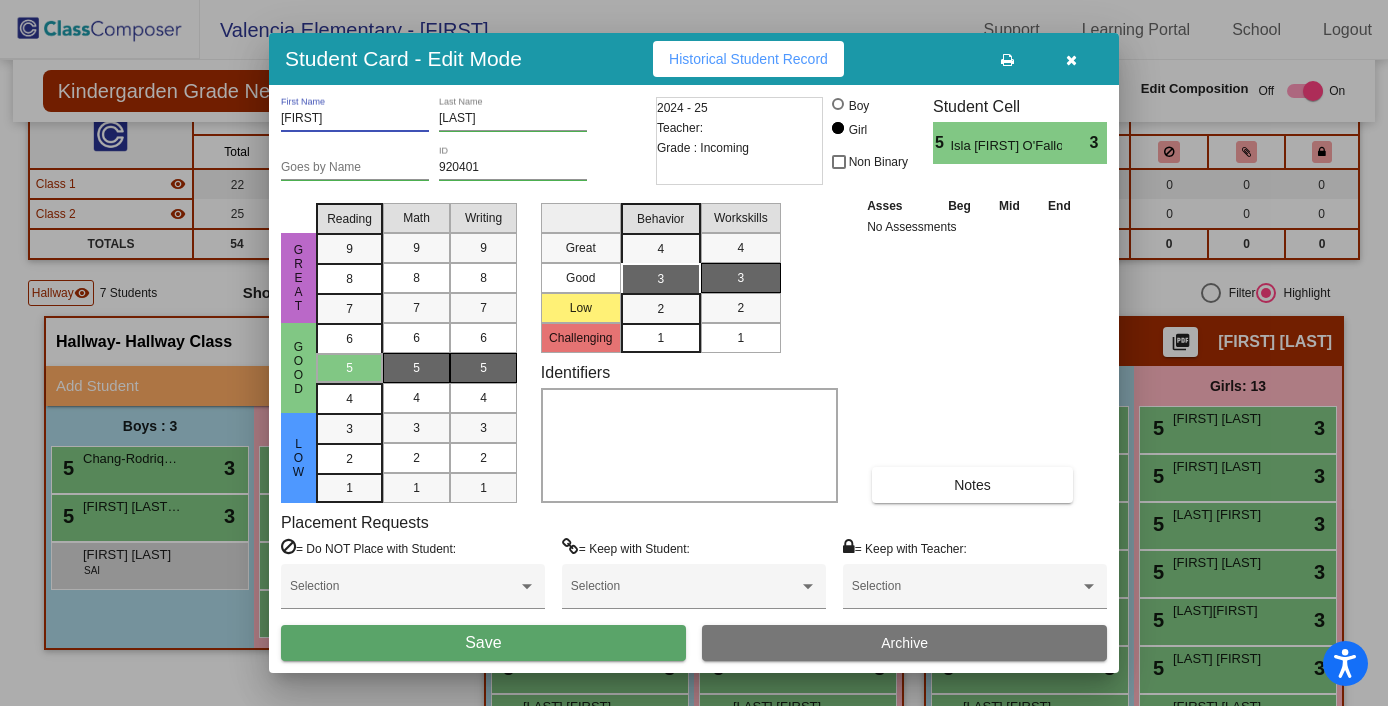 type on "[FIRST]" 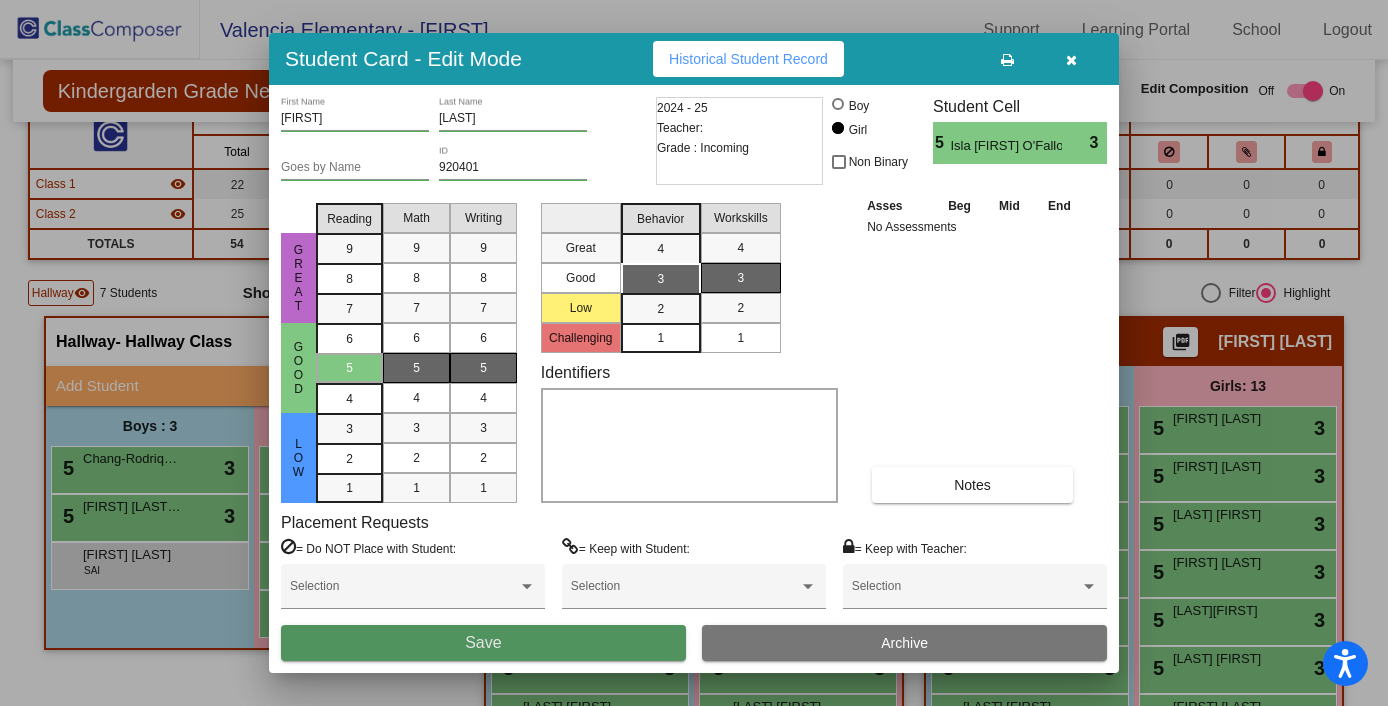 click on "Save" at bounding box center (483, 643) 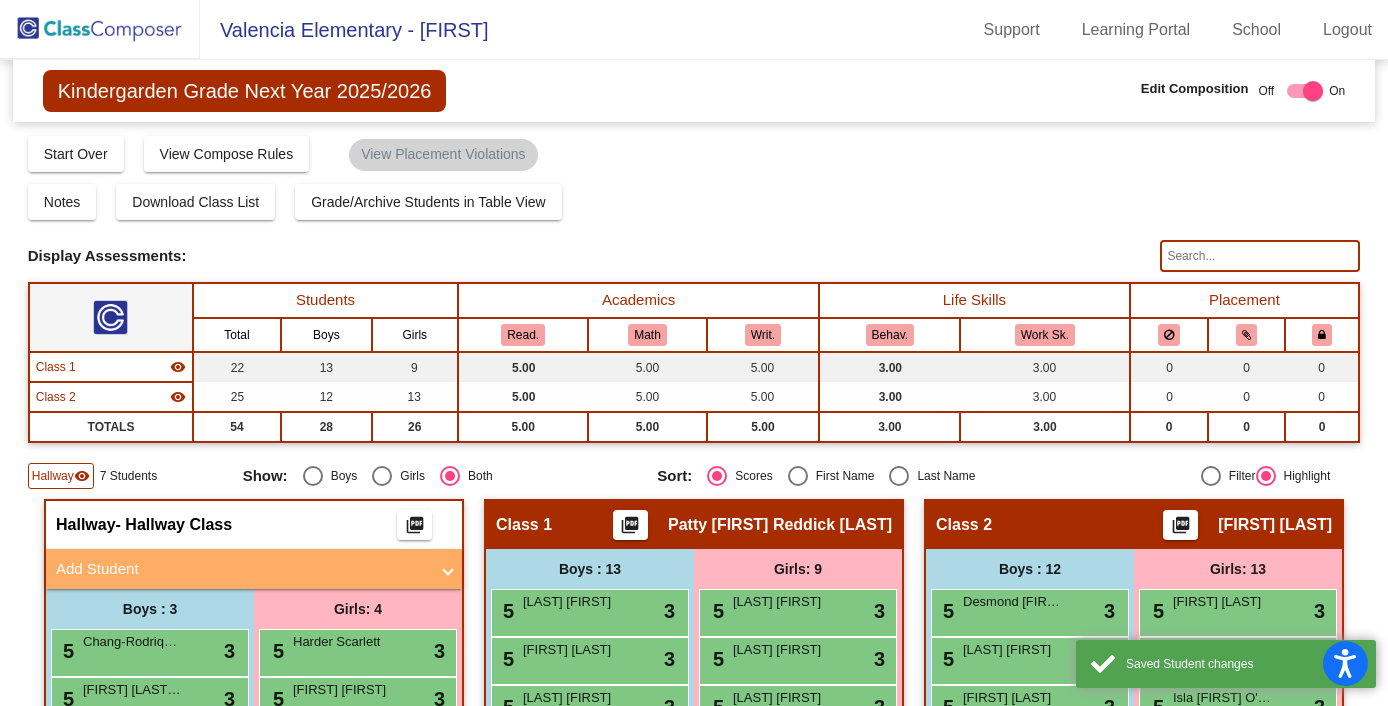 scroll, scrollTop: 0, scrollLeft: 0, axis: both 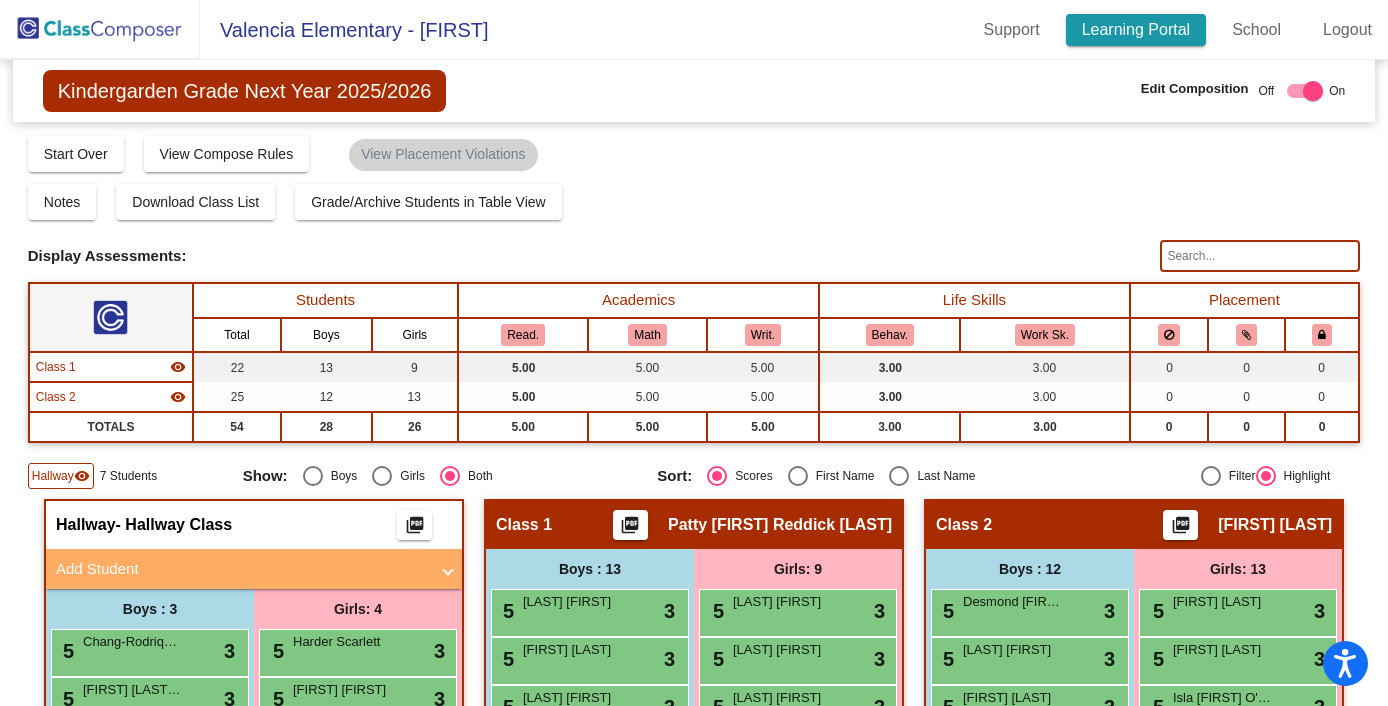 click on "Learning Portal" 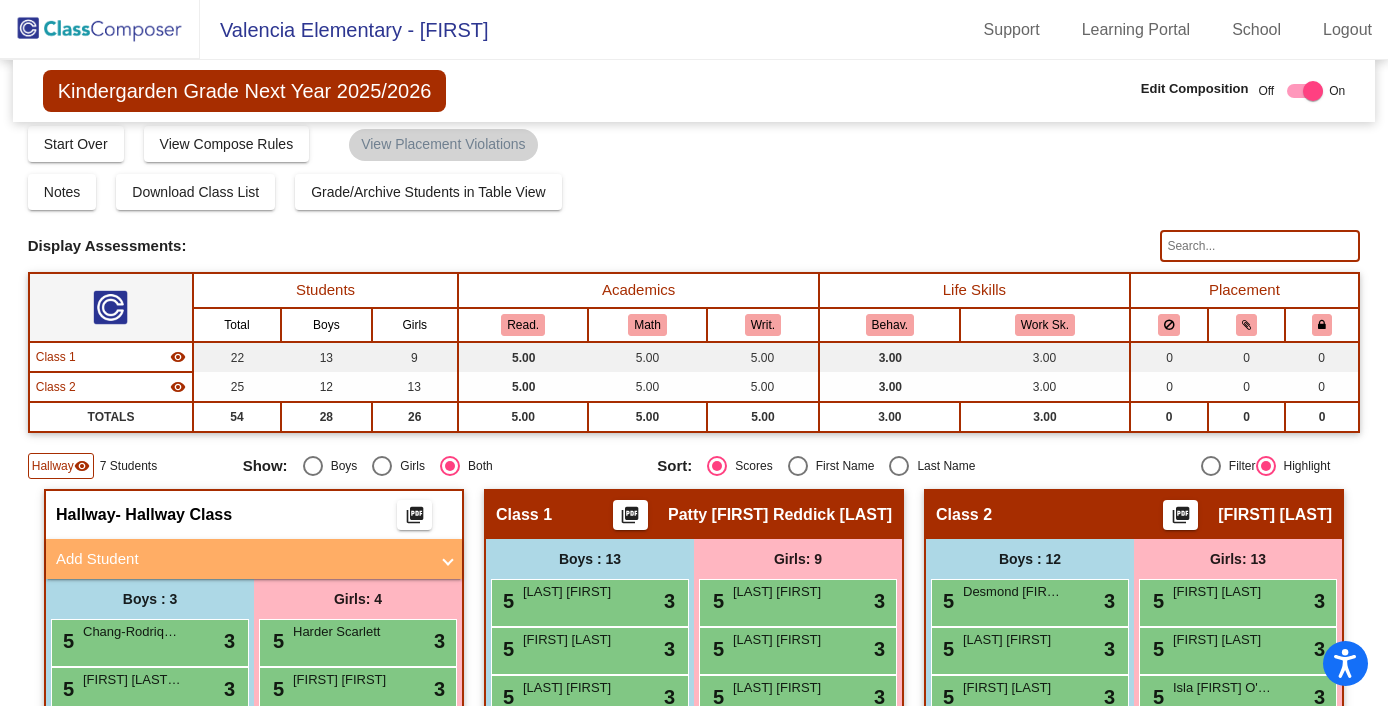 scroll, scrollTop: 0, scrollLeft: 0, axis: both 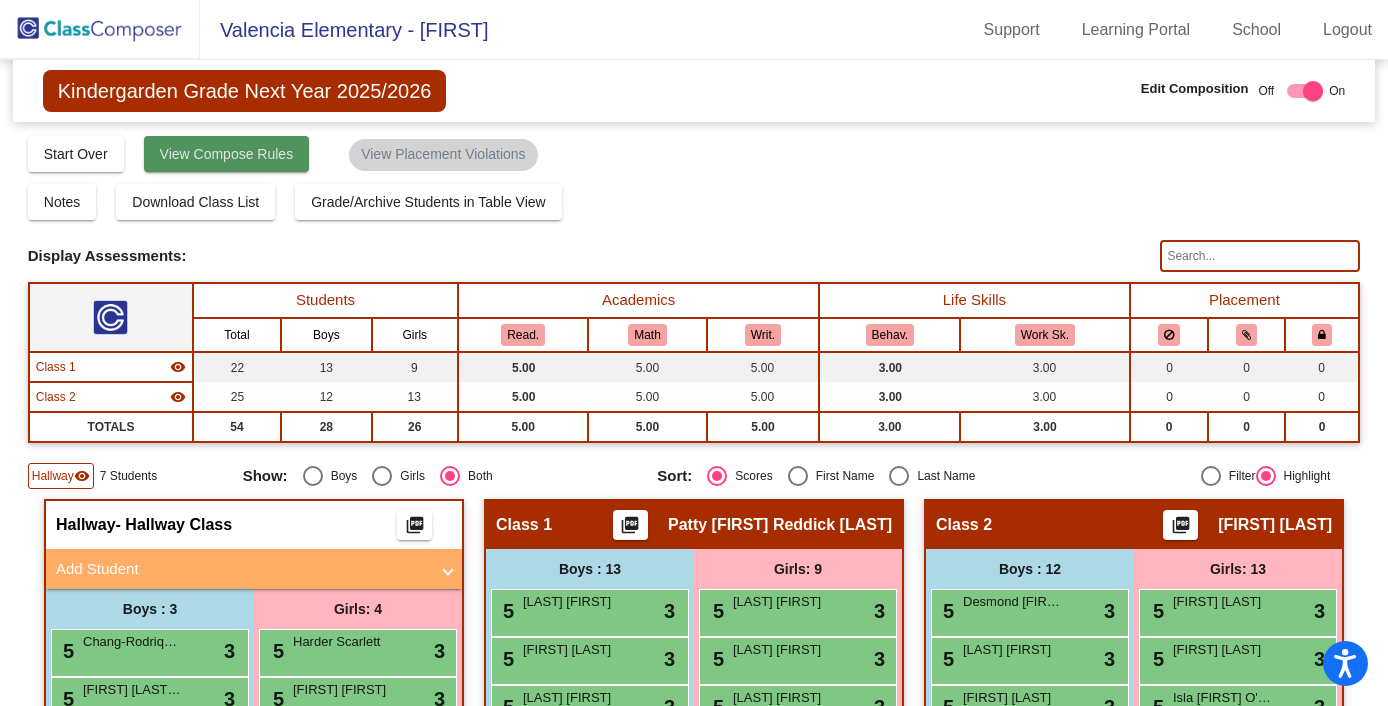 click on "View Compose Rules" 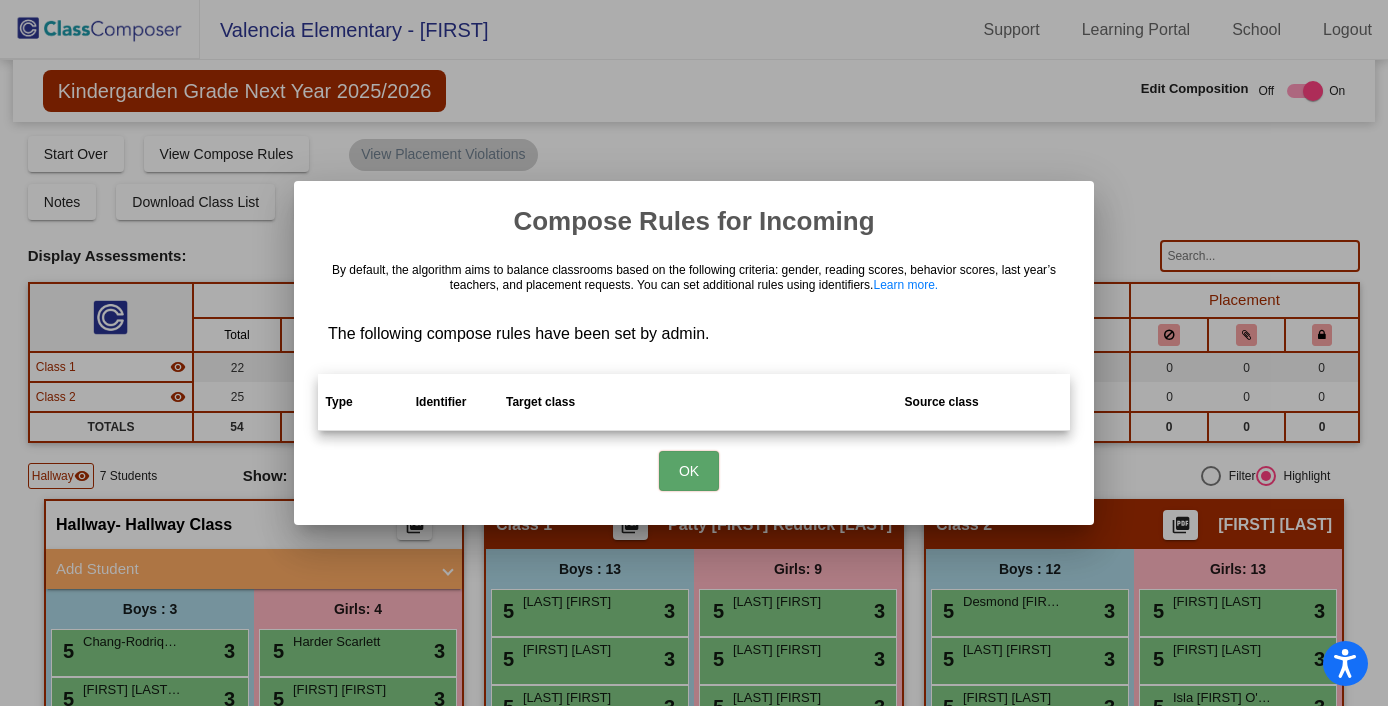 click at bounding box center (694, 353) 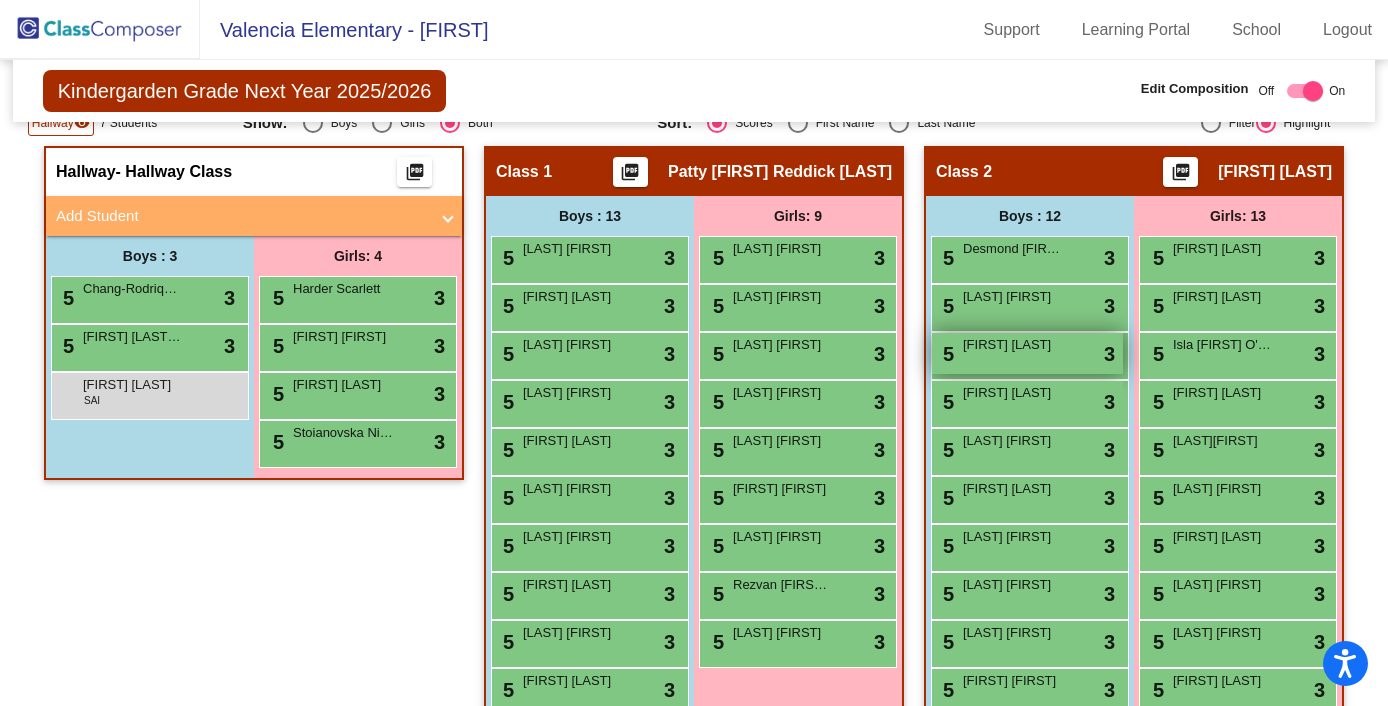 scroll, scrollTop: 364, scrollLeft: 0, axis: vertical 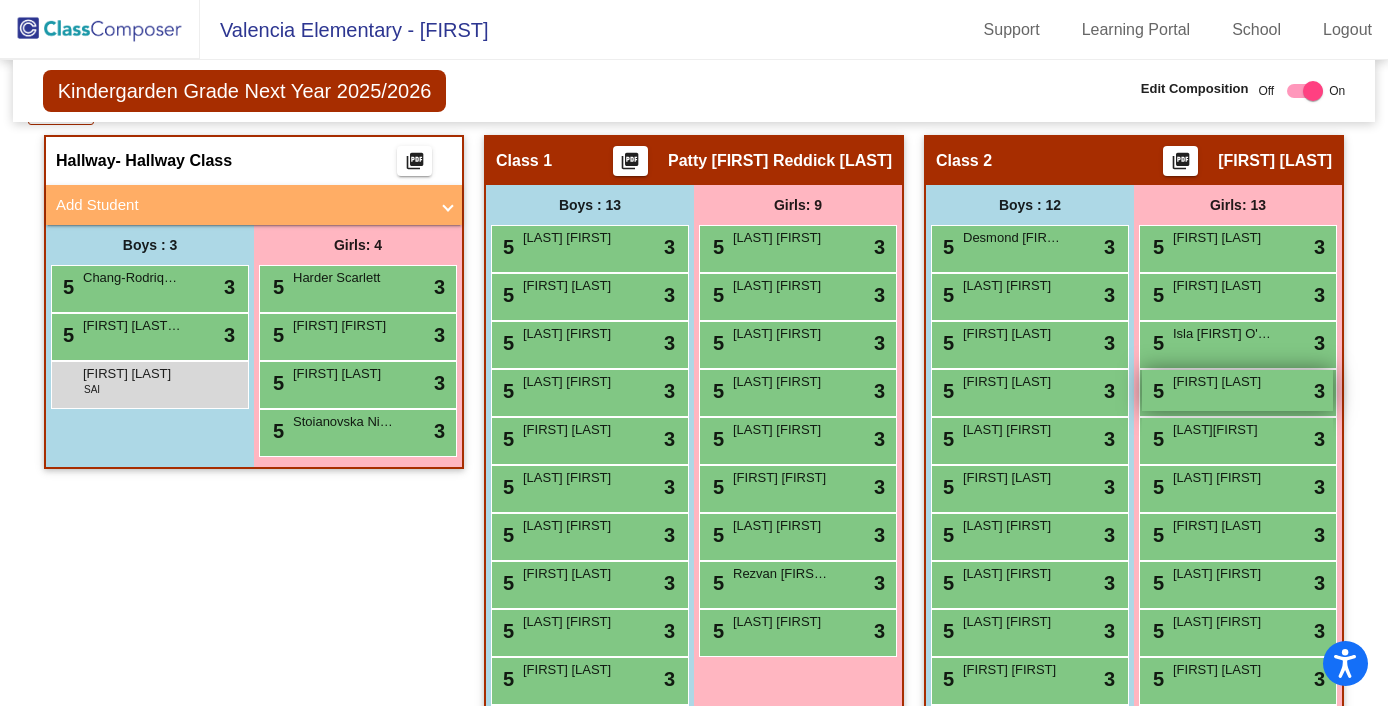 click on "5 [LAST] [FIRST] lock do_not_disturb_alt 3" at bounding box center (1237, 390) 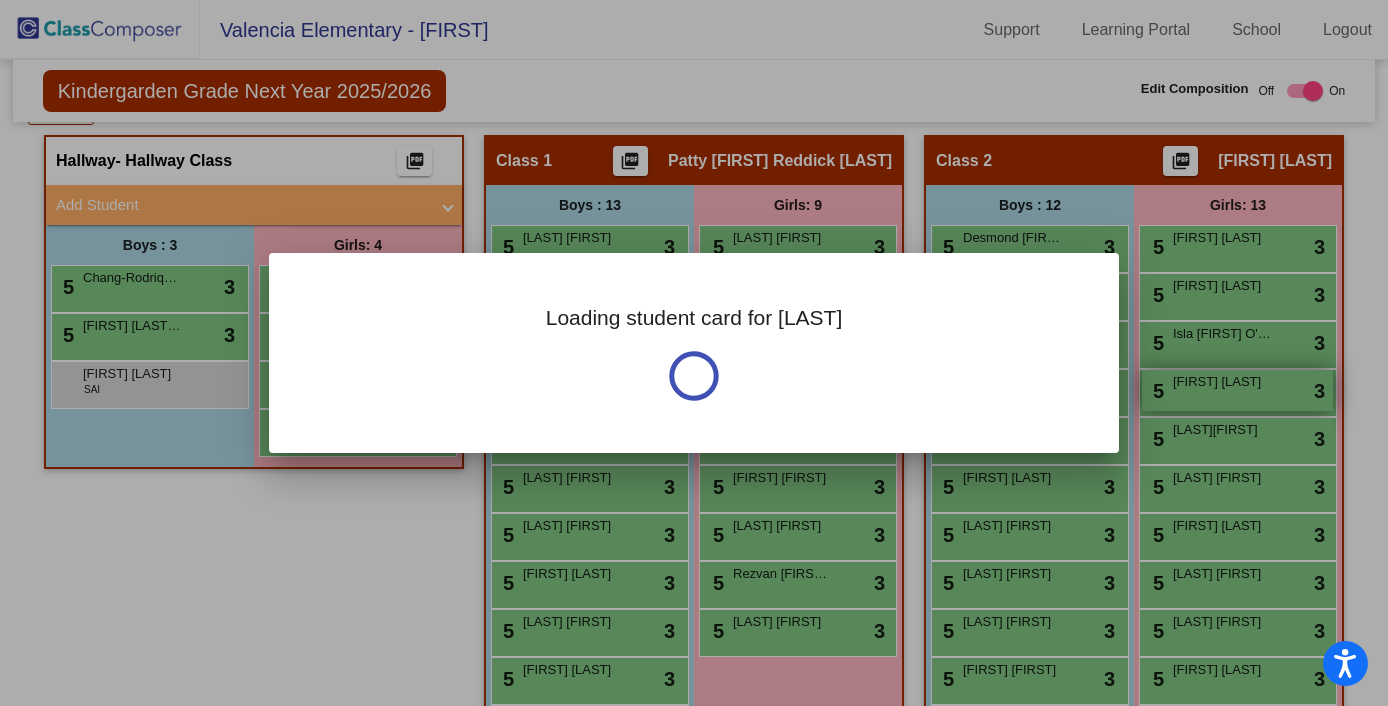 click at bounding box center (694, 353) 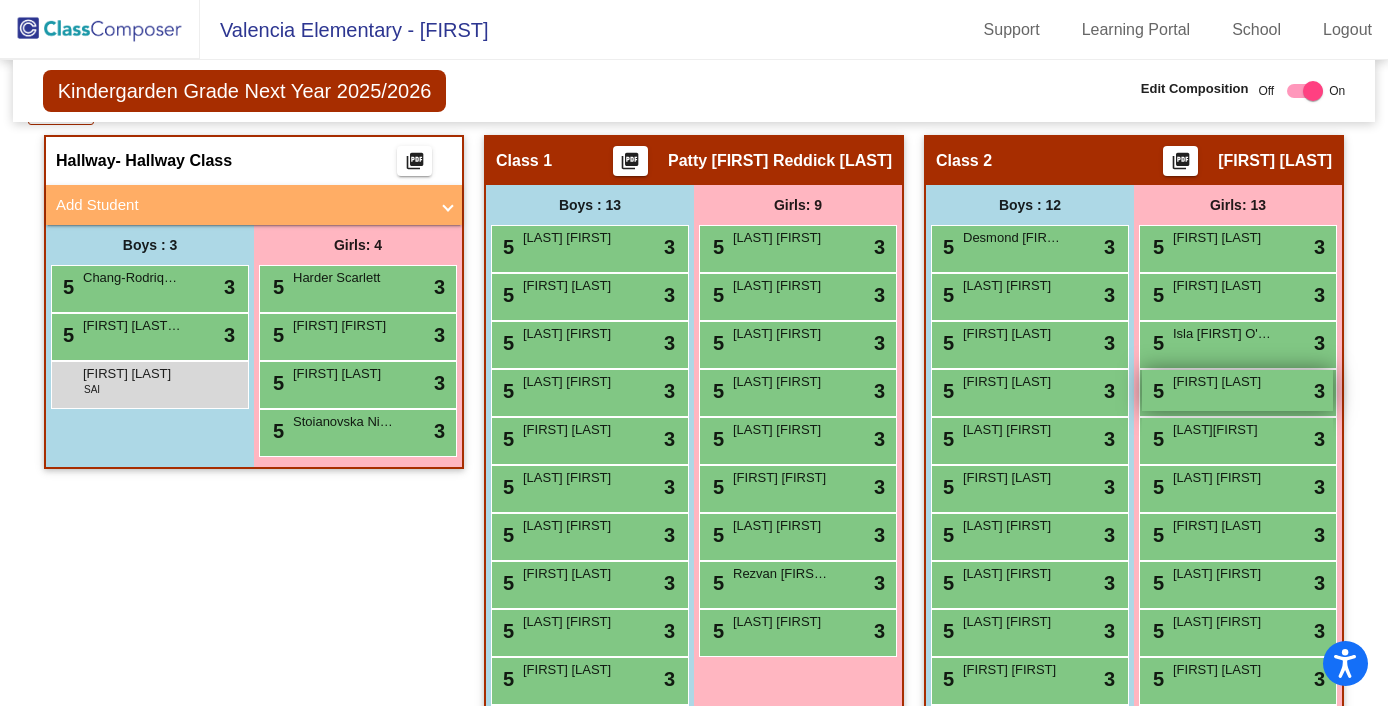 click on "5 [LAST] [FIRST] lock do_not_disturb_alt 3" at bounding box center (1237, 390) 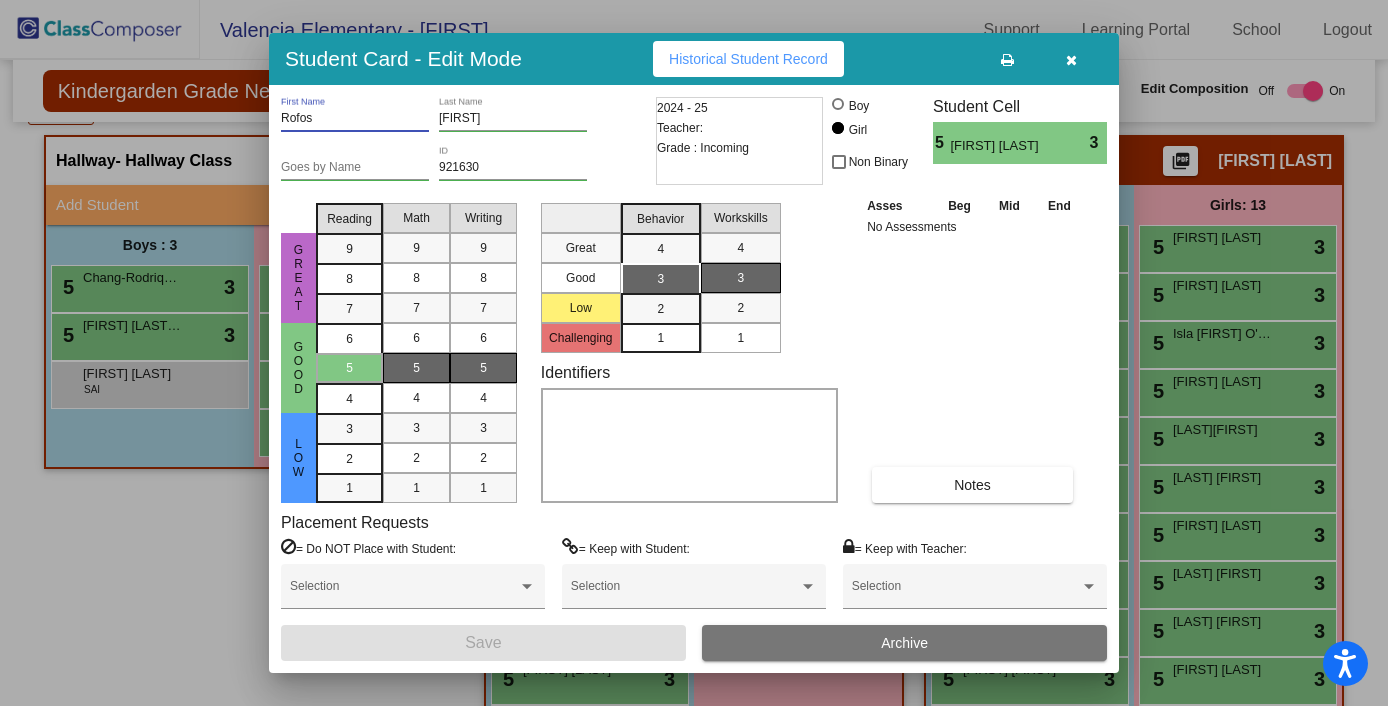 drag, startPoint x: 349, startPoint y: 117, endPoint x: 274, endPoint y: 118, distance: 75.00667 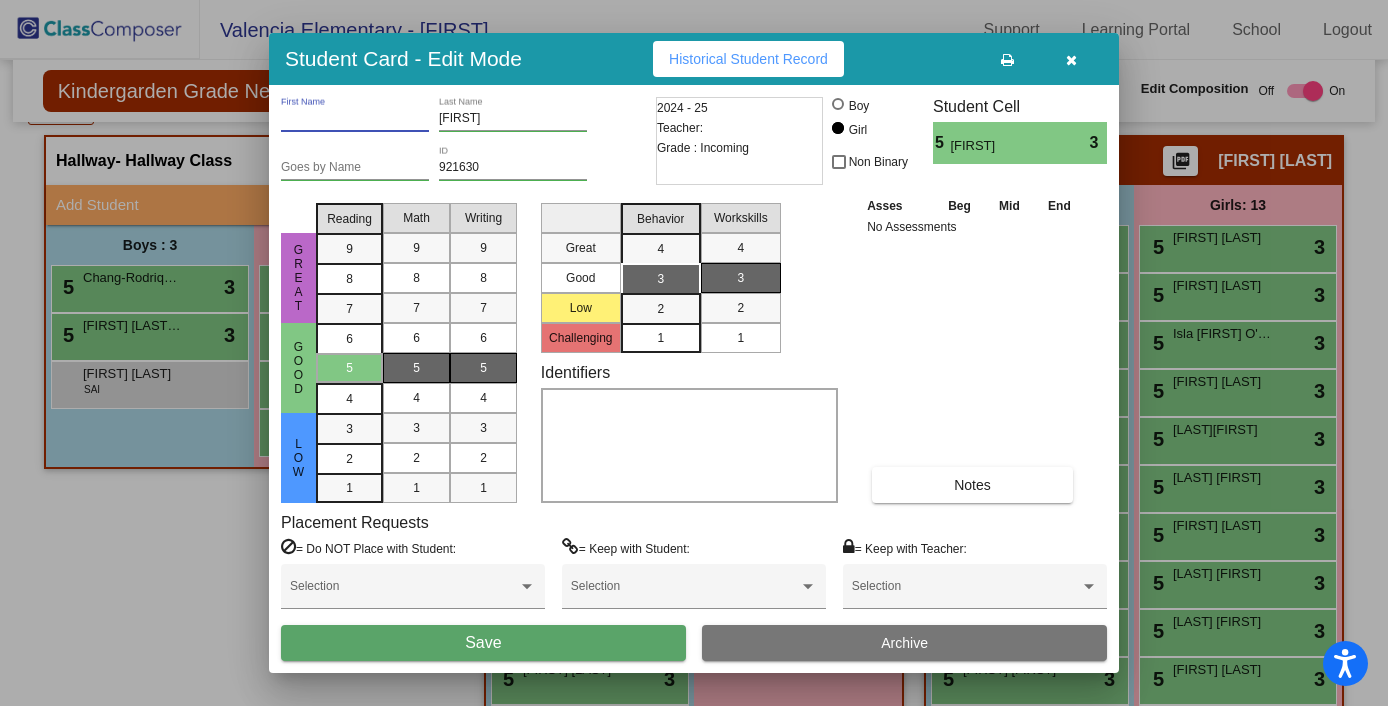 type 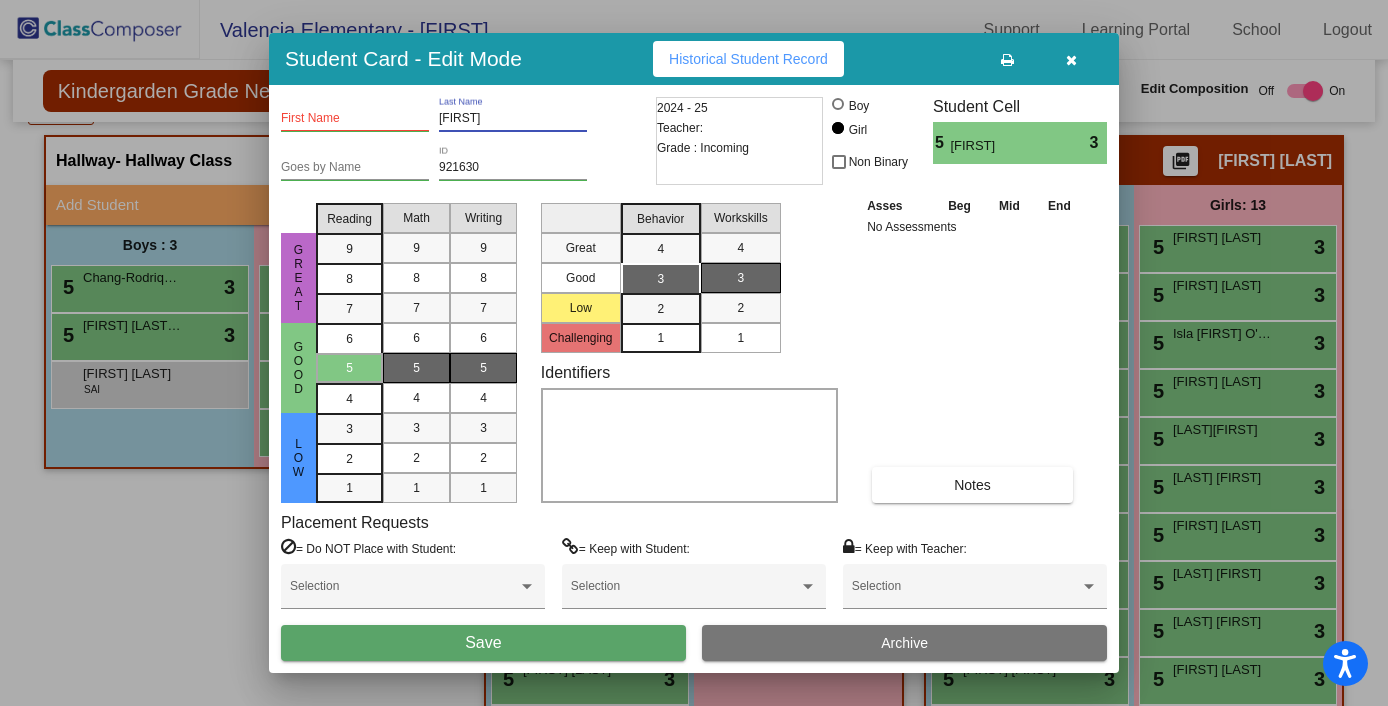 paste on "Rofos" 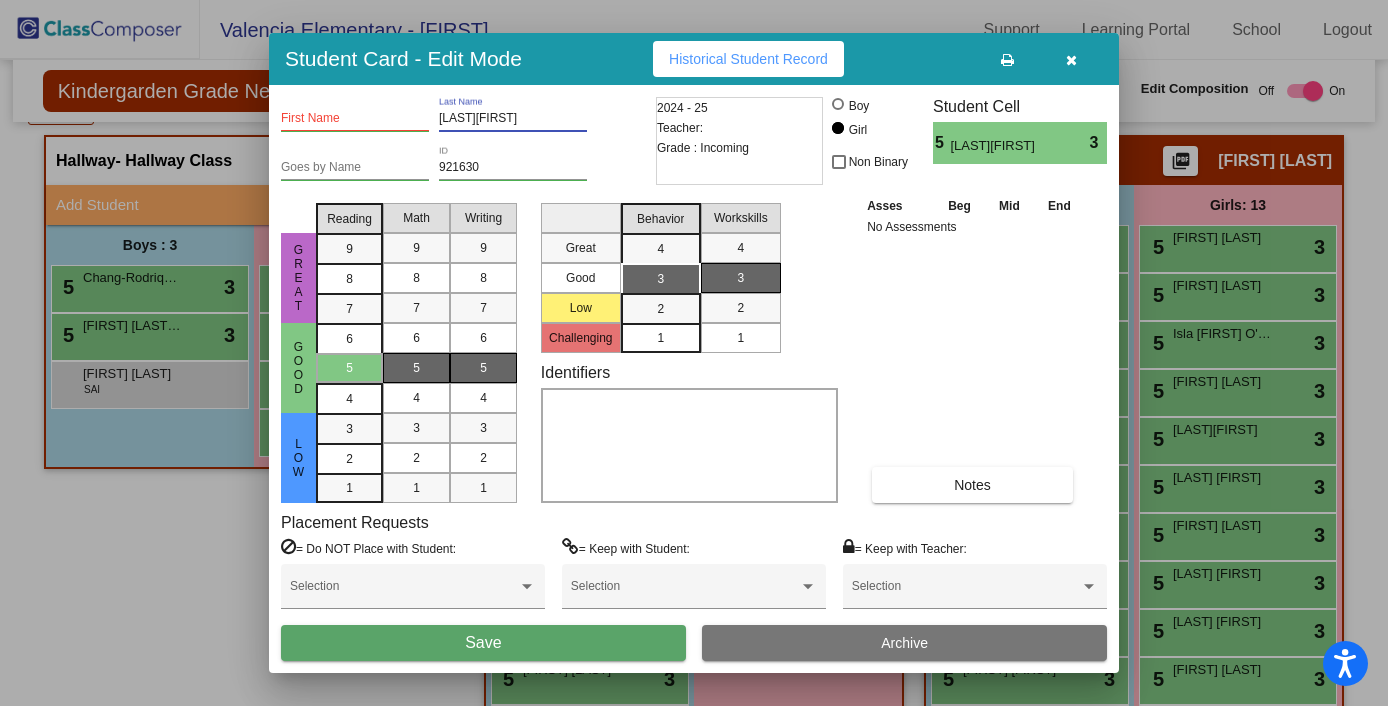 drag, startPoint x: 525, startPoint y: 117, endPoint x: 473, endPoint y: 117, distance: 52 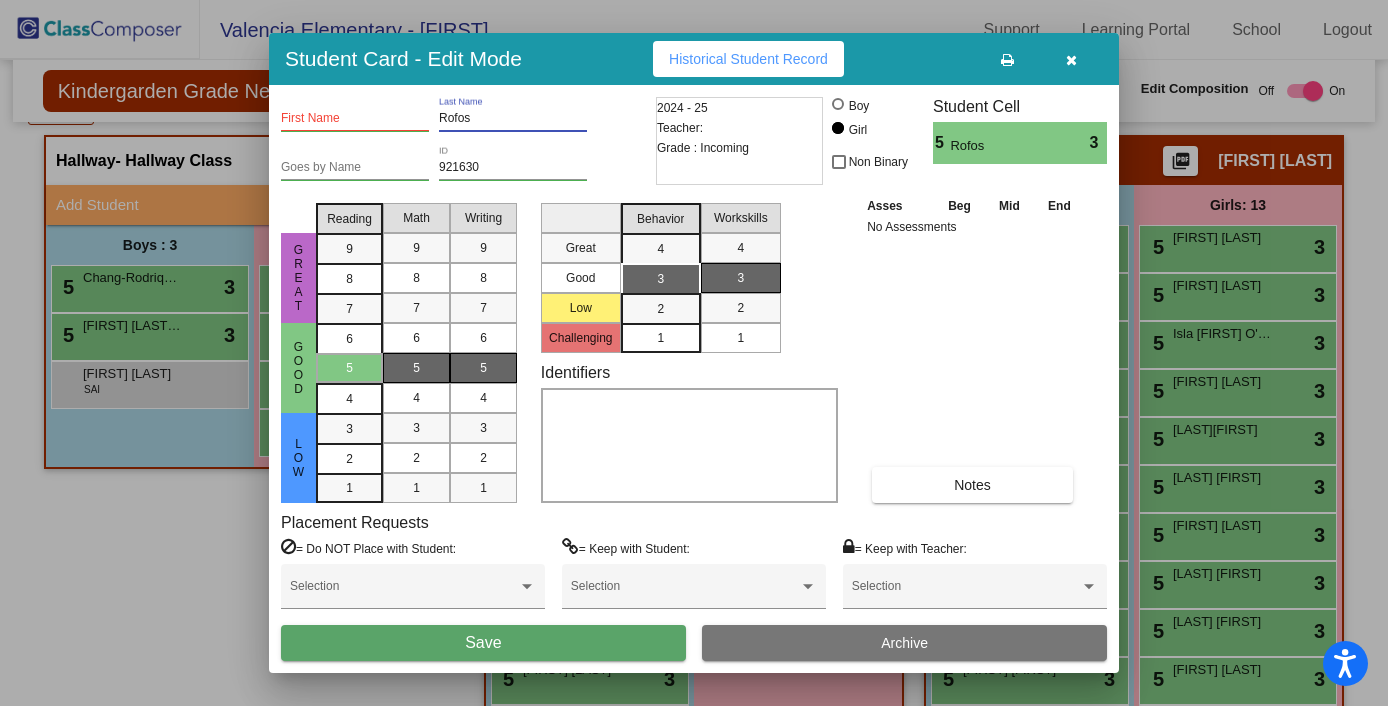 type on "Rofos" 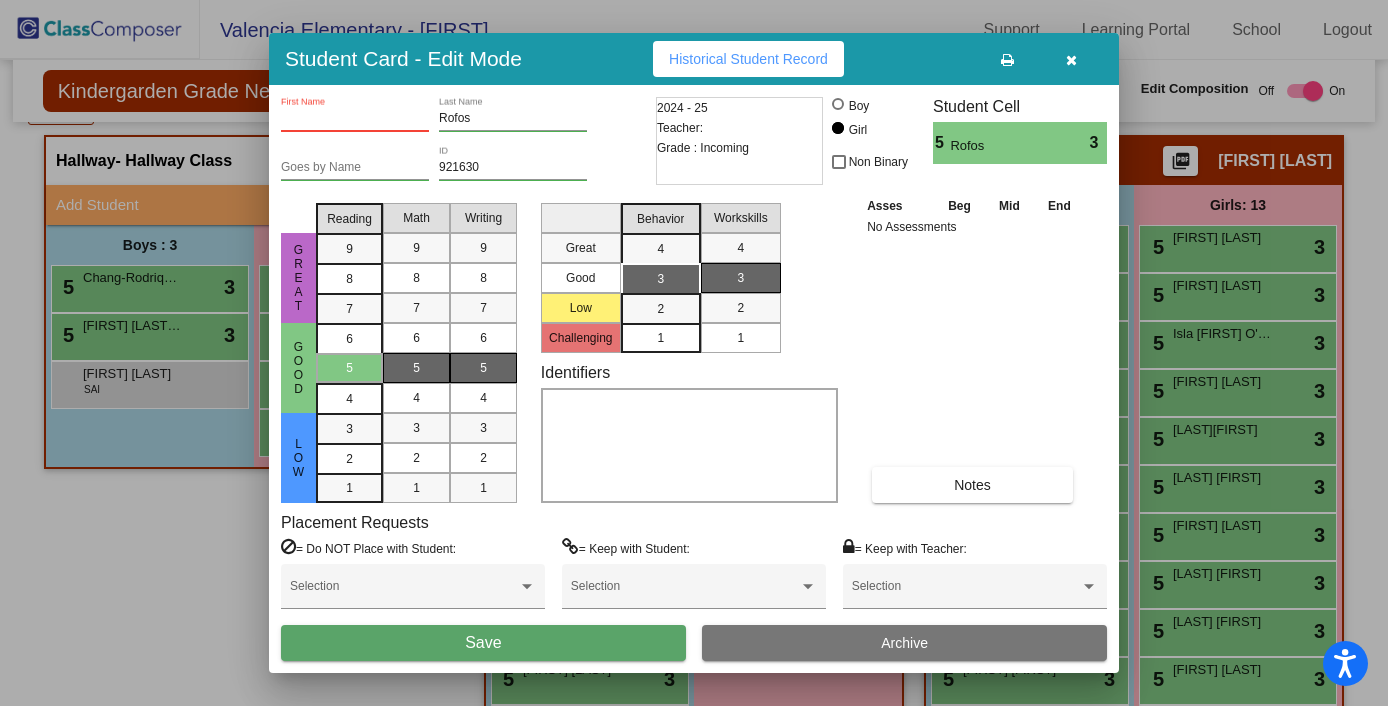 paste on "[FIRST]" 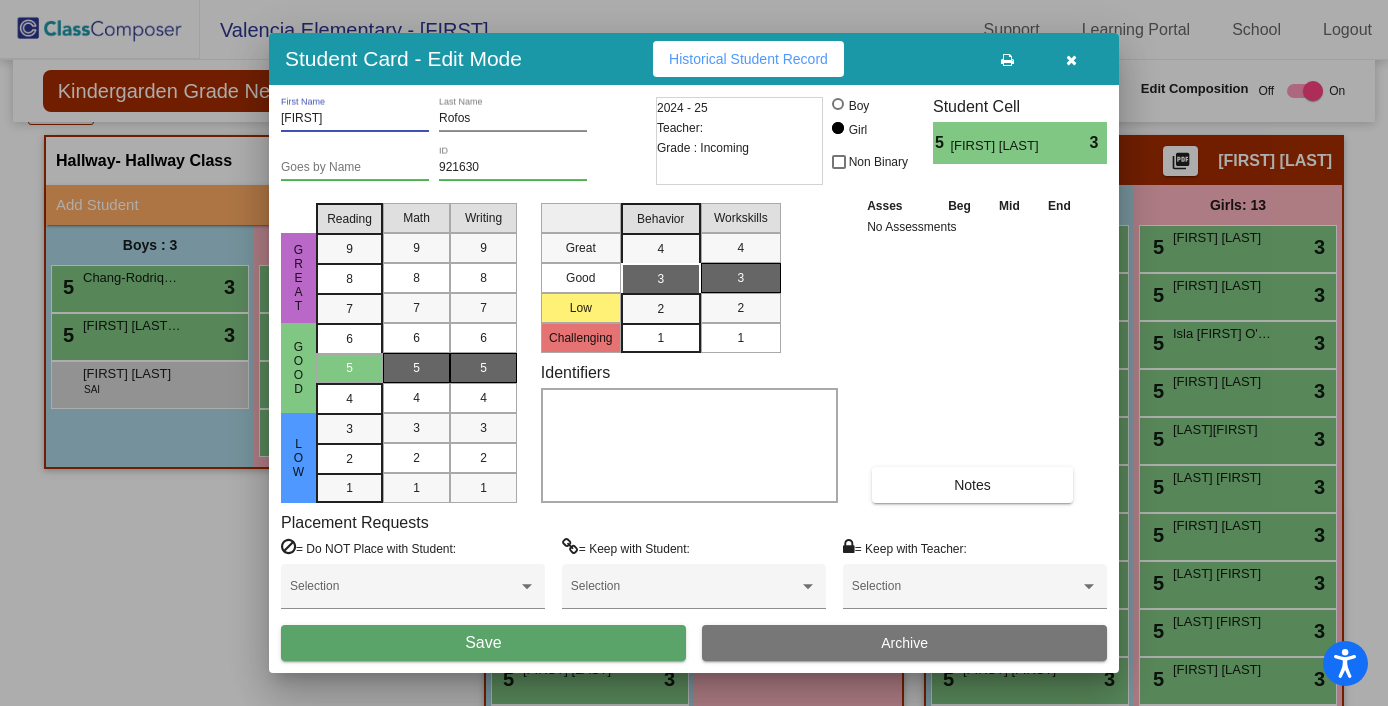 type on "[FIRST]" 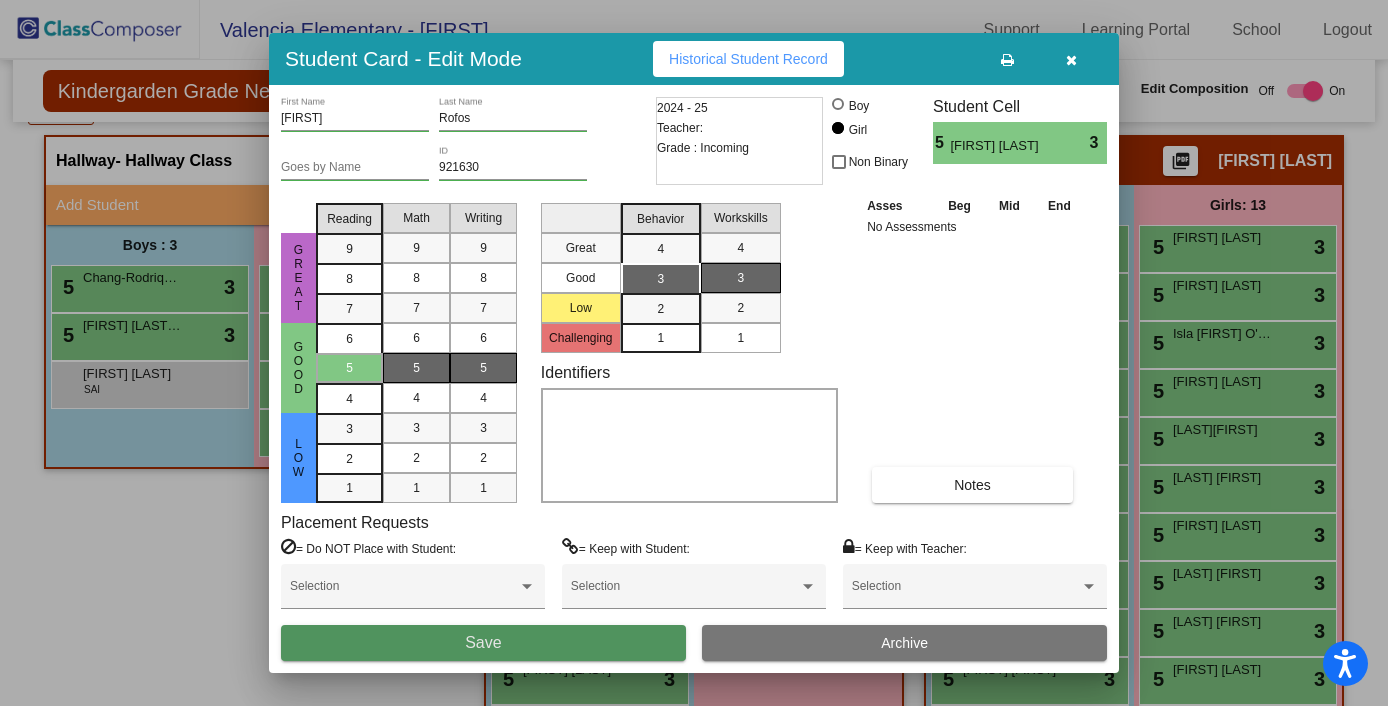 click on "Save" at bounding box center (483, 643) 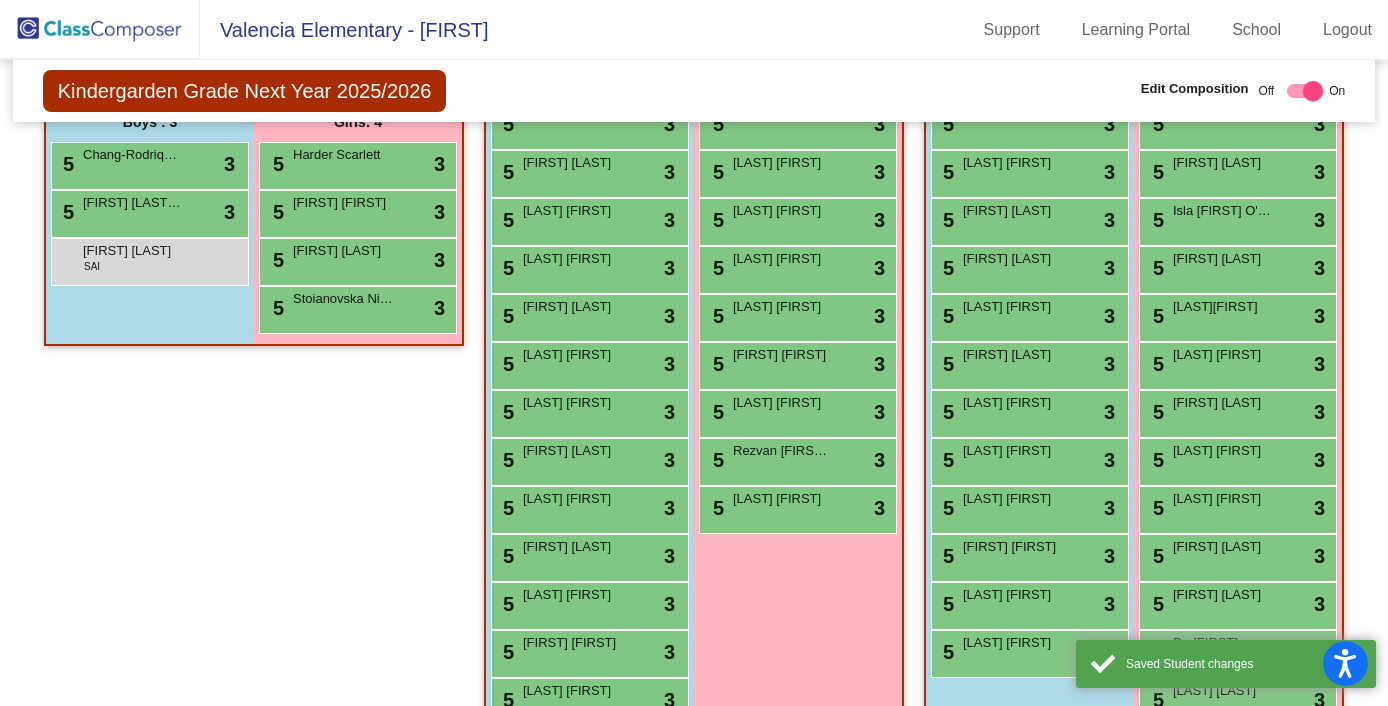 scroll, scrollTop: 497, scrollLeft: 0, axis: vertical 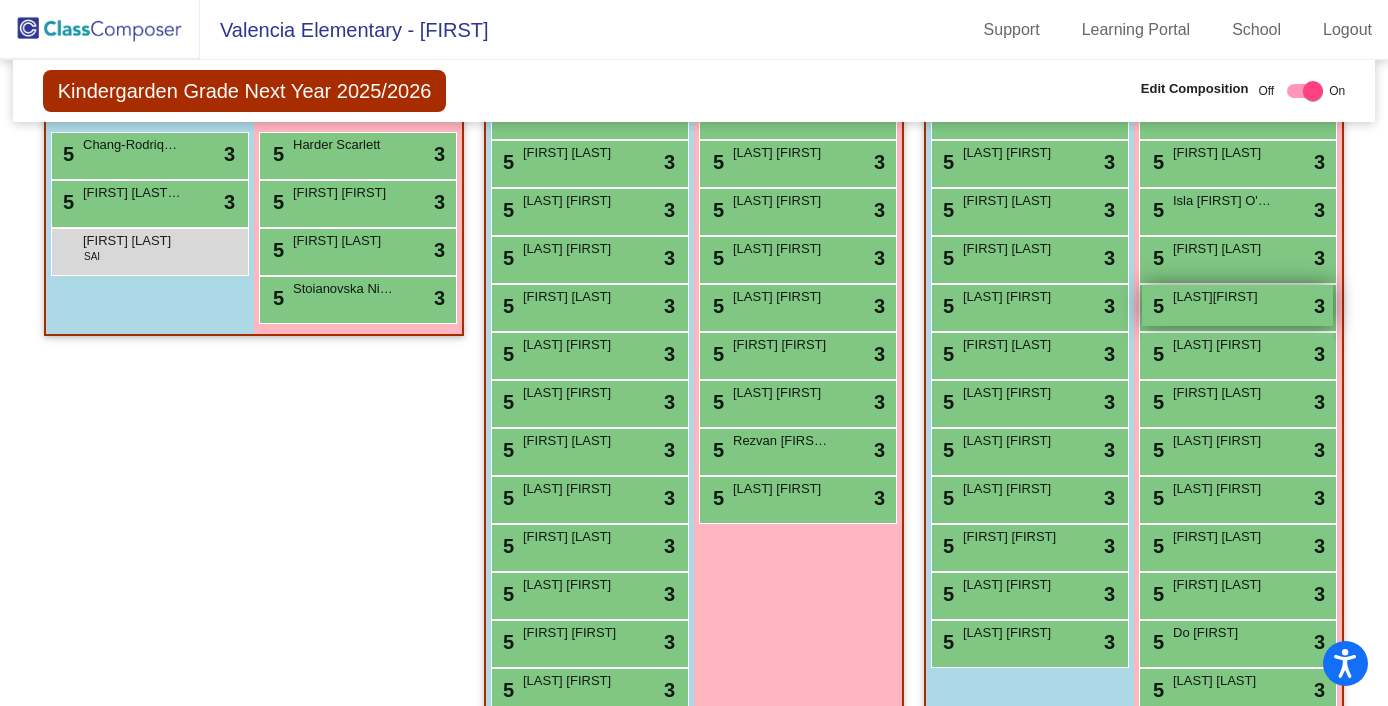 click on "5 [FIRST] [LAST] lock do_not_disturb_alt 3" at bounding box center (1237, 305) 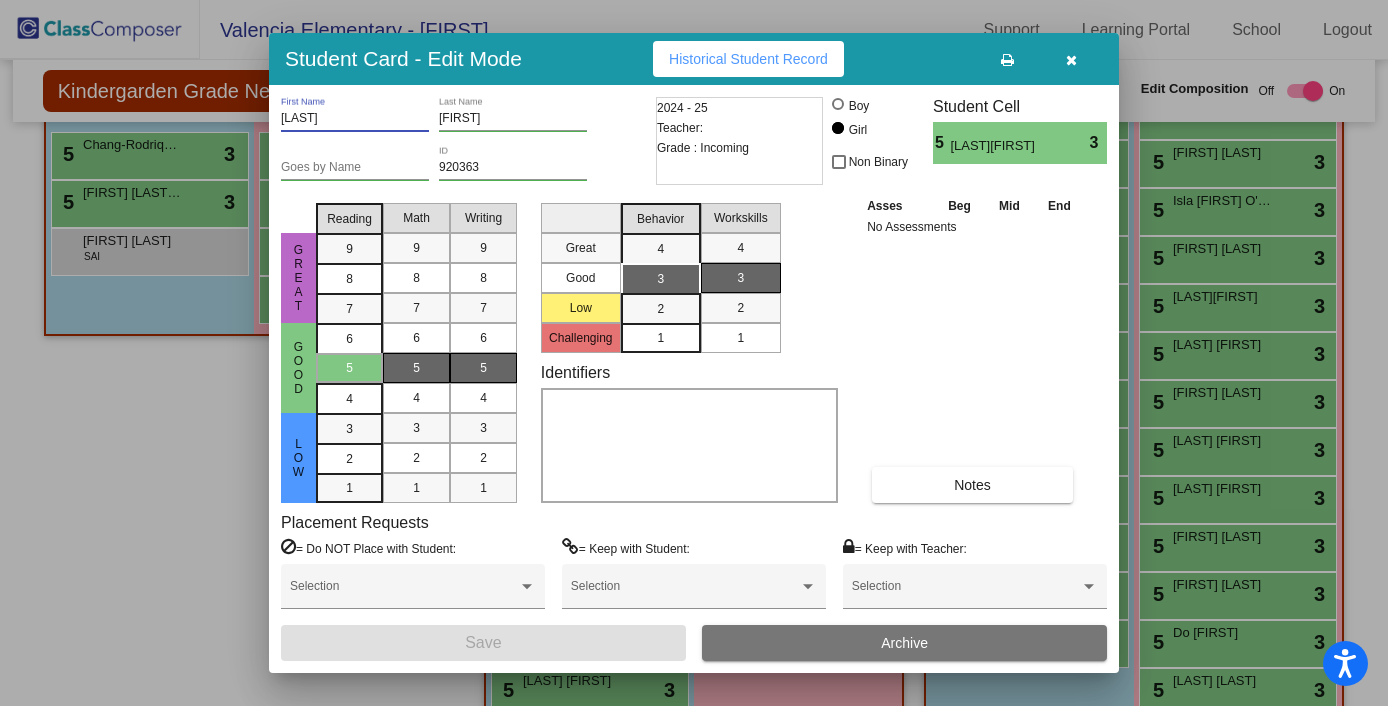 drag, startPoint x: 328, startPoint y: 112, endPoint x: 274, endPoint y: 119, distance: 54.451813 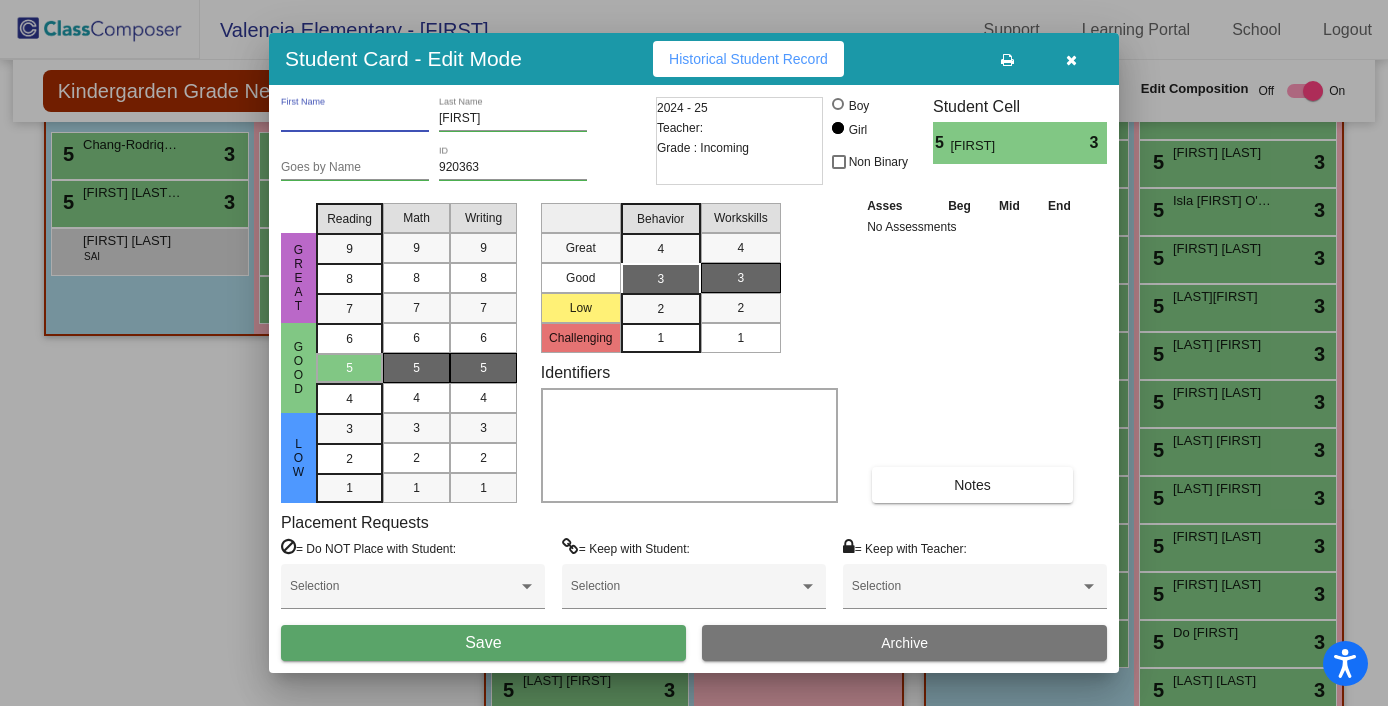 type 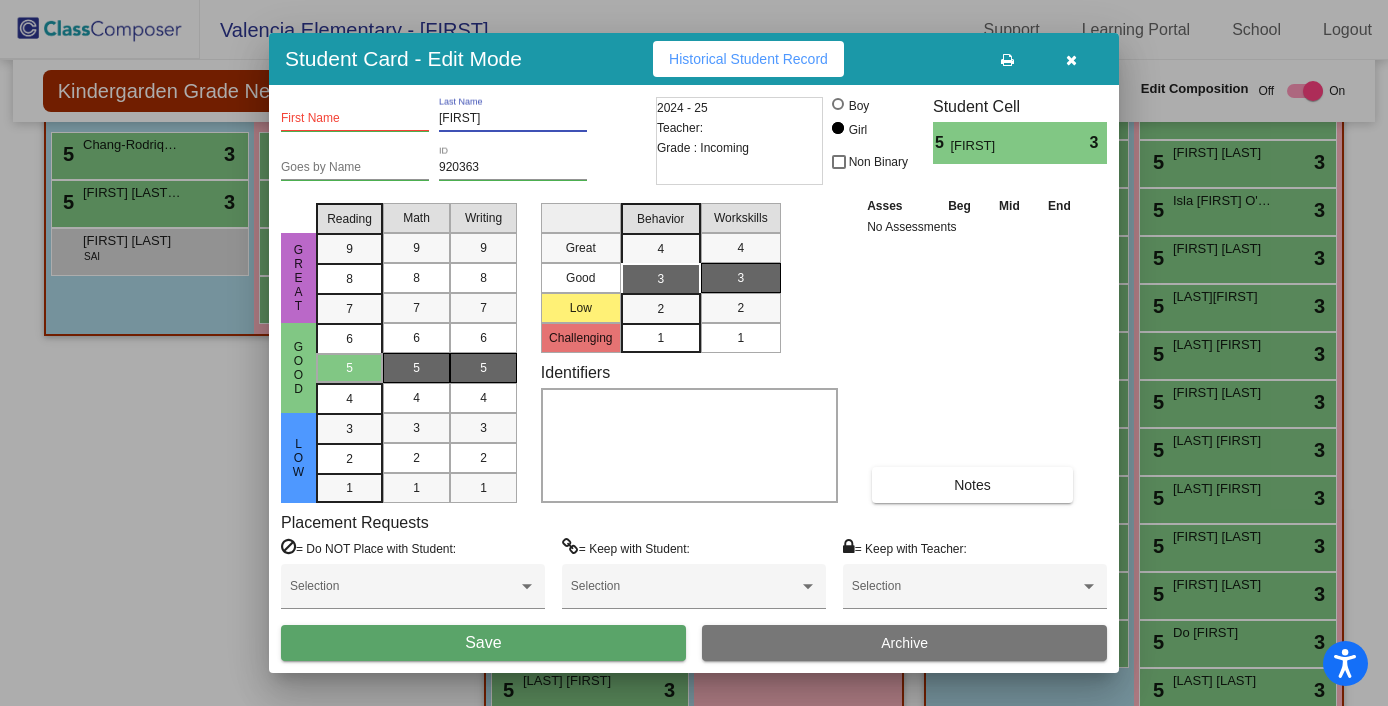 click on "[FIRST]" at bounding box center [513, 119] 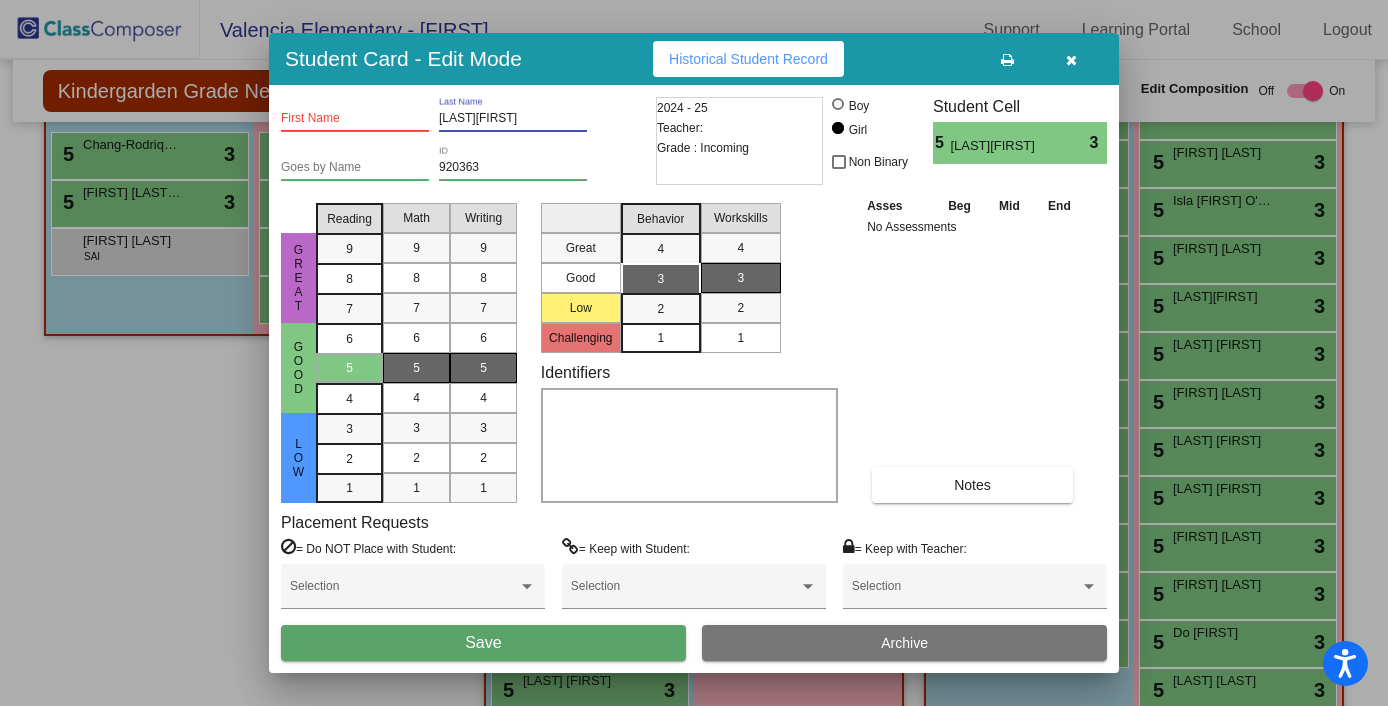 drag, startPoint x: 507, startPoint y: 121, endPoint x: 484, endPoint y: 121, distance: 23 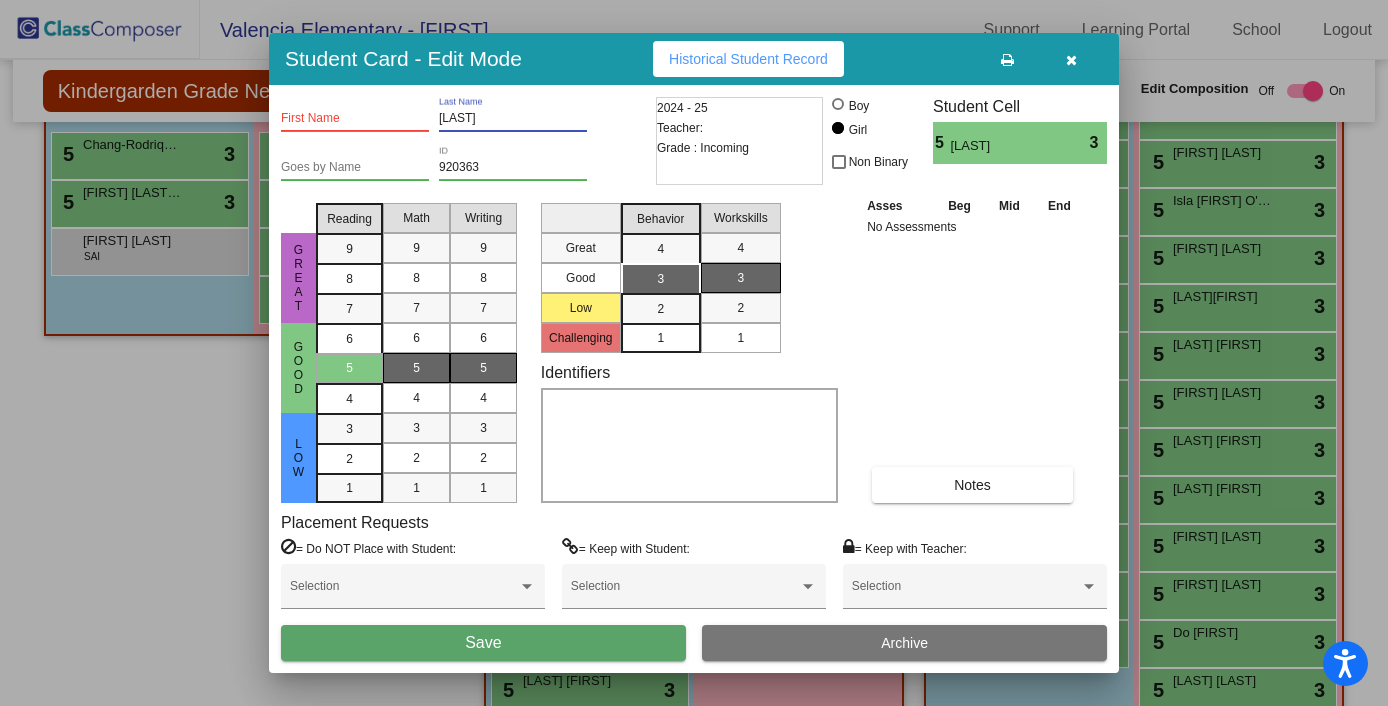 type on "[LAST]" 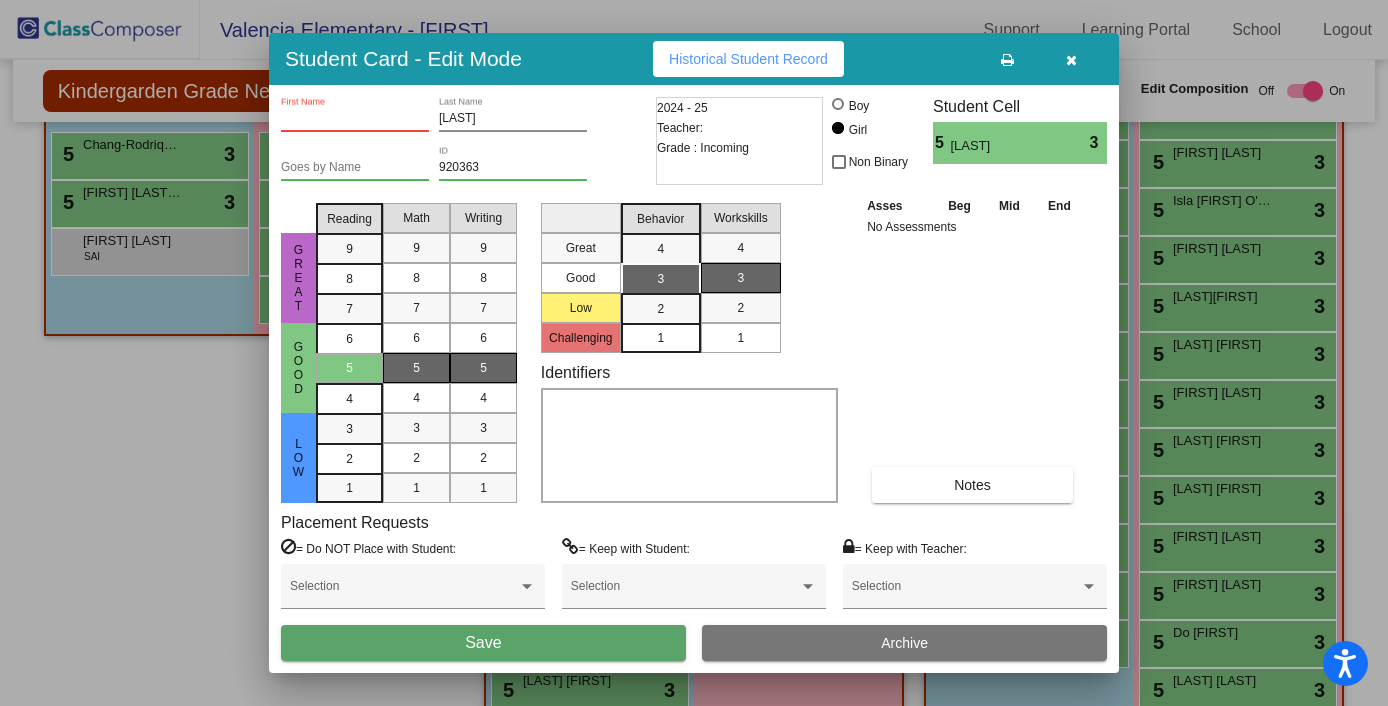 paste on "[FIRST]" 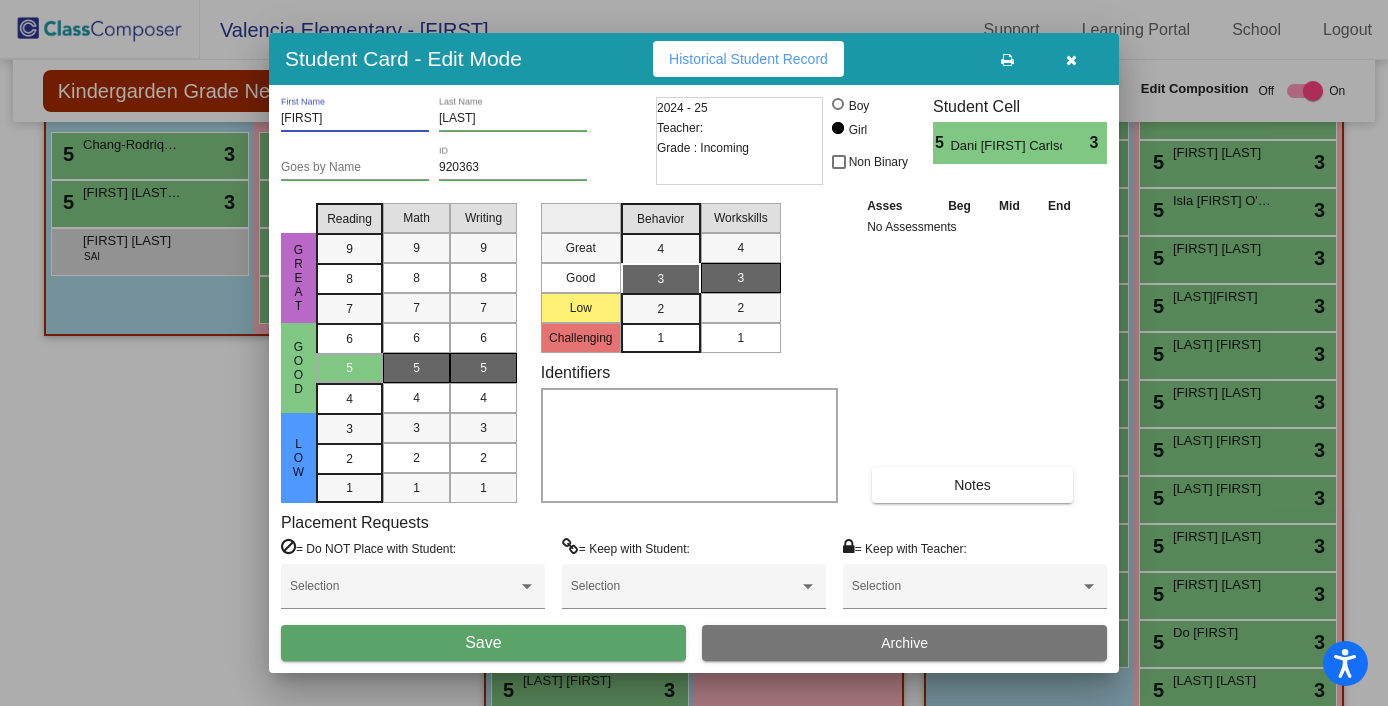 type on "[FIRST]" 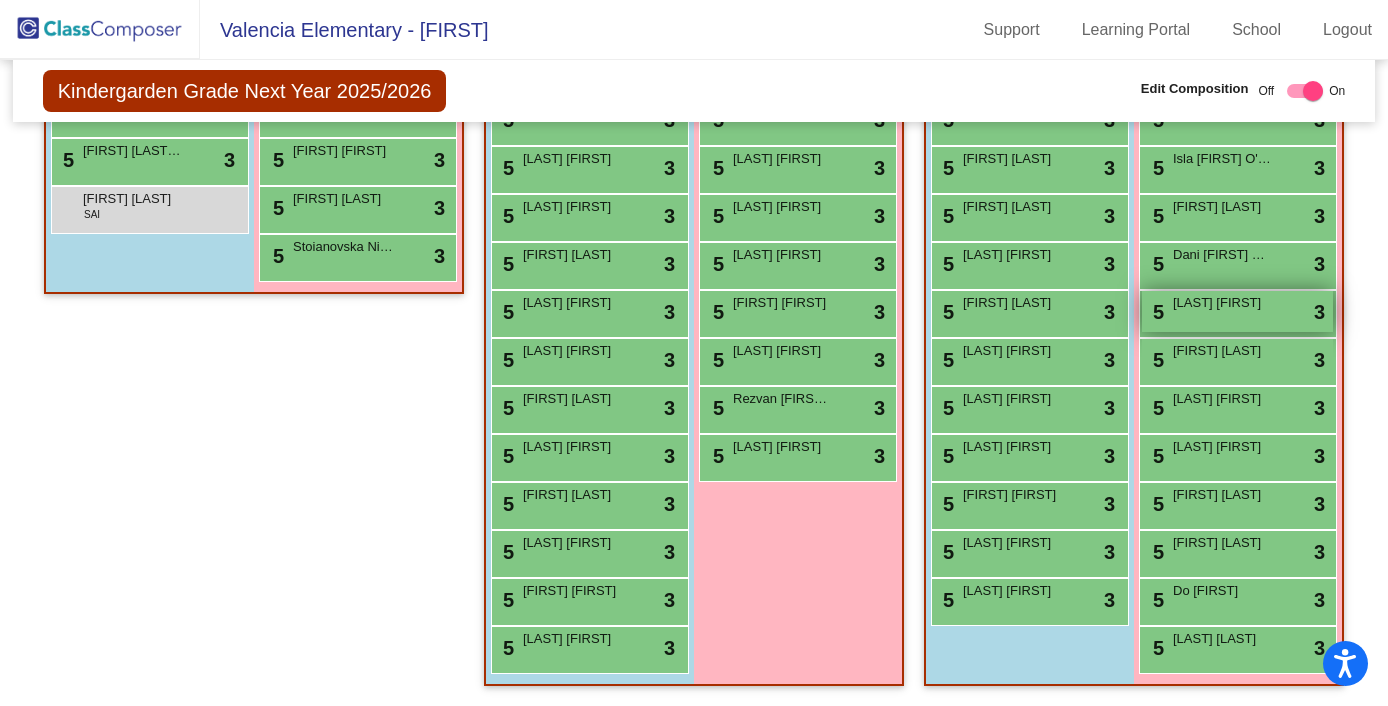 scroll, scrollTop: 538, scrollLeft: 0, axis: vertical 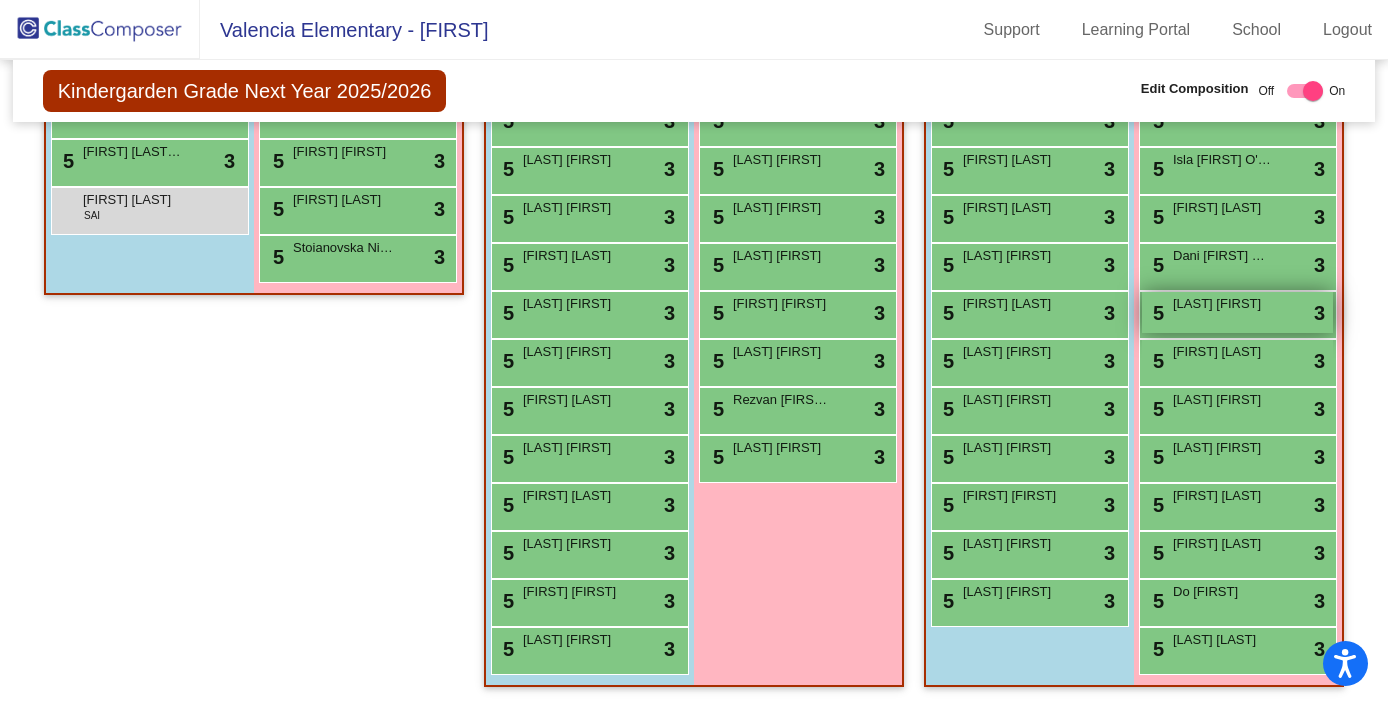 click on "[LAST] [FIRST]" at bounding box center (1223, 304) 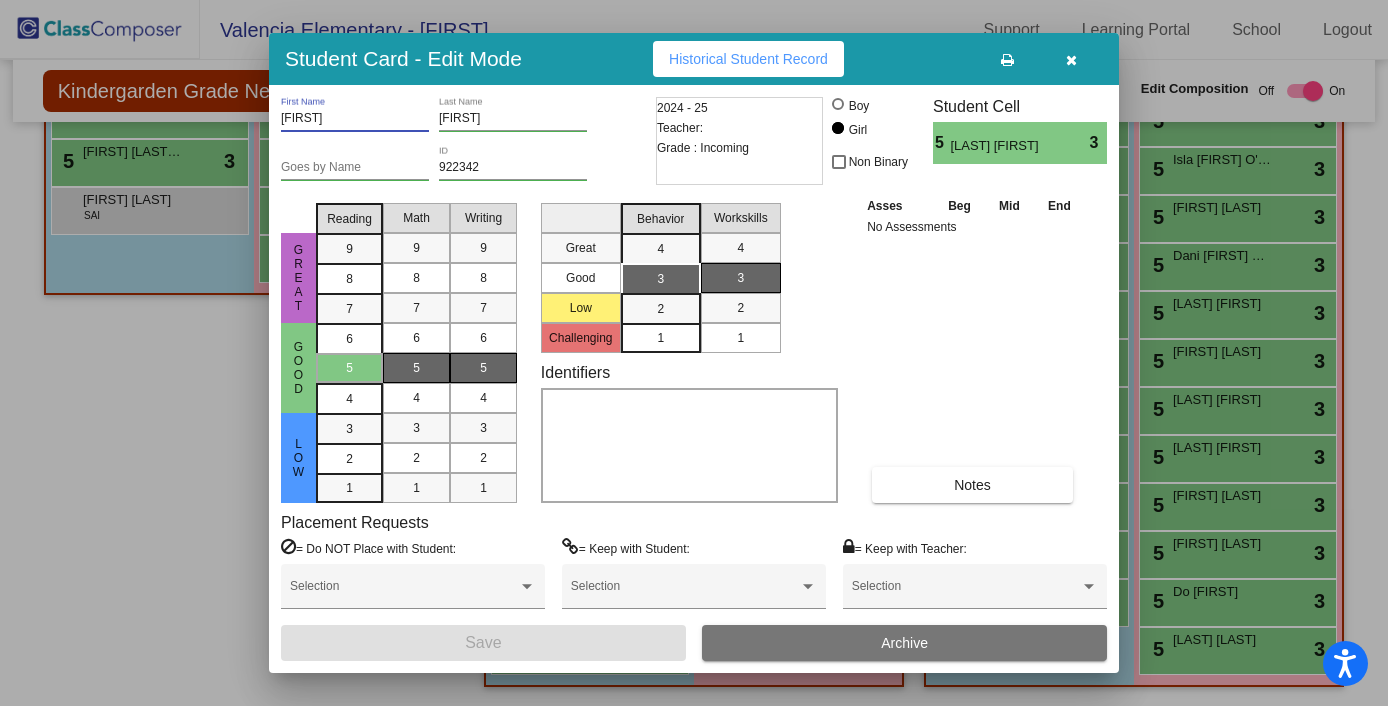 drag, startPoint x: 329, startPoint y: 120, endPoint x: 266, endPoint y: 114, distance: 63.28507 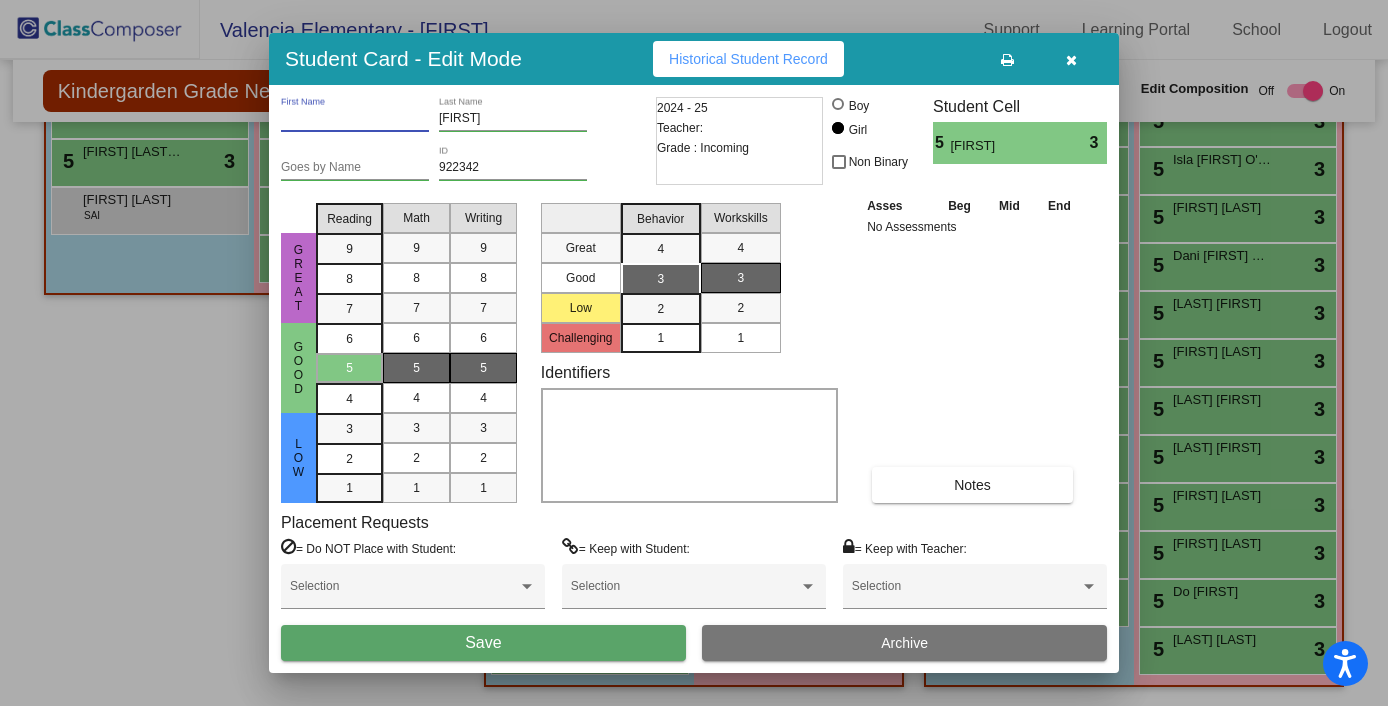 type 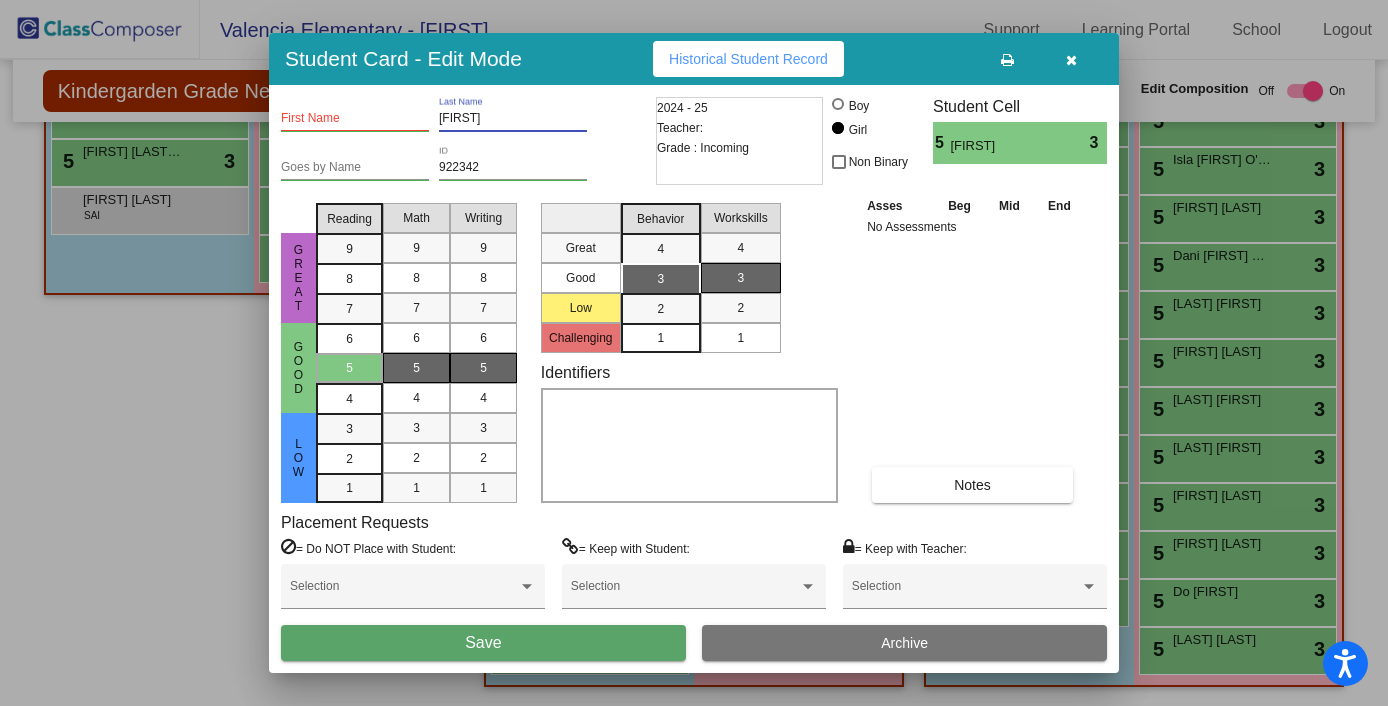 click on "[FIRST]" at bounding box center (513, 119) 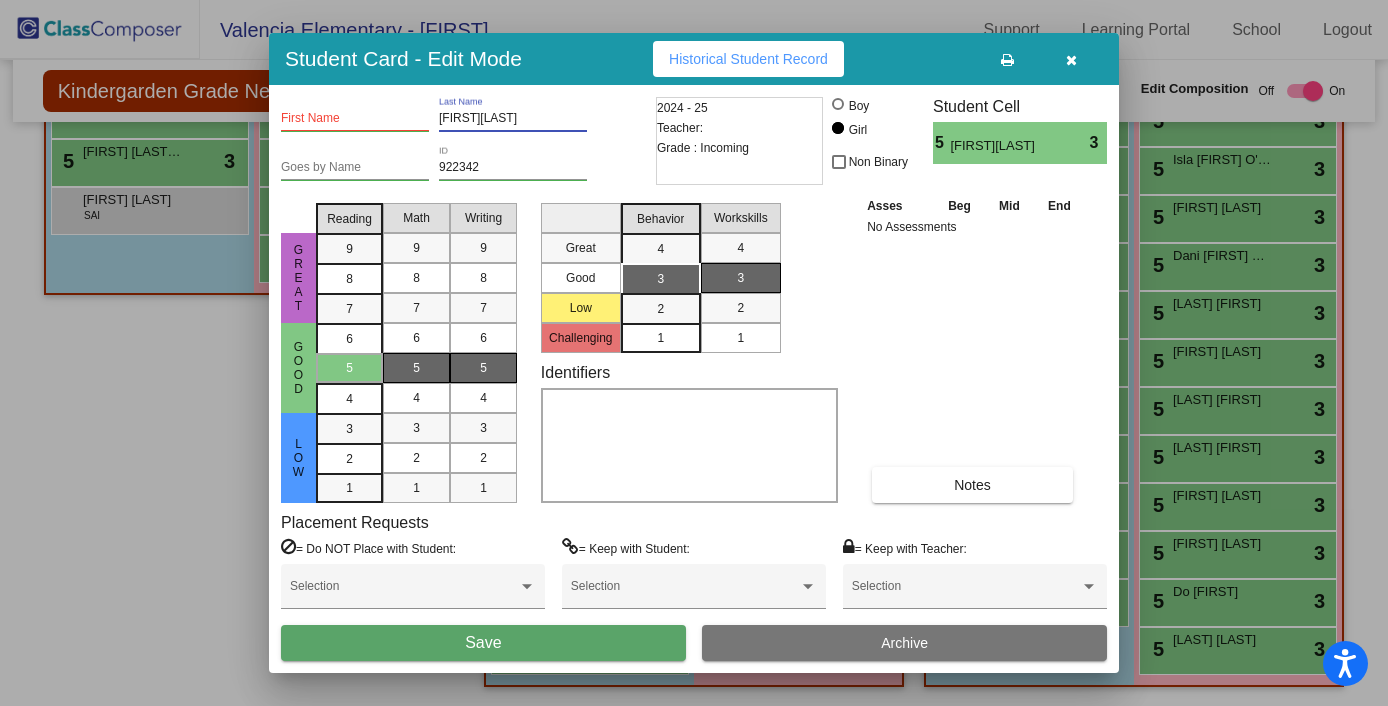 drag, startPoint x: 524, startPoint y: 119, endPoint x: 476, endPoint y: 119, distance: 48 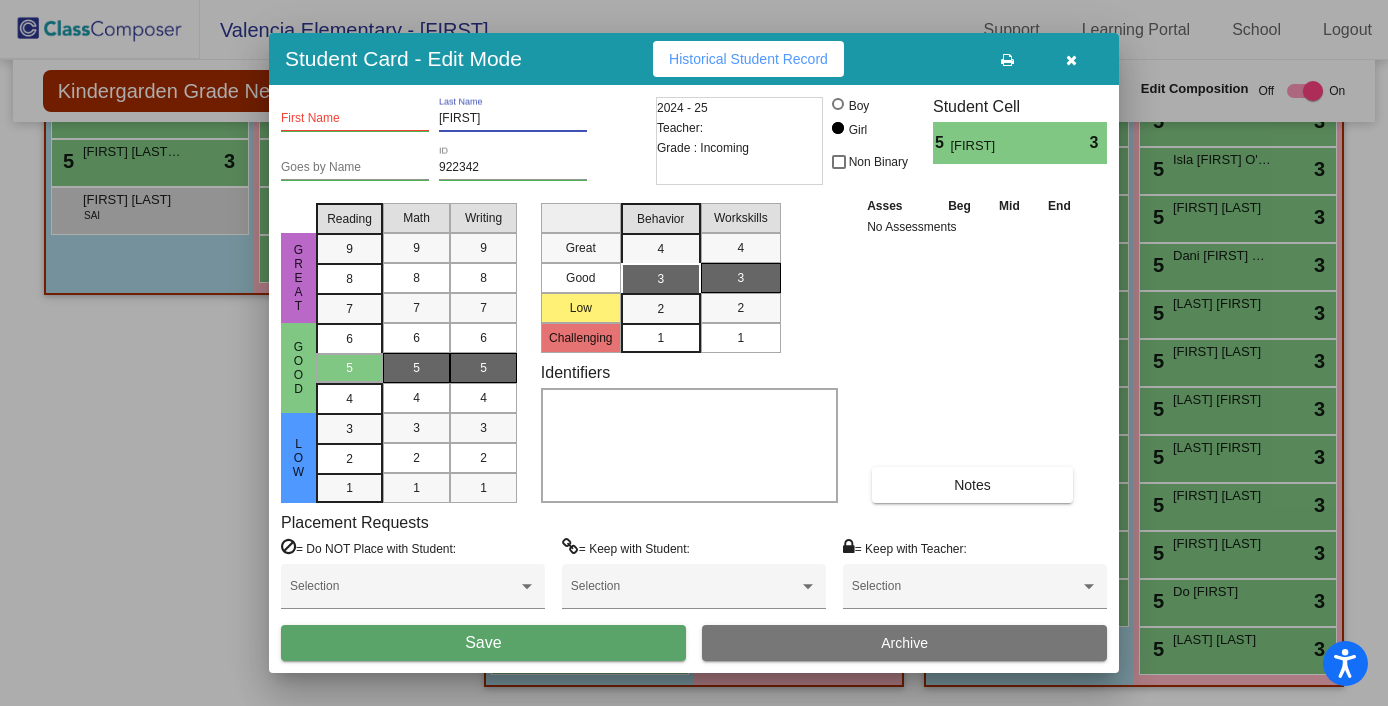 type on "[FIRST]" 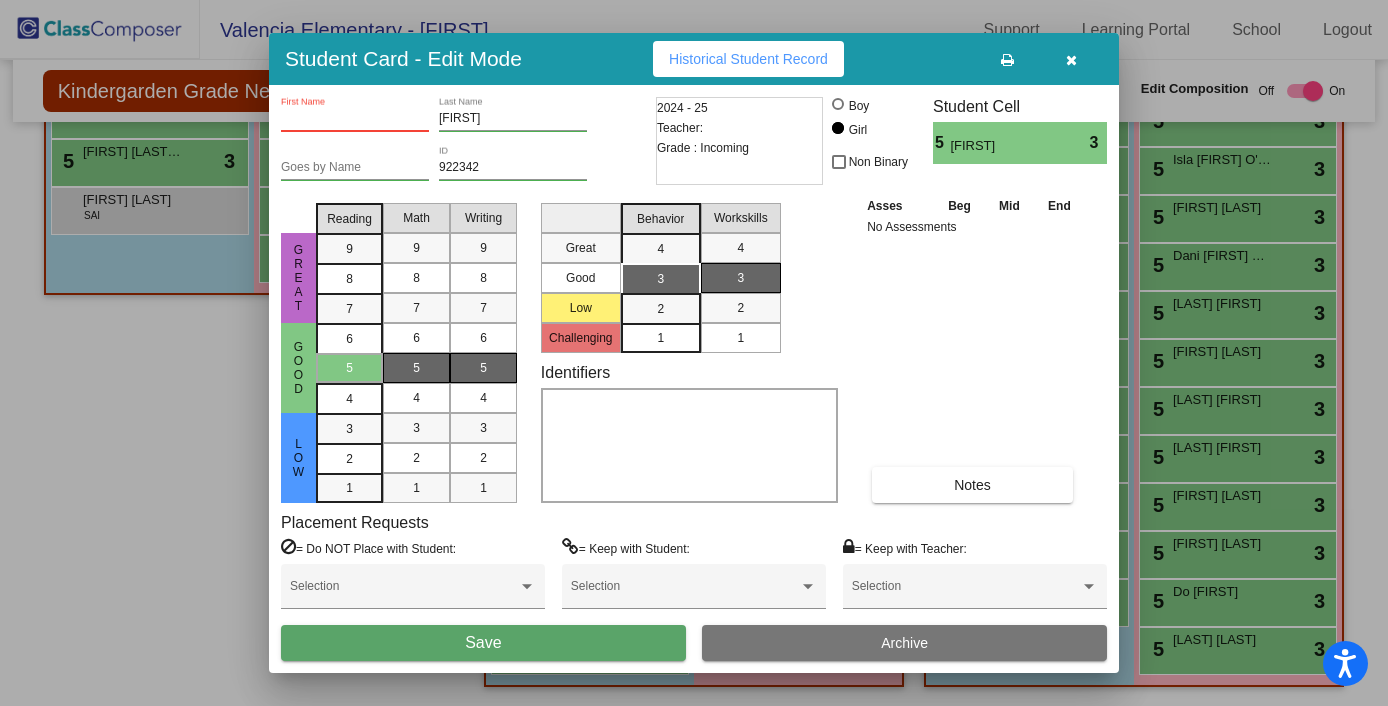 click on "First Name" at bounding box center (355, 119) 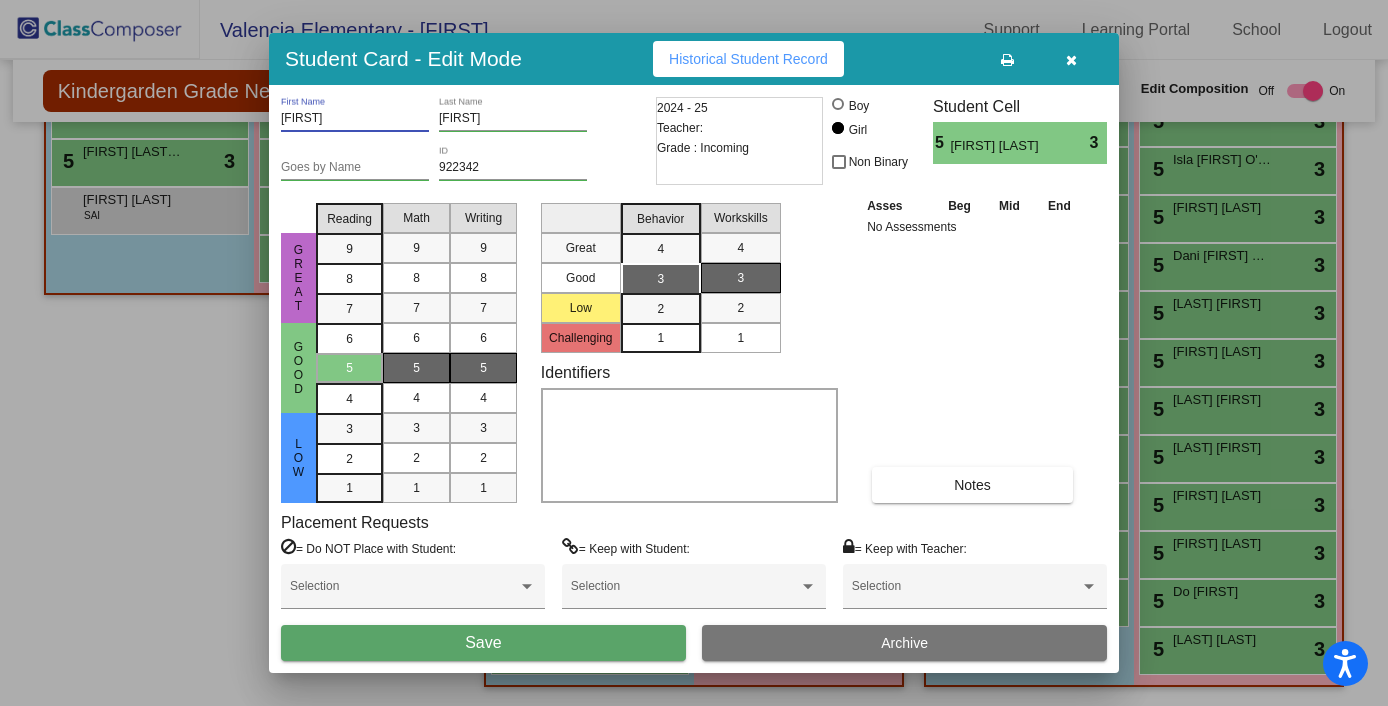 type on "[FIRST]" 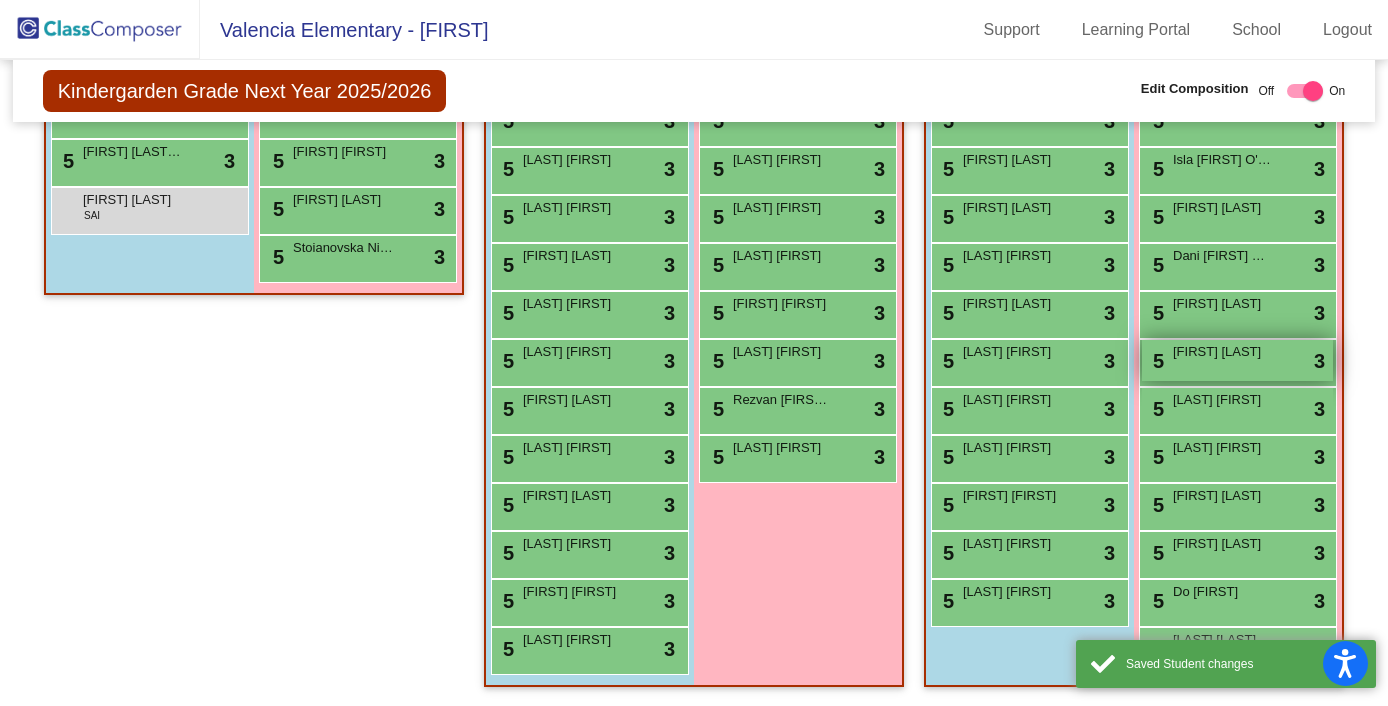 click on "5 [FIRST] [FIRST] lock do_not_disturb_alt 3" at bounding box center (1237, 360) 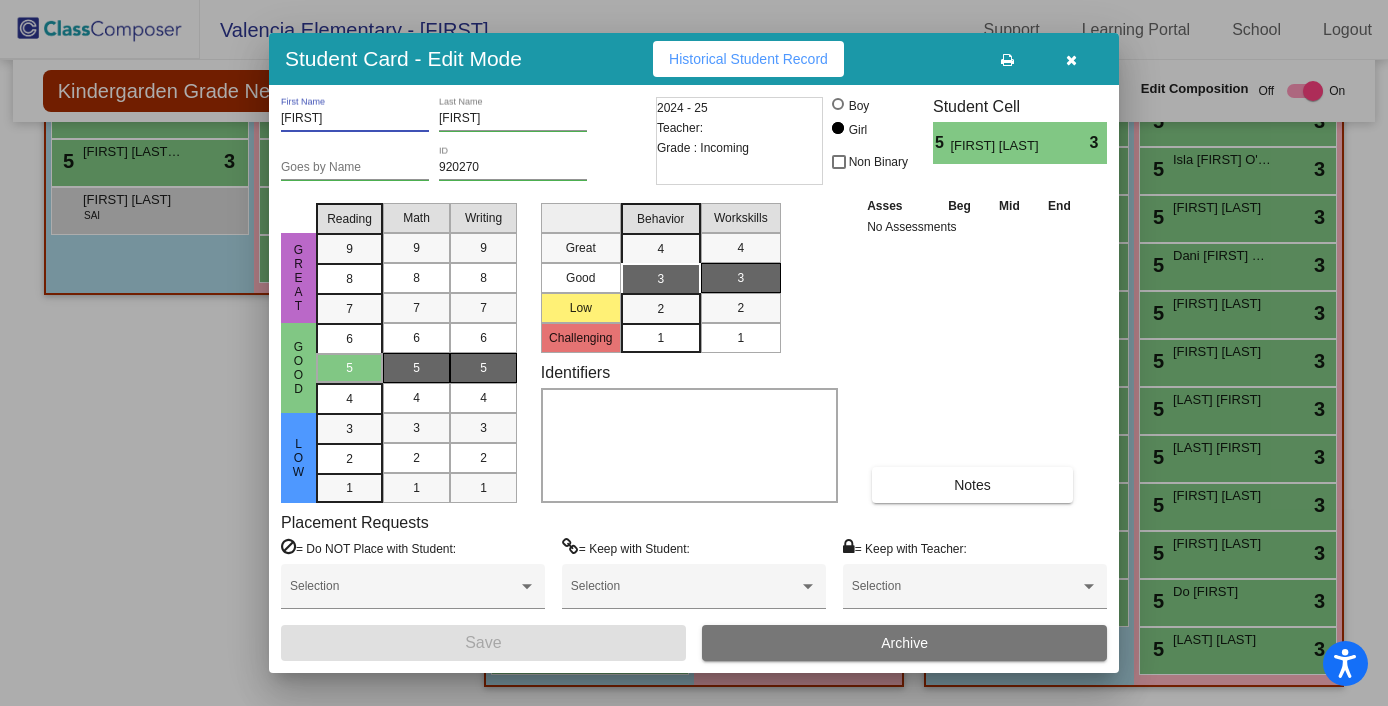 drag, startPoint x: 328, startPoint y: 121, endPoint x: 261, endPoint y: 119, distance: 67.02985 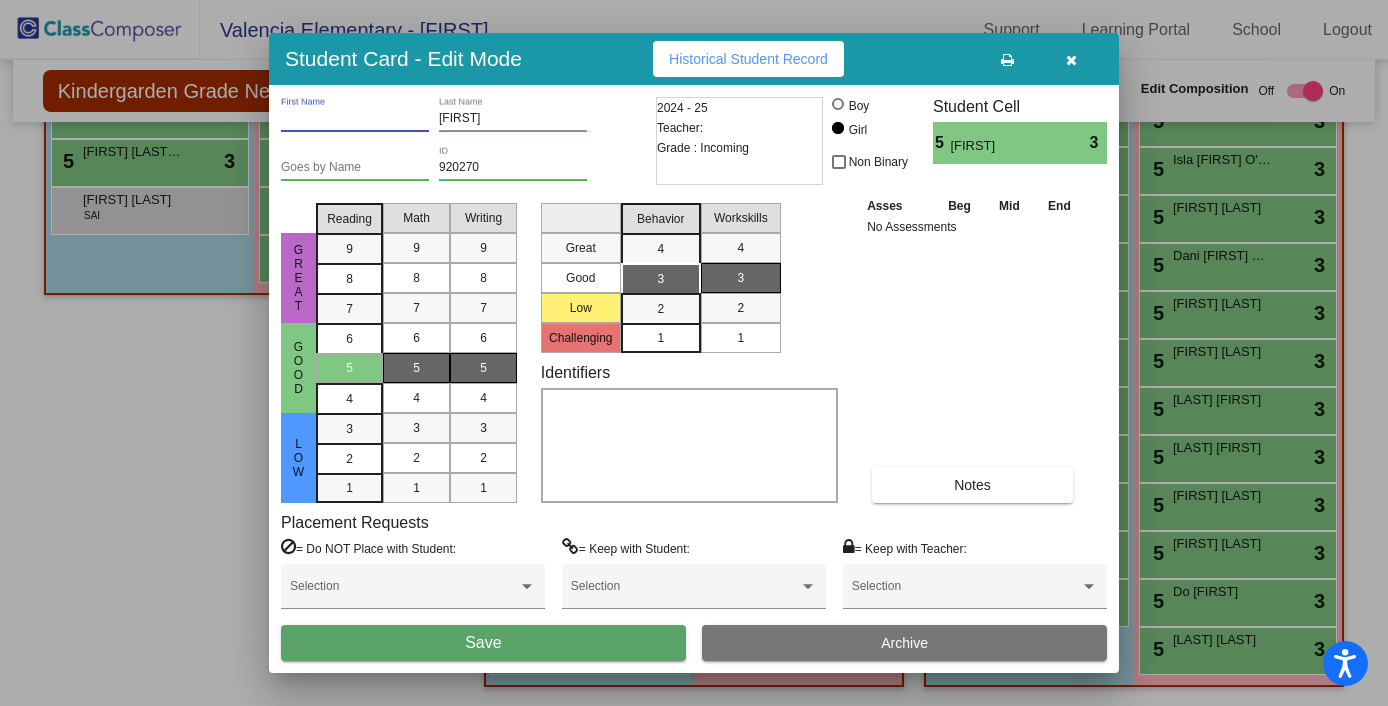 type 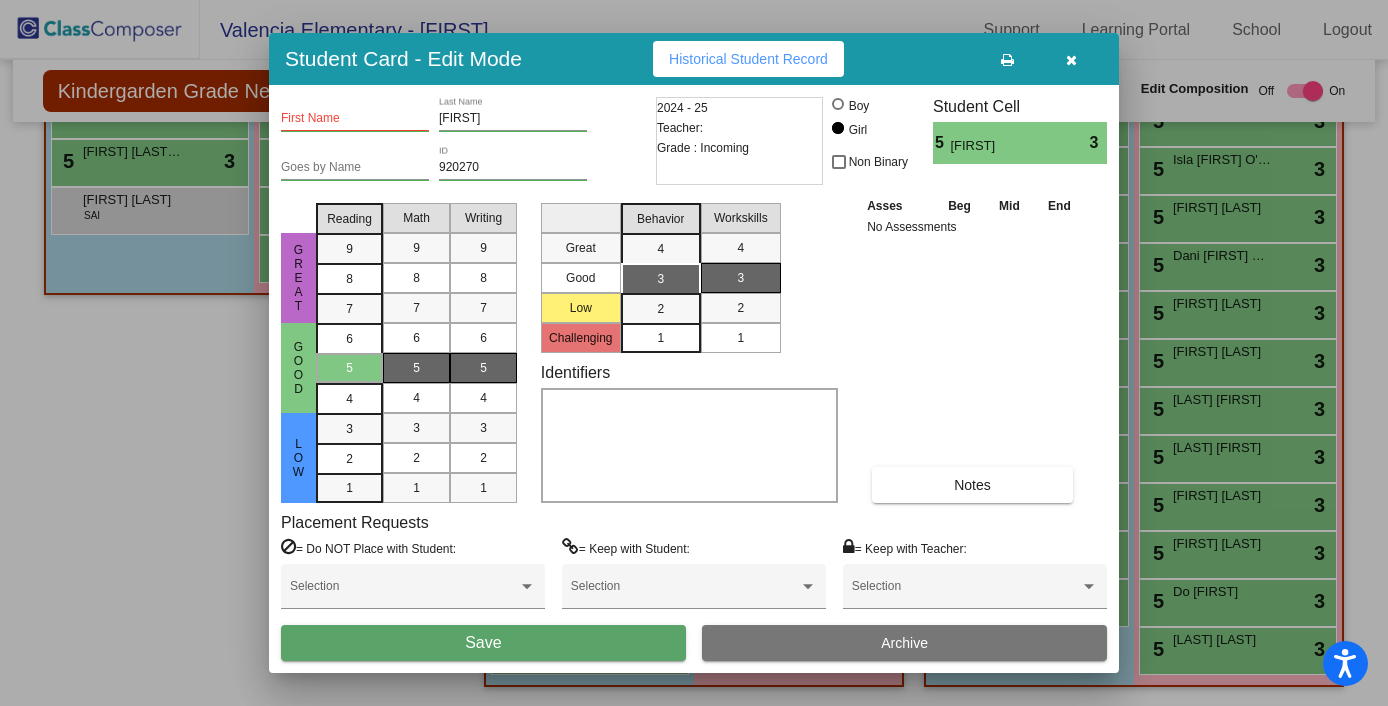 click on "[FIRST]" at bounding box center (513, 119) 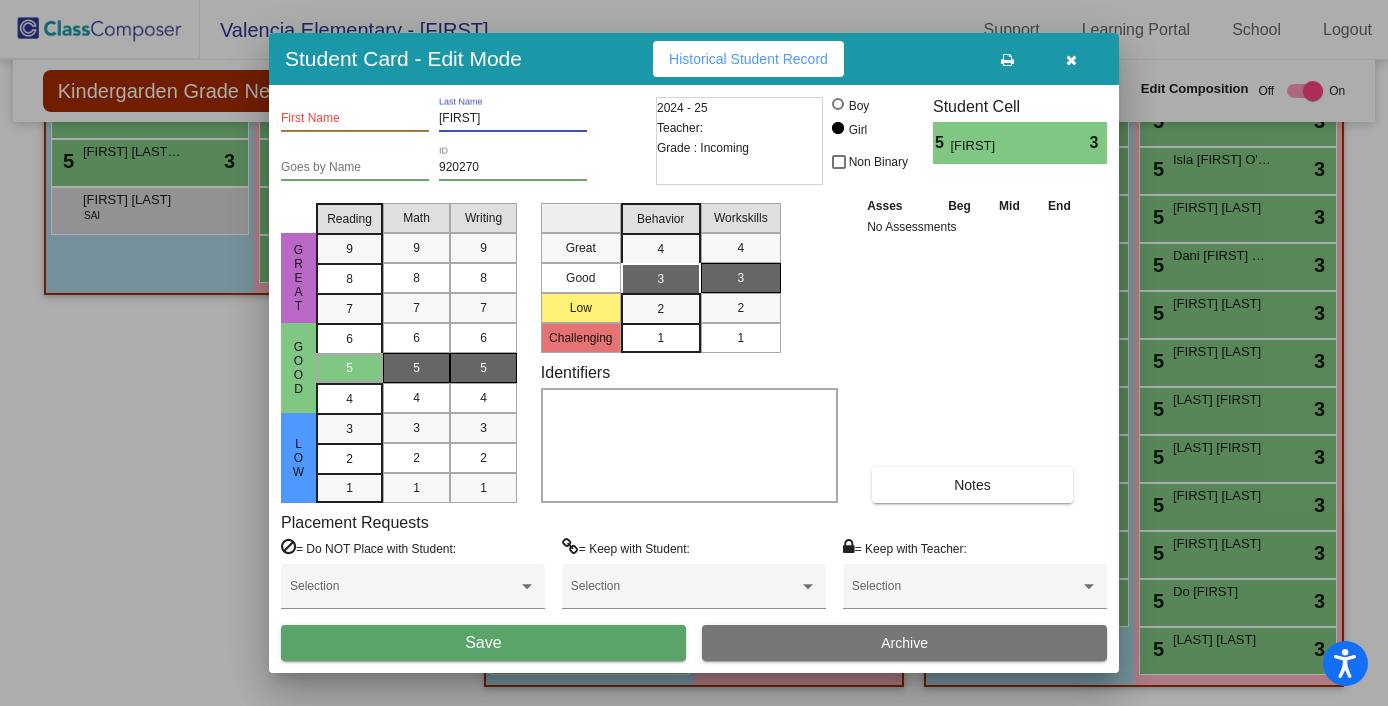 paste on "[FIRST]" 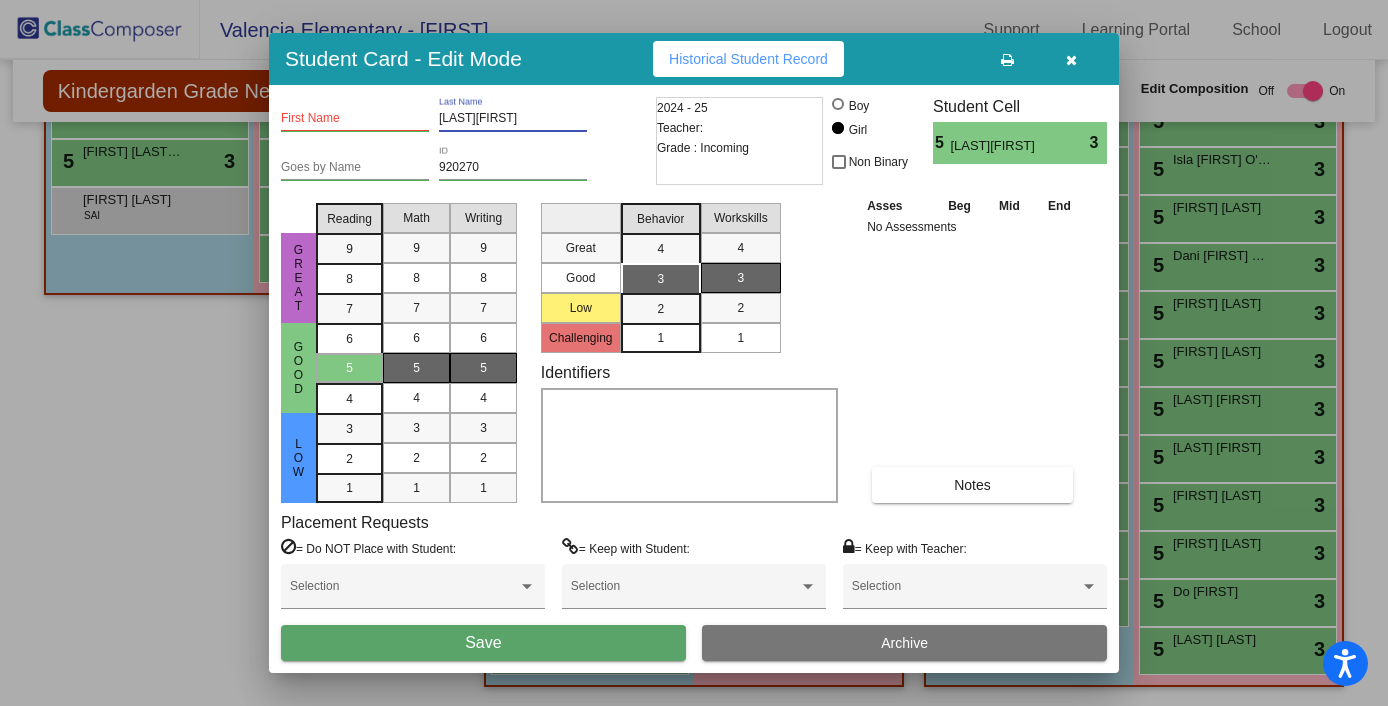 drag, startPoint x: 515, startPoint y: 116, endPoint x: 482, endPoint y: 121, distance: 33.37664 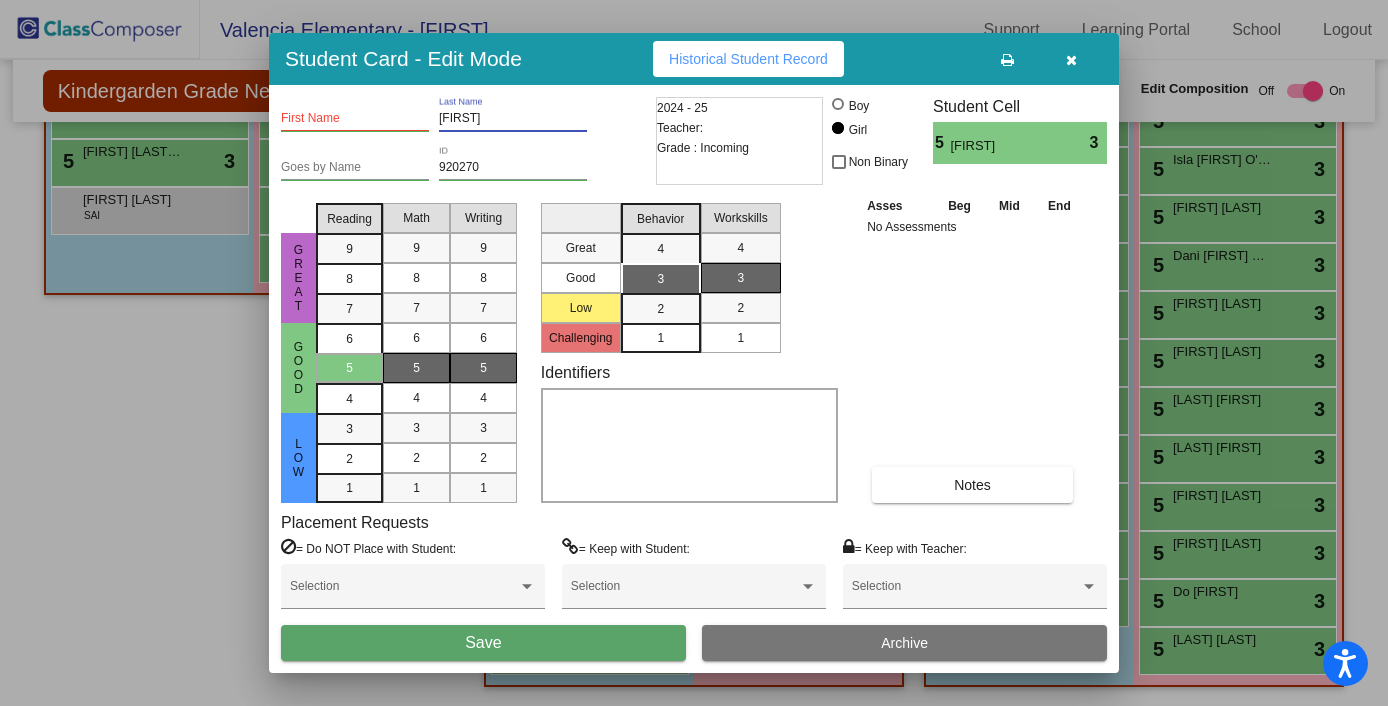 type on "[FIRST]" 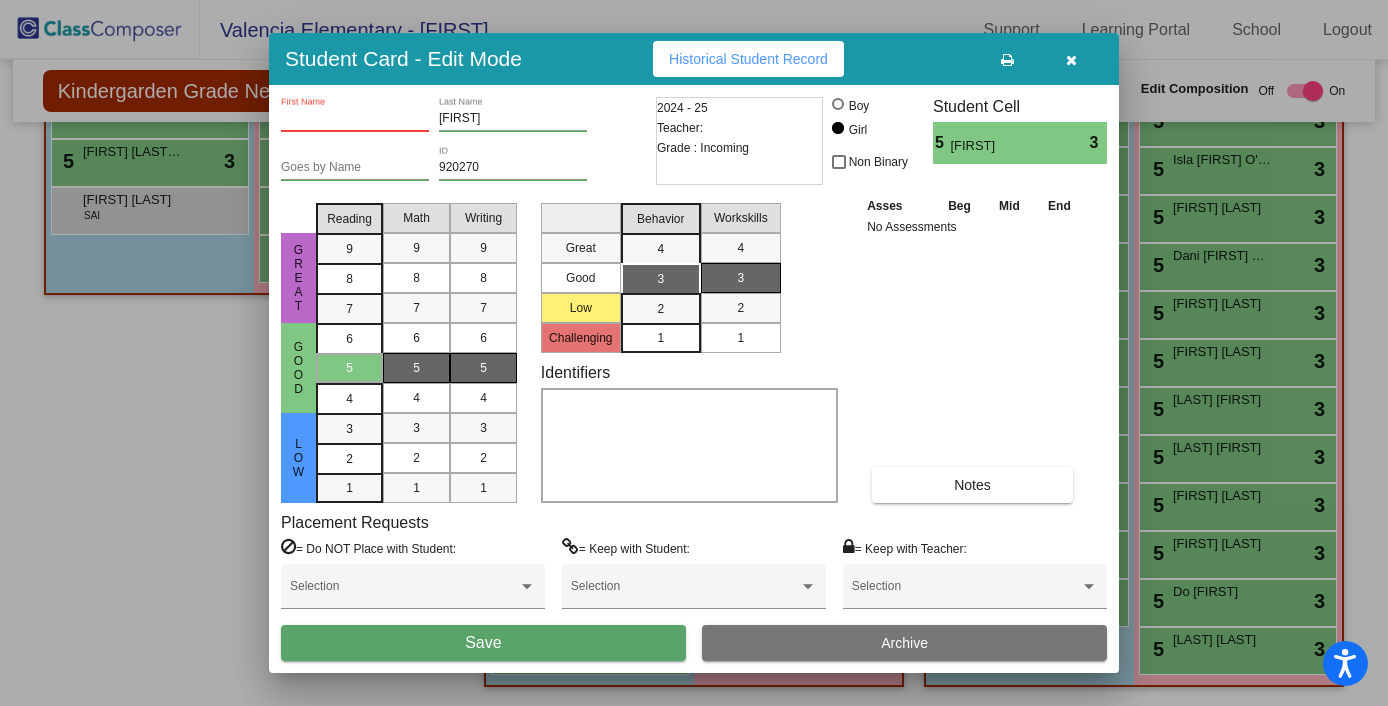 click on "First Name" at bounding box center (355, 119) 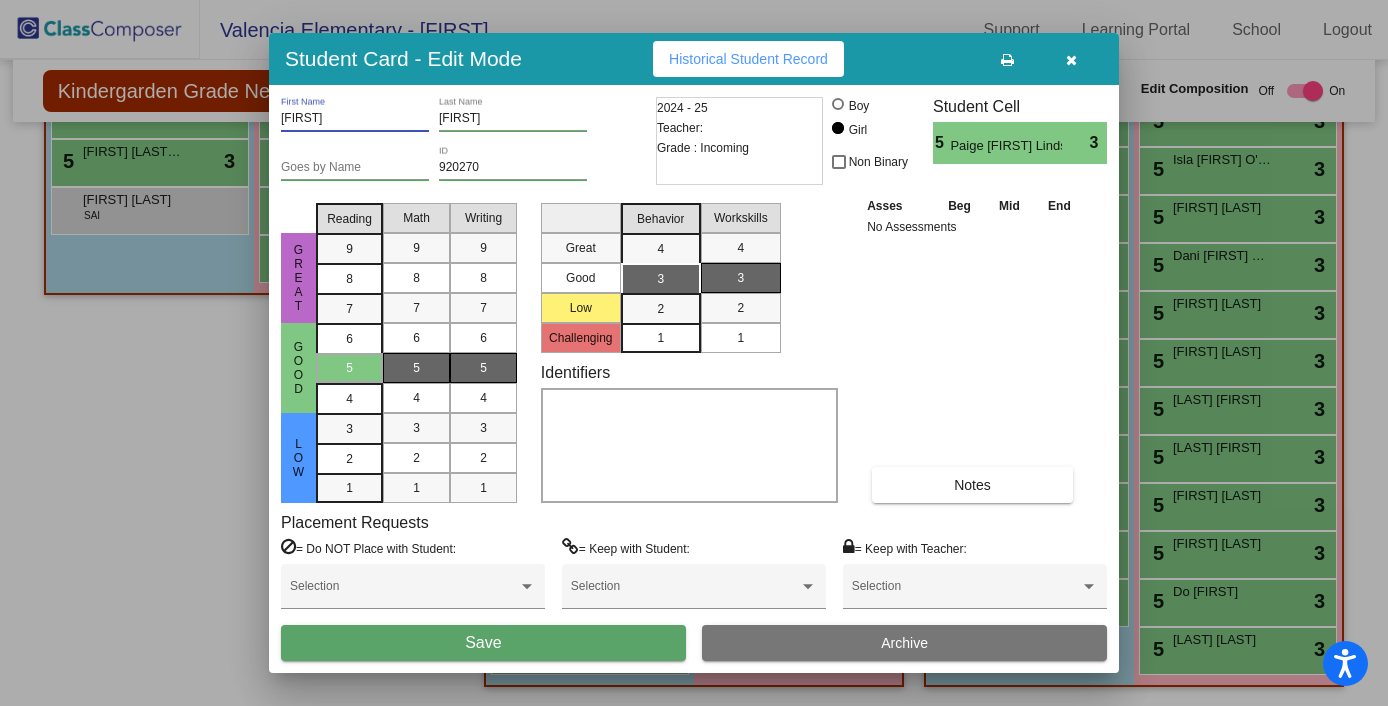 type on "[FIRST]" 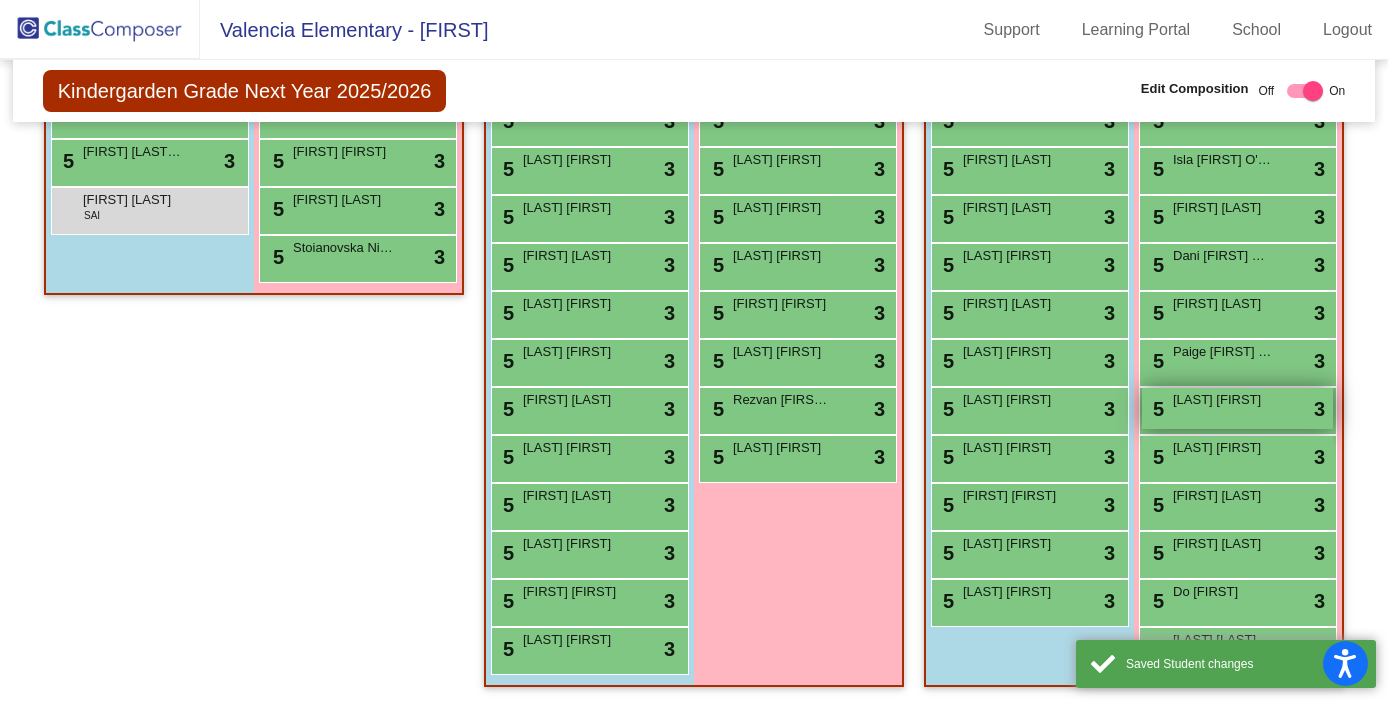 click on "[NUMBER] [FIRST] [LAST] lock do_not_disturb_alt 3" at bounding box center (1237, 408) 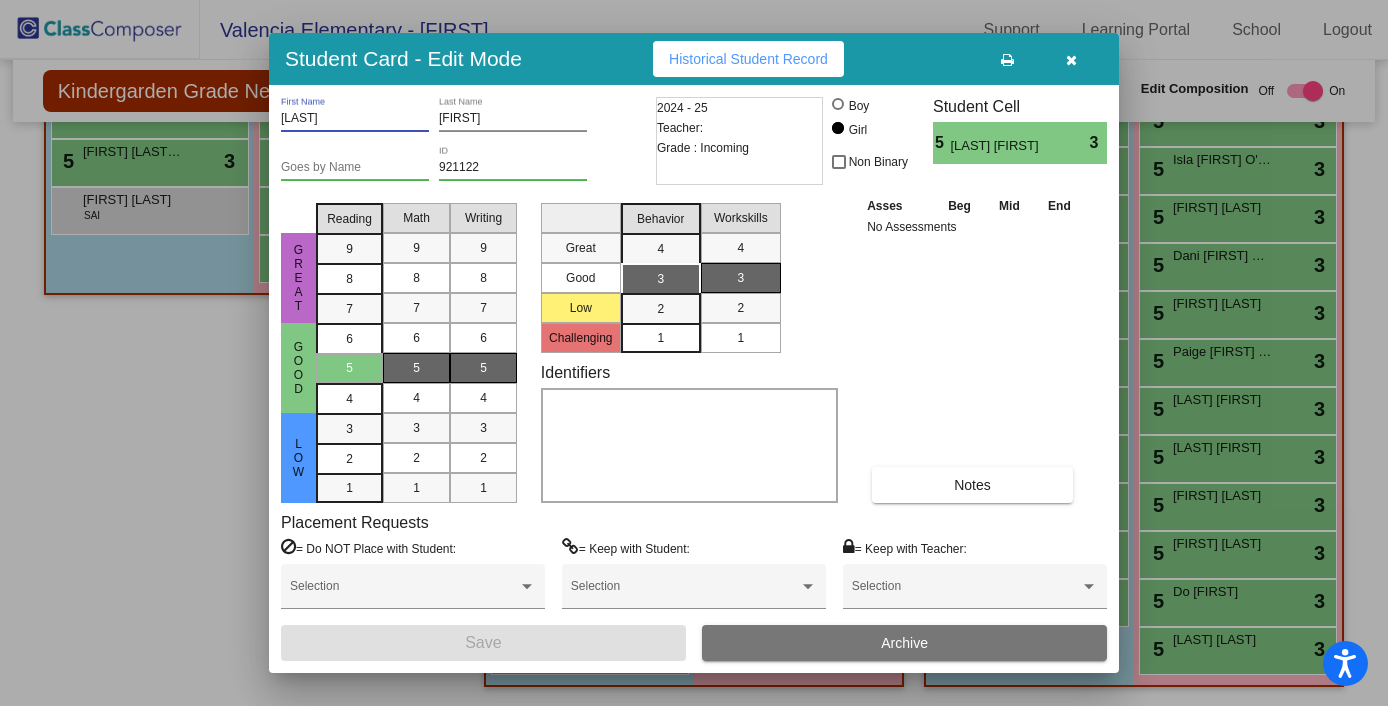drag, startPoint x: 341, startPoint y: 114, endPoint x: 256, endPoint y: 116, distance: 85.02353 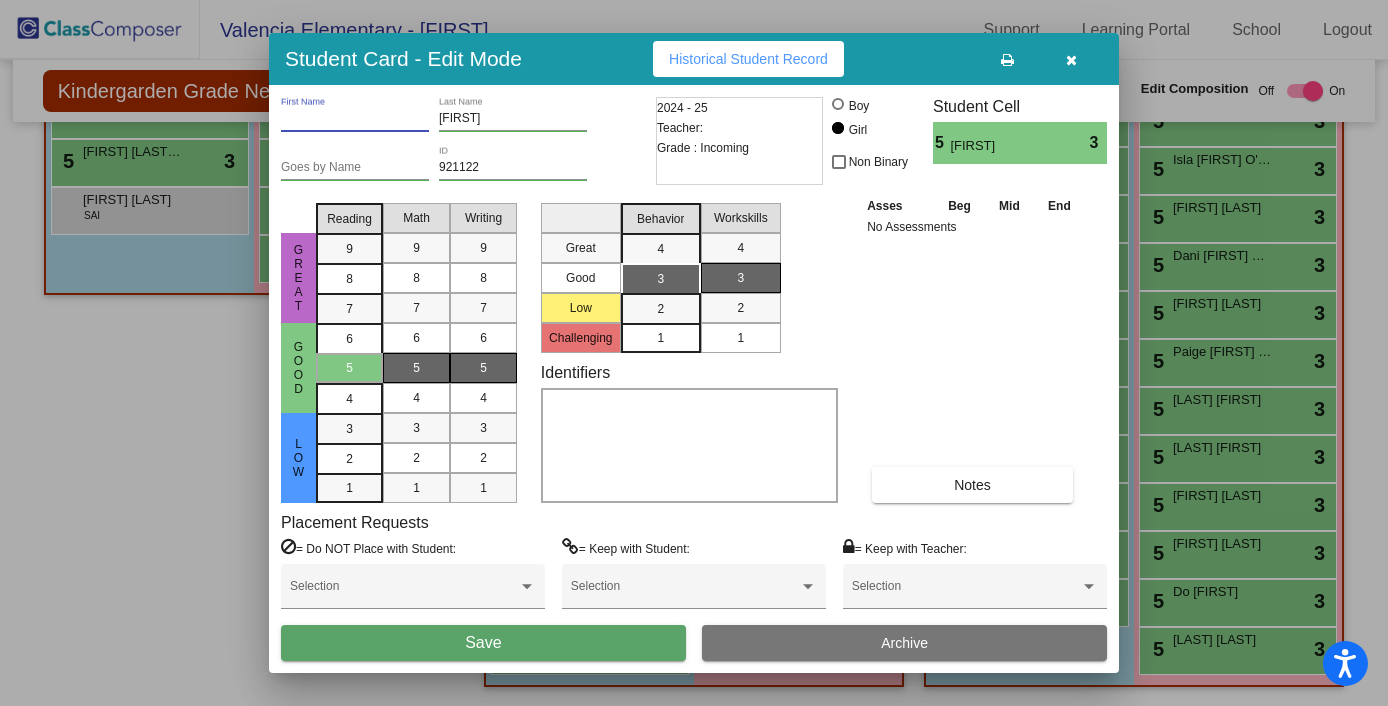 type 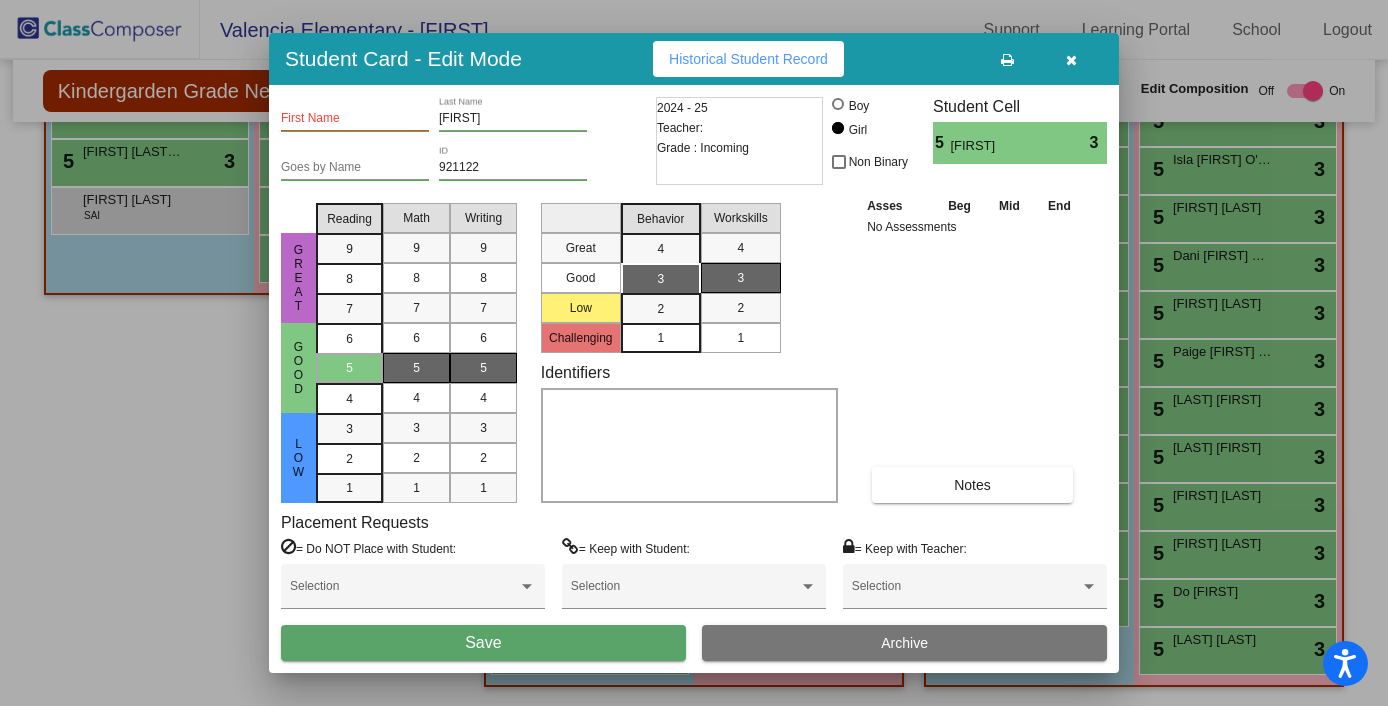 click on "First Name [FIRST] Last Name" at bounding box center (466, 121) 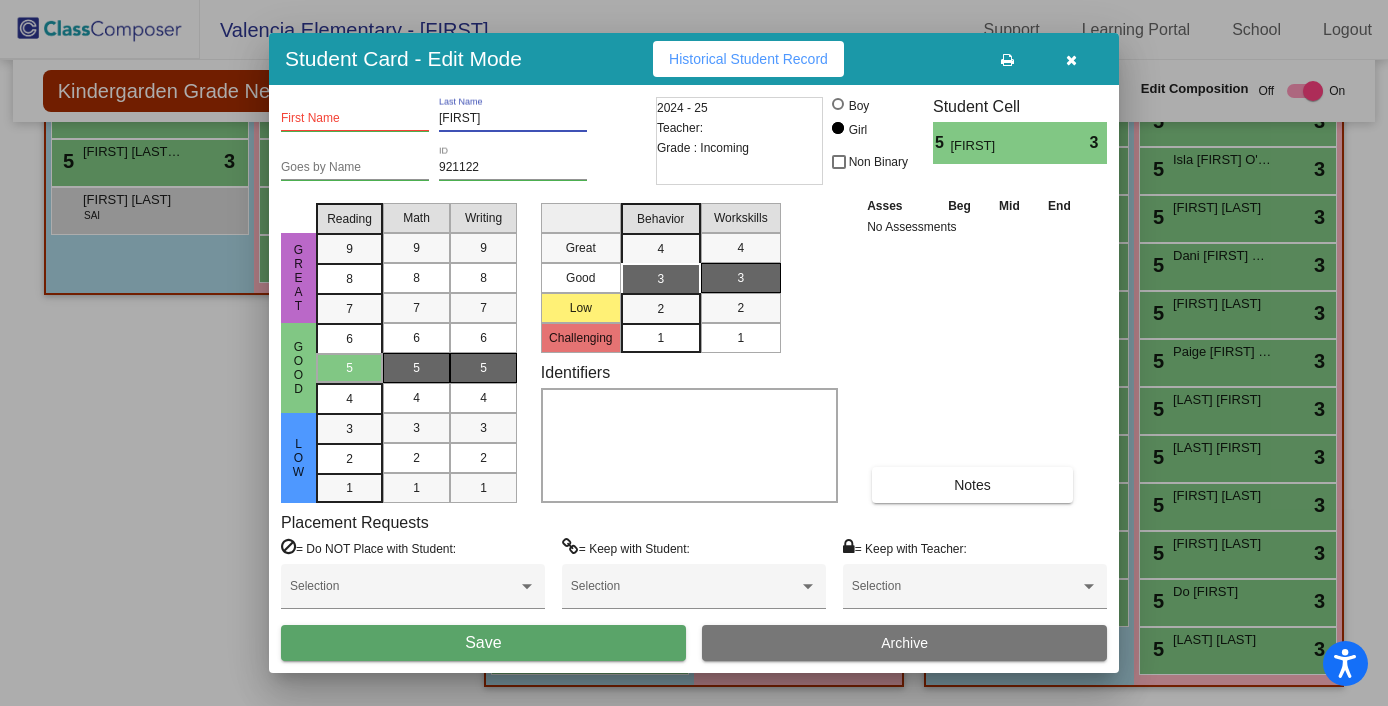 click on "[FIRST]" at bounding box center [513, 119] 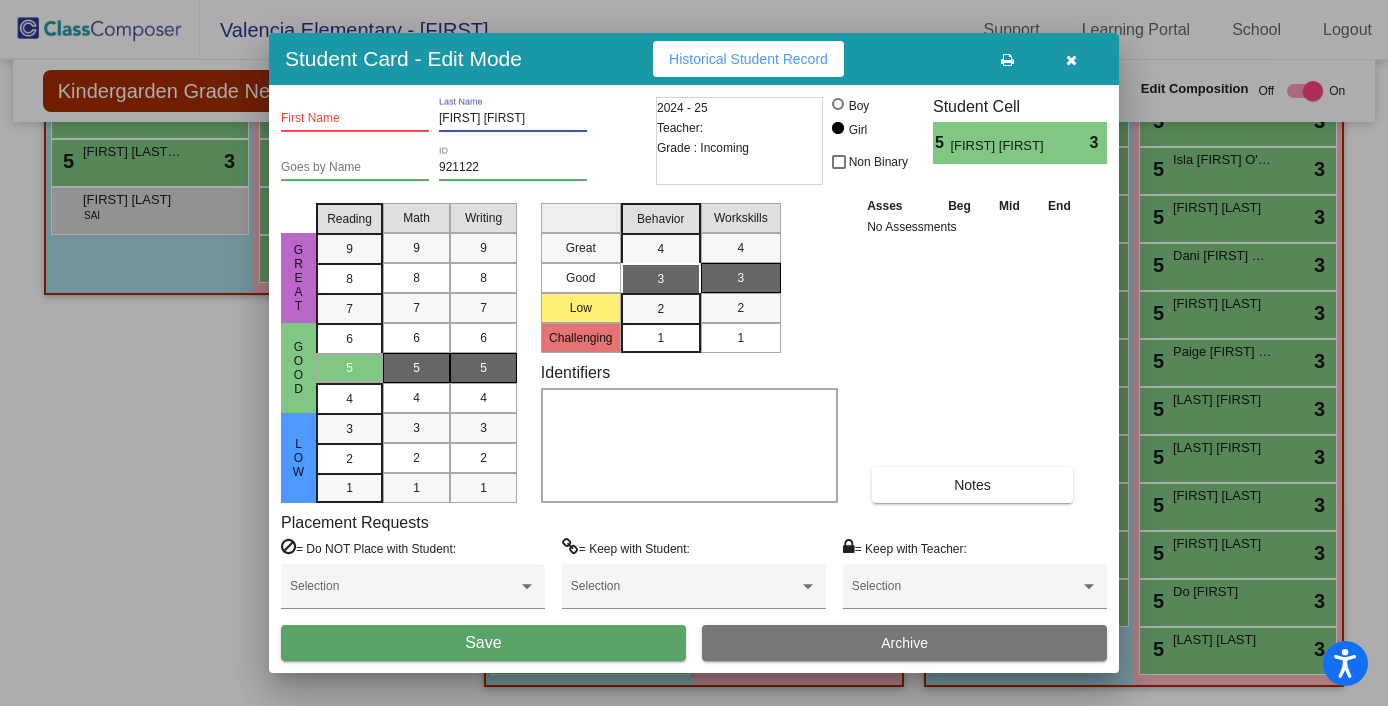 drag, startPoint x: 531, startPoint y: 119, endPoint x: 490, endPoint y: 120, distance: 41.01219 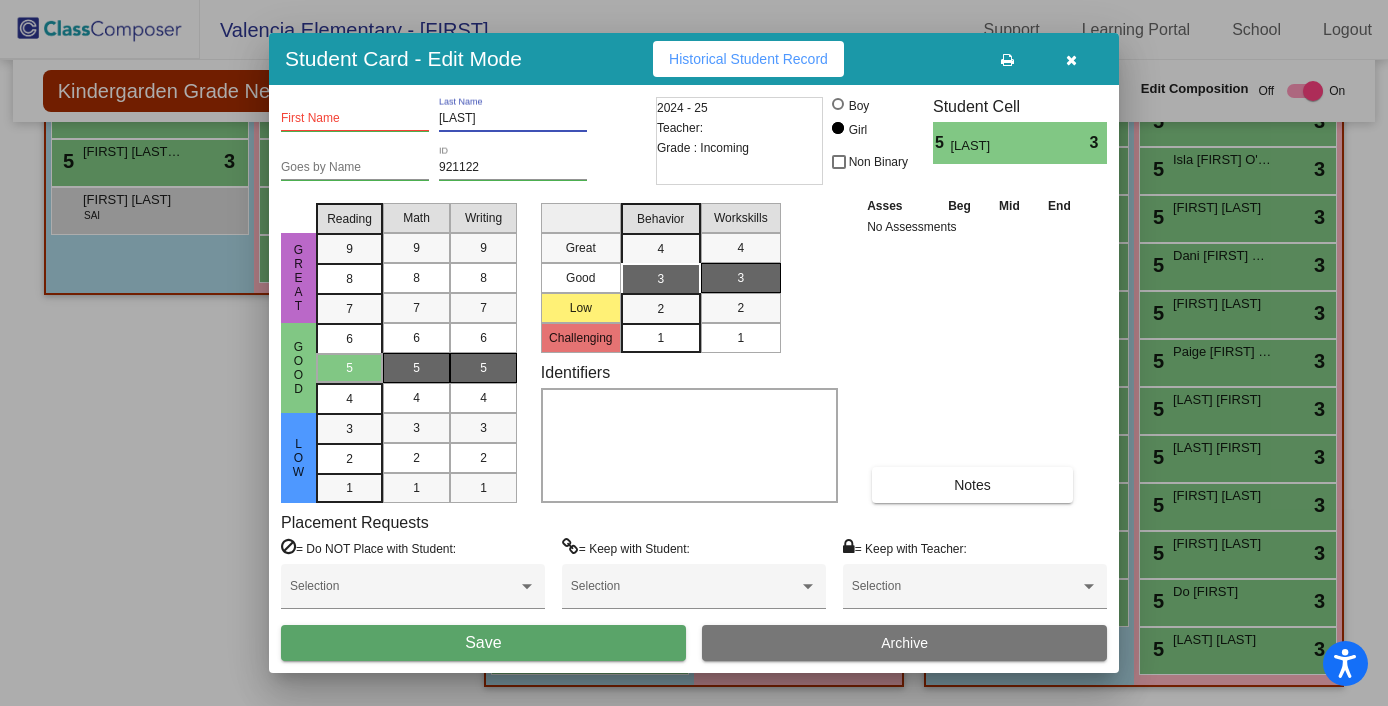 type on "[LAST]" 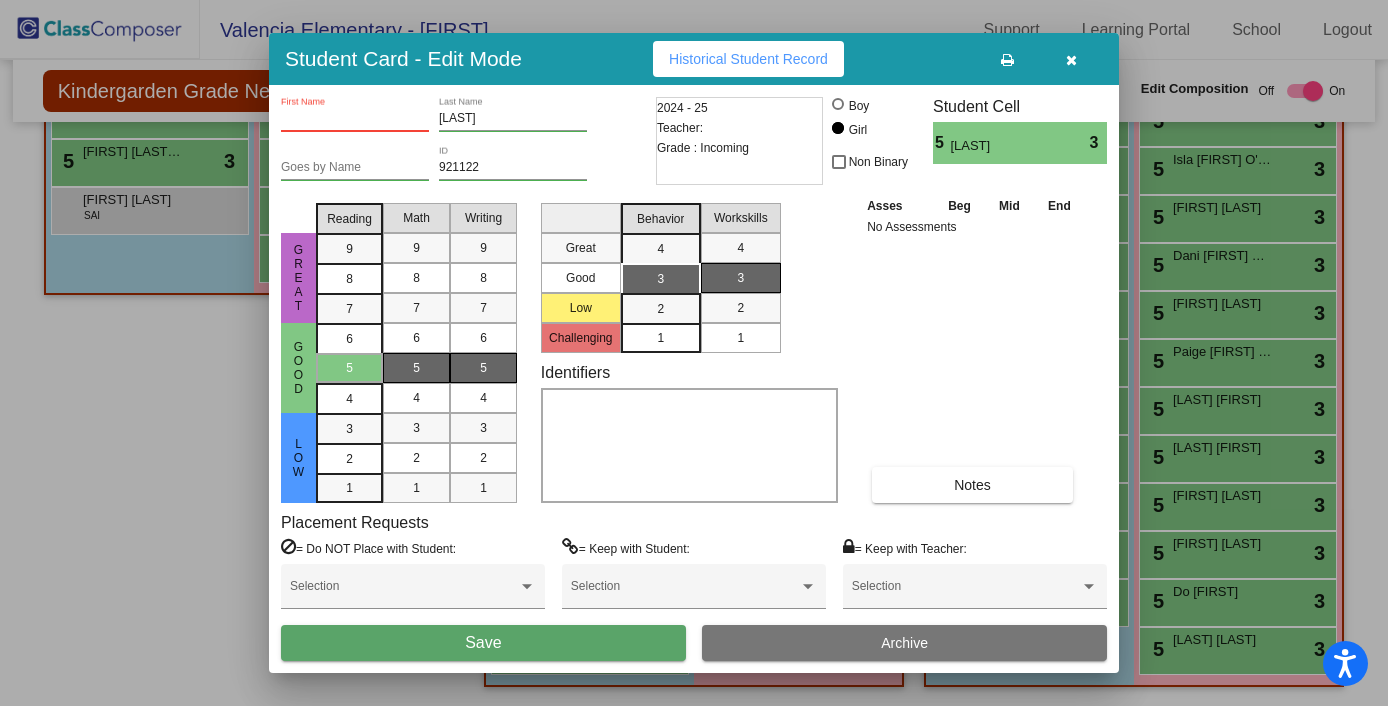 click on "First Name" at bounding box center [355, 119] 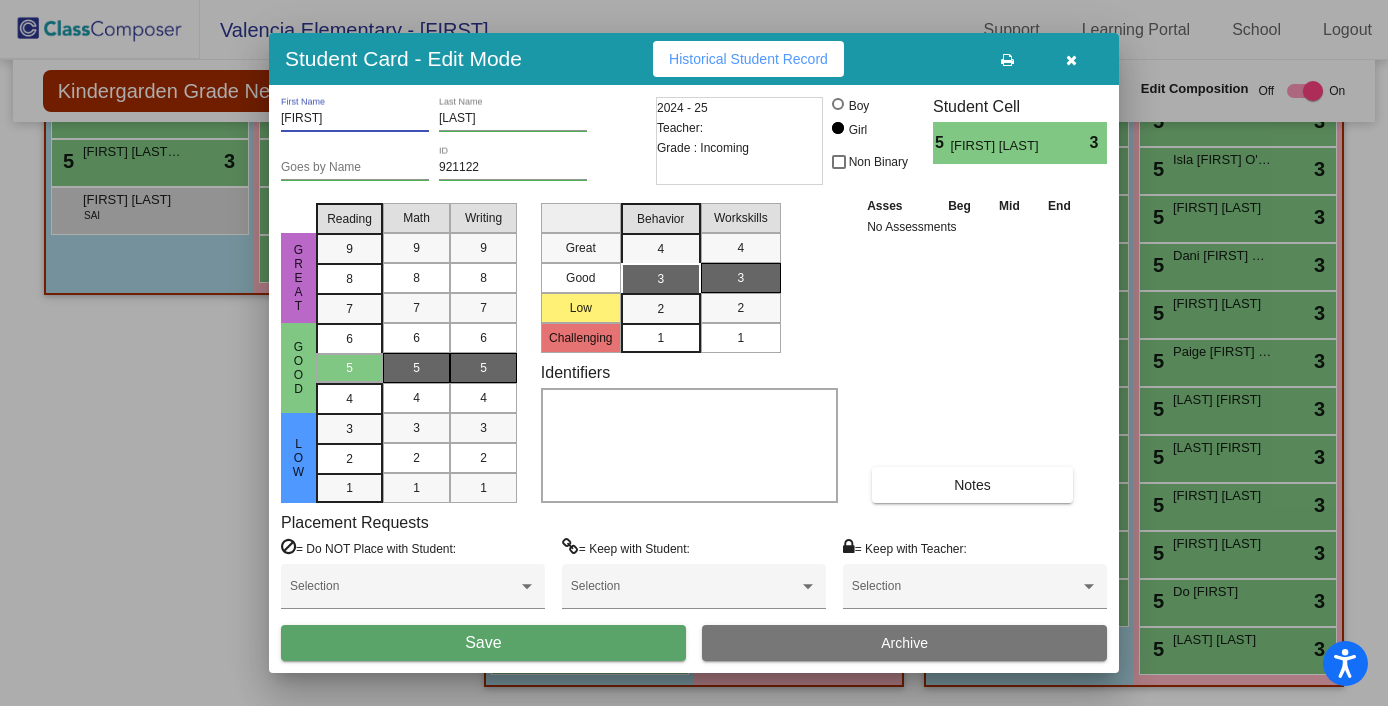 type on "[FIRST]" 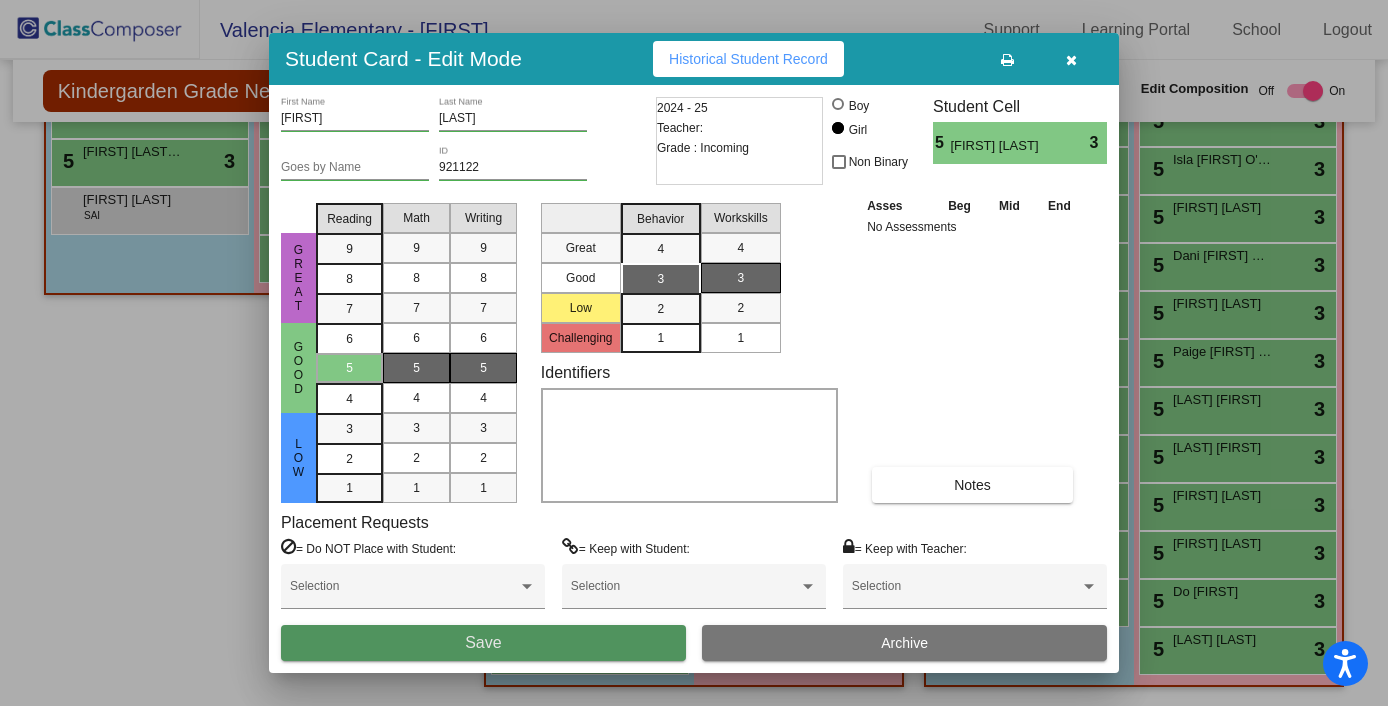click on "Save" at bounding box center (483, 643) 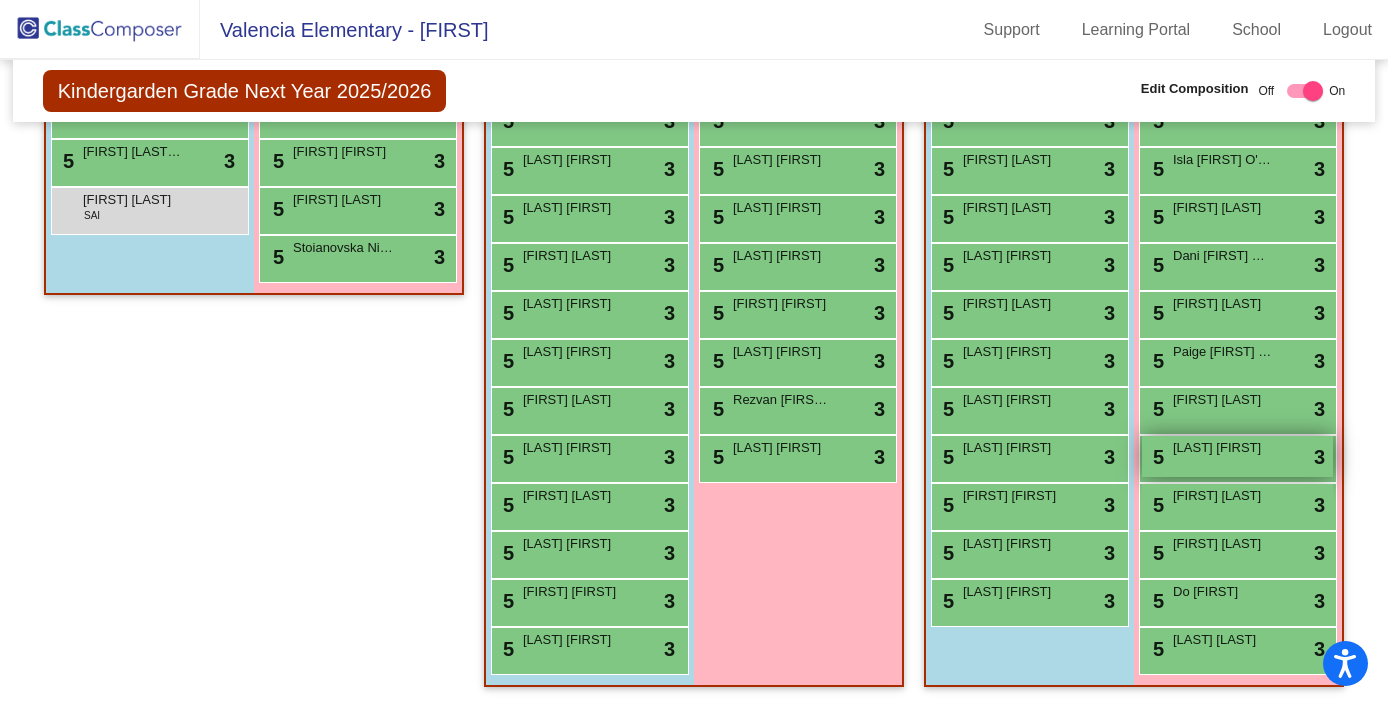 click on "[LAST] [FIRST]" at bounding box center (1223, 448) 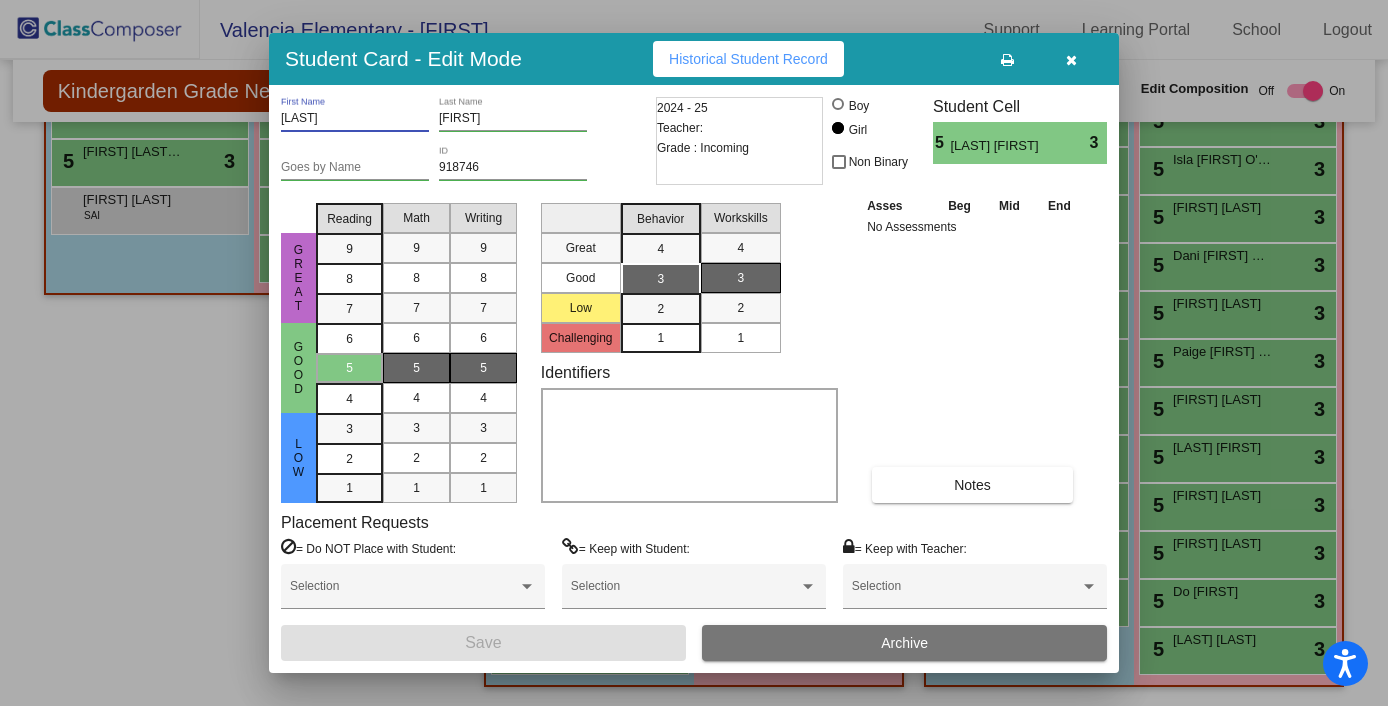 drag, startPoint x: 321, startPoint y: 119, endPoint x: 272, endPoint y: 119, distance: 49 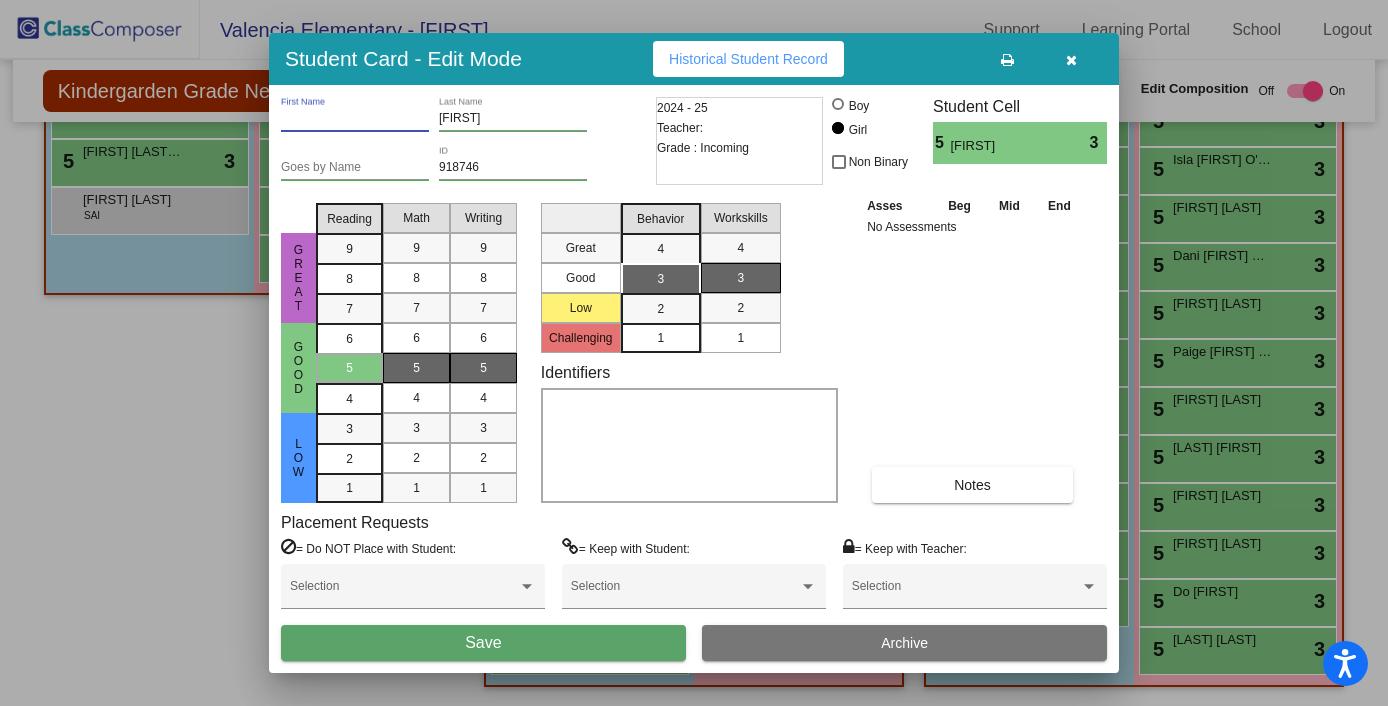 type 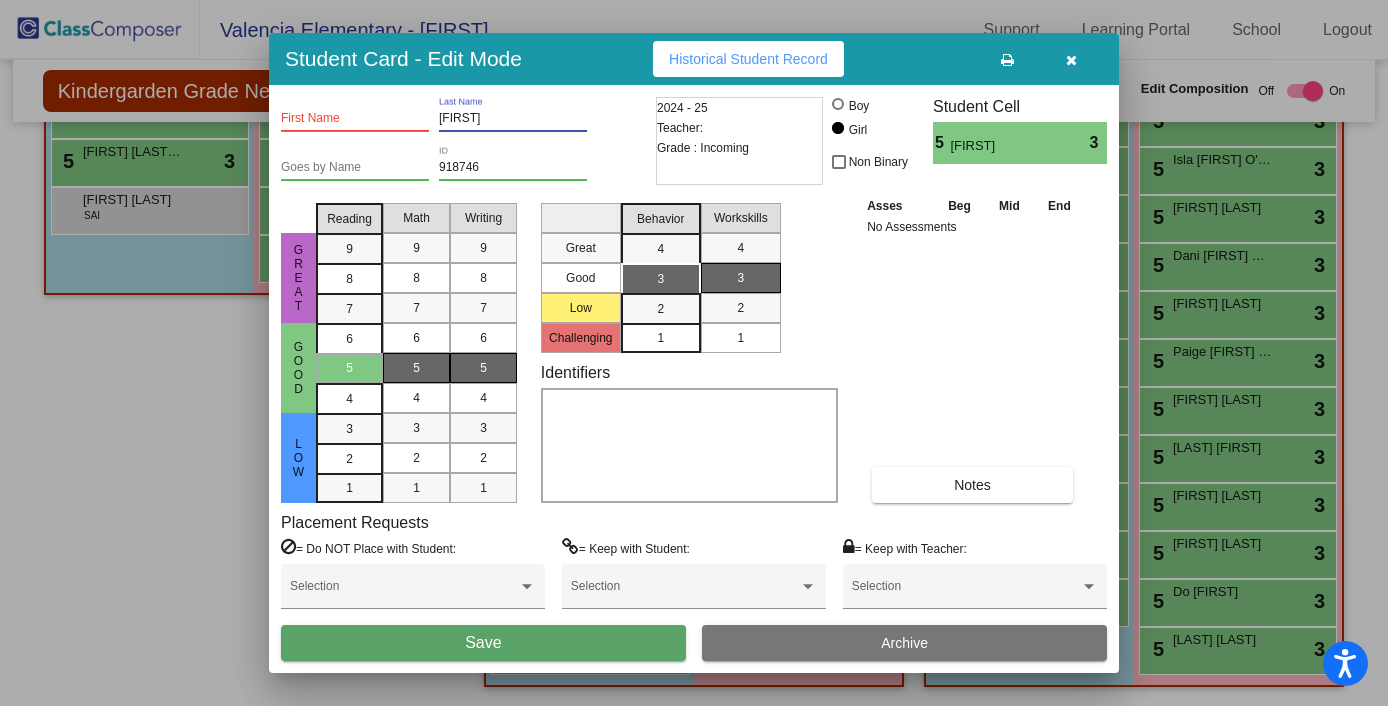 paste on "[LAST]" 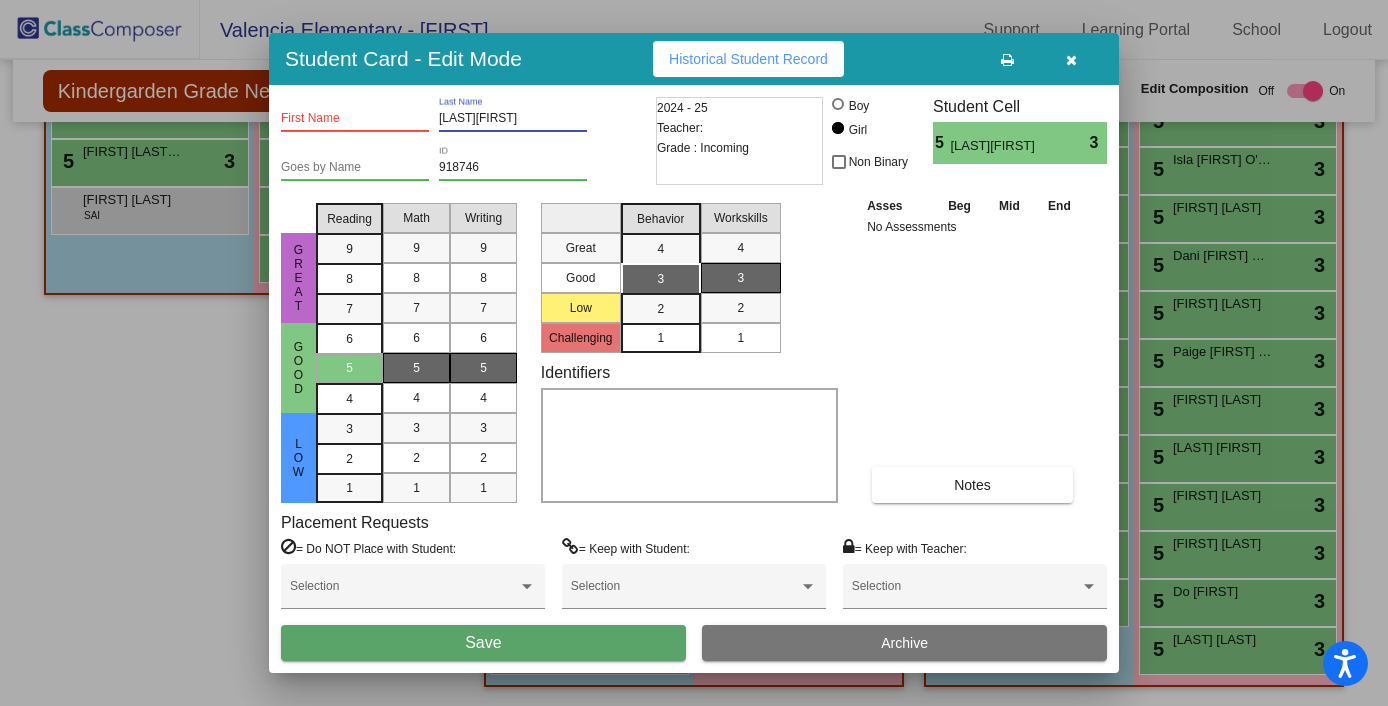 drag, startPoint x: 517, startPoint y: 118, endPoint x: 476, endPoint y: 118, distance: 41 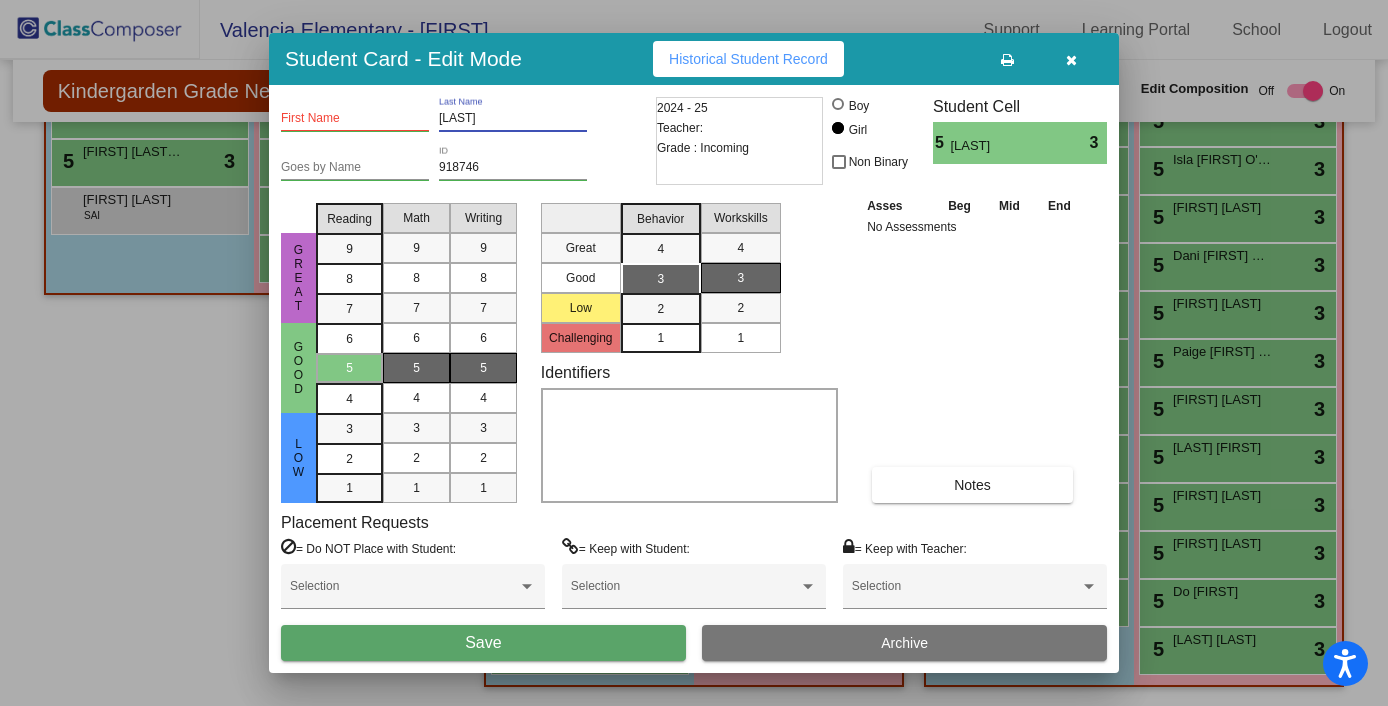 type on "[LAST]" 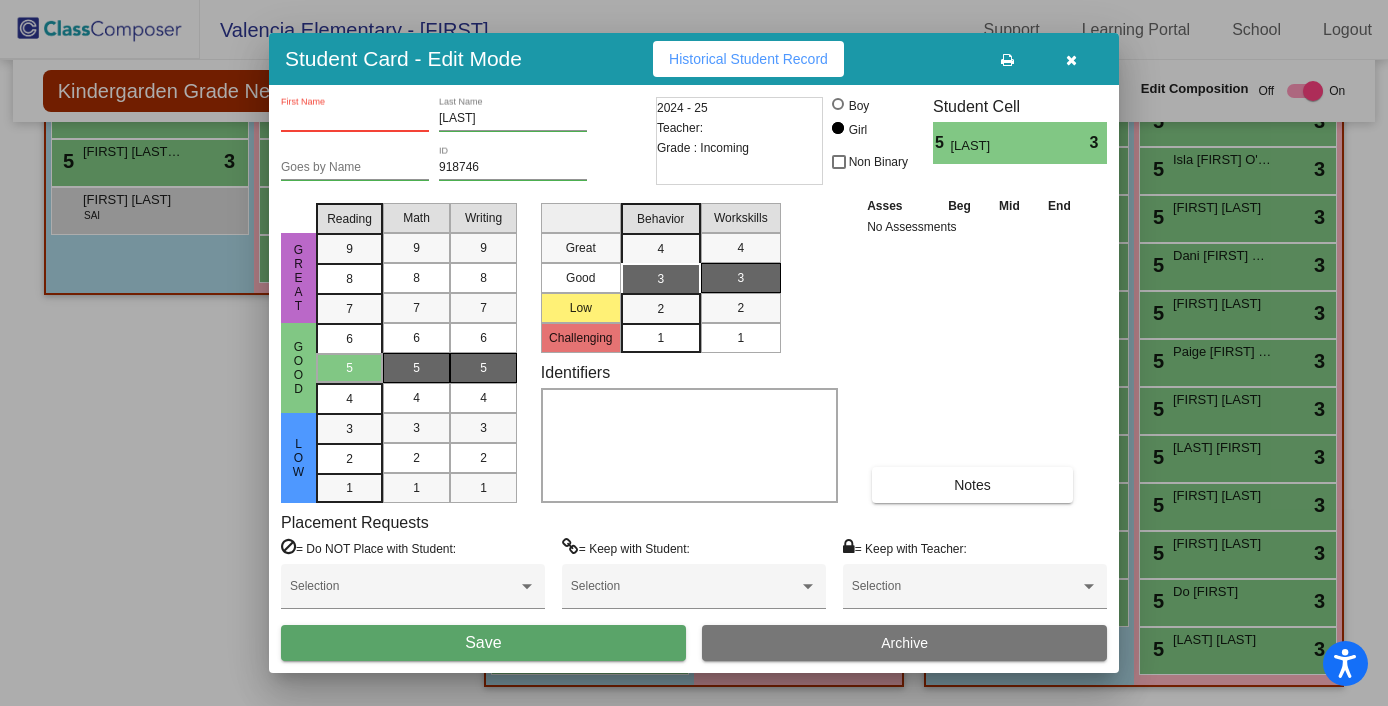 click on "First Name" at bounding box center (355, 119) 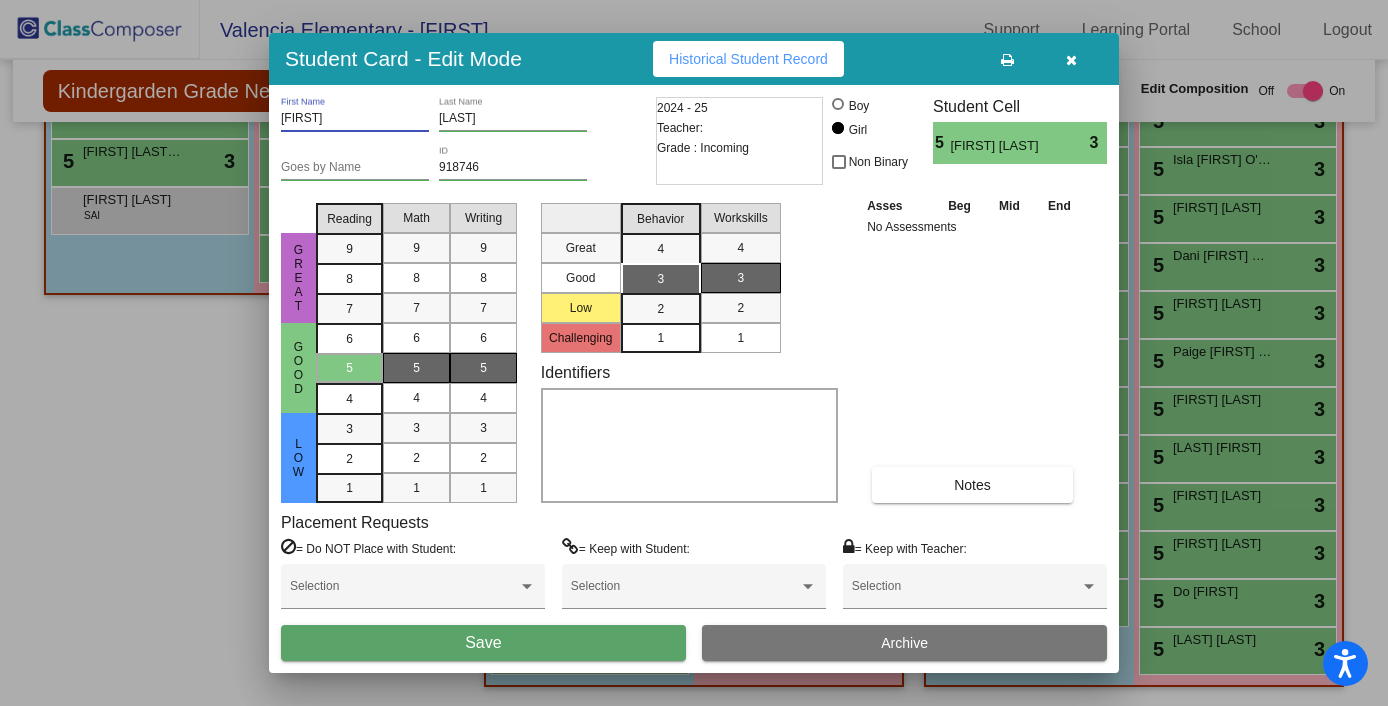 type on "[FIRST]" 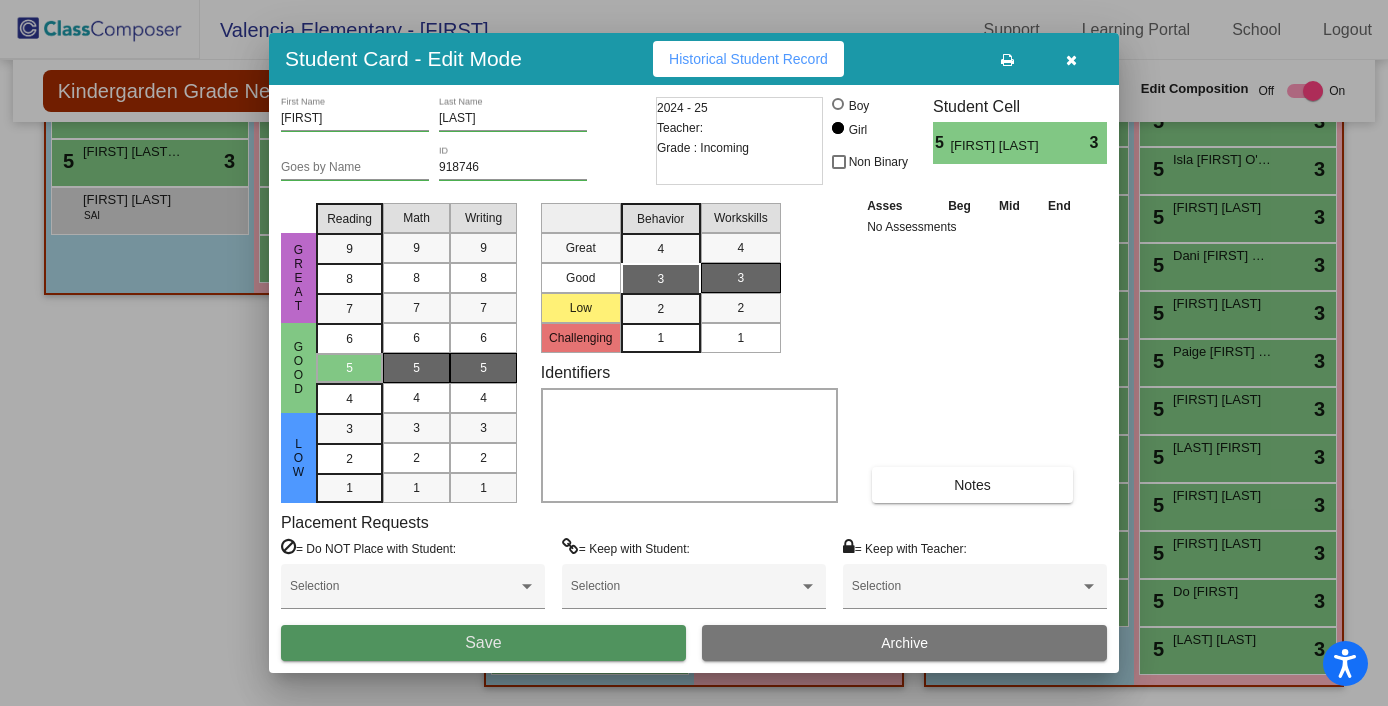 click on "Save" at bounding box center [483, 643] 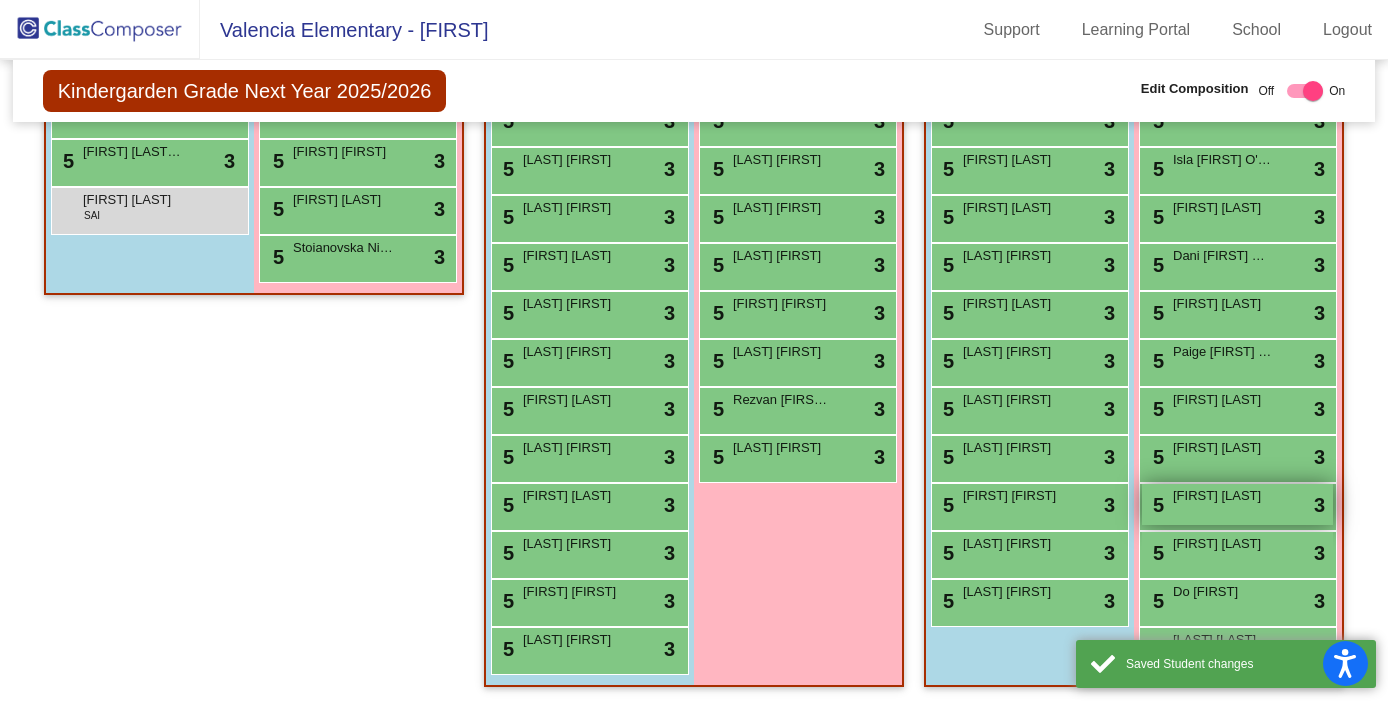 click on "[FIRST] [LAST]" at bounding box center [1223, 496] 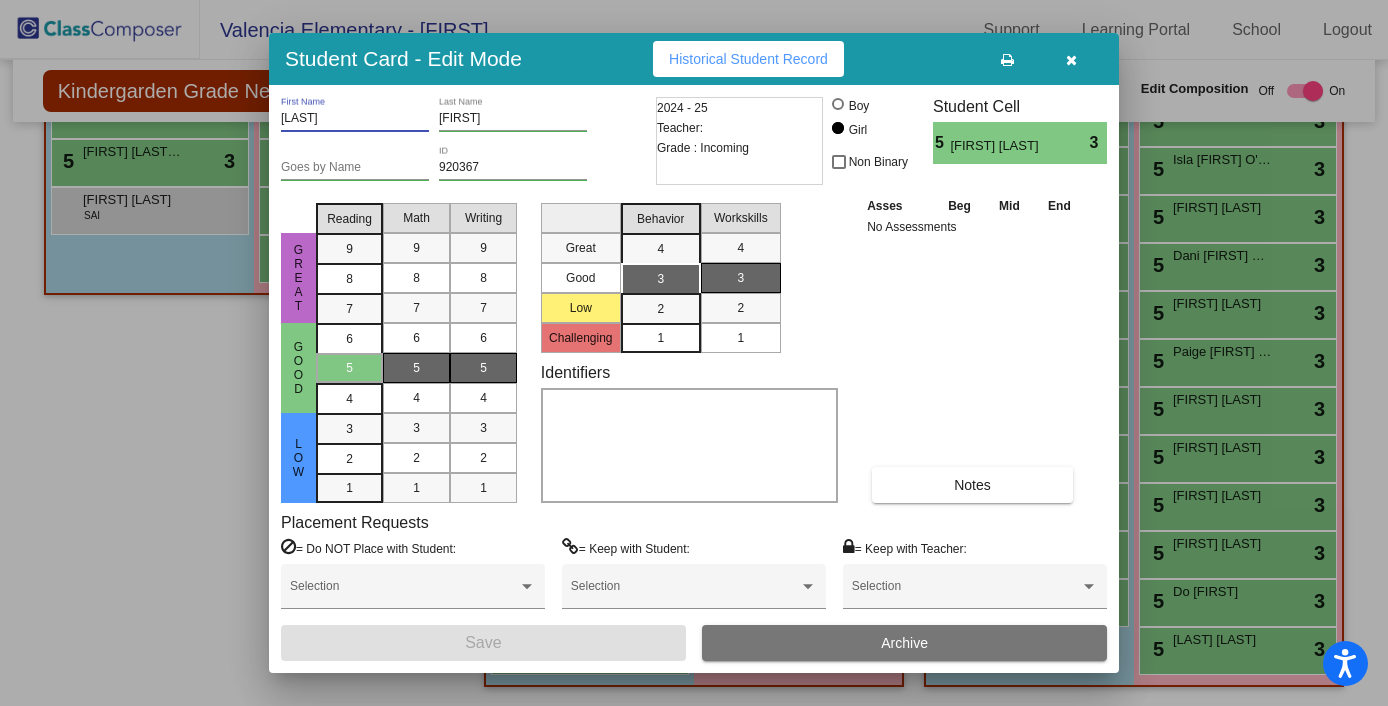 drag, startPoint x: 331, startPoint y: 112, endPoint x: 272, endPoint y: 119, distance: 59.413803 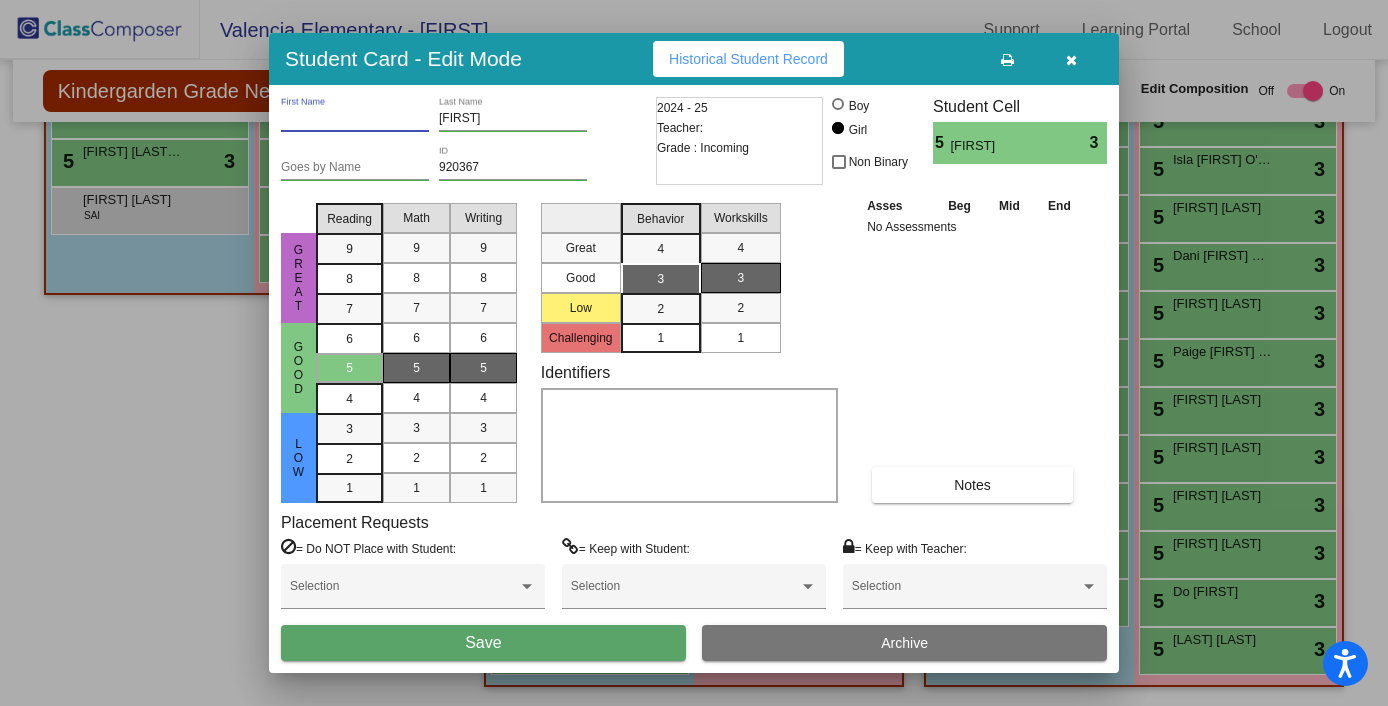 type 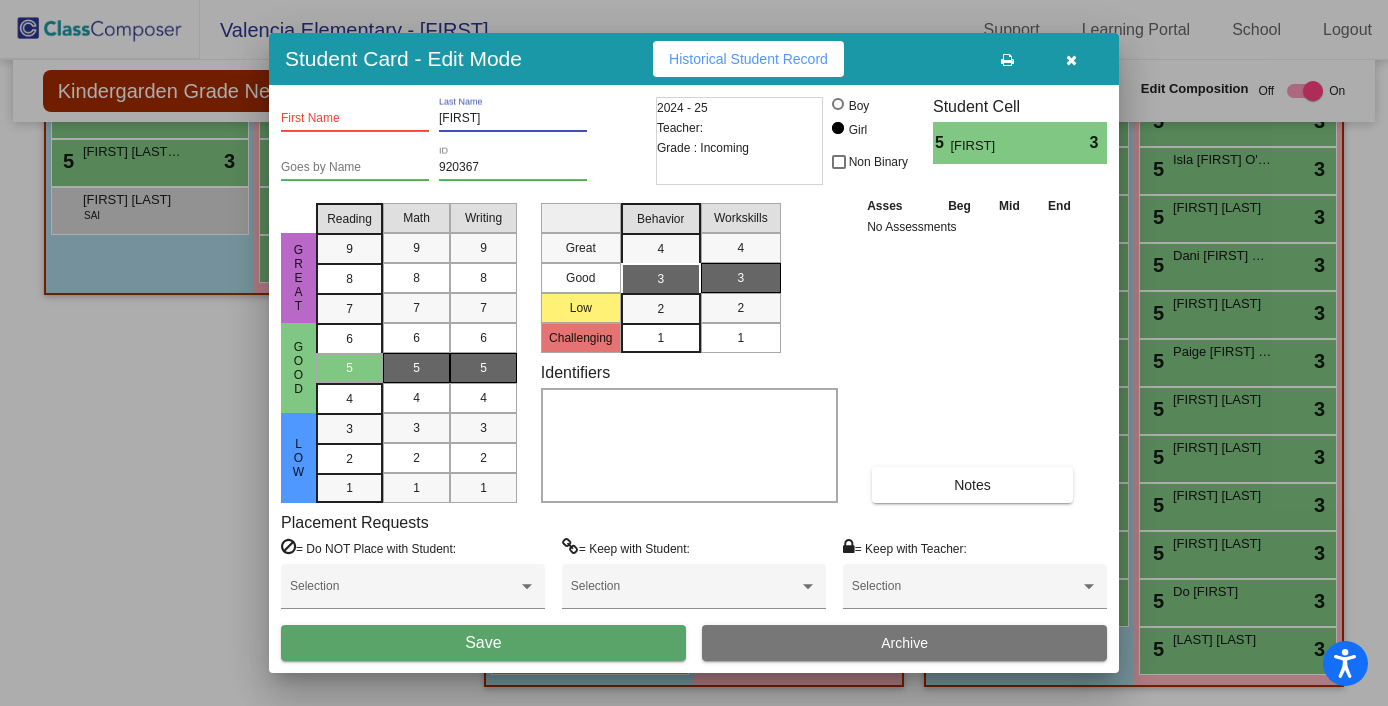 paste on "[LAST]" 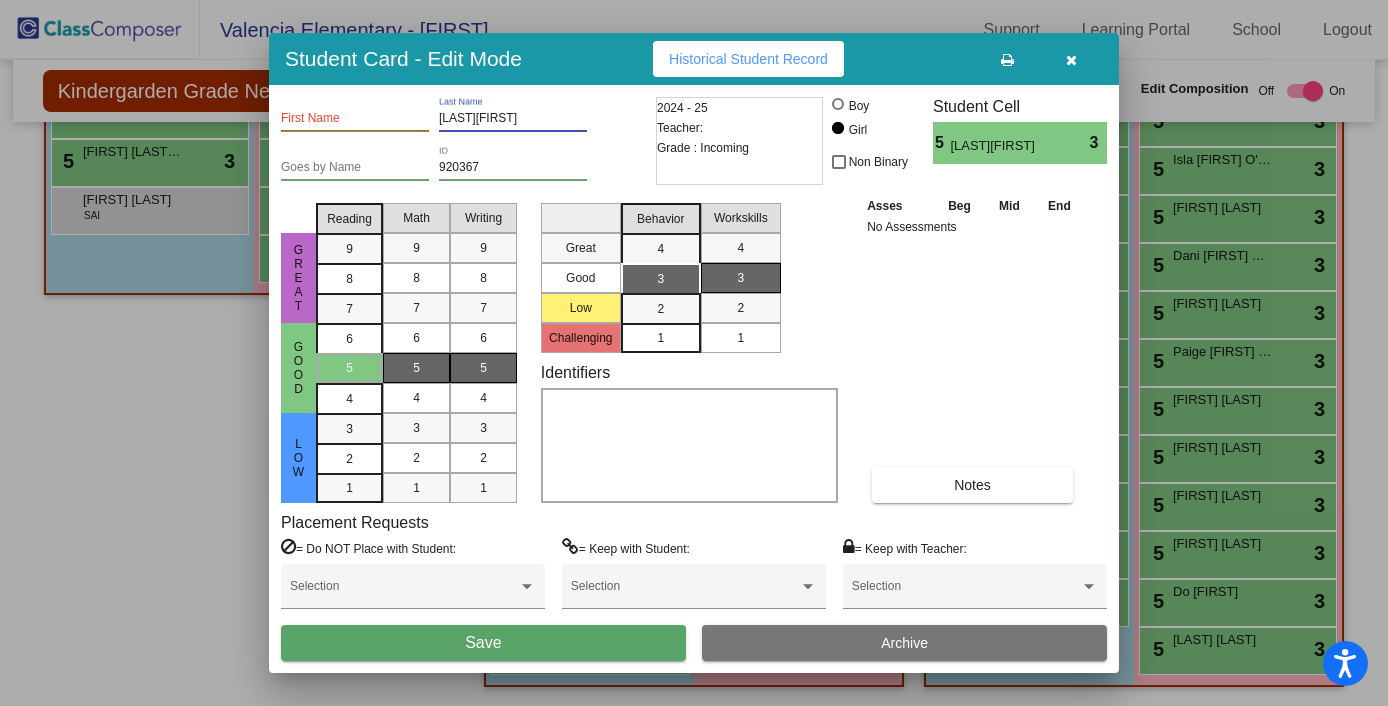 drag, startPoint x: 523, startPoint y: 118, endPoint x: 483, endPoint y: 118, distance: 40 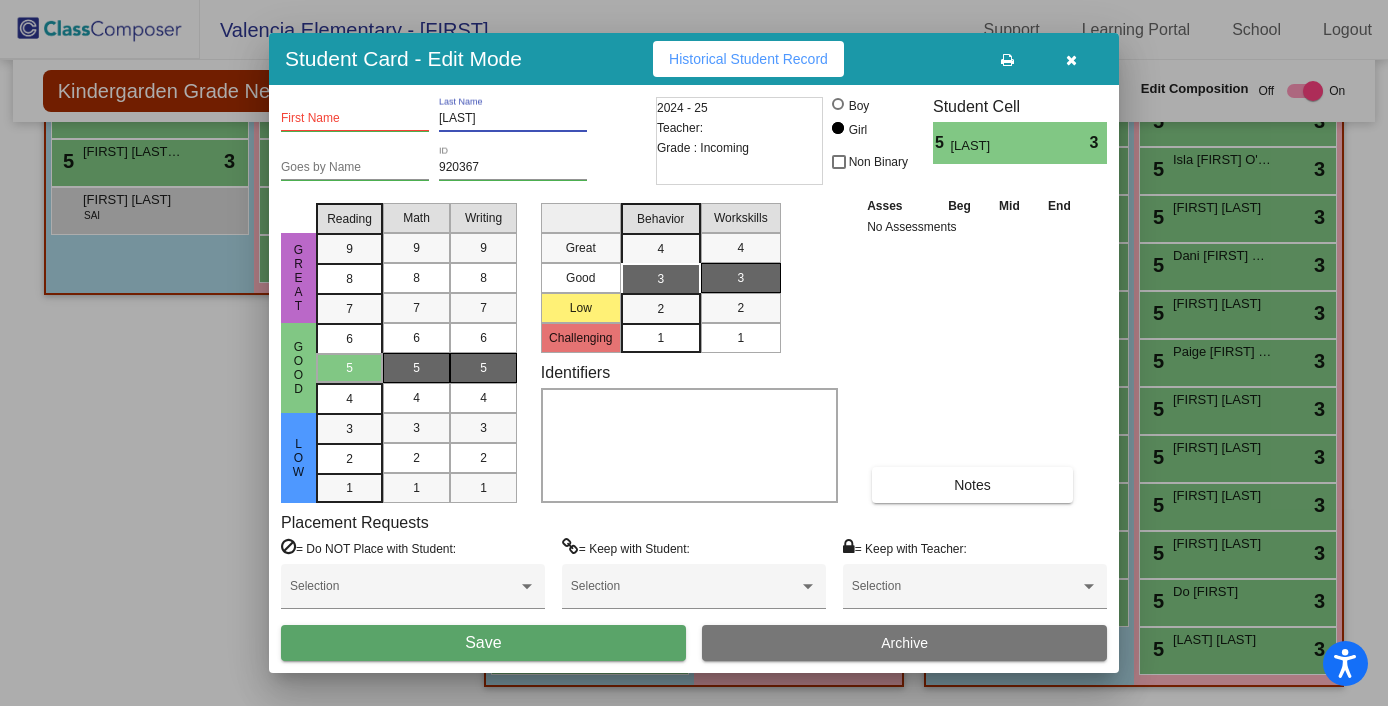 type on "[LAST]" 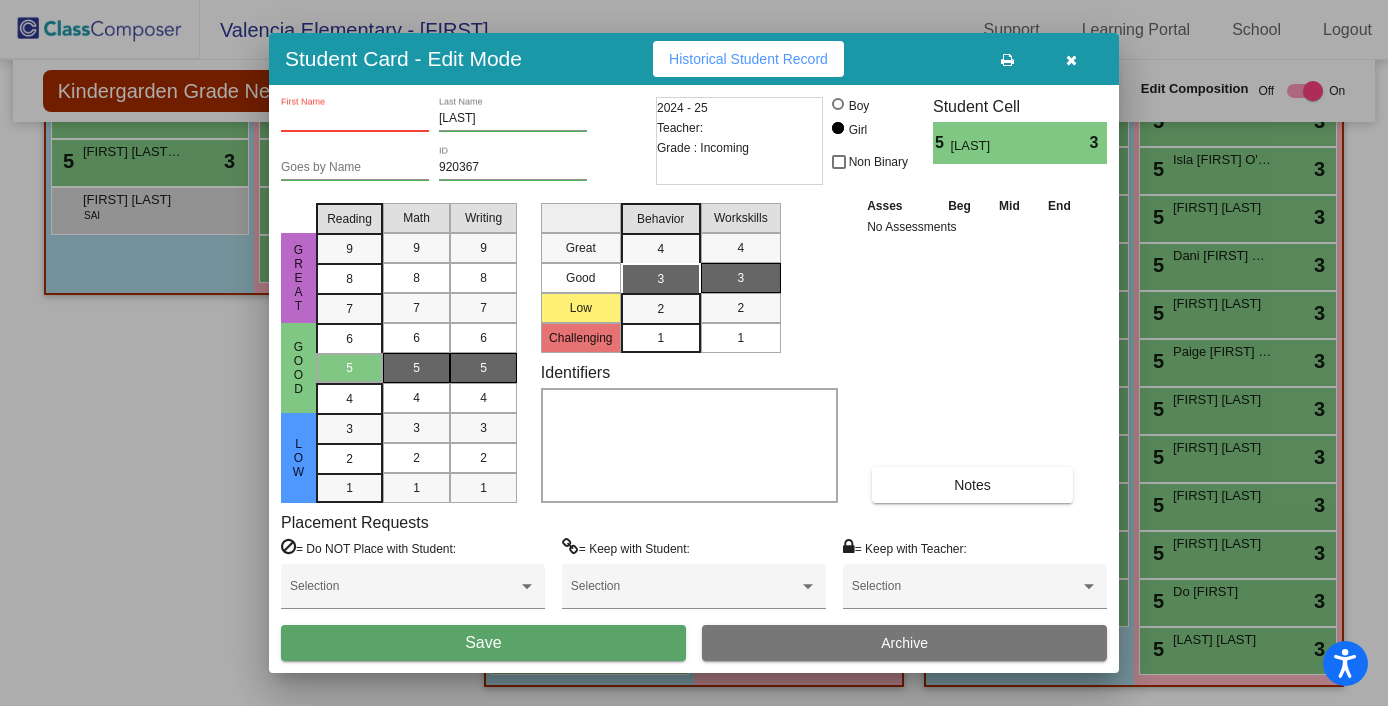 click on "First Name" at bounding box center (355, 119) 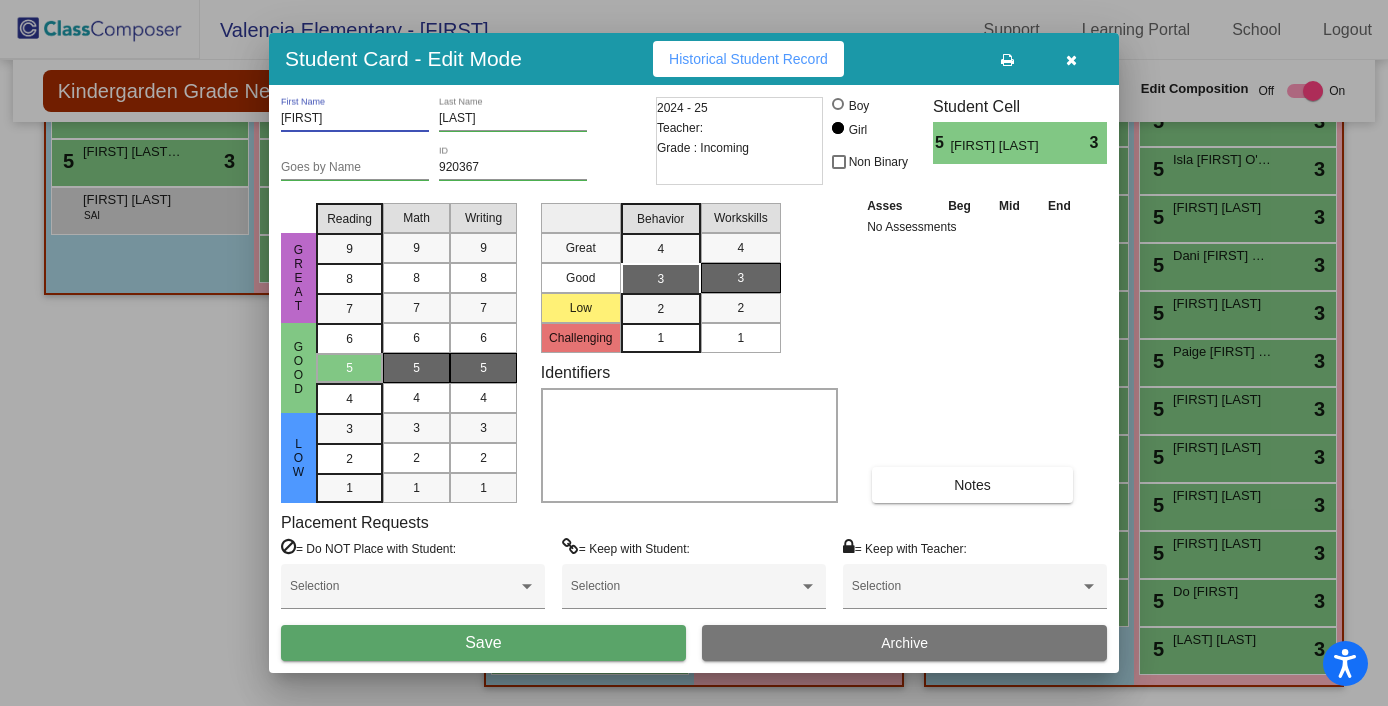 type on "[FIRST]" 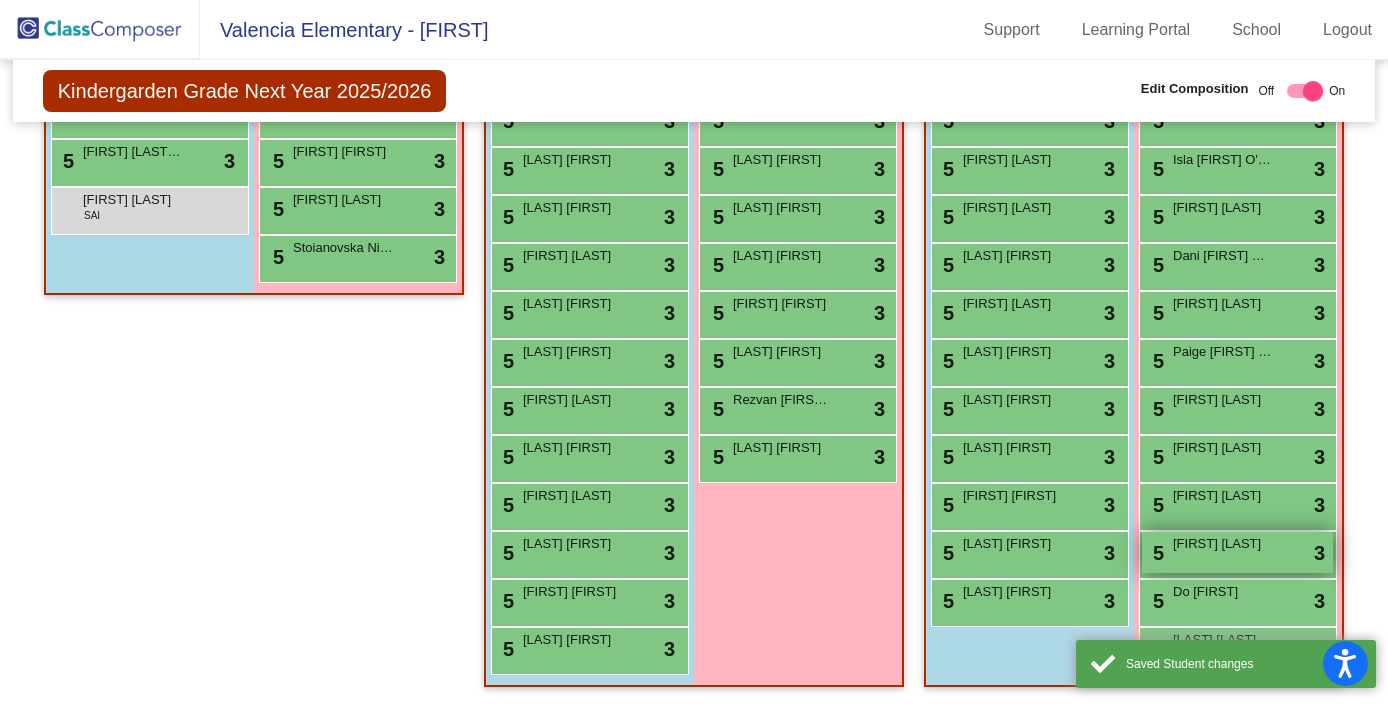 click on "[FIRST] [LAST]" at bounding box center (1223, 544) 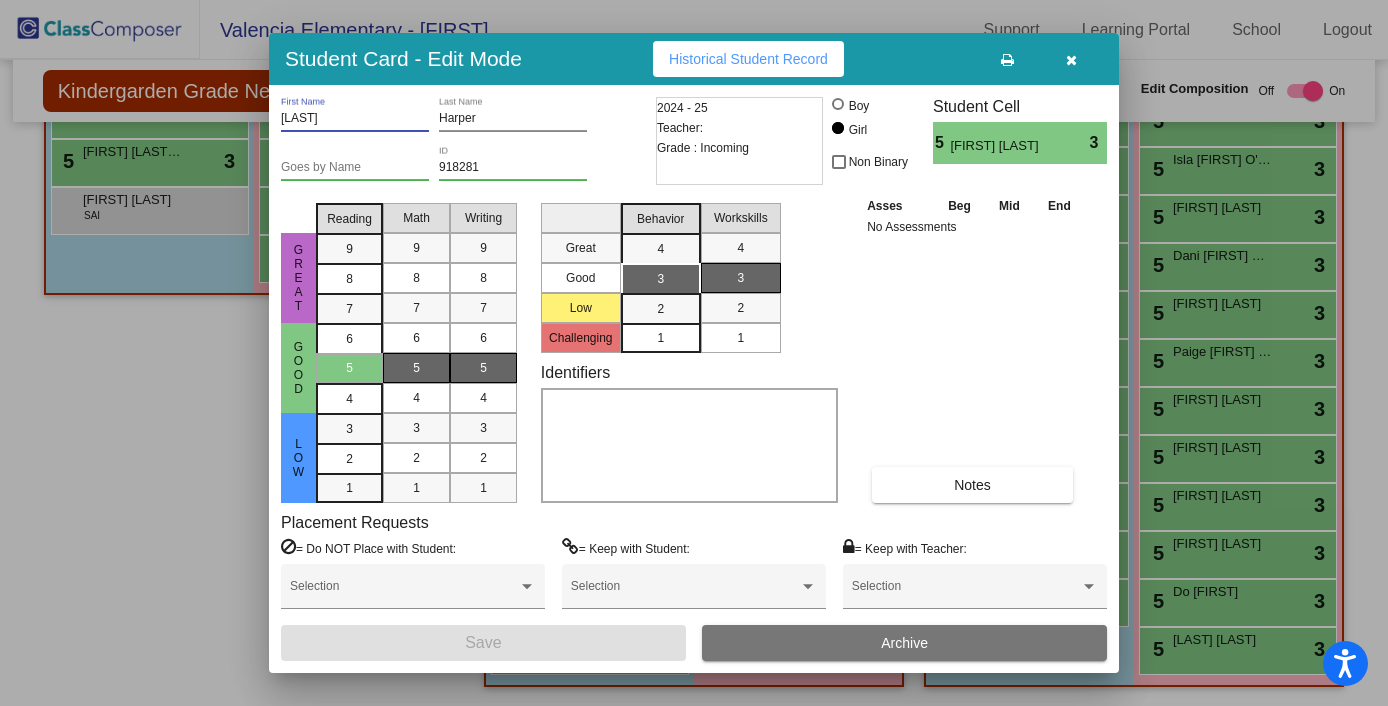 drag, startPoint x: 340, startPoint y: 114, endPoint x: 257, endPoint y: 117, distance: 83.0542 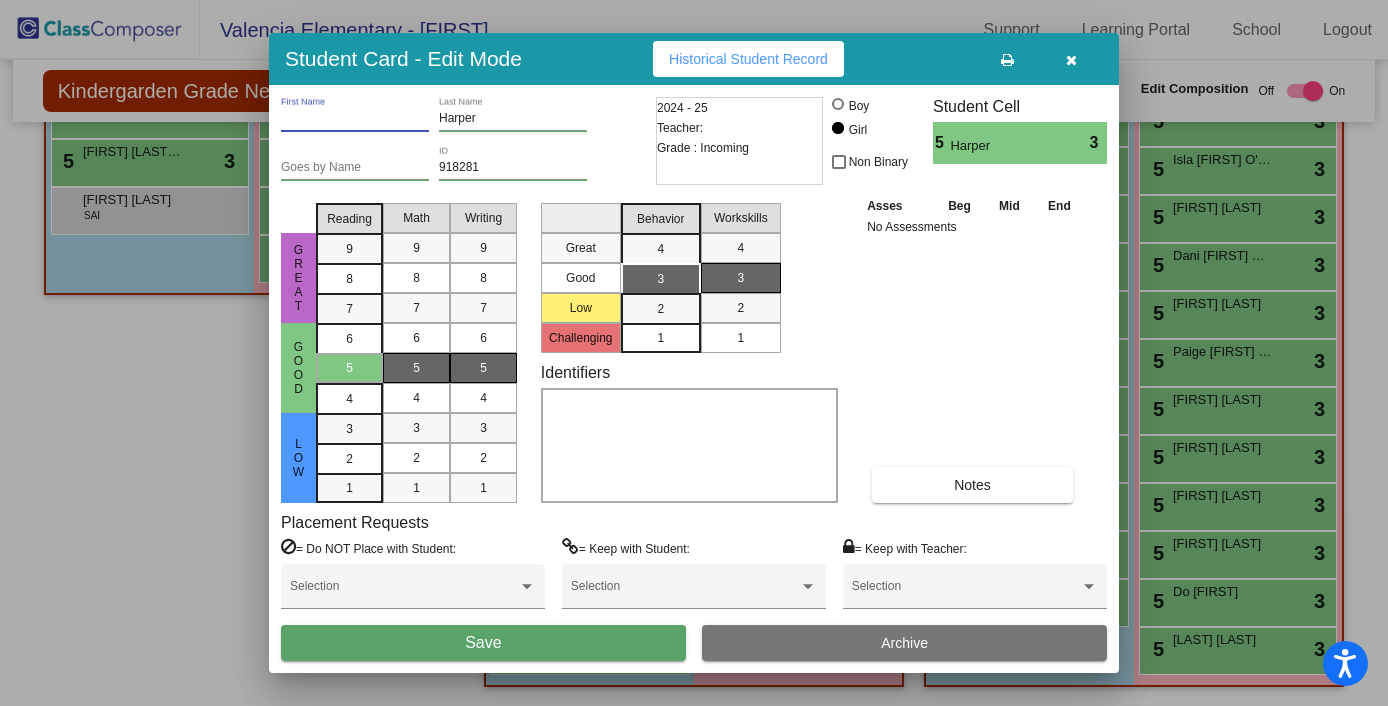 type 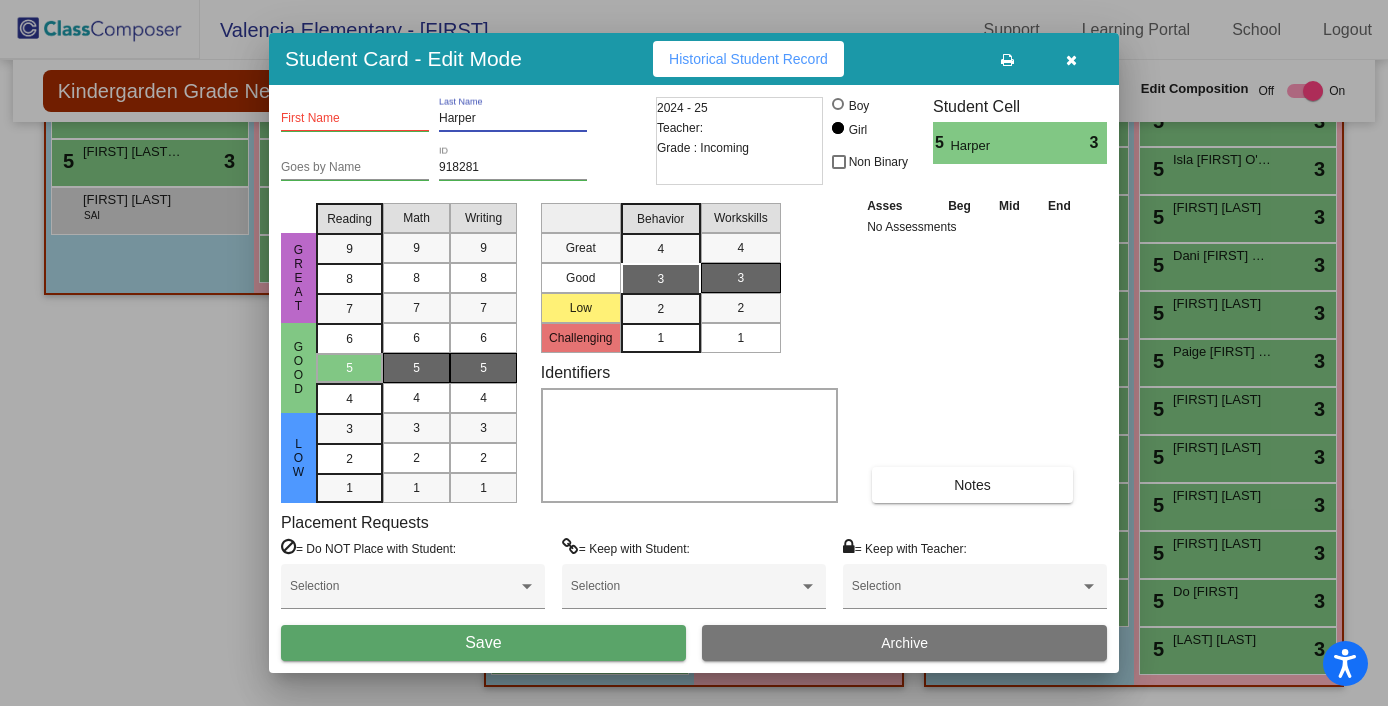 paste on "[LAST]" 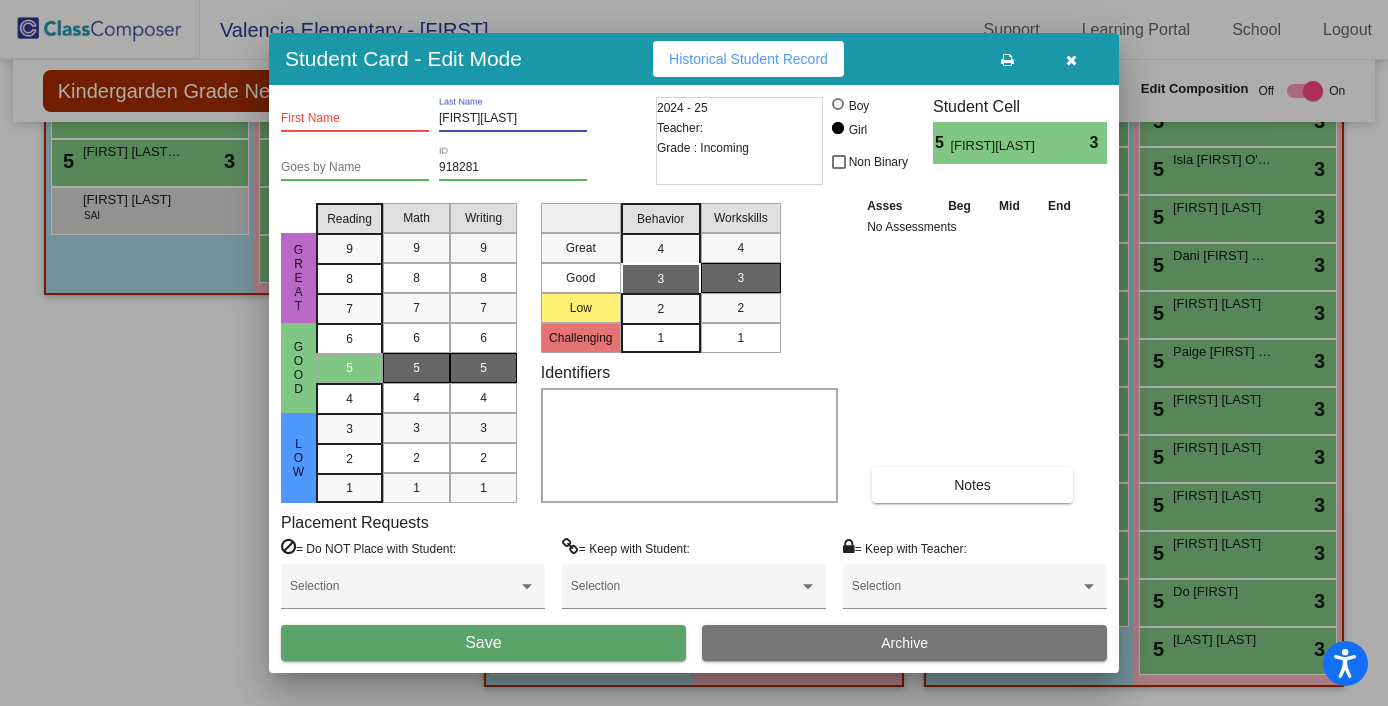 drag, startPoint x: 514, startPoint y: 121, endPoint x: 480, endPoint y: 118, distance: 34.132095 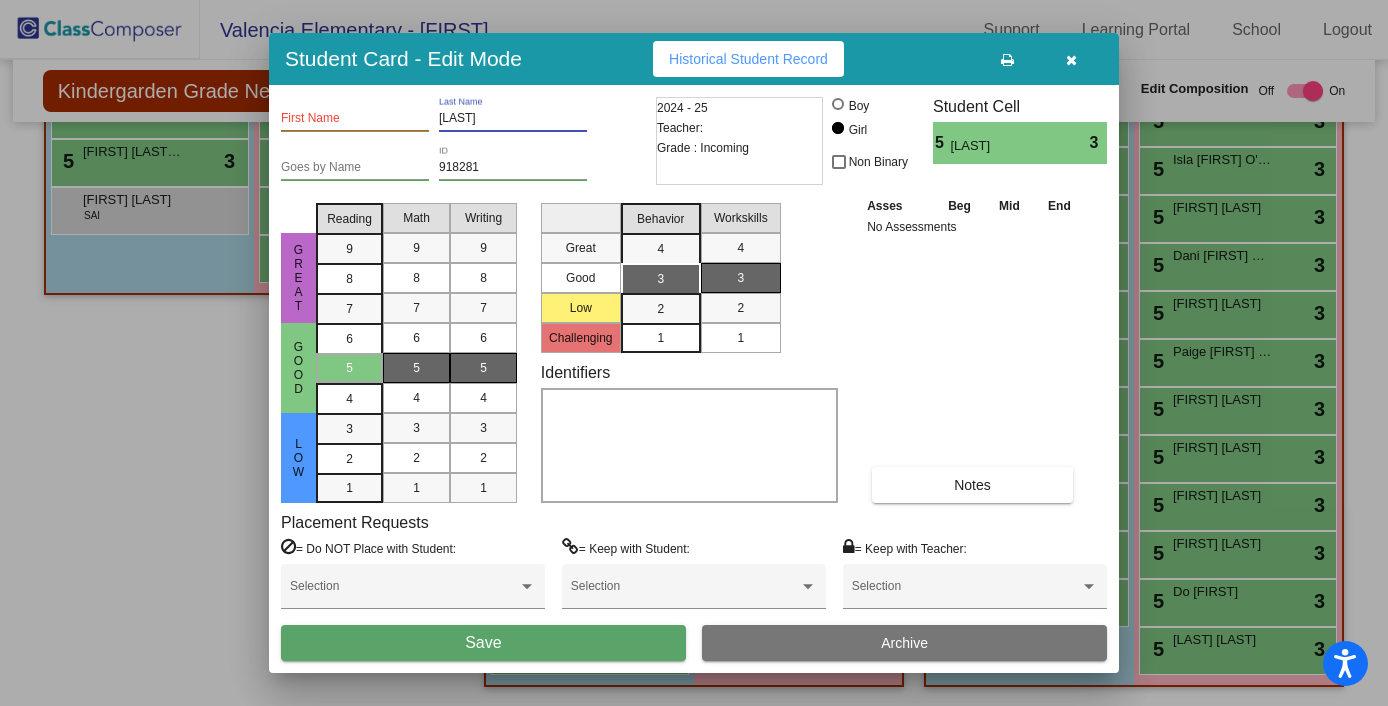type on "[LAST]" 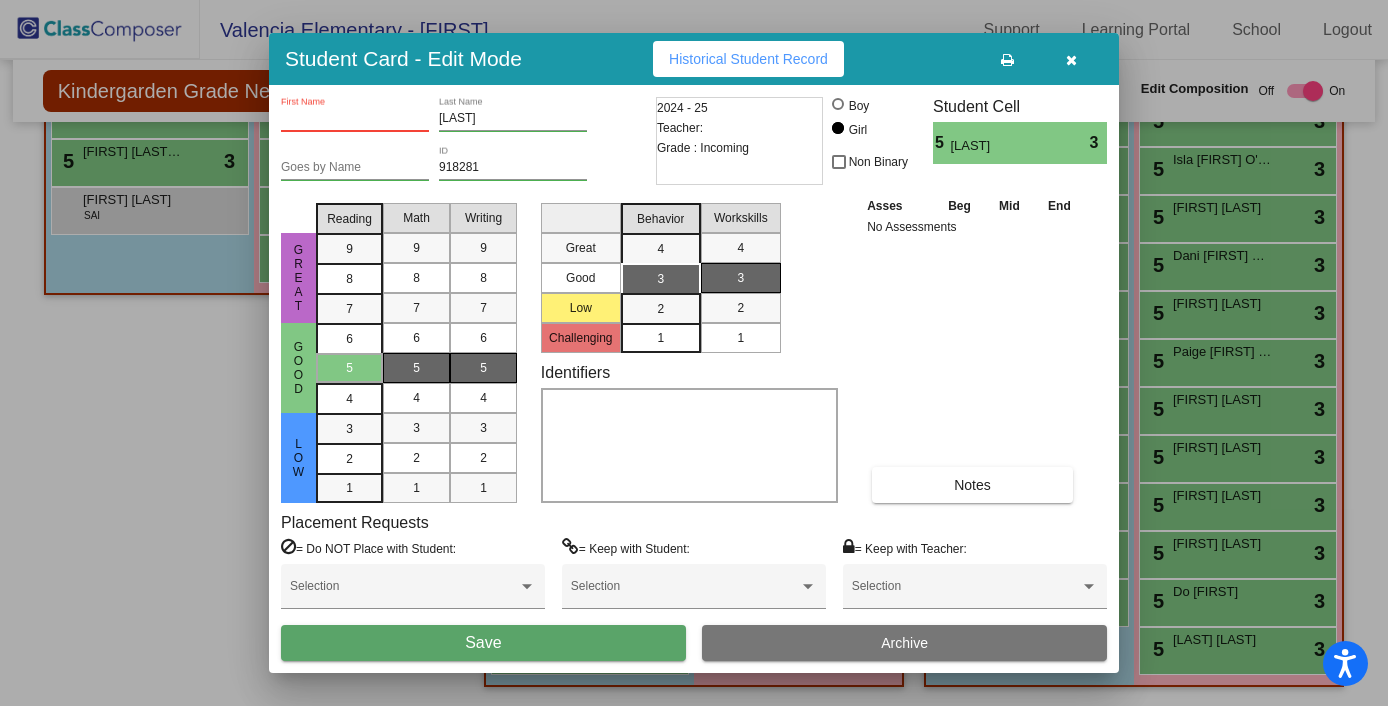paste on "Harper" 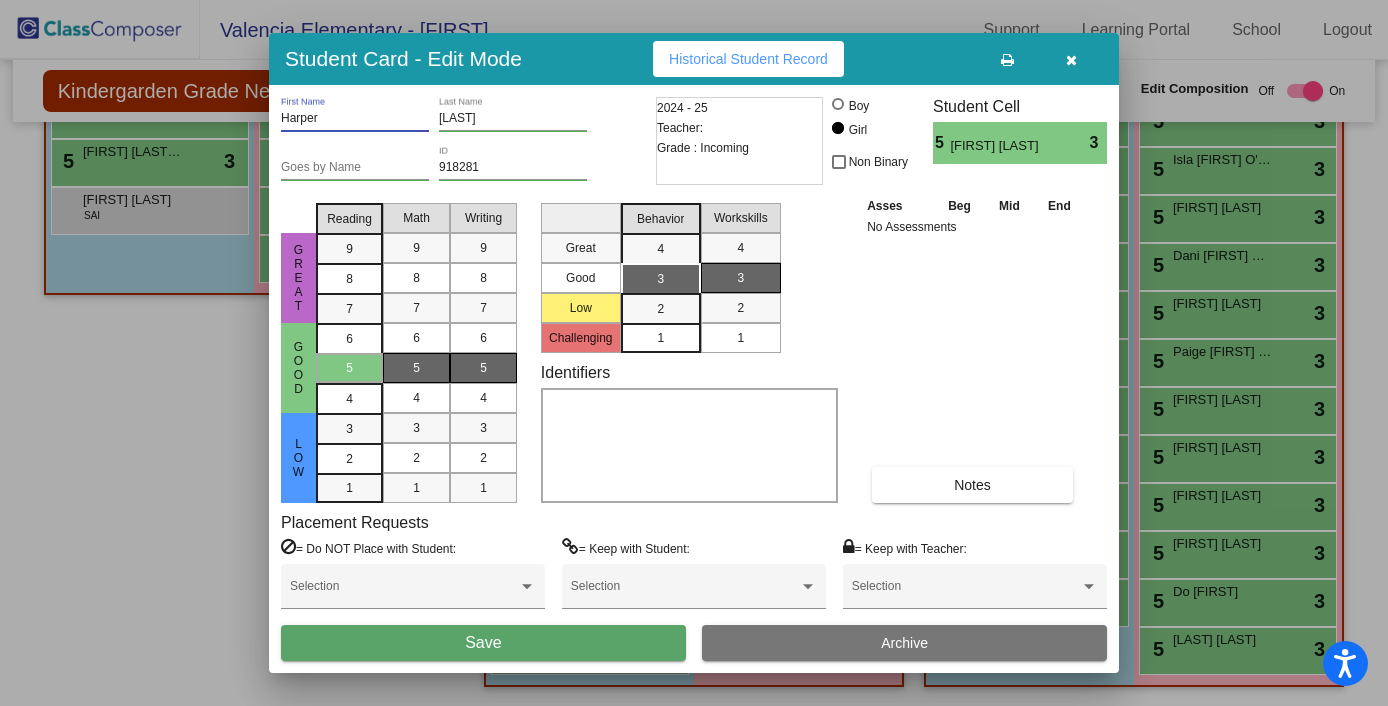 type on "Harper" 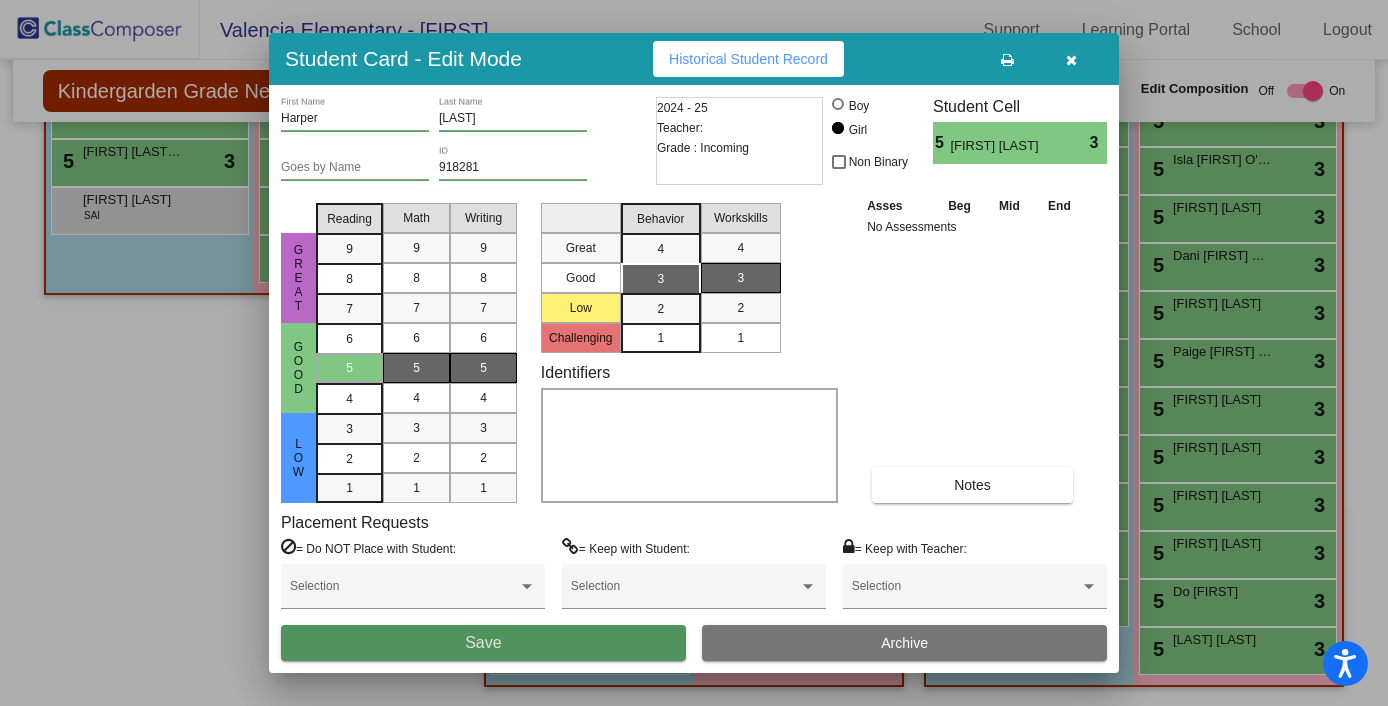 click on "Save" at bounding box center (483, 643) 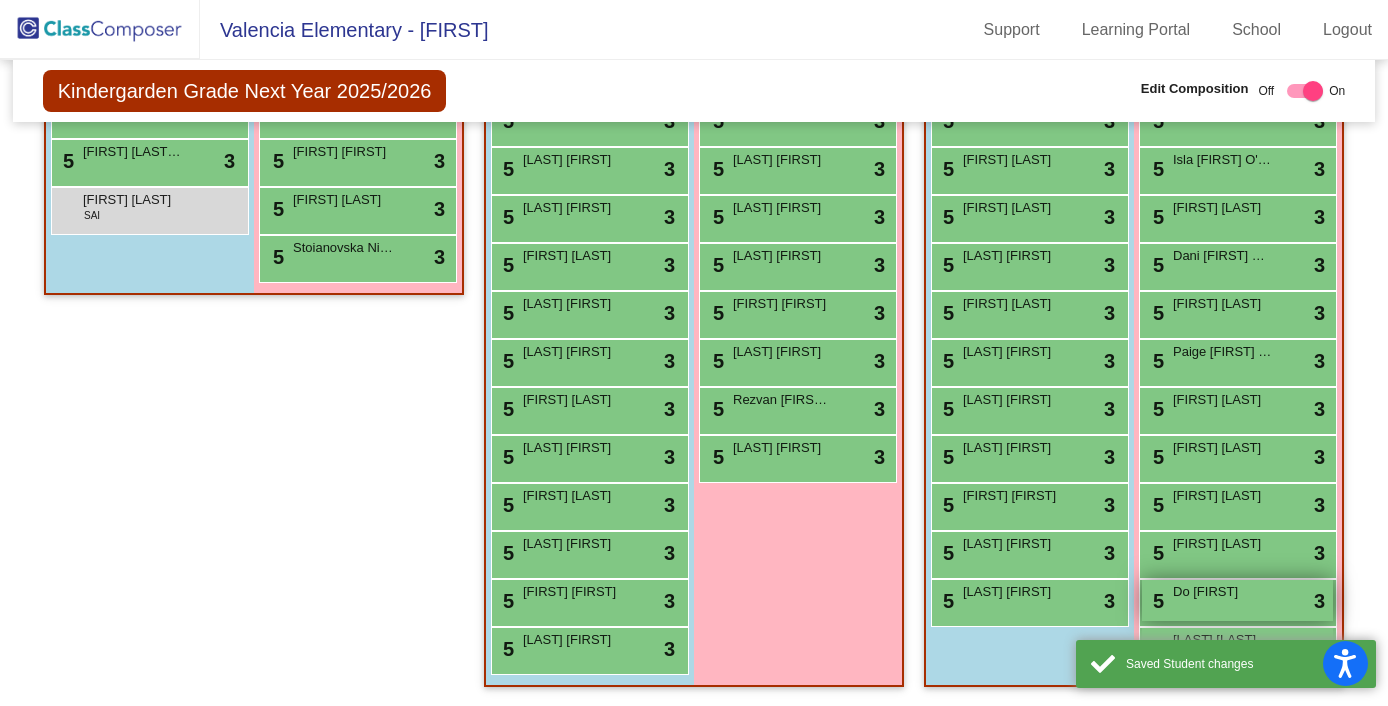 click on "Do [FIRST]" at bounding box center (1223, 592) 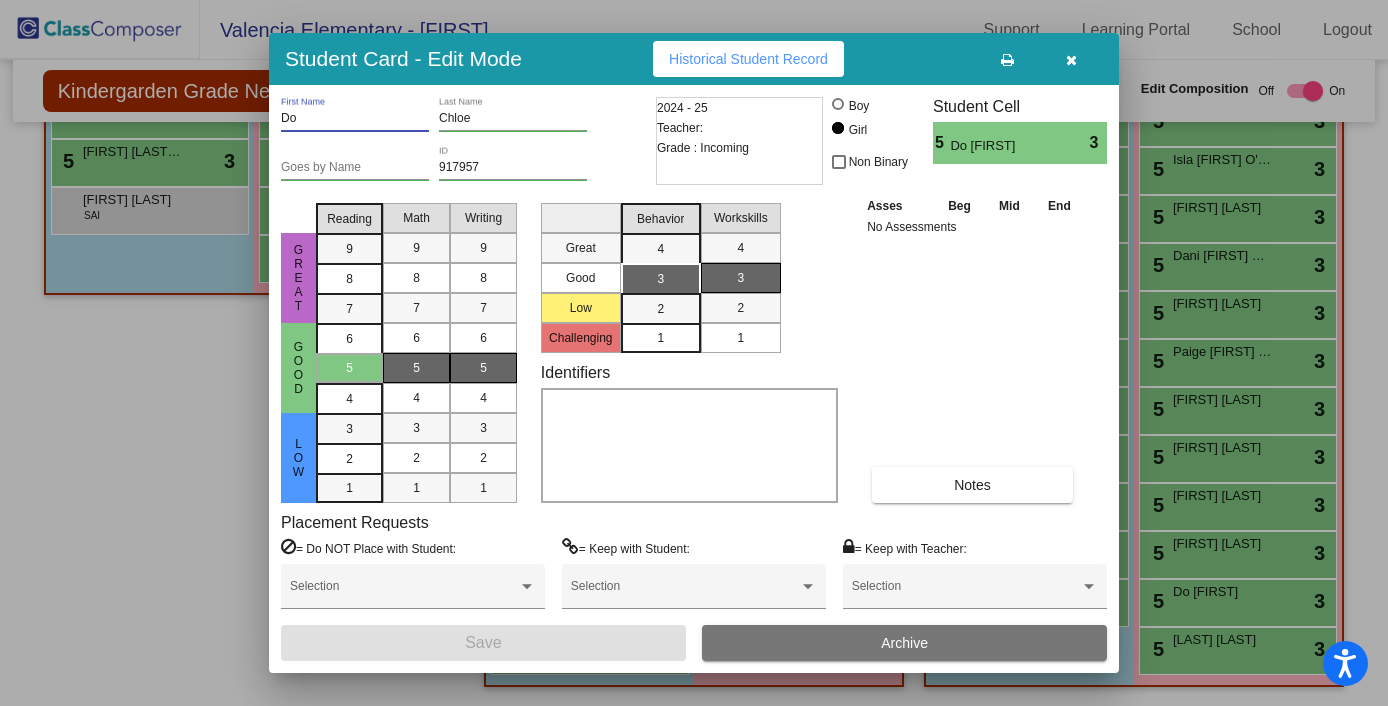 drag, startPoint x: 298, startPoint y: 117, endPoint x: 271, endPoint y: 117, distance: 27 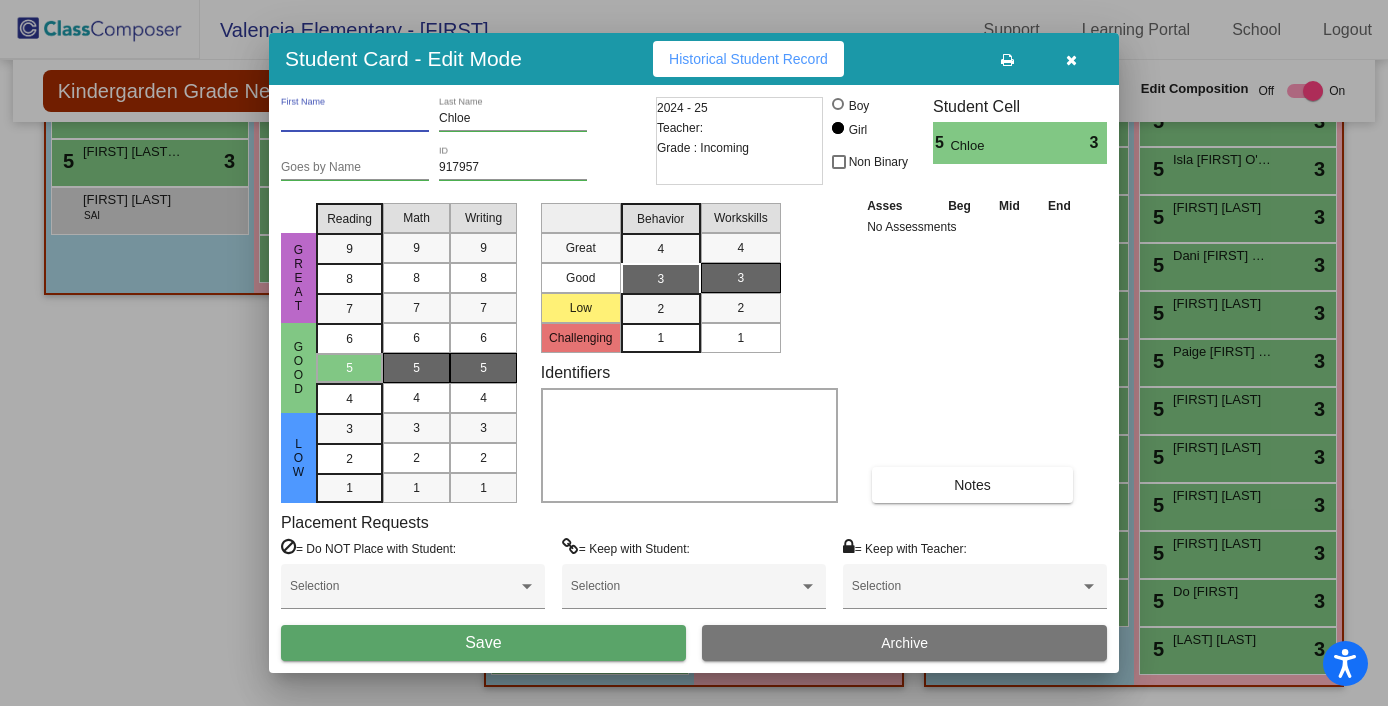 type 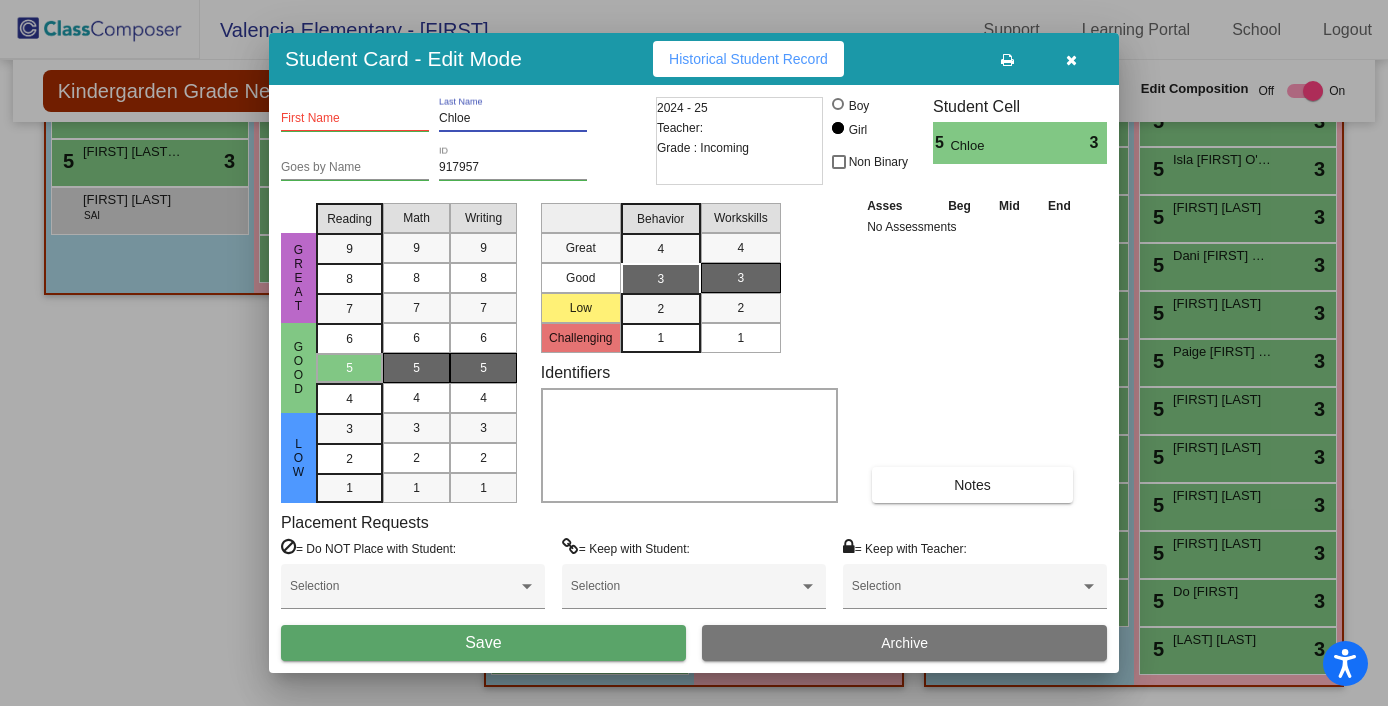 paste on "Do" 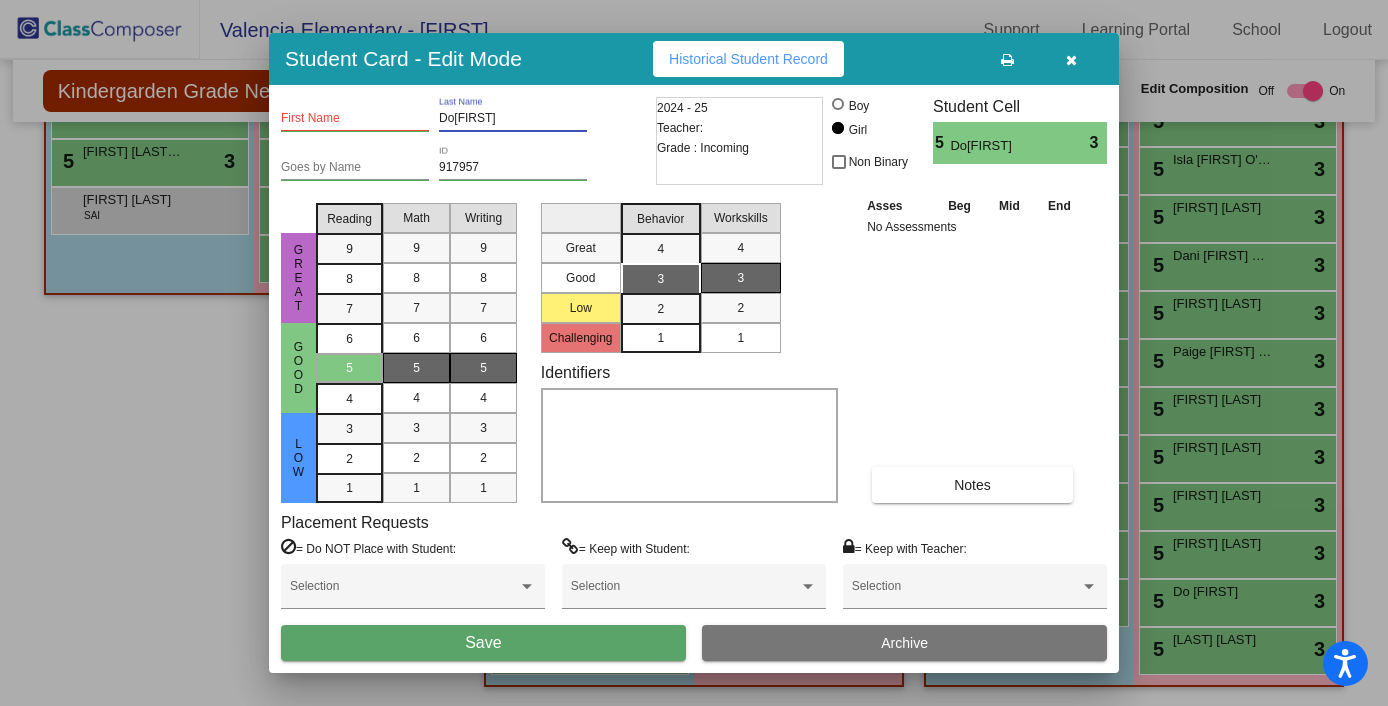 drag, startPoint x: 512, startPoint y: 124, endPoint x: 457, endPoint y: 124, distance: 55 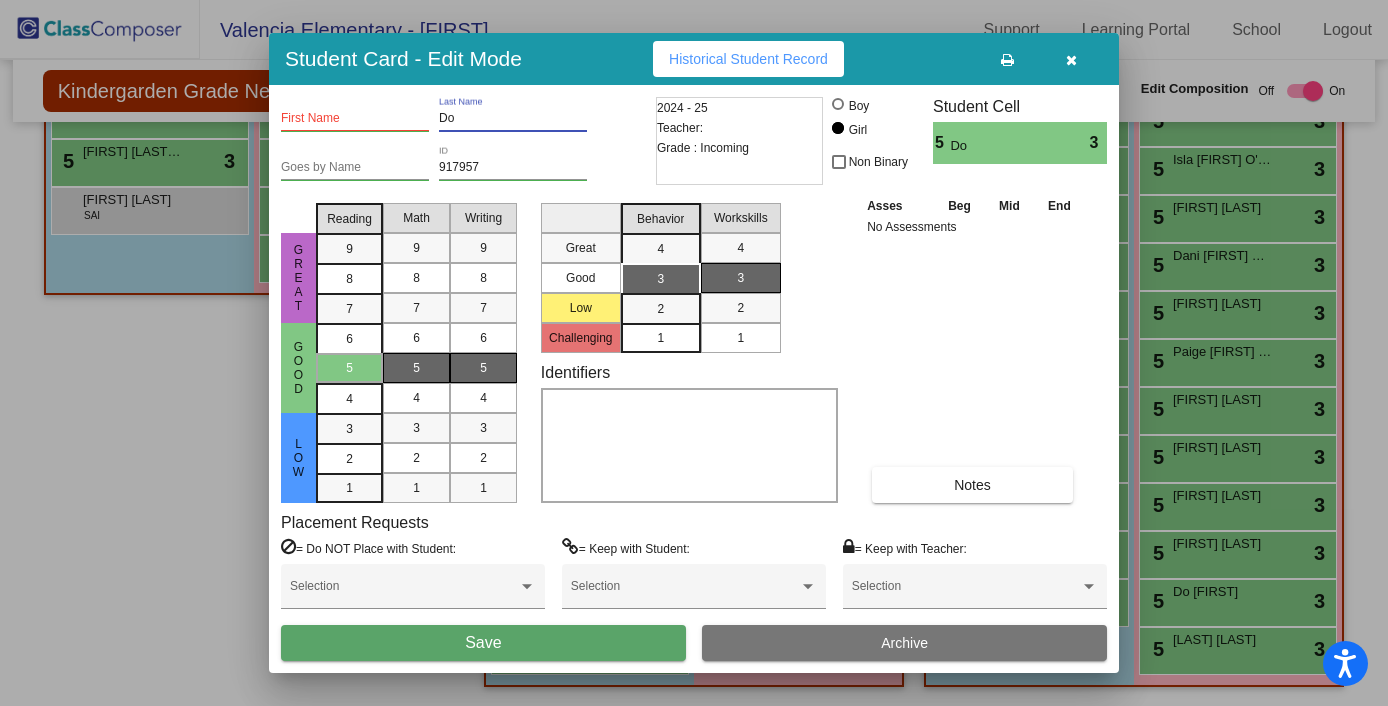 type on "Do" 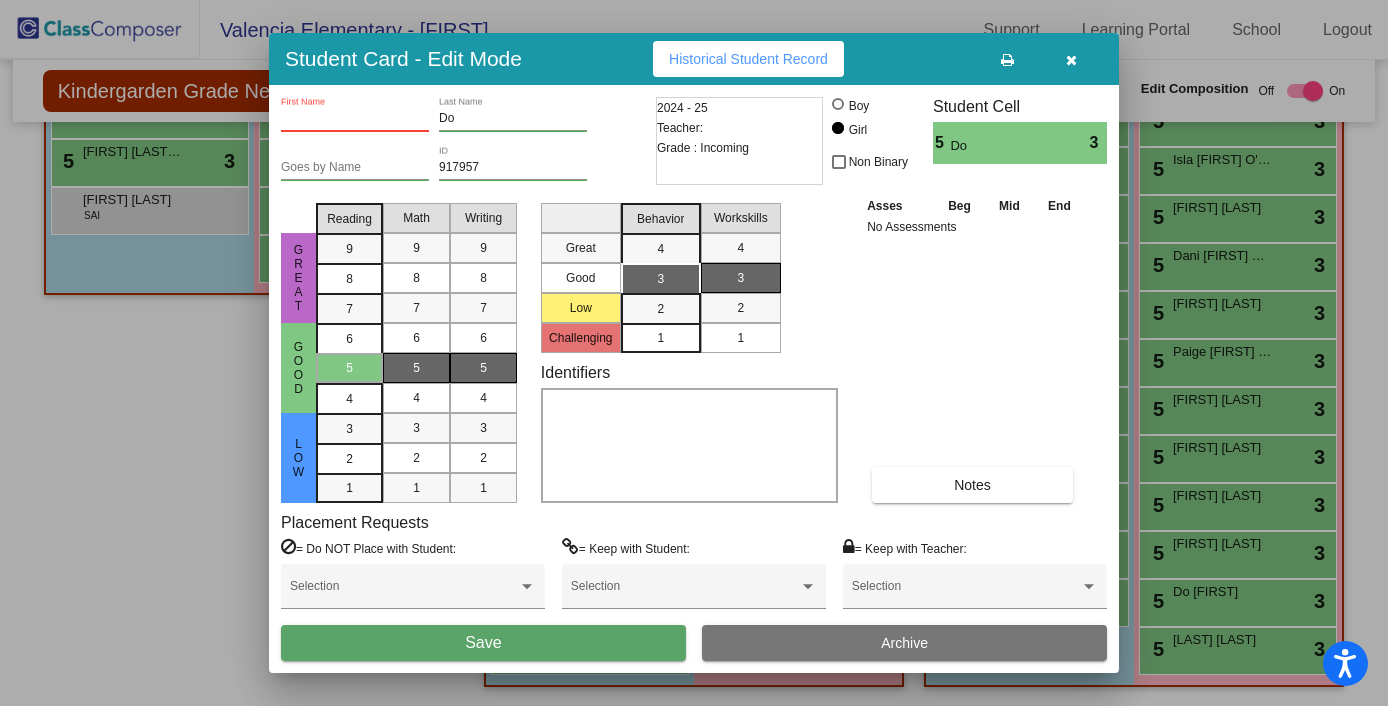 paste on "Chloe" 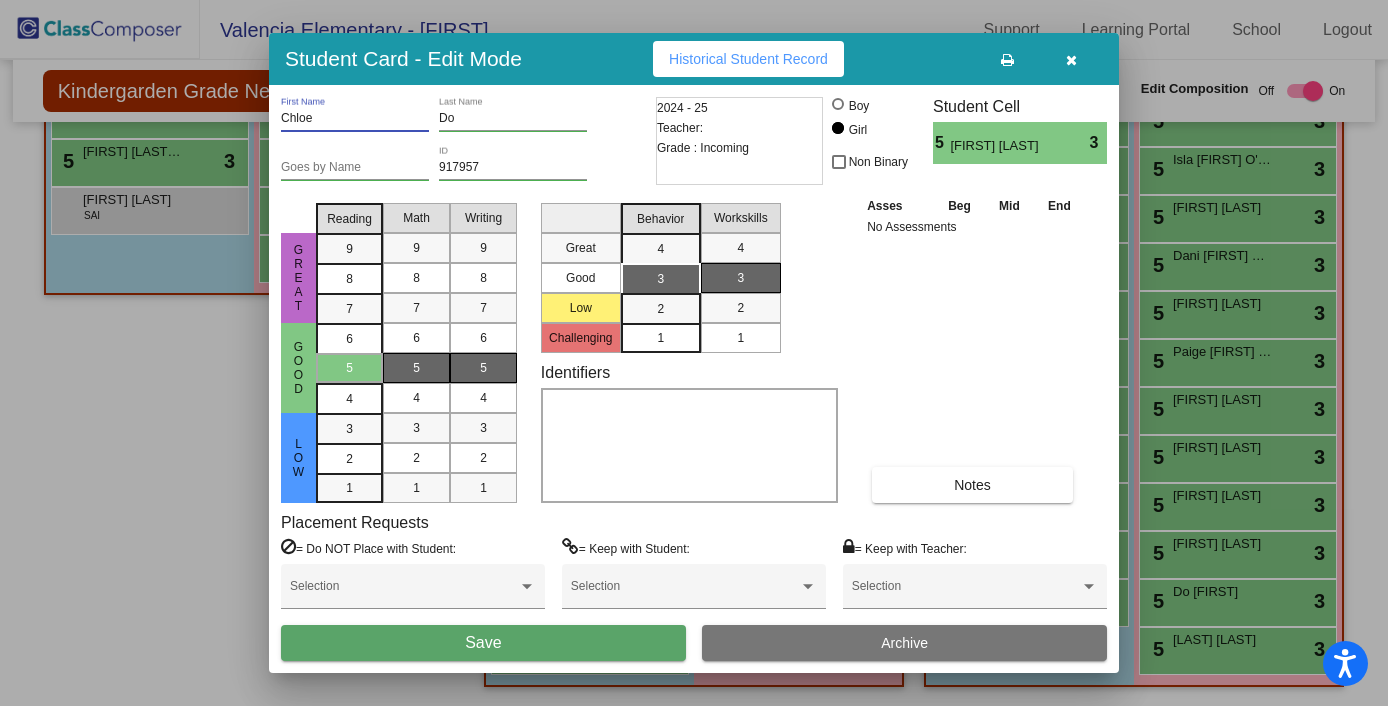 type on "Chloe" 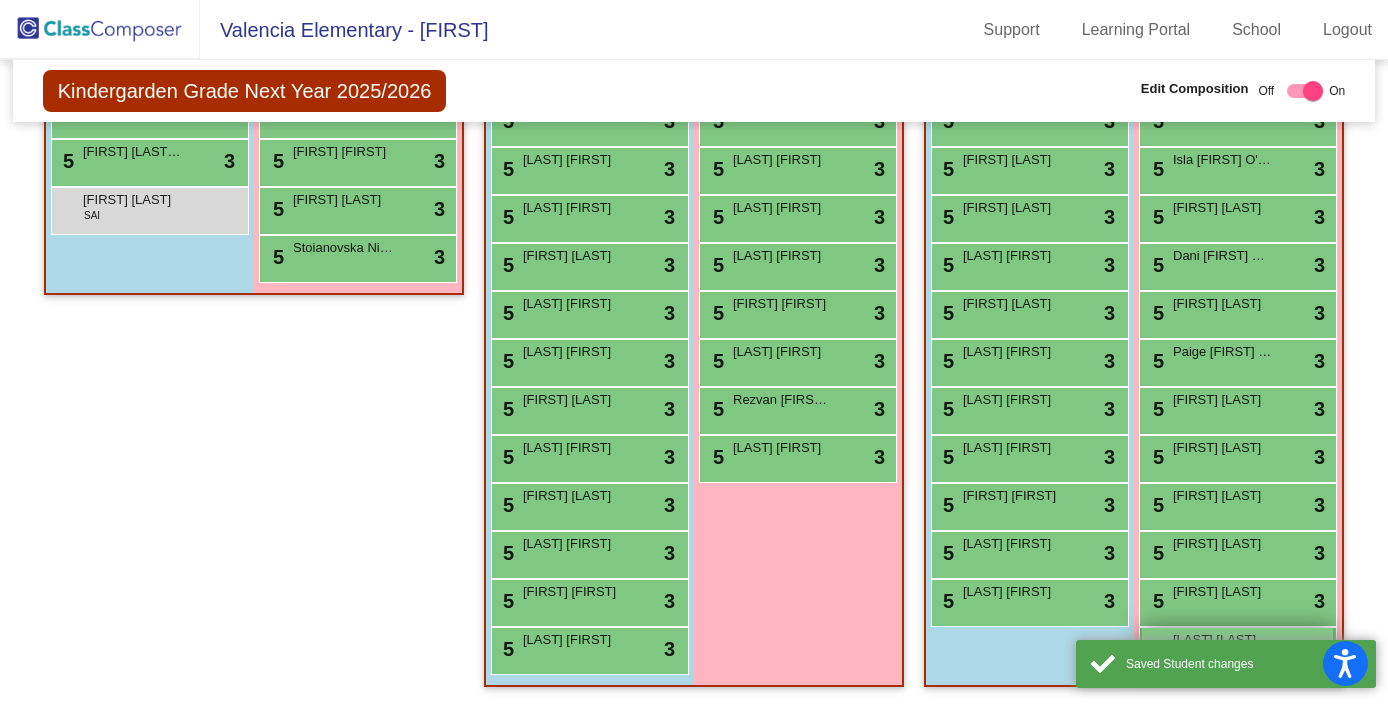 scroll, scrollTop: 0, scrollLeft: 0, axis: both 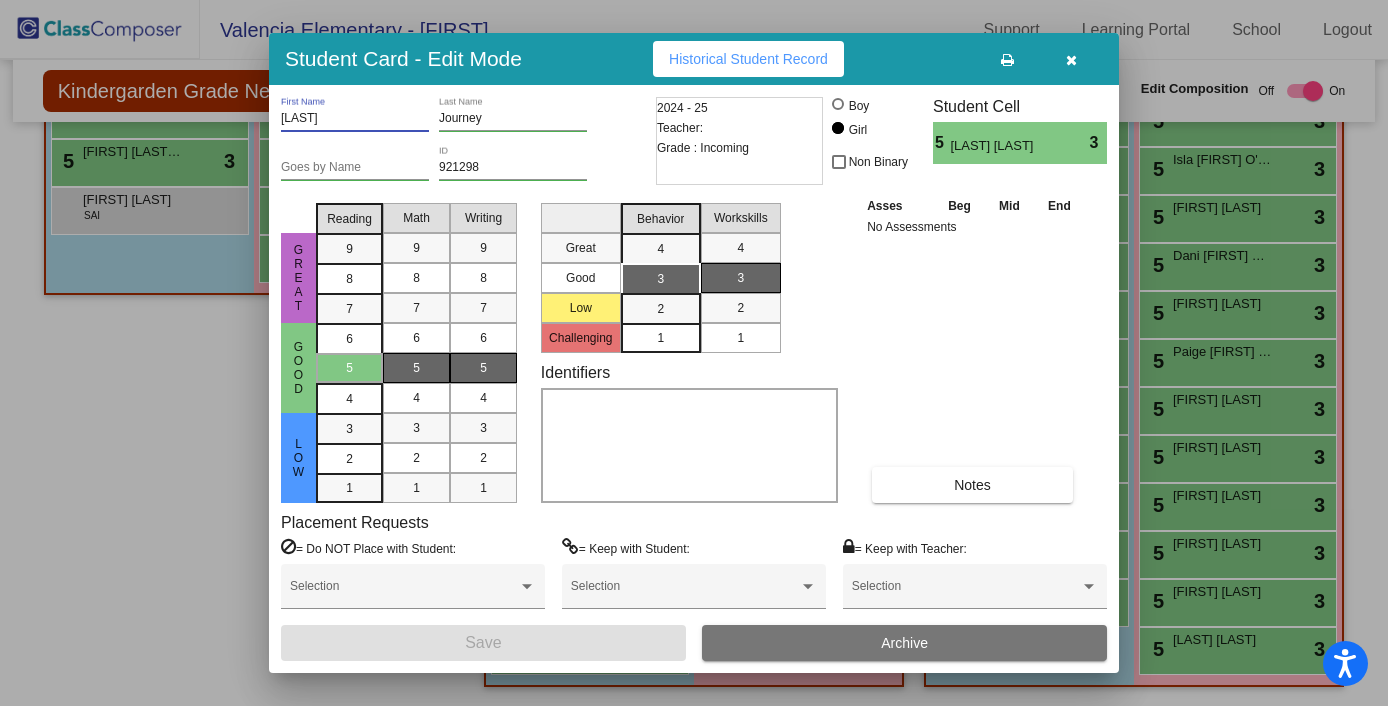 drag, startPoint x: 308, startPoint y: 116, endPoint x: 272, endPoint y: 119, distance: 36.124783 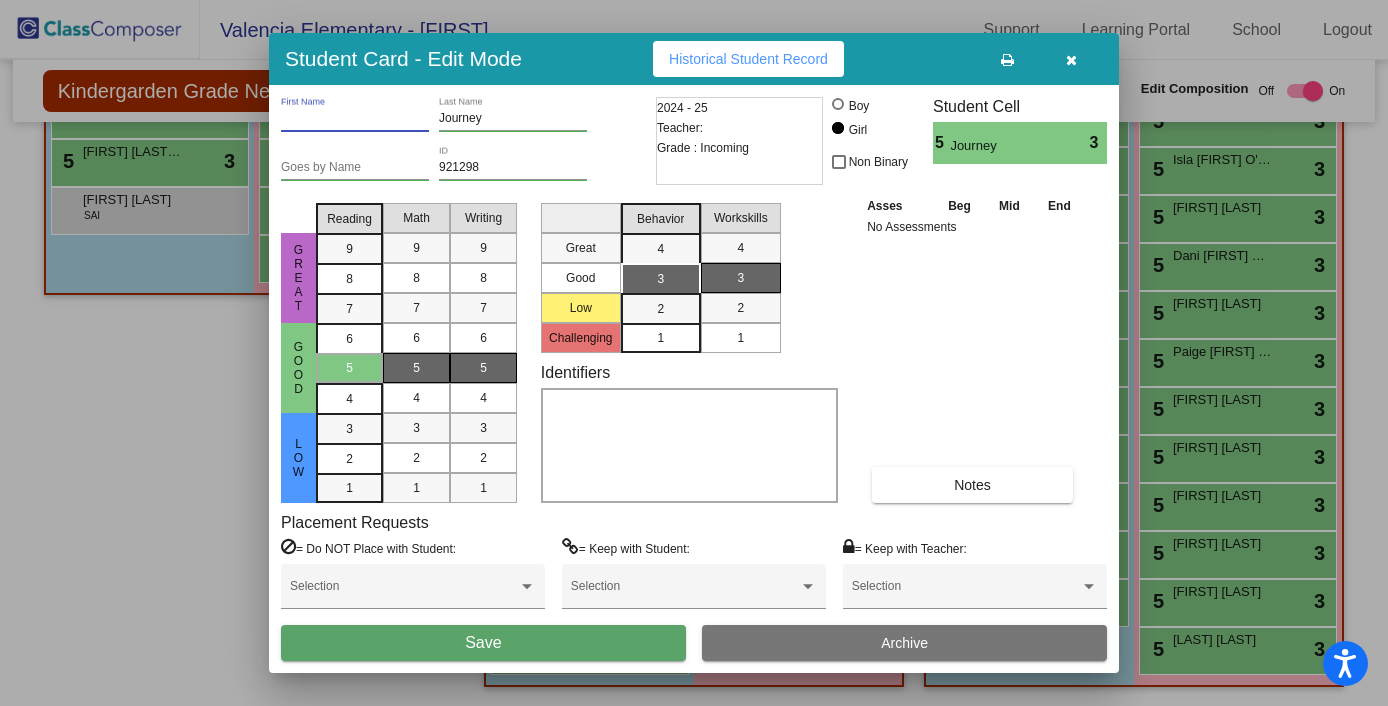 type 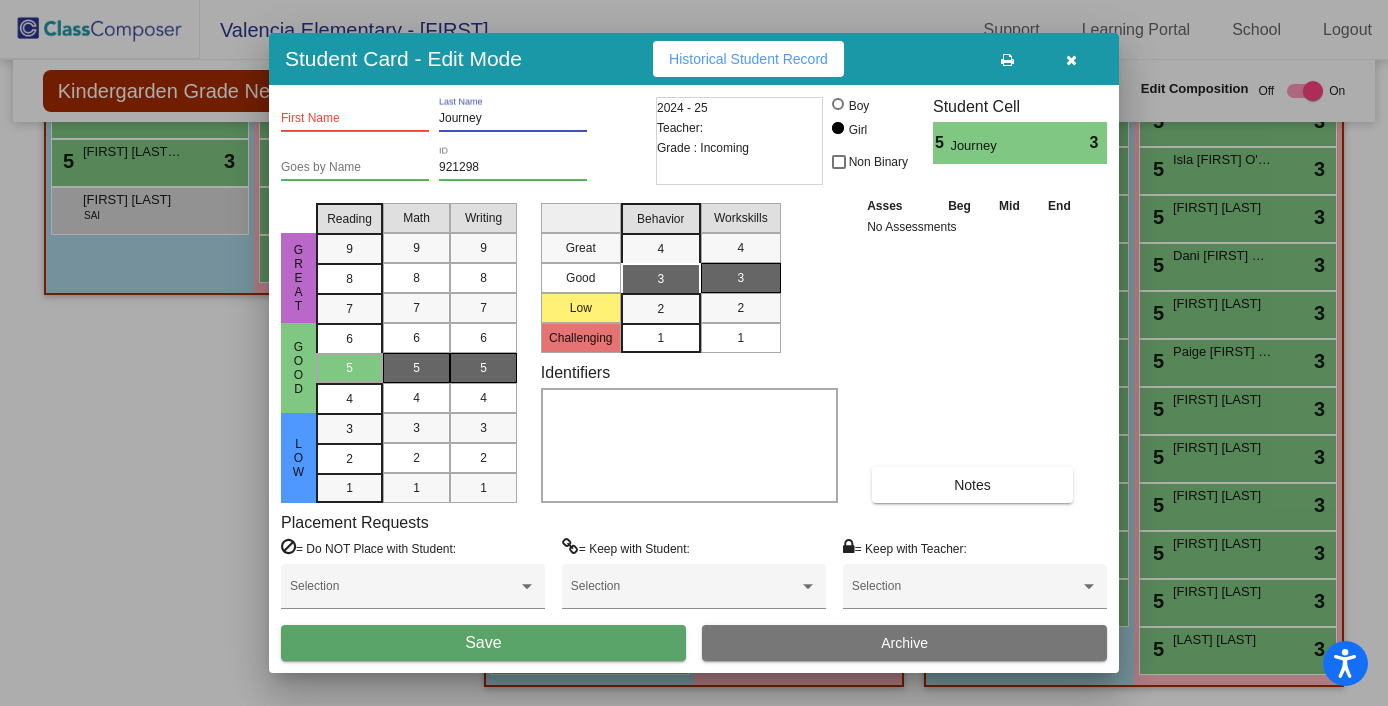 paste on "[LAST]" 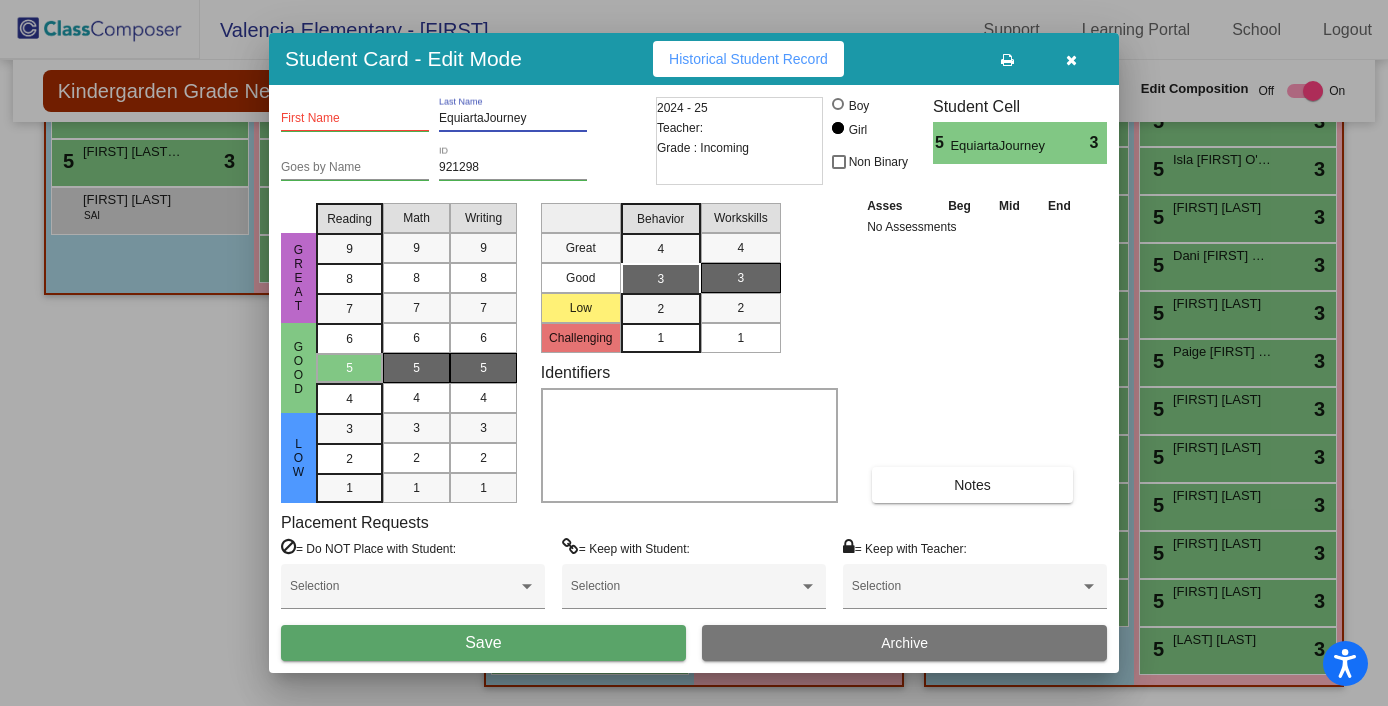drag, startPoint x: 527, startPoint y: 118, endPoint x: 486, endPoint y: 118, distance: 41 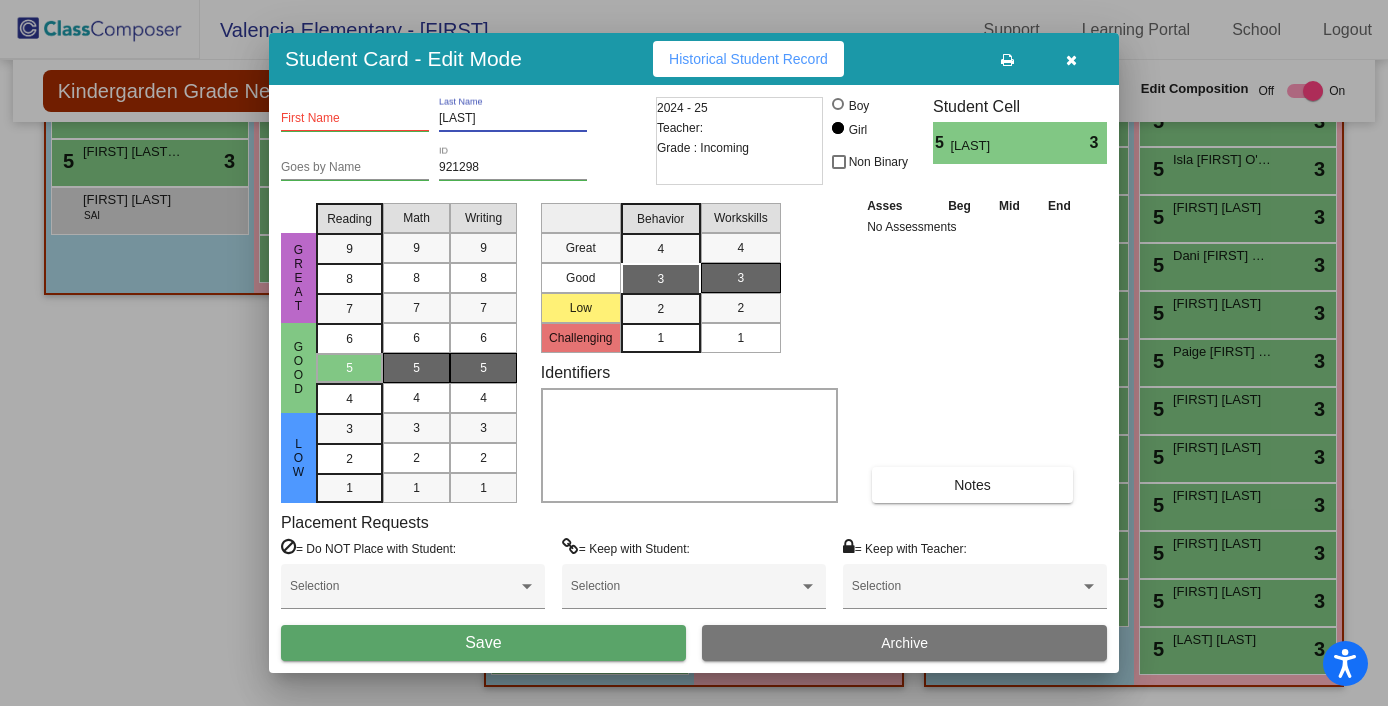 type on "[LAST]" 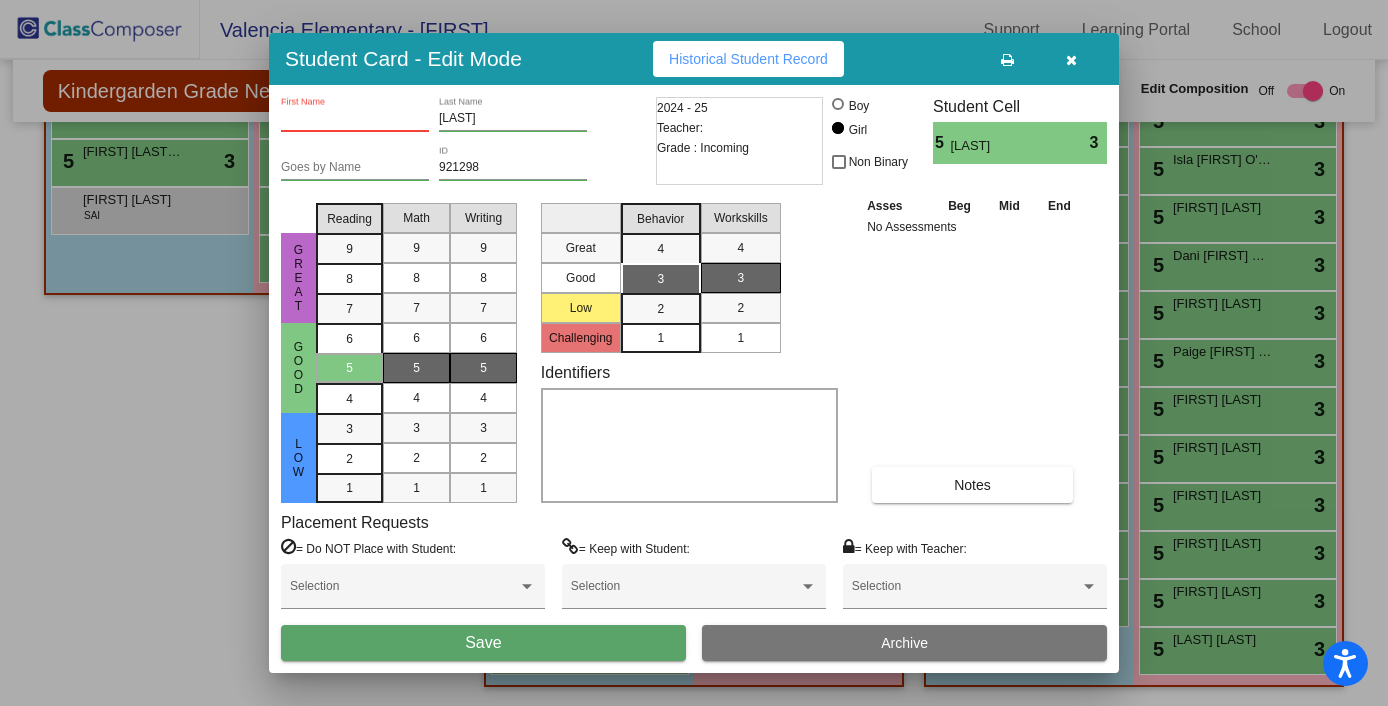 click on "First Name" at bounding box center (355, 119) 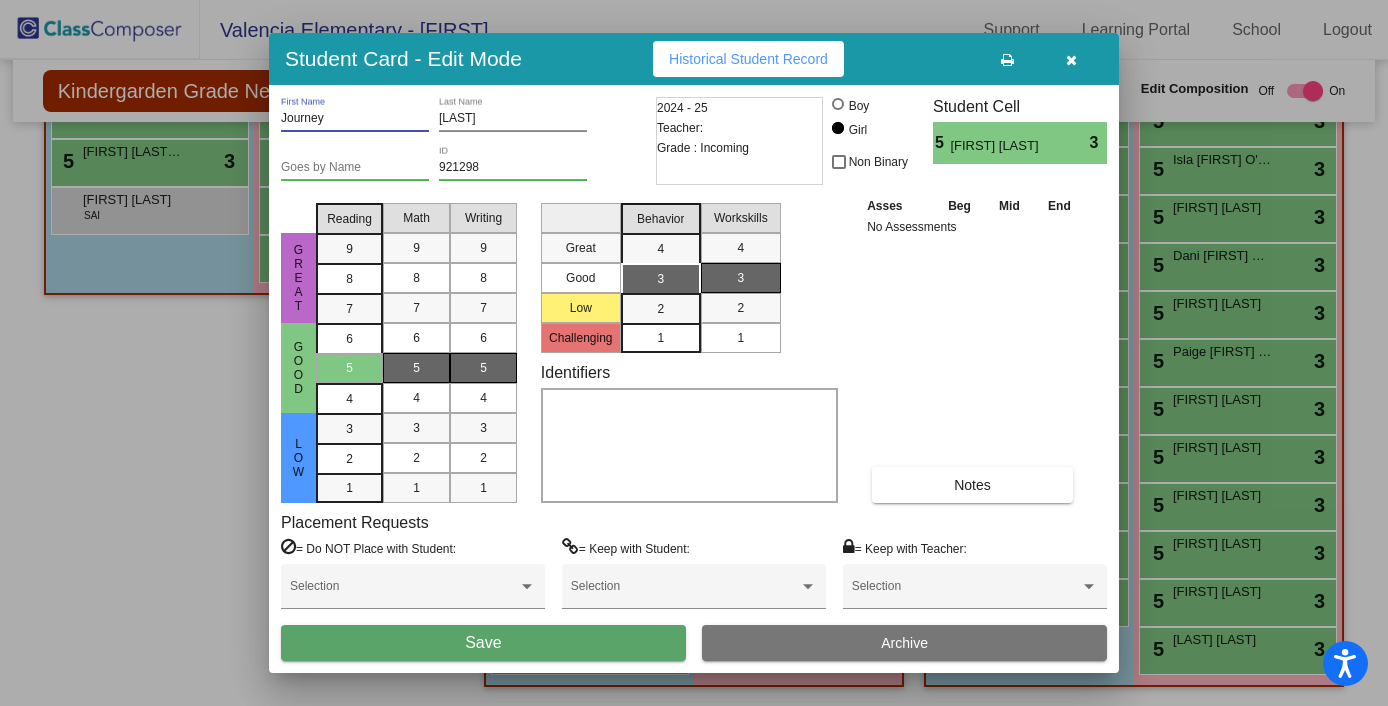 type on "Journey" 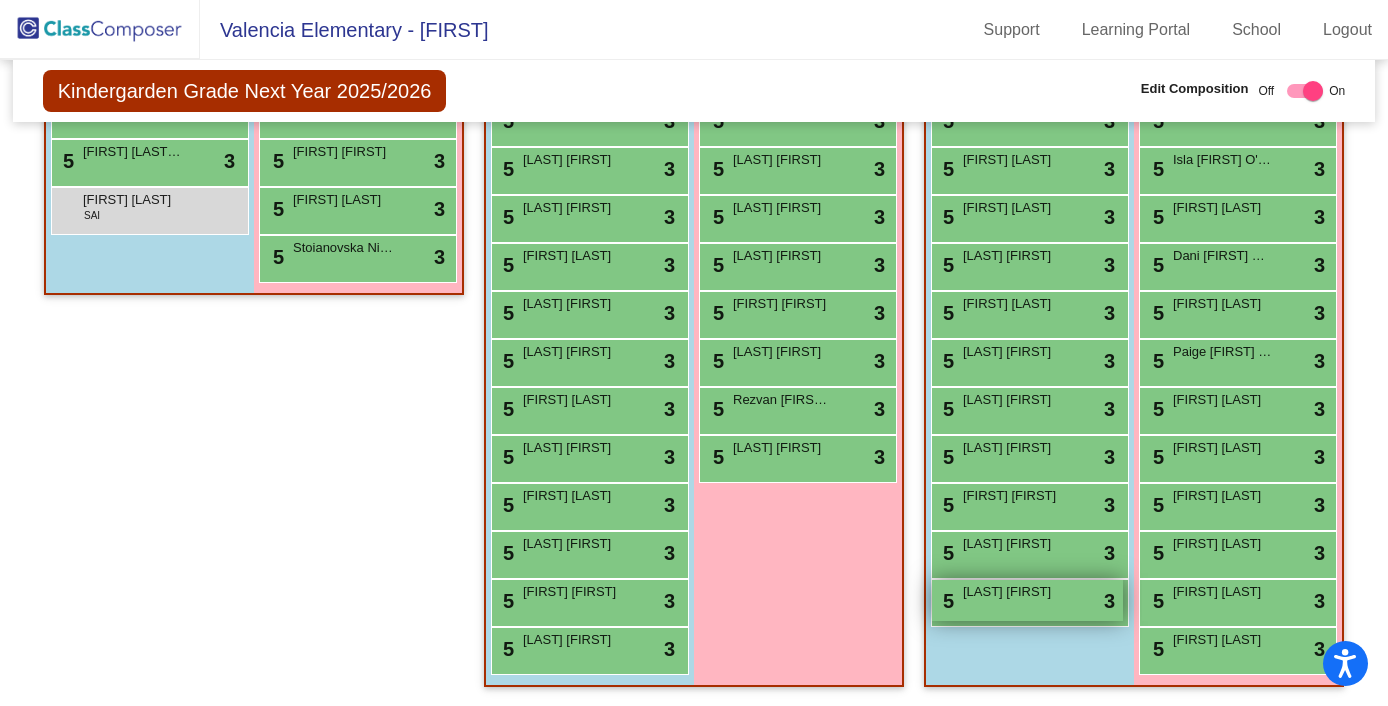 click on "5 [LAST] [FIRST] lock do_not_disturb_alt 3" at bounding box center (1027, 600) 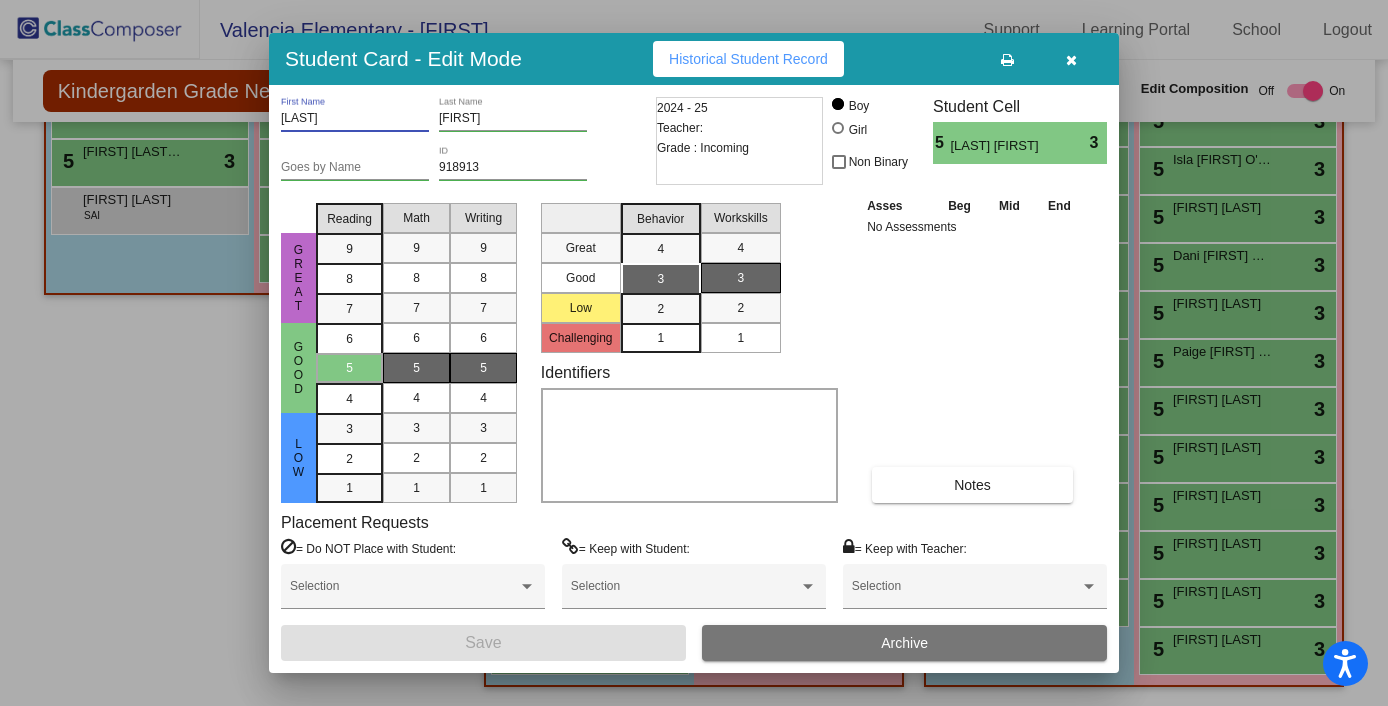 drag, startPoint x: 329, startPoint y: 123, endPoint x: 263, endPoint y: 122, distance: 66.007576 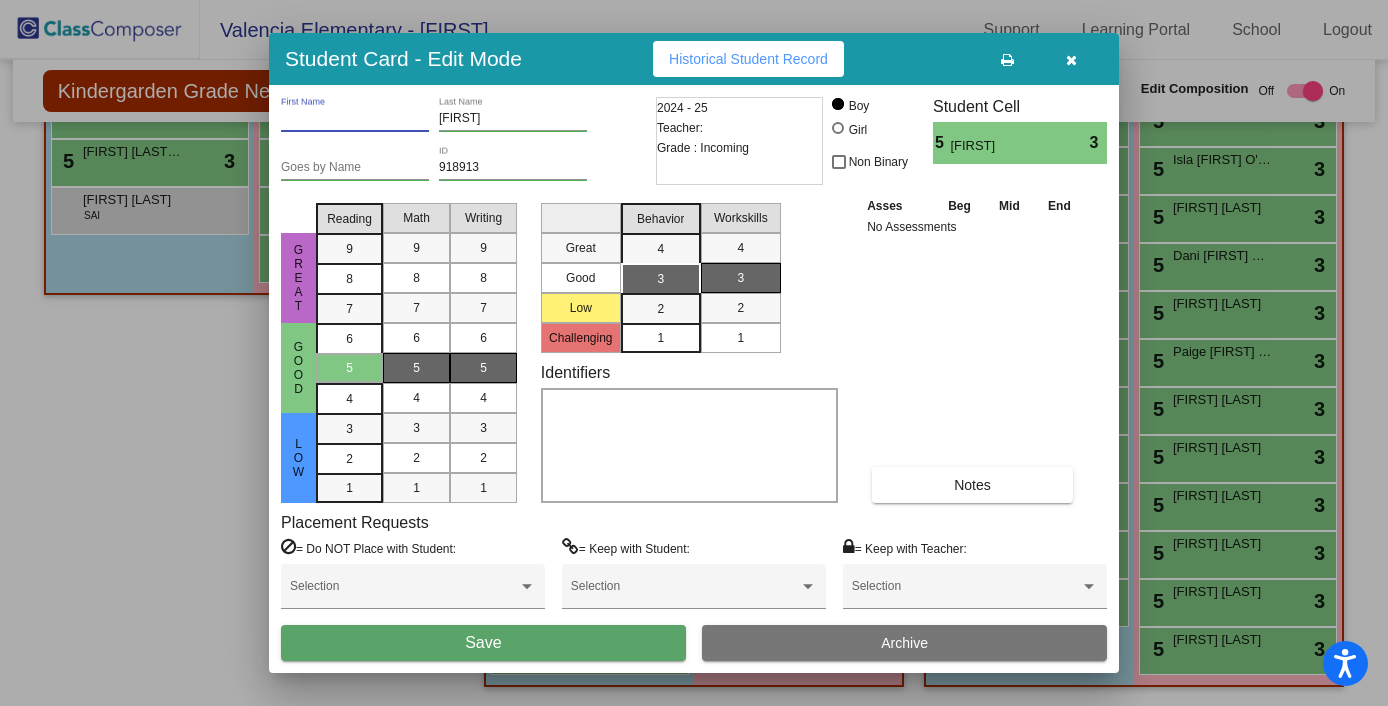 type 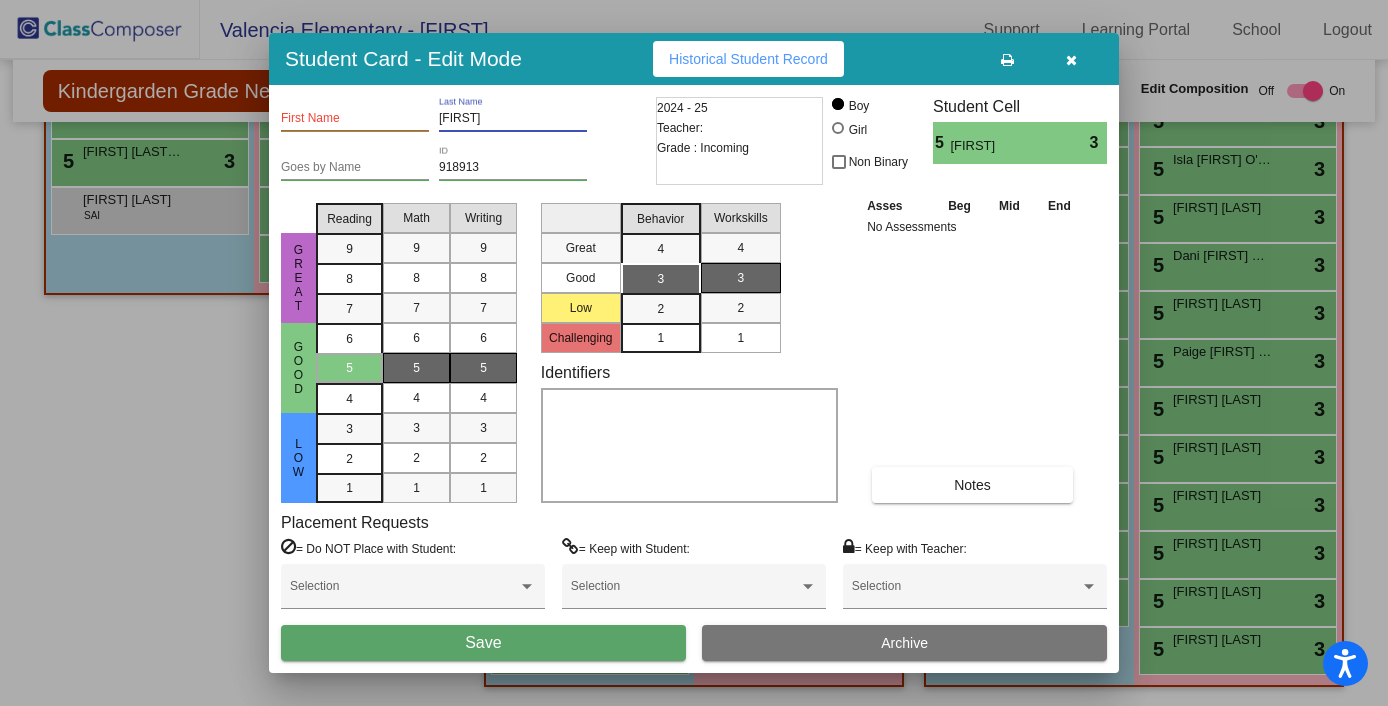 click on "[FIRST]" at bounding box center (513, 119) 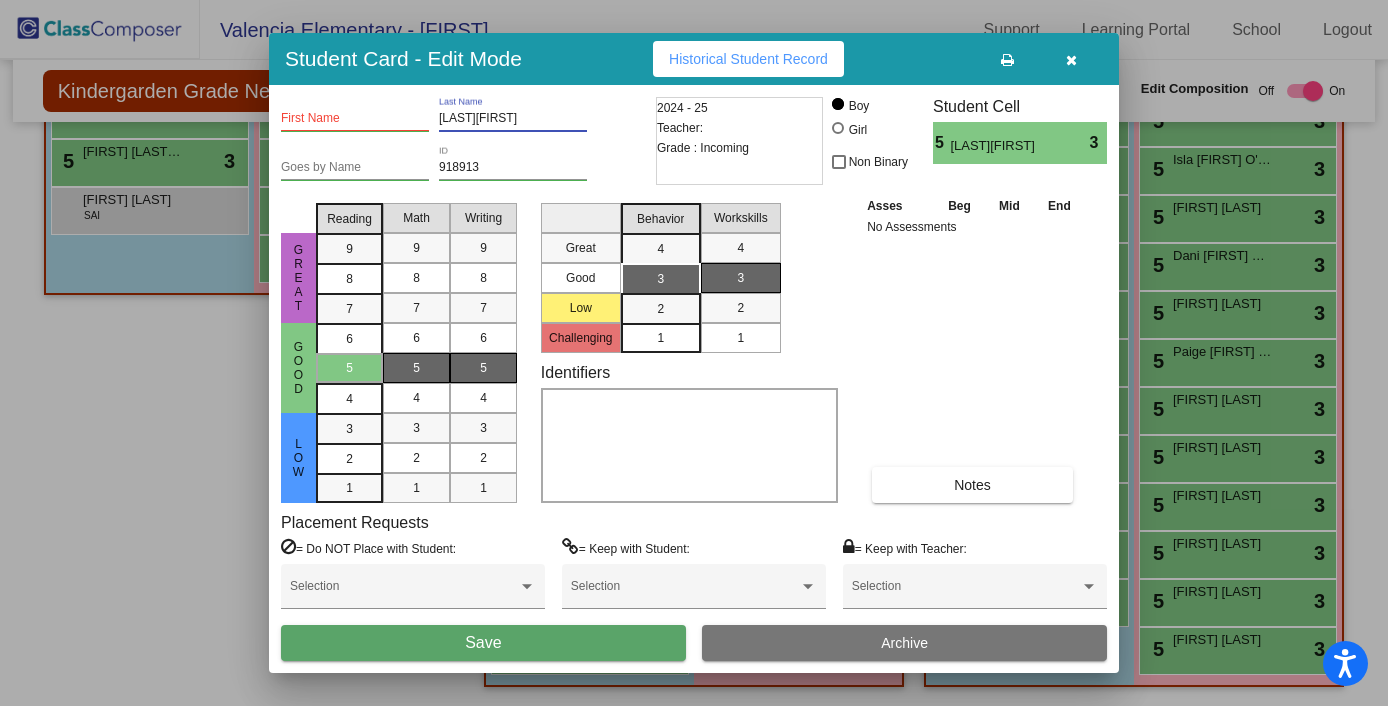 drag, startPoint x: 498, startPoint y: 122, endPoint x: 470, endPoint y: 122, distance: 28 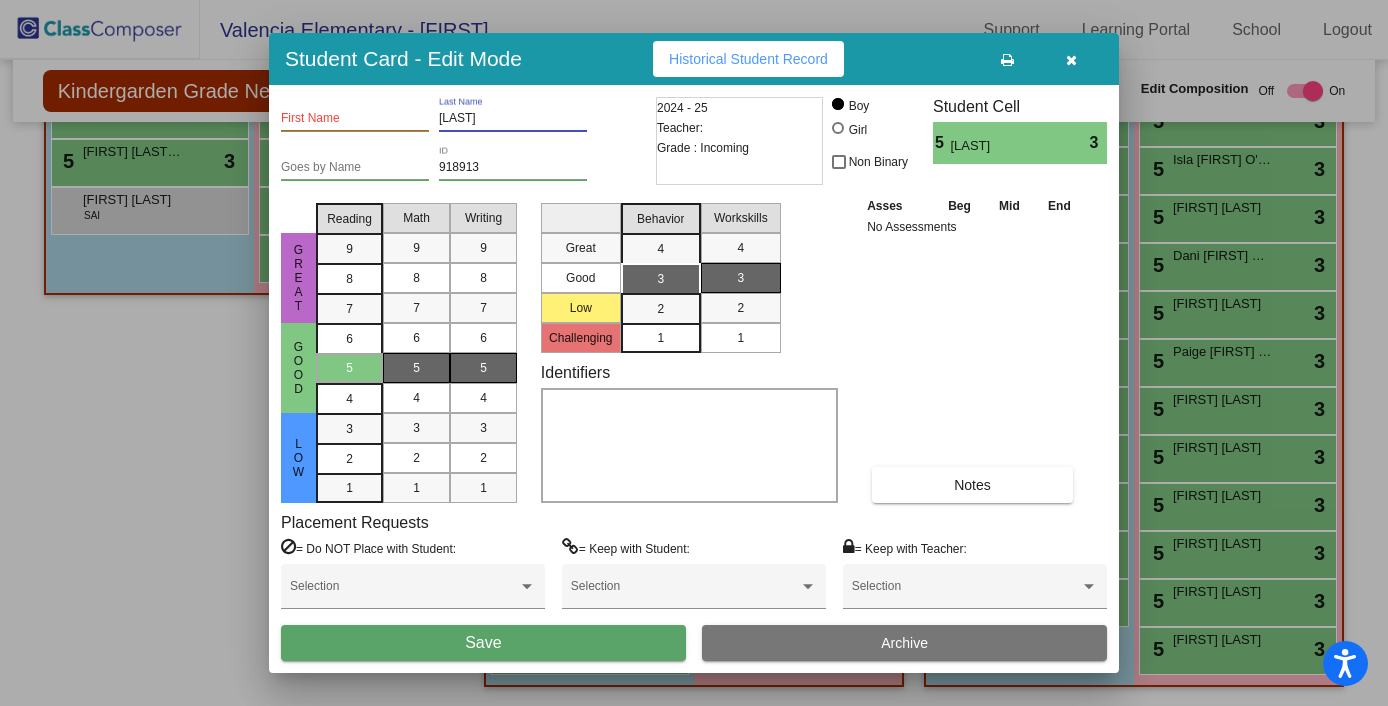 type on "[LAST]" 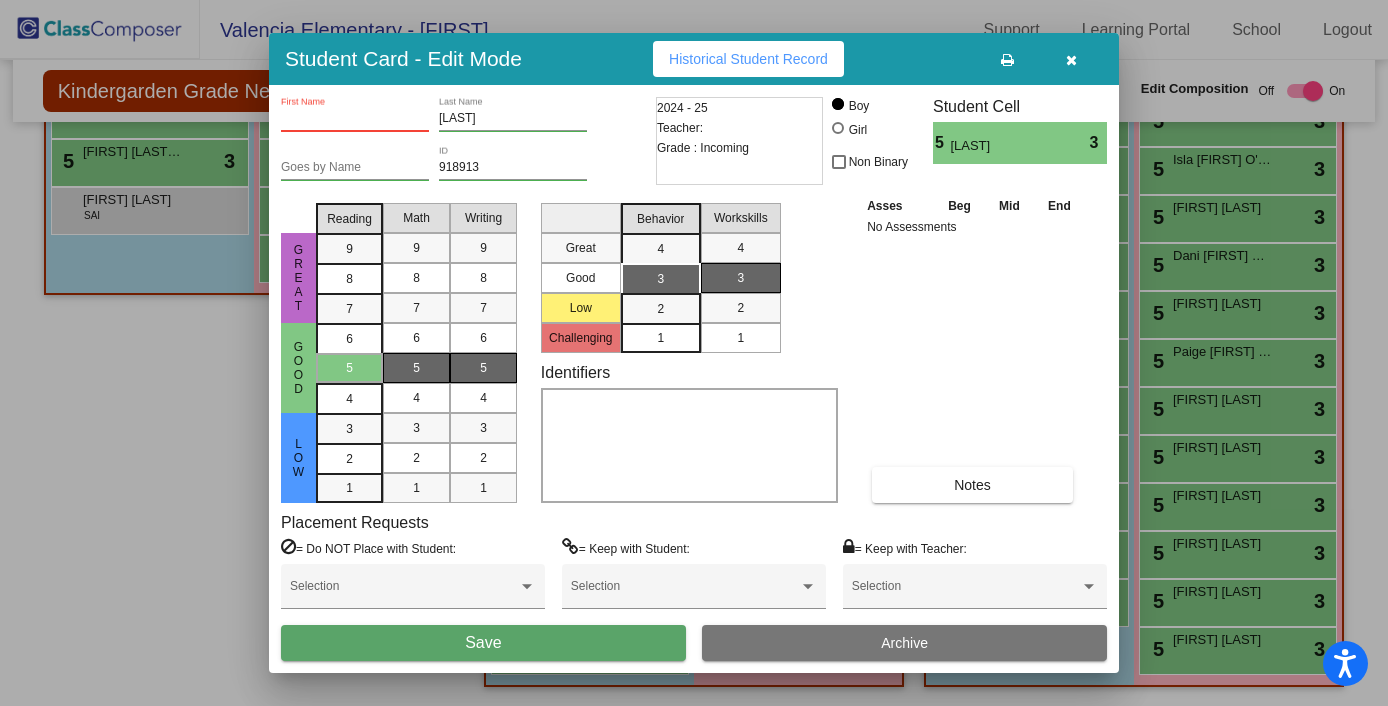 paste on "[FIRST]" 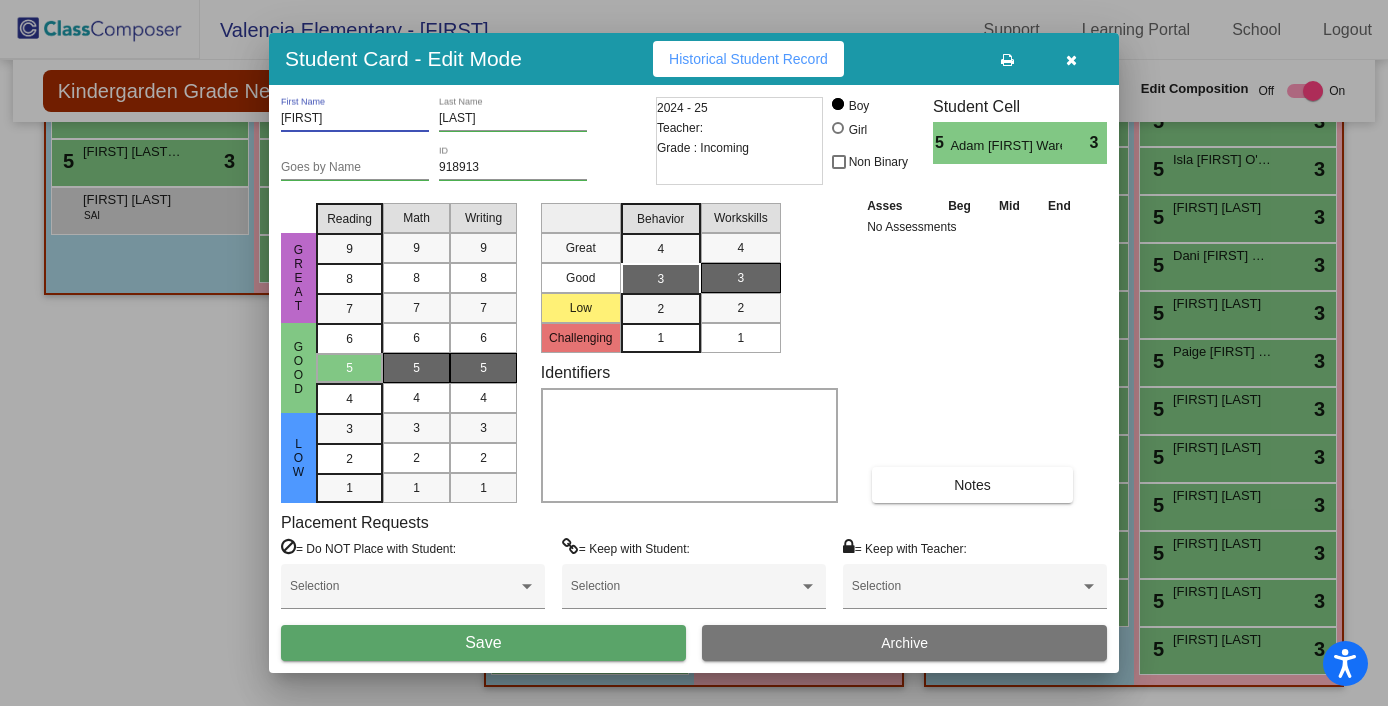 type on "[FIRST]" 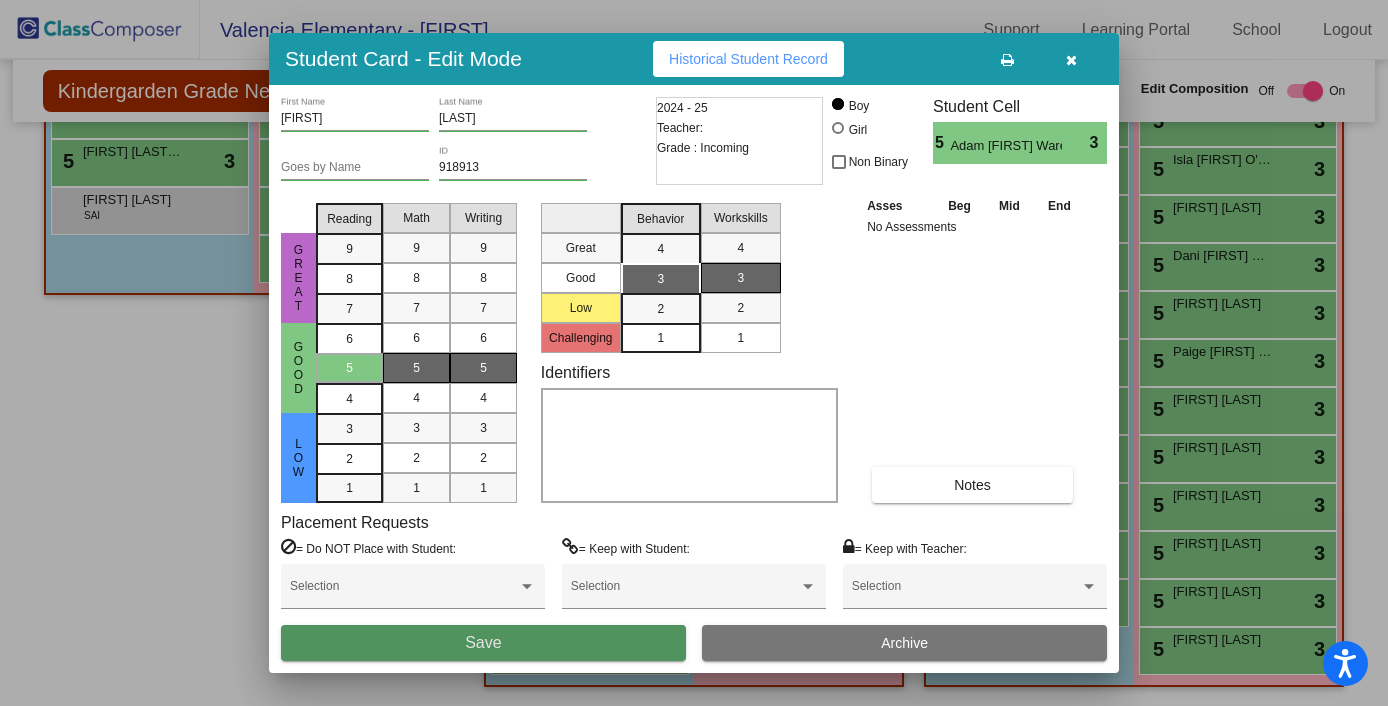 click on "Save" at bounding box center [483, 642] 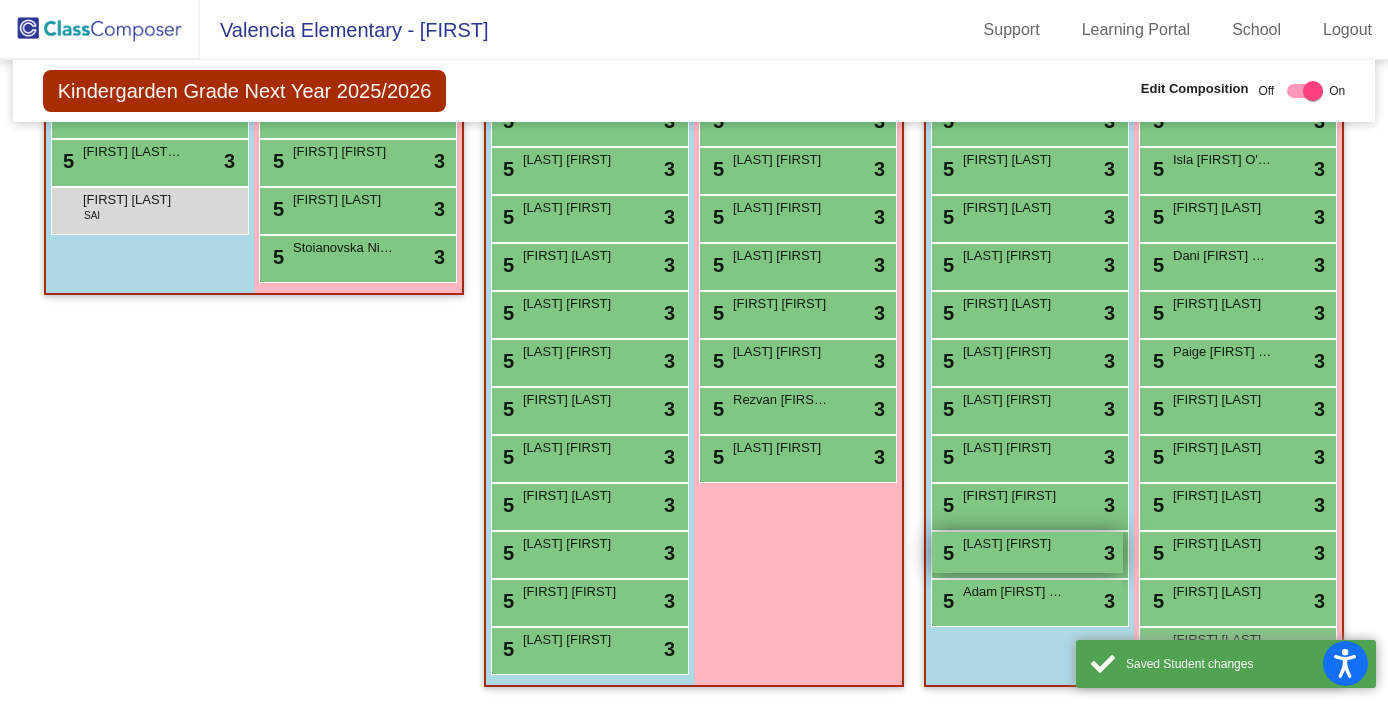 click on "[LAST] [FIRST]" at bounding box center [1013, 544] 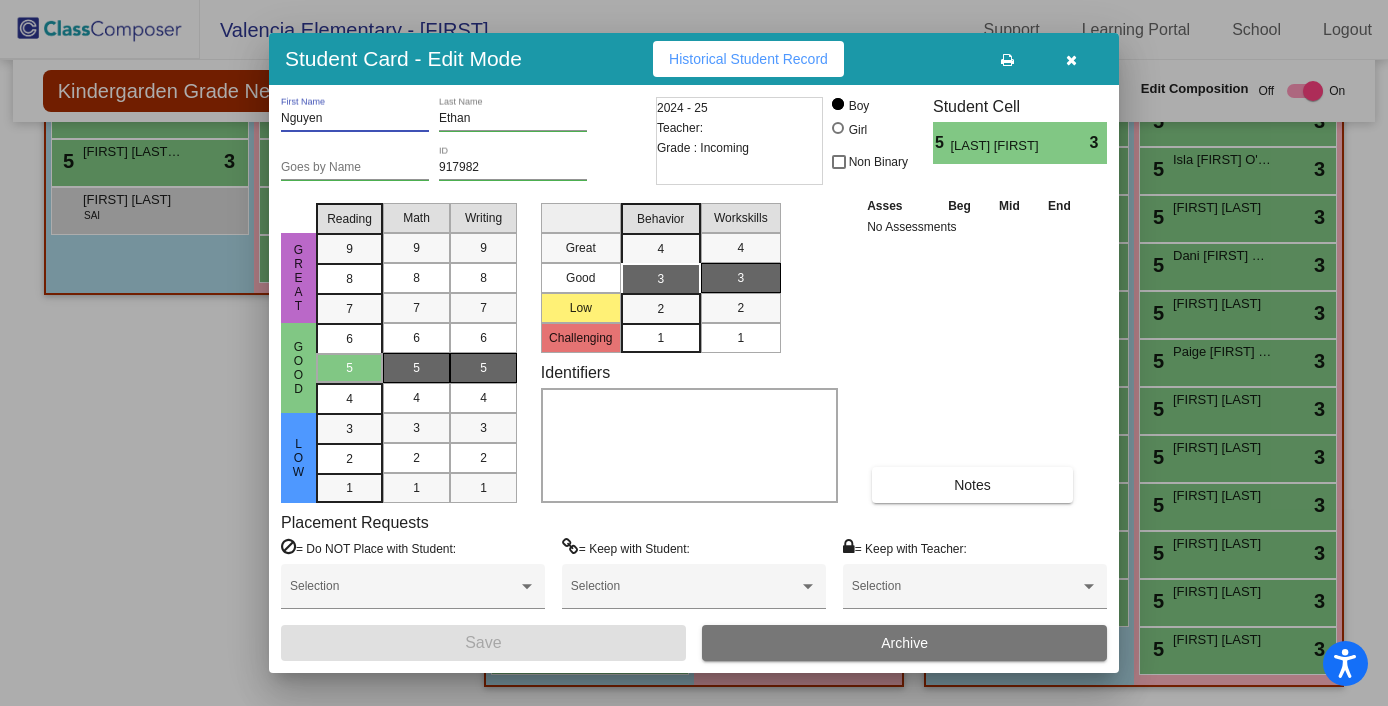 drag, startPoint x: 333, startPoint y: 123, endPoint x: 263, endPoint y: 121, distance: 70.028564 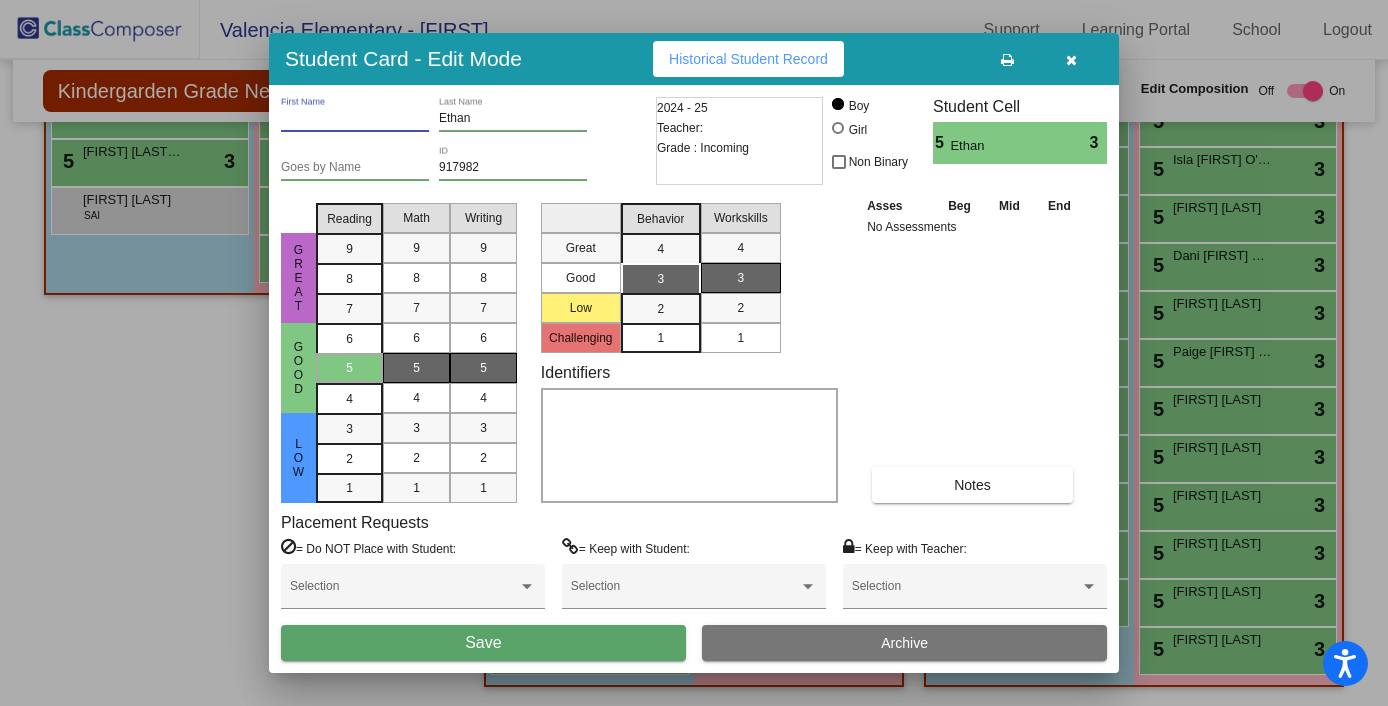 type 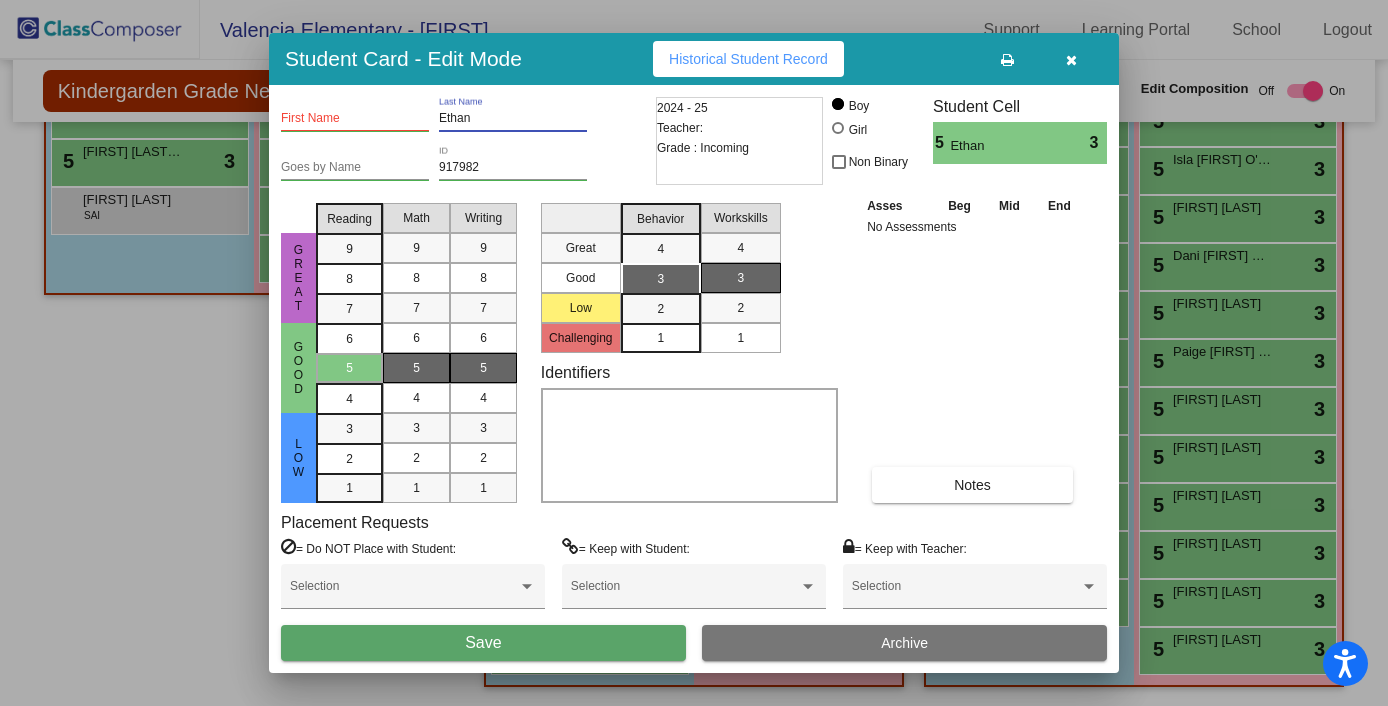 click on "Ethan" at bounding box center (513, 119) 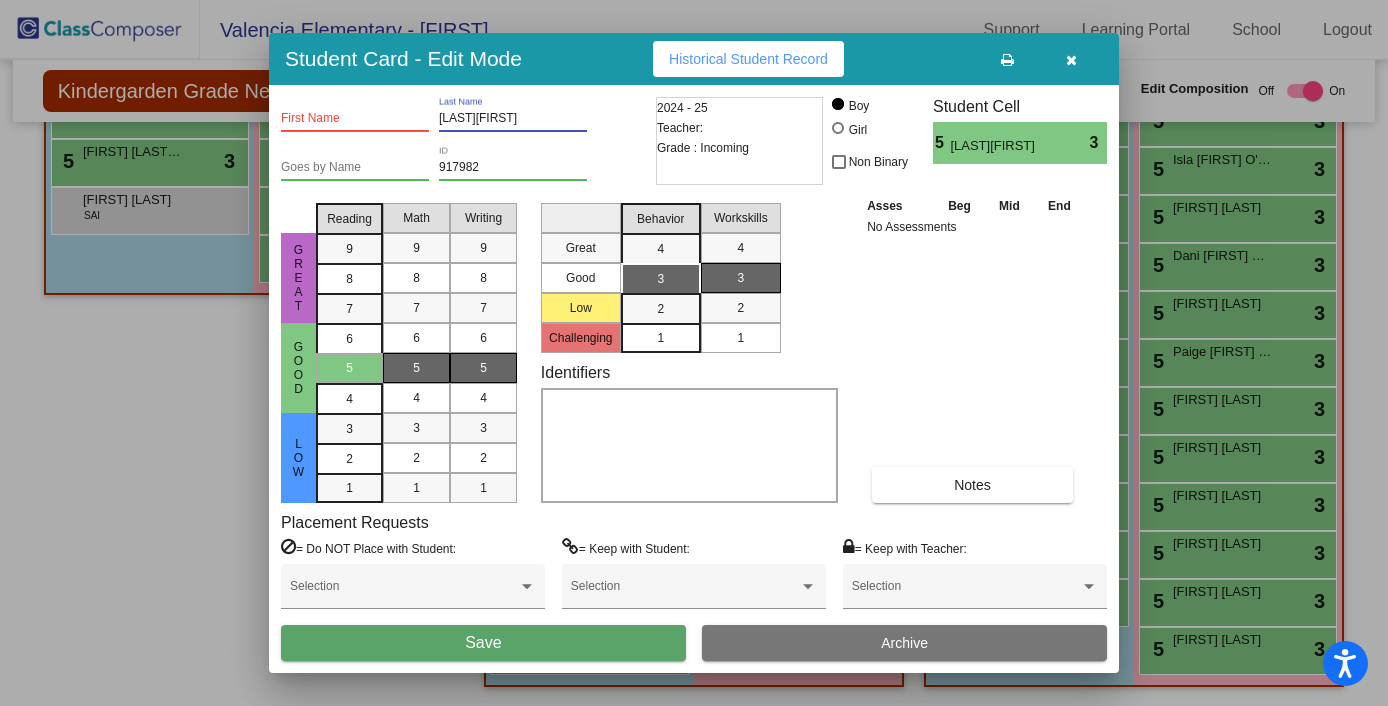 drag, startPoint x: 514, startPoint y: 117, endPoint x: 479, endPoint y: 118, distance: 35.014282 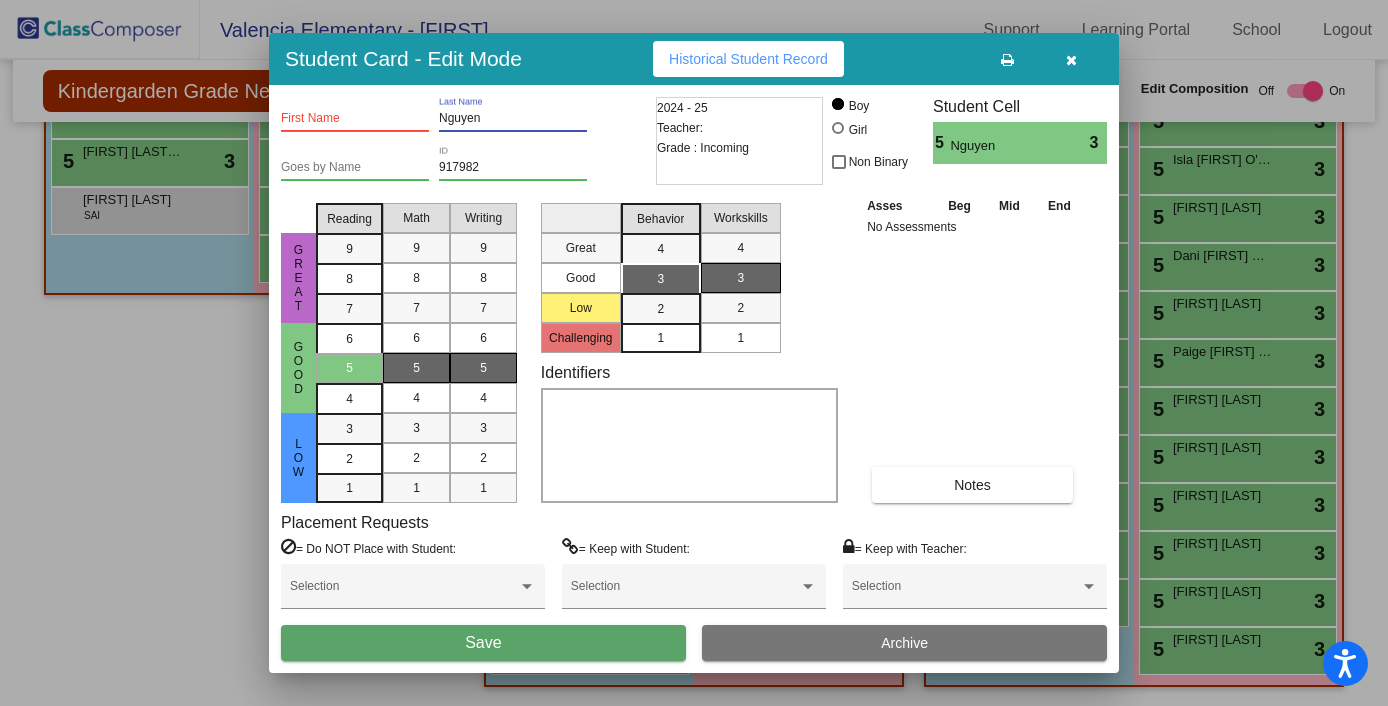 type on "Nguyen" 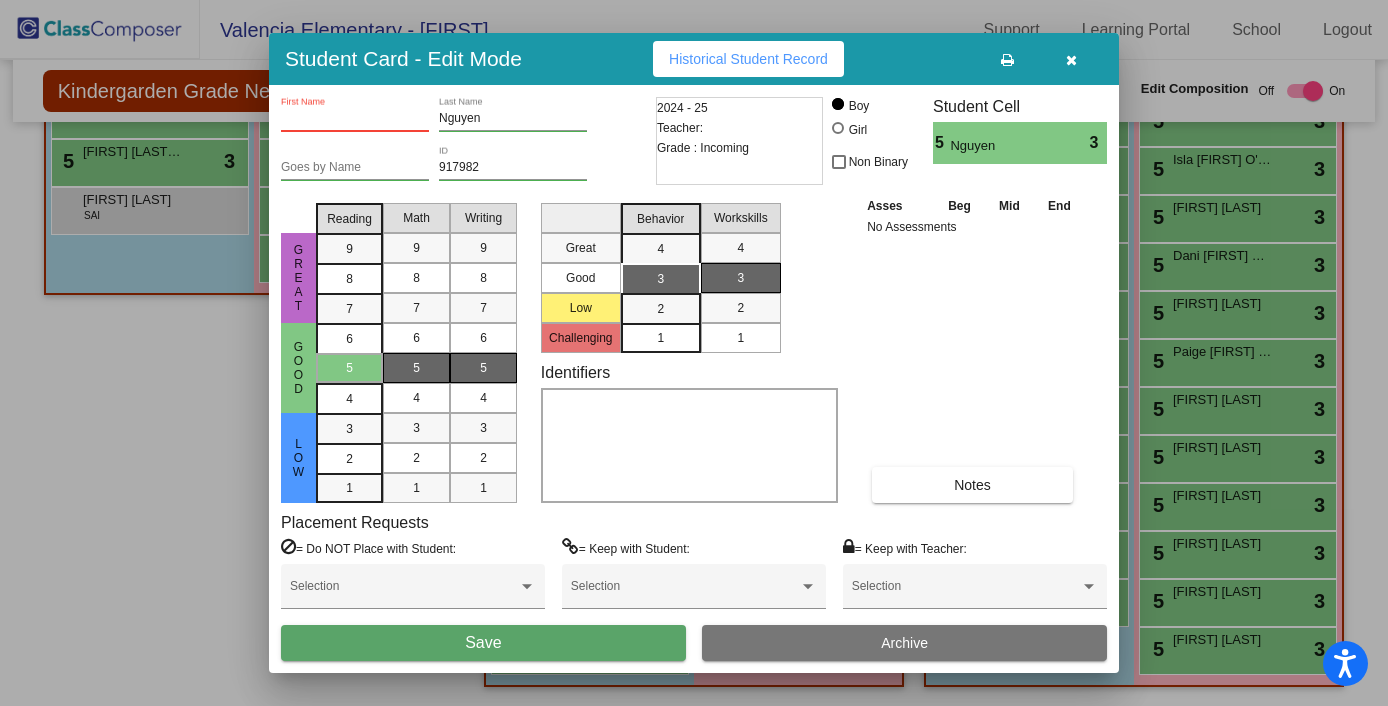 paste on "Ethan" 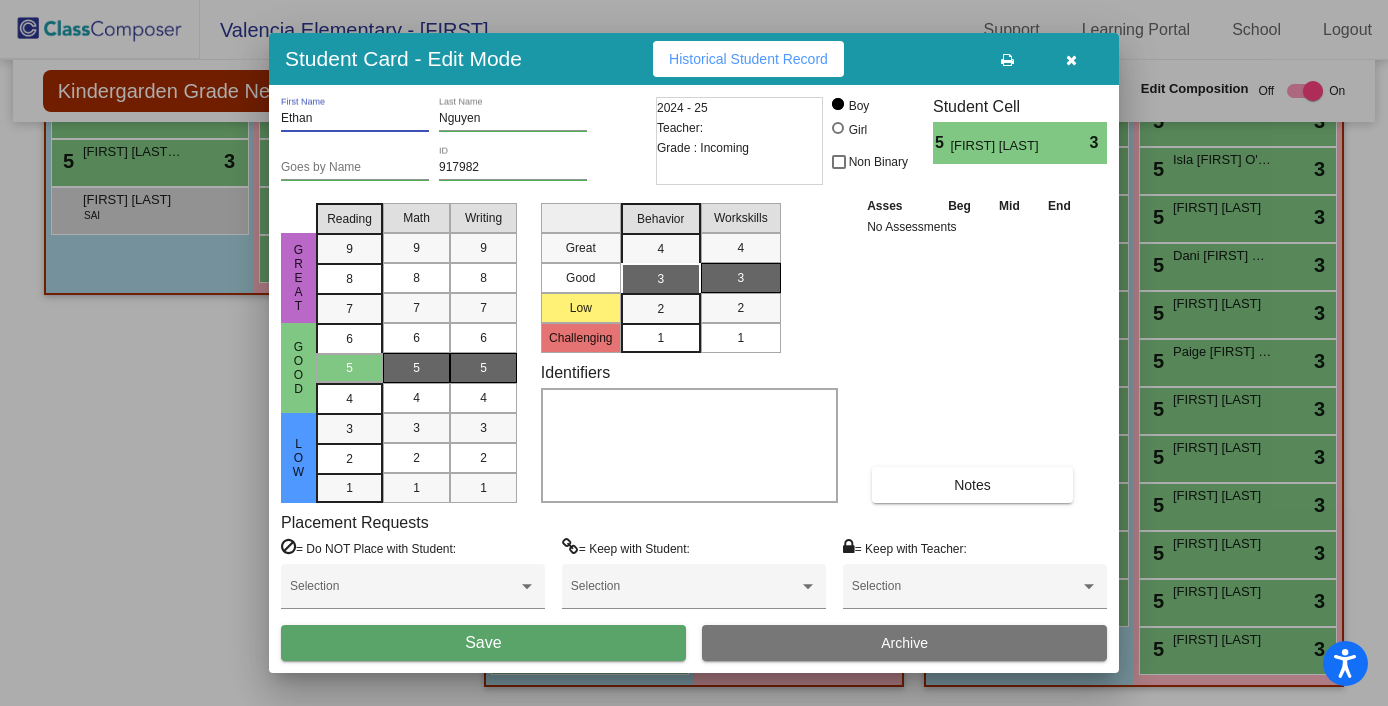 type on "Ethan" 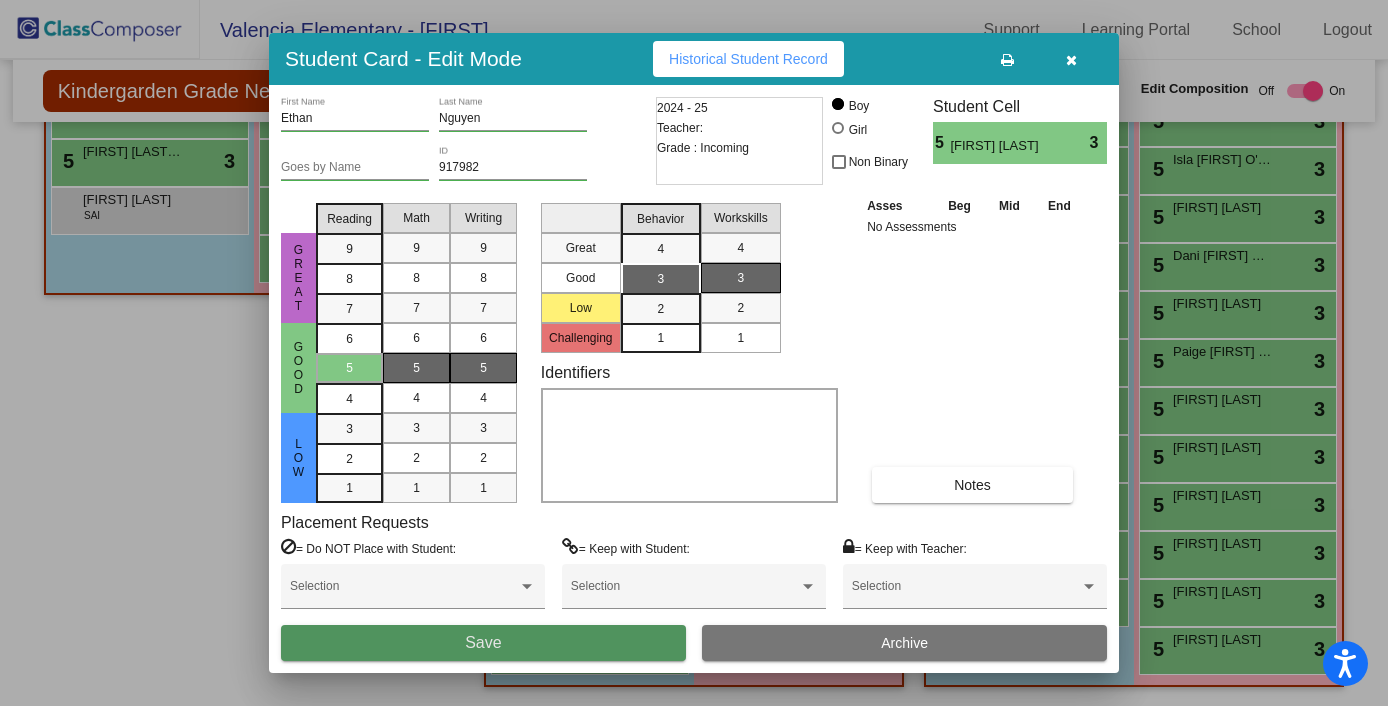click on "Save" at bounding box center [483, 643] 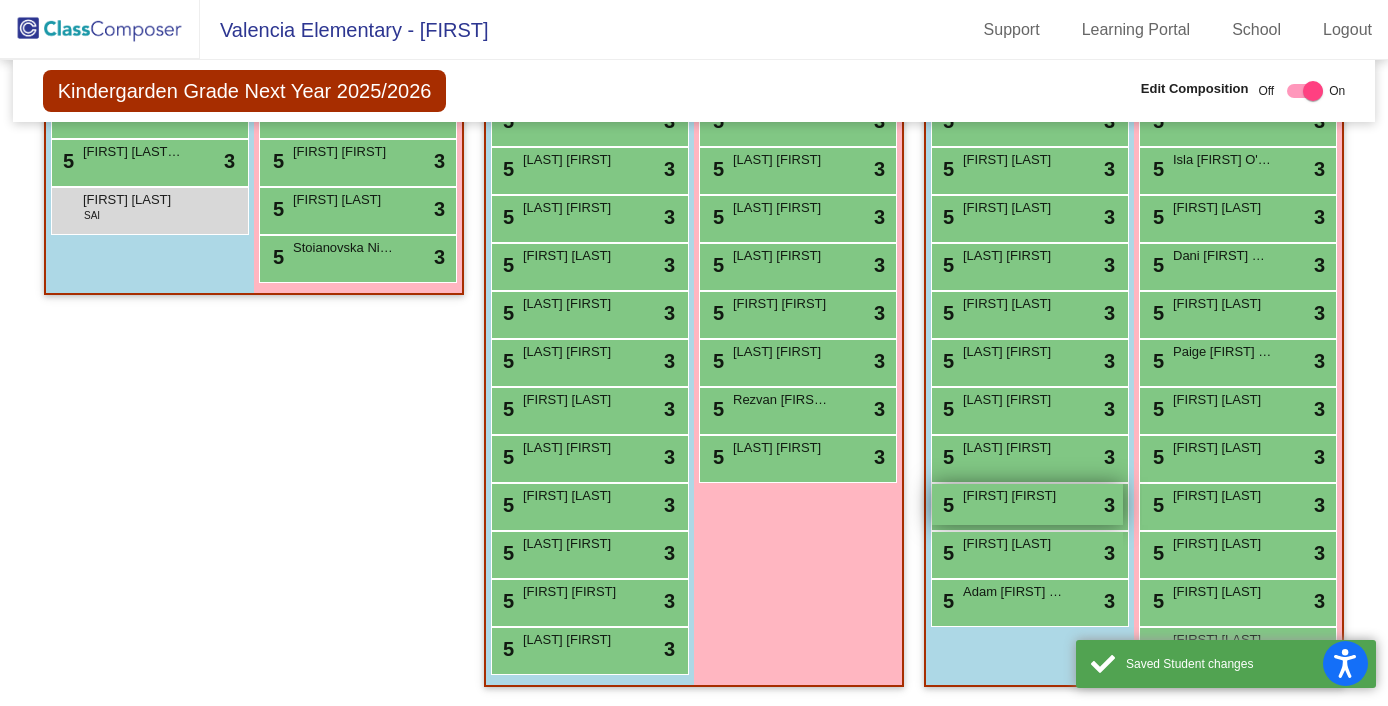 click on "5 [FIRST] [LAST] lock do_not_disturb_alt 3" at bounding box center [1027, 504] 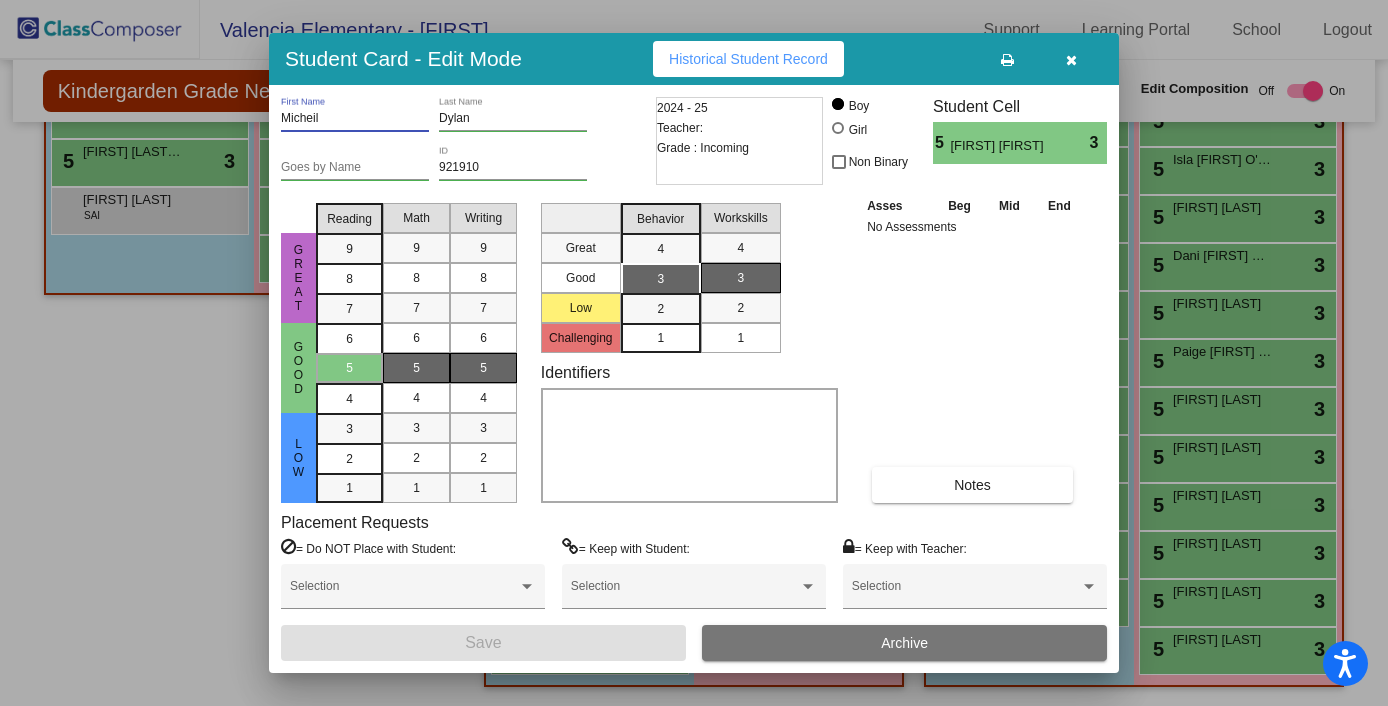 drag, startPoint x: 327, startPoint y: 118, endPoint x: 253, endPoint y: 118, distance: 74 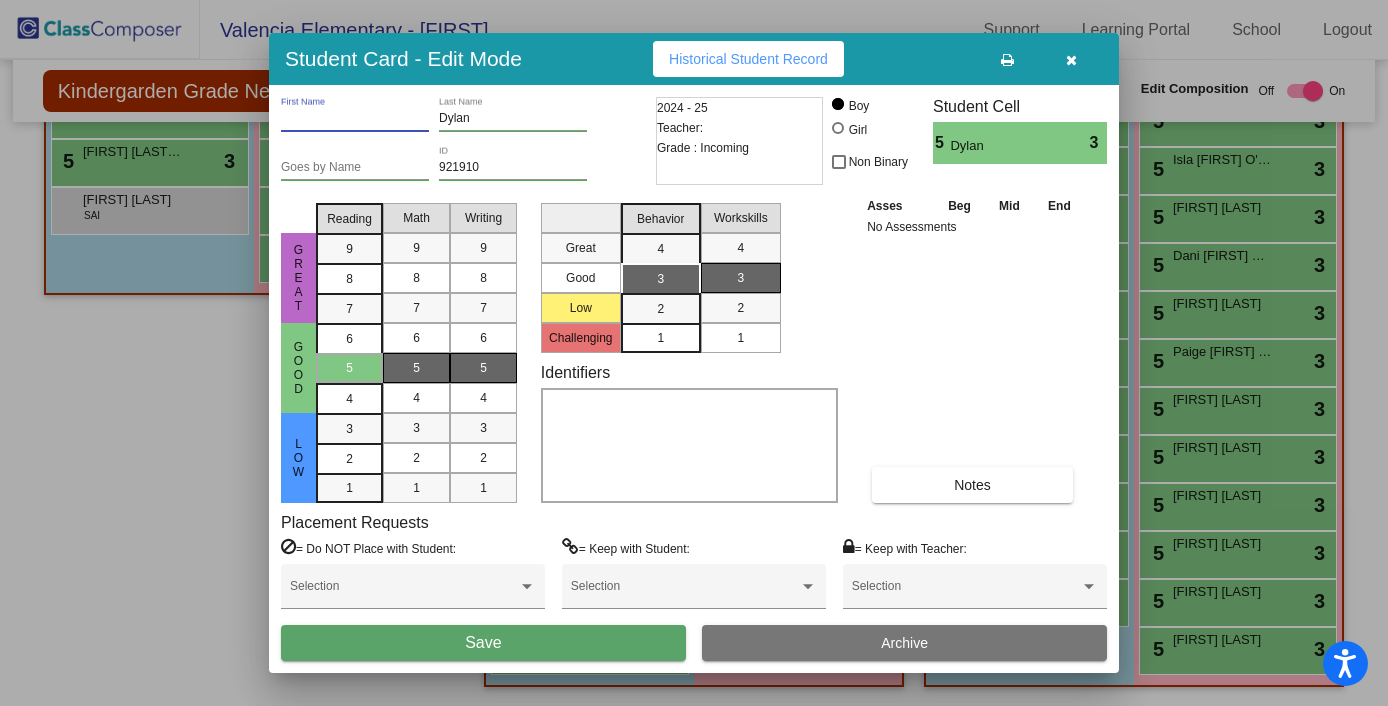 type 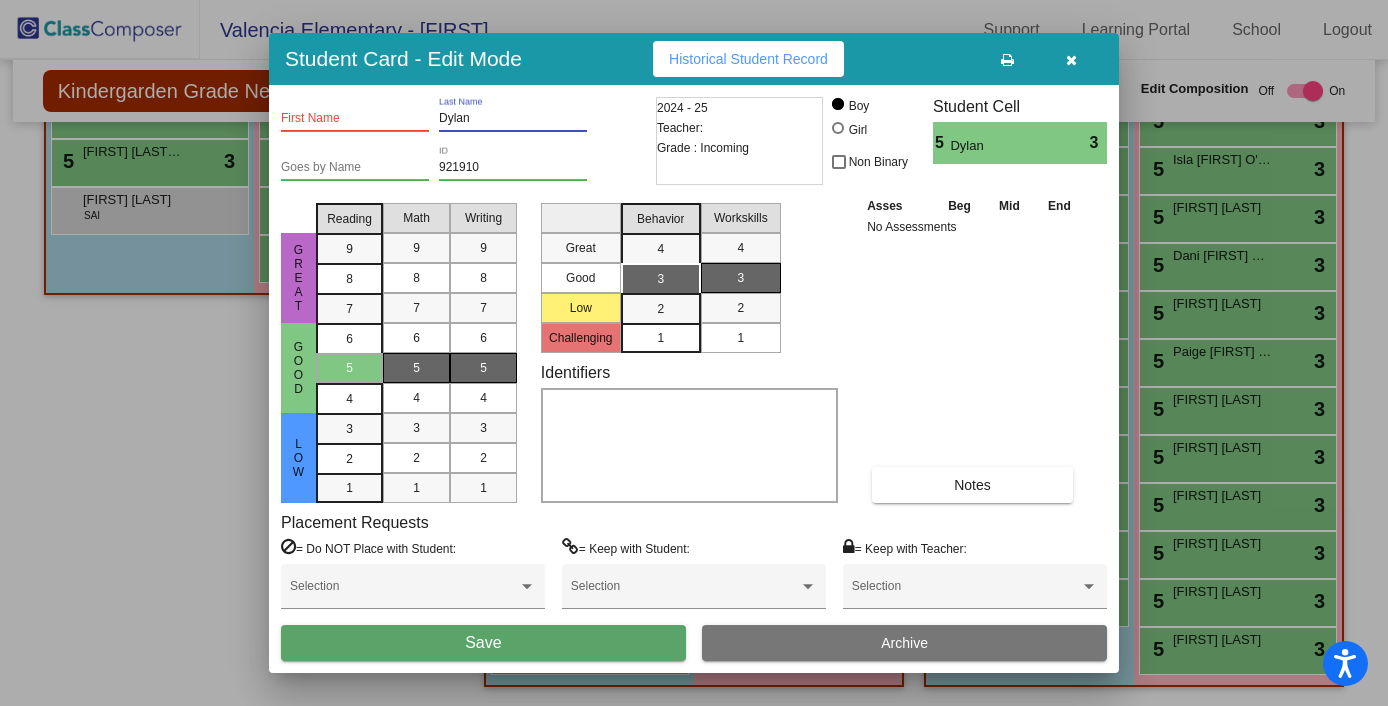 click on "Dylan" at bounding box center [513, 119] 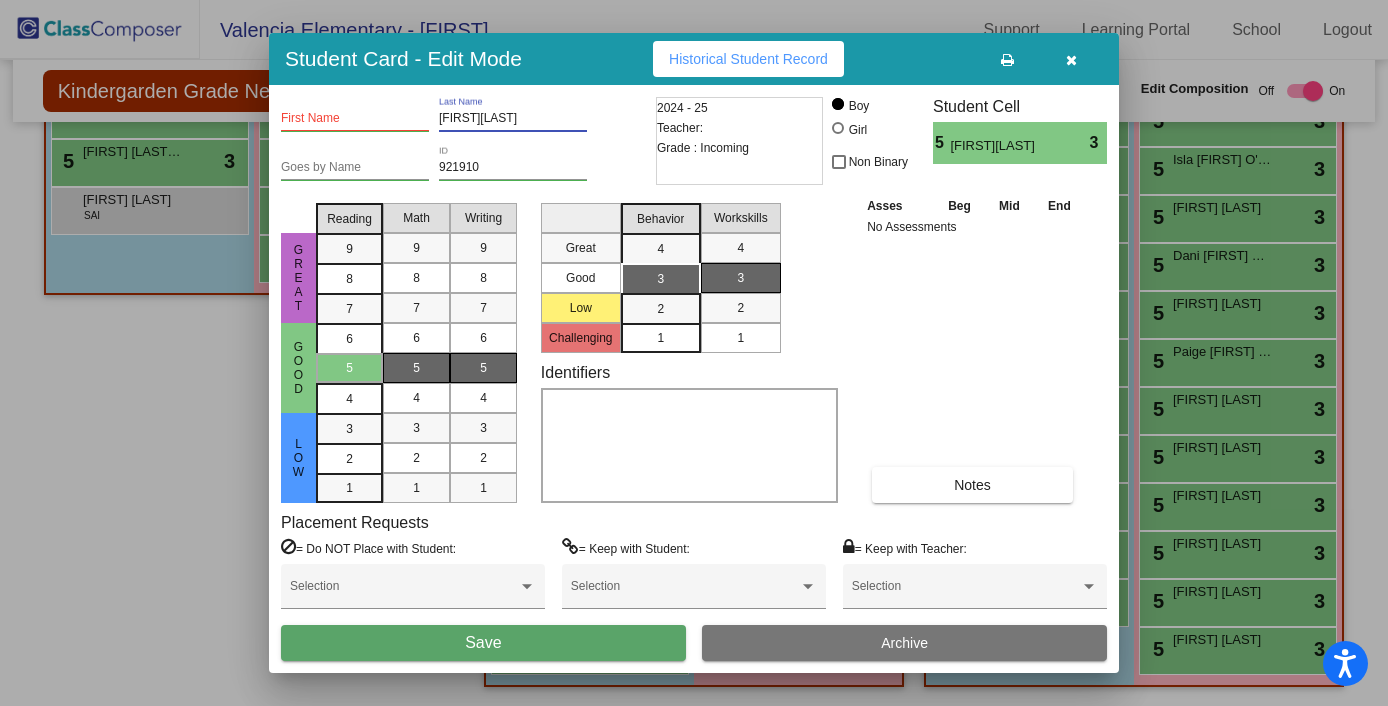 drag, startPoint x: 516, startPoint y: 117, endPoint x: 481, endPoint y: 119, distance: 35.057095 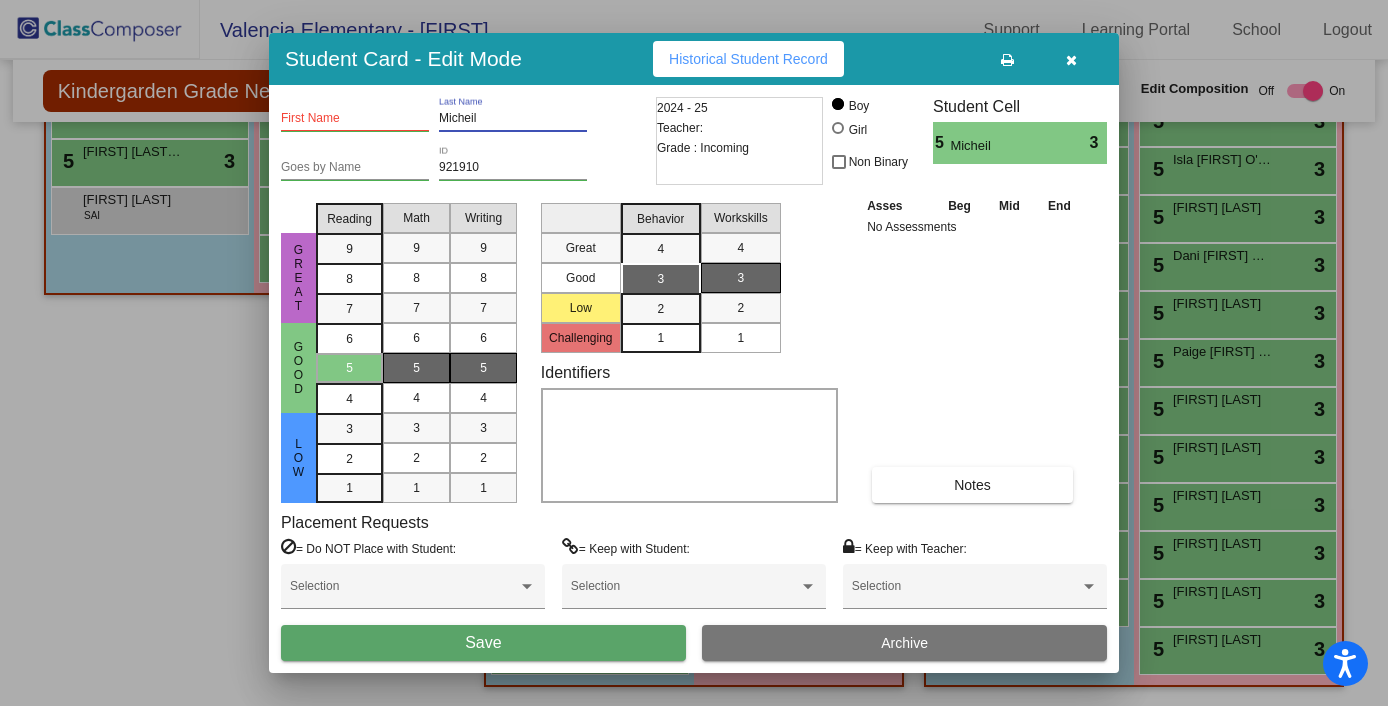 type on "Micheil" 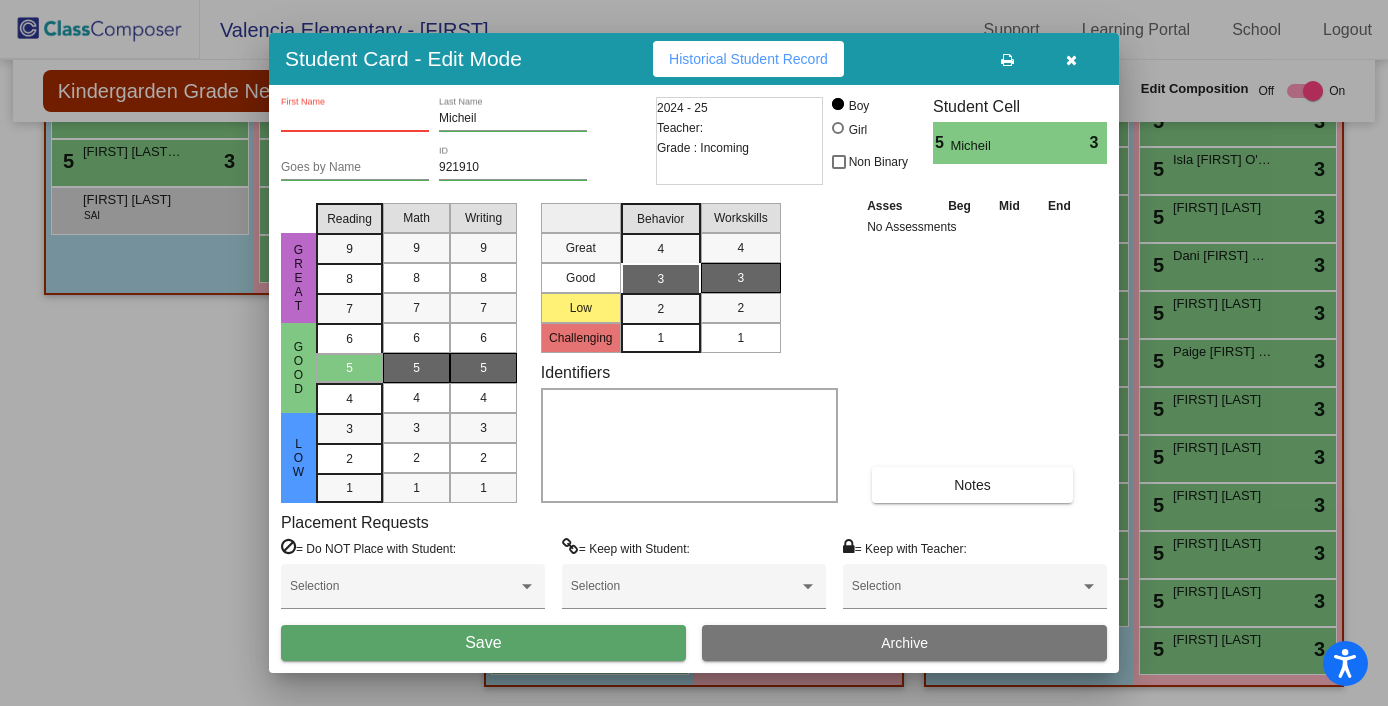 paste on "Dylan" 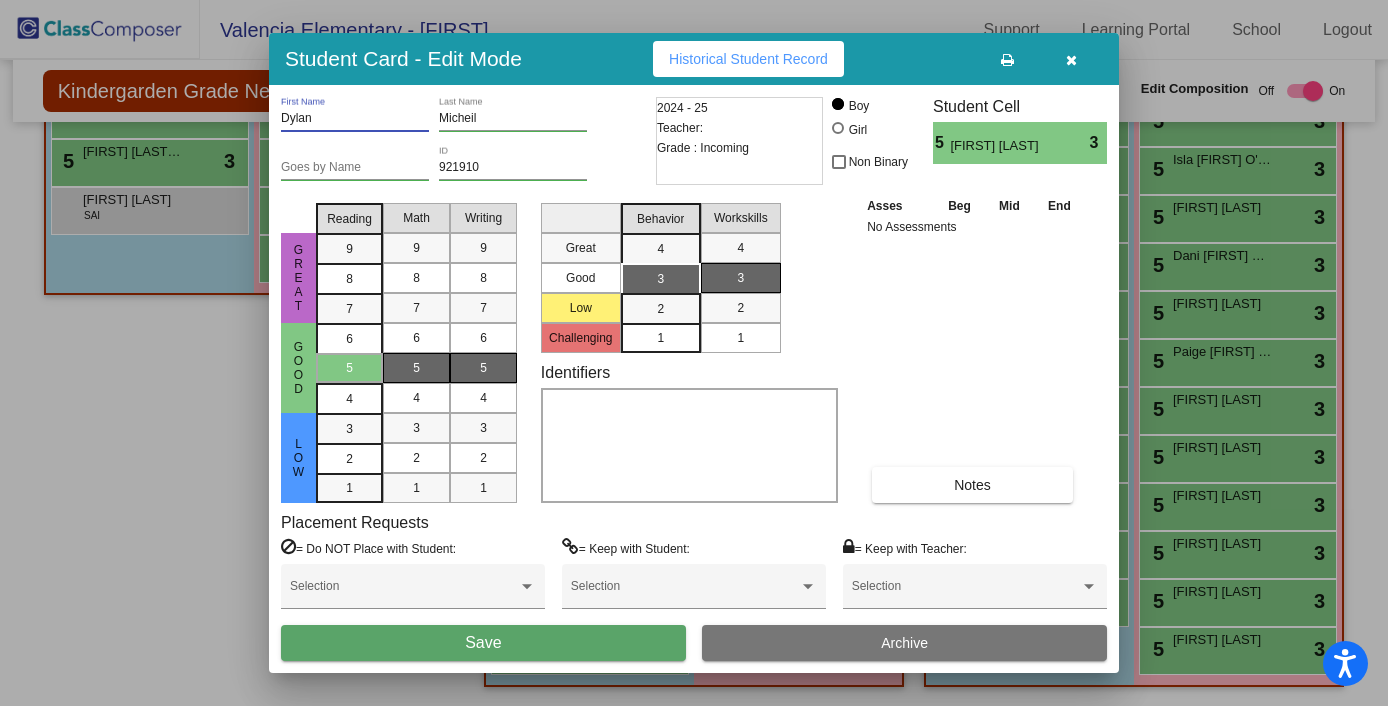 type on "Dylan" 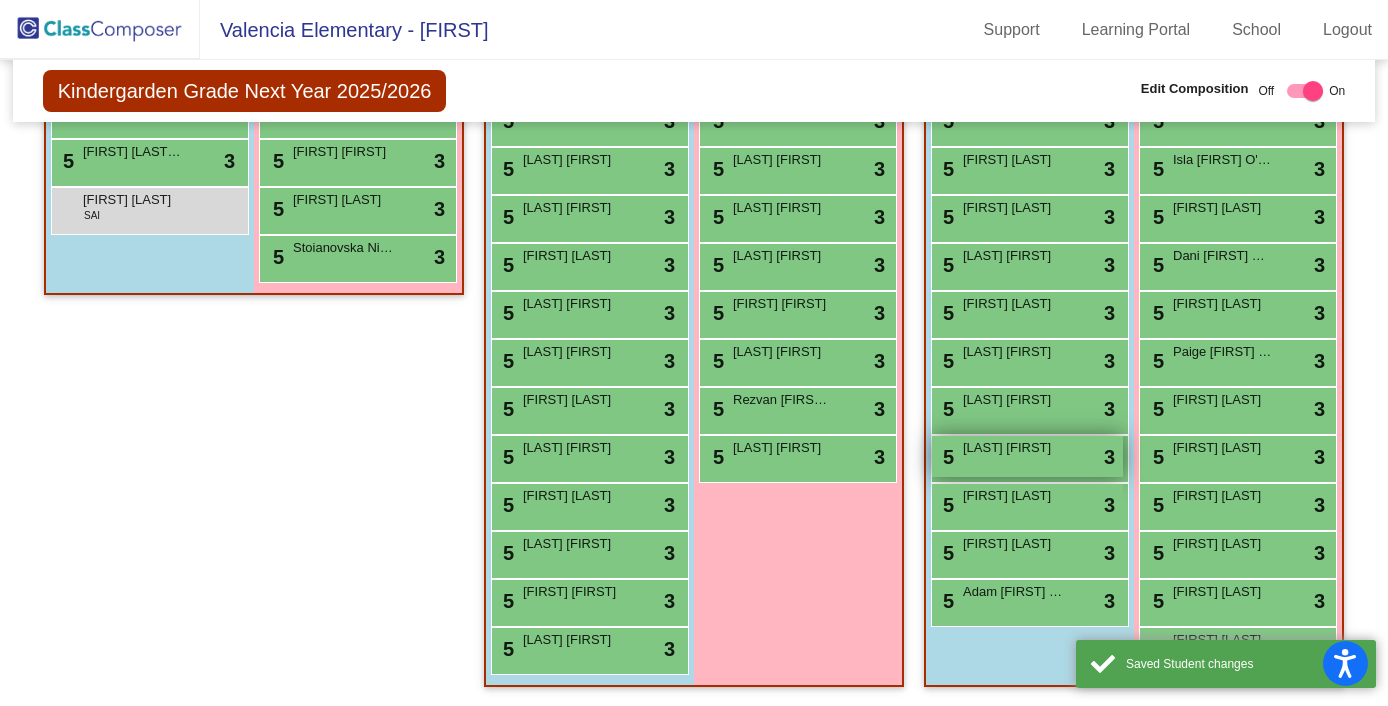 click on "[LAST] [FIRST]" at bounding box center [1013, 448] 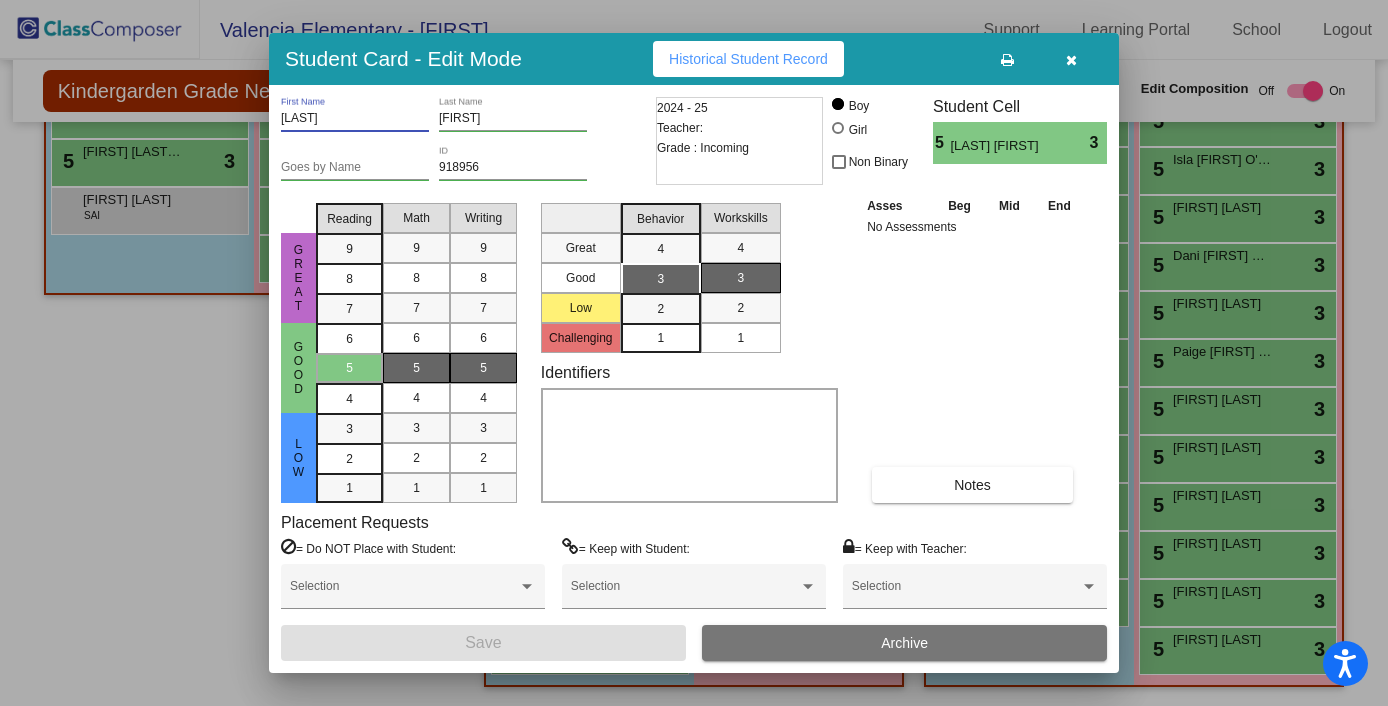drag, startPoint x: 347, startPoint y: 119, endPoint x: 264, endPoint y: 117, distance: 83.02409 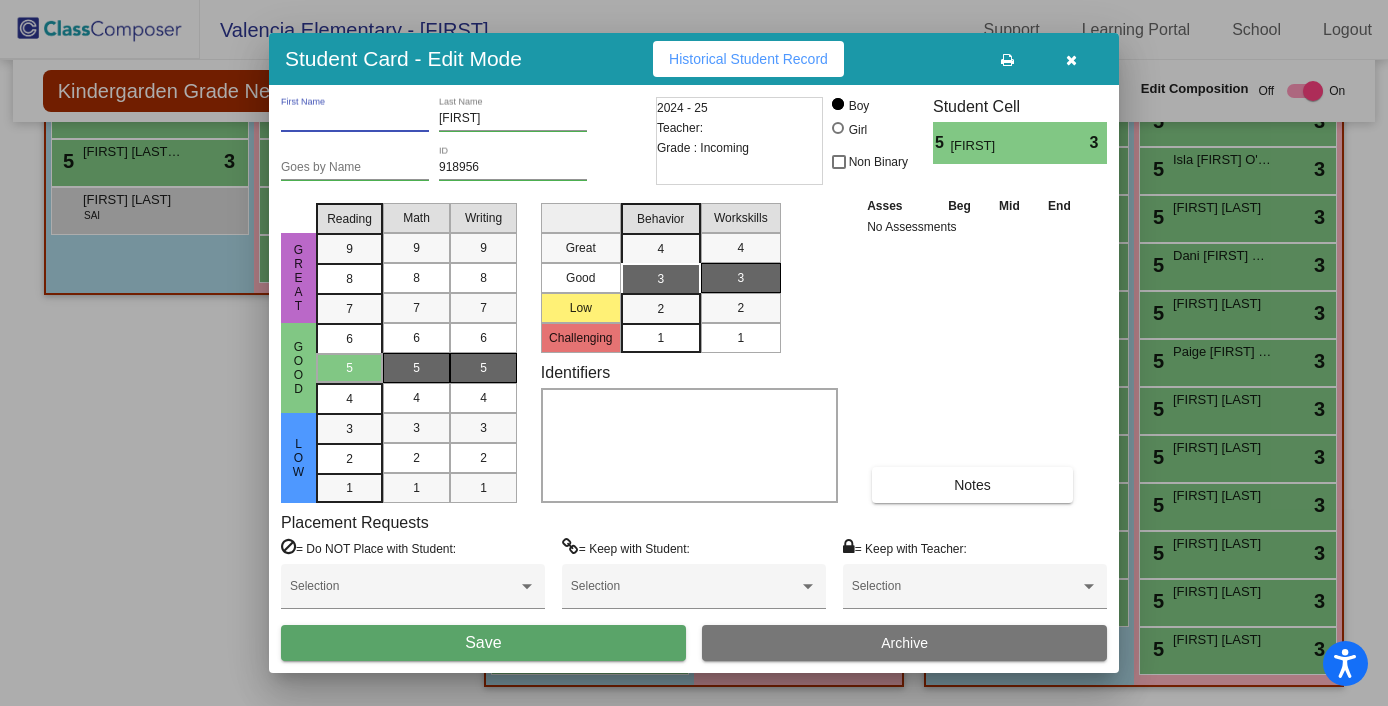 type 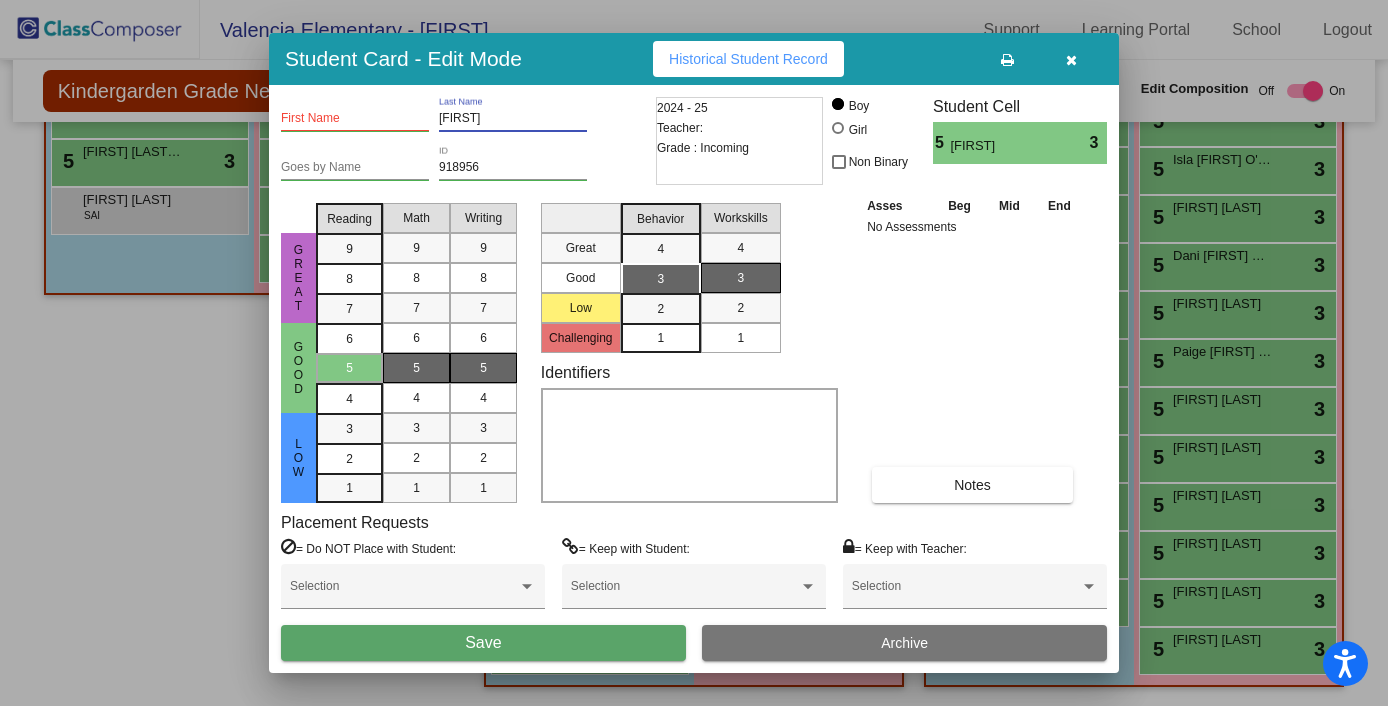 click on "[FIRST]" at bounding box center (513, 119) 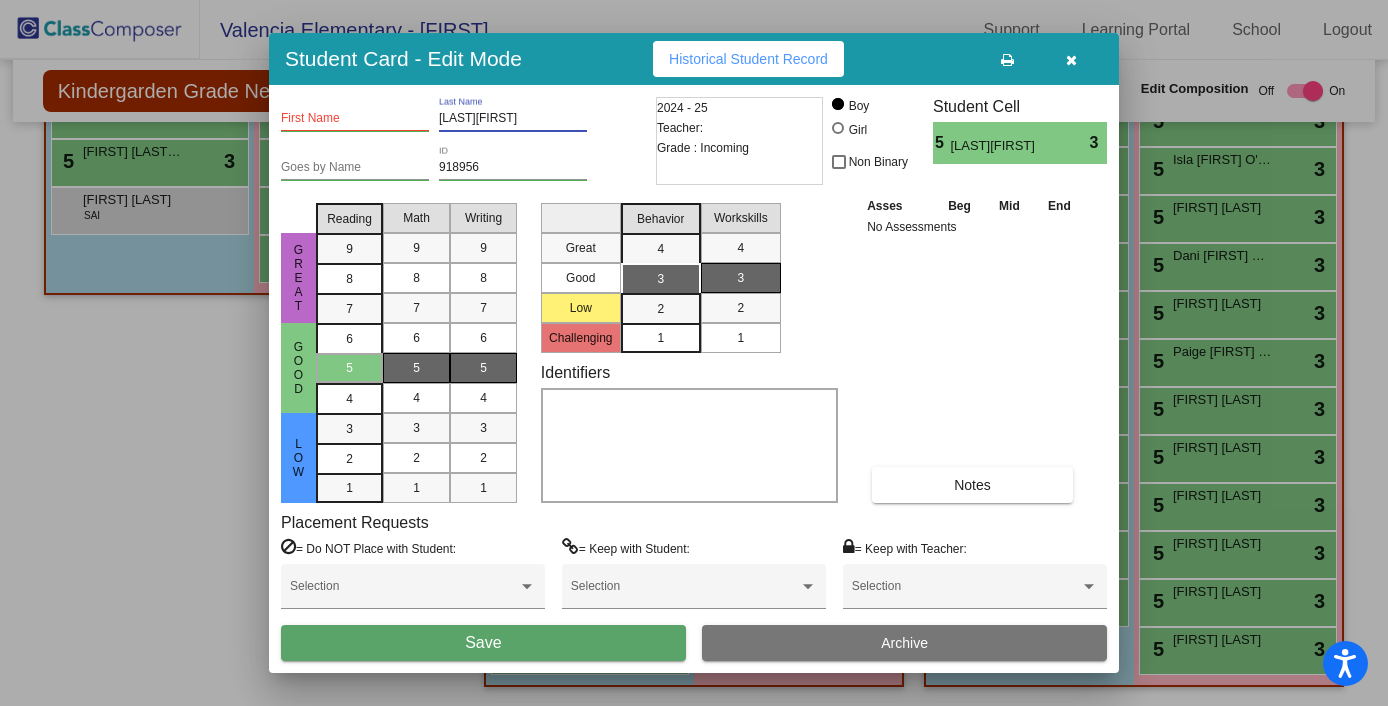 drag, startPoint x: 567, startPoint y: 124, endPoint x: 499, endPoint y: 123, distance: 68.007355 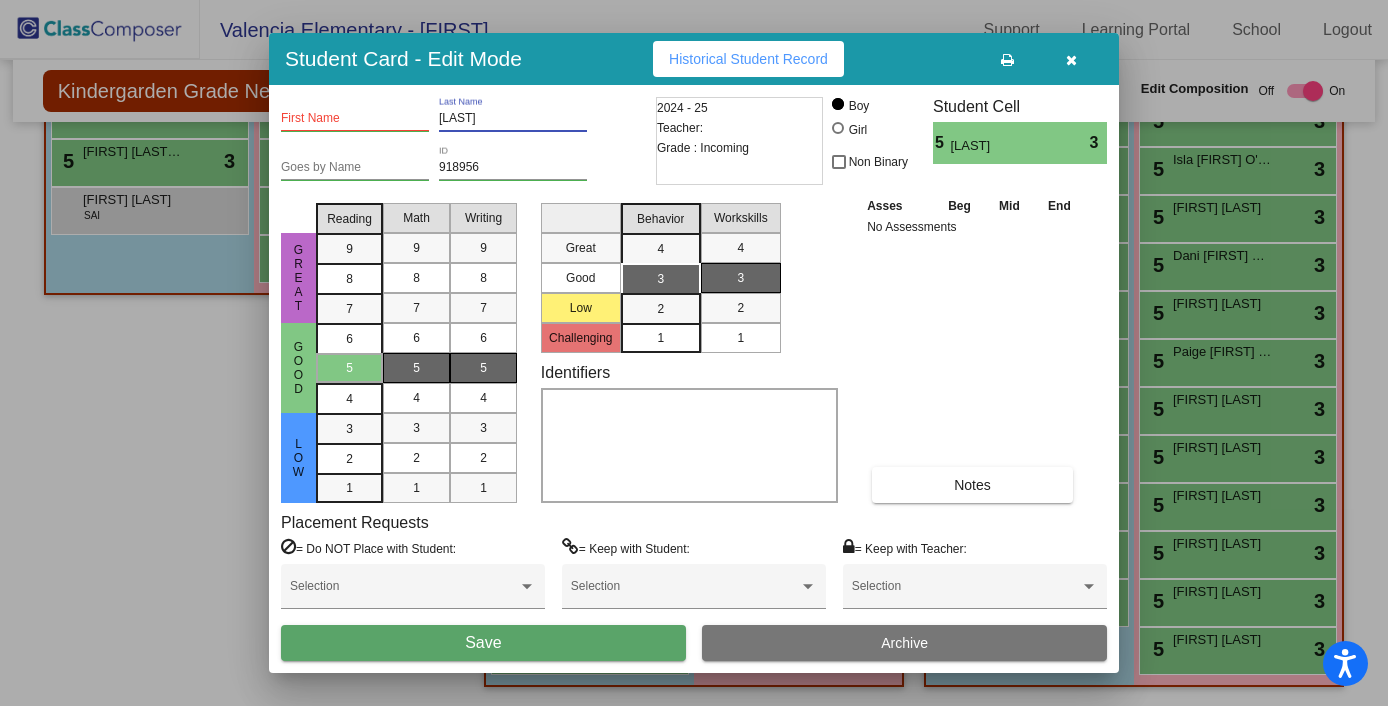 type on "[LAST]" 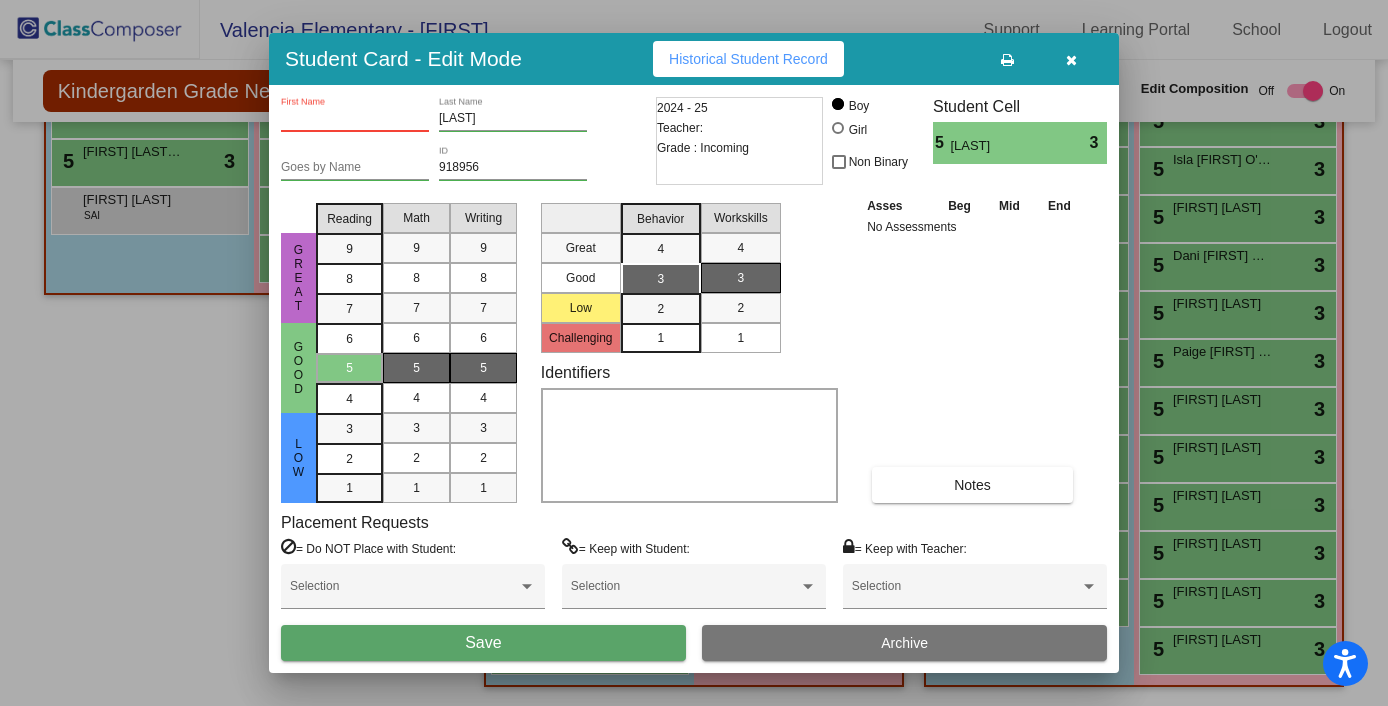 paste on "[FIRST]" 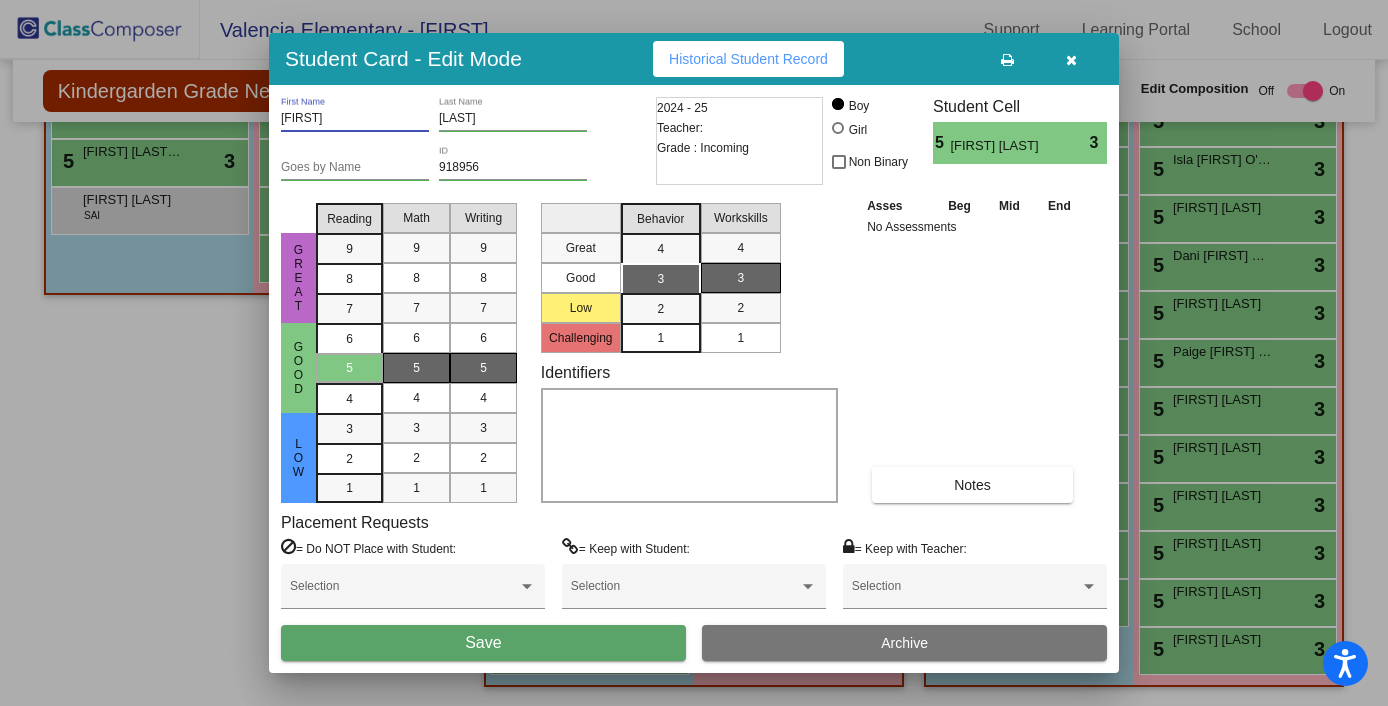 type on "[FIRST]" 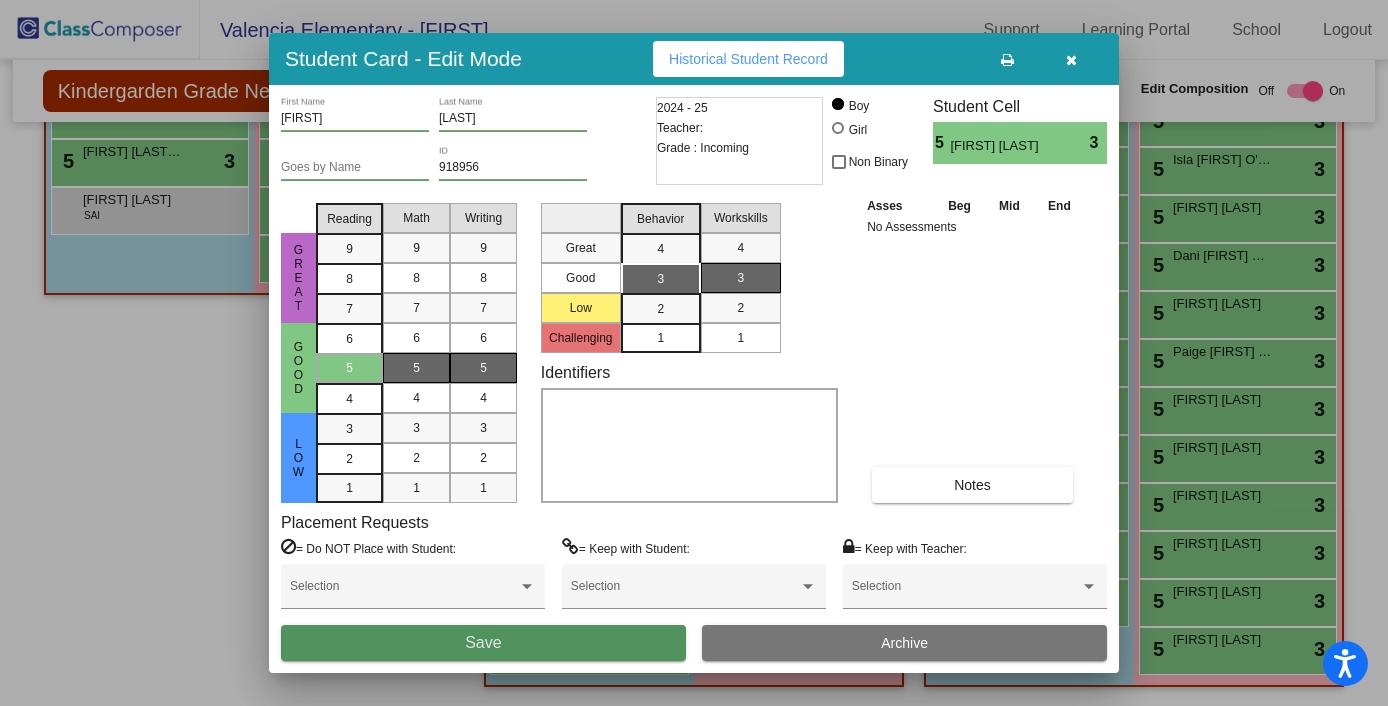 click on "Save" at bounding box center [483, 643] 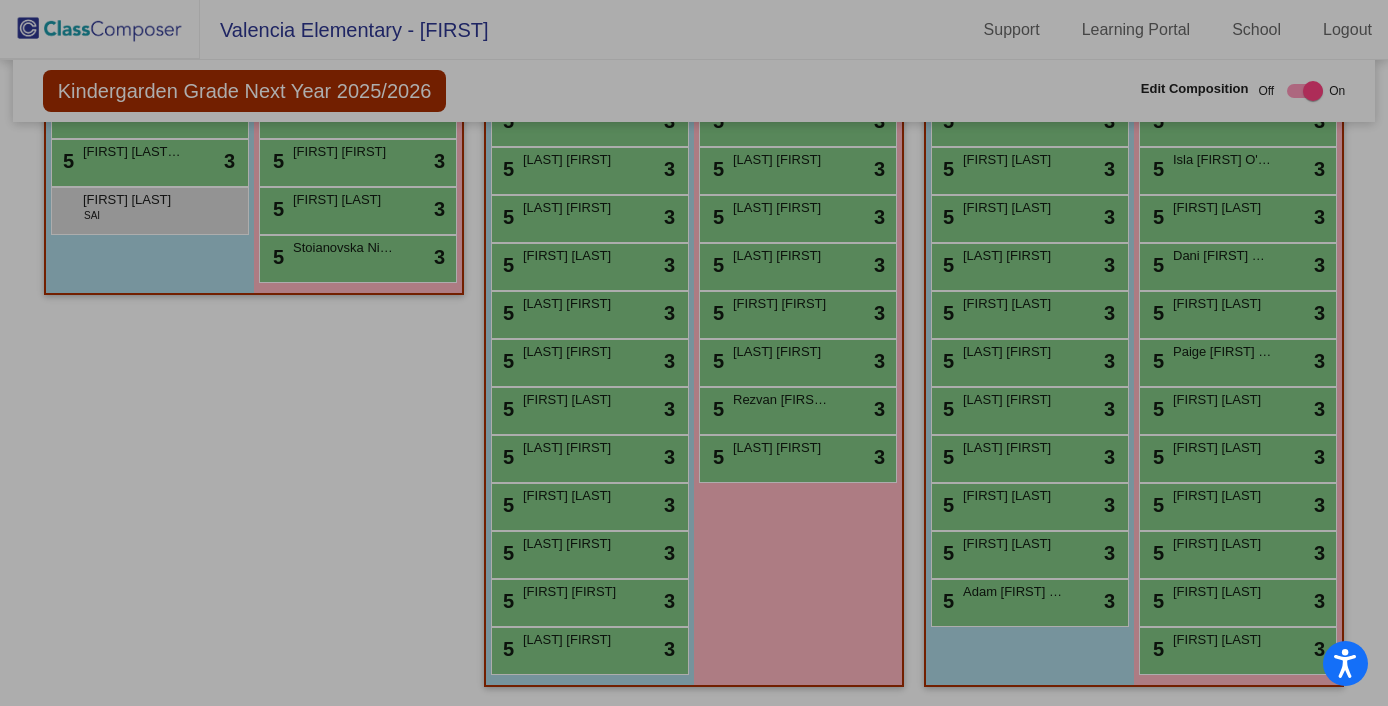 click on "Save" at bounding box center (483, 643) 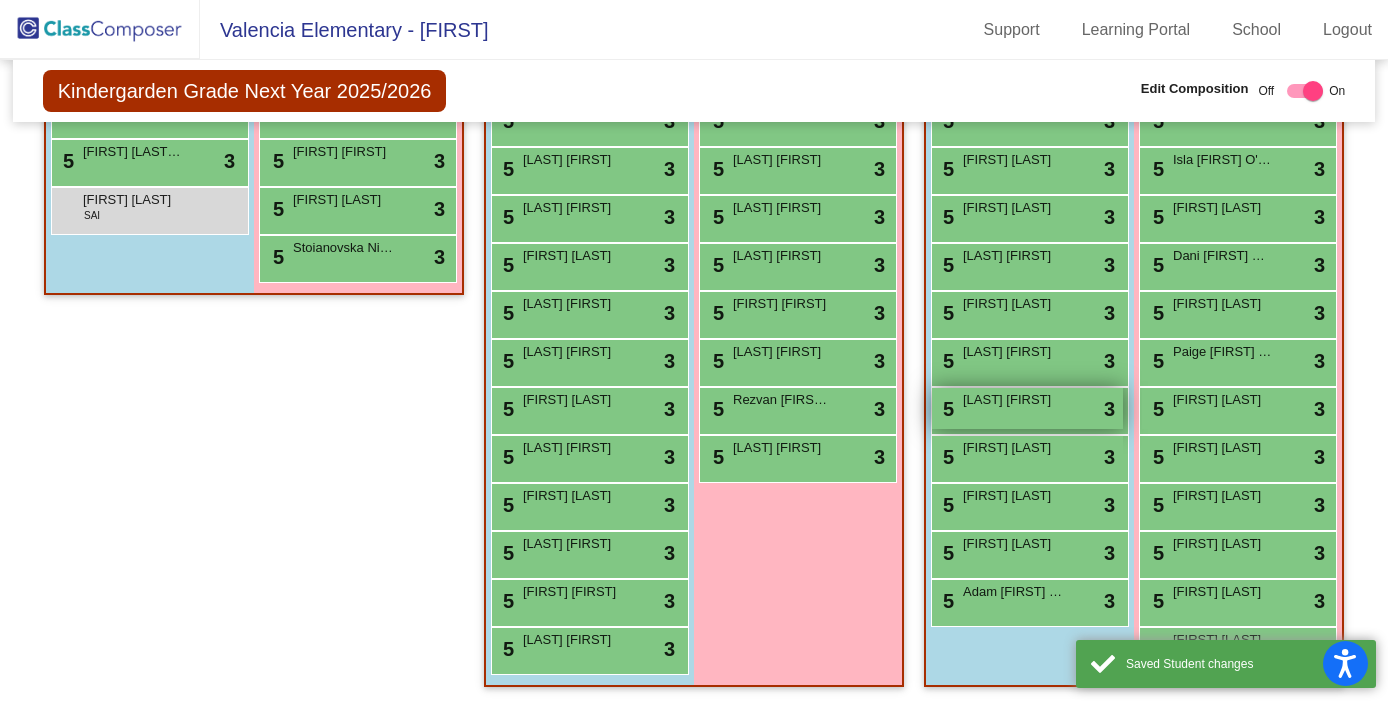 click on "5 [LAST] [FIRST] lock do_not_disturb_alt 3" at bounding box center [1027, 408] 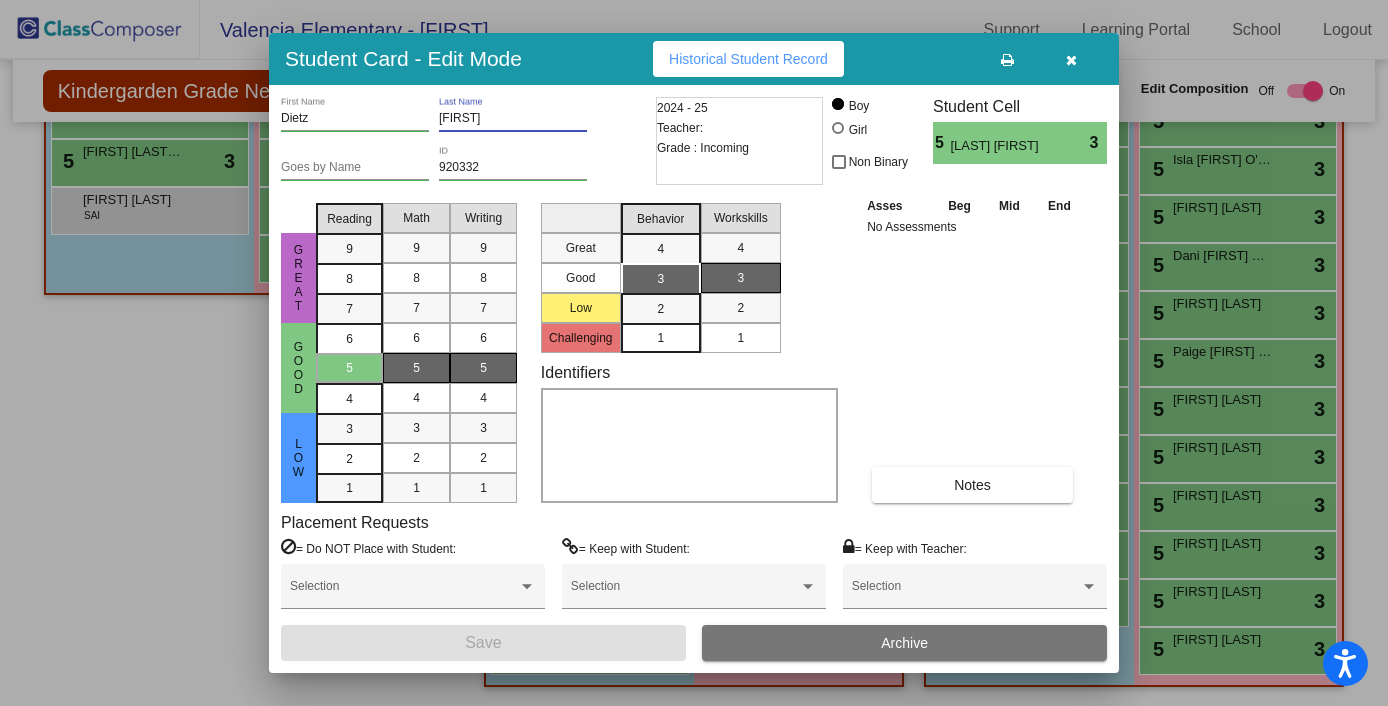 drag, startPoint x: 476, startPoint y: 123, endPoint x: 427, endPoint y: 119, distance: 49.162994 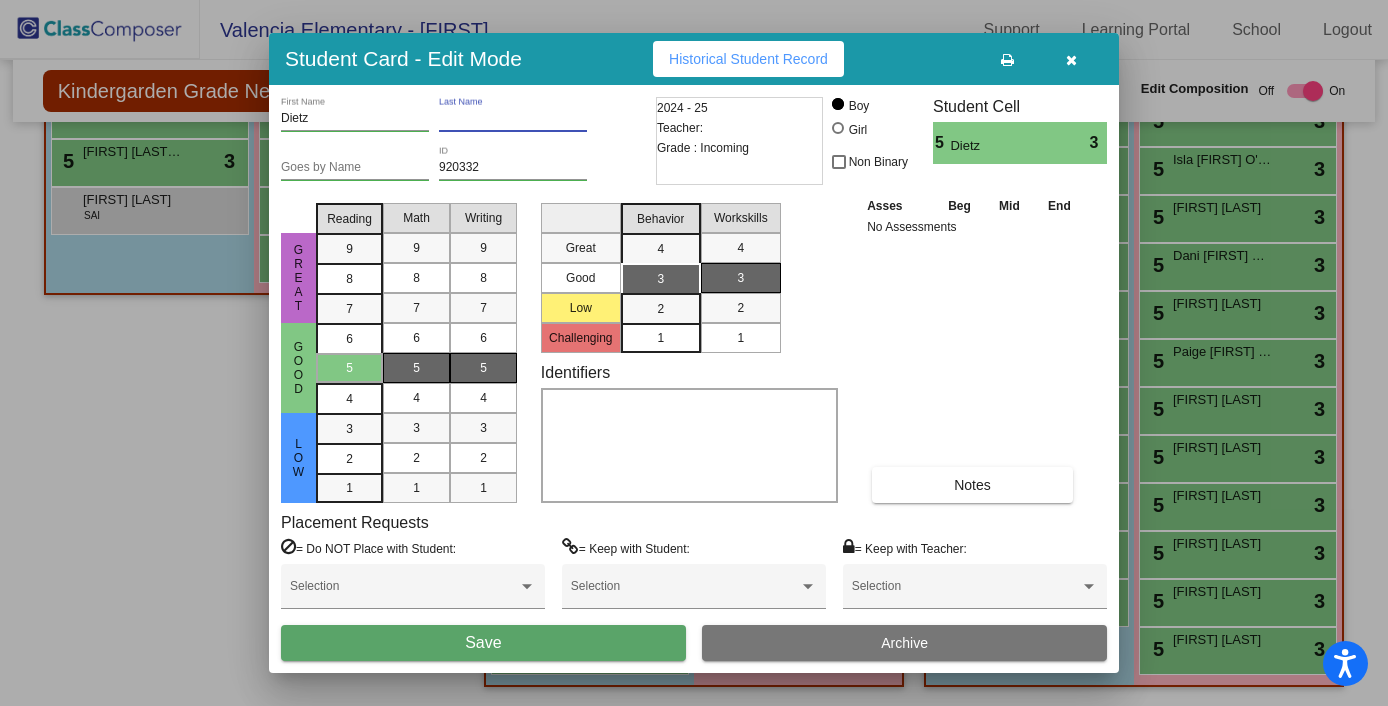 type 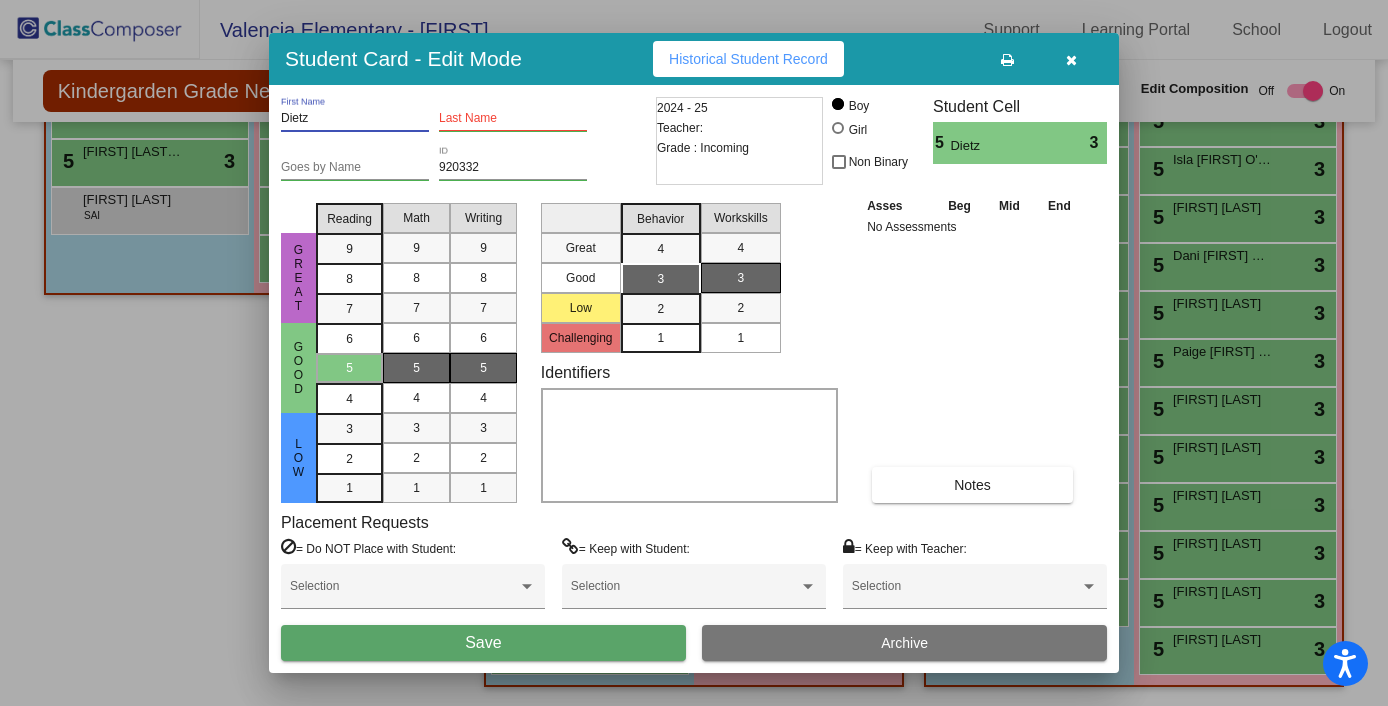paste on "[FIRST]" 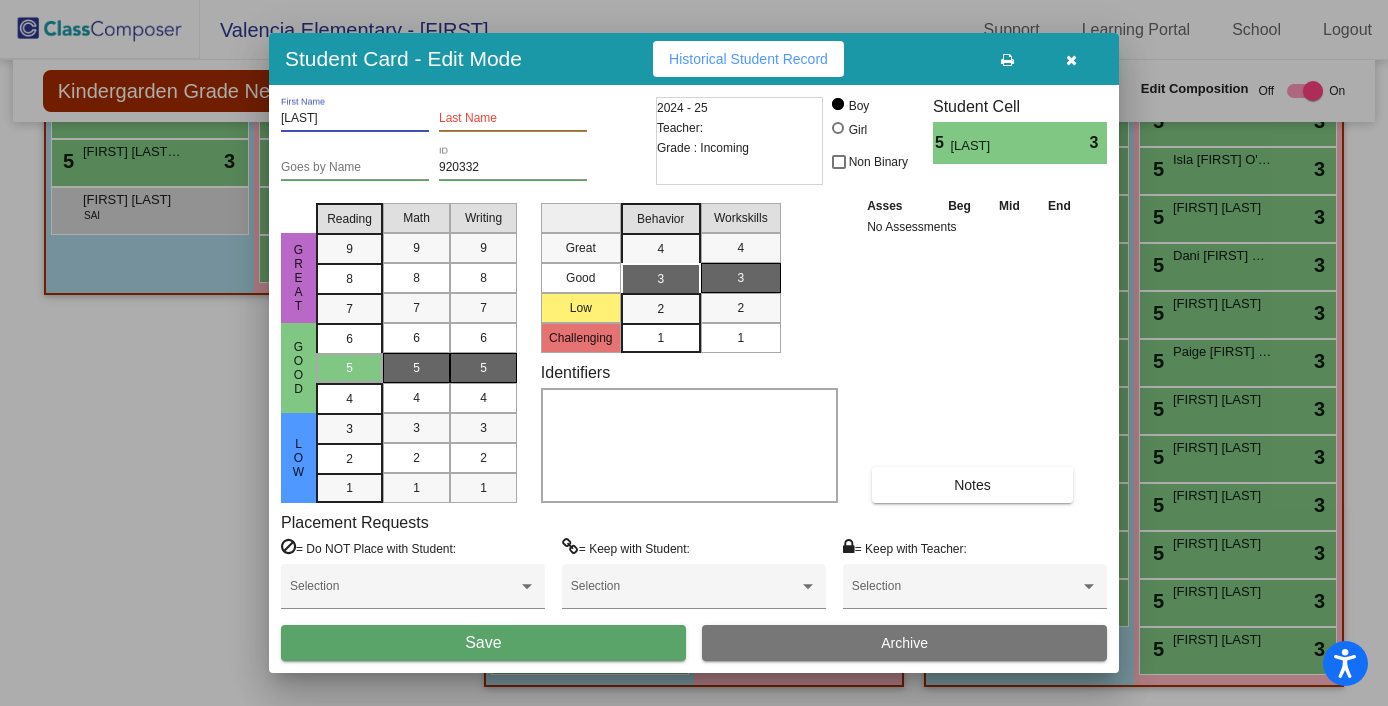 drag, startPoint x: 341, startPoint y: 118, endPoint x: 310, endPoint y: 118, distance: 31 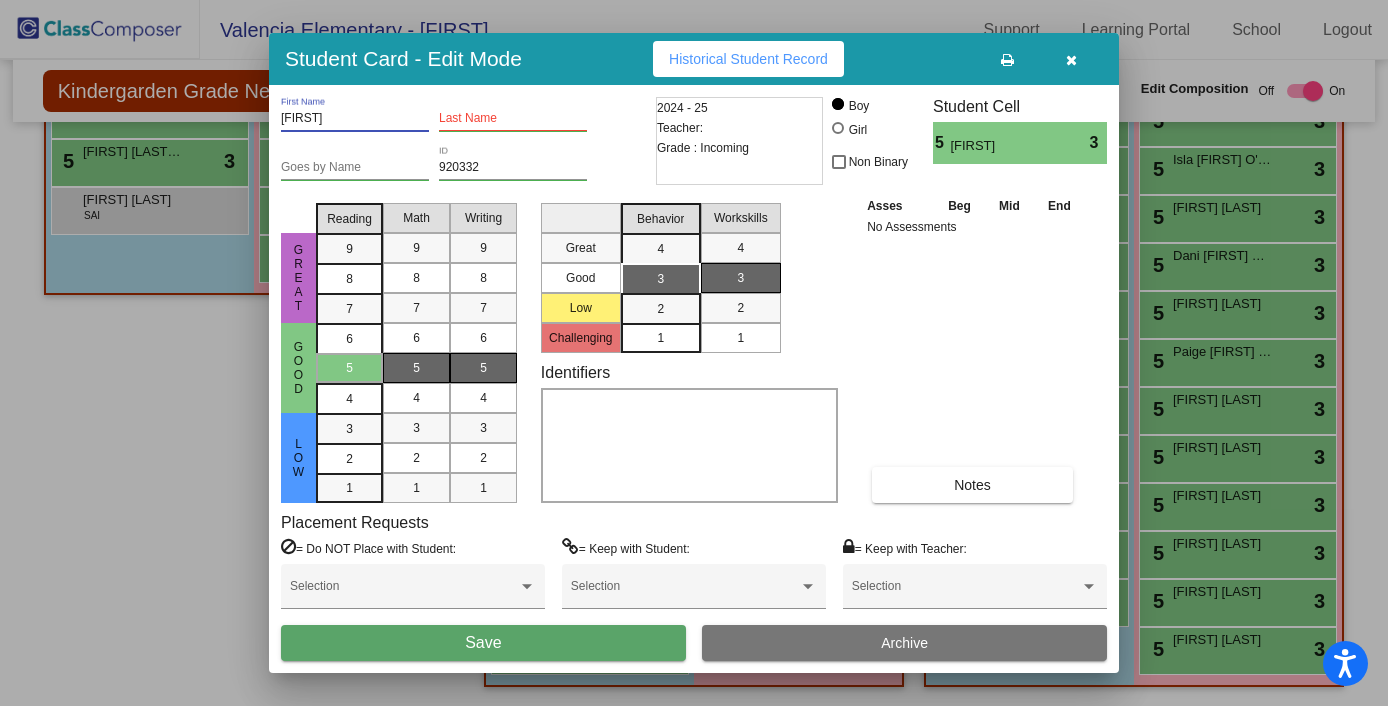 type on "[FIRST]" 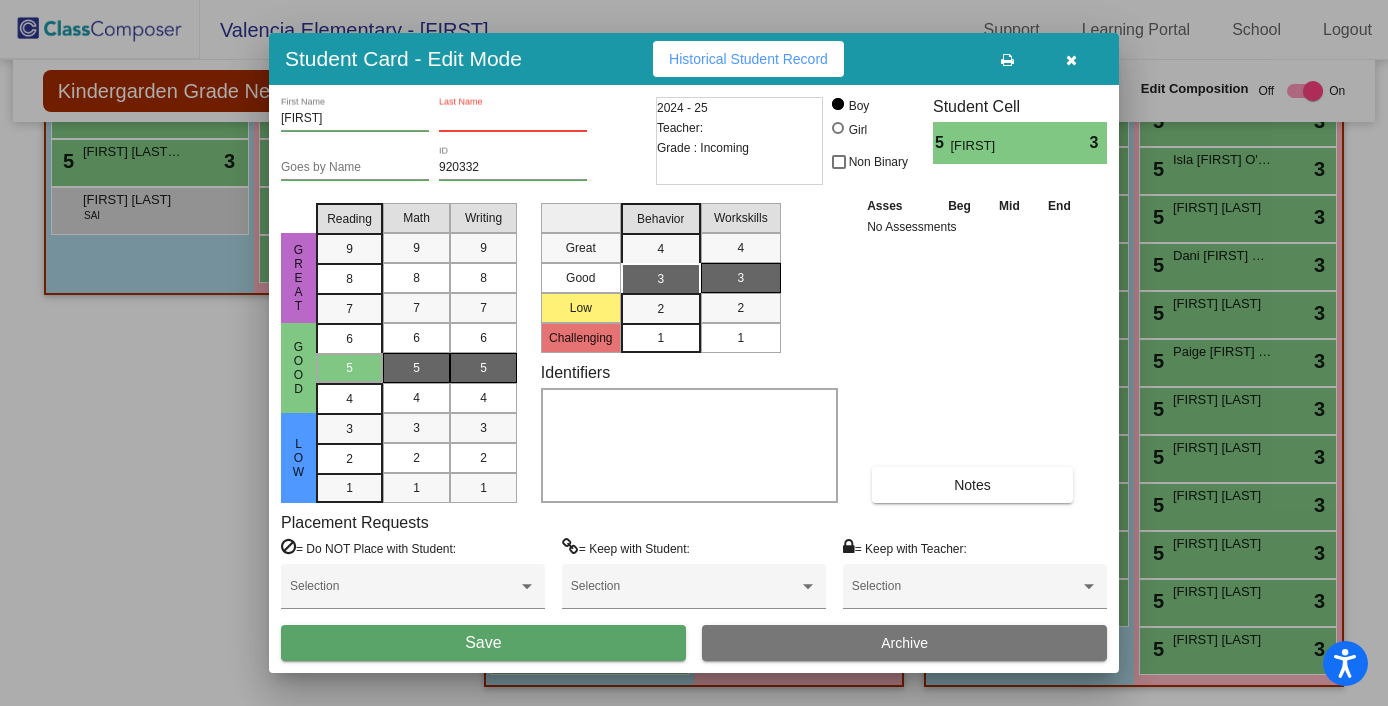 click on "Last Name" at bounding box center (513, 119) 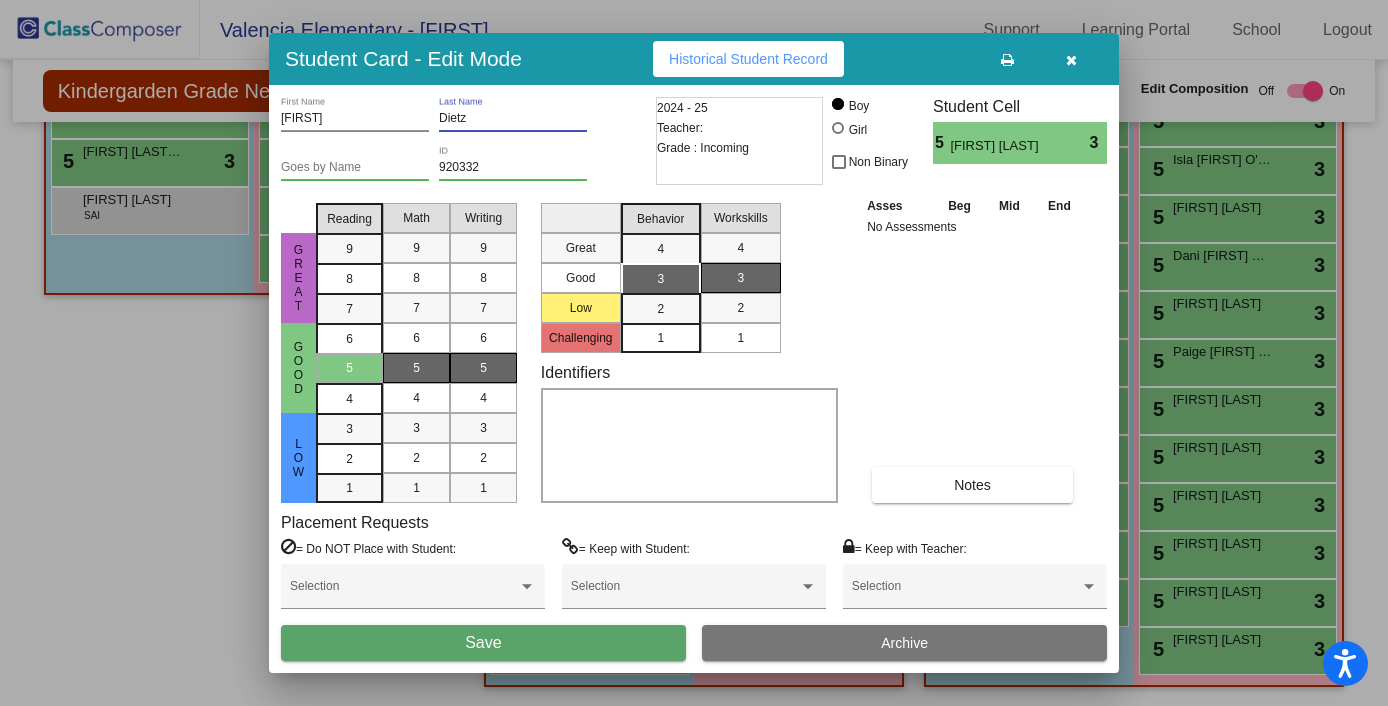 type on "Dietz" 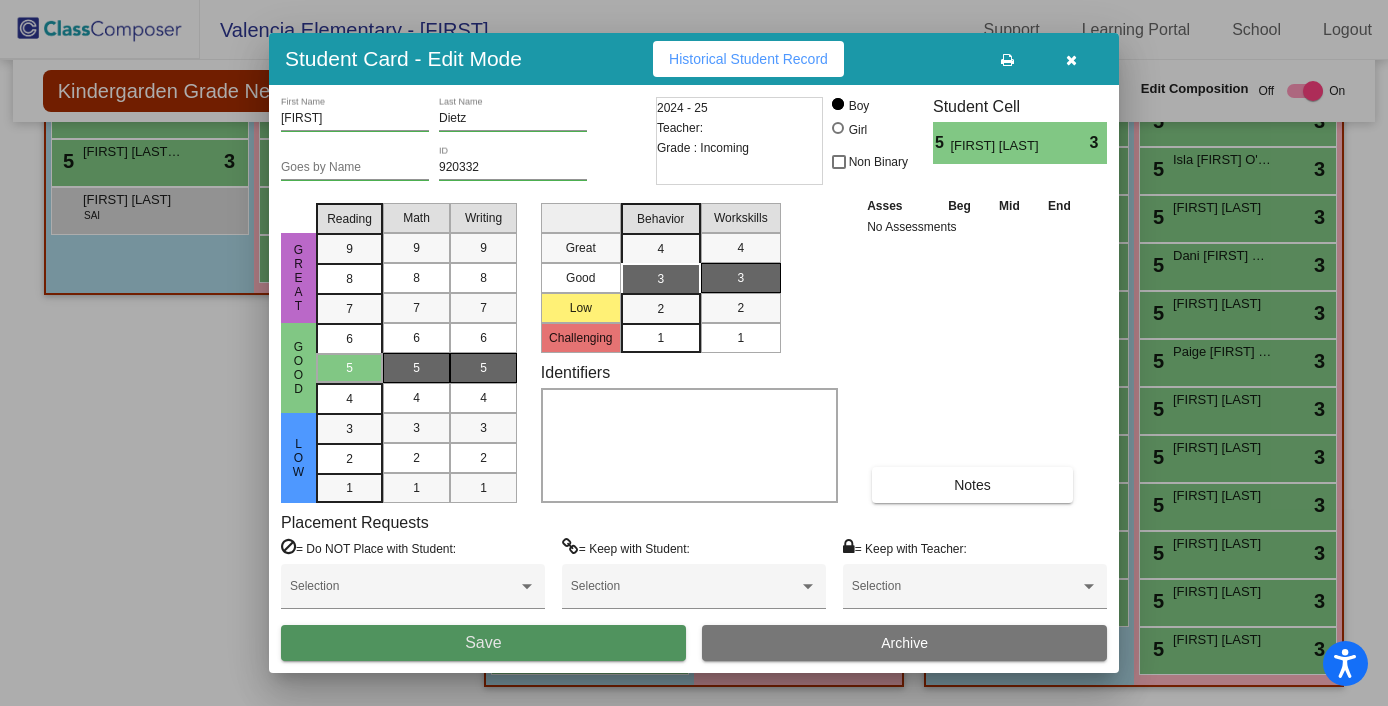 click on "Save" at bounding box center [483, 643] 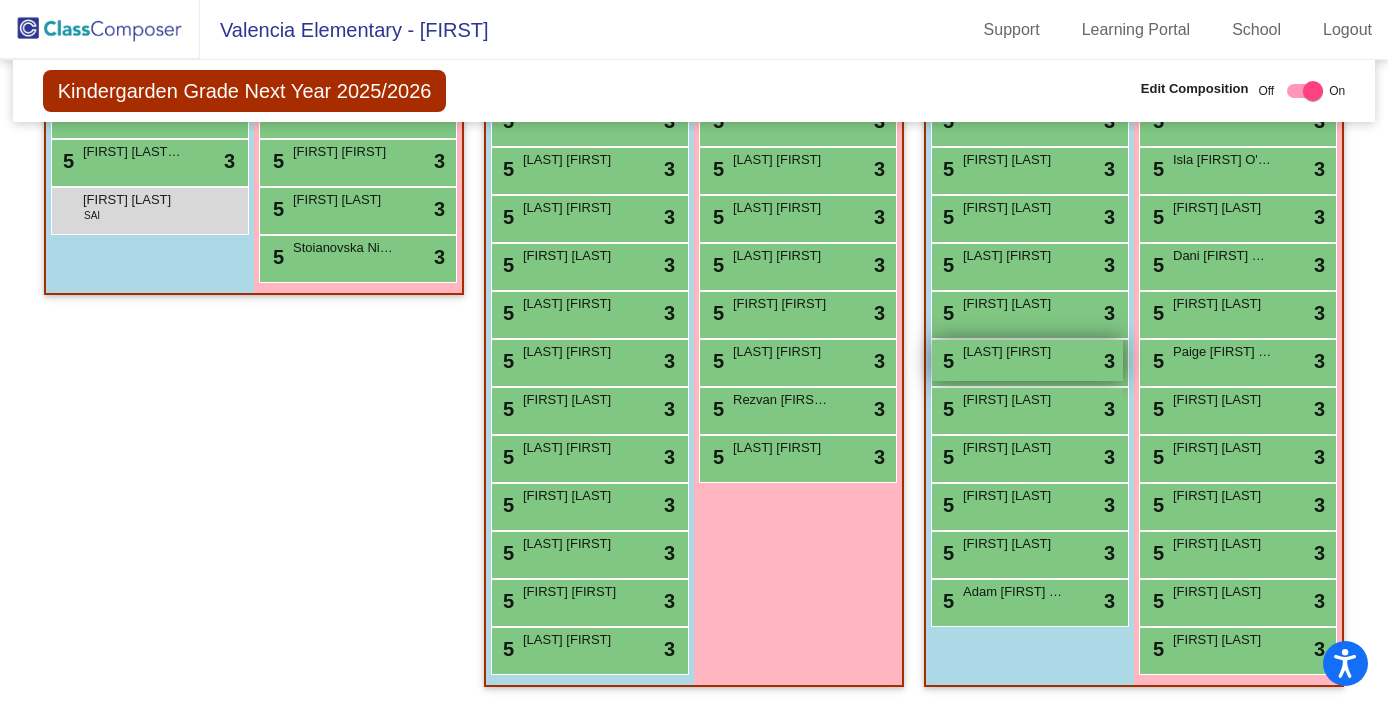 click on "[NUMBER] [LAST] [FIRST] lock do_not_disturb_alt 3" at bounding box center (1027, 360) 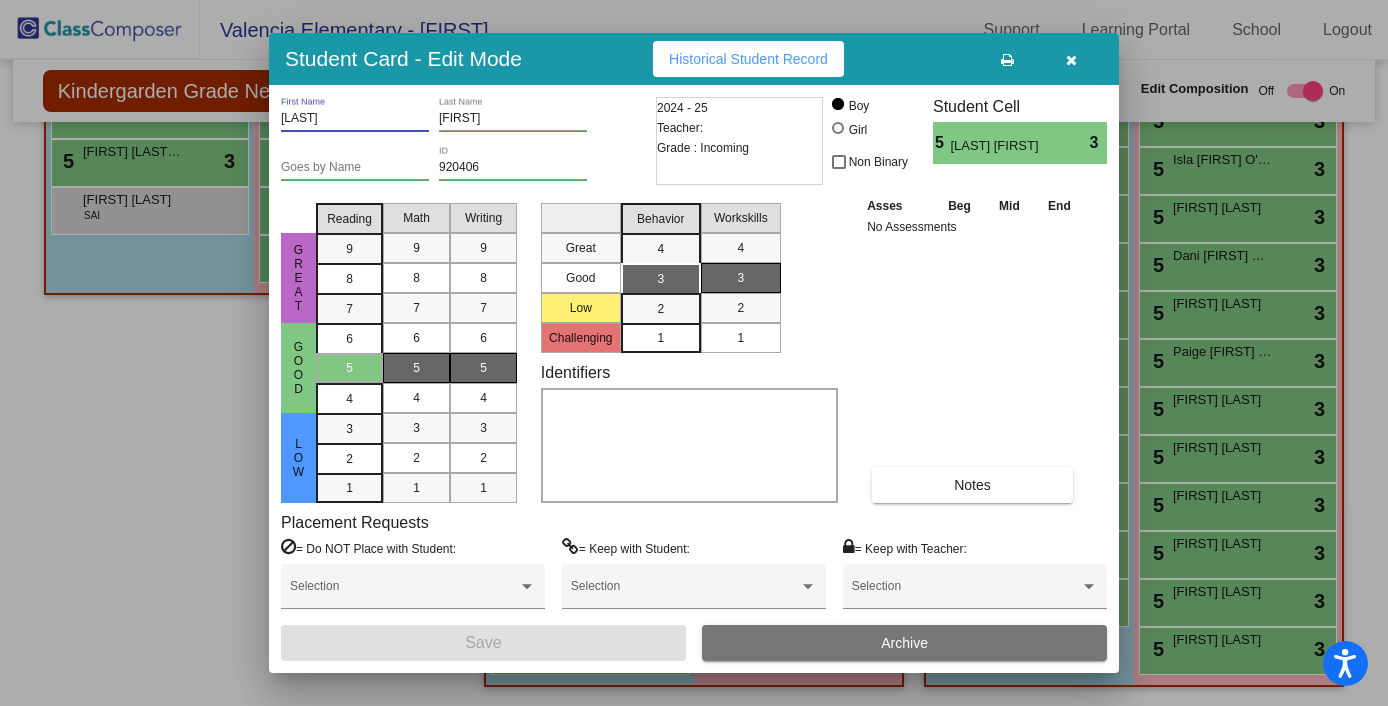 drag, startPoint x: 348, startPoint y: 121, endPoint x: 263, endPoint y: 118, distance: 85.052925 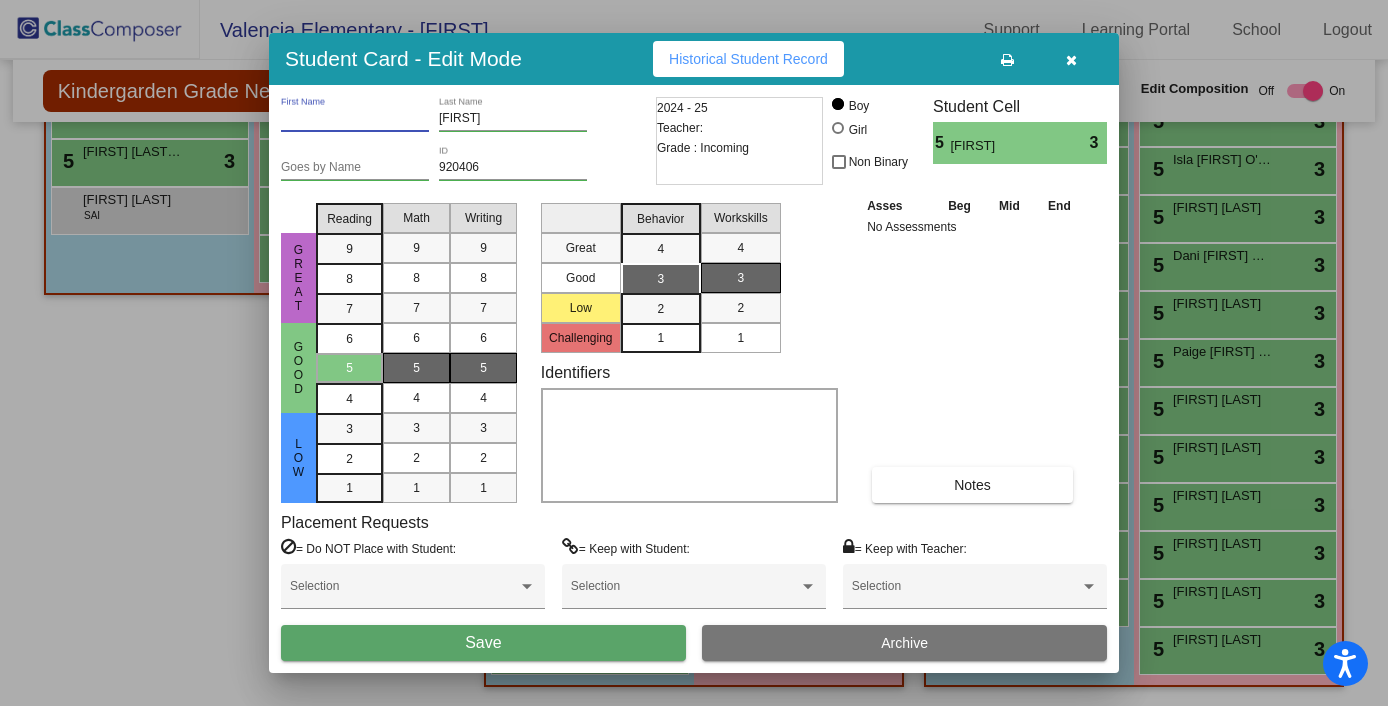 type 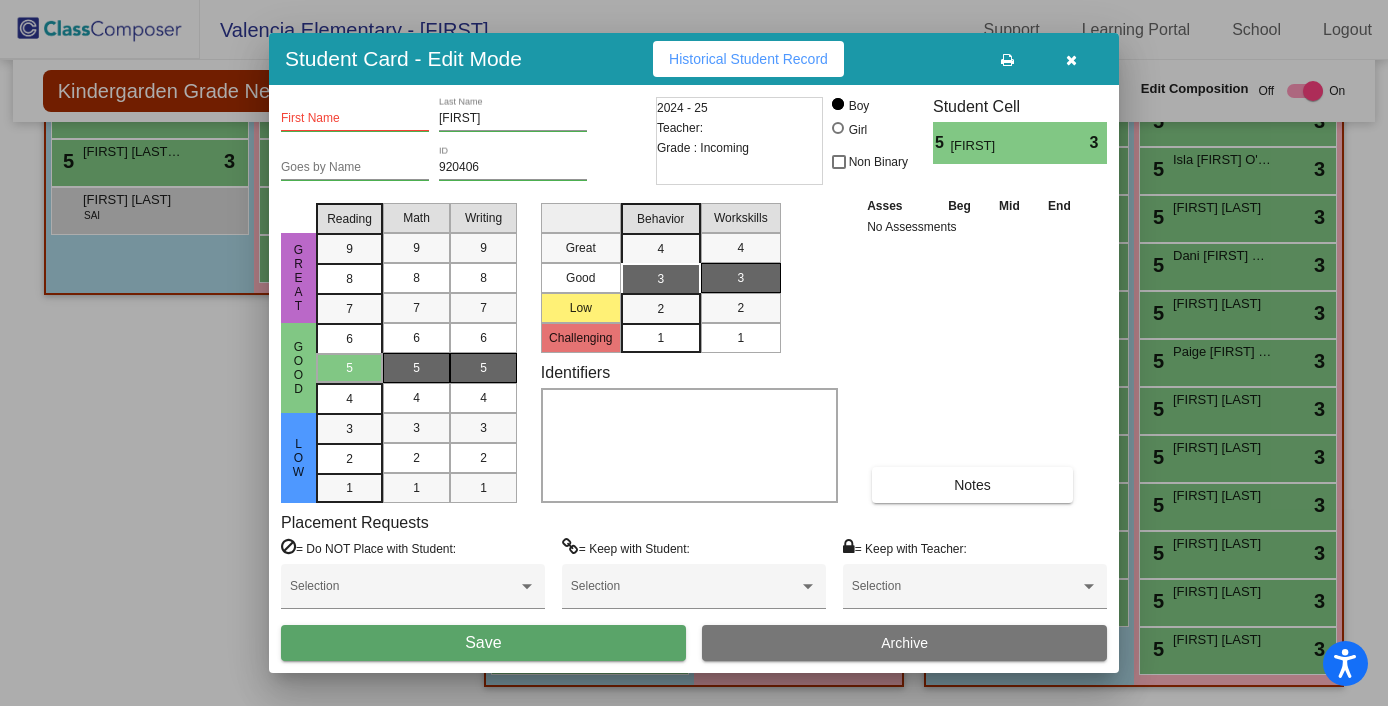 click on "First Name [FIRST] Last Name [LAST]" at bounding box center [466, 121] 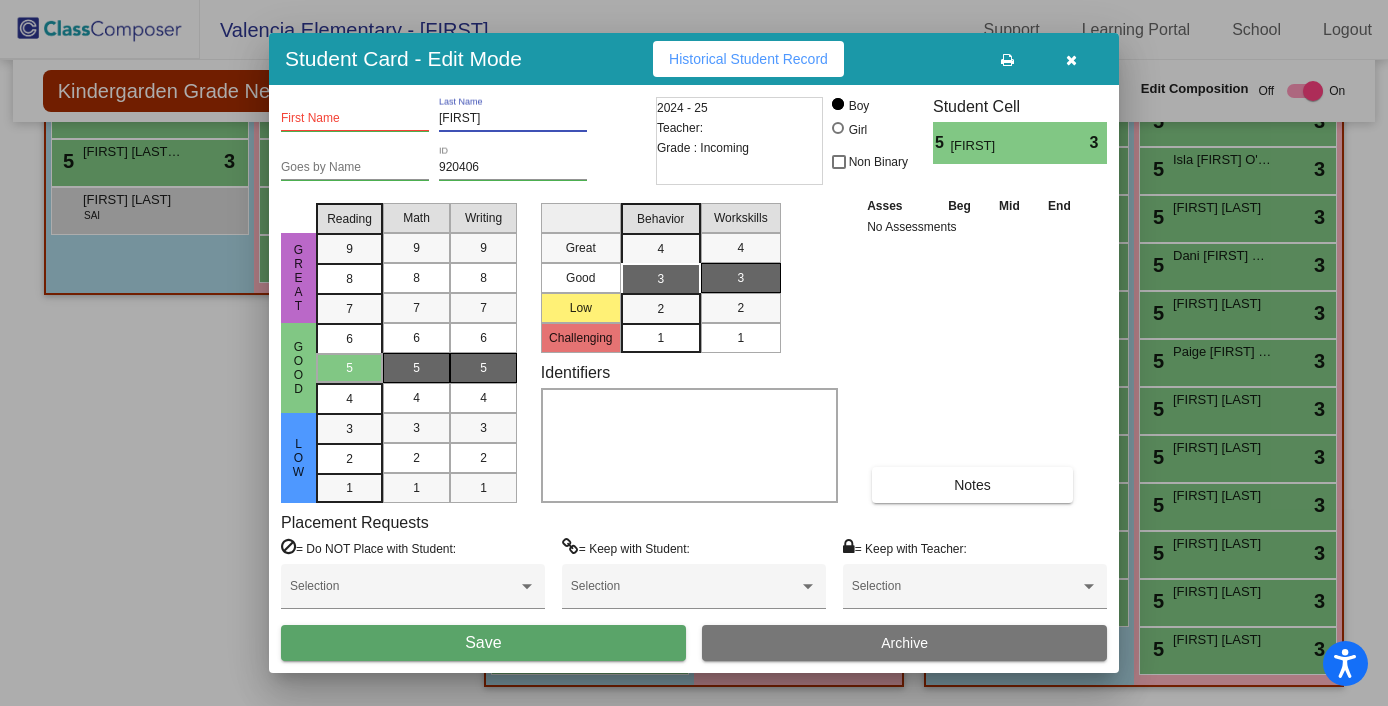 click on "[FIRST]" at bounding box center [513, 119] 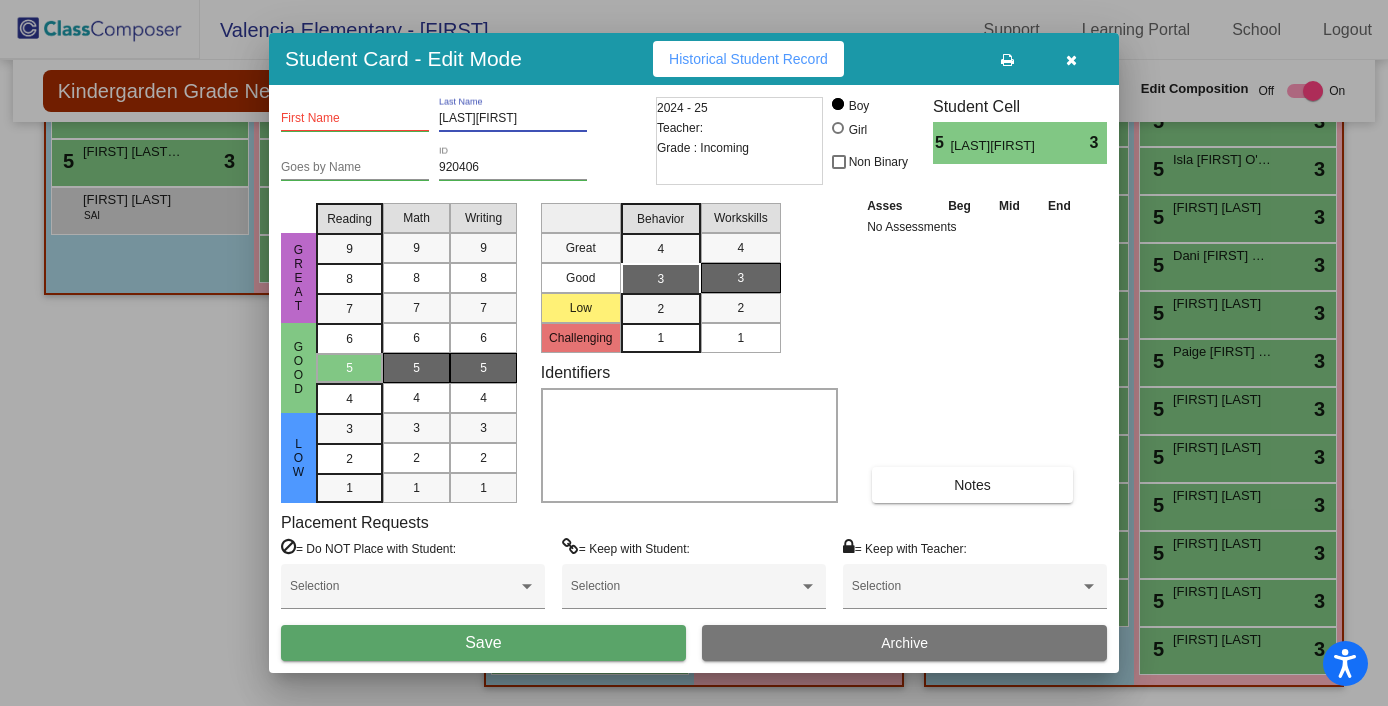 drag, startPoint x: 525, startPoint y: 120, endPoint x: 493, endPoint y: 116, distance: 32.24903 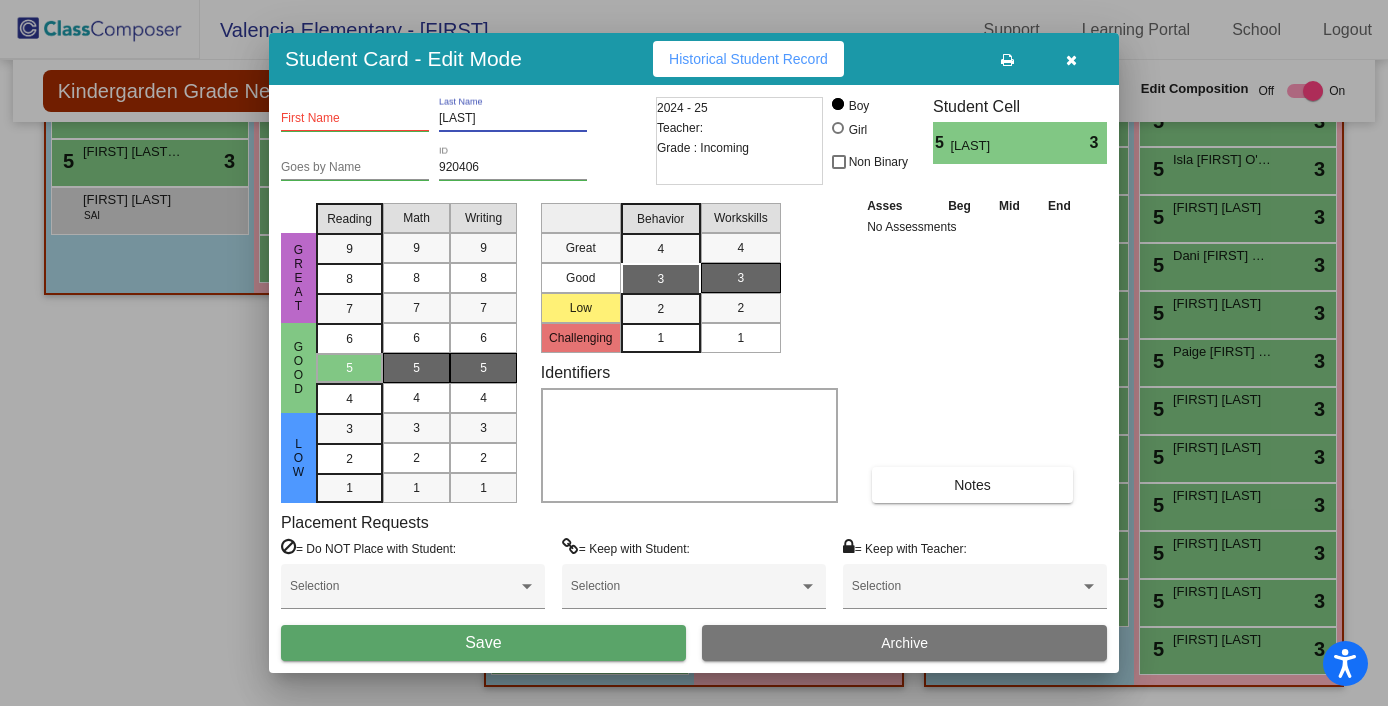 type on "[LAST]" 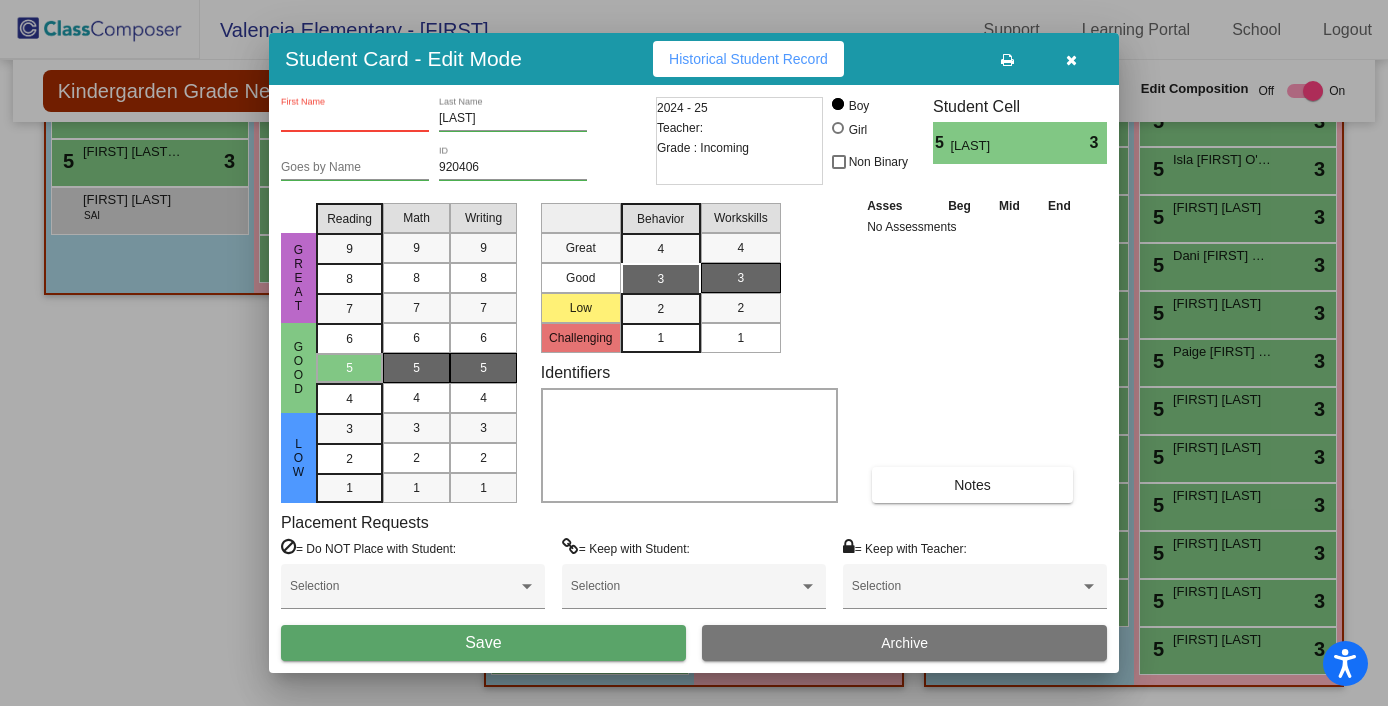 paste on "[FIRST]" 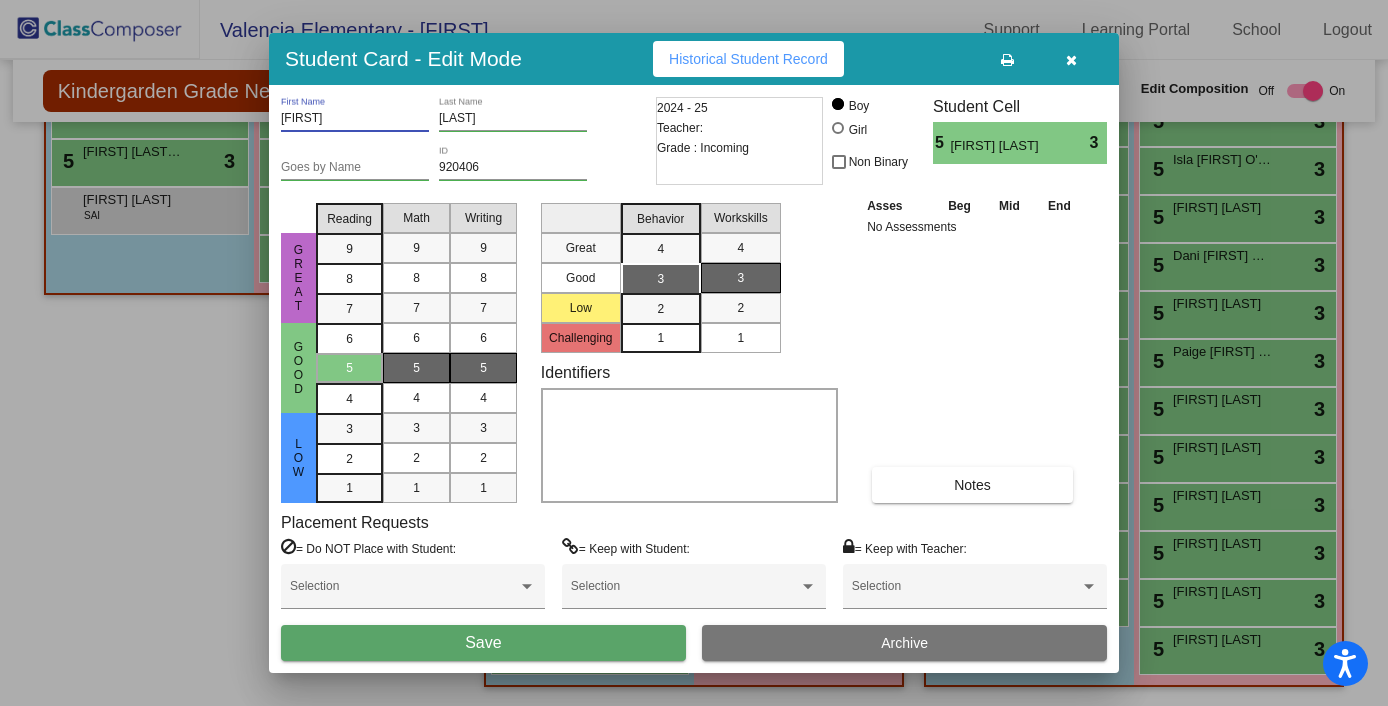 type on "[FIRST]" 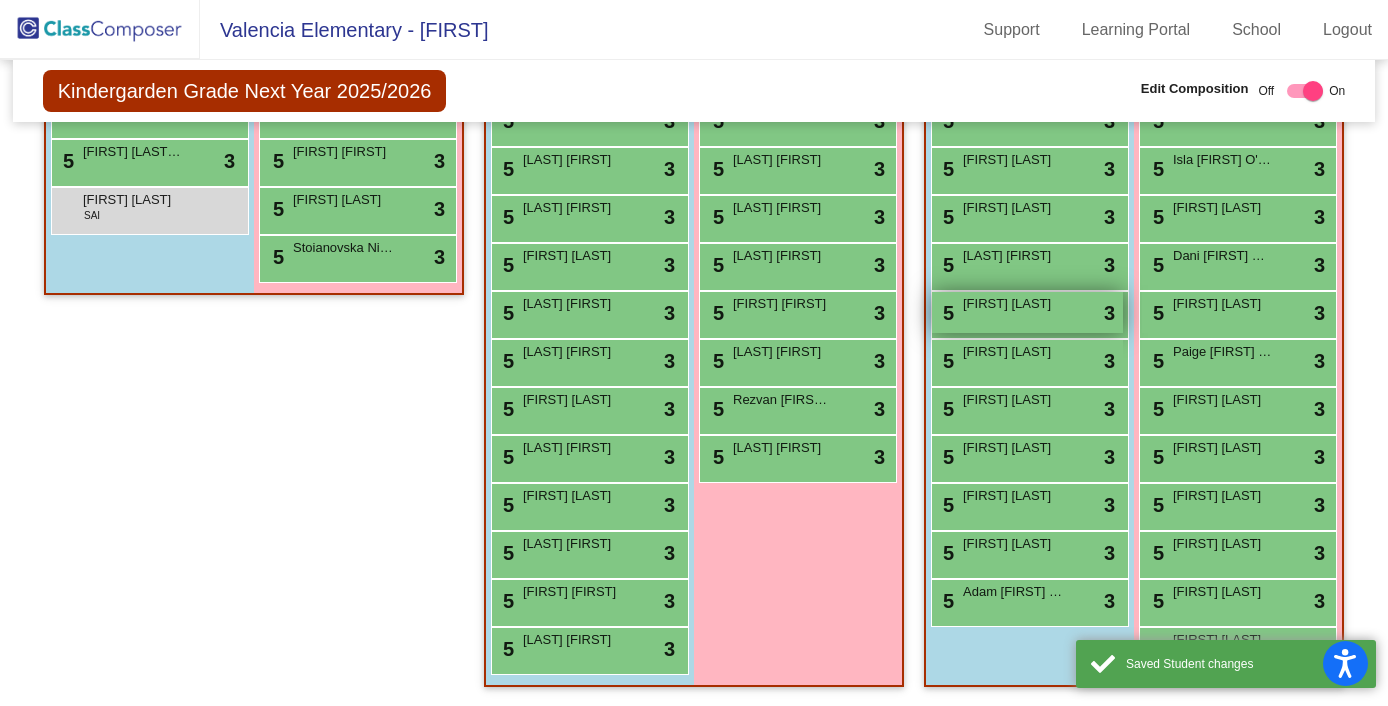 click on "5 [FIRST] [LAST] lock do_not_disturb_alt 3" at bounding box center (1027, 312) 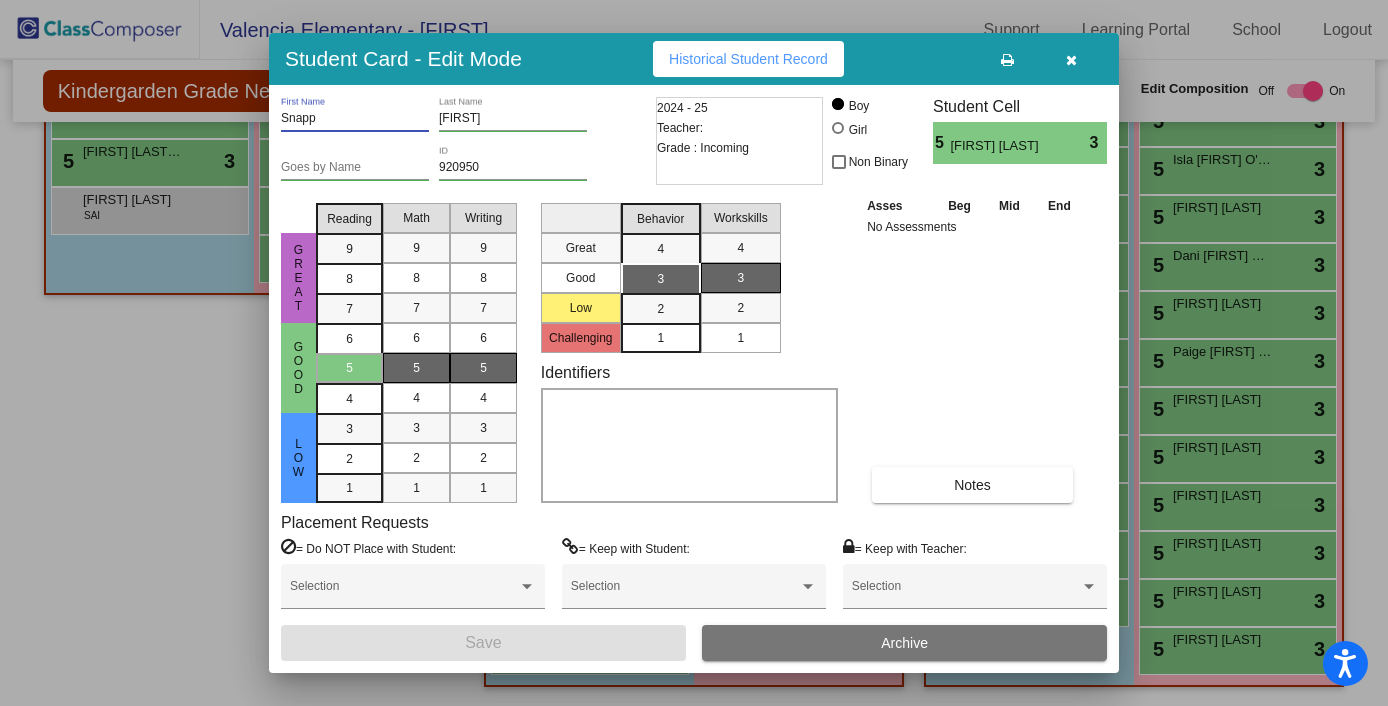 drag, startPoint x: 322, startPoint y: 118, endPoint x: 273, endPoint y: 121, distance: 49.09175 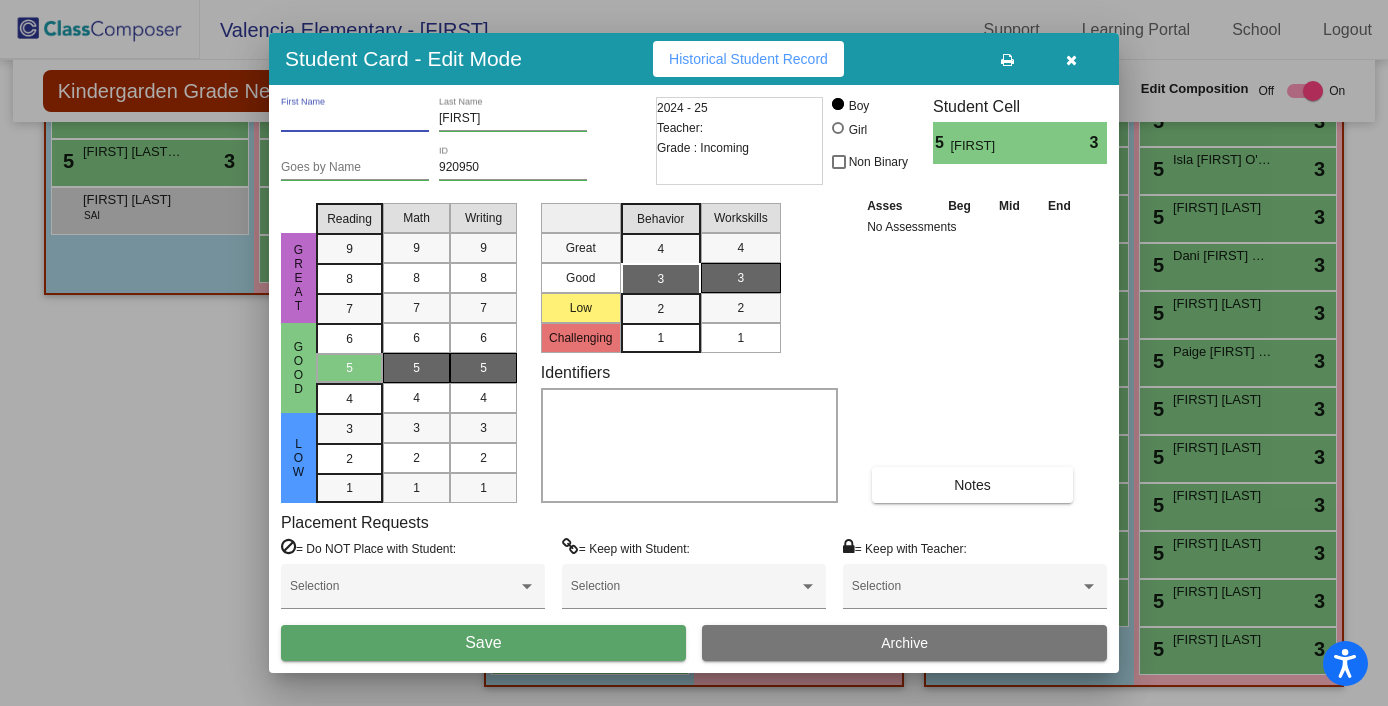 type 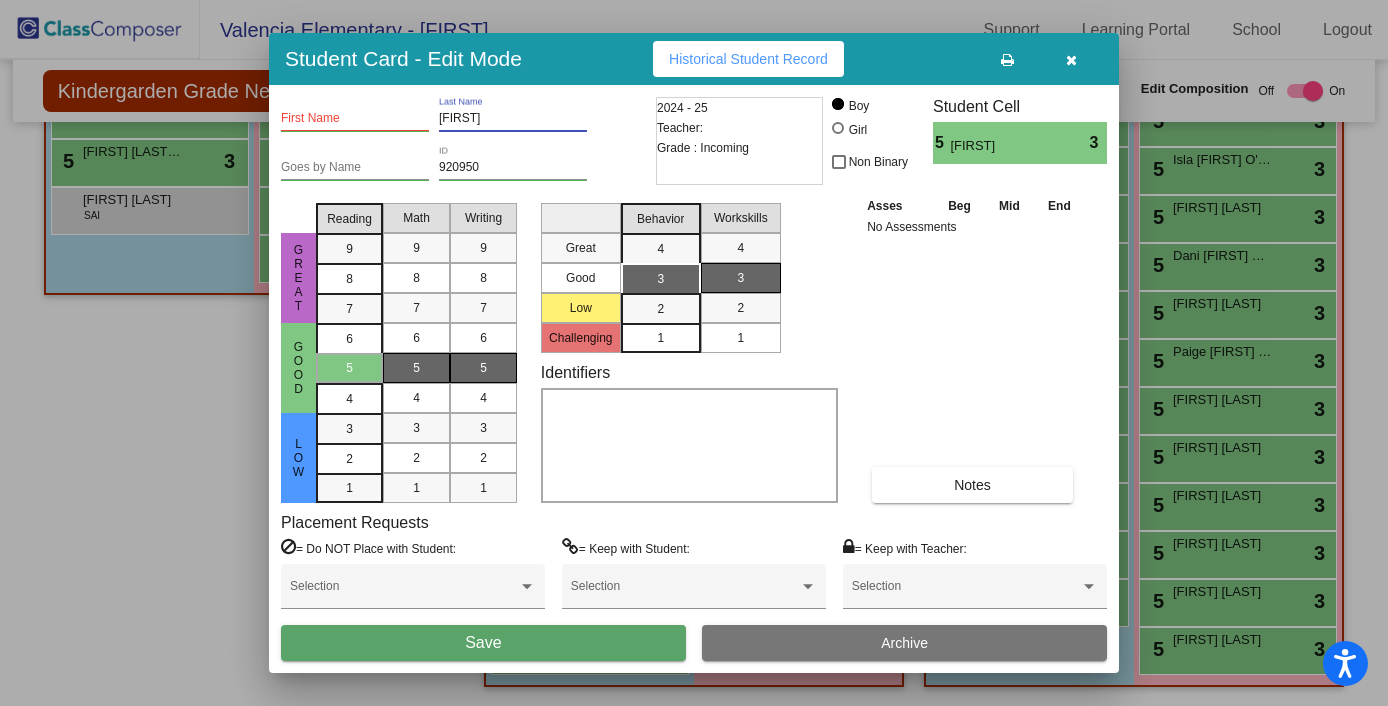 paste on "Snapp" 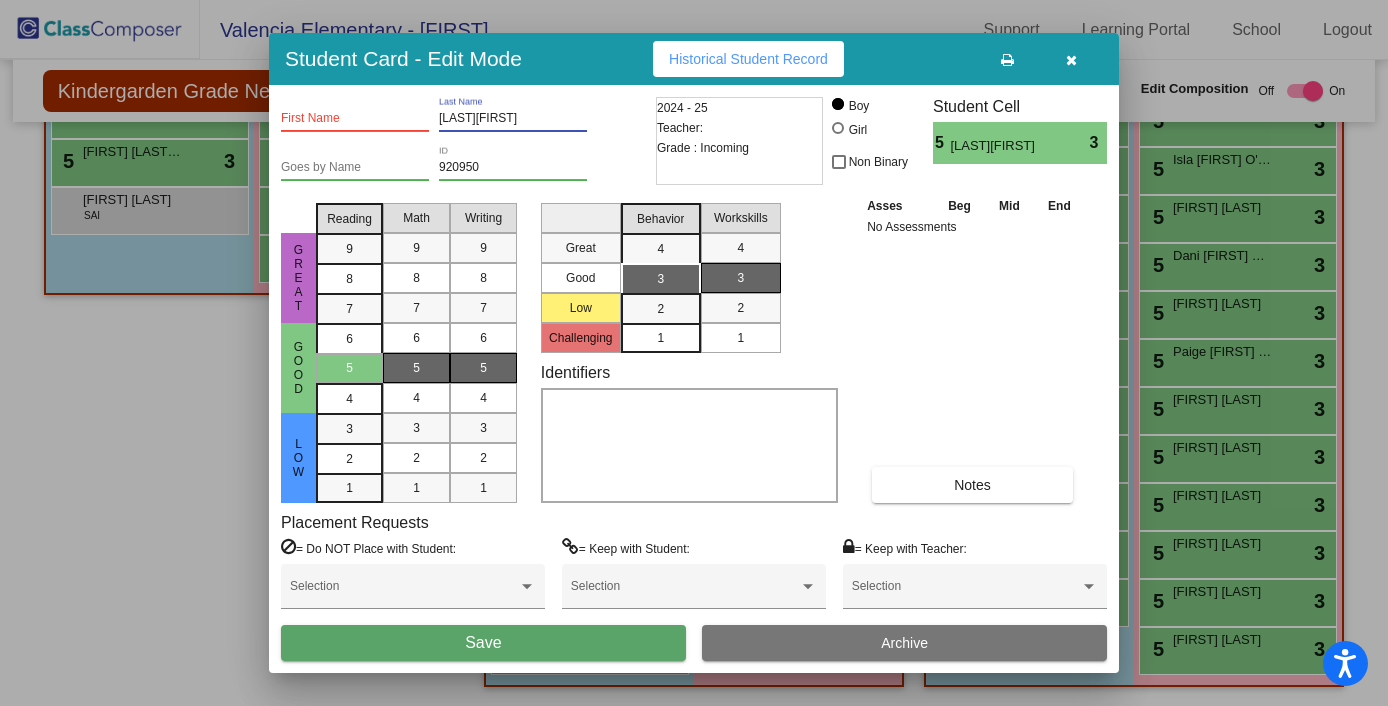drag, startPoint x: 512, startPoint y: 118, endPoint x: 476, endPoint y: 116, distance: 36.05551 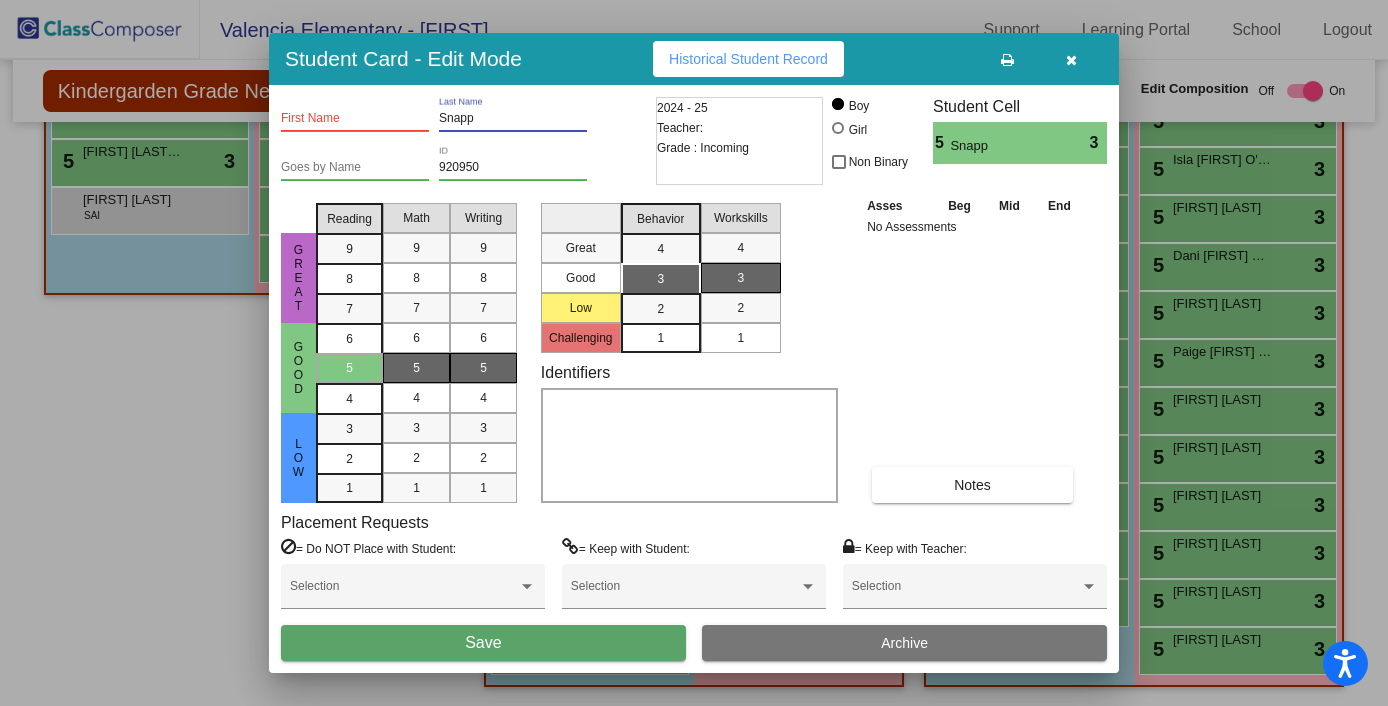 type on "Snapp" 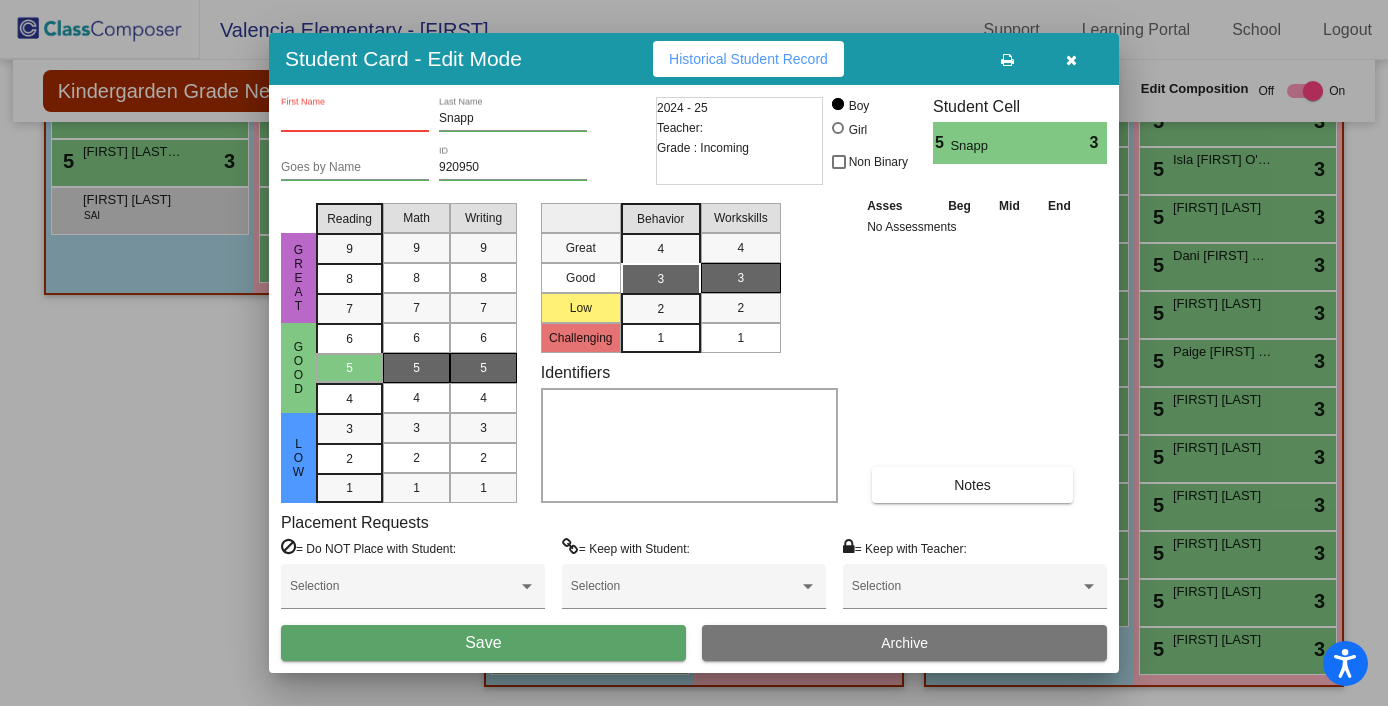 click on "First Name" at bounding box center [355, 119] 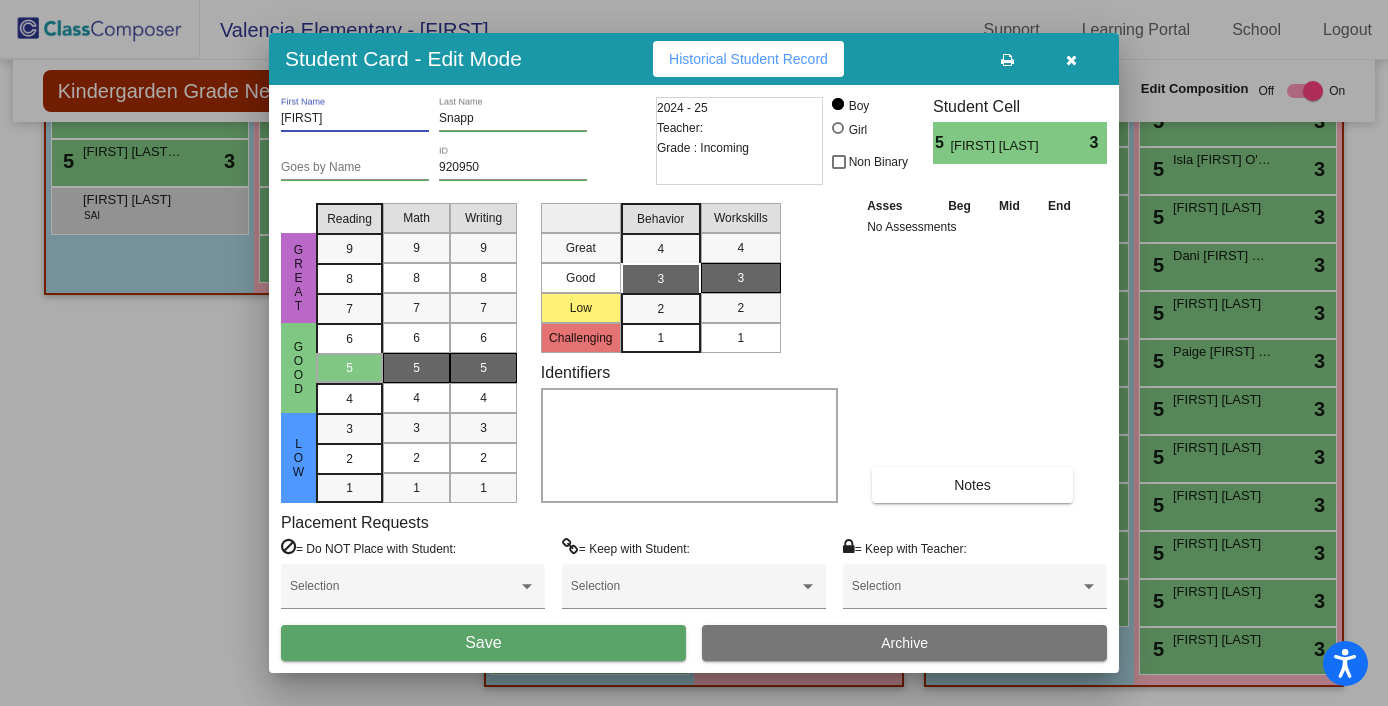 type on "[FIRST]" 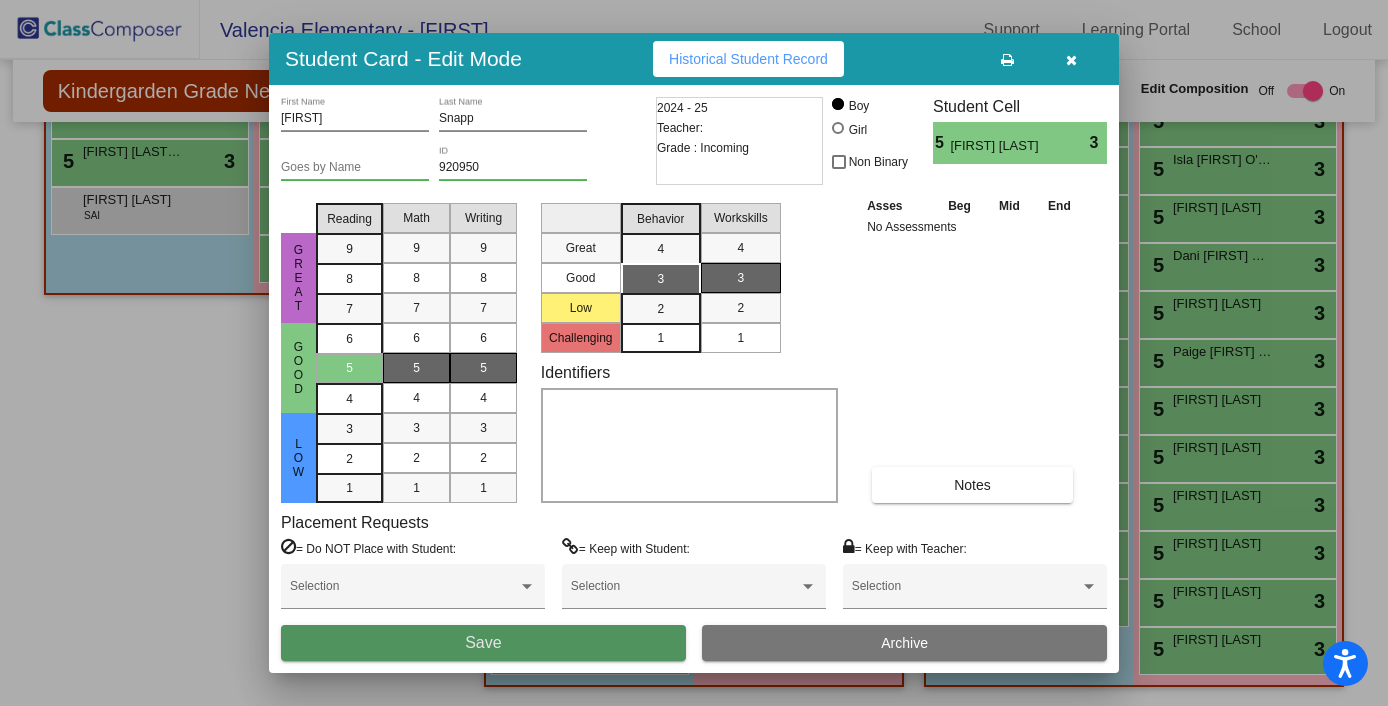 click on "Save" at bounding box center [483, 643] 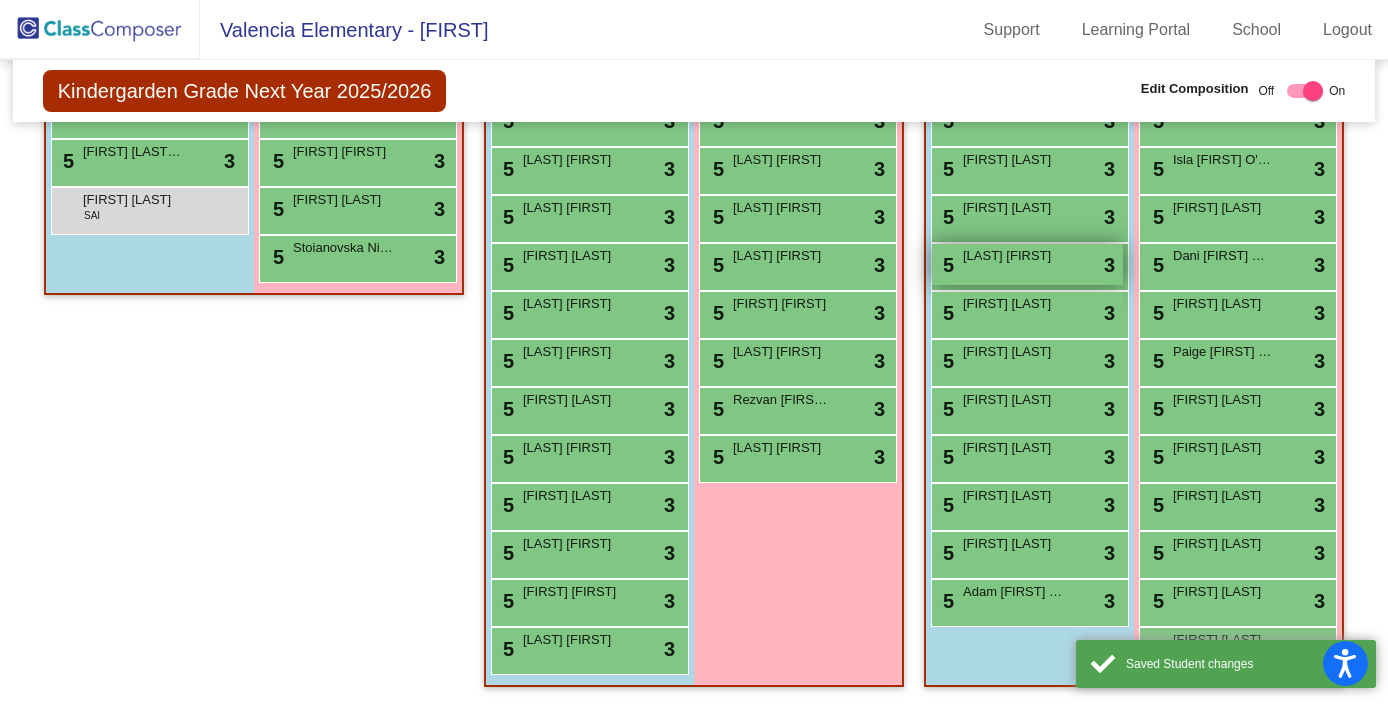 click on "[LAST] [FIRST]" at bounding box center (1013, 256) 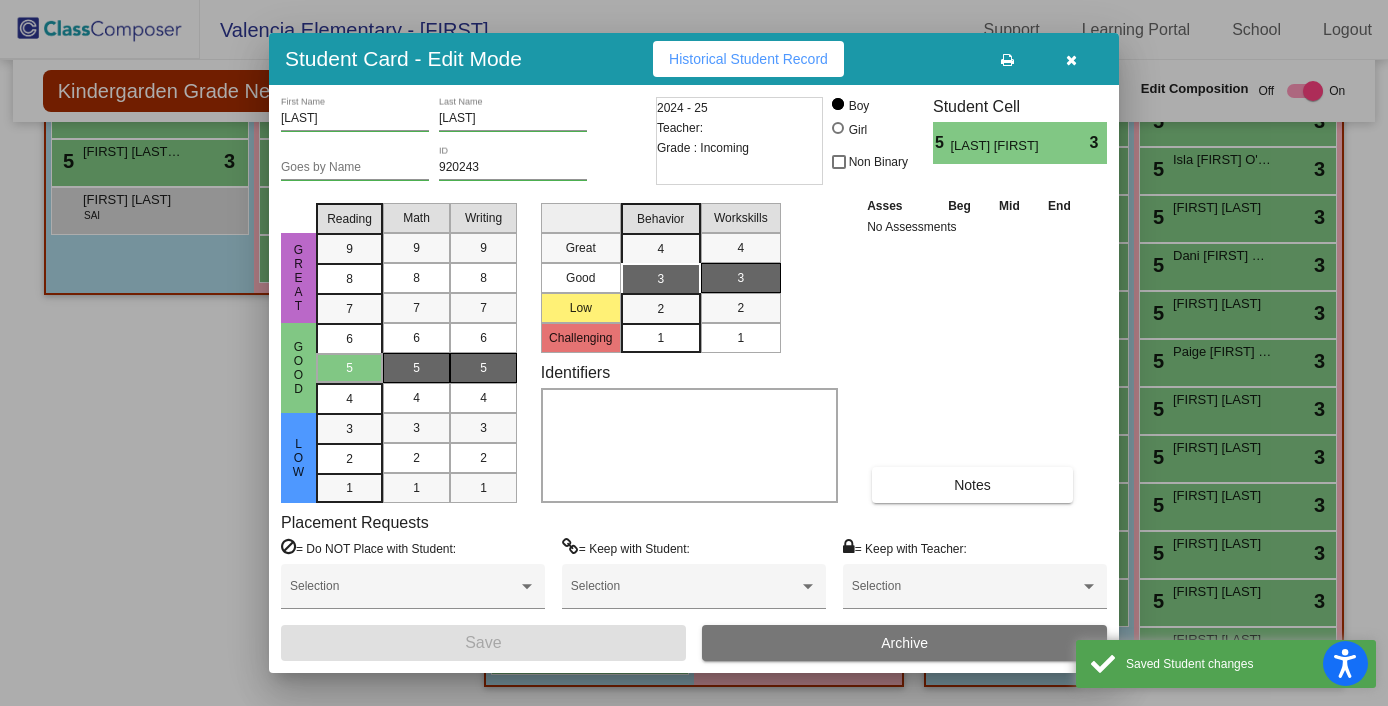scroll, scrollTop: 0, scrollLeft: 0, axis: both 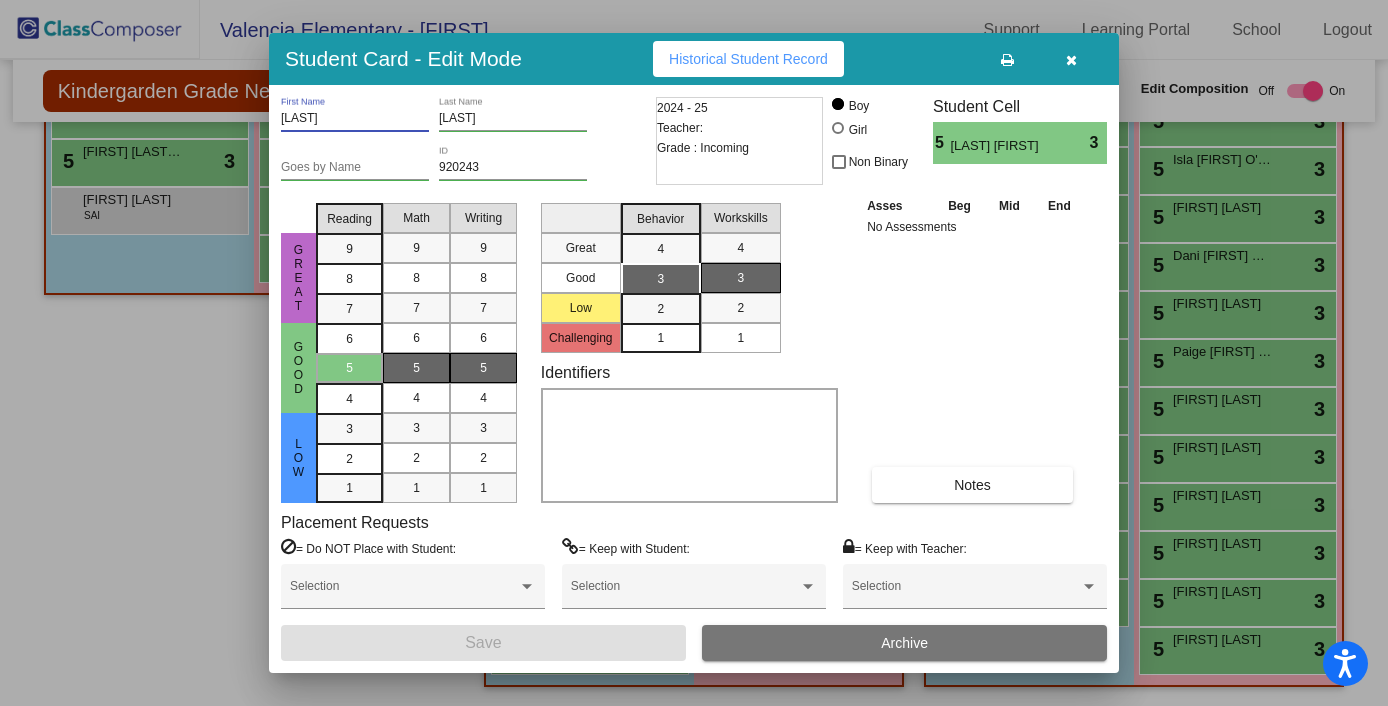 drag, startPoint x: 323, startPoint y: 118, endPoint x: 260, endPoint y: 118, distance: 63 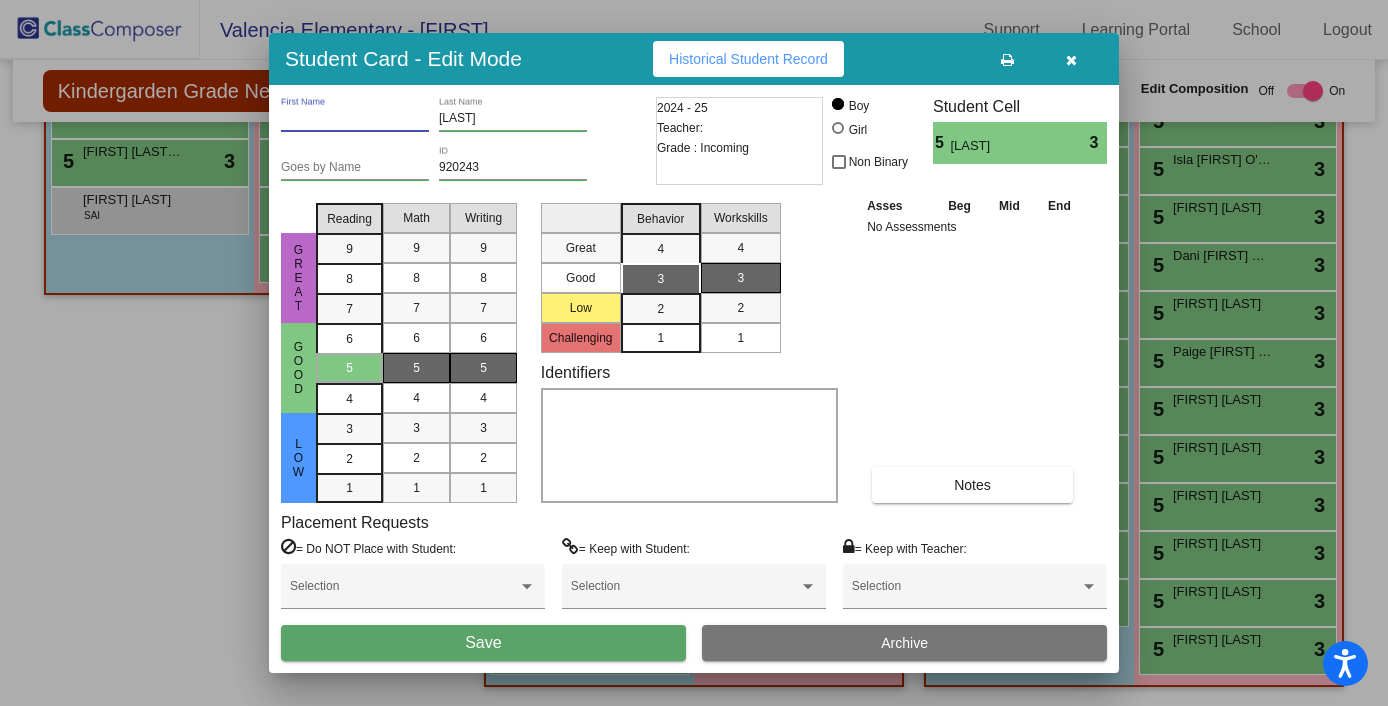 type 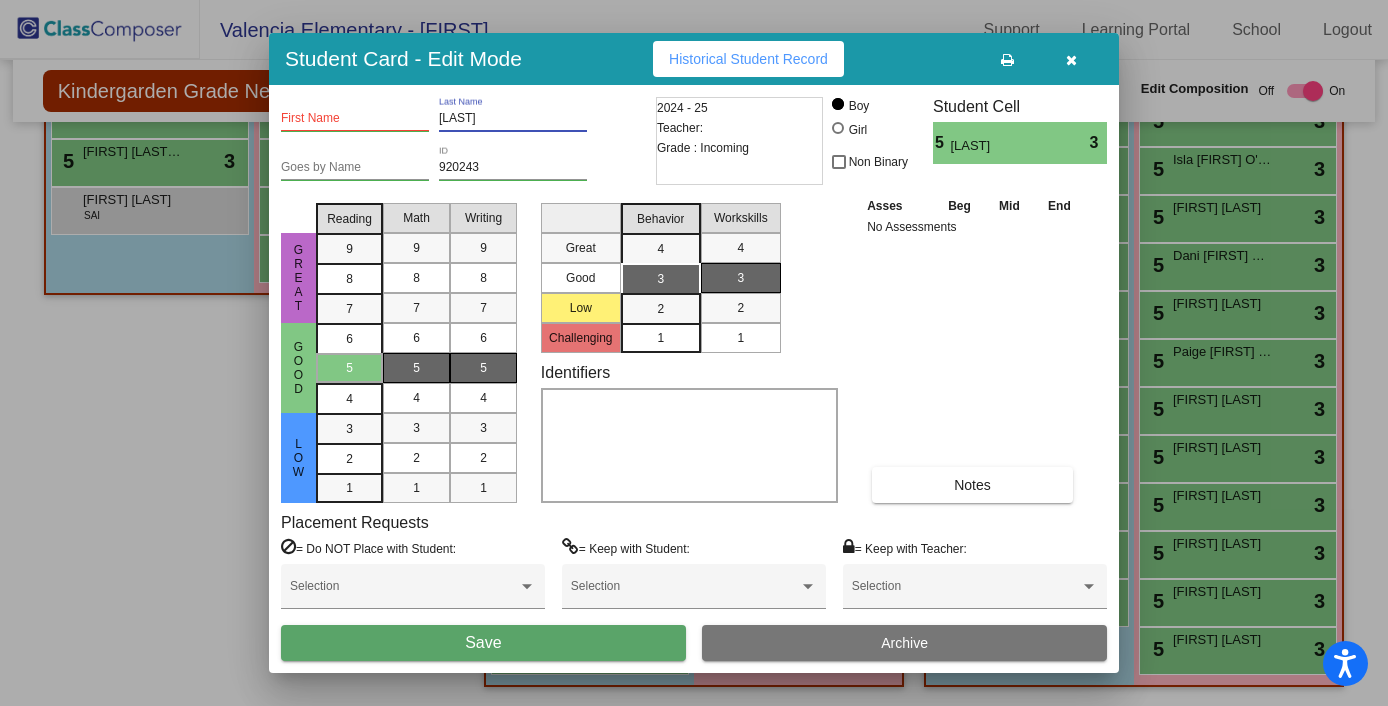 paste on "[LAST]" 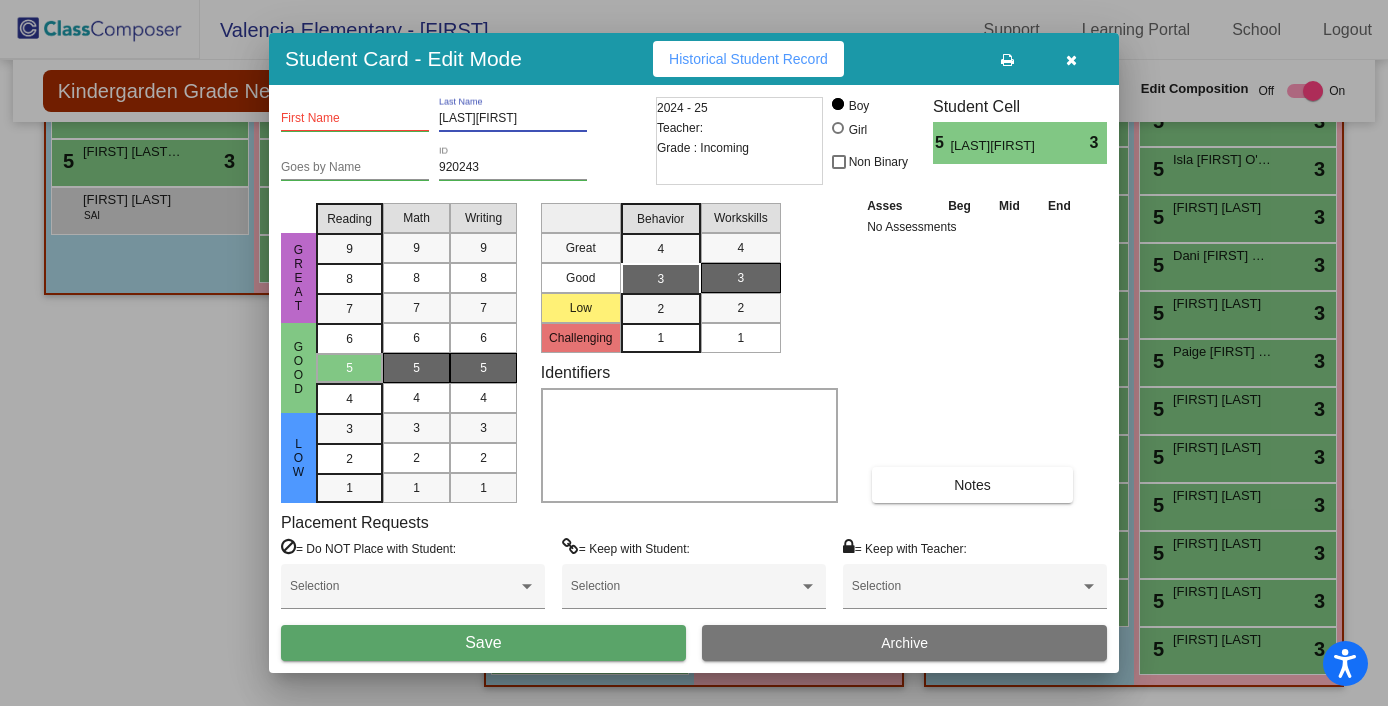 drag, startPoint x: 529, startPoint y: 118, endPoint x: 476, endPoint y: 118, distance: 53 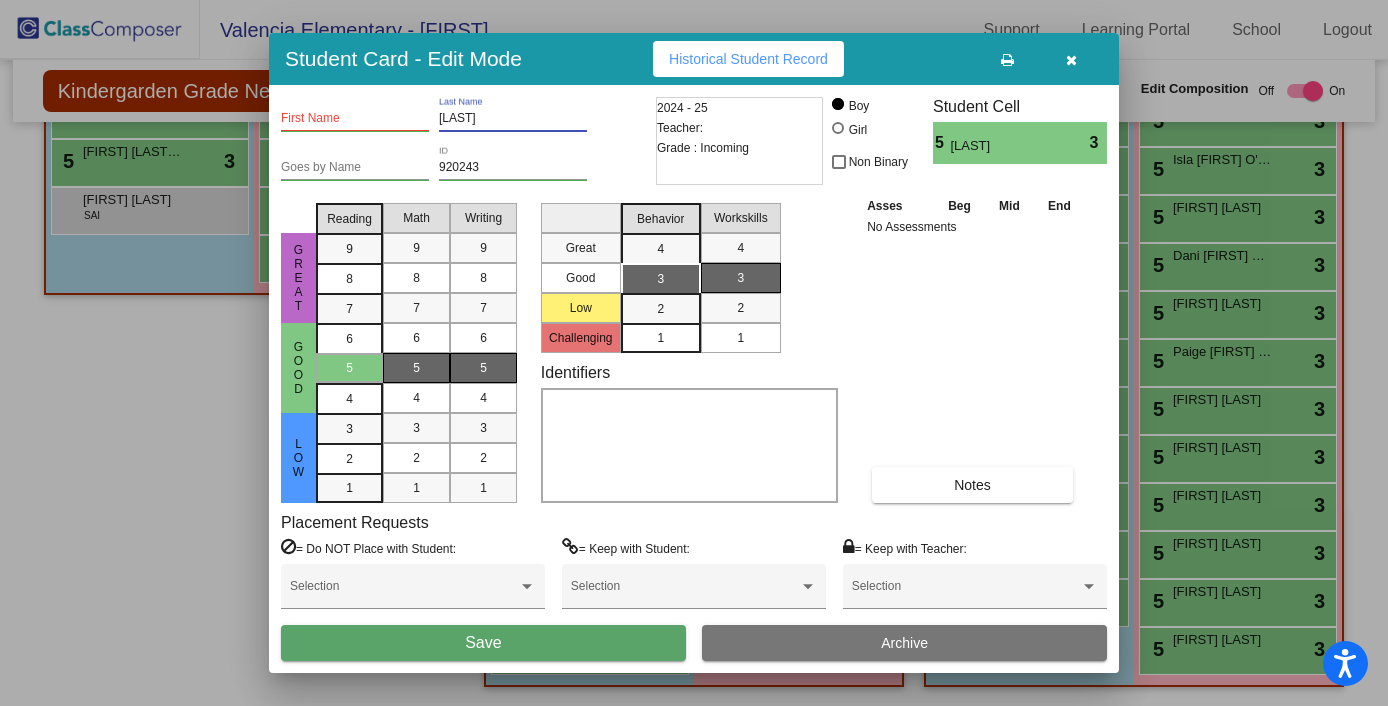type on "[LAST]" 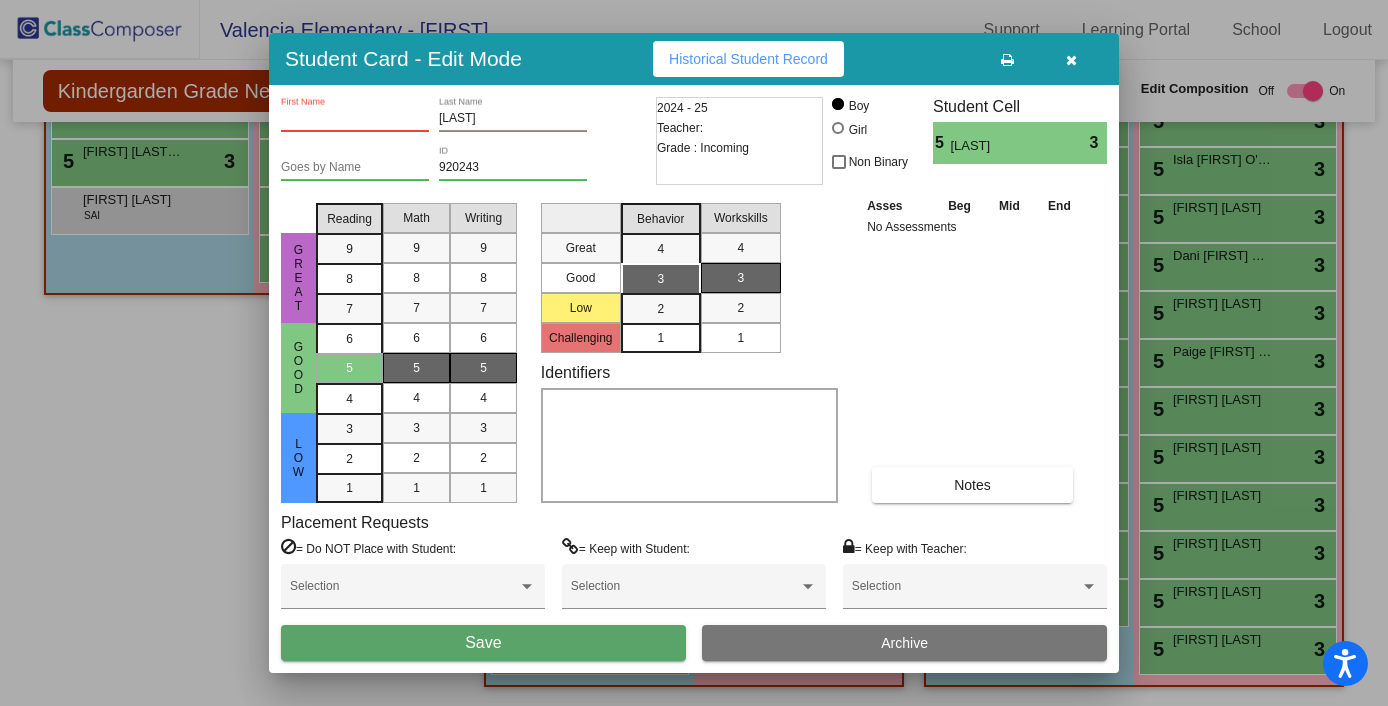 click on "First Name" at bounding box center [355, 119] 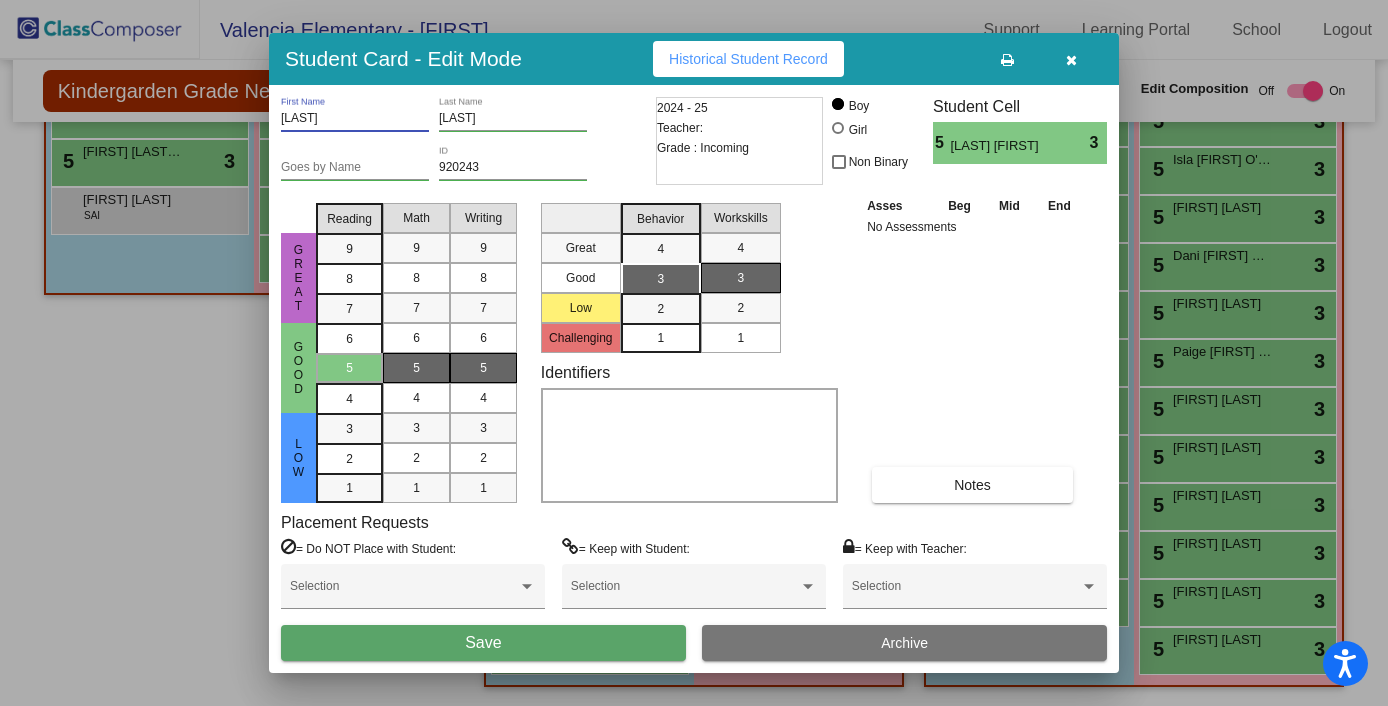 type on "[LAST]" 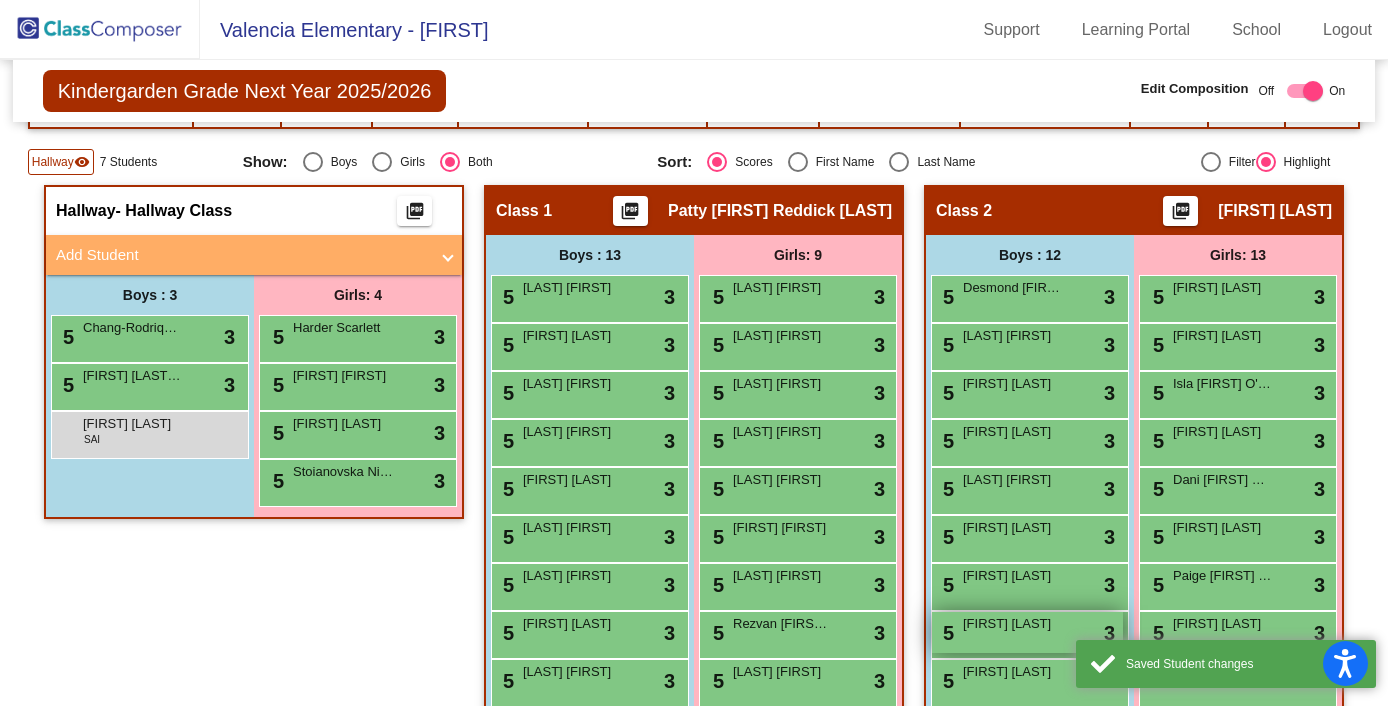 scroll, scrollTop: 309, scrollLeft: 0, axis: vertical 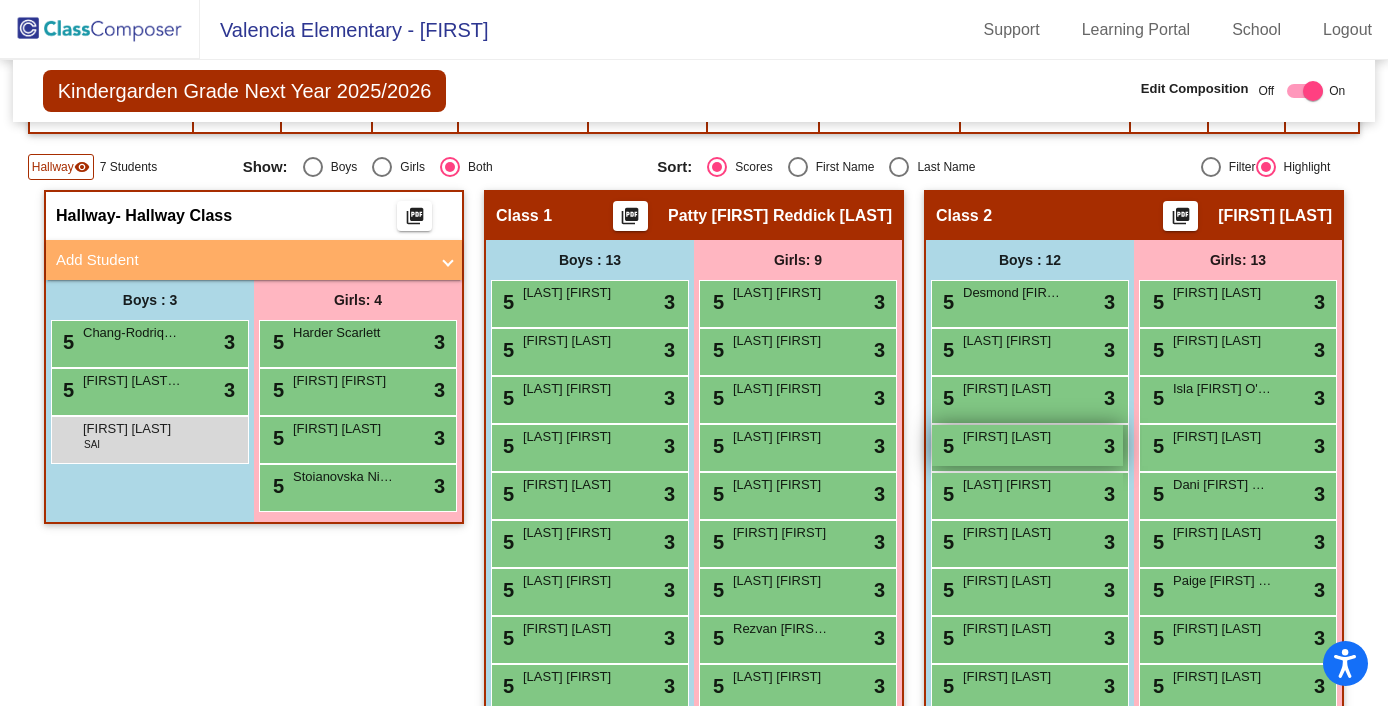 click on "[FIRST] [LAST]" at bounding box center (1013, 437) 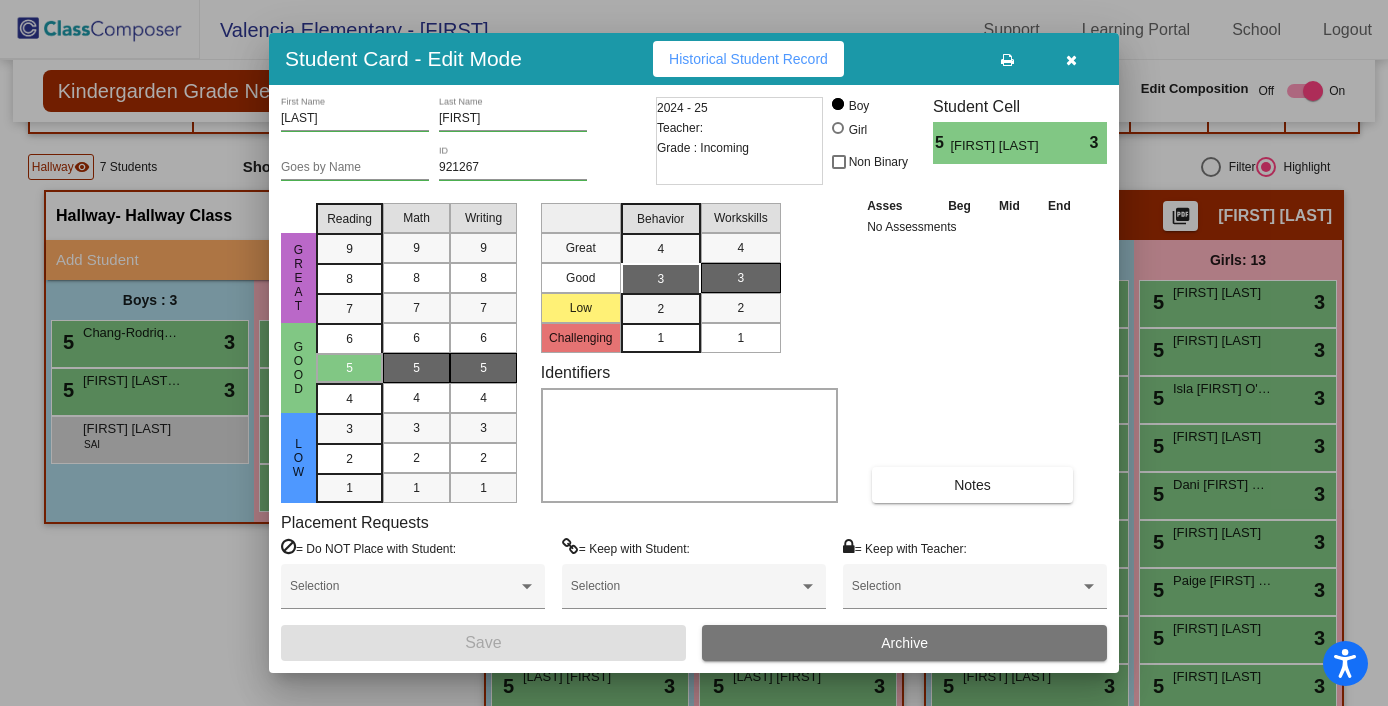 drag, startPoint x: 327, startPoint y: 109, endPoint x: 291, endPoint y: 110, distance: 36.013885 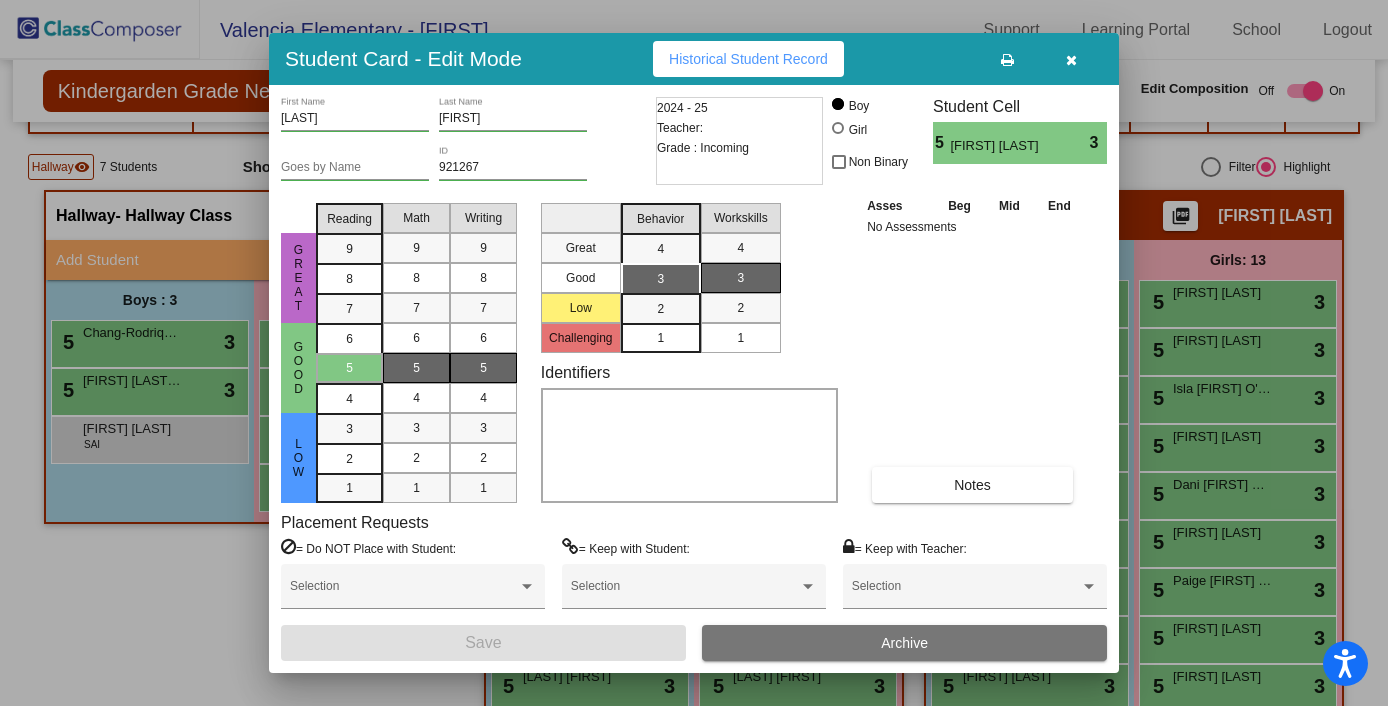drag, startPoint x: 322, startPoint y: 110, endPoint x: 258, endPoint y: 110, distance: 64 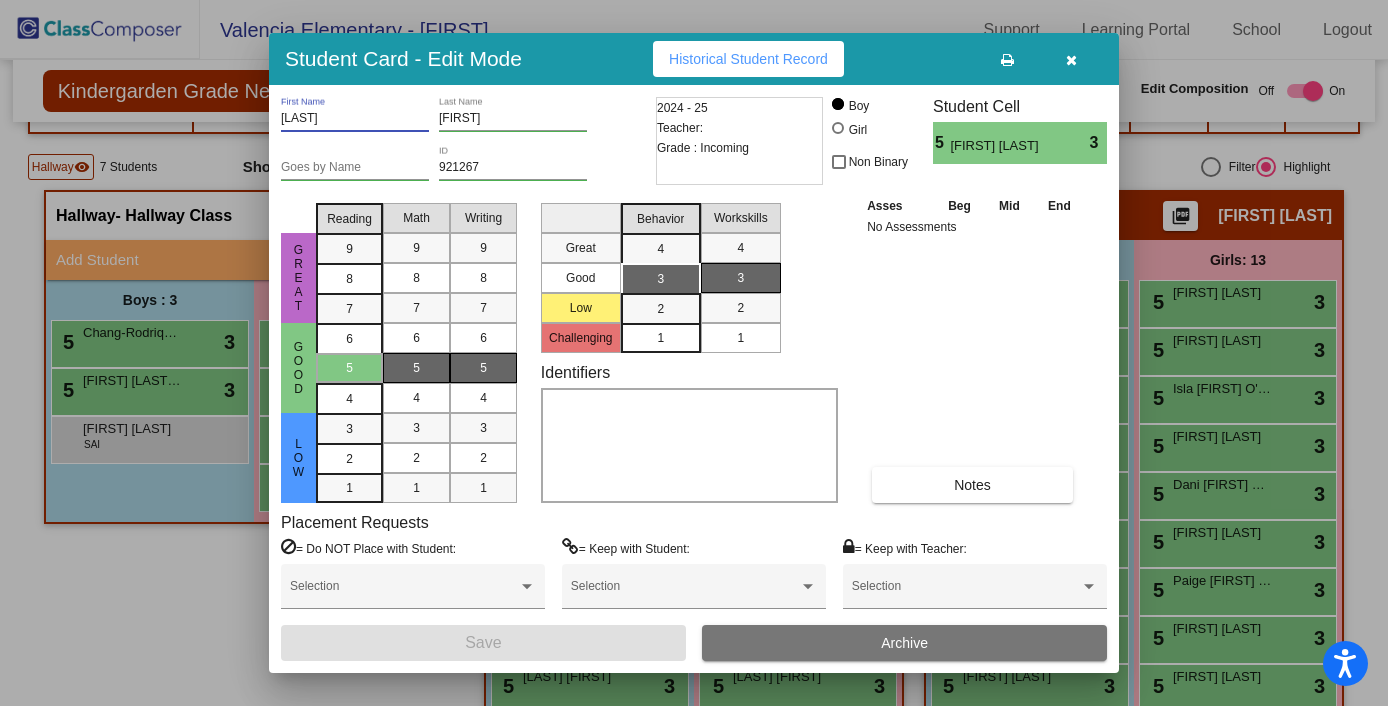 drag, startPoint x: 317, startPoint y: 117, endPoint x: 276, endPoint y: 122, distance: 41.303753 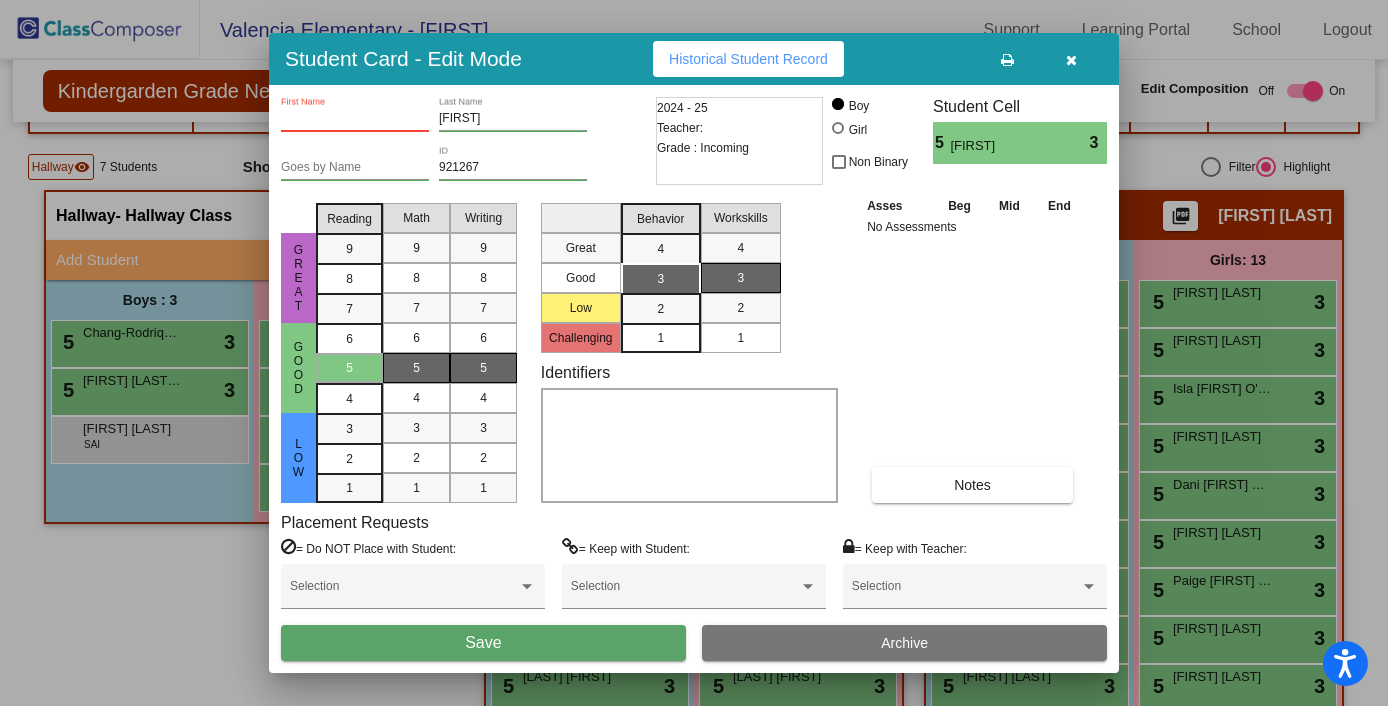 type 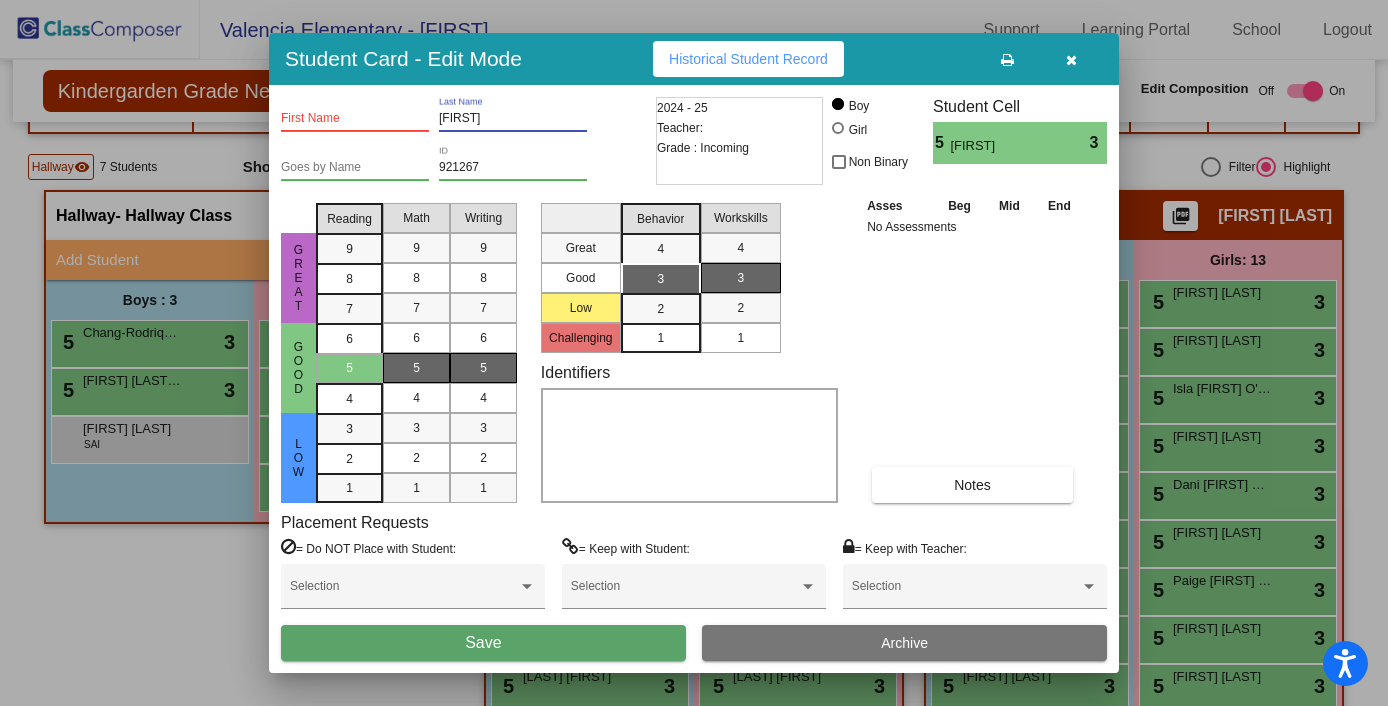click on "[FIRST]" at bounding box center (513, 119) 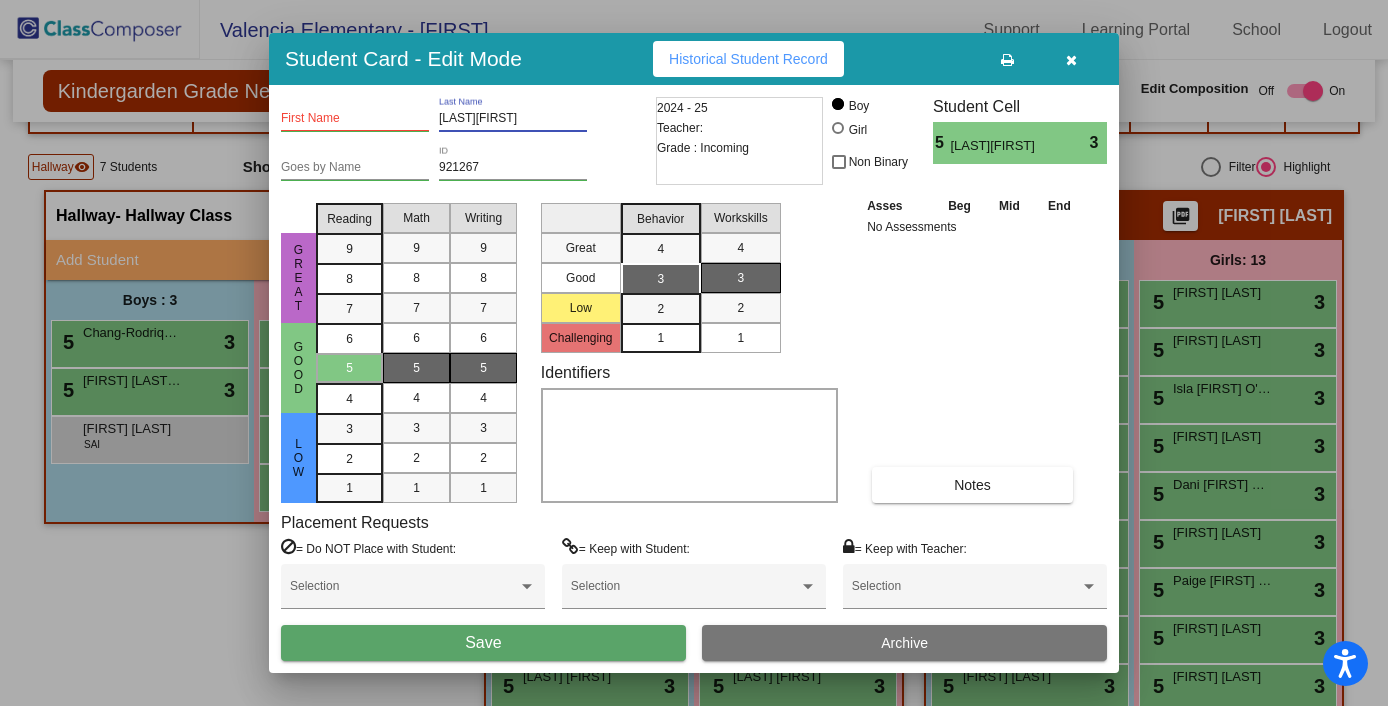 drag, startPoint x: 508, startPoint y: 118, endPoint x: 474, endPoint y: 120, distance: 34.058773 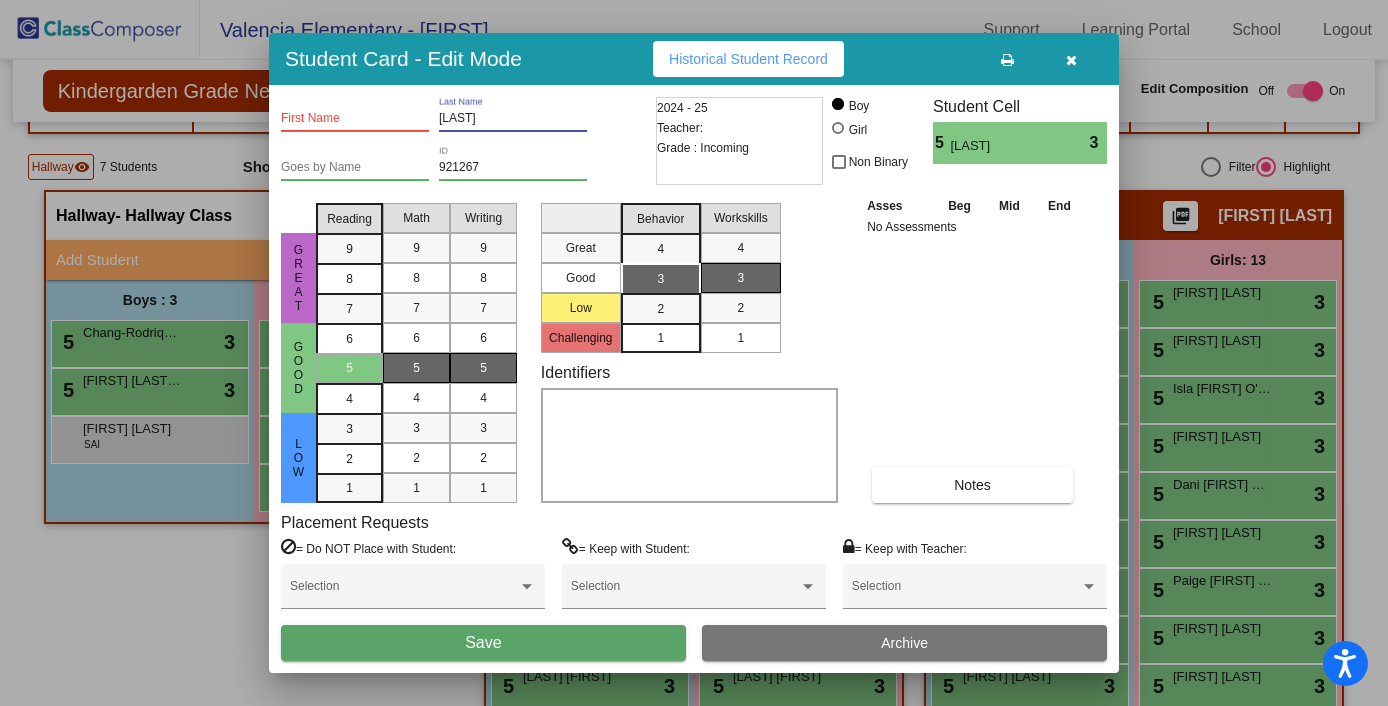 type on "[LAST]" 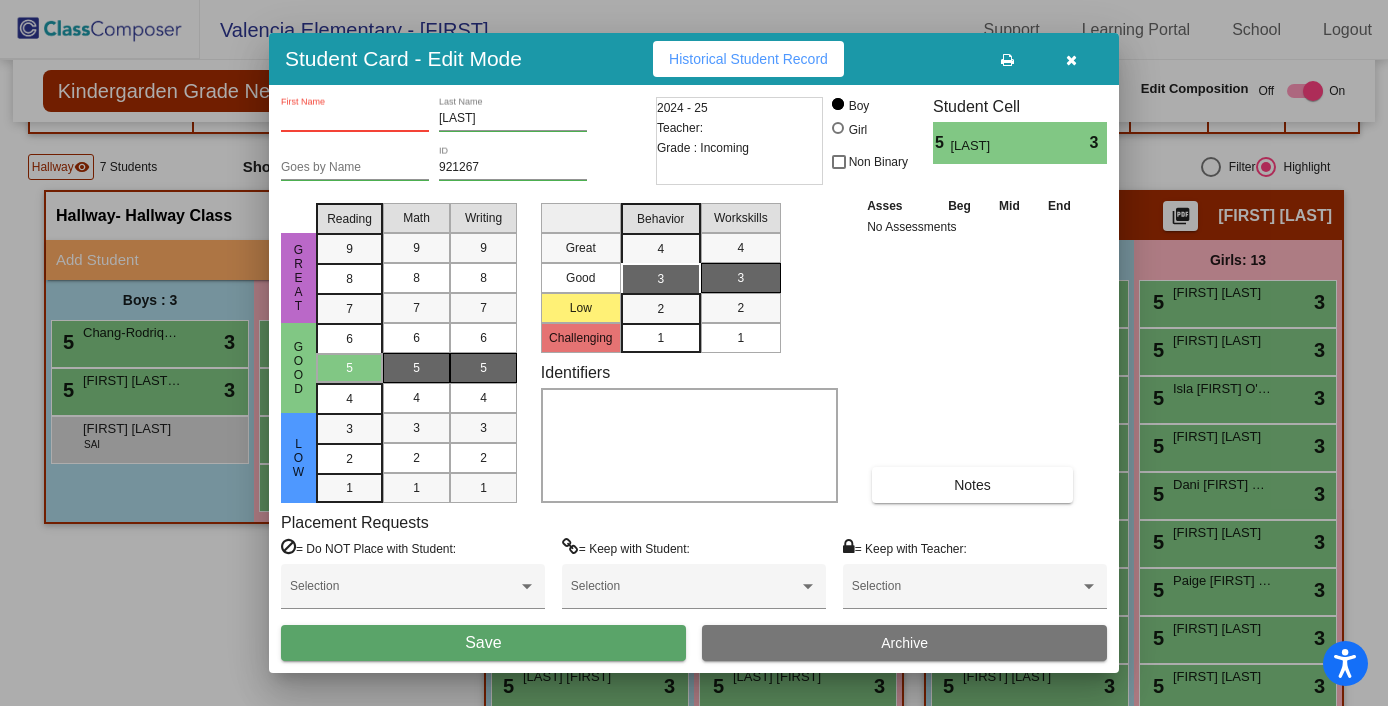 paste on "[FIRST]" 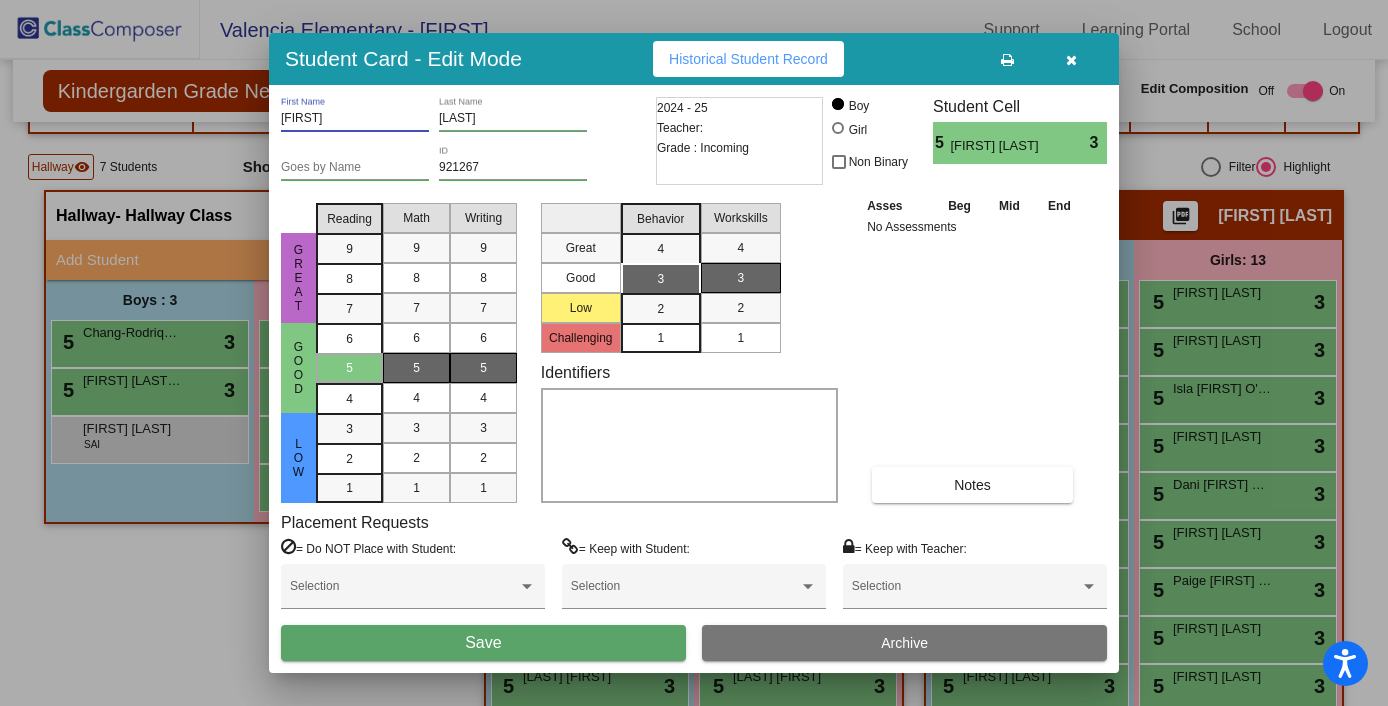type on "[FIRST]" 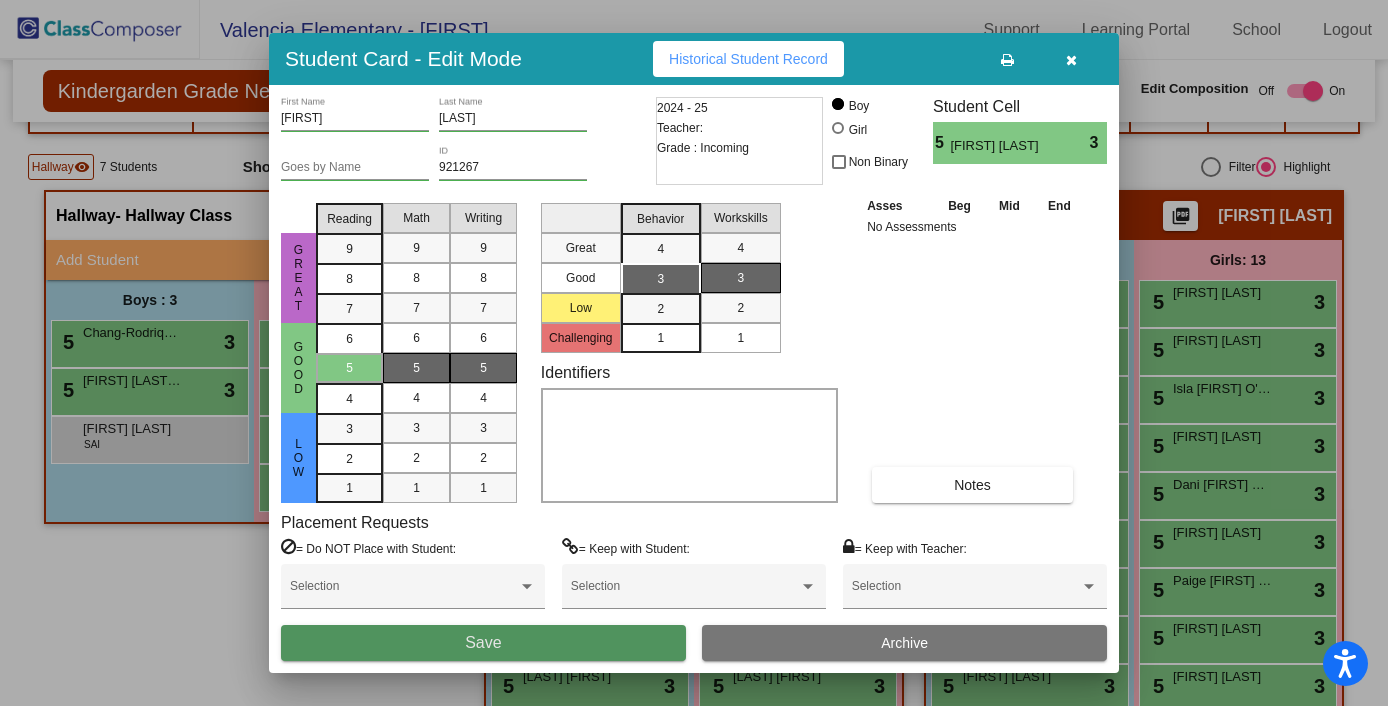 click on "Save" at bounding box center (483, 643) 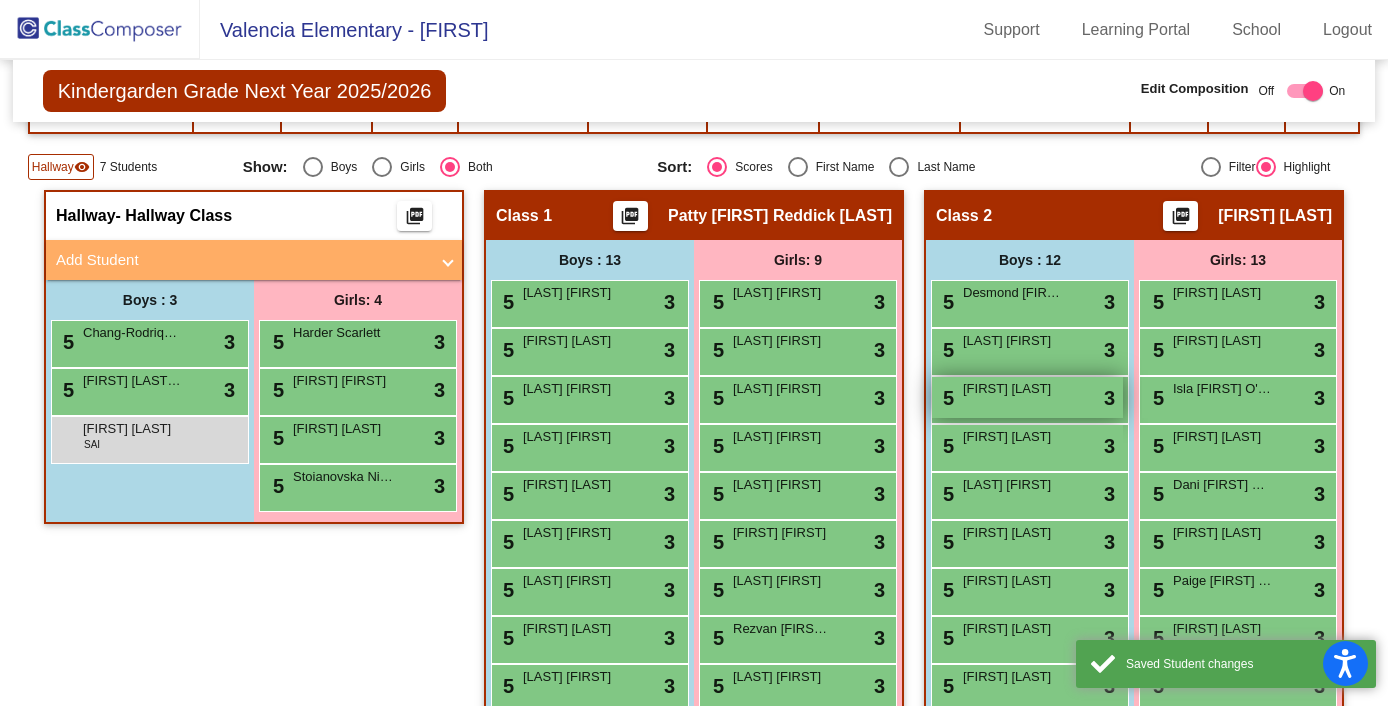 click on "5 [LAST] [FIRST] lock do_not_disturb_alt 3" at bounding box center (1027, 397) 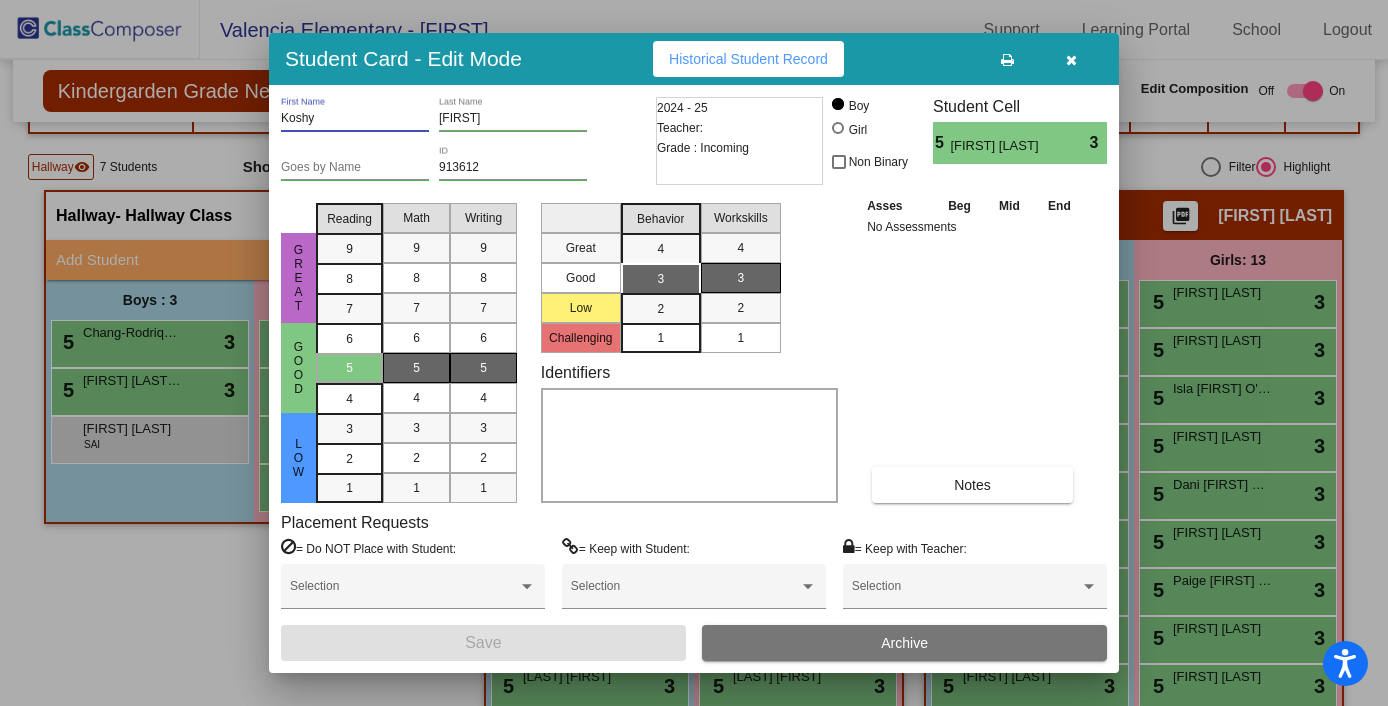 drag, startPoint x: 335, startPoint y: 114, endPoint x: 275, endPoint y: 115, distance: 60.00833 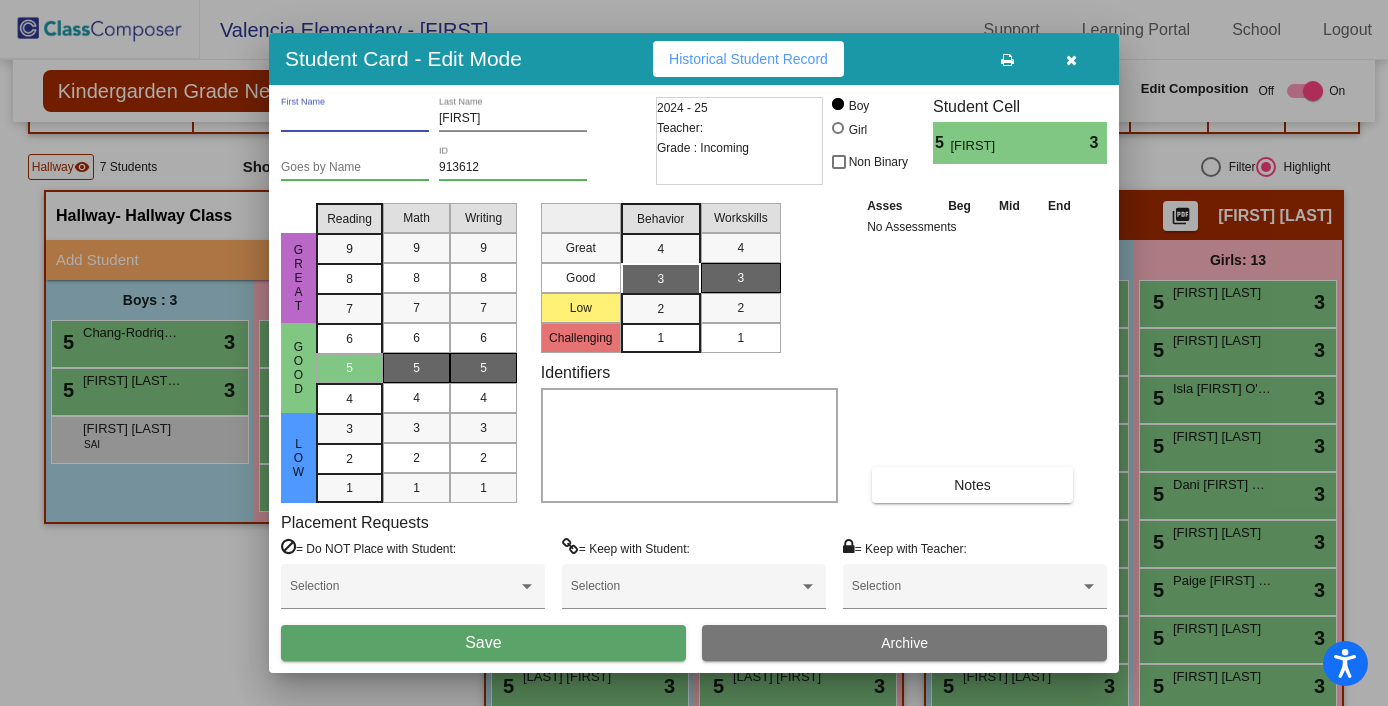 type 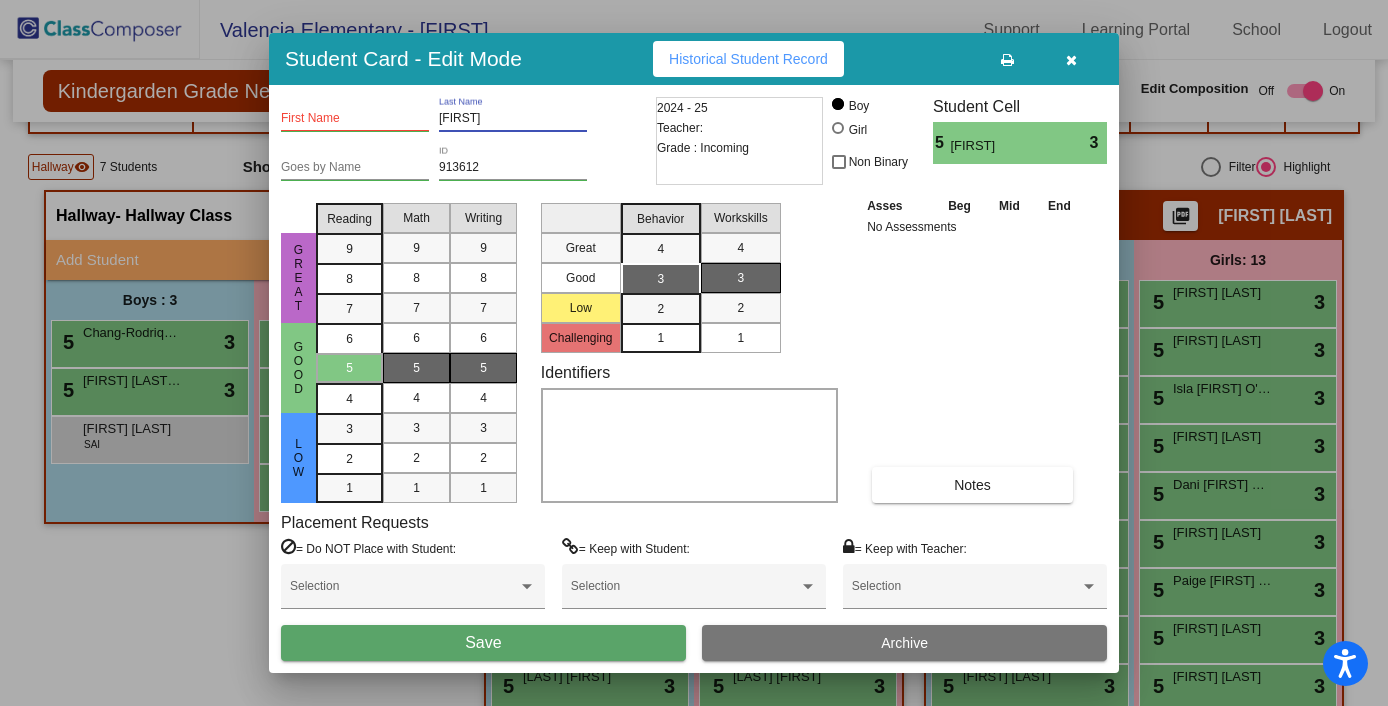 paste on "Koshy" 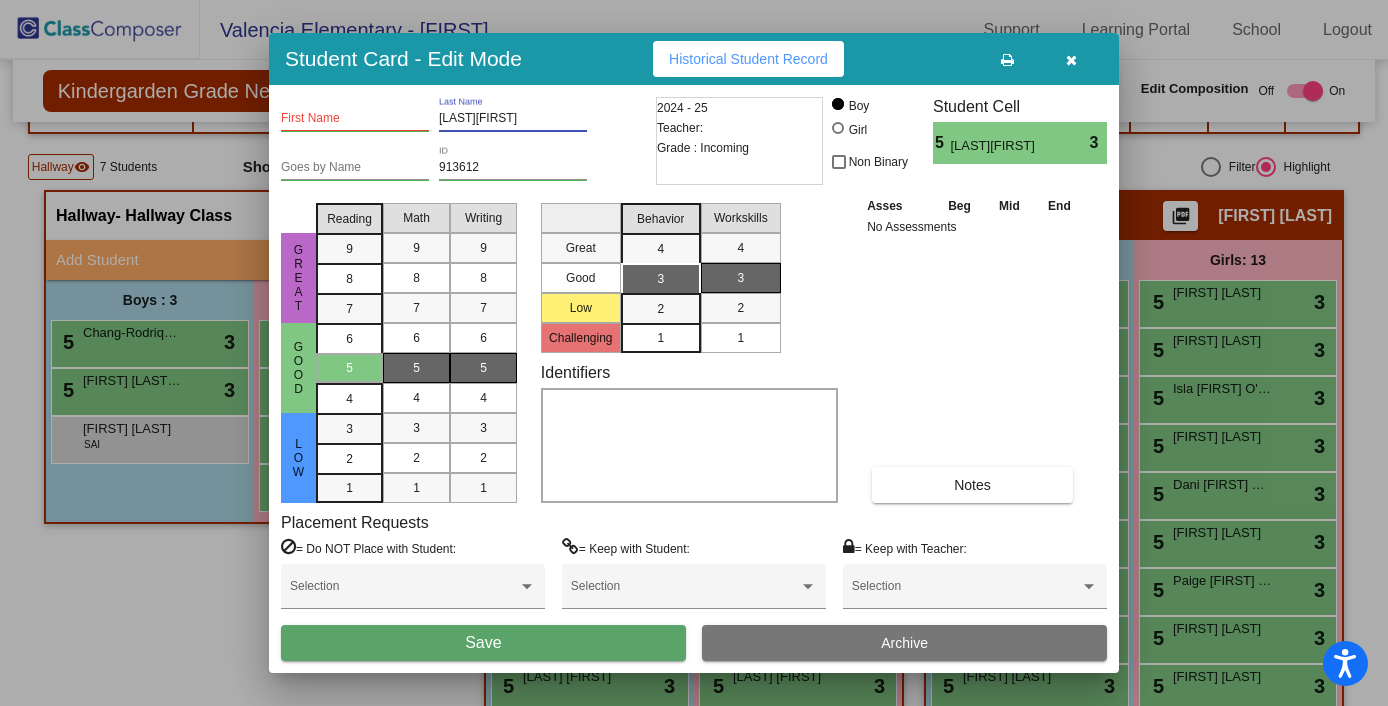 drag, startPoint x: 505, startPoint y: 119, endPoint x: 475, endPoint y: 119, distance: 30 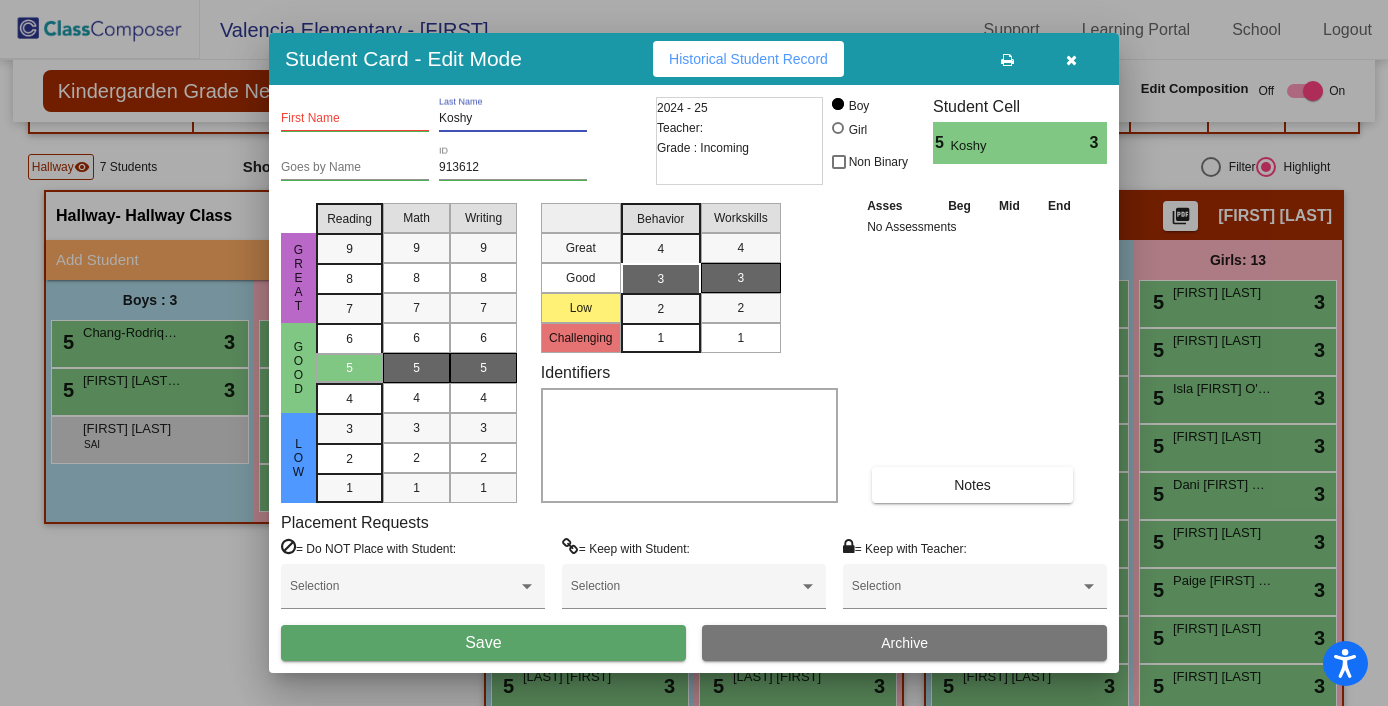 type on "Koshy" 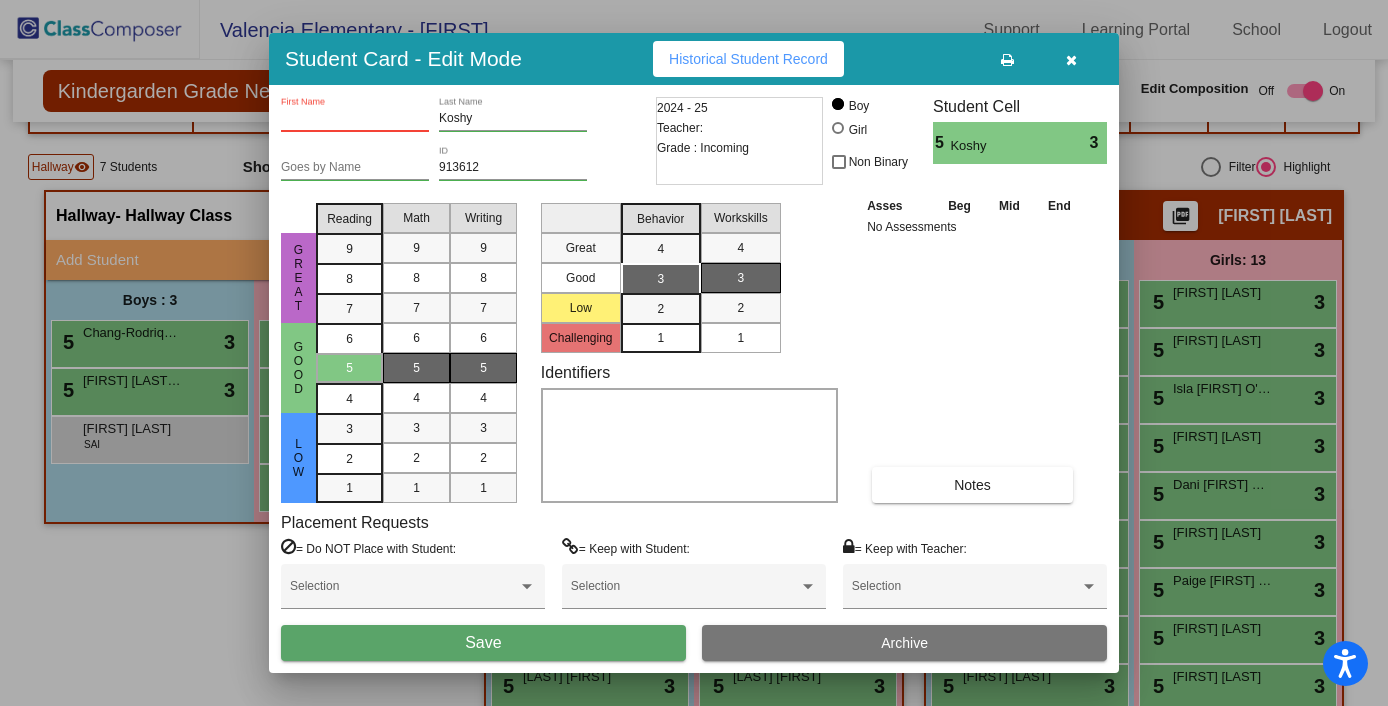 click on "First Name" at bounding box center [355, 119] 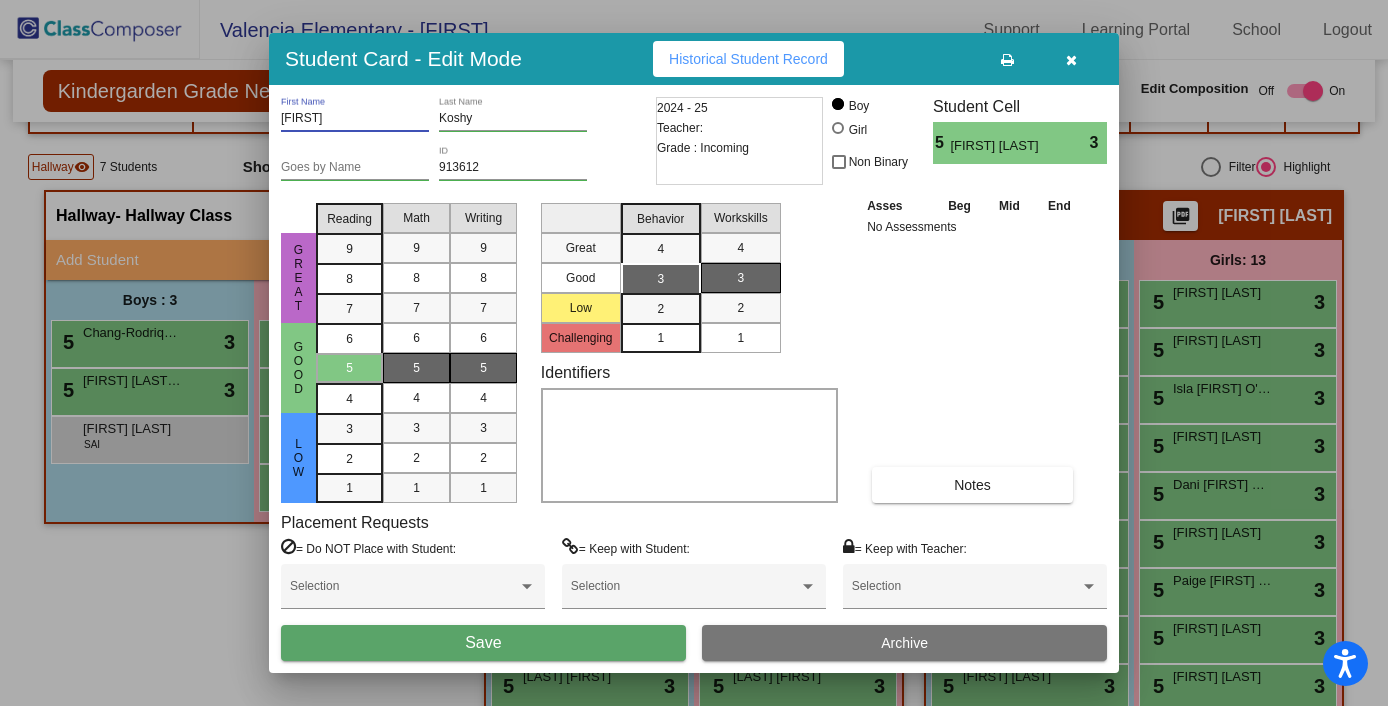 type on "[FIRST]" 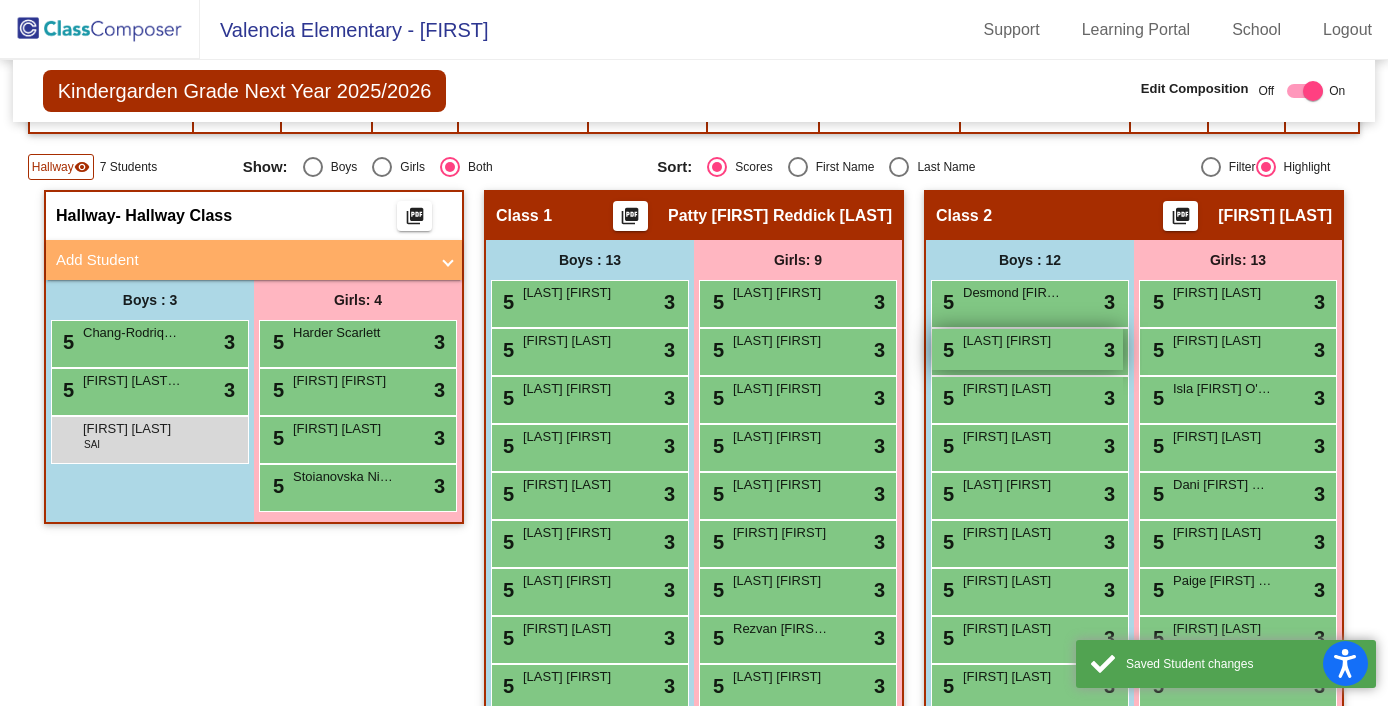 click on "5 [LAST] [FIRST] lock do_not_disturb_alt 3" at bounding box center [1027, 349] 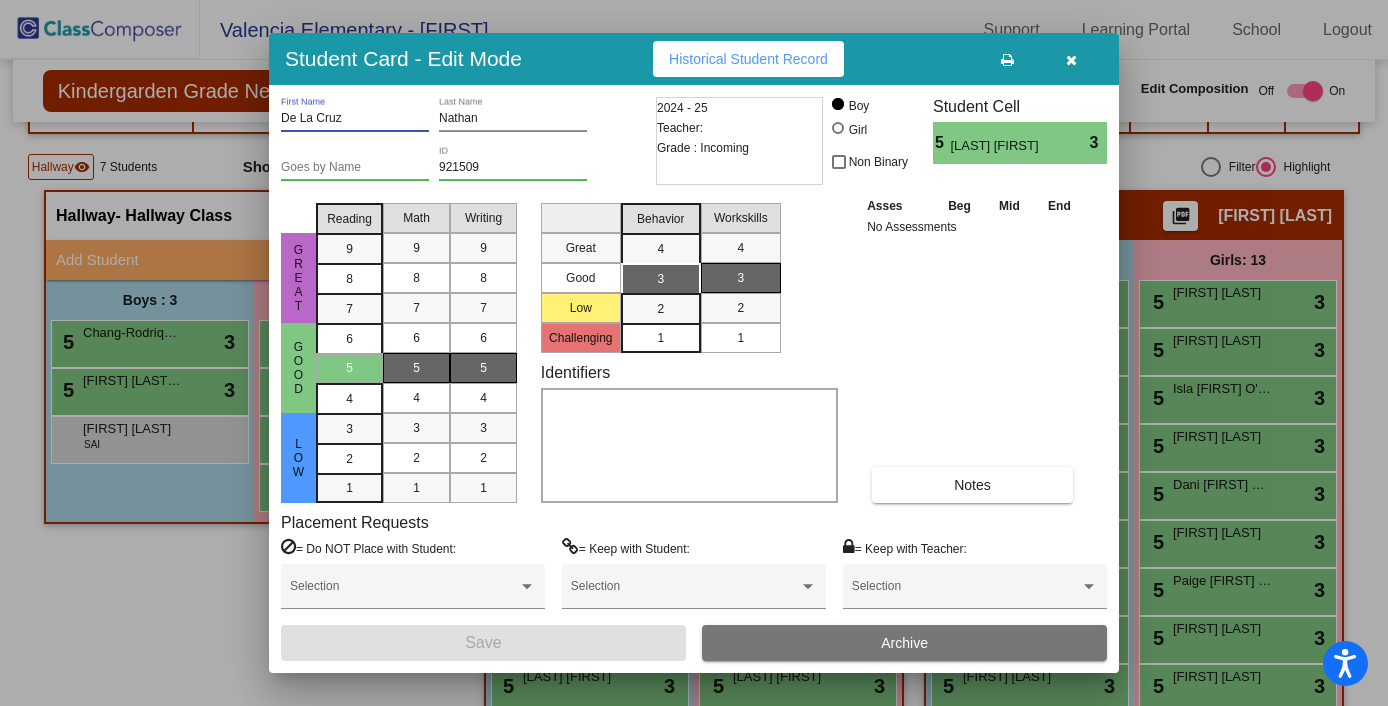 drag, startPoint x: 380, startPoint y: 118, endPoint x: 273, endPoint y: 120, distance: 107.01869 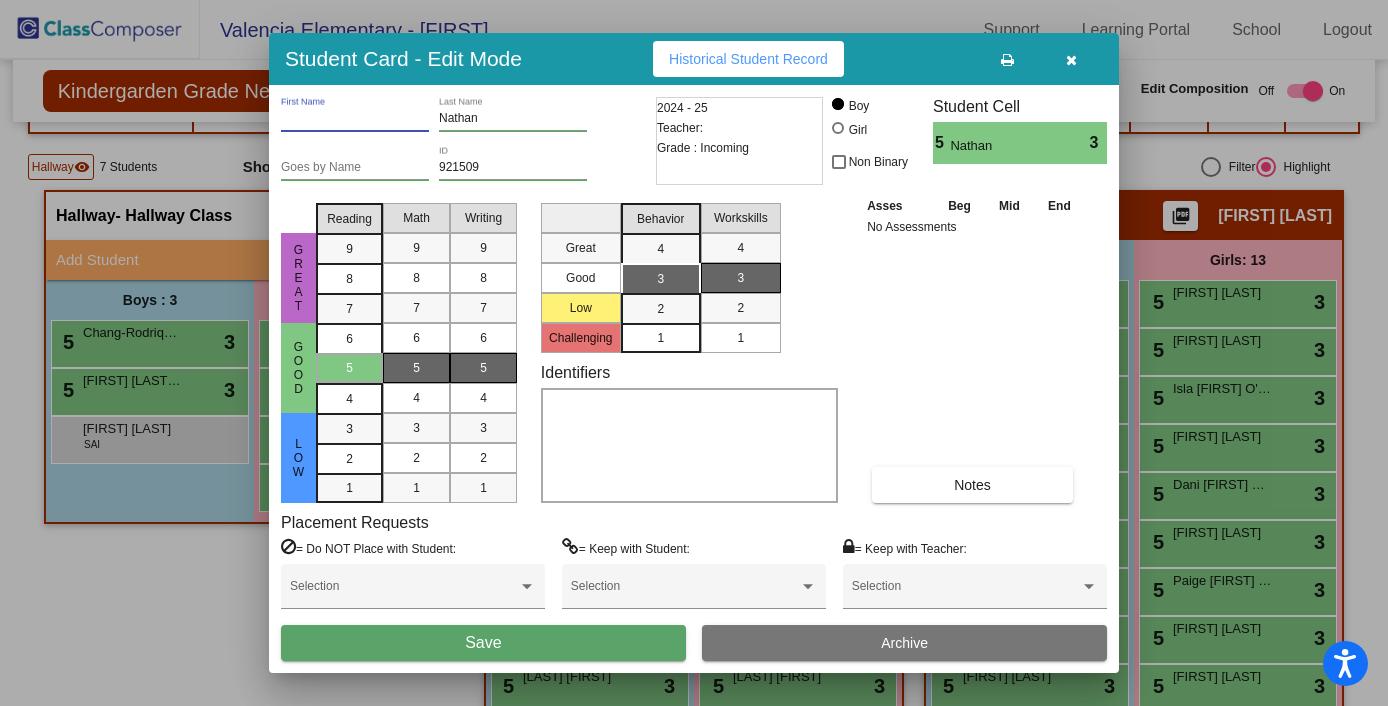 type 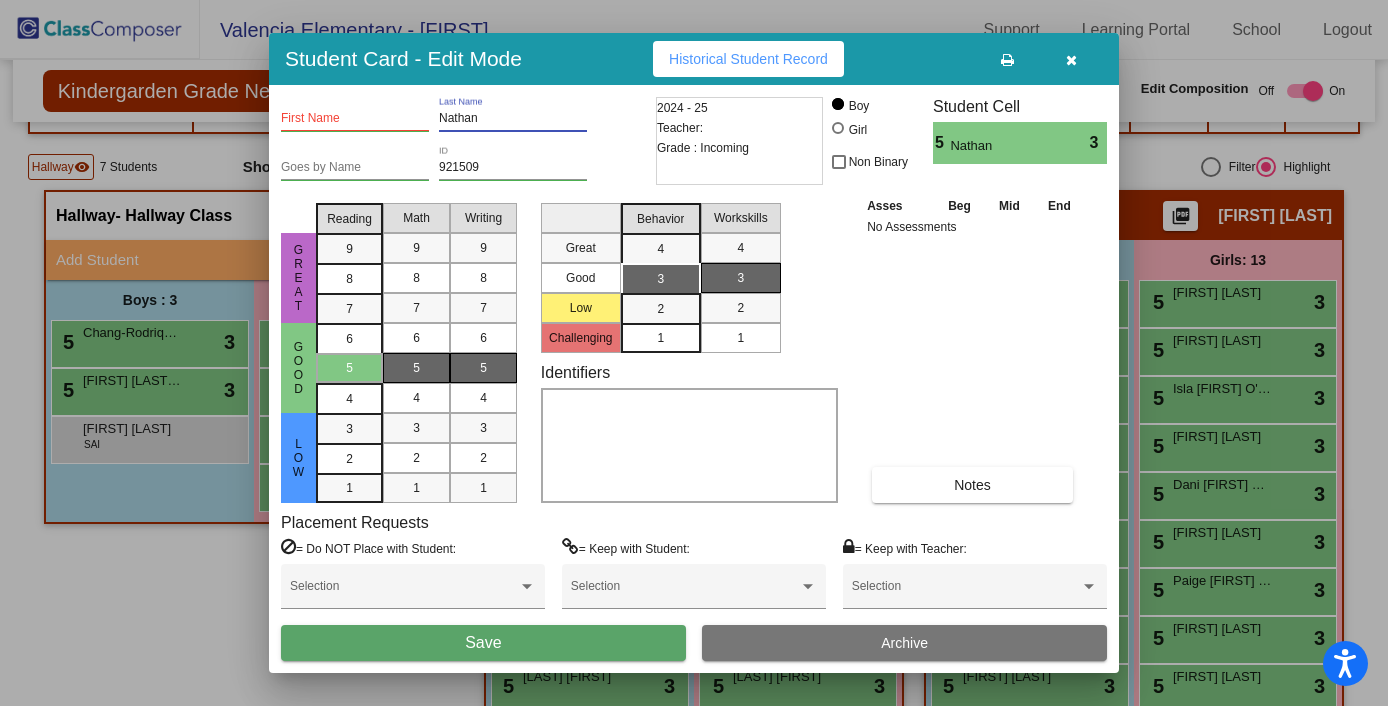 paste on "De La Cruz" 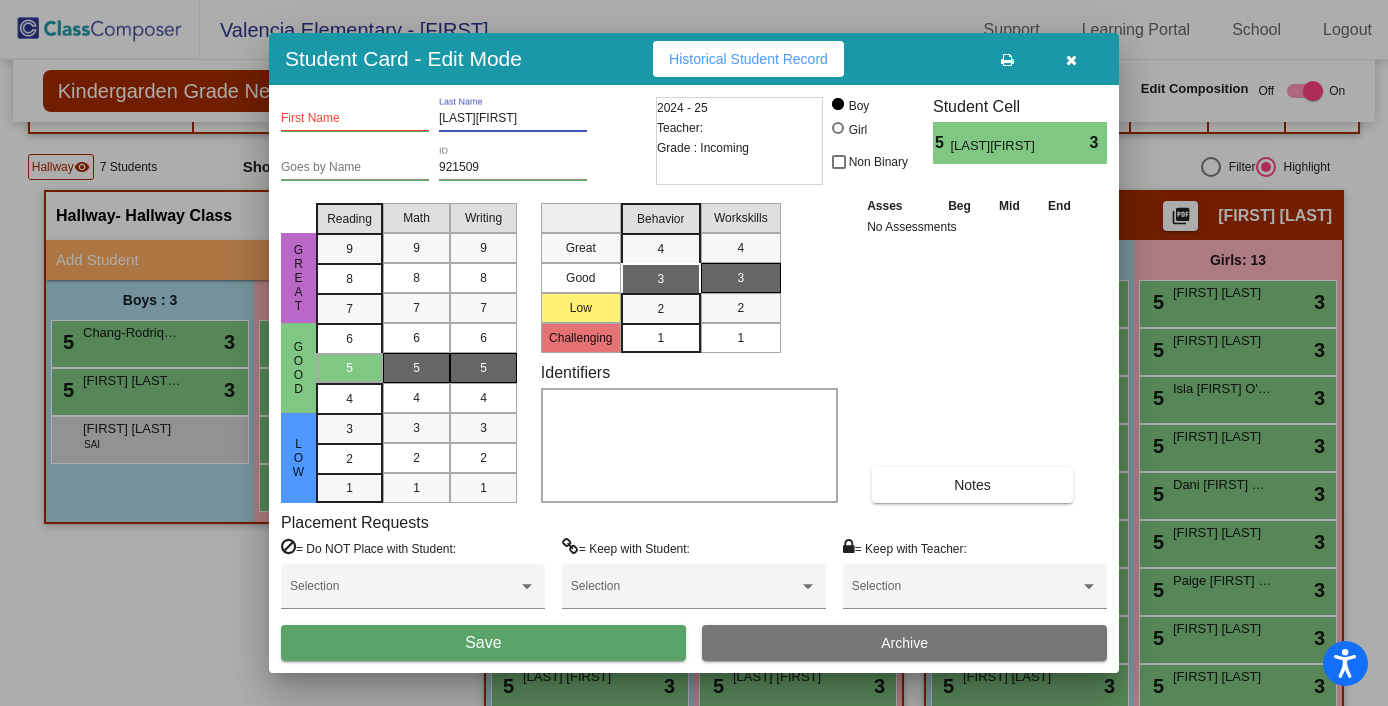 drag, startPoint x: 538, startPoint y: 119, endPoint x: 501, endPoint y: 119, distance: 37 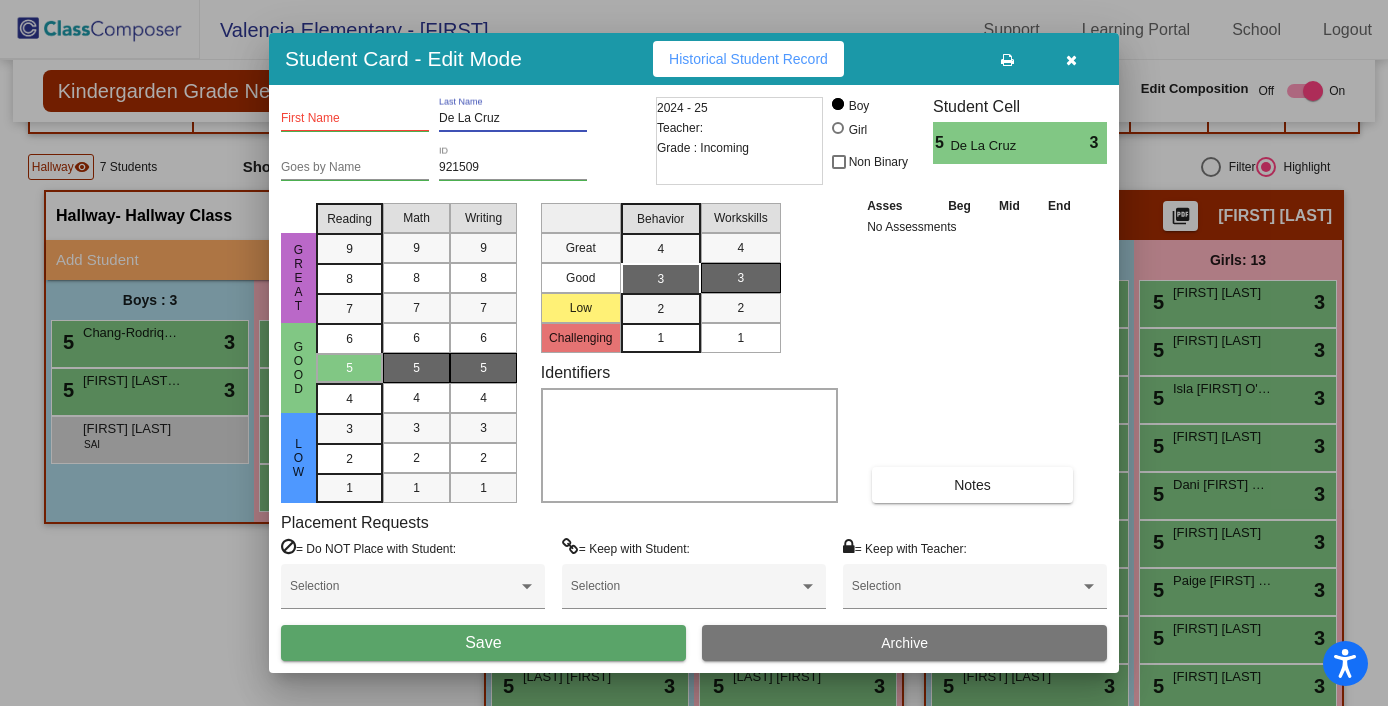 type on "De La Cruz" 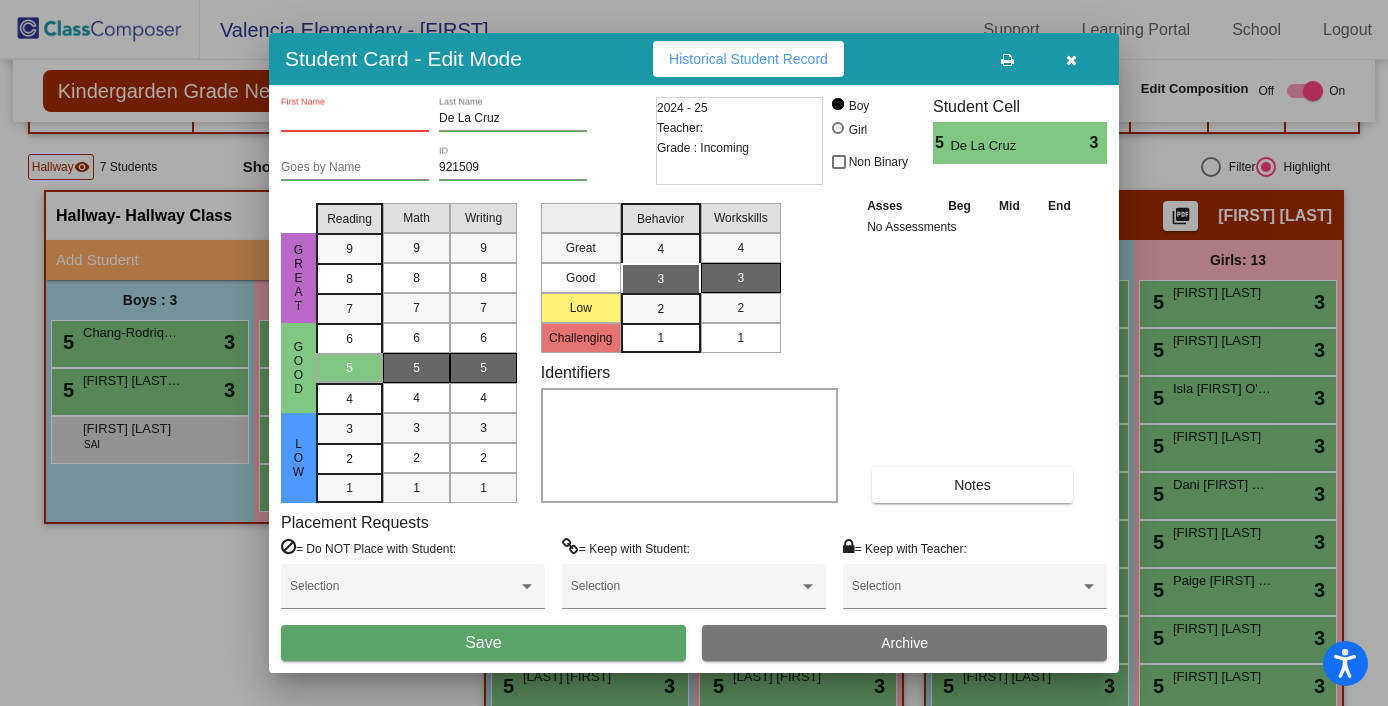 paste on "Nathan" 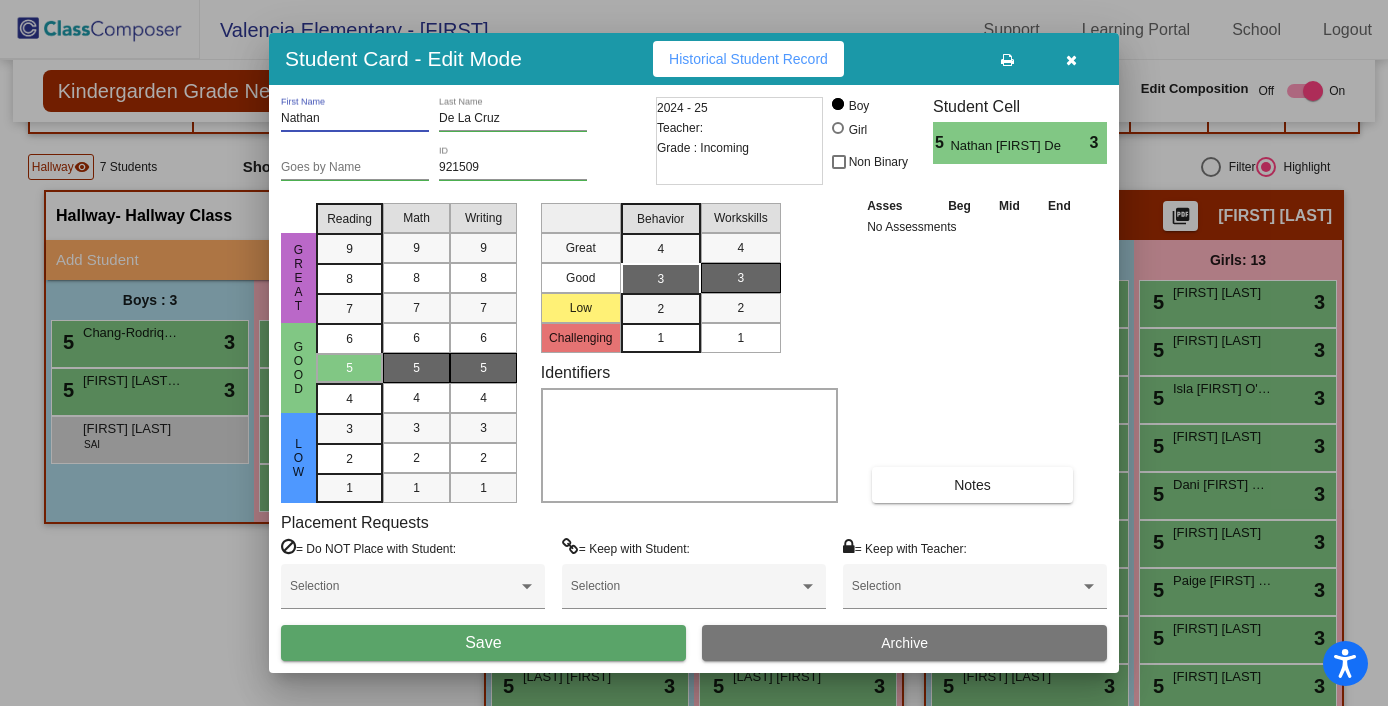 type on "Nathan" 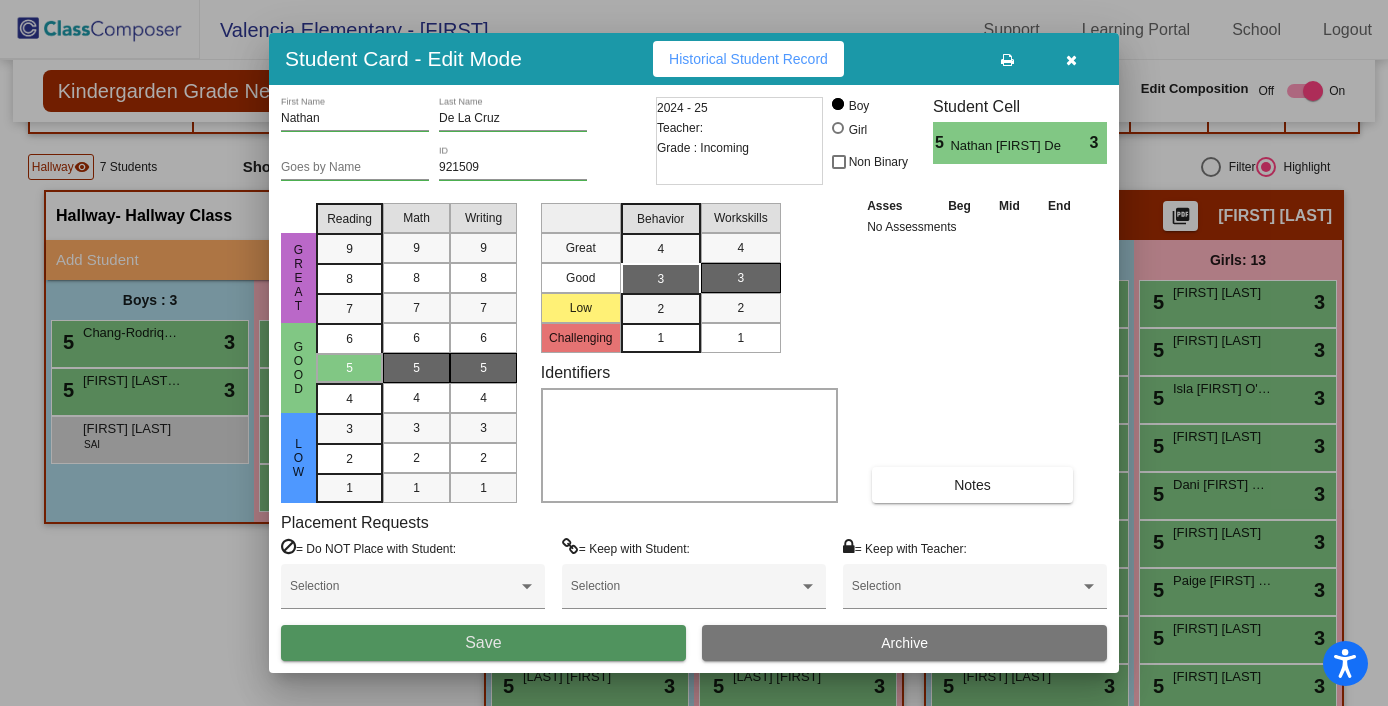 click on "Save" at bounding box center [483, 643] 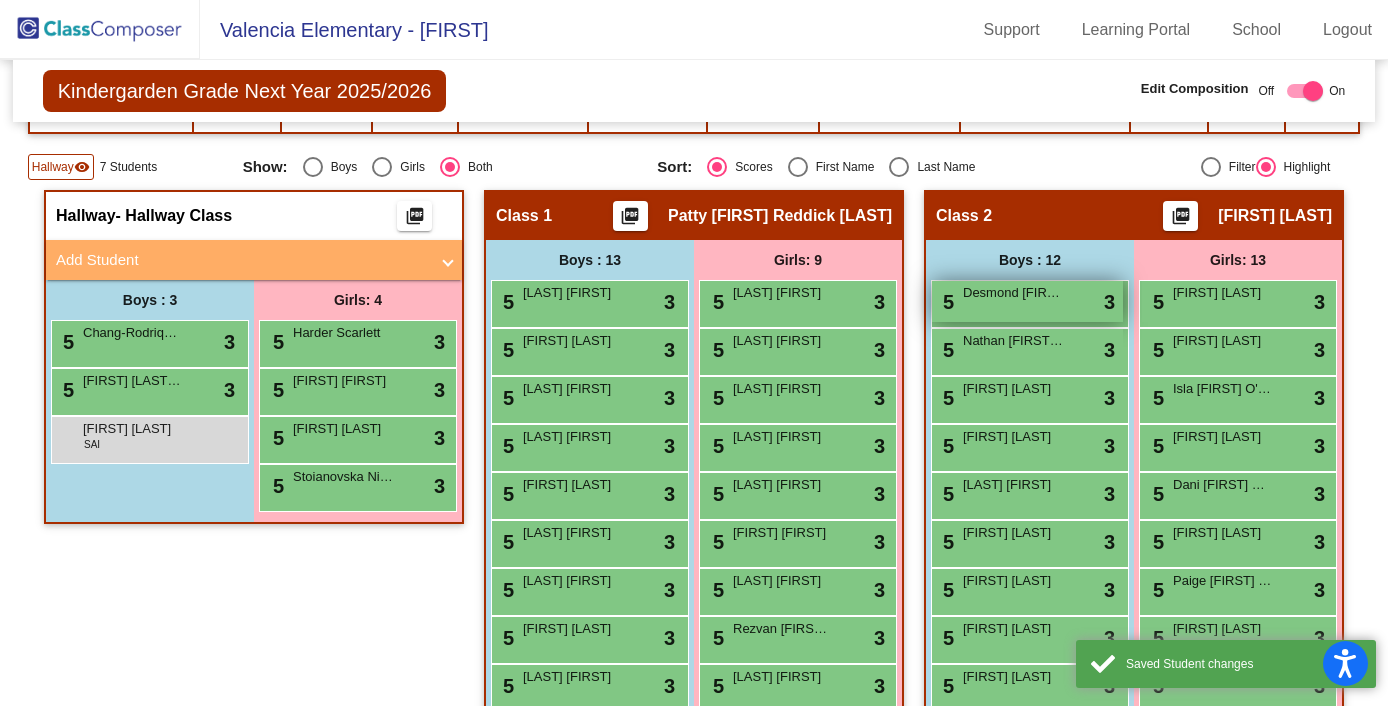 click on "Desmond [FIRST] Ilardi [LAST]" at bounding box center [1013, 293] 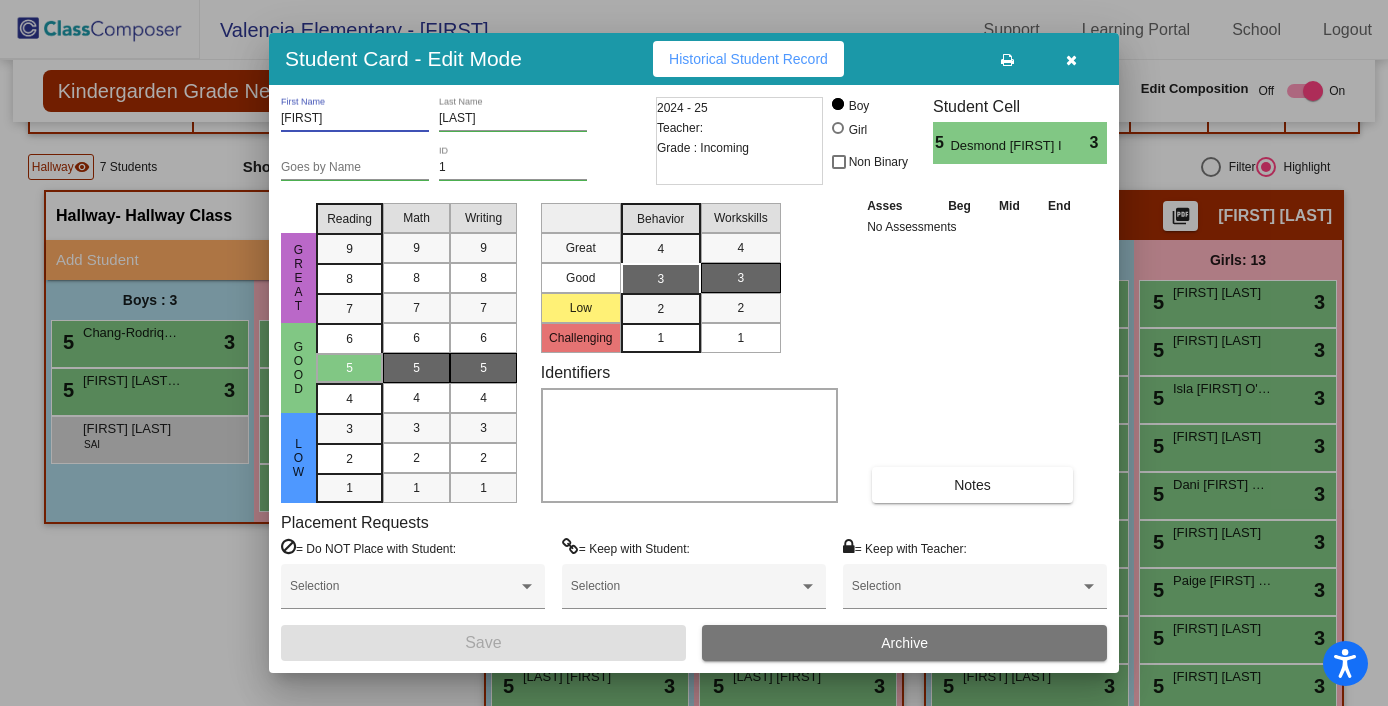 drag, startPoint x: 338, startPoint y: 117, endPoint x: 253, endPoint y: 117, distance: 85 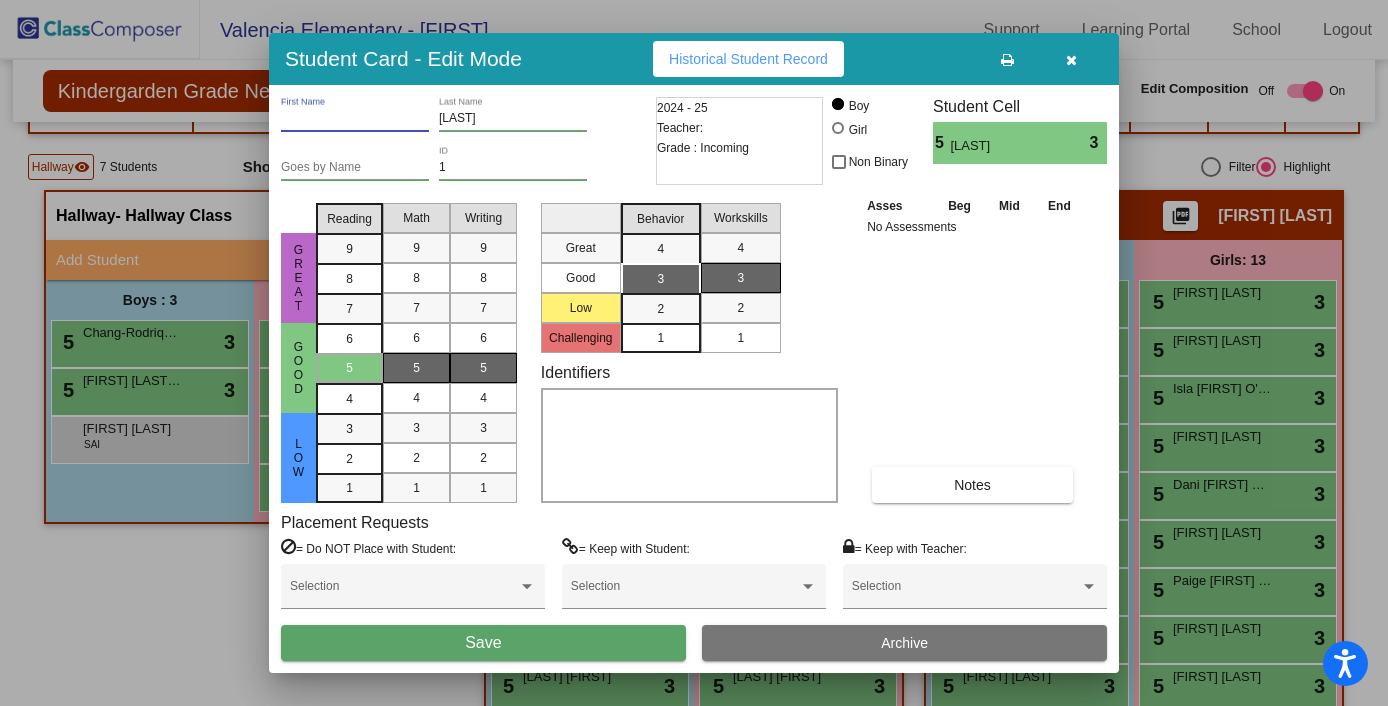 type 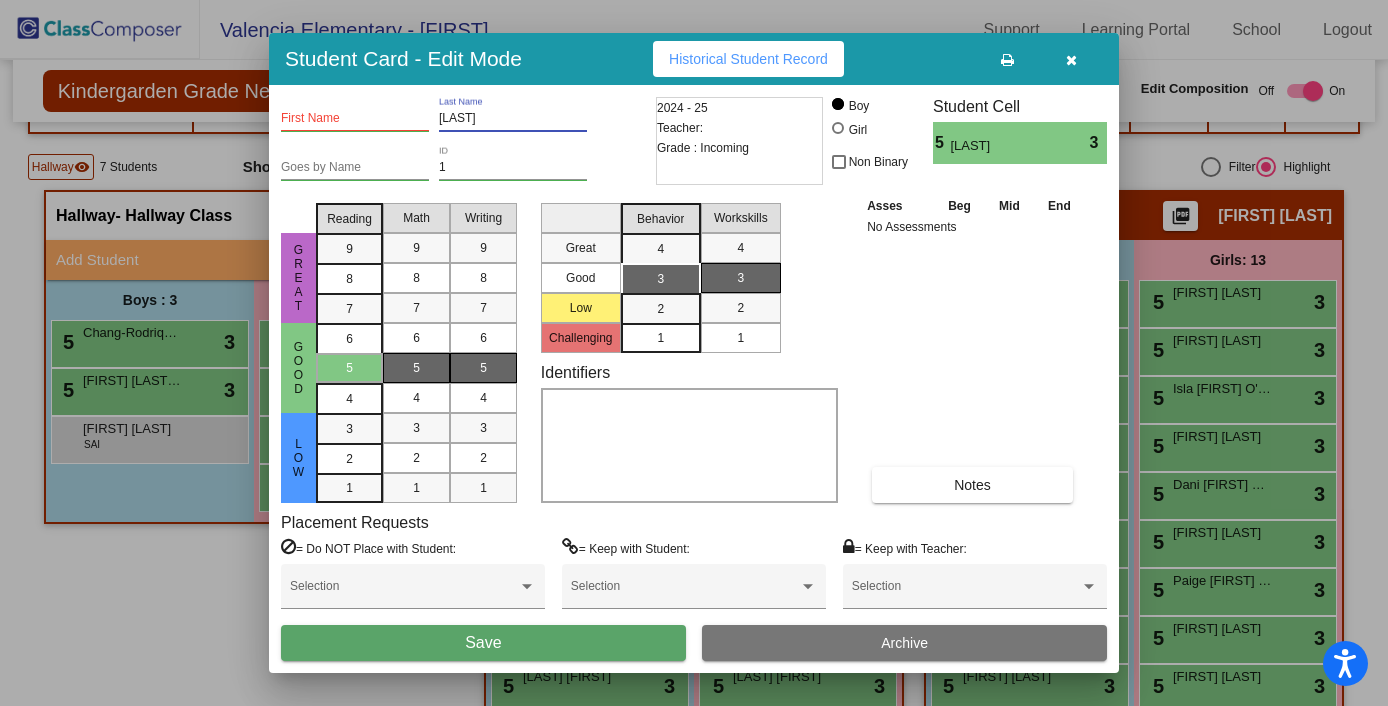 paste on "[FIRST]" 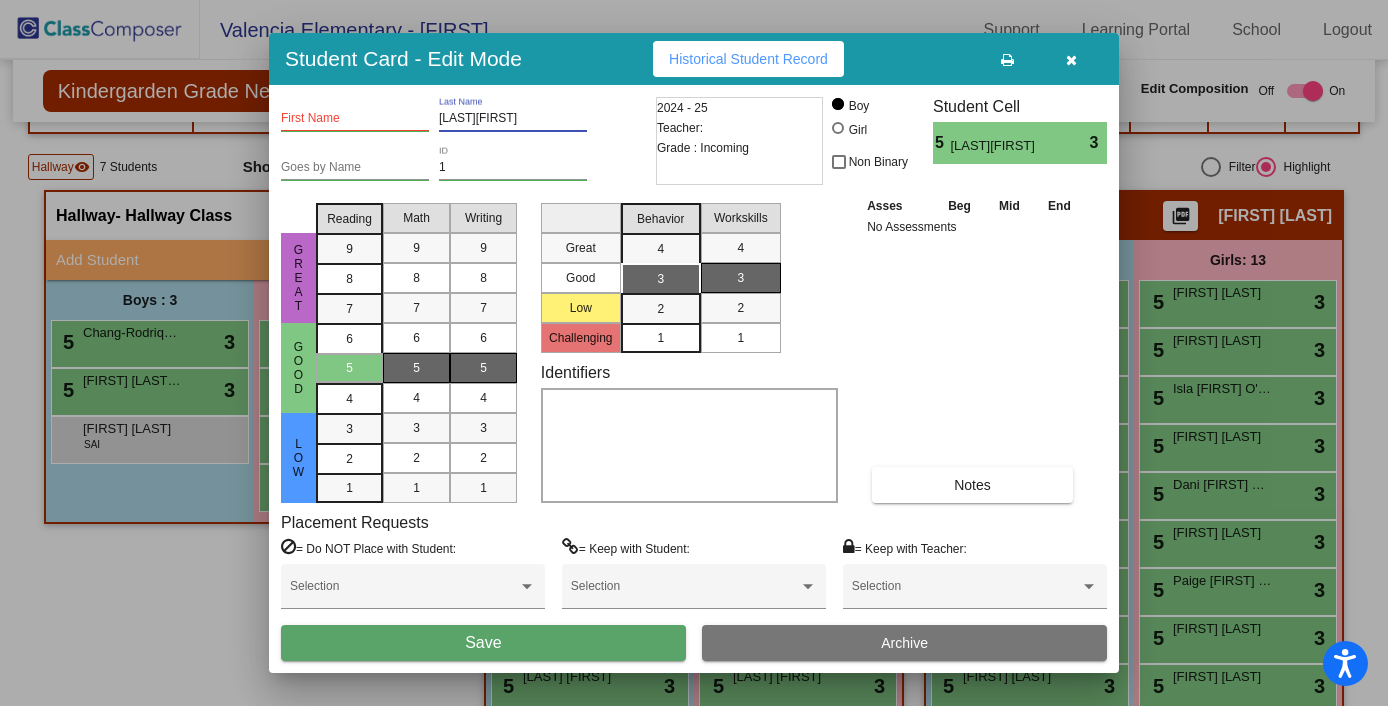 drag, startPoint x: 529, startPoint y: 122, endPoint x: 492, endPoint y: 121, distance: 37.01351 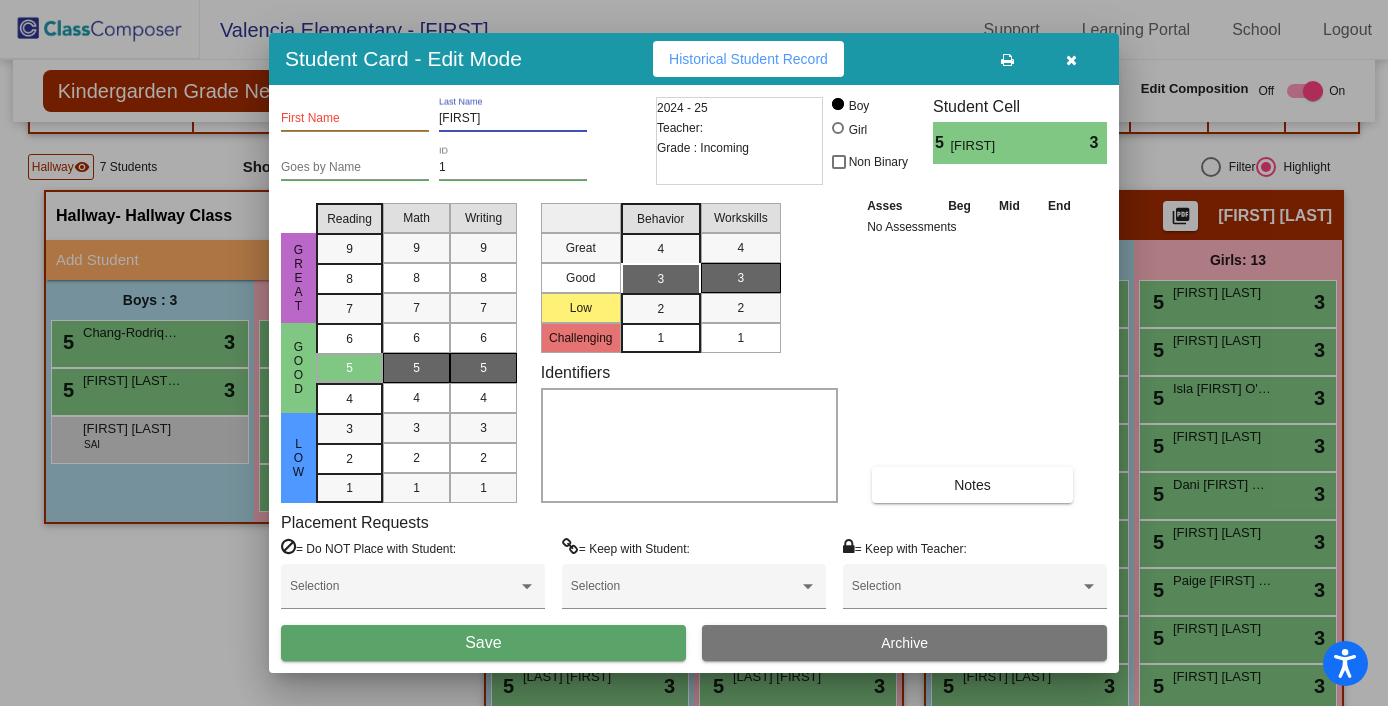 type on "[FIRST]" 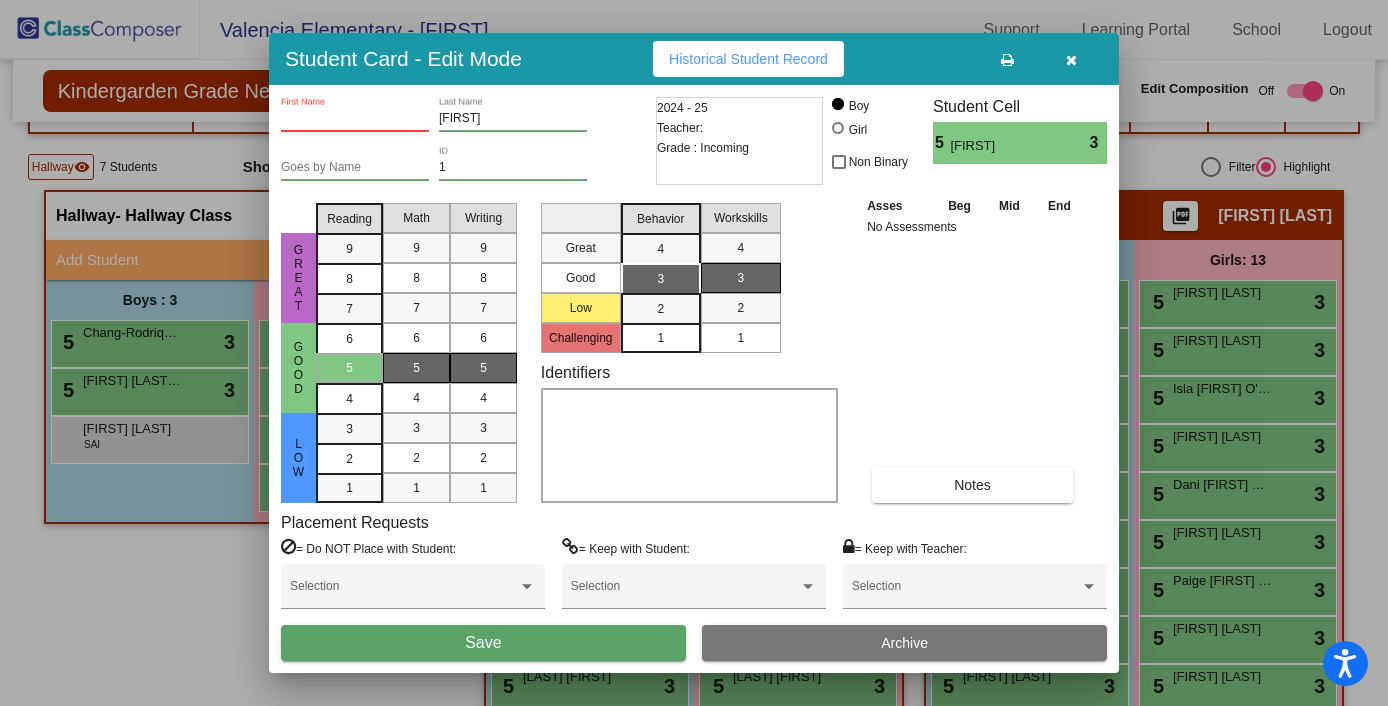 paste on "[LAST]" 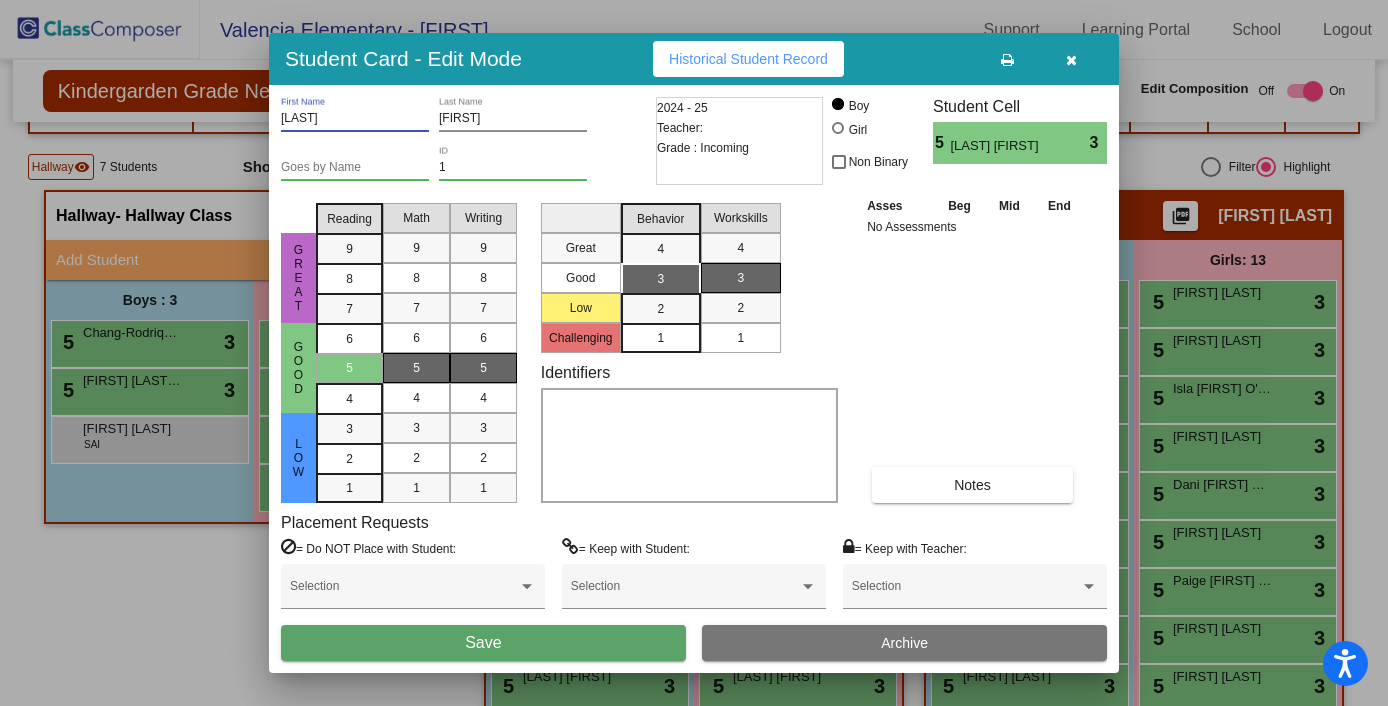 type on "[LAST]" 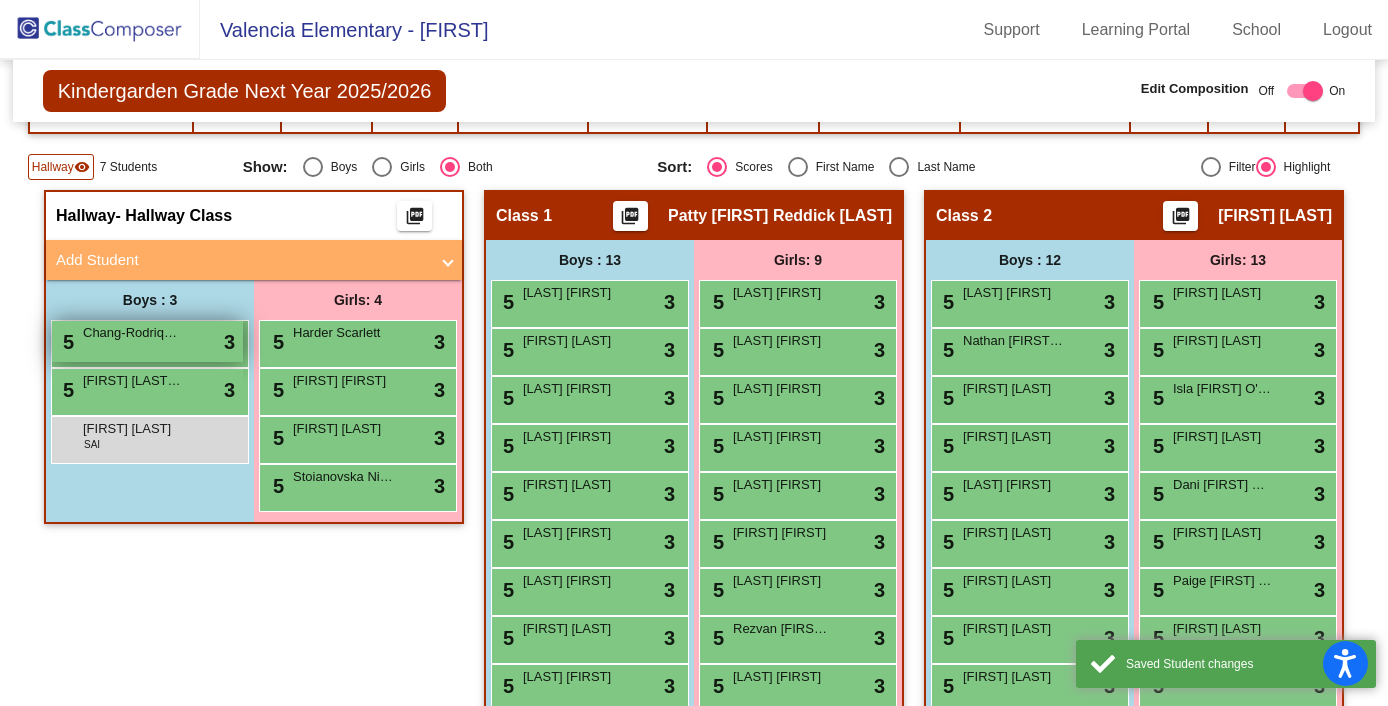 click on "5 [LAST]-[LAST] [FIRST] lock do_not_disturb_alt 3" at bounding box center (147, 341) 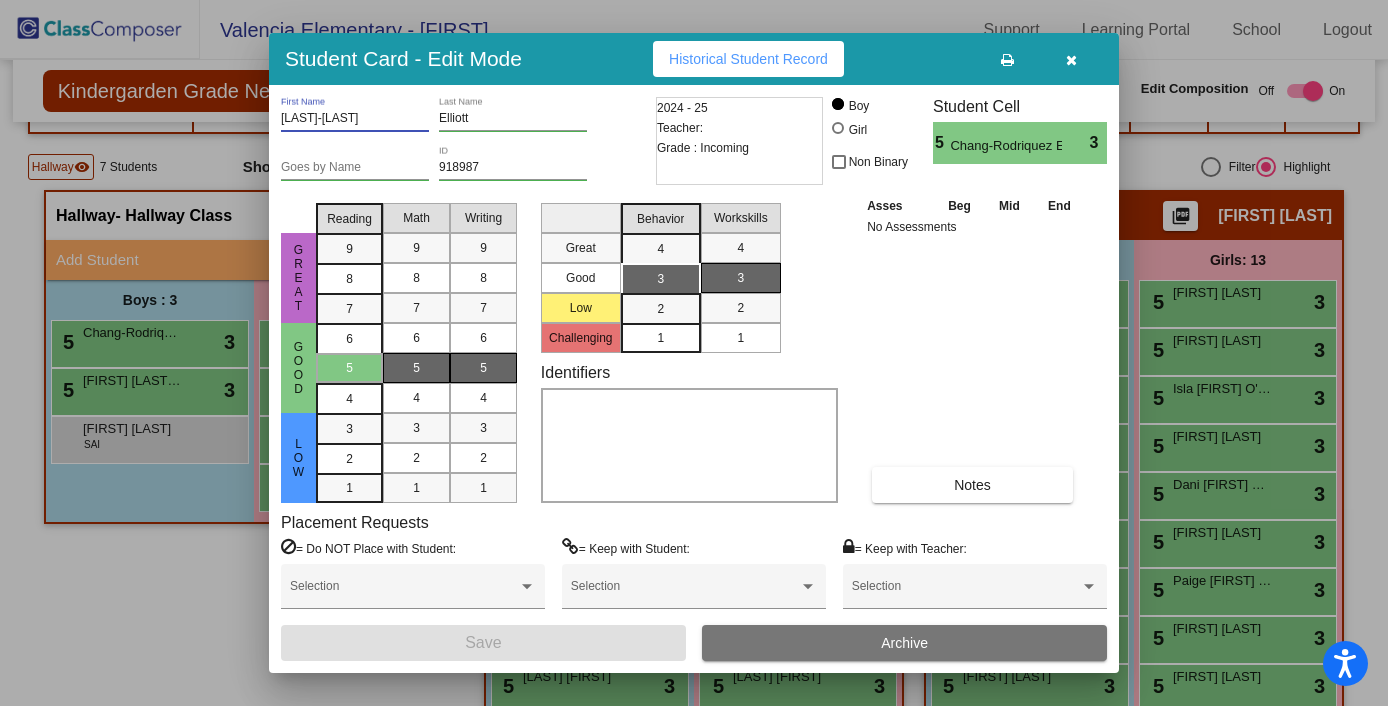 drag, startPoint x: 381, startPoint y: 114, endPoint x: 273, endPoint y: 113, distance: 108.00463 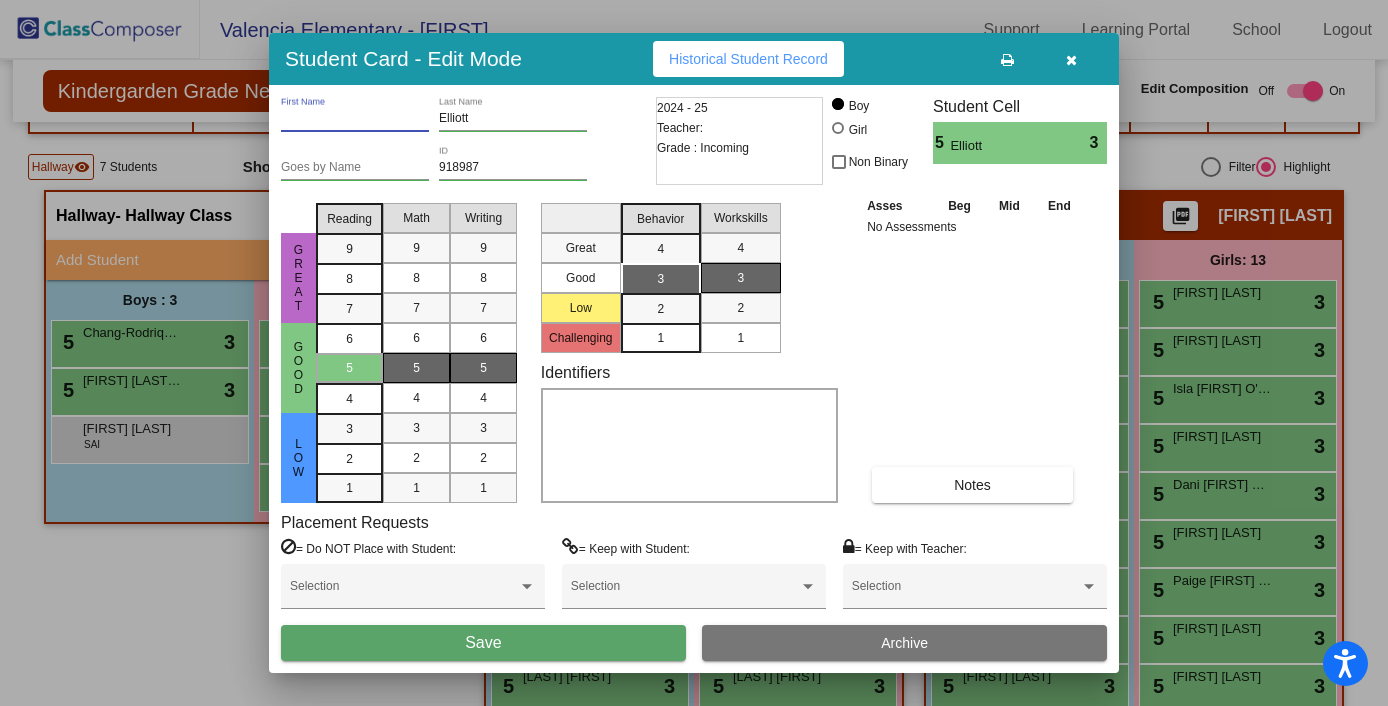 type 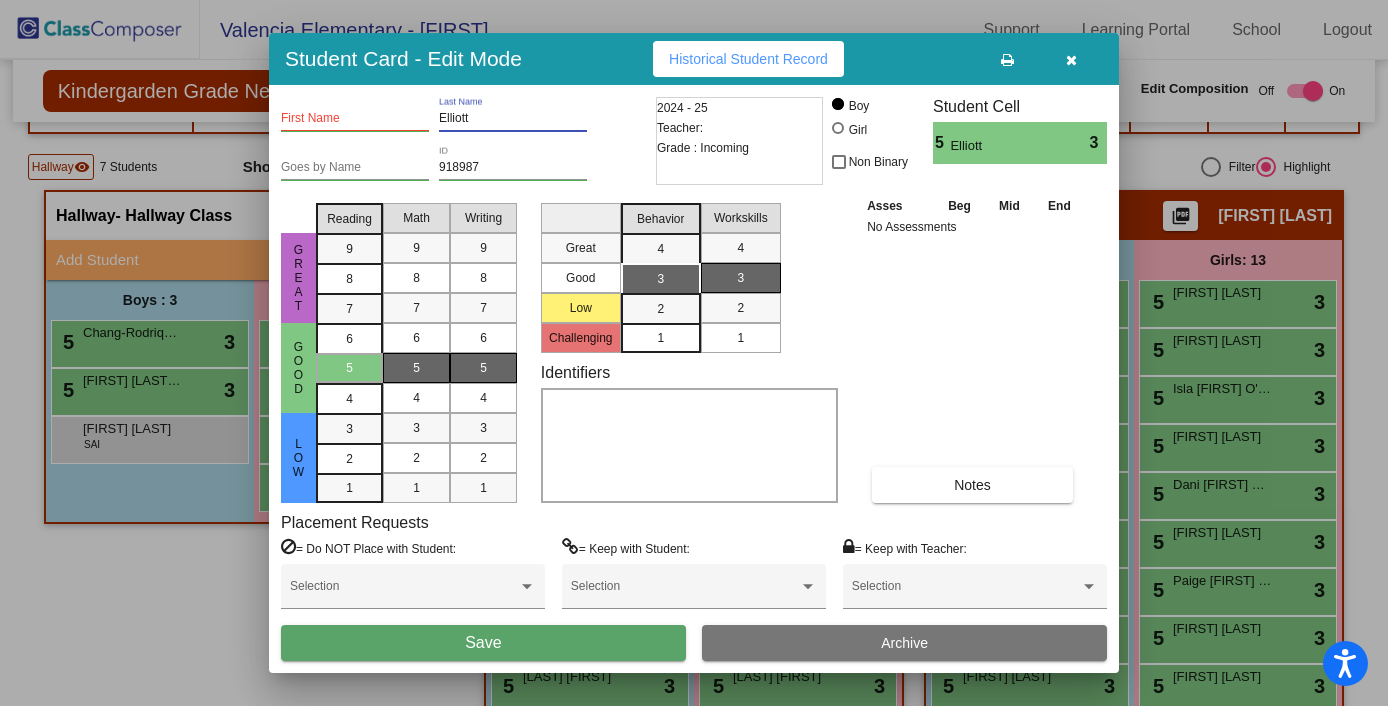 click on "Elliott" at bounding box center [513, 119] 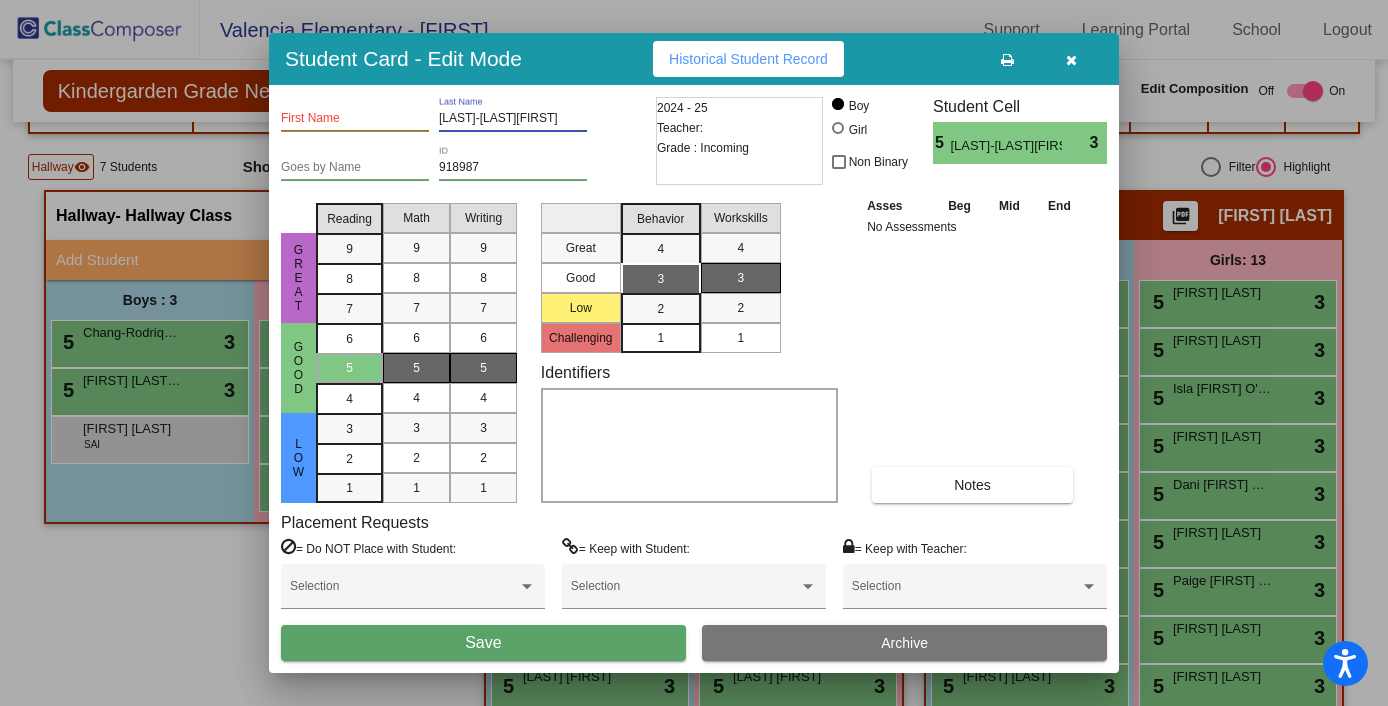 drag, startPoint x: 573, startPoint y: 115, endPoint x: 536, endPoint y: 115, distance: 37 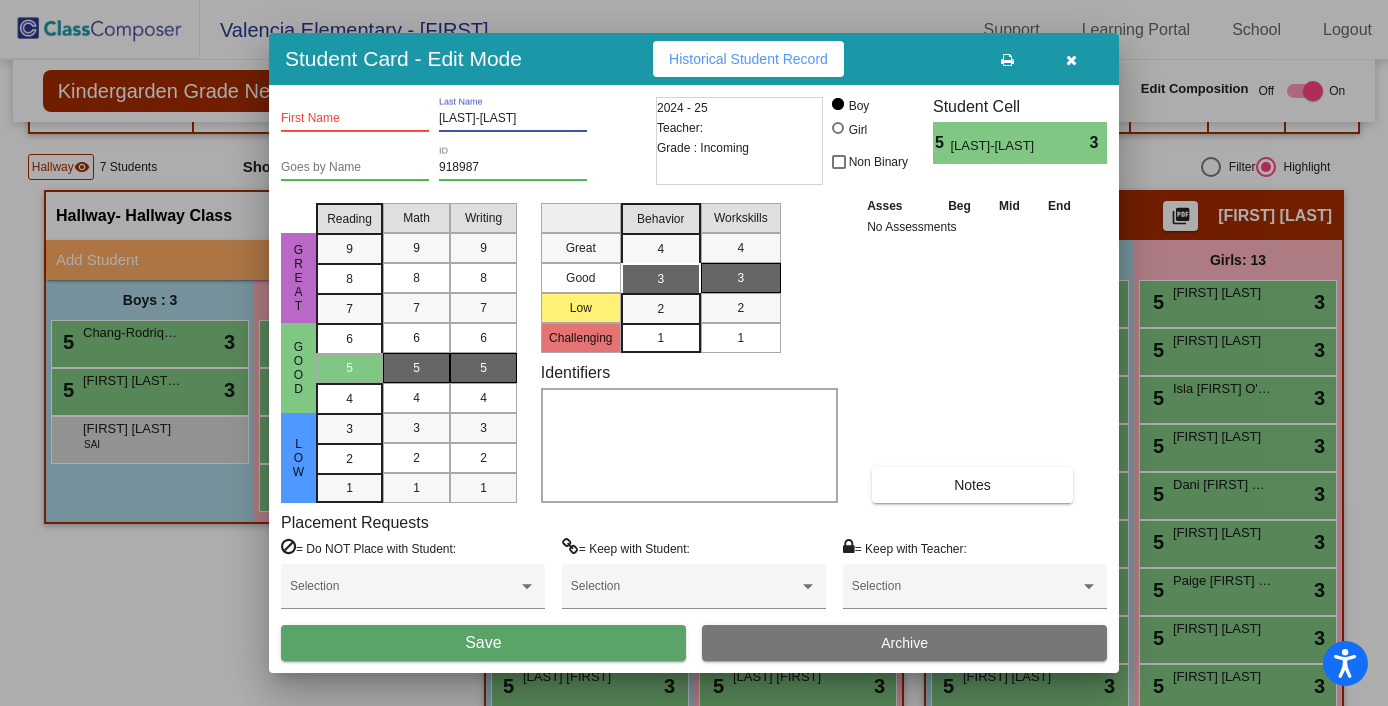 type on "[LAST]-[LAST]" 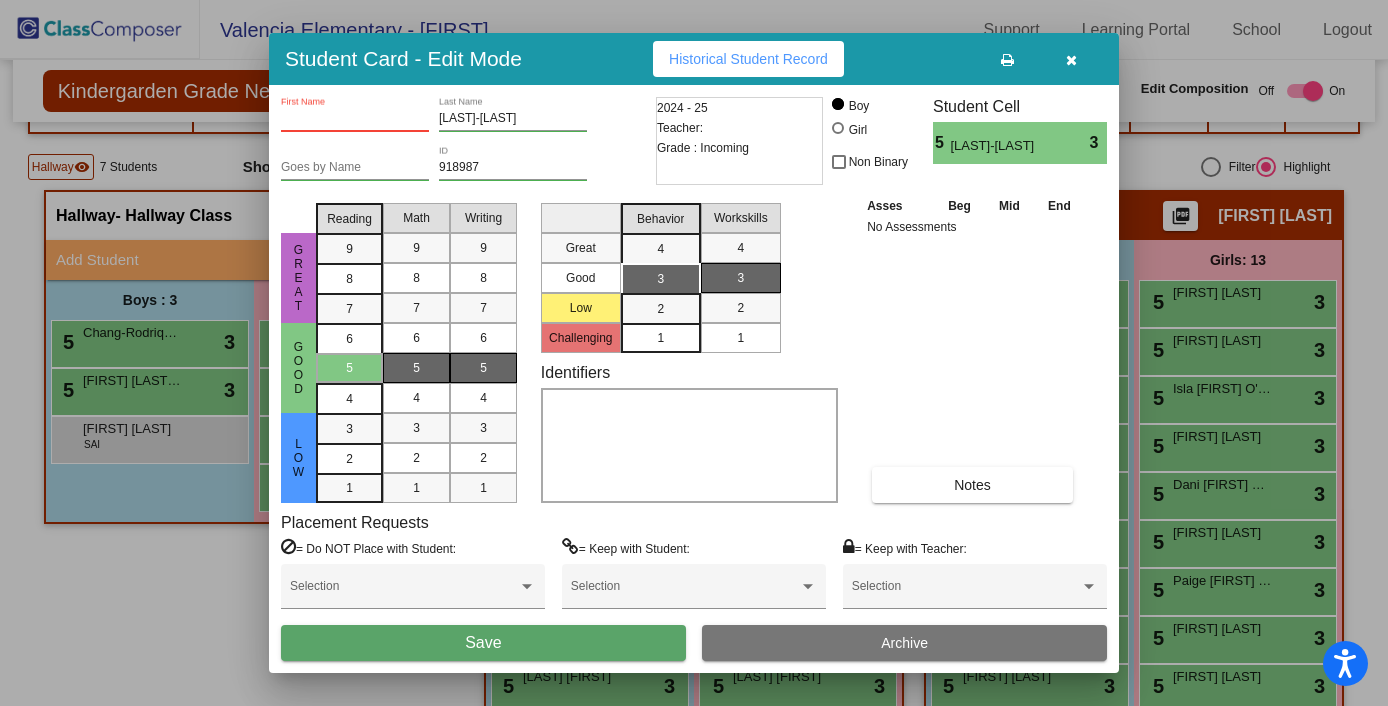 click on "First Name" at bounding box center (355, 119) 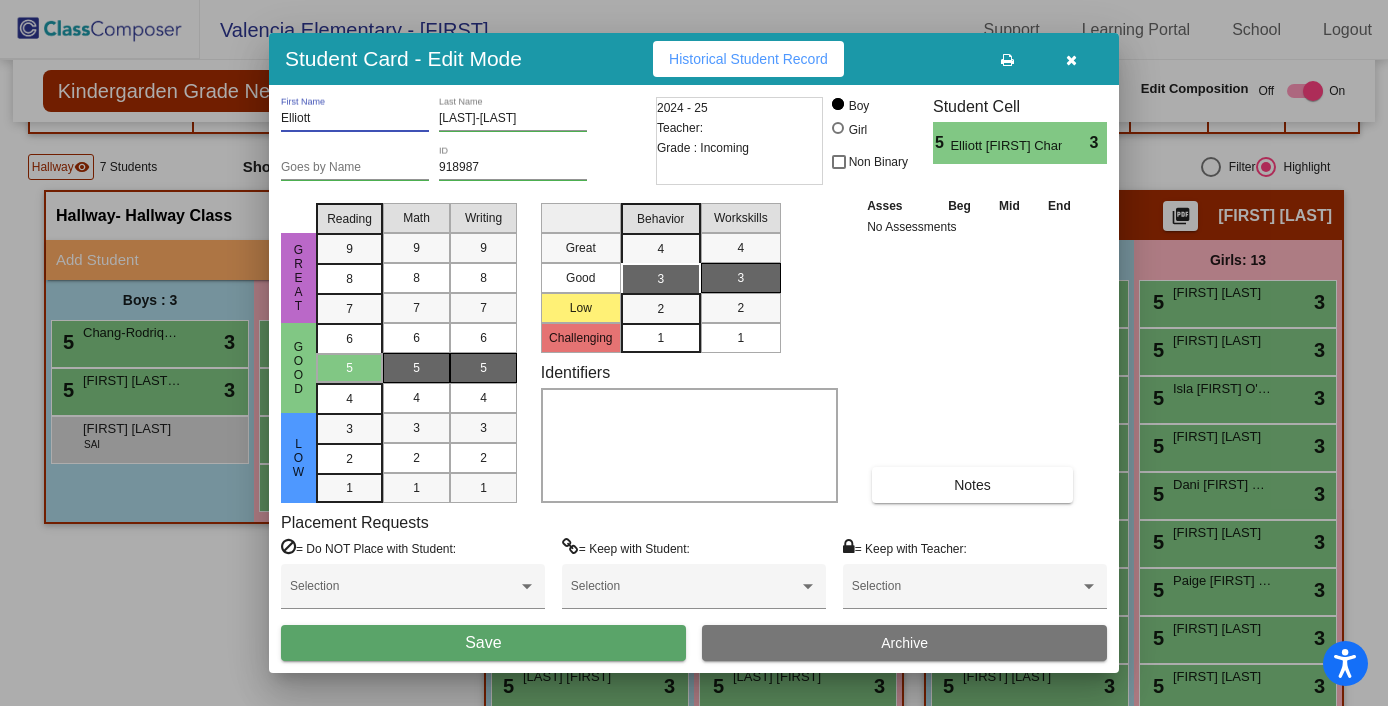 type on "Elliott" 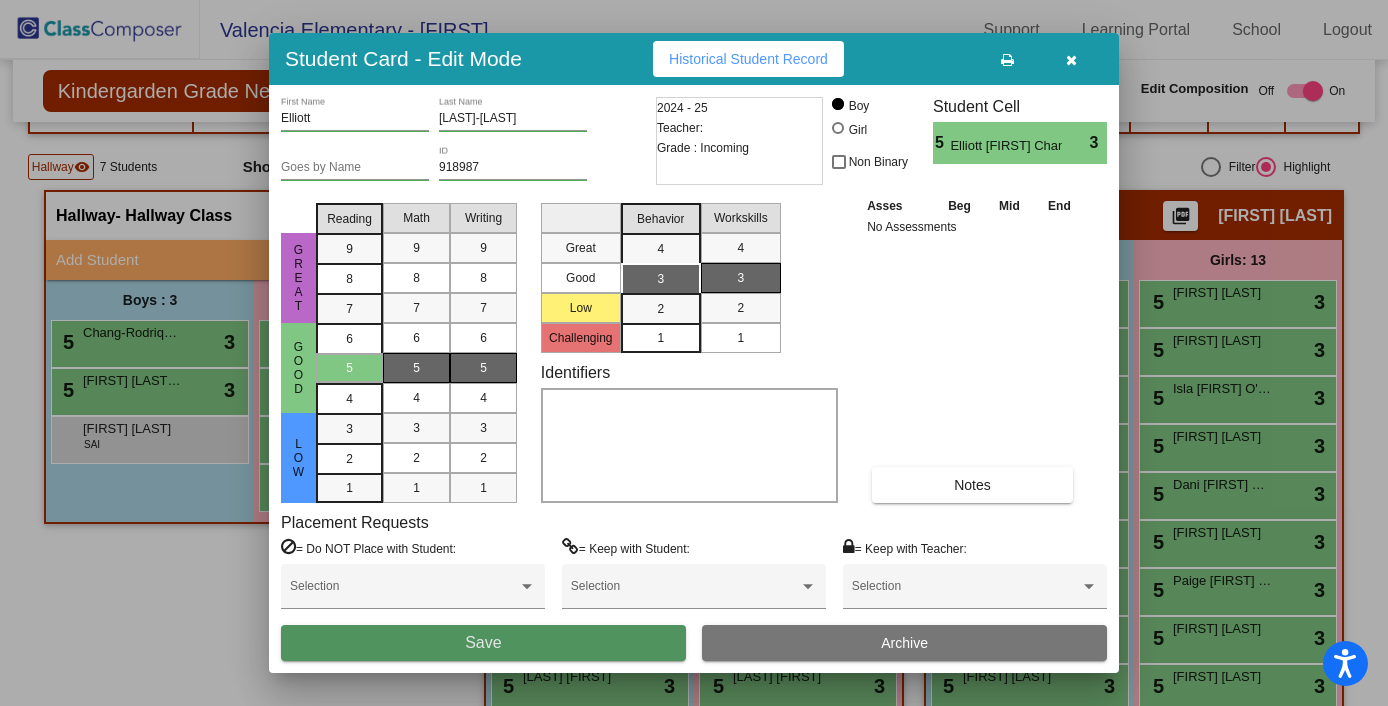 click on "Save" at bounding box center [483, 643] 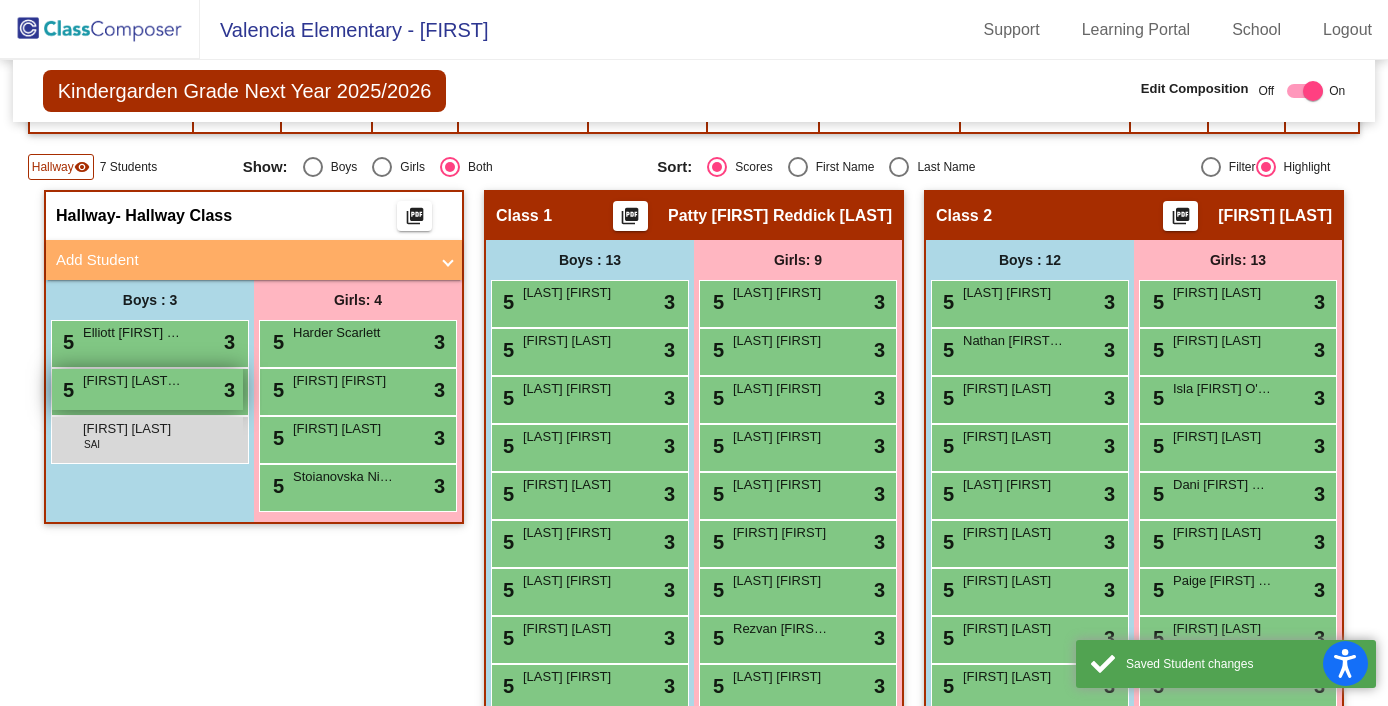 click on "[FIRST] [LAST] [LAST]" at bounding box center (133, 381) 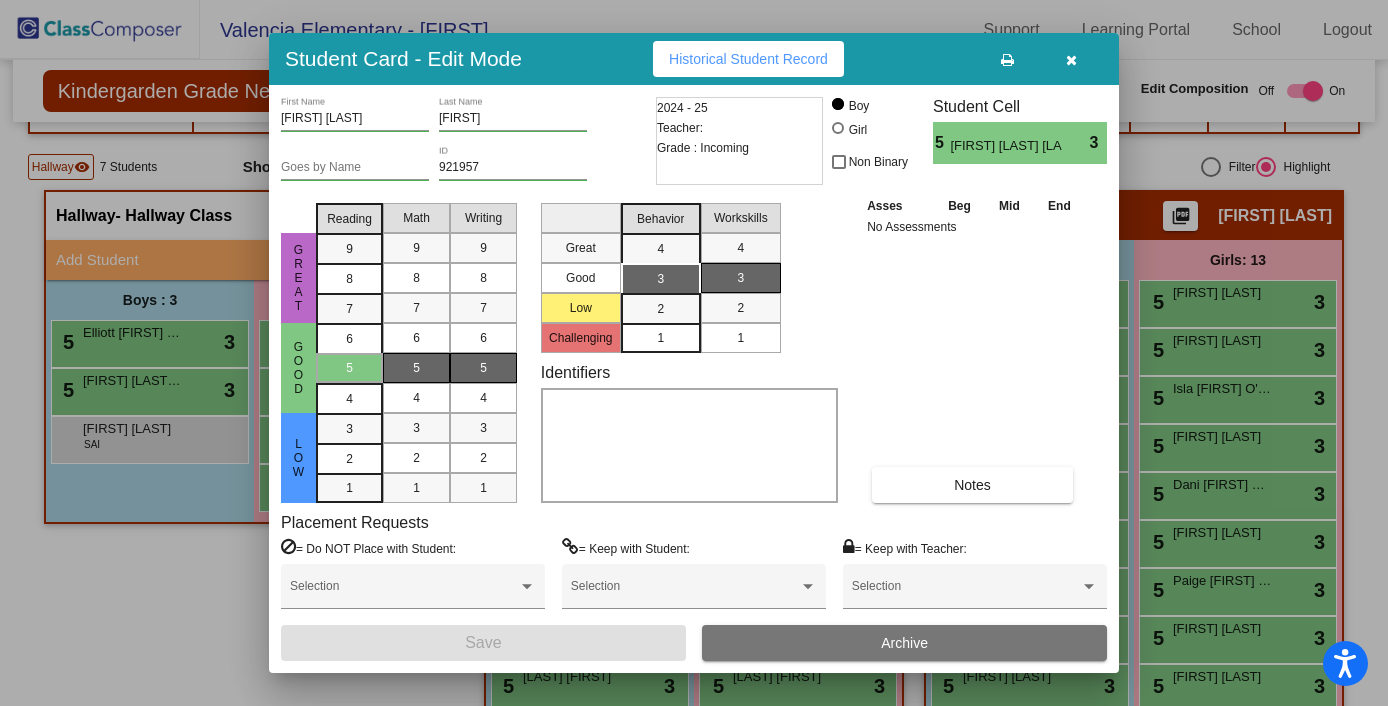 drag, startPoint x: 384, startPoint y: 127, endPoint x: 305, endPoint y: 115, distance: 79.9062 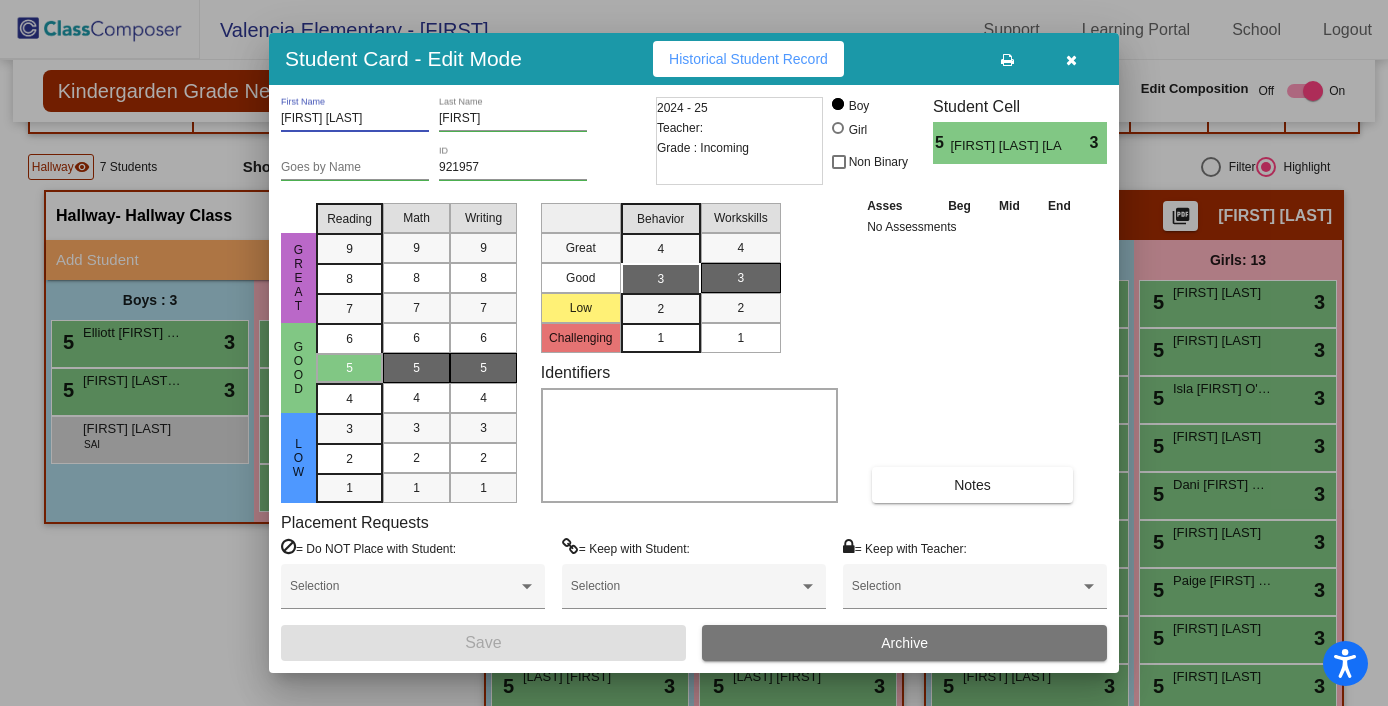 drag, startPoint x: 390, startPoint y: 119, endPoint x: 261, endPoint y: 119, distance: 129 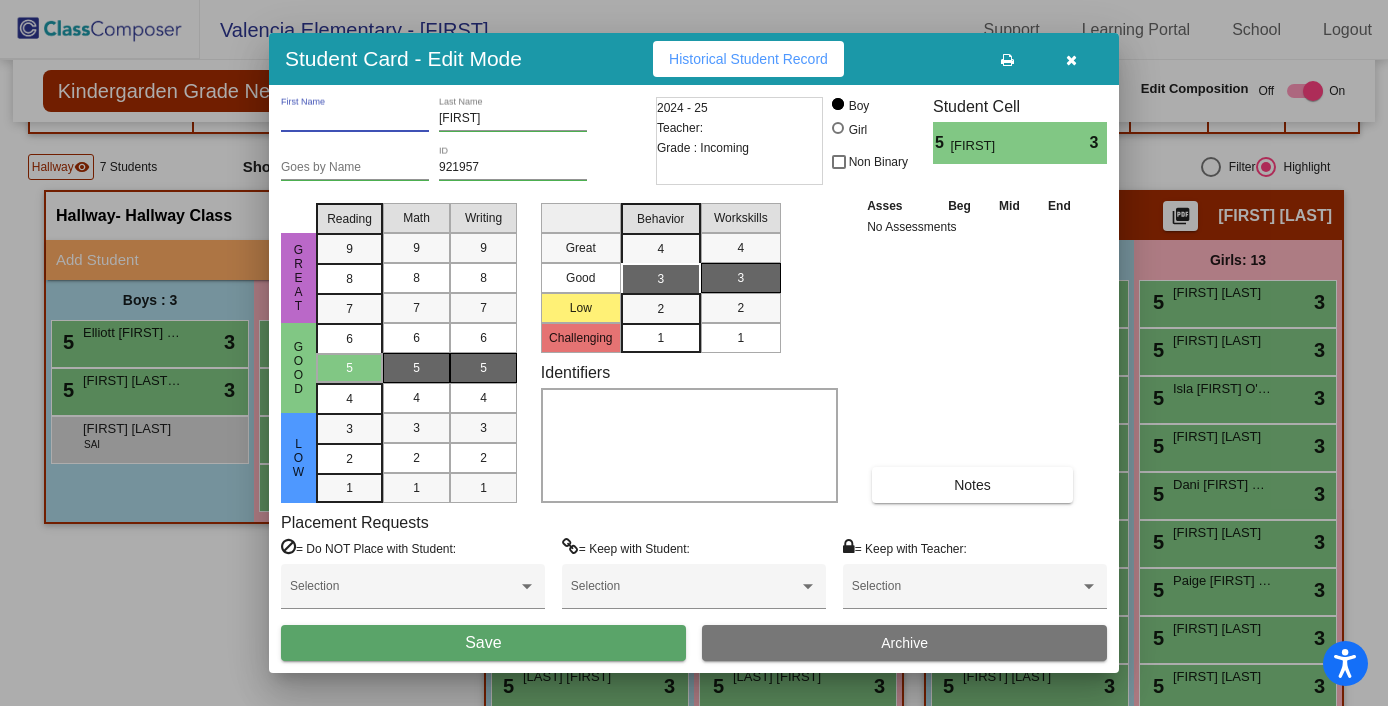 type 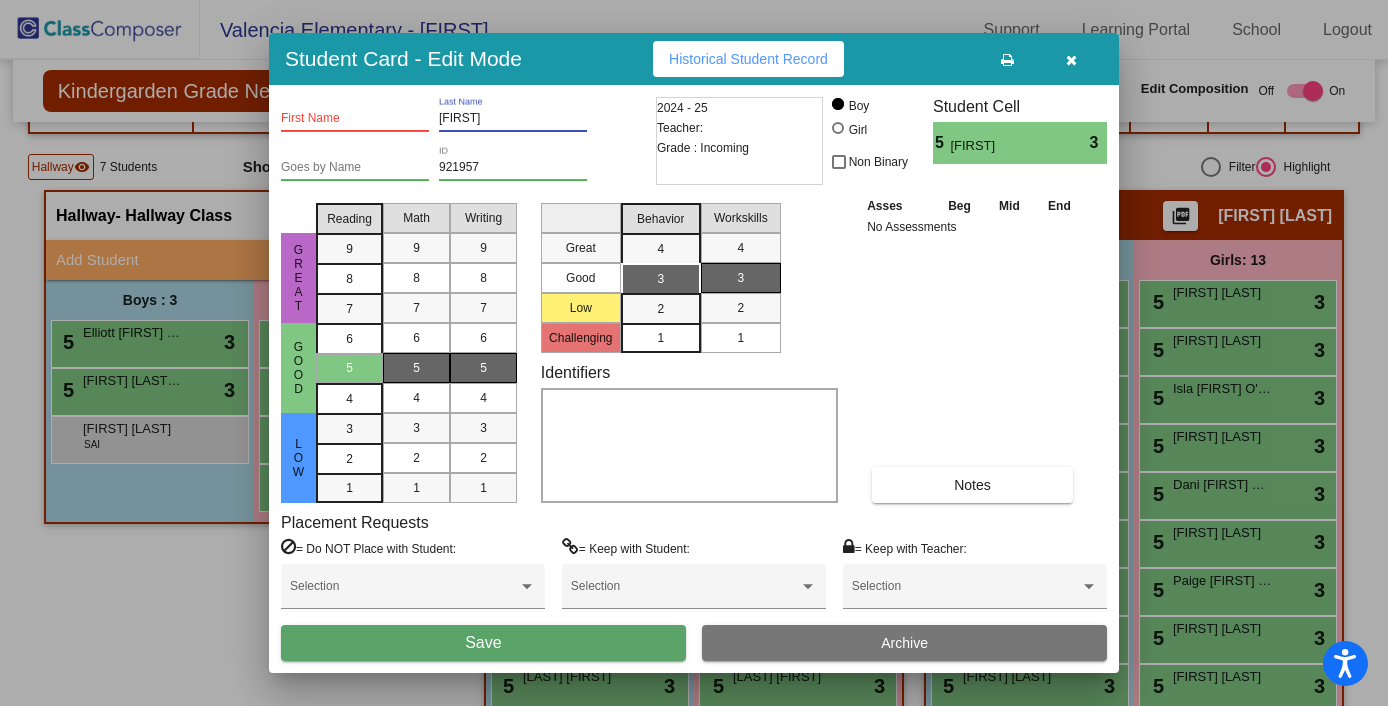 paste on "[FIRST] [LAST]" 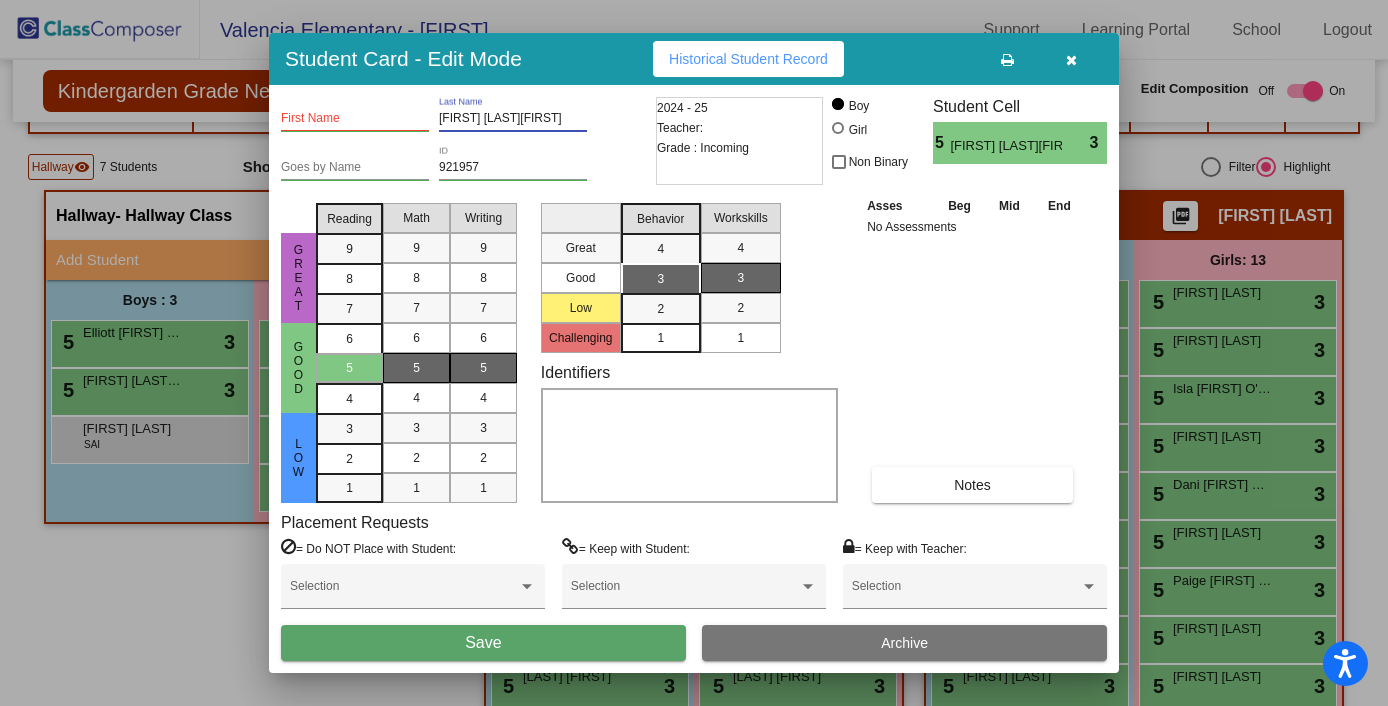 drag, startPoint x: 551, startPoint y: 124, endPoint x: 510, endPoint y: 124, distance: 41 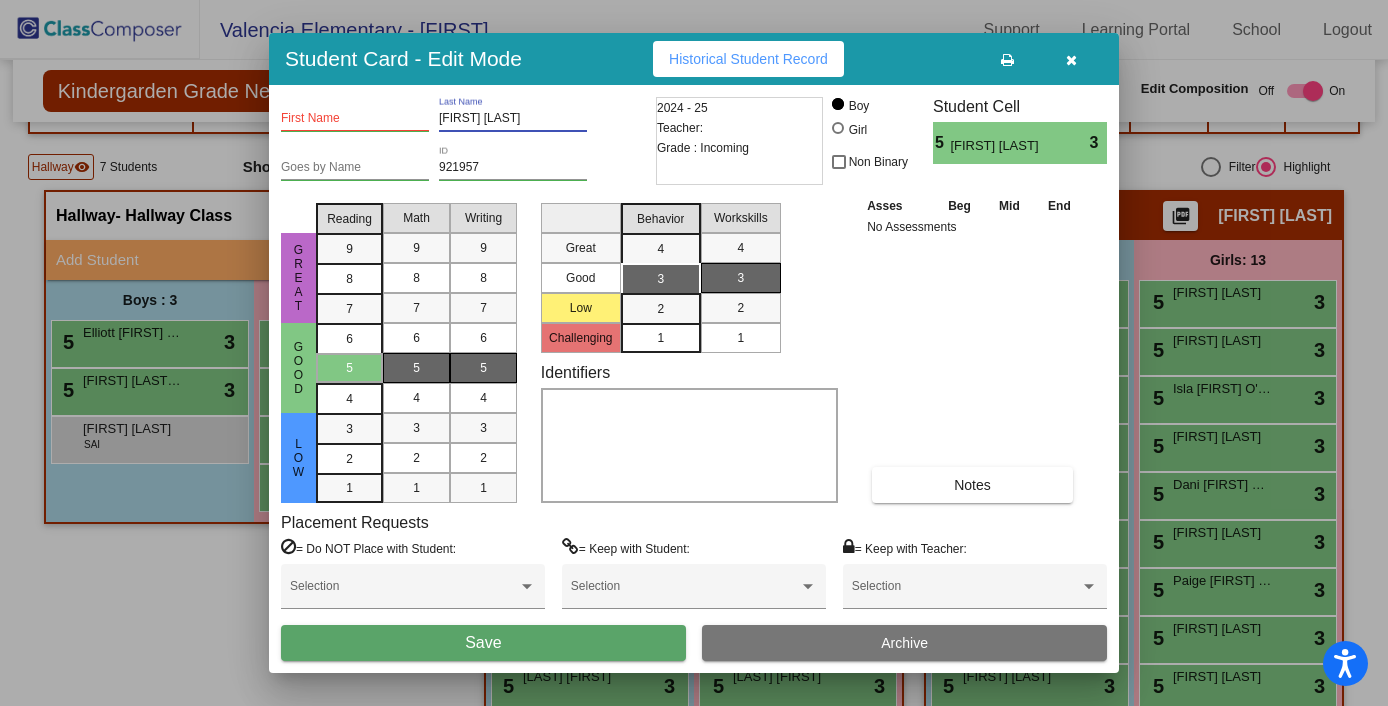 type on "[FIRST] [LAST]" 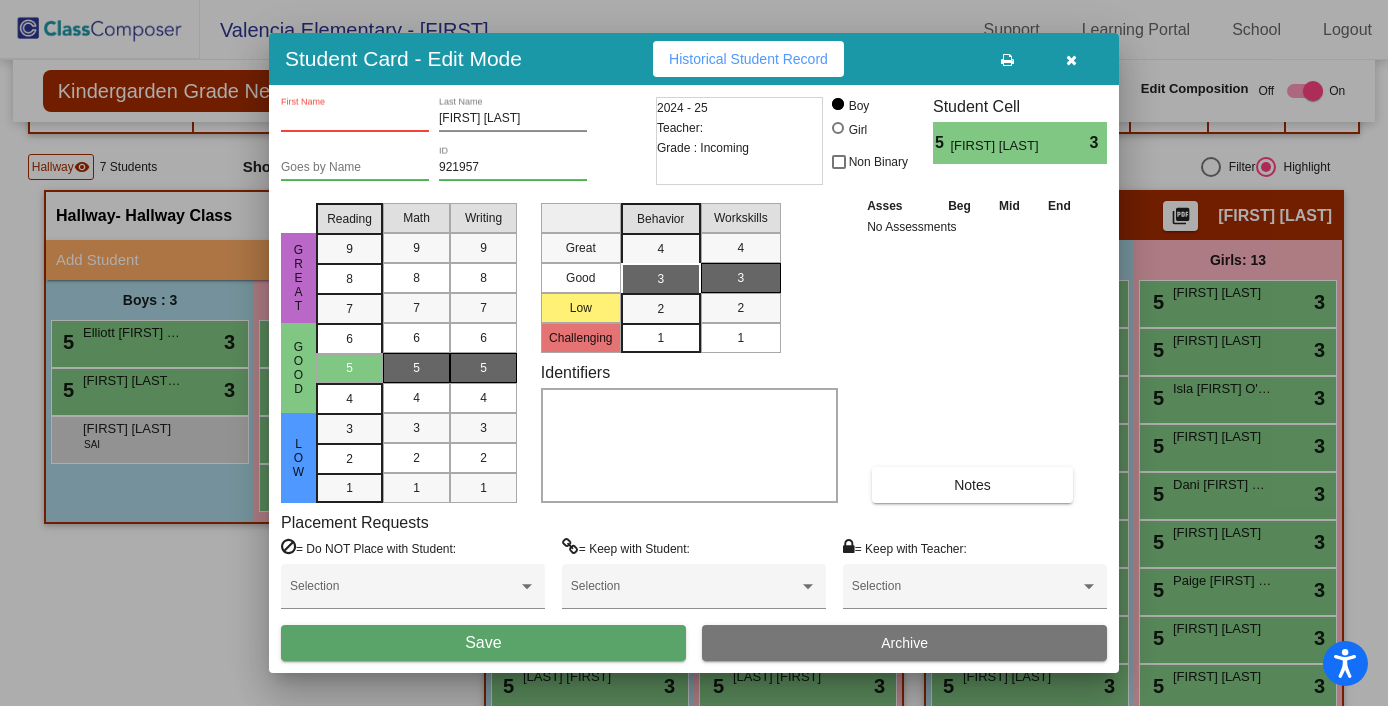 paste on "[FIRST]" 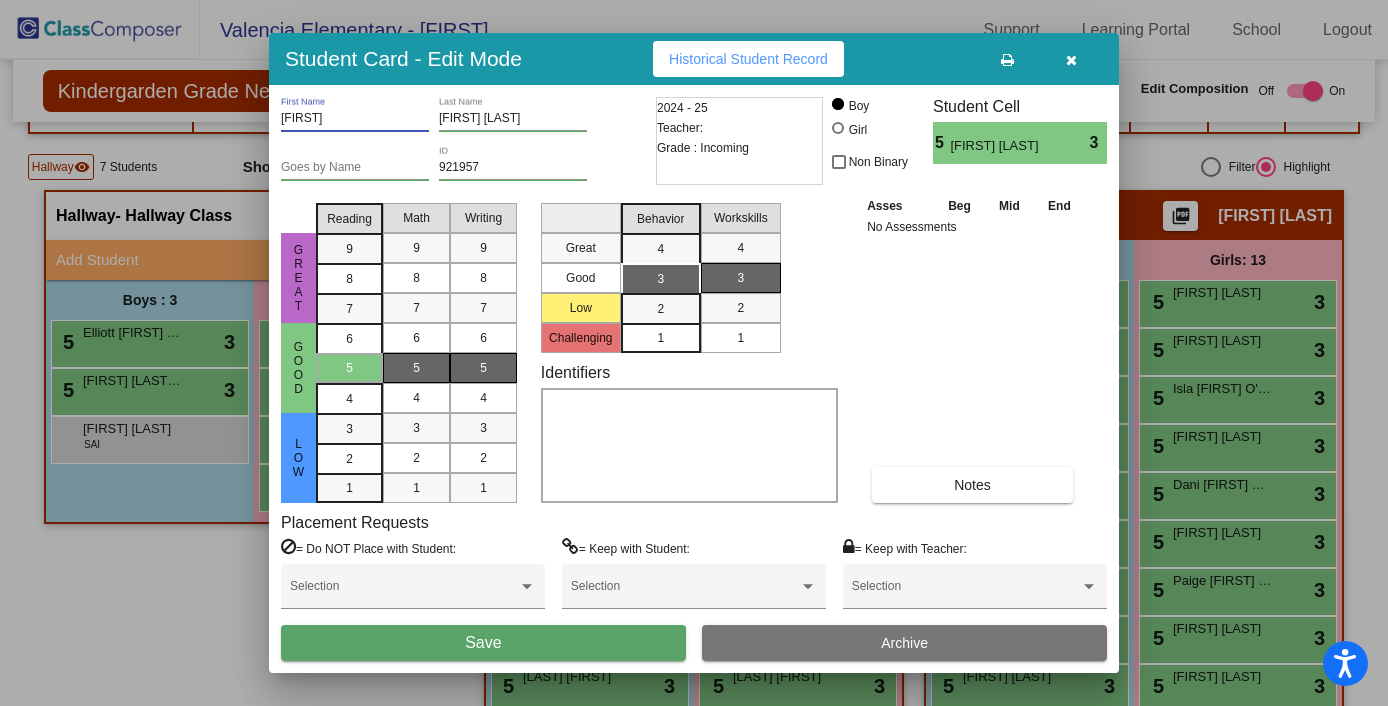 type on "[FIRST]" 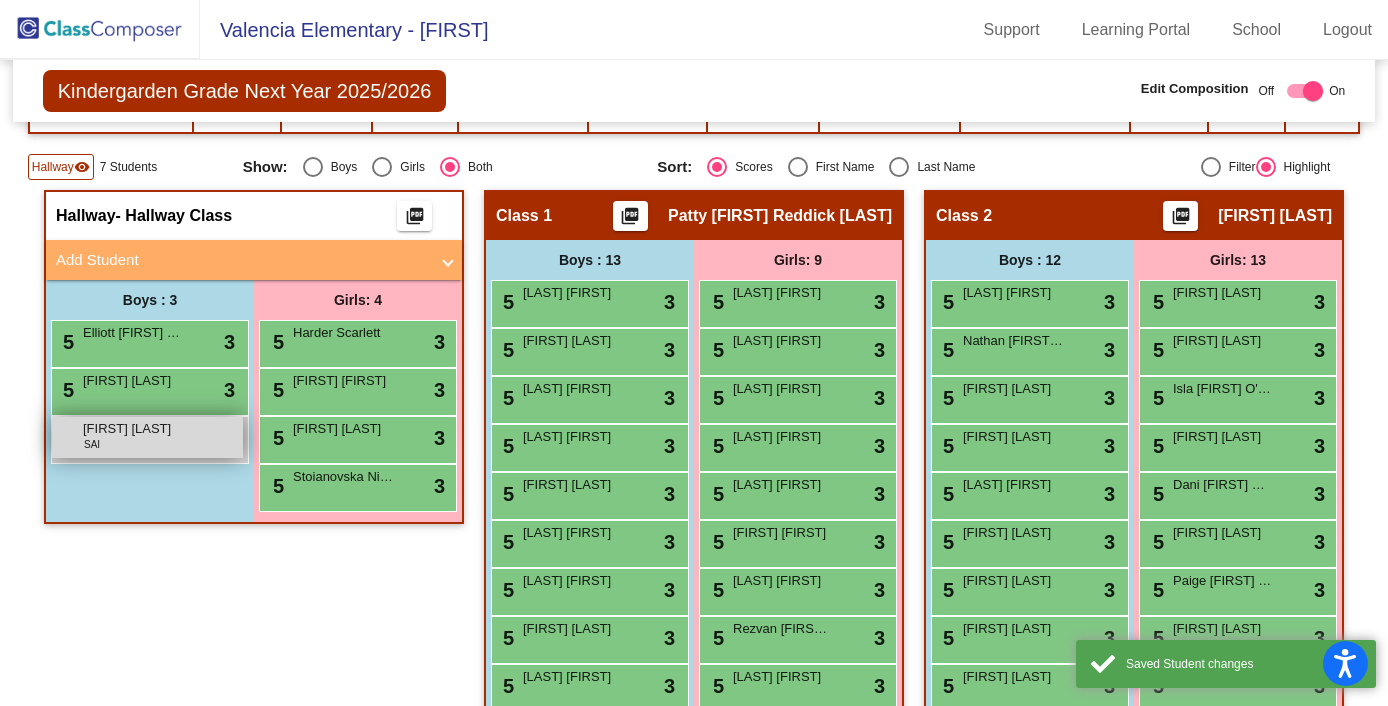 click on "[FIRST] [LAST] SAI lock do_not_disturb_alt" at bounding box center [147, 437] 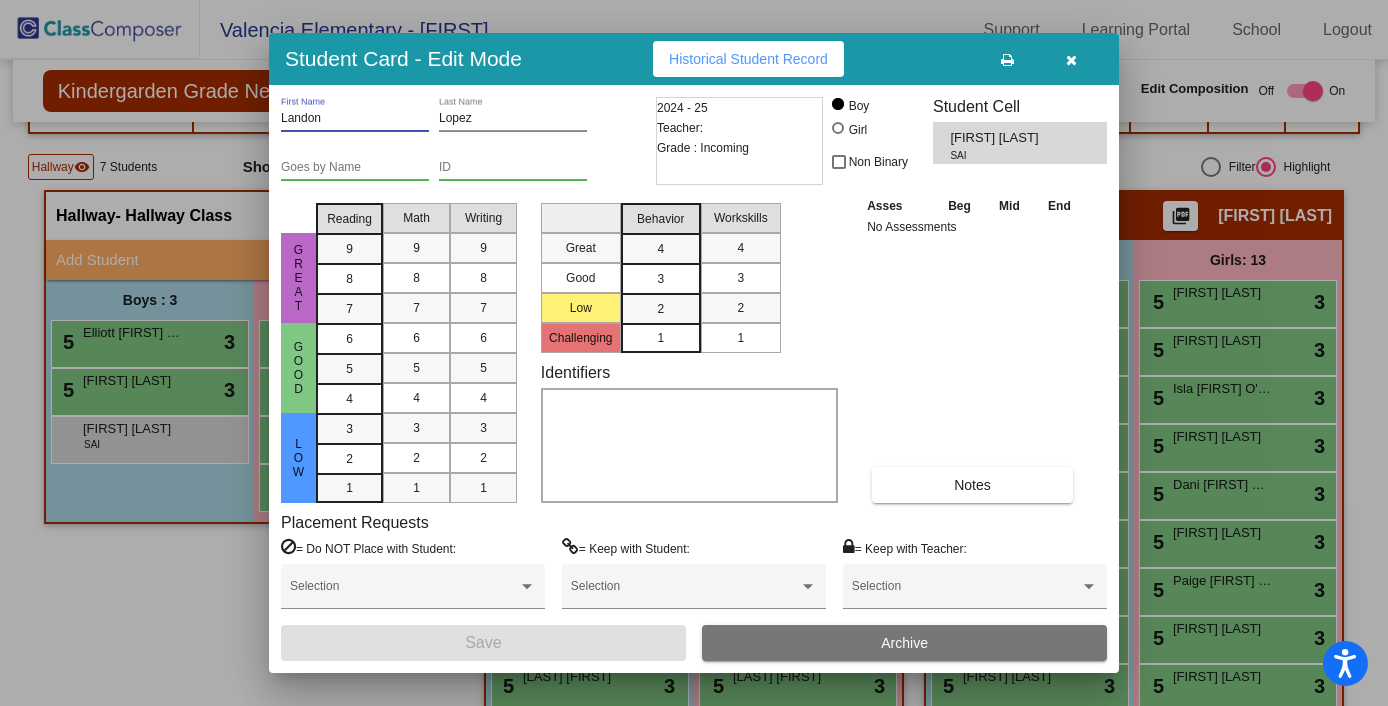 drag, startPoint x: 325, startPoint y: 118, endPoint x: 272, endPoint y: 117, distance: 53.009434 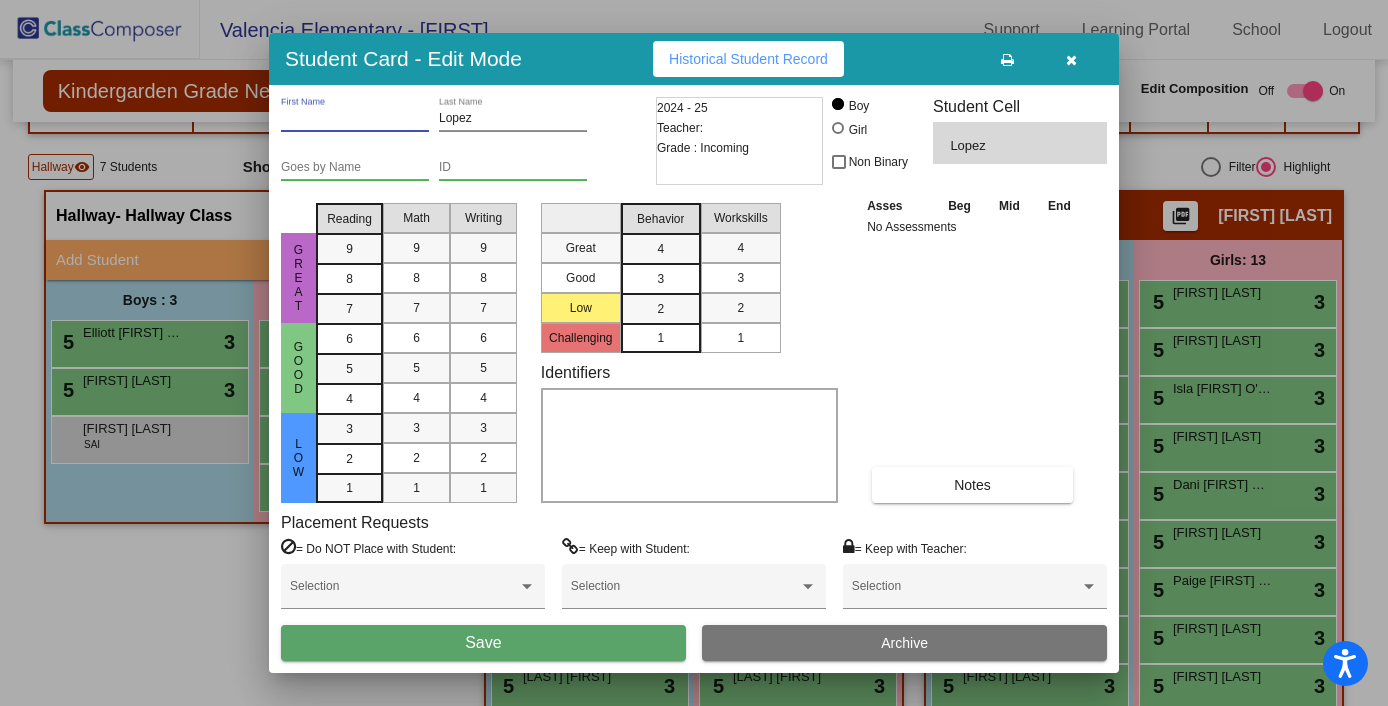 type 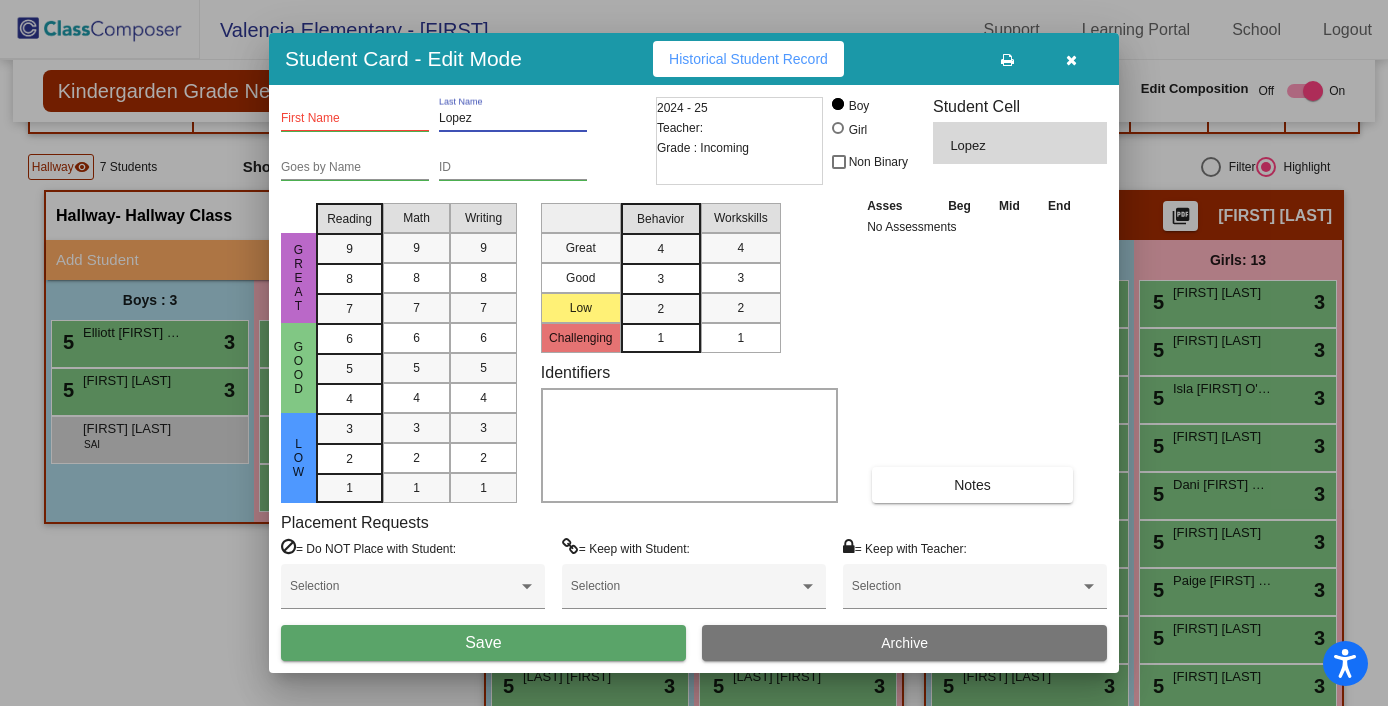 paste on "Landon" 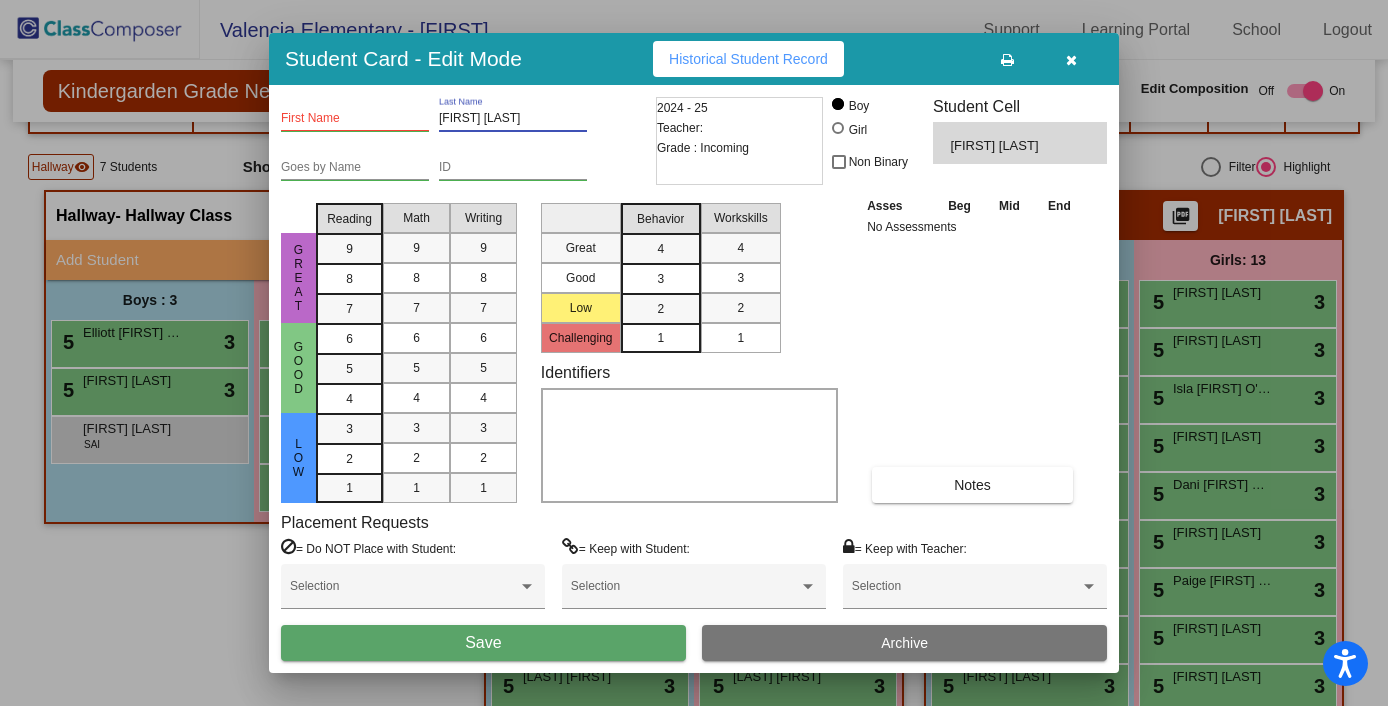 drag, startPoint x: 520, startPoint y: 115, endPoint x: 480, endPoint y: 115, distance: 40 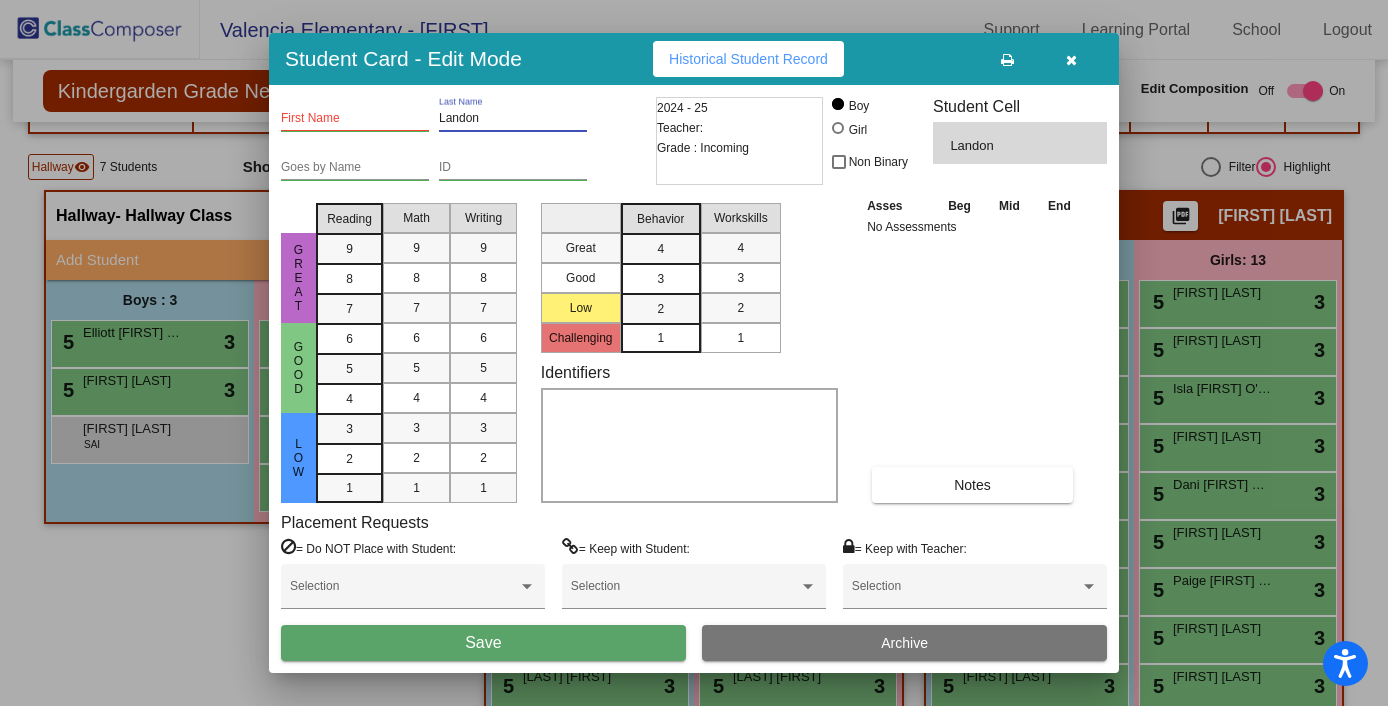 type on "Landon" 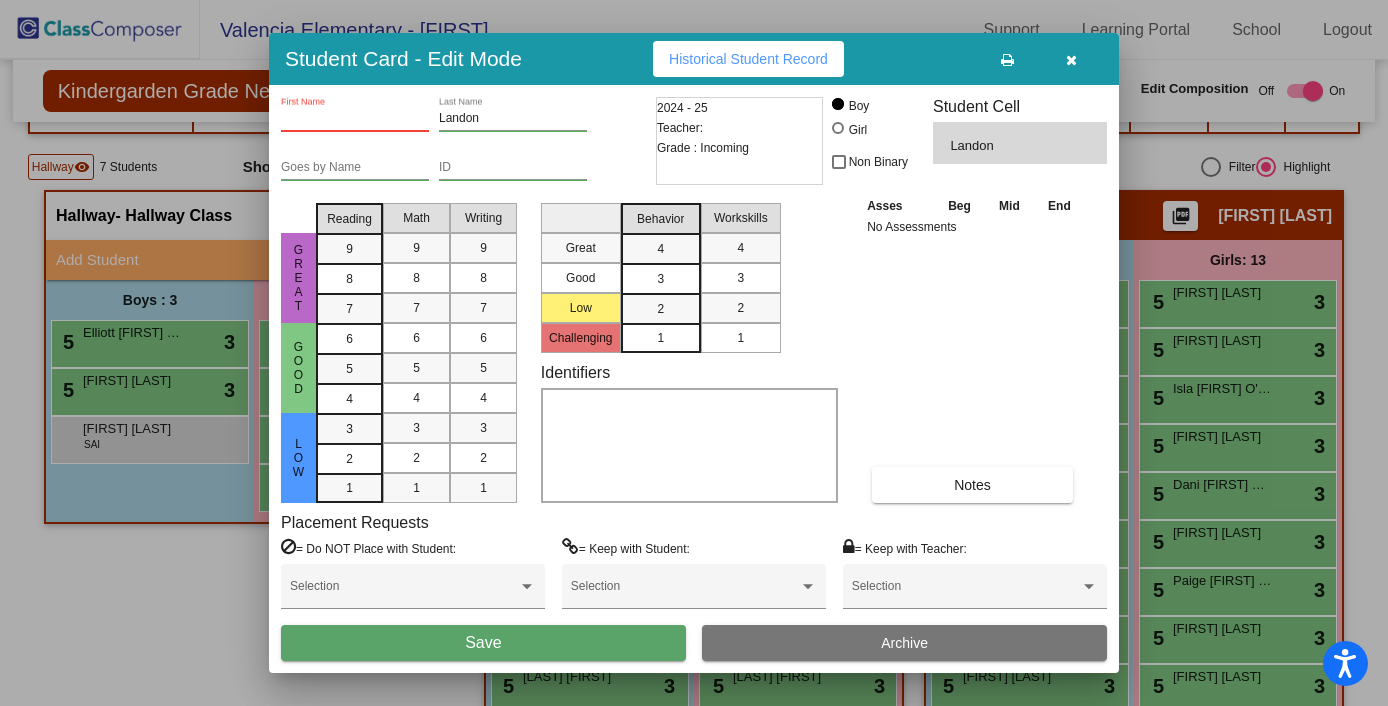 click on "First Name" at bounding box center (355, 119) 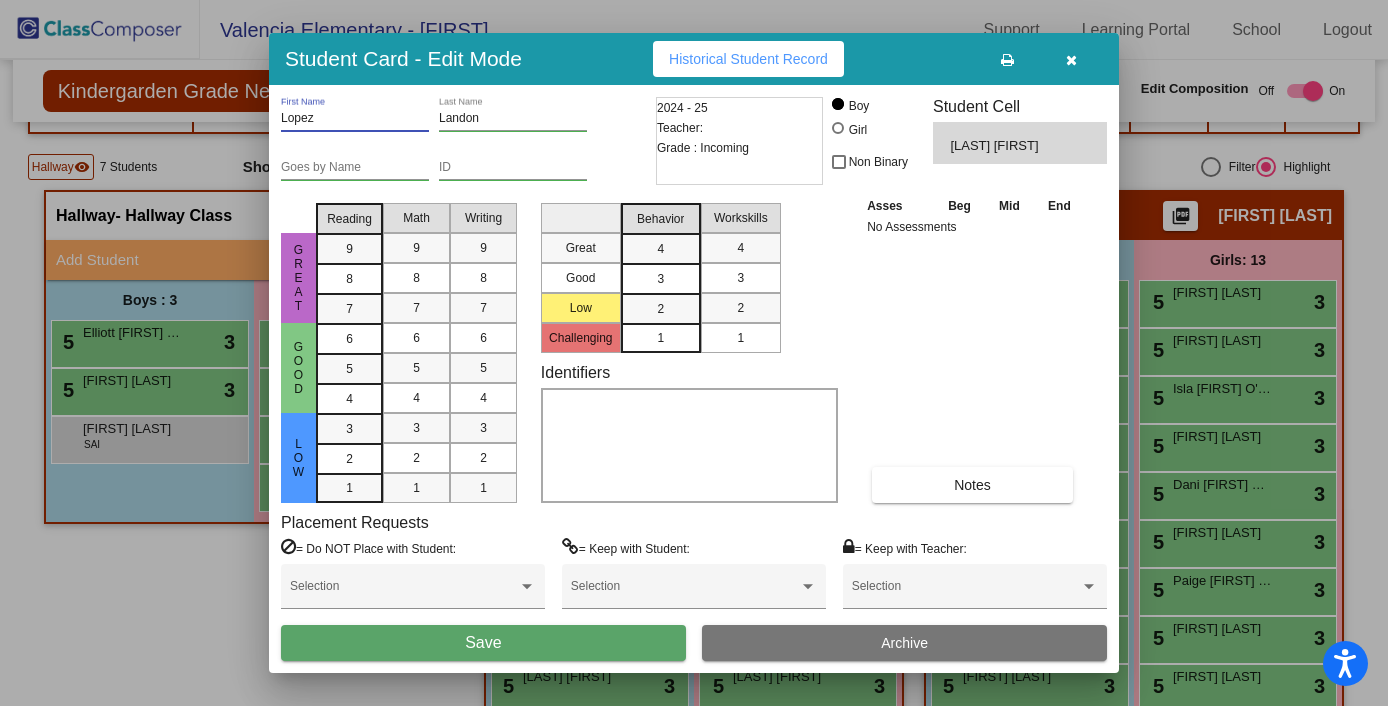 type on "Lopez" 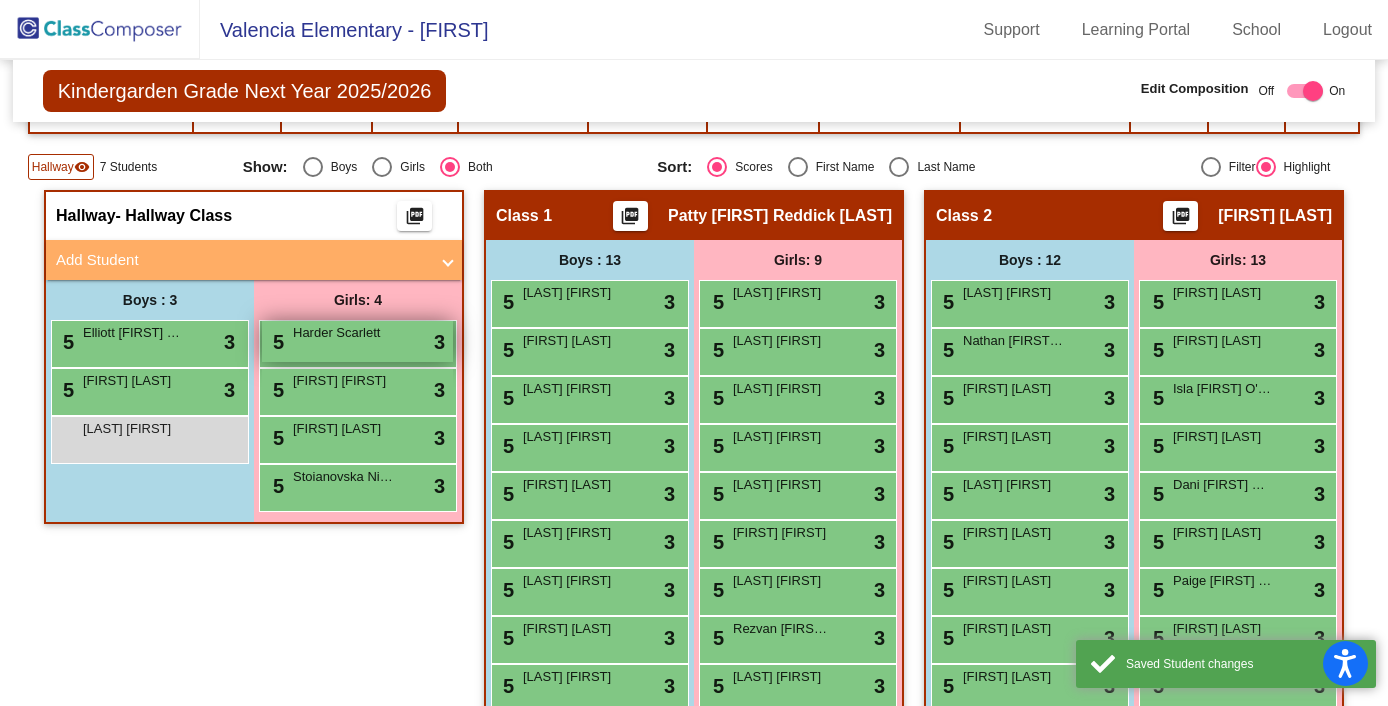 click on "3 [LAST][FIRST] do_not_disturb_alt 3" at bounding box center [357, 341] 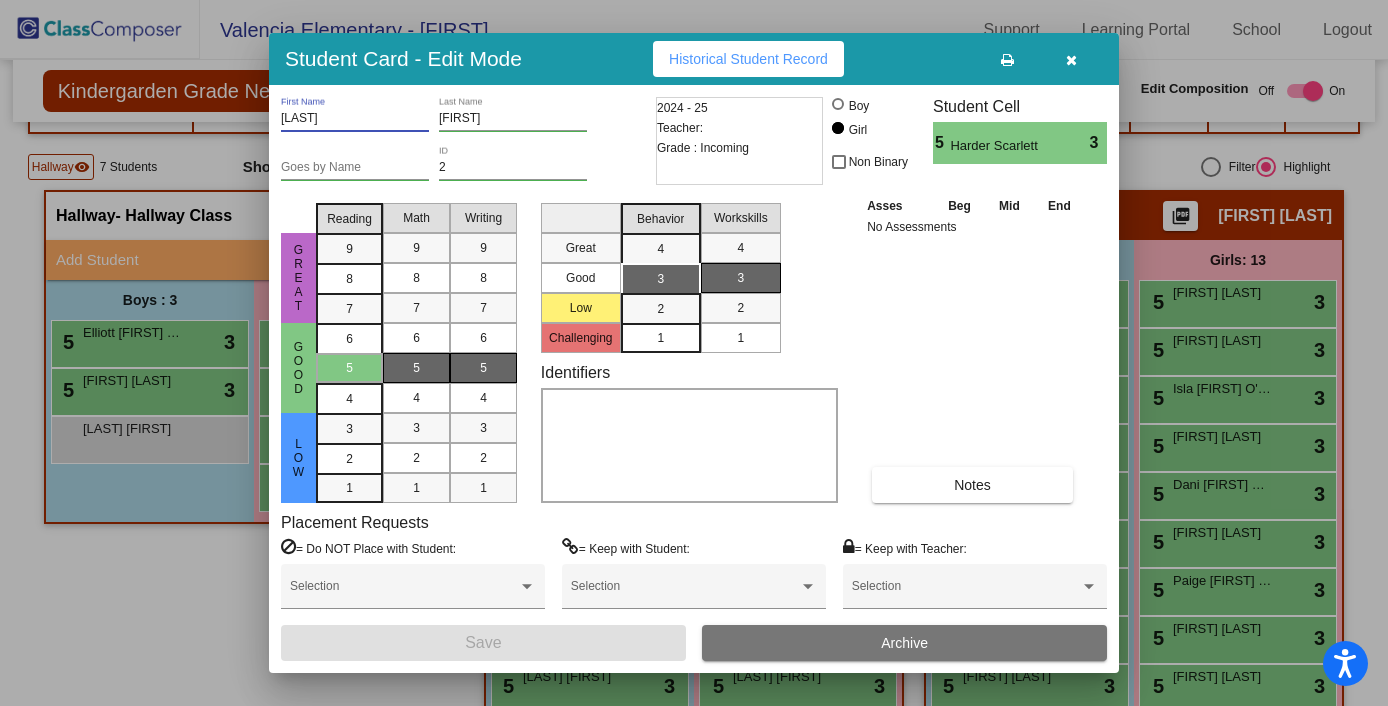drag, startPoint x: 333, startPoint y: 116, endPoint x: 273, endPoint y: 116, distance: 60 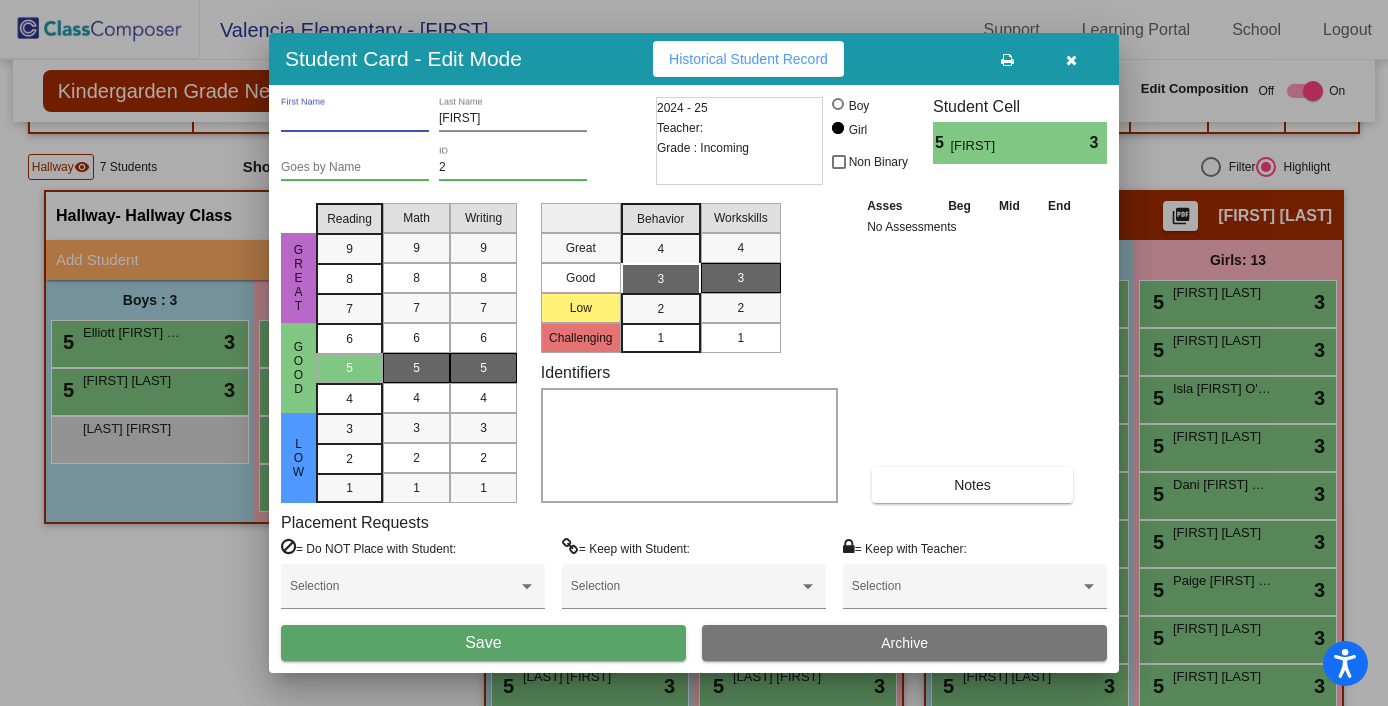 type 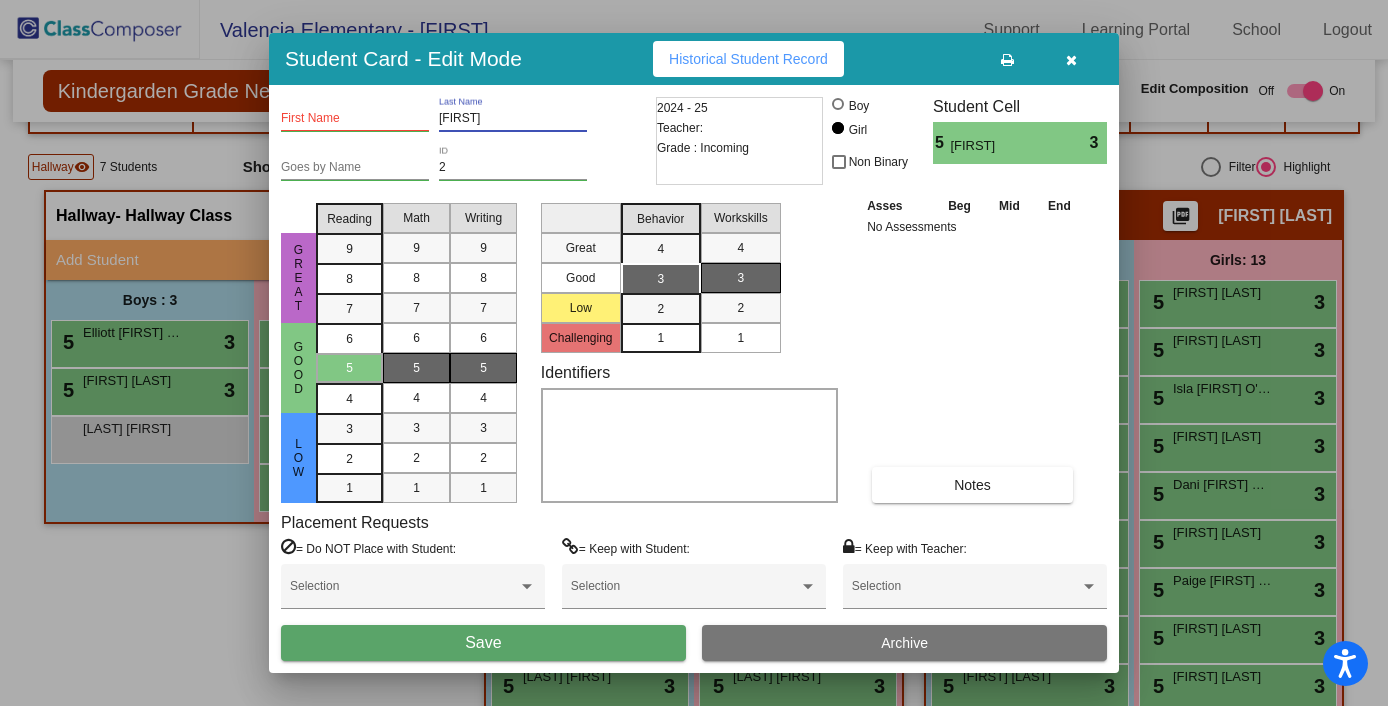 paste on "[LAST]" 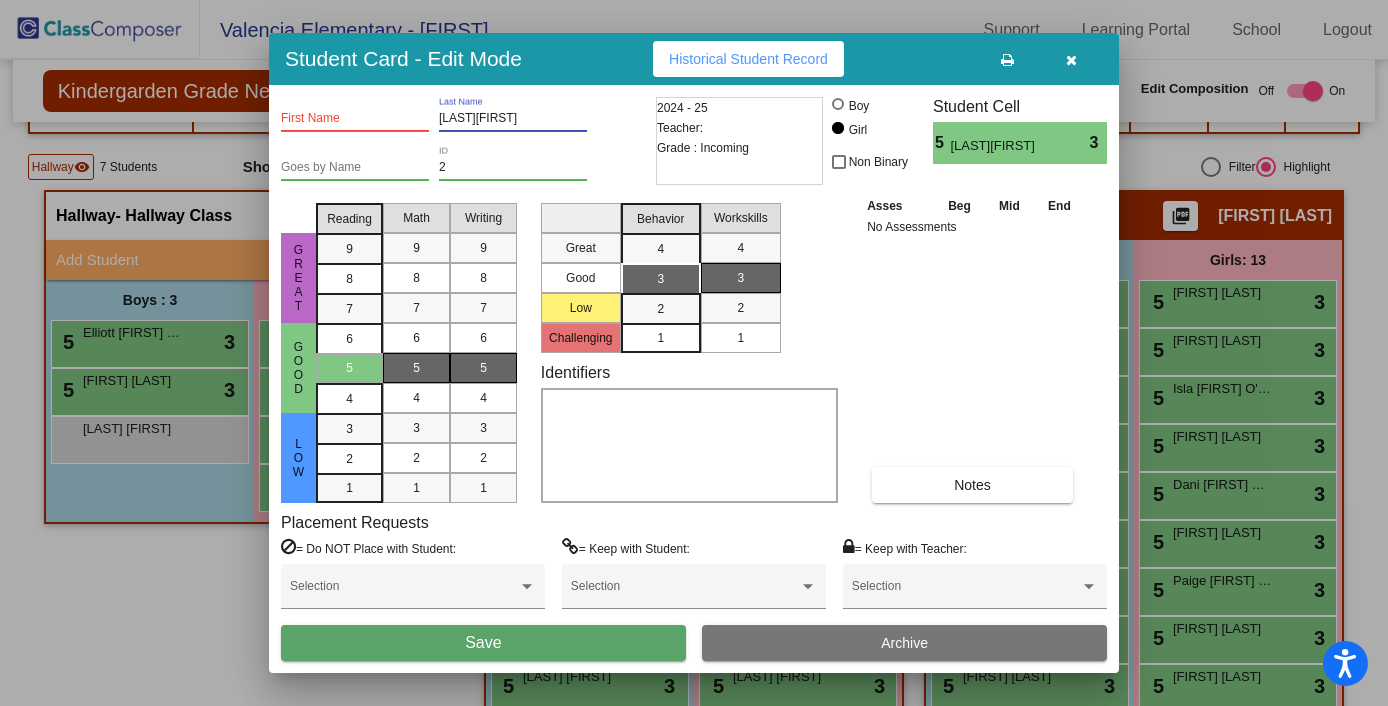 drag, startPoint x: 527, startPoint y: 116, endPoint x: 478, endPoint y: 118, distance: 49.0408 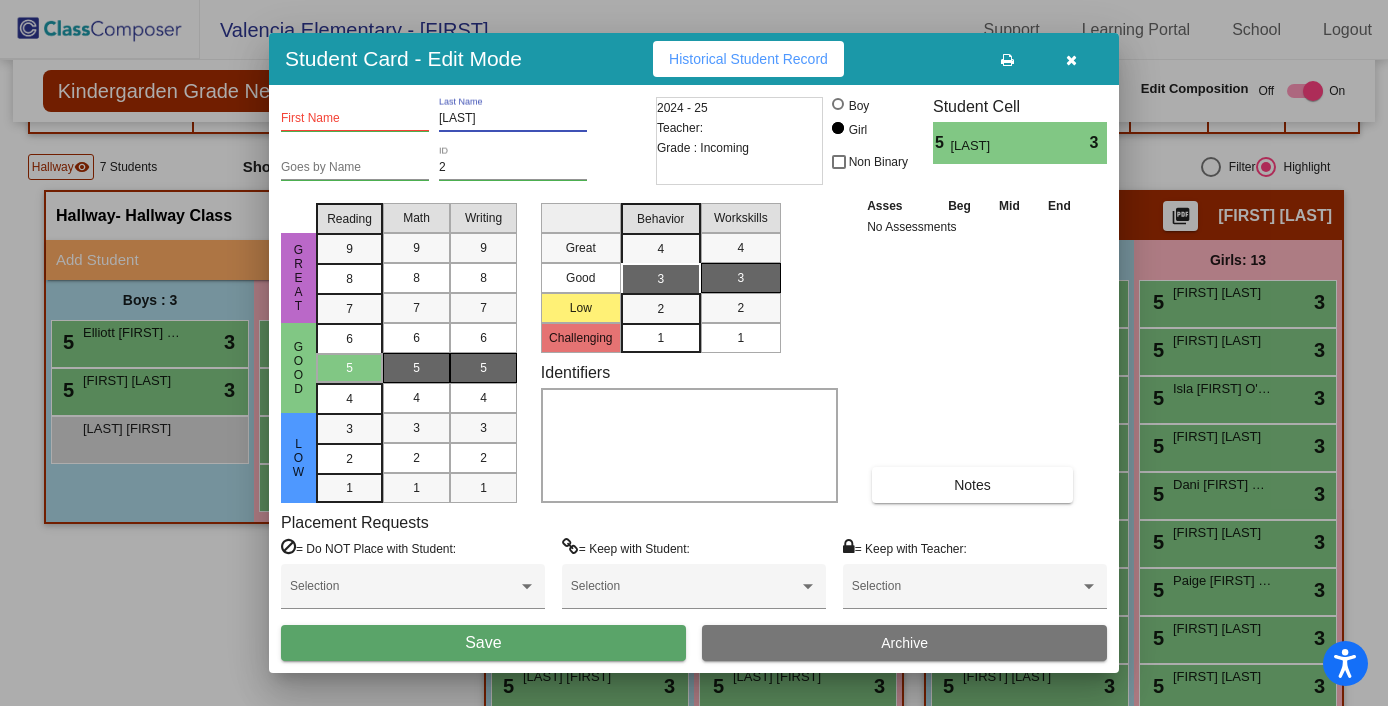 type on "[LAST]" 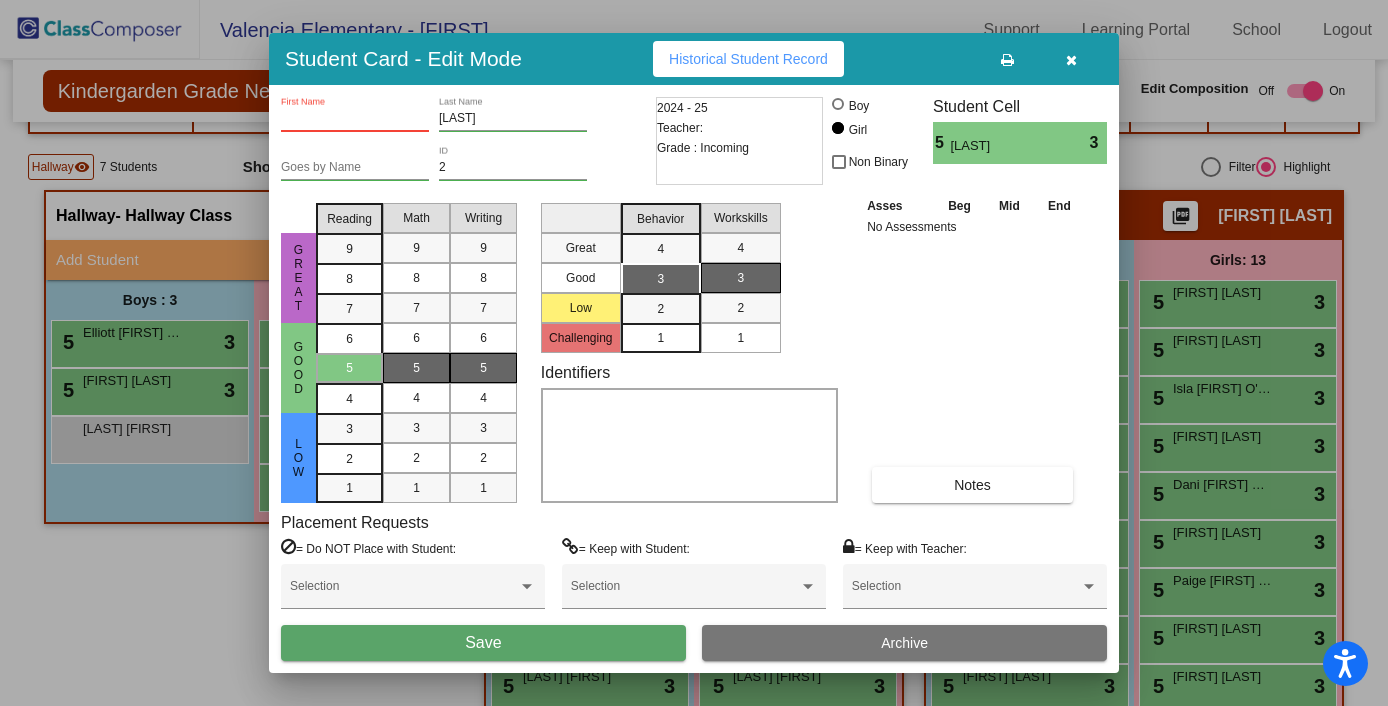 paste on "[FIRST]" 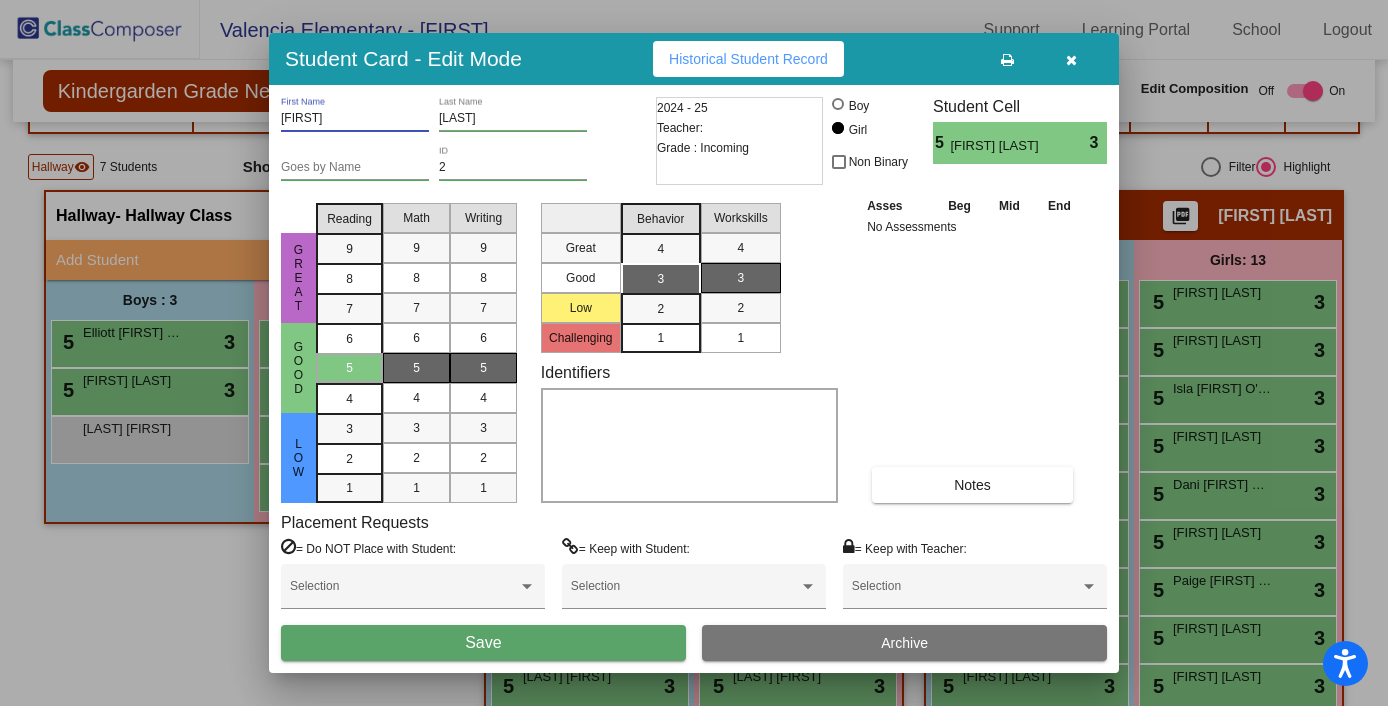 type on "[FIRST]" 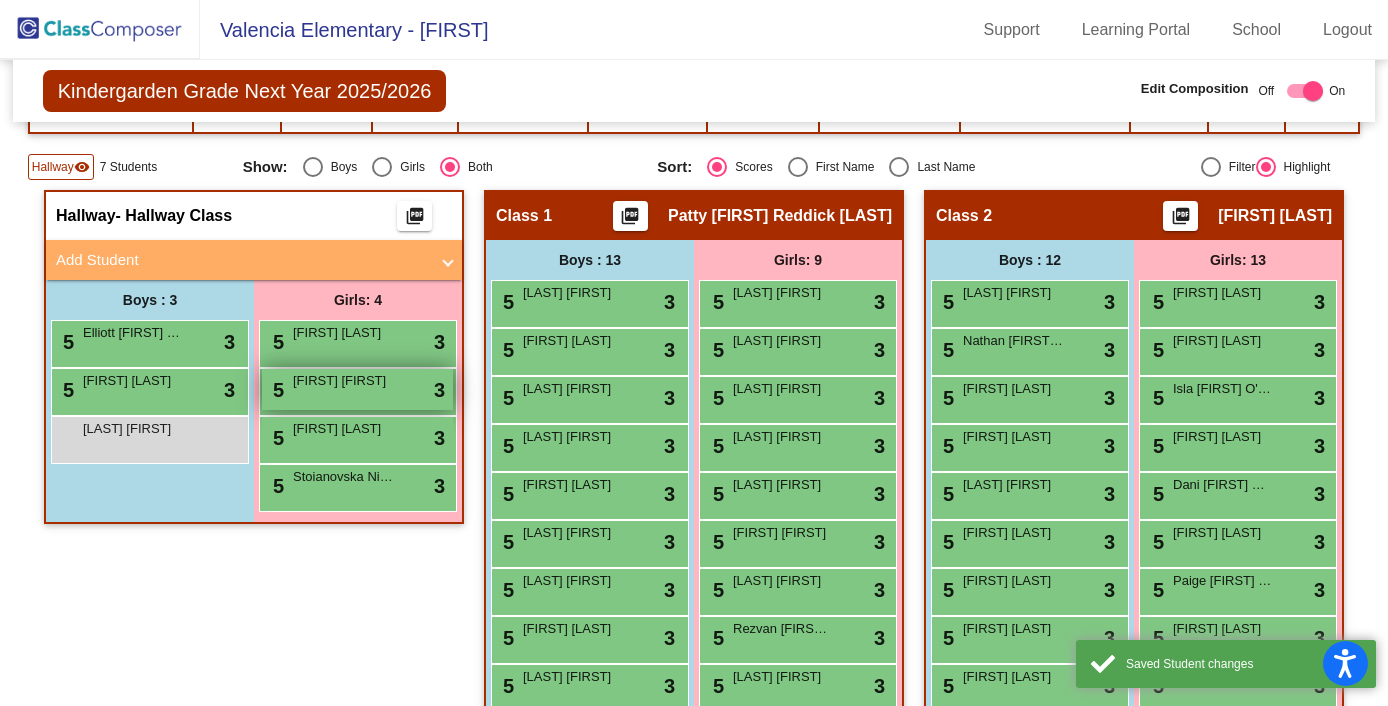 click on "[FIRST] [FIRST]" at bounding box center (343, 381) 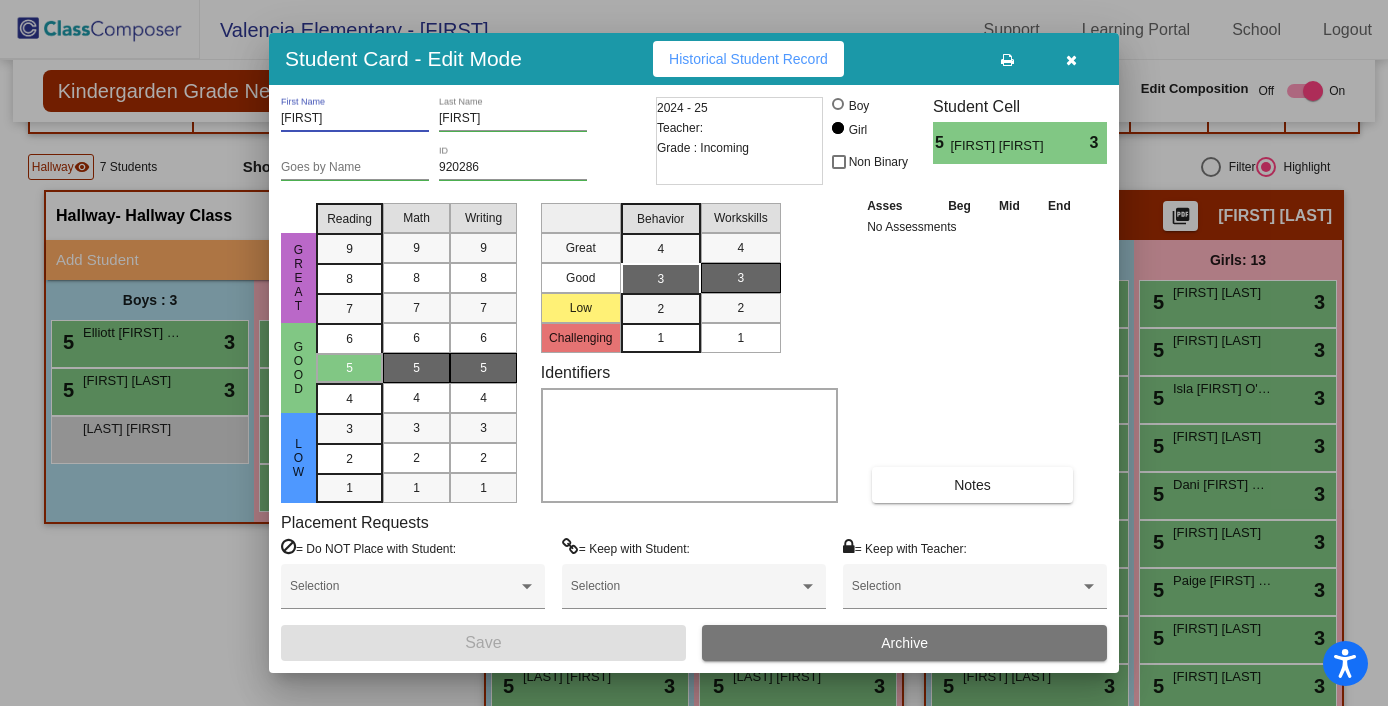 drag, startPoint x: 336, startPoint y: 119, endPoint x: 278, endPoint y: 119, distance: 58 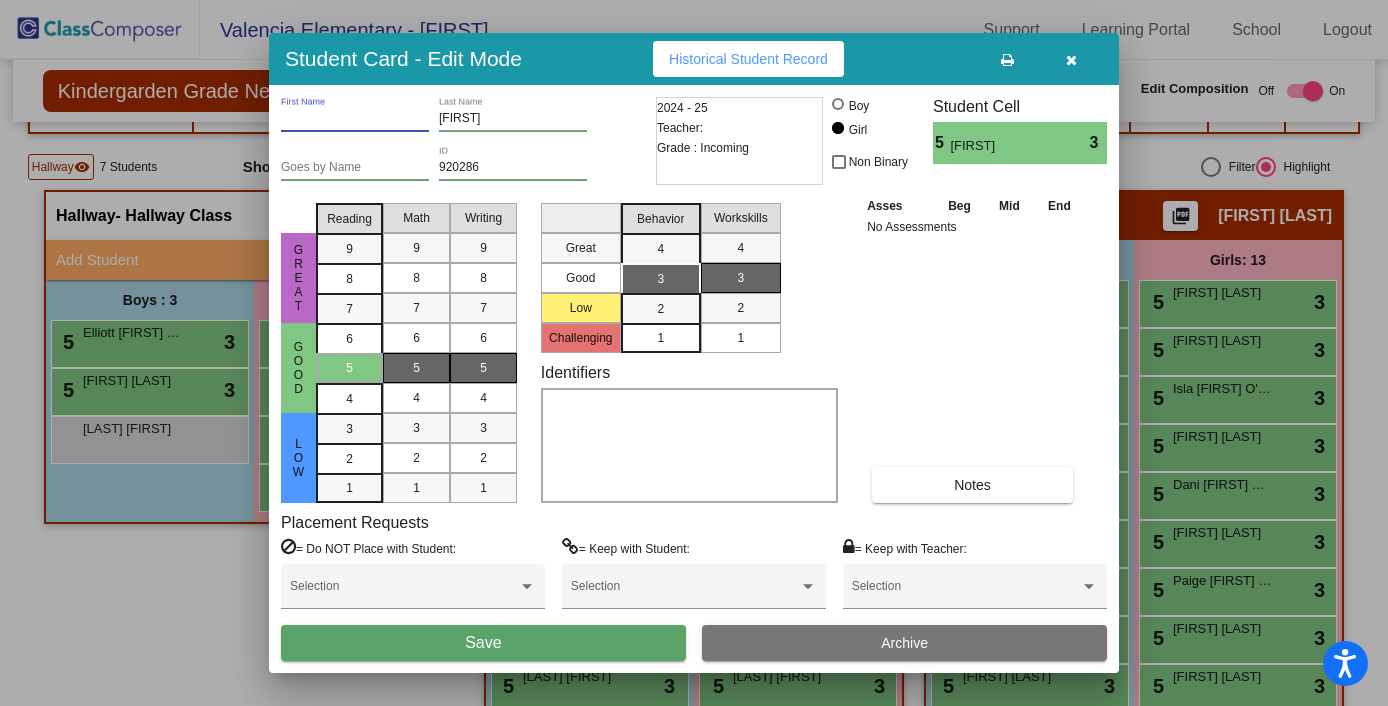 type 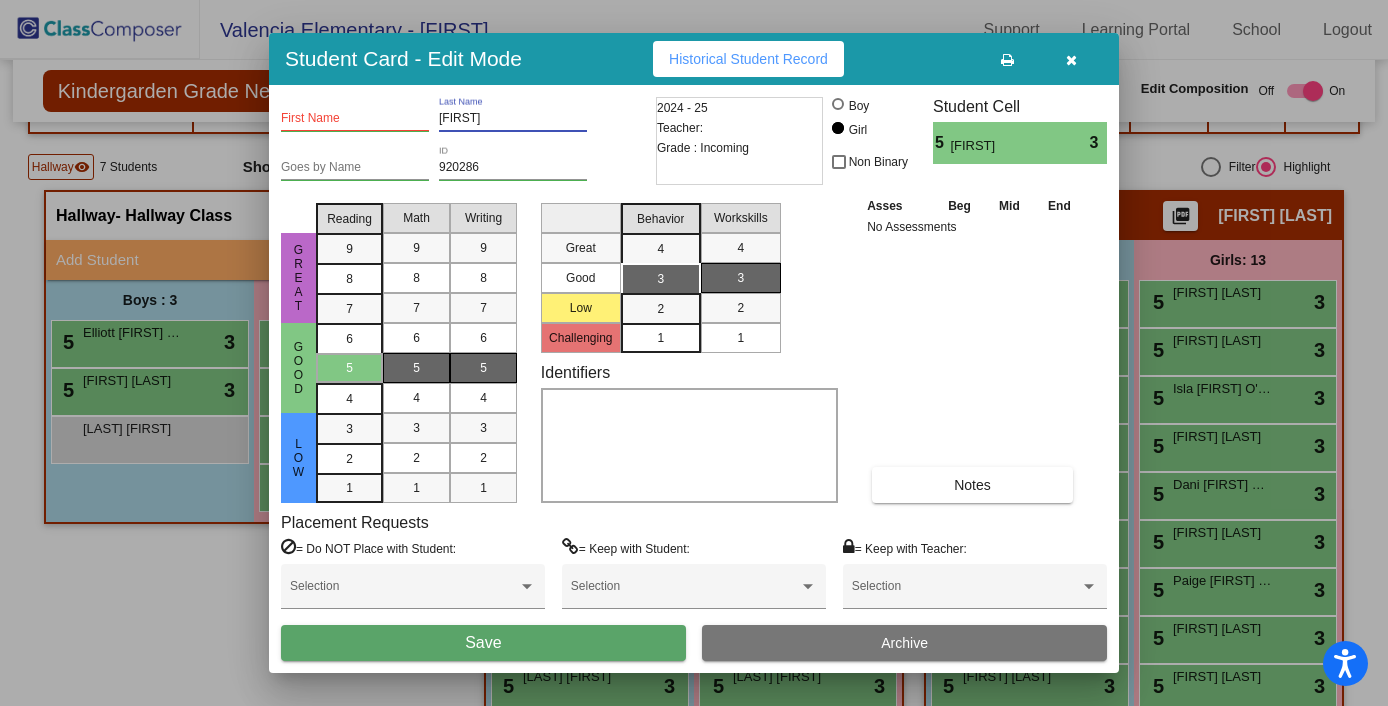 click on "[FIRST]" at bounding box center [513, 119] 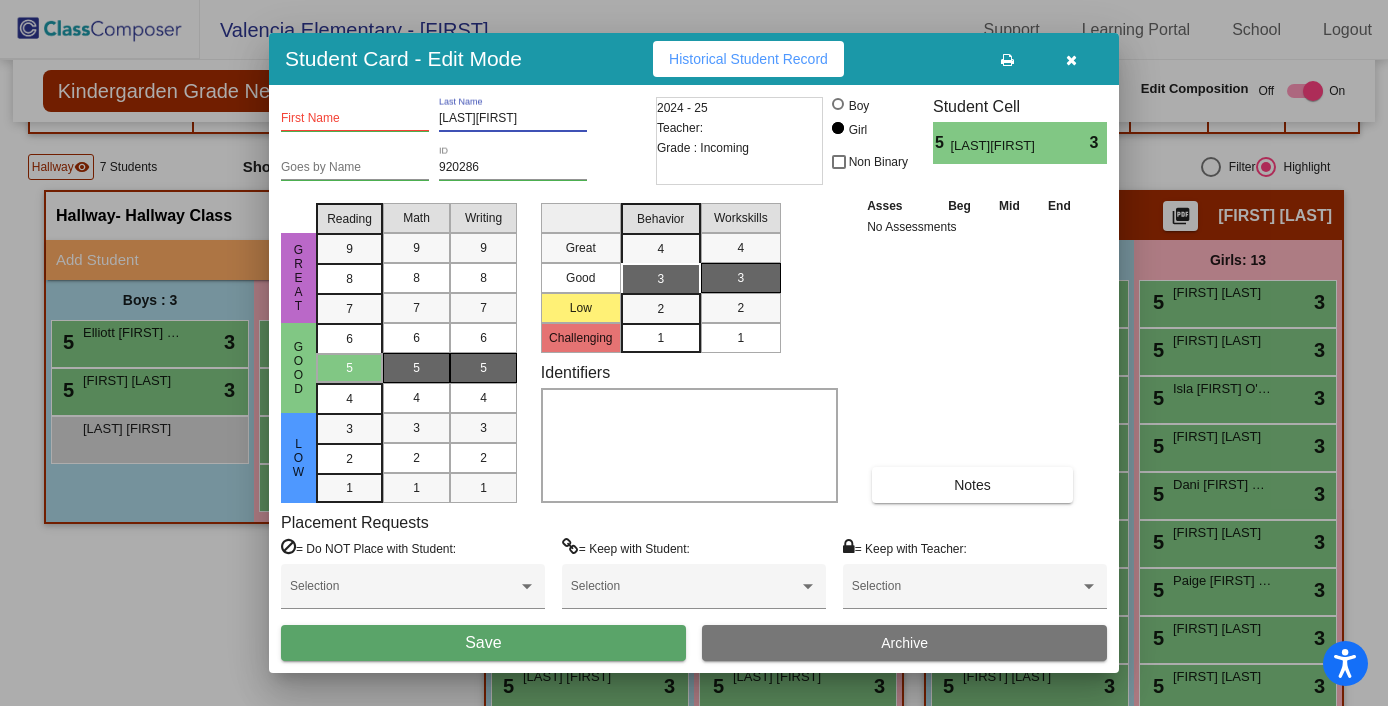 drag, startPoint x: 545, startPoint y: 117, endPoint x: 486, endPoint y: 118, distance: 59.008472 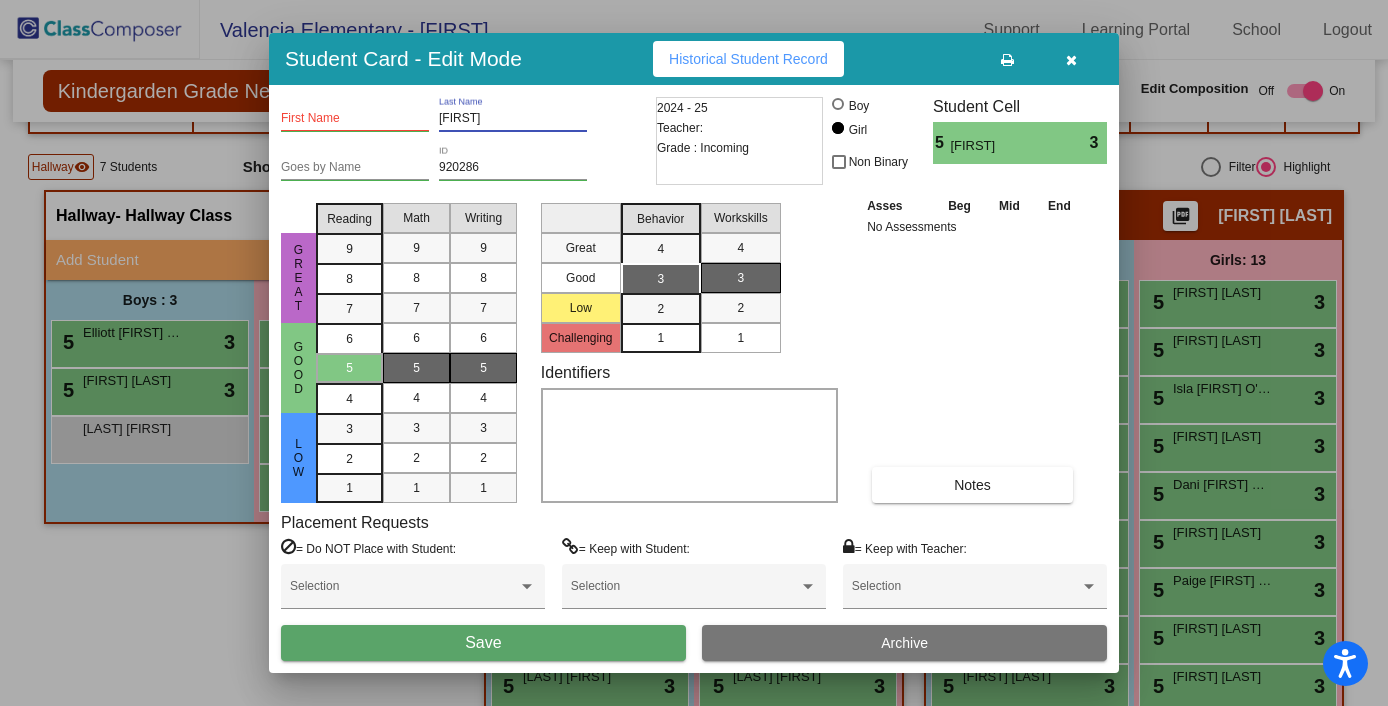 type on "[FIRST]" 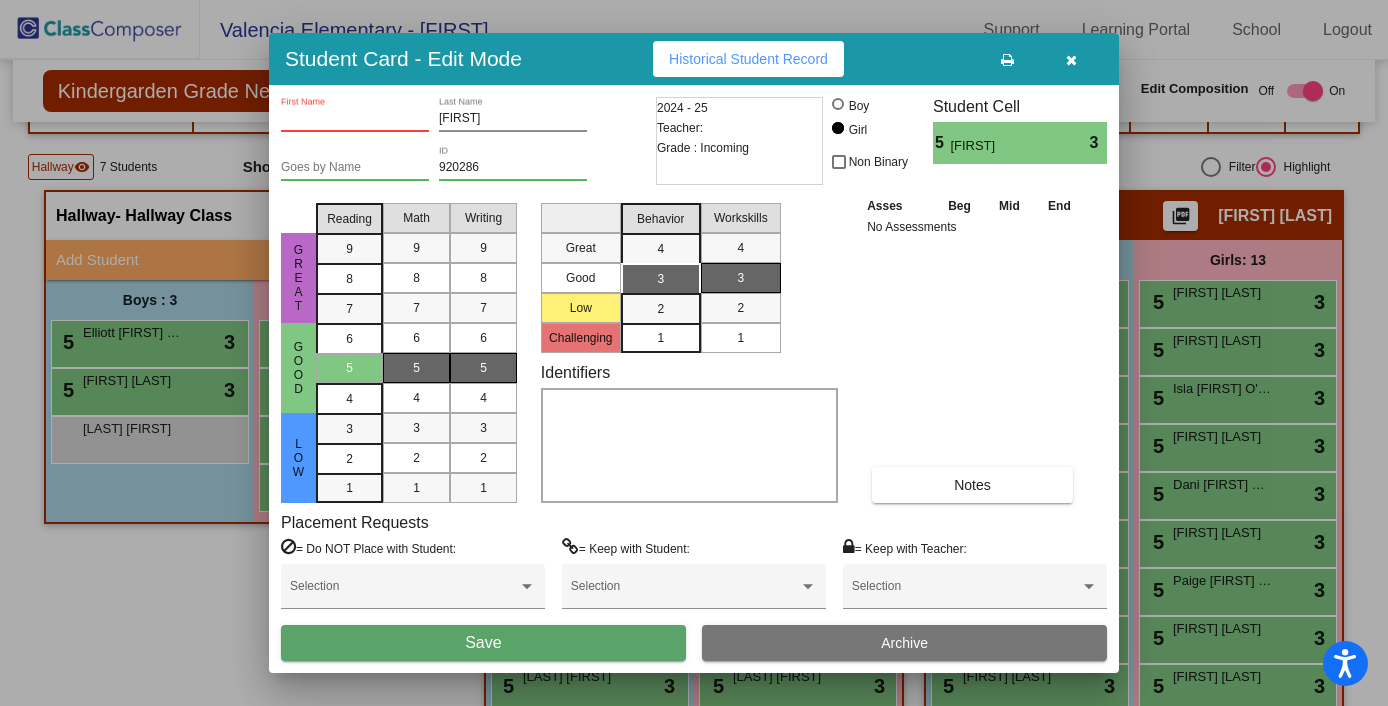 paste on "[FIRST]" 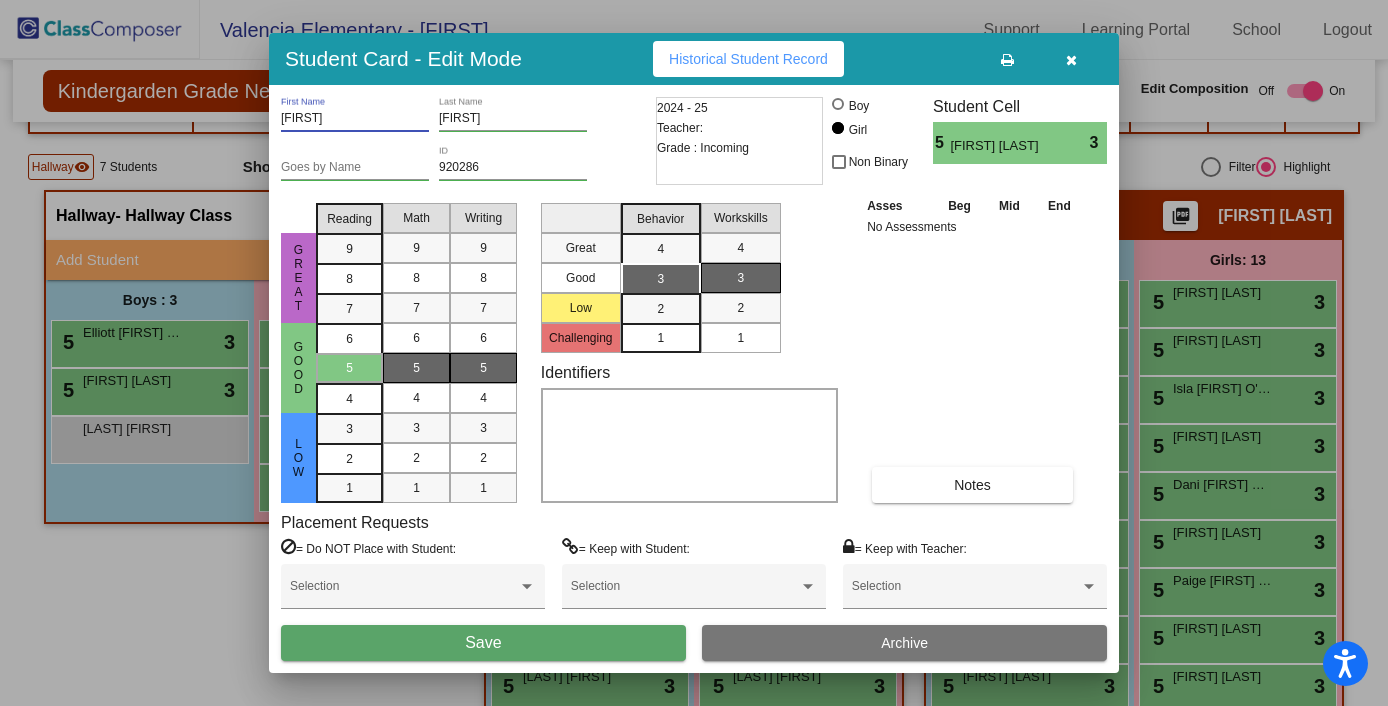 type on "[FIRST]" 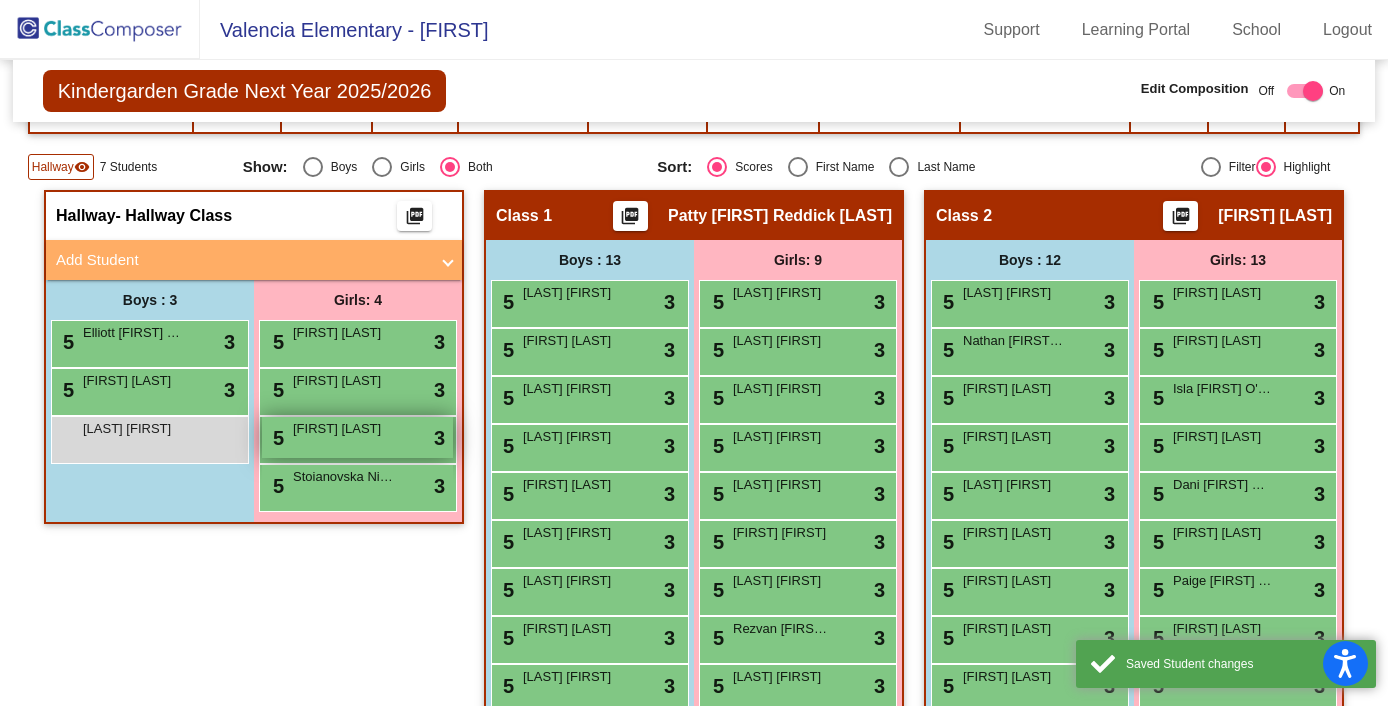 click on "[FIRST] [LAST]" at bounding box center (343, 429) 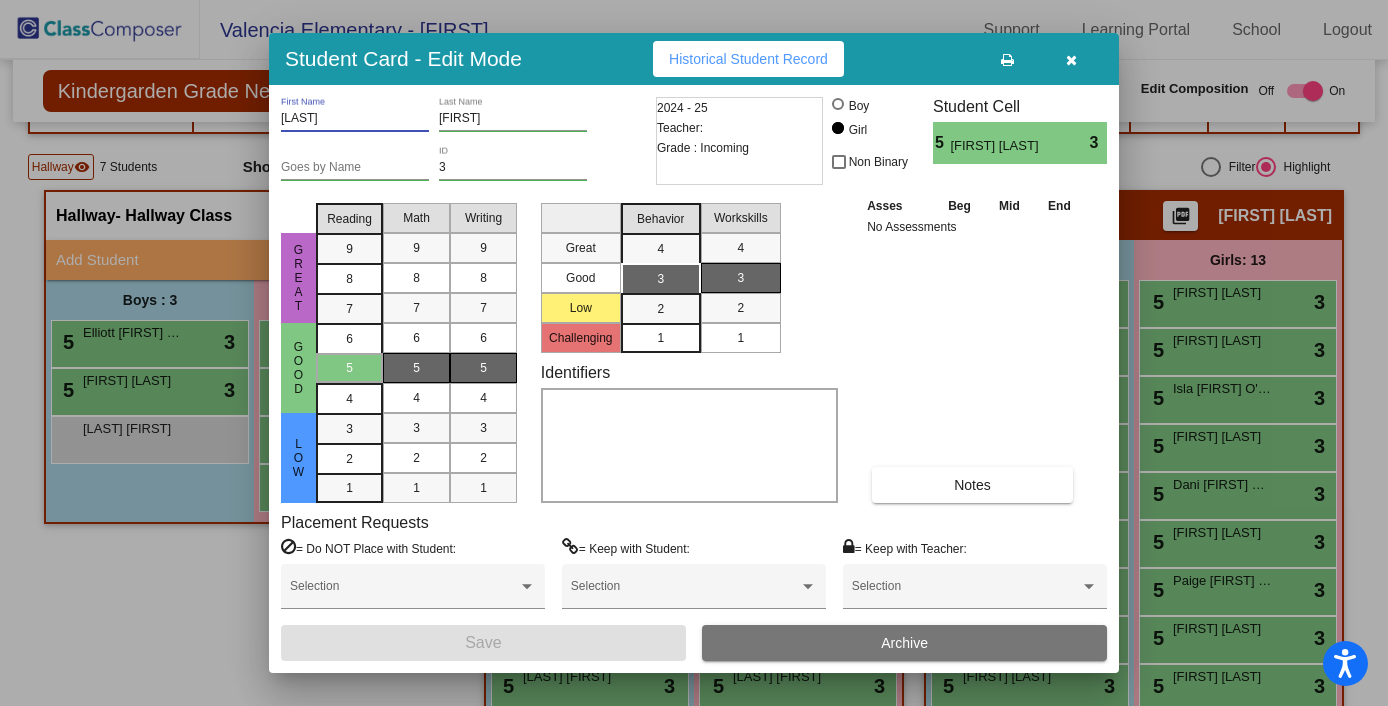 drag, startPoint x: 313, startPoint y: 117, endPoint x: 250, endPoint y: 115, distance: 63.03174 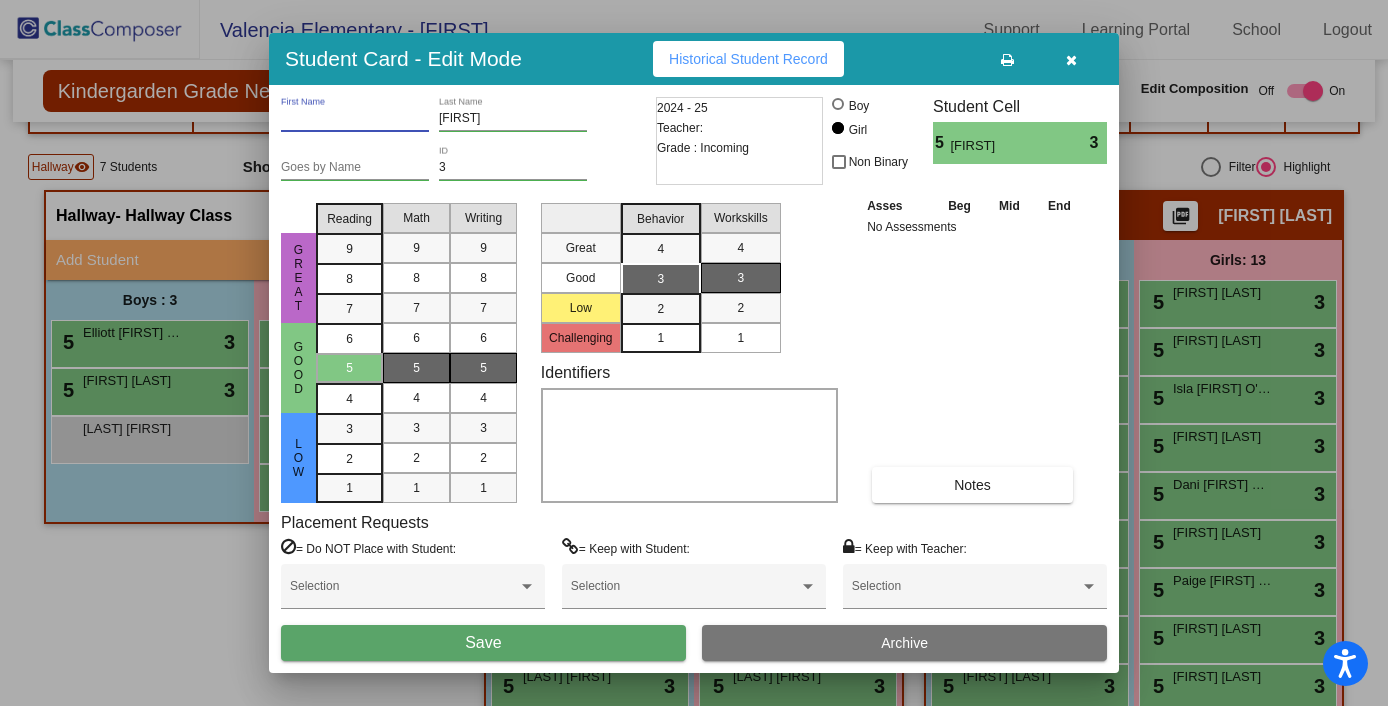 type 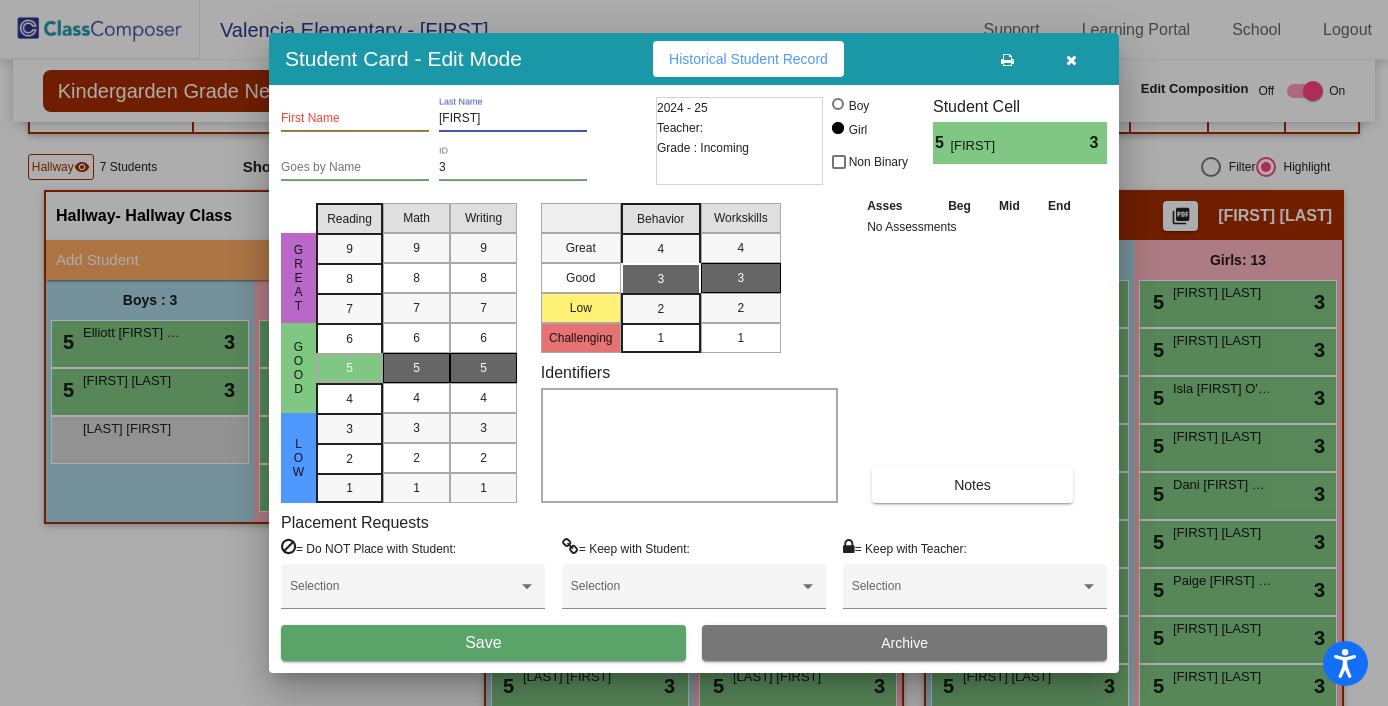 paste on "[LAST]" 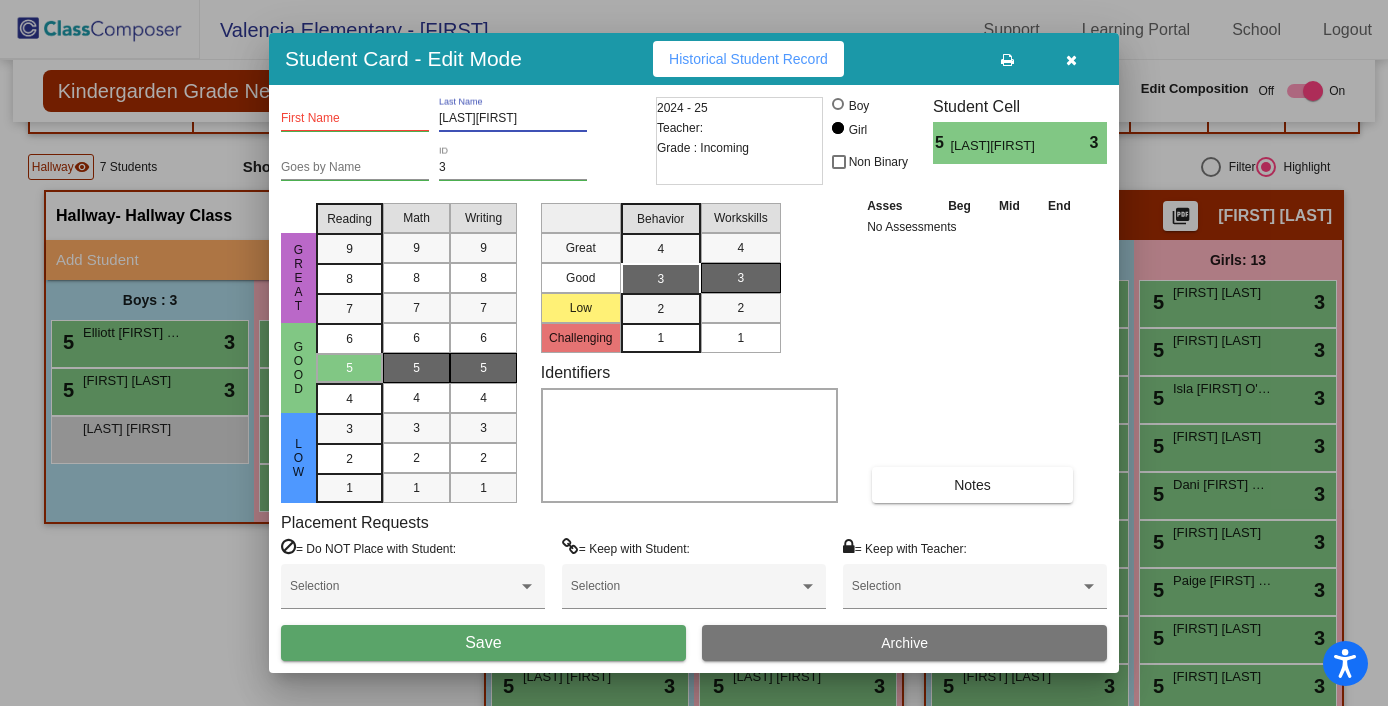 drag, startPoint x: 549, startPoint y: 124, endPoint x: 470, endPoint y: 124, distance: 79 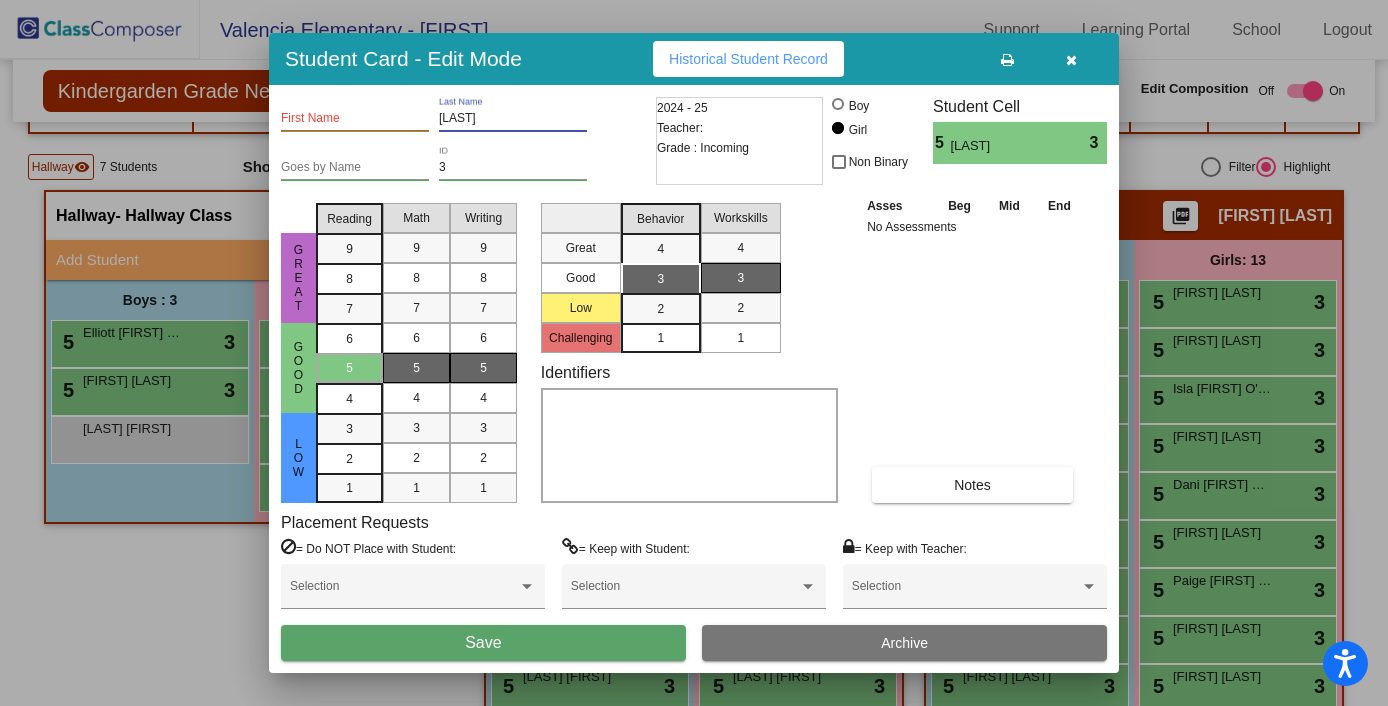 type on "[LAST]" 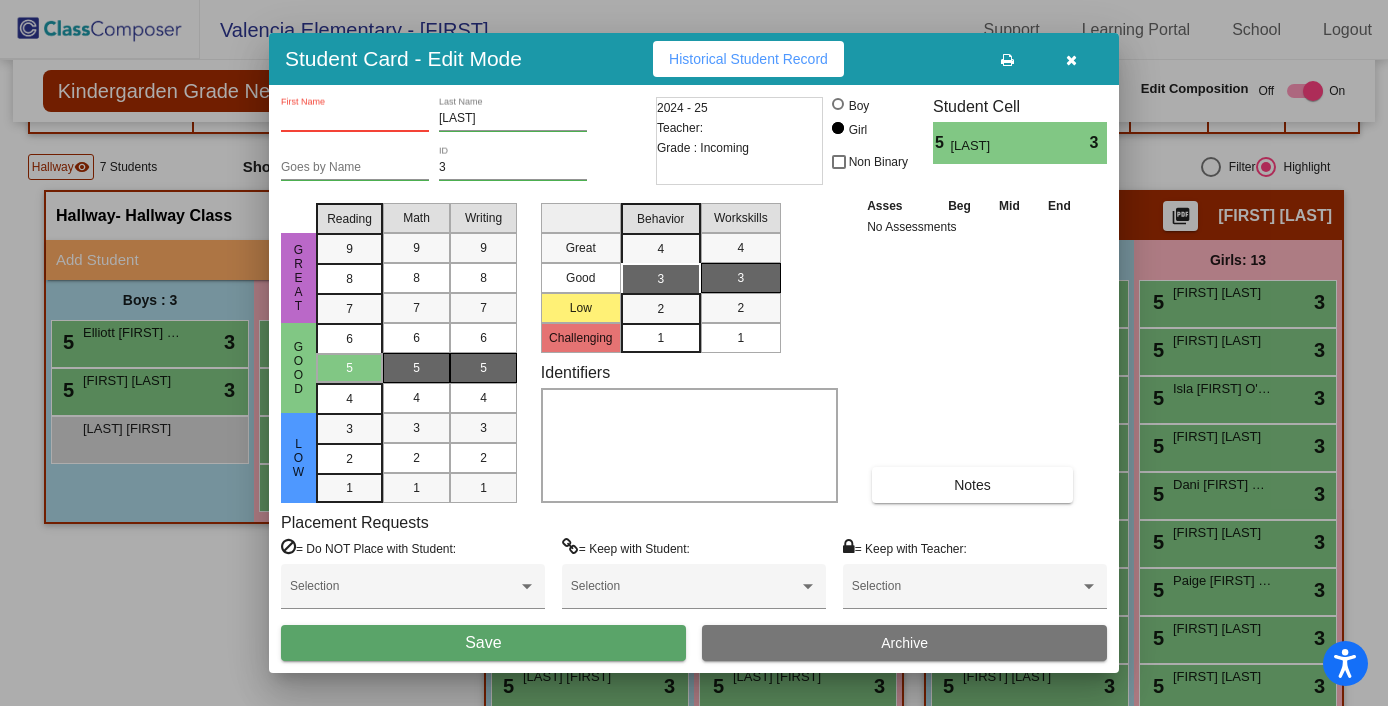 paste on "[FIRST]" 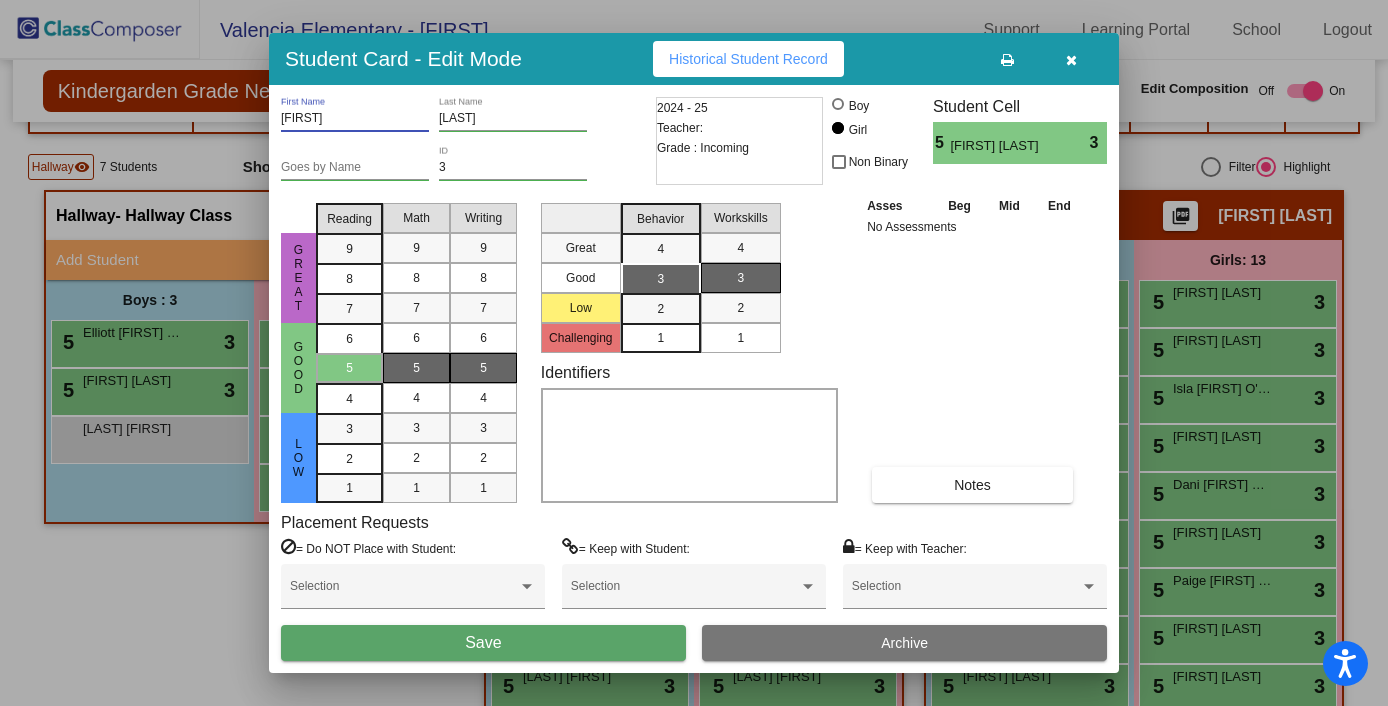 type on "[FIRST]" 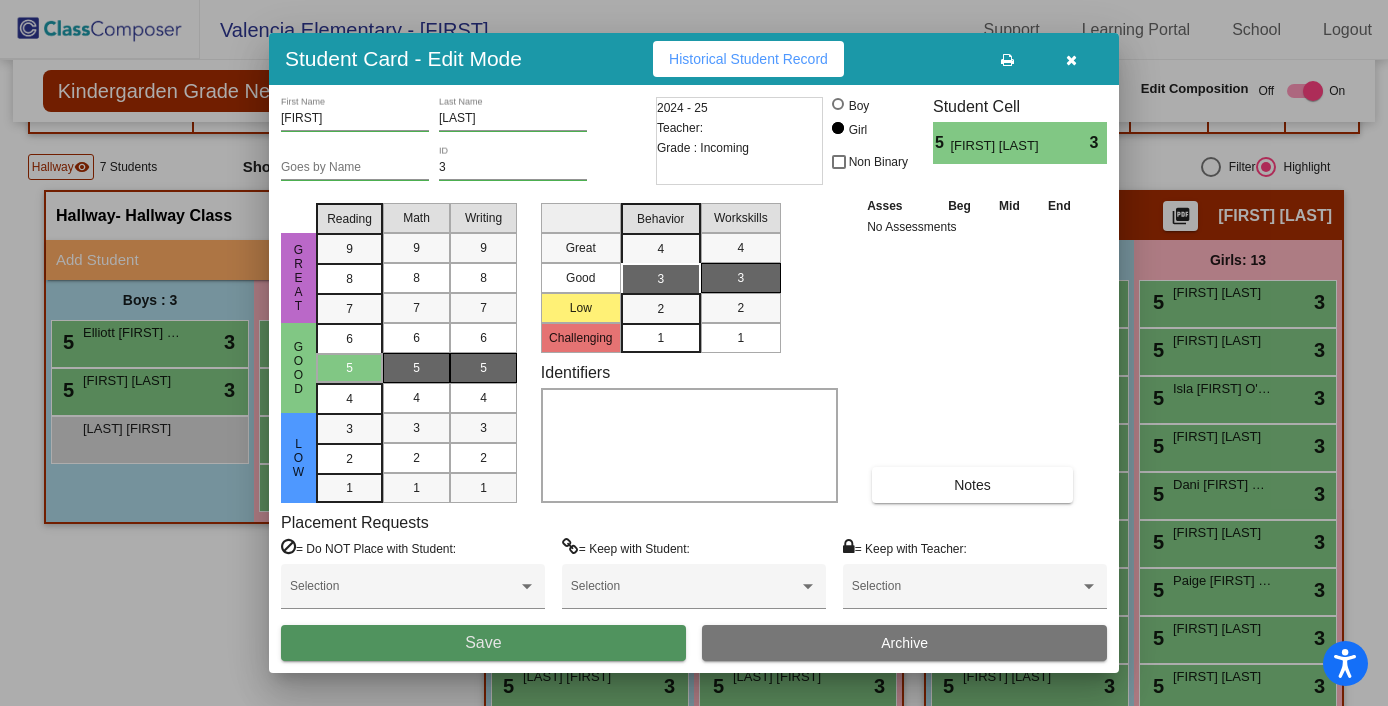 click on "Save" at bounding box center (483, 643) 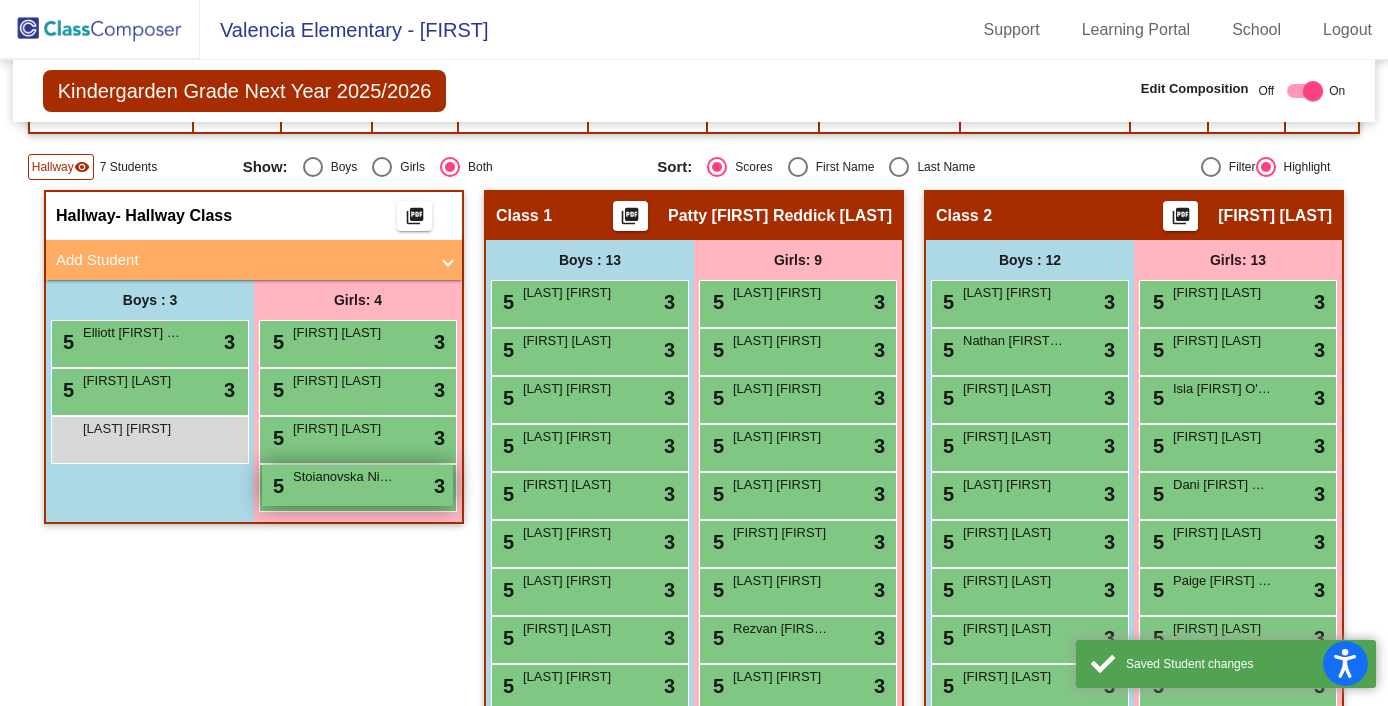 click on "Stoianovska Nicole" at bounding box center [343, 477] 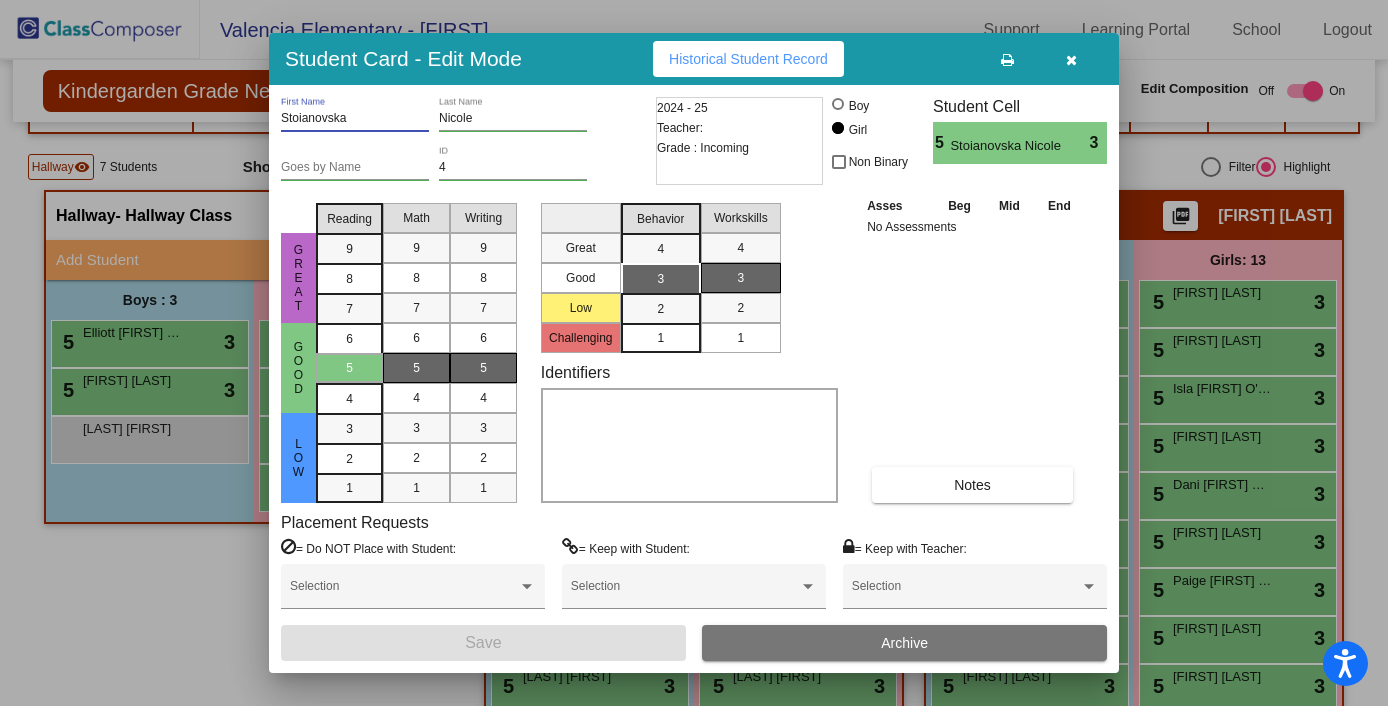 drag, startPoint x: 366, startPoint y: 115, endPoint x: 261, endPoint y: 109, distance: 105.17129 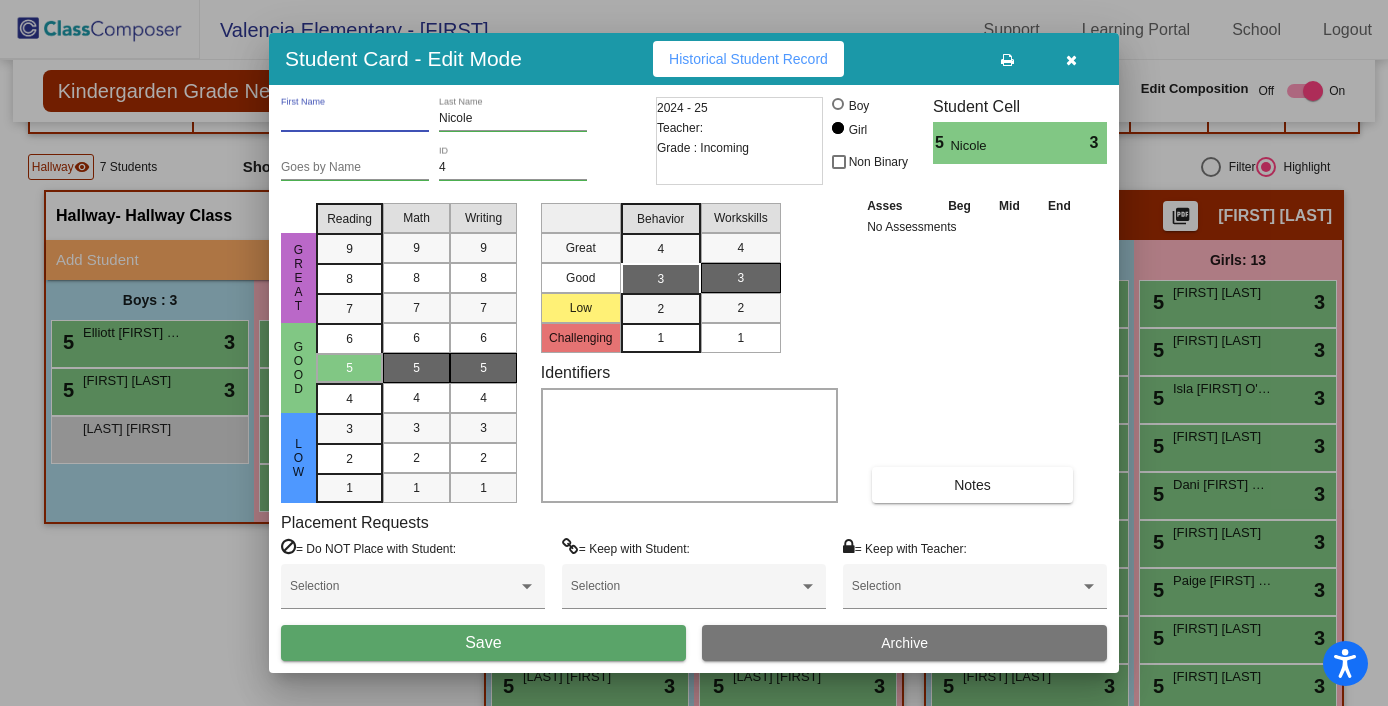 type 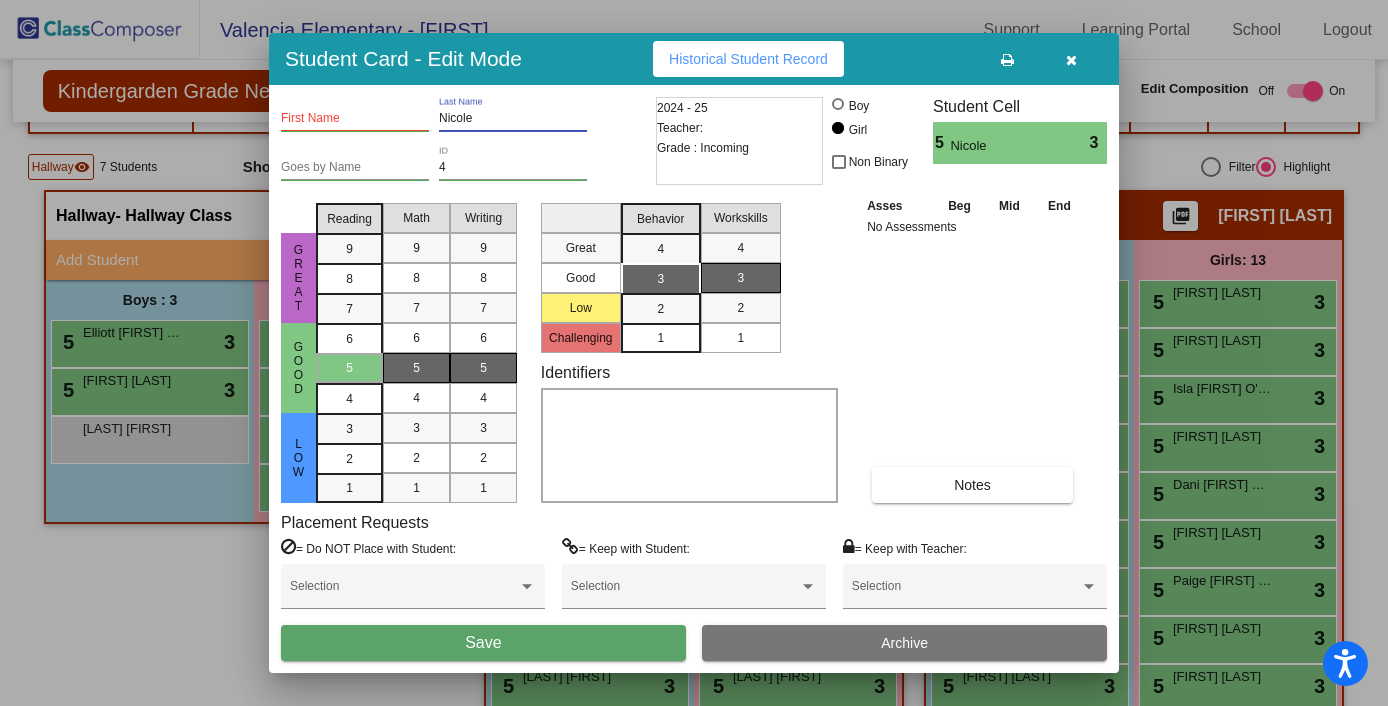 click on "Nicole" at bounding box center (513, 119) 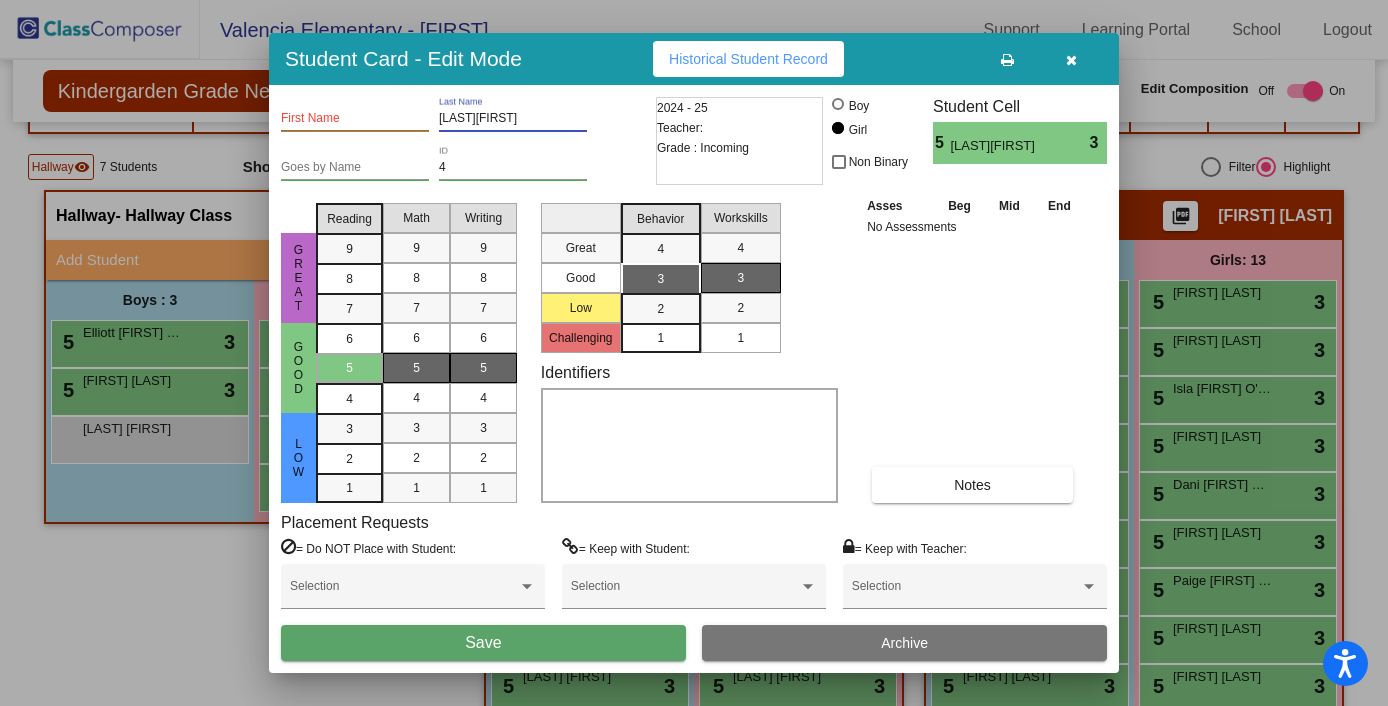 drag, startPoint x: 544, startPoint y: 116, endPoint x: 508, endPoint y: 116, distance: 36 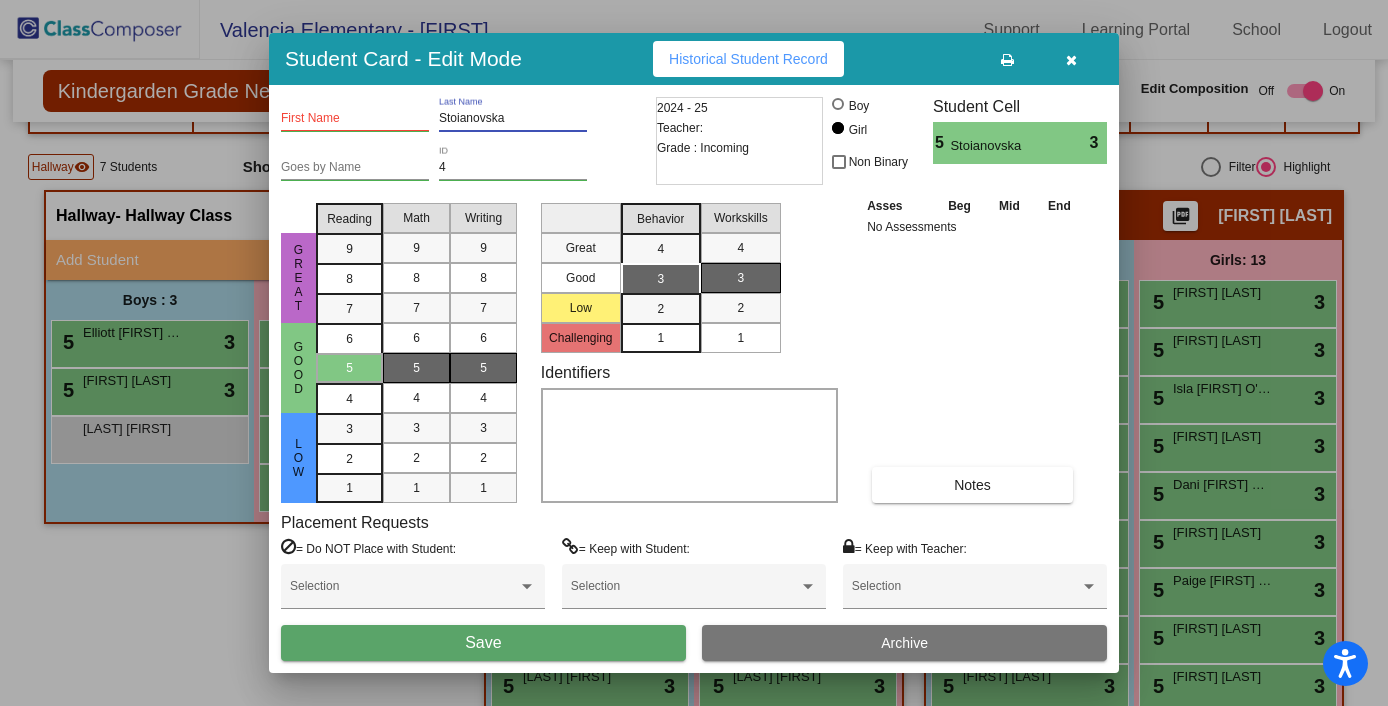 type on "Stoianovska" 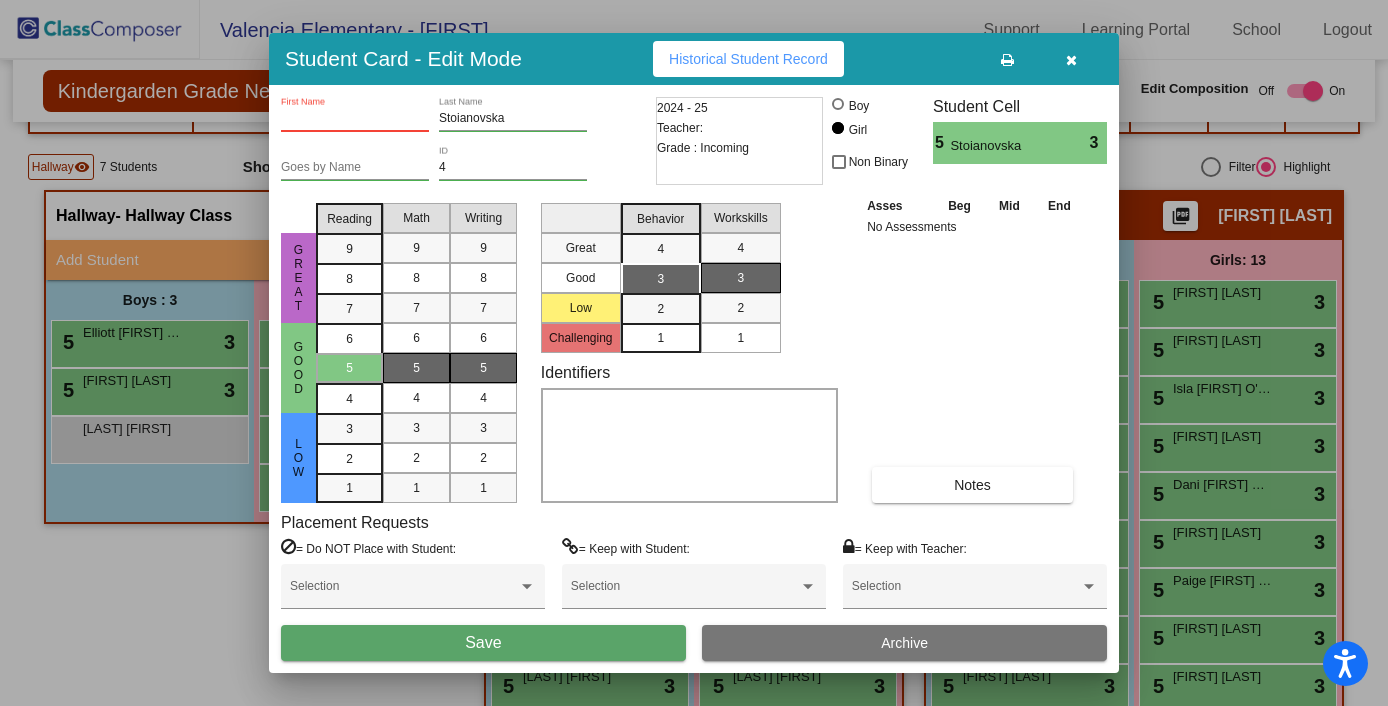 paste on "Nicole" 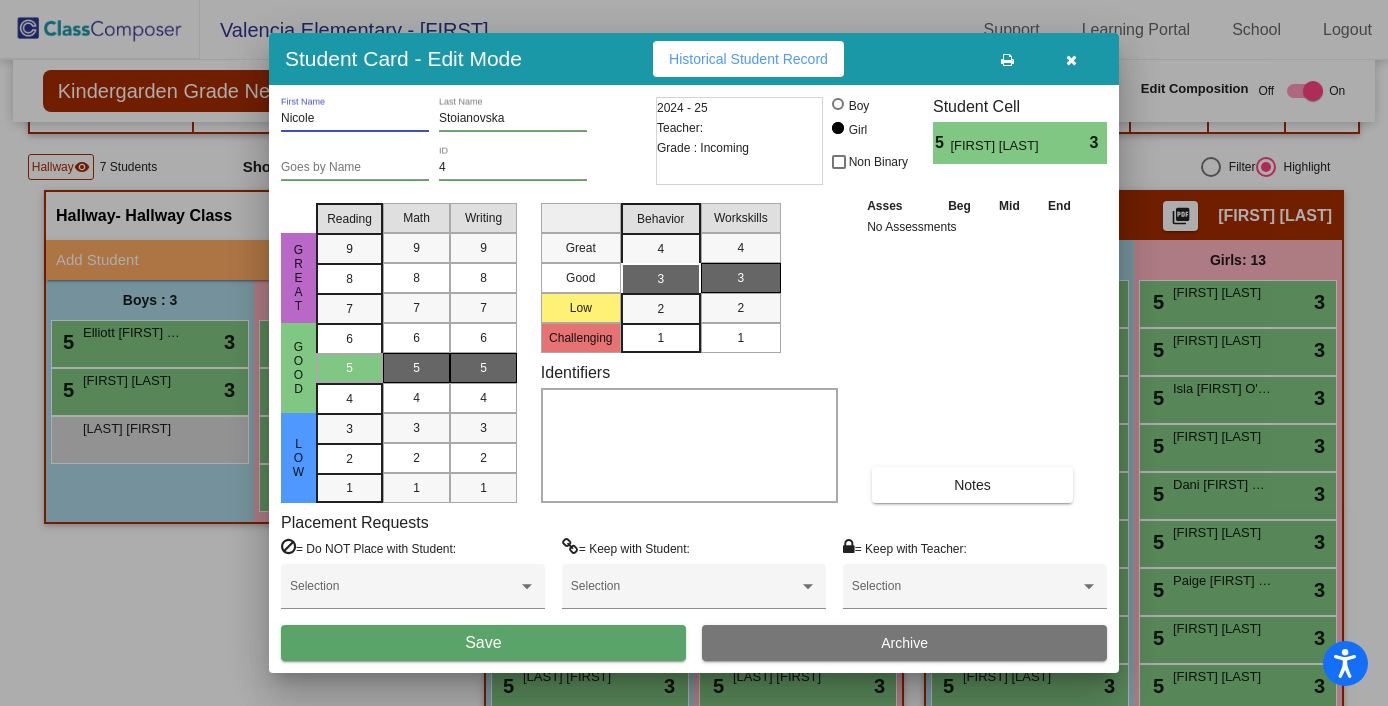 type on "Nicole" 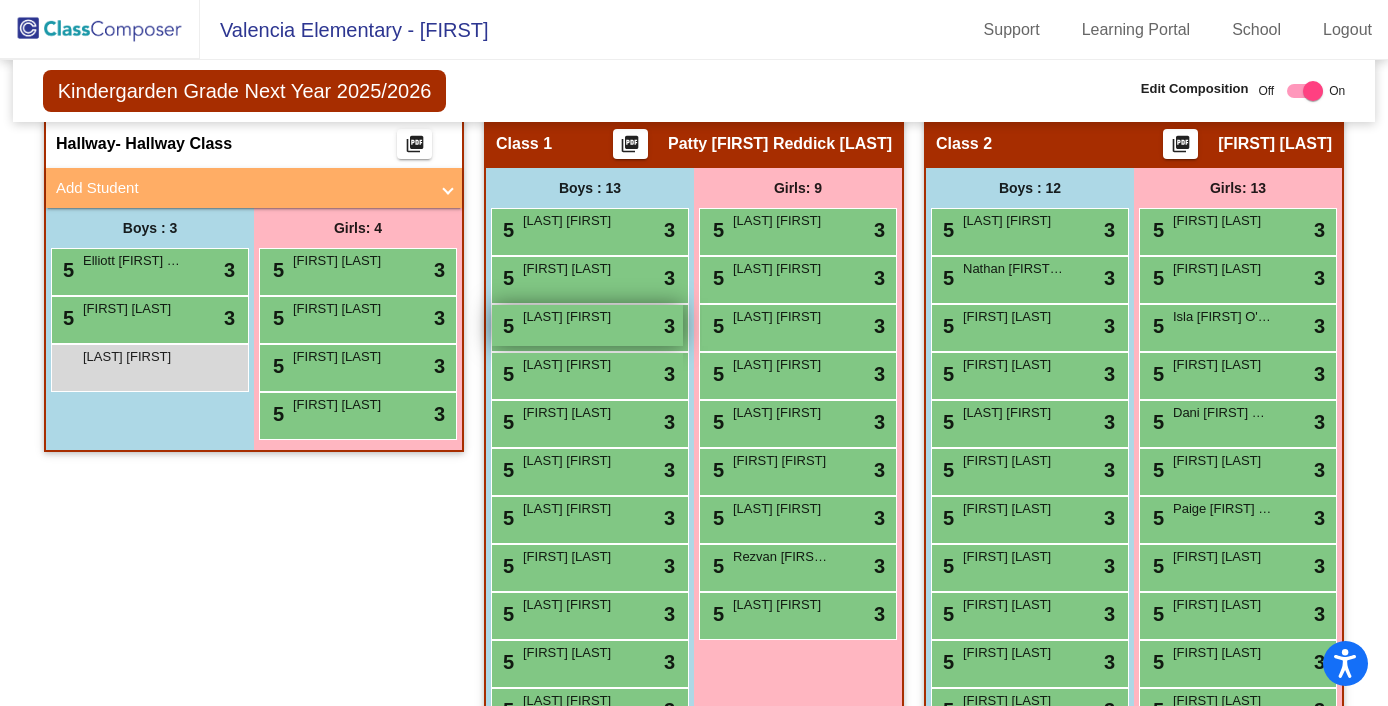 scroll, scrollTop: 382, scrollLeft: 0, axis: vertical 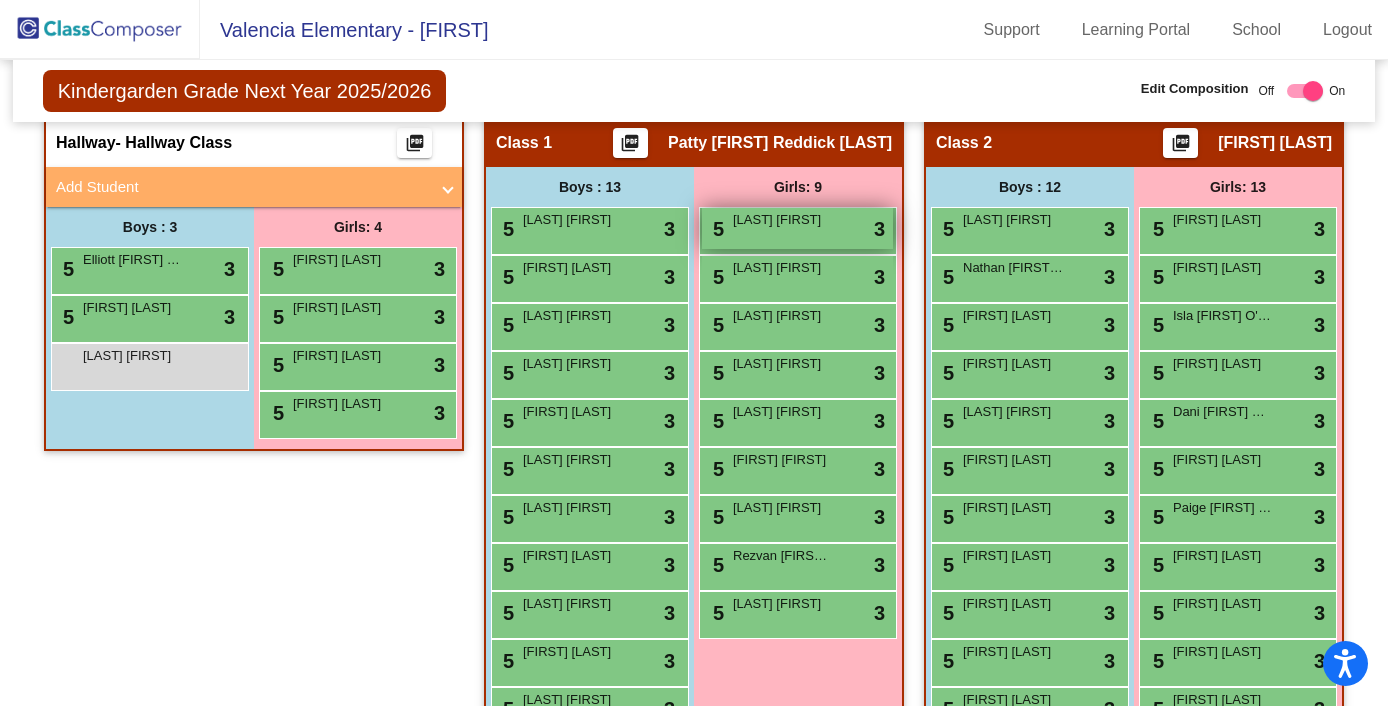 click on "[LAST] [FIRST]" at bounding box center (783, 220) 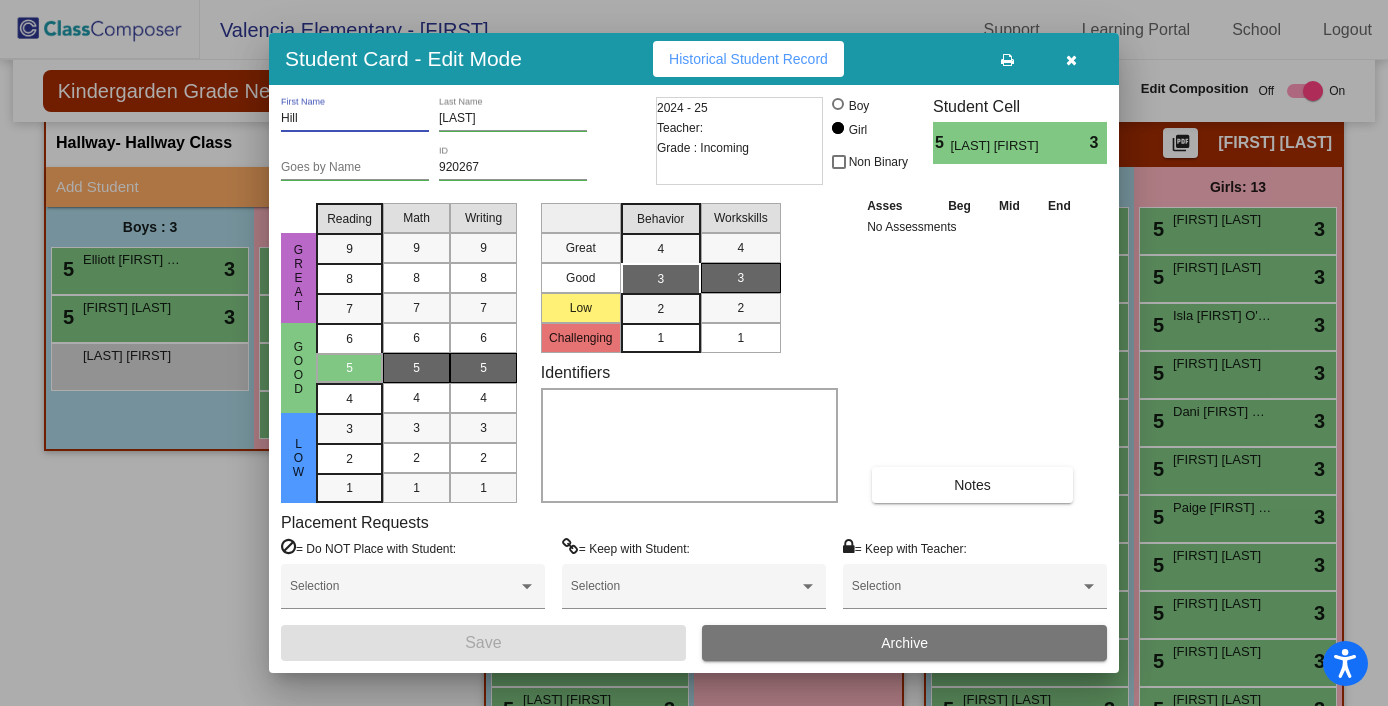 drag, startPoint x: 320, startPoint y: 114, endPoint x: 264, endPoint y: 115, distance: 56.008926 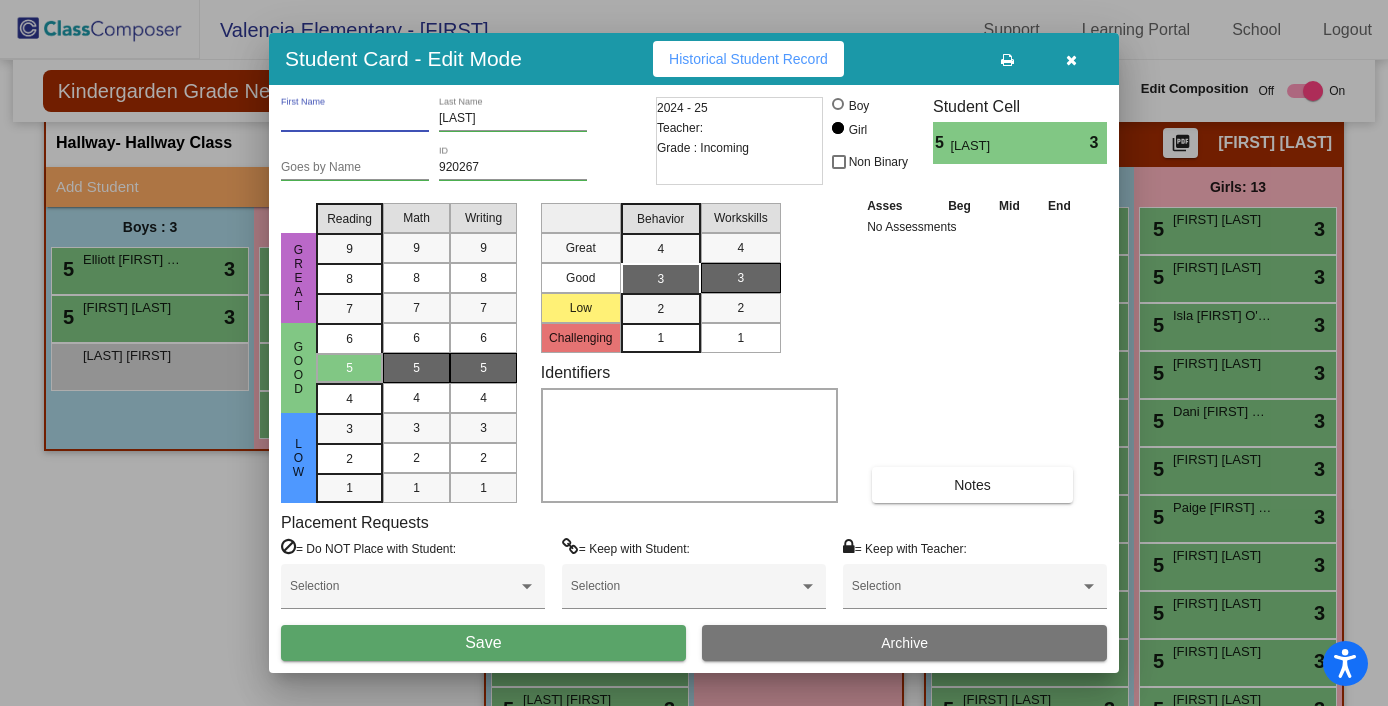type 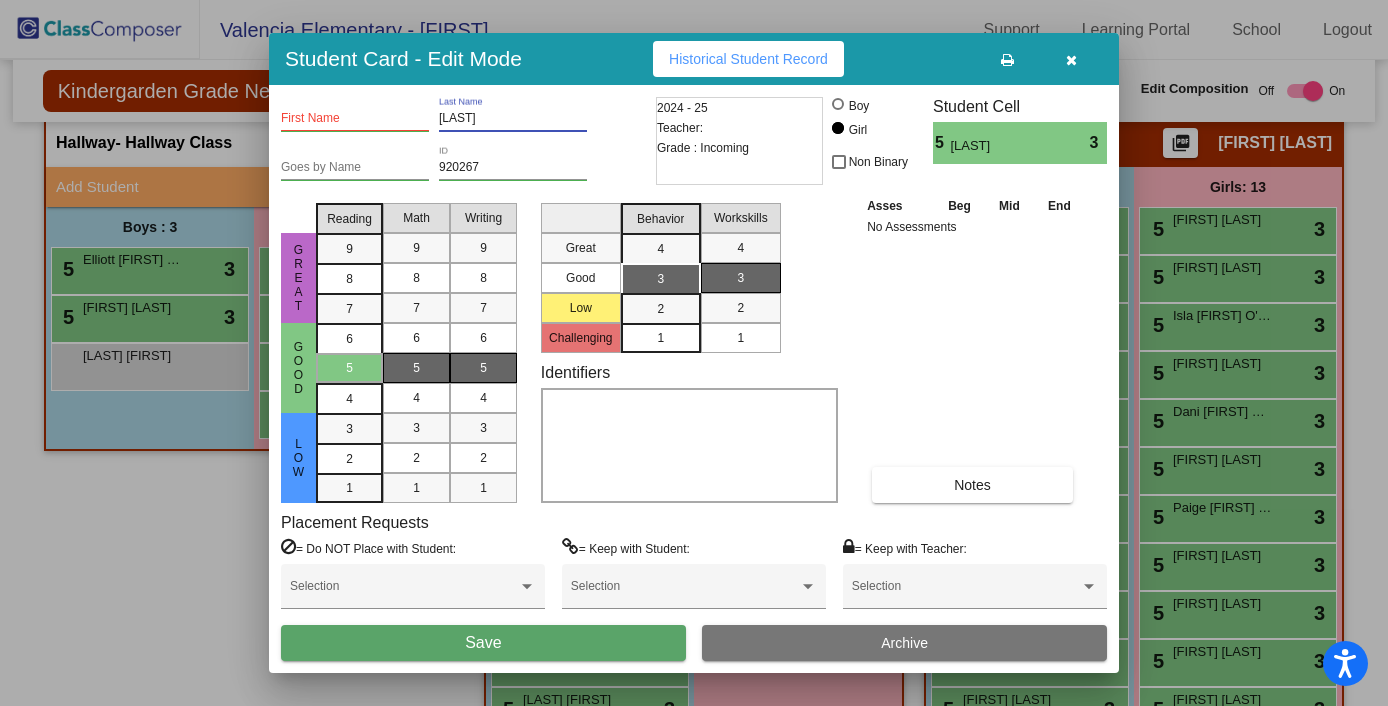 paste on "Hill" 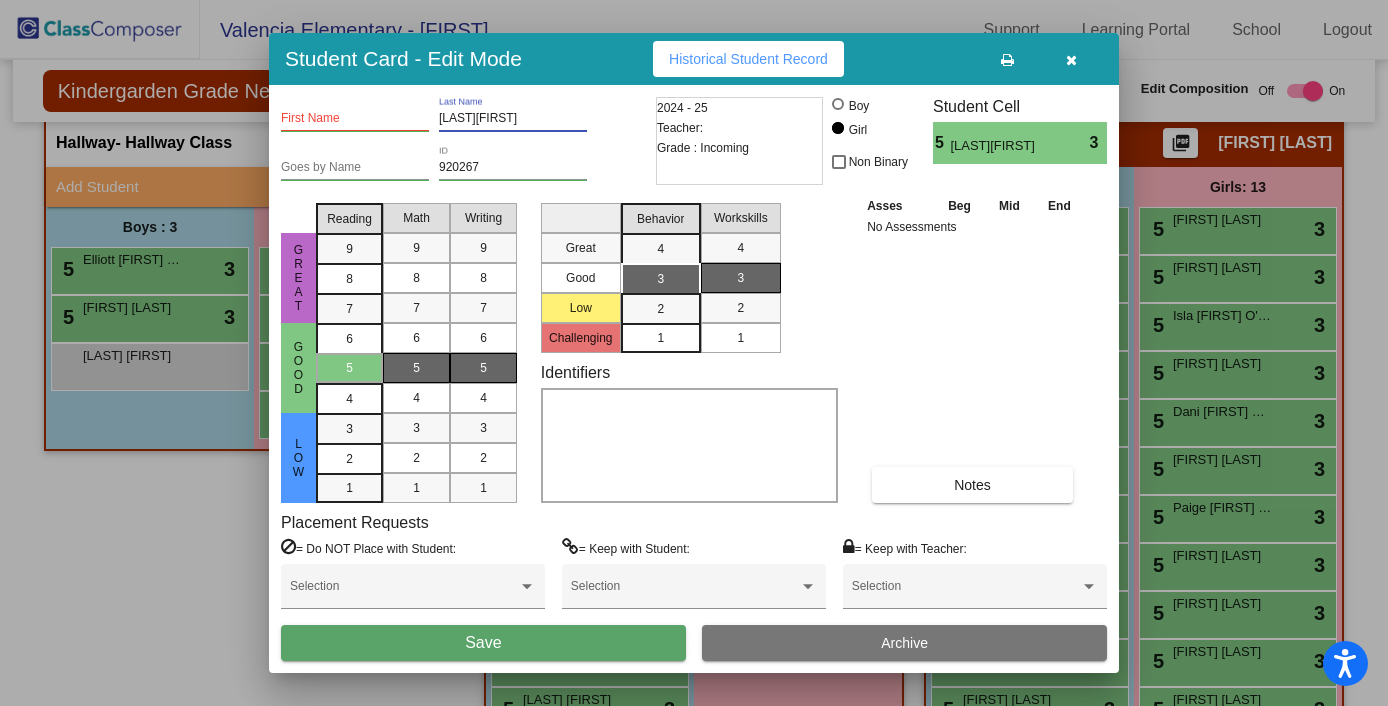 drag, startPoint x: 513, startPoint y: 120, endPoint x: 456, endPoint y: 118, distance: 57.035076 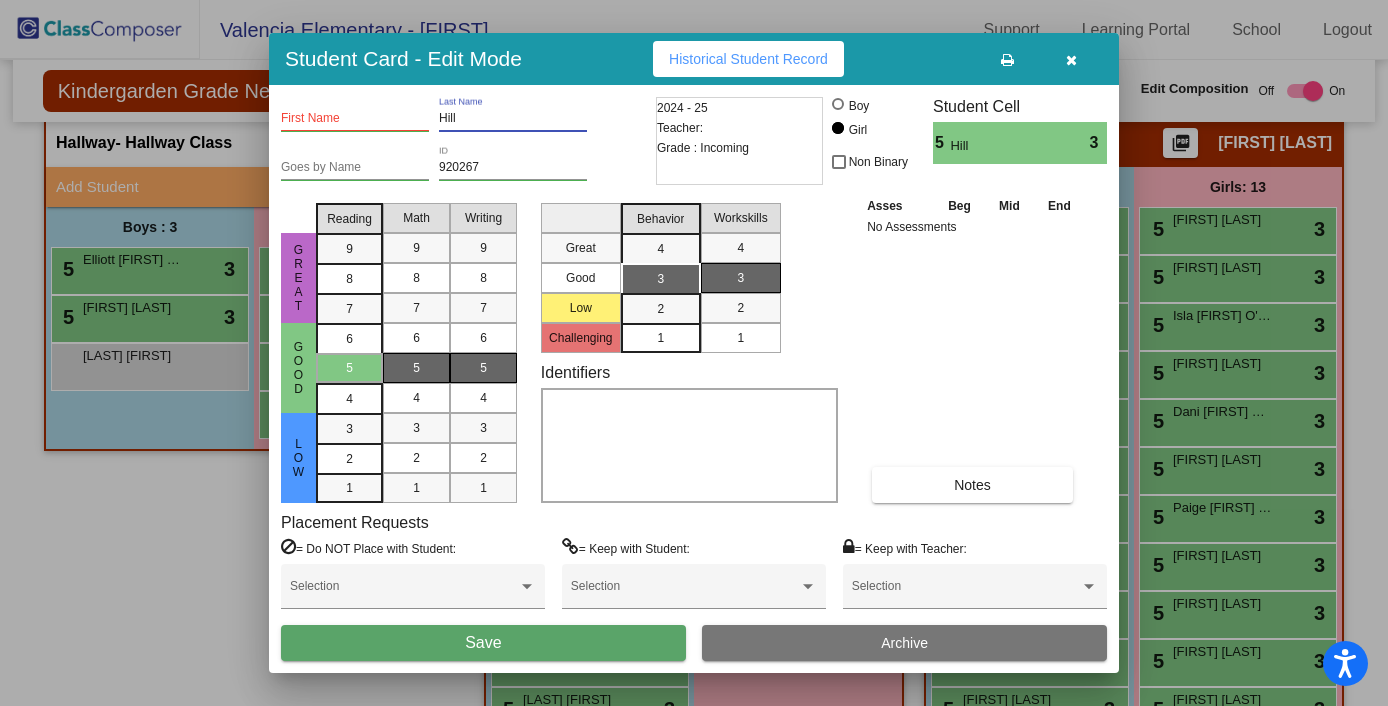 type on "Hill" 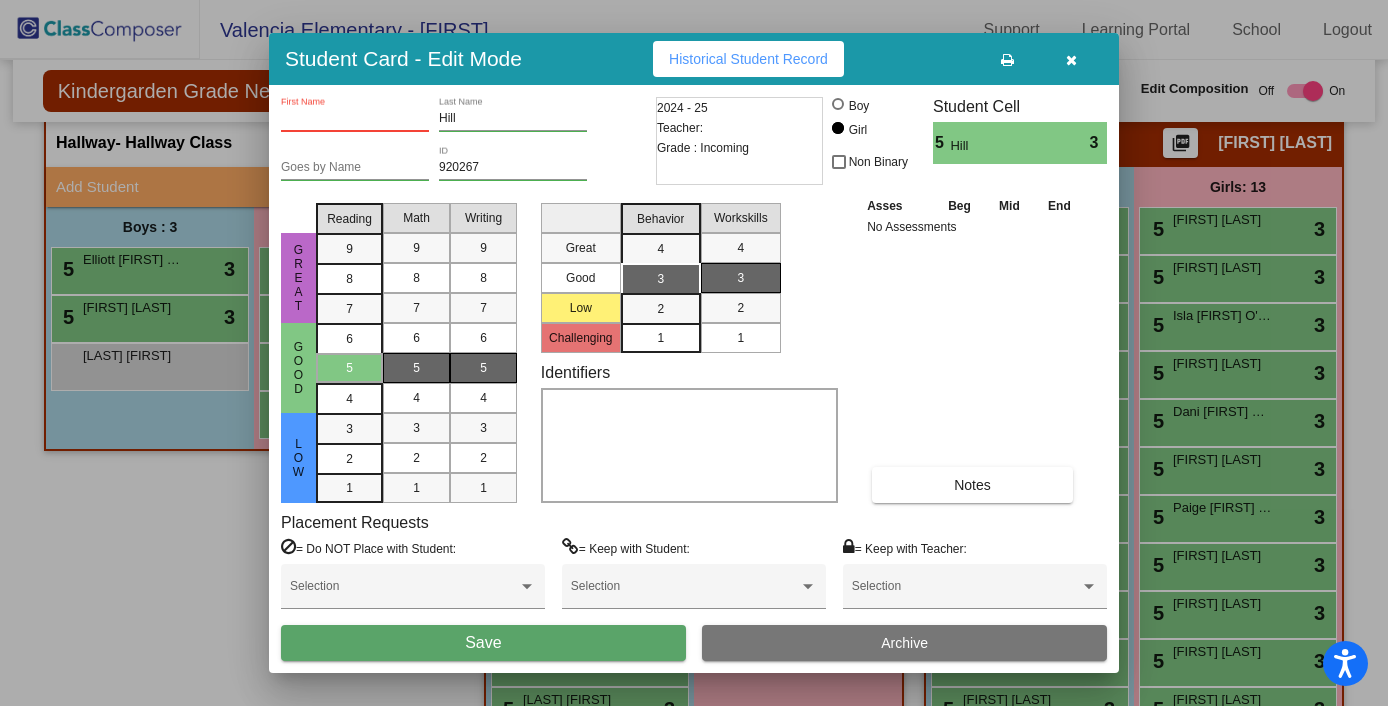 paste on "[LAST]" 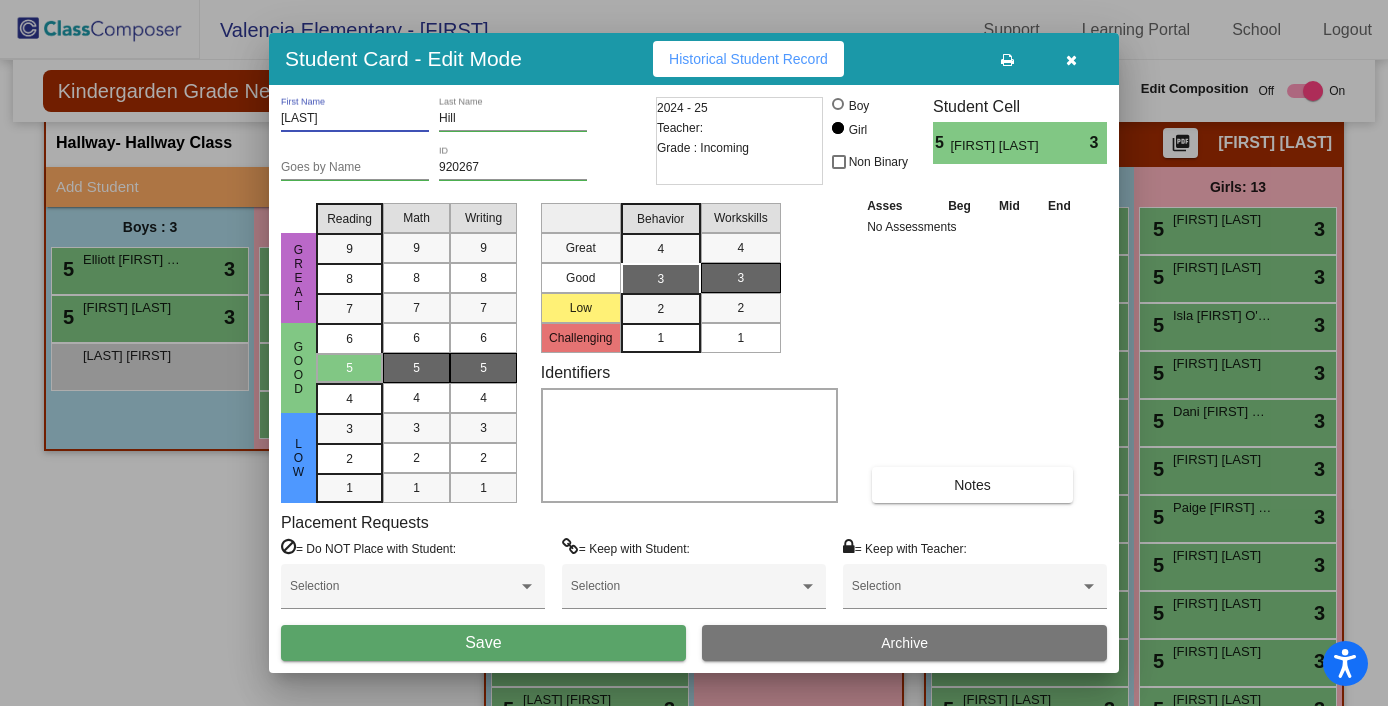 type on "[LAST]" 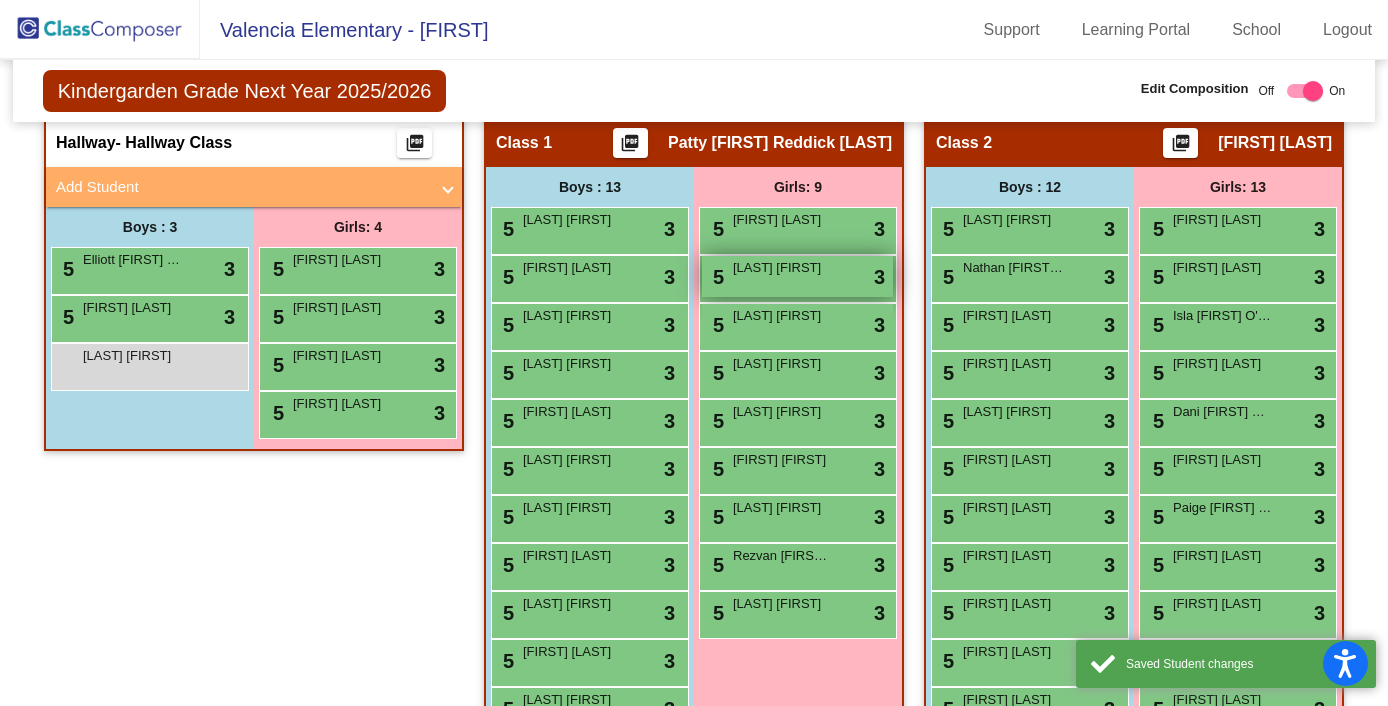 click on "[LAST] [FIRST]" at bounding box center [783, 268] 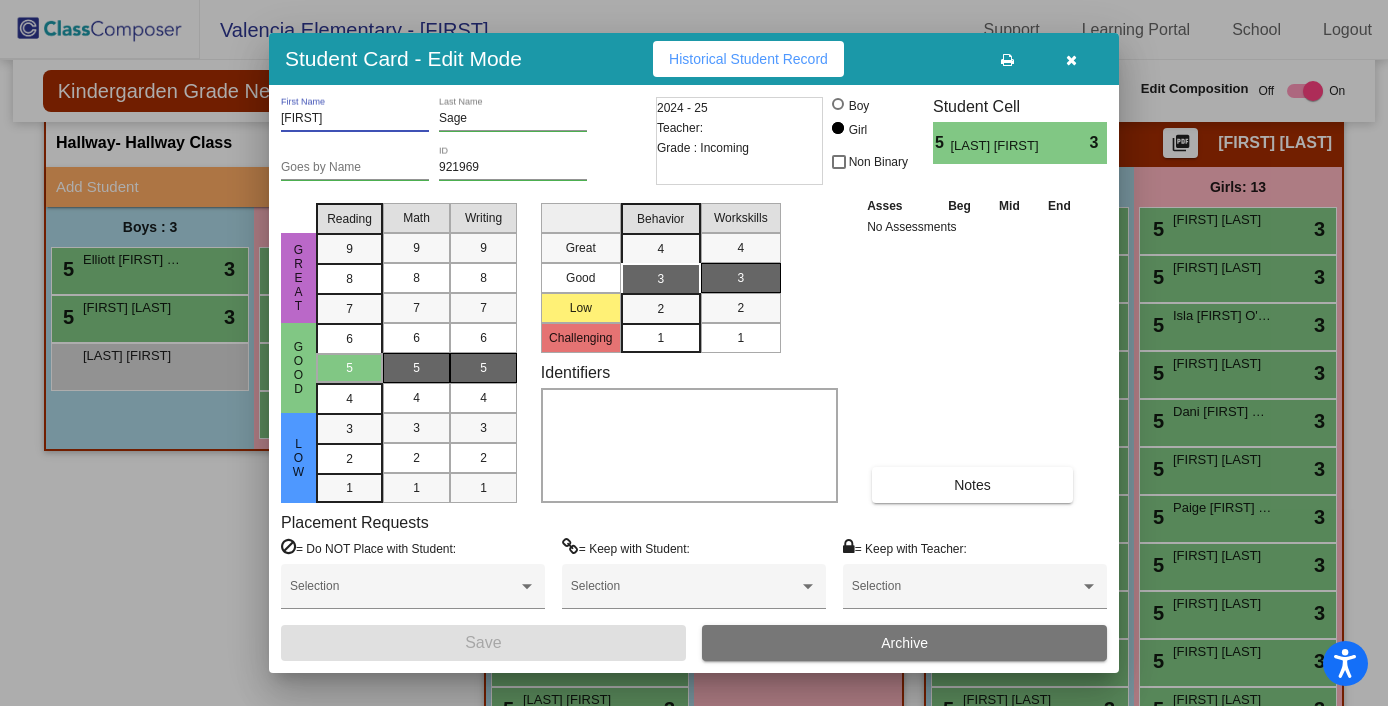 drag, startPoint x: 329, startPoint y: 121, endPoint x: 260, endPoint y: 116, distance: 69.18092 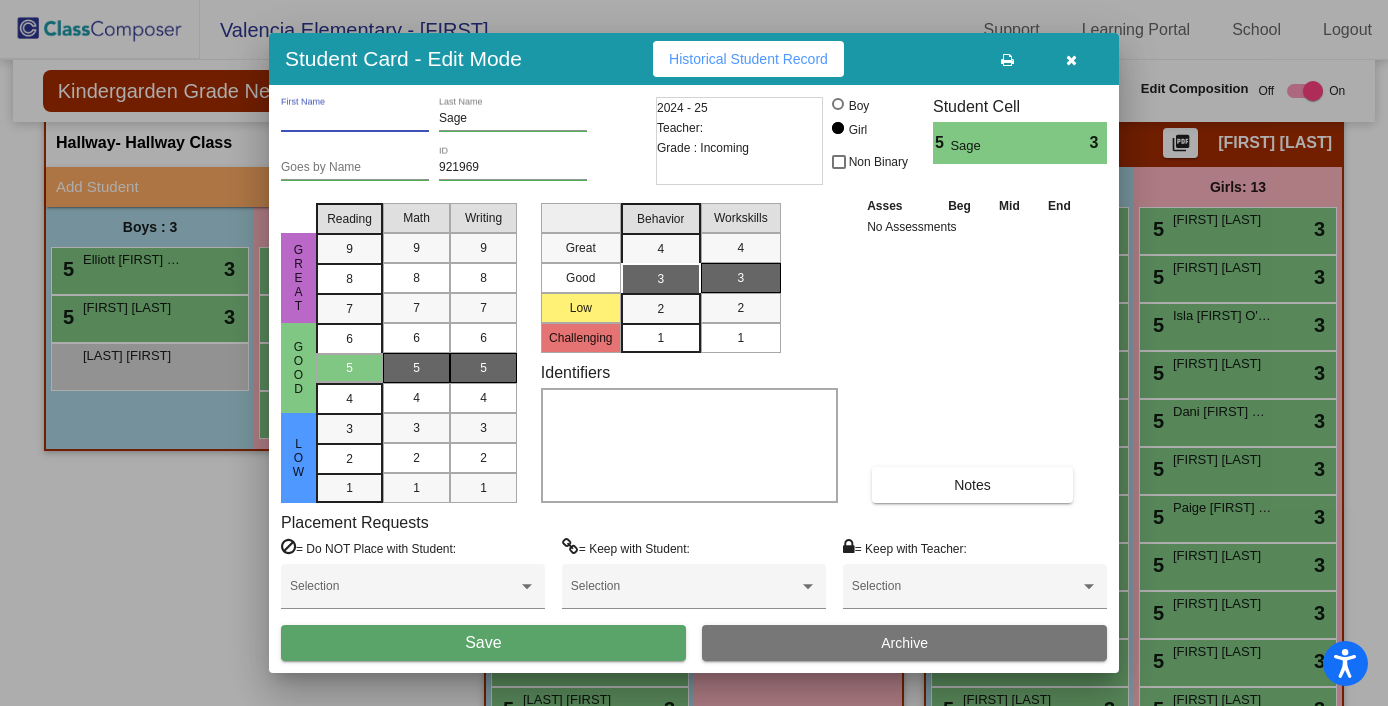 type 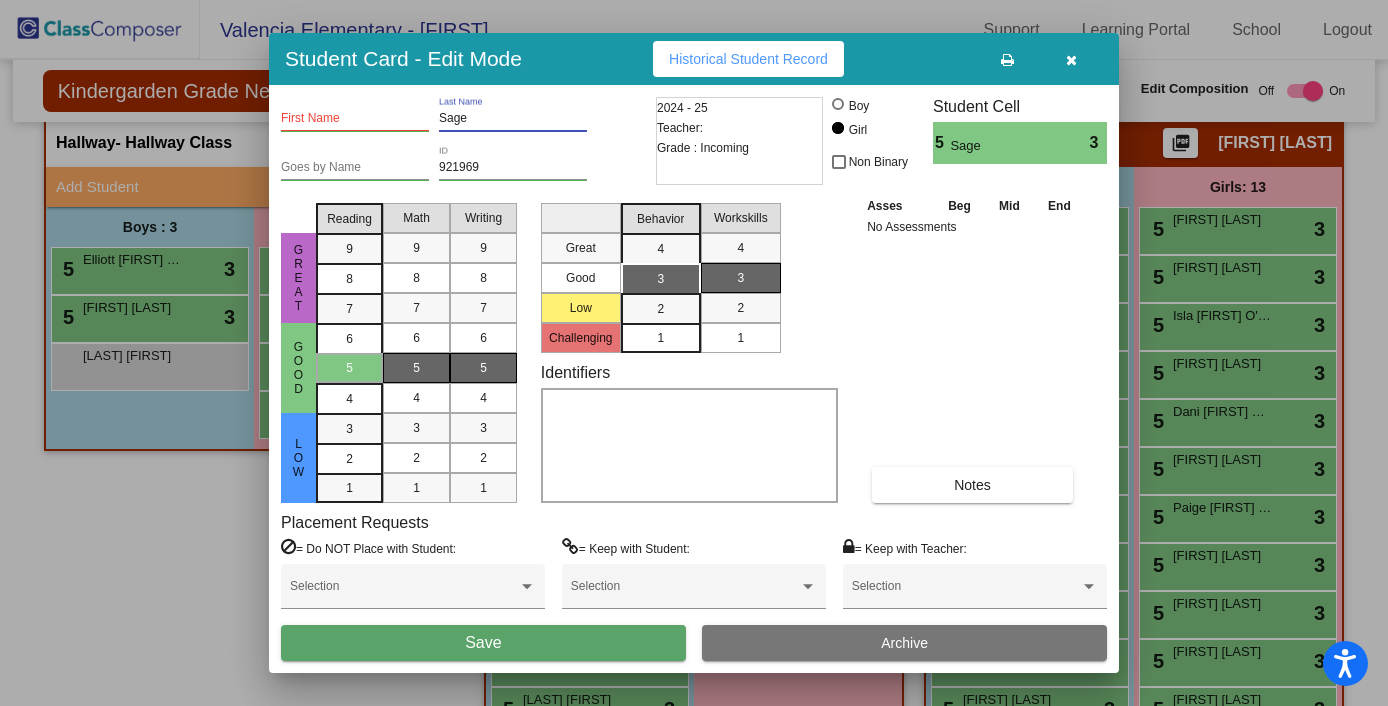 paste on "[FIRST]" 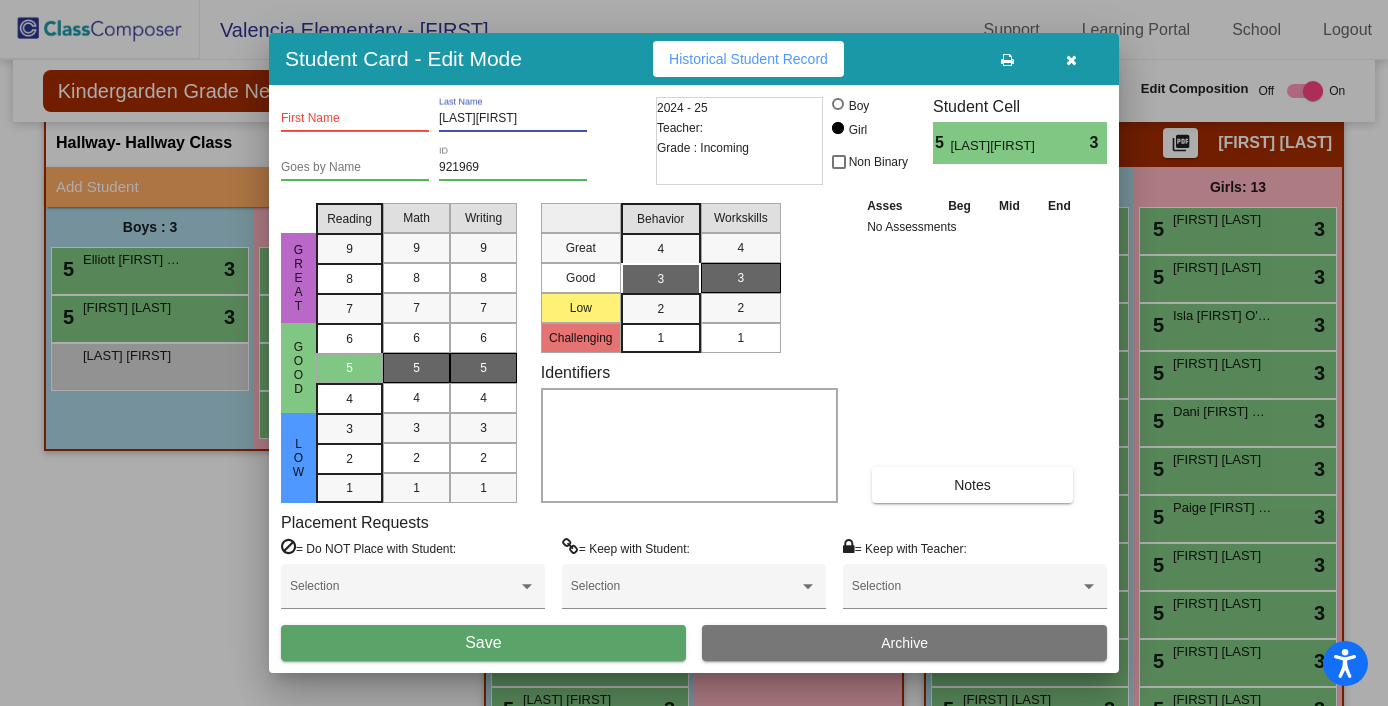 drag, startPoint x: 506, startPoint y: 121, endPoint x: 477, endPoint y: 114, distance: 29.832869 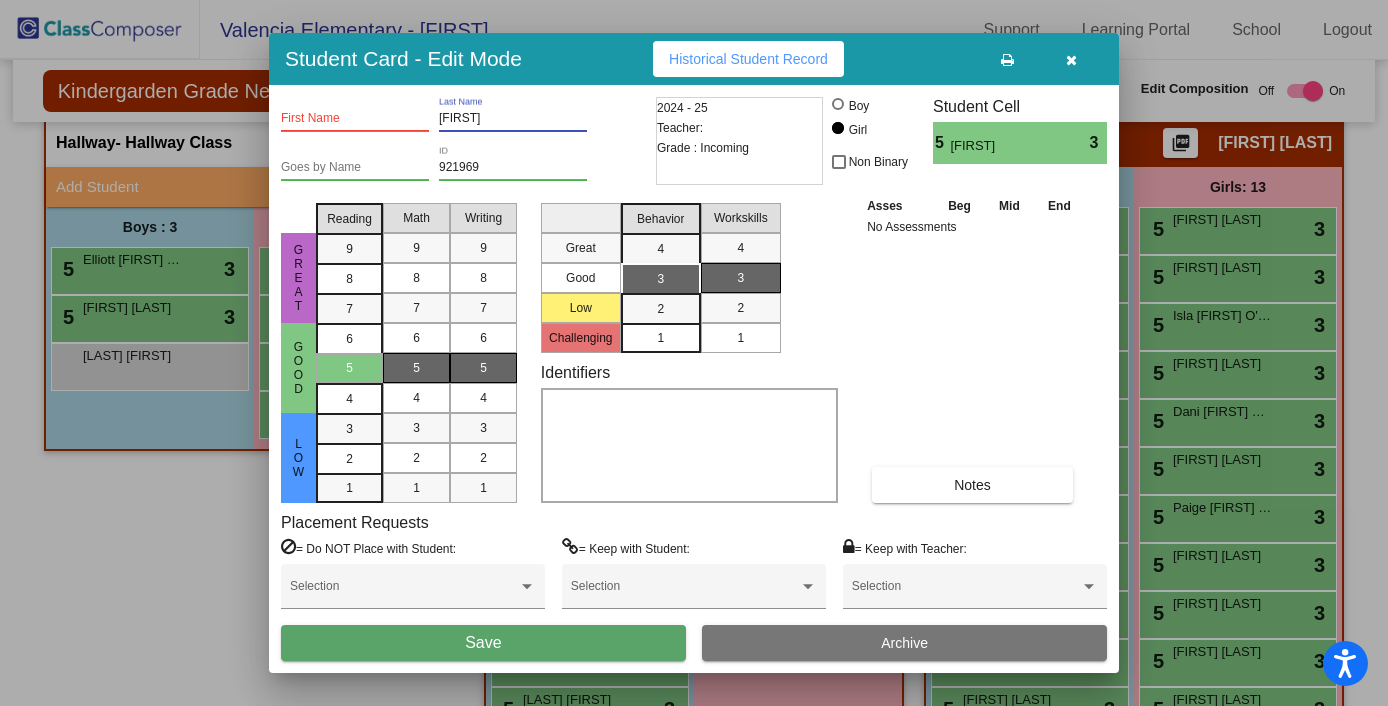 type on "[FIRST]" 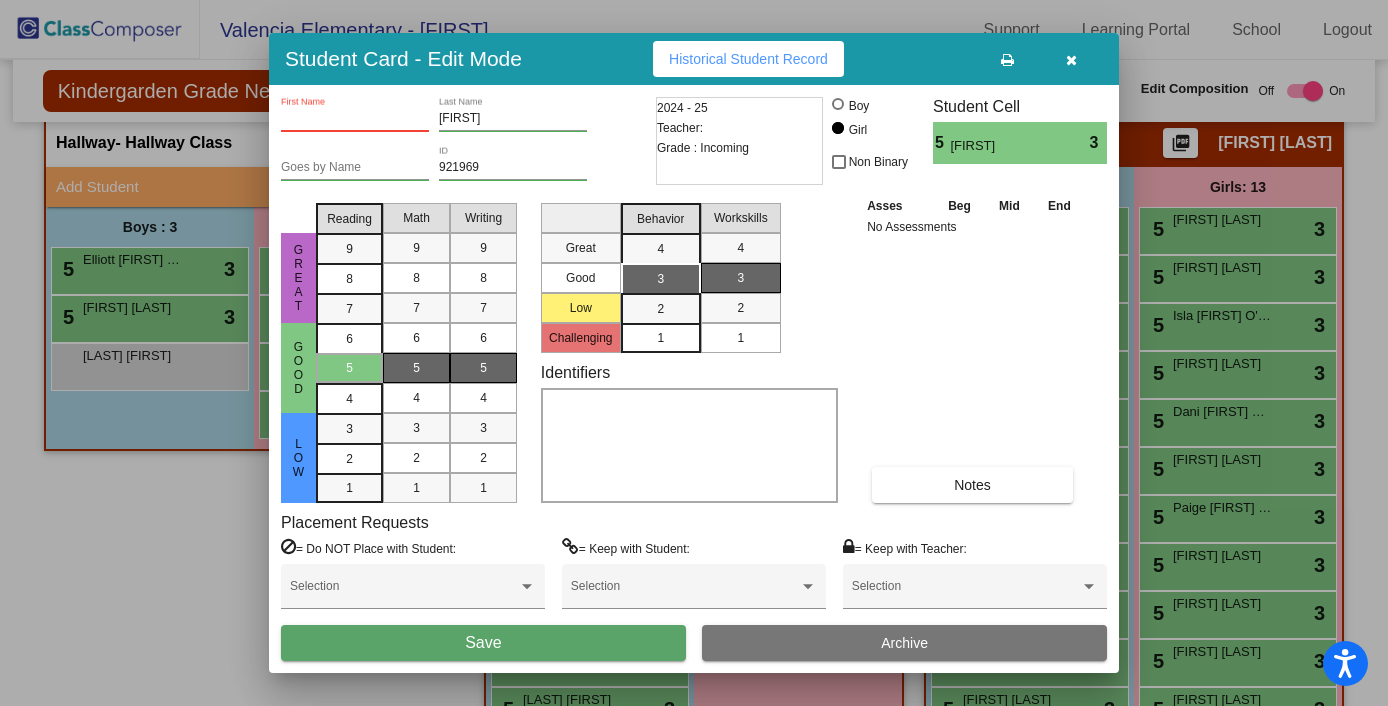 paste on "Sage" 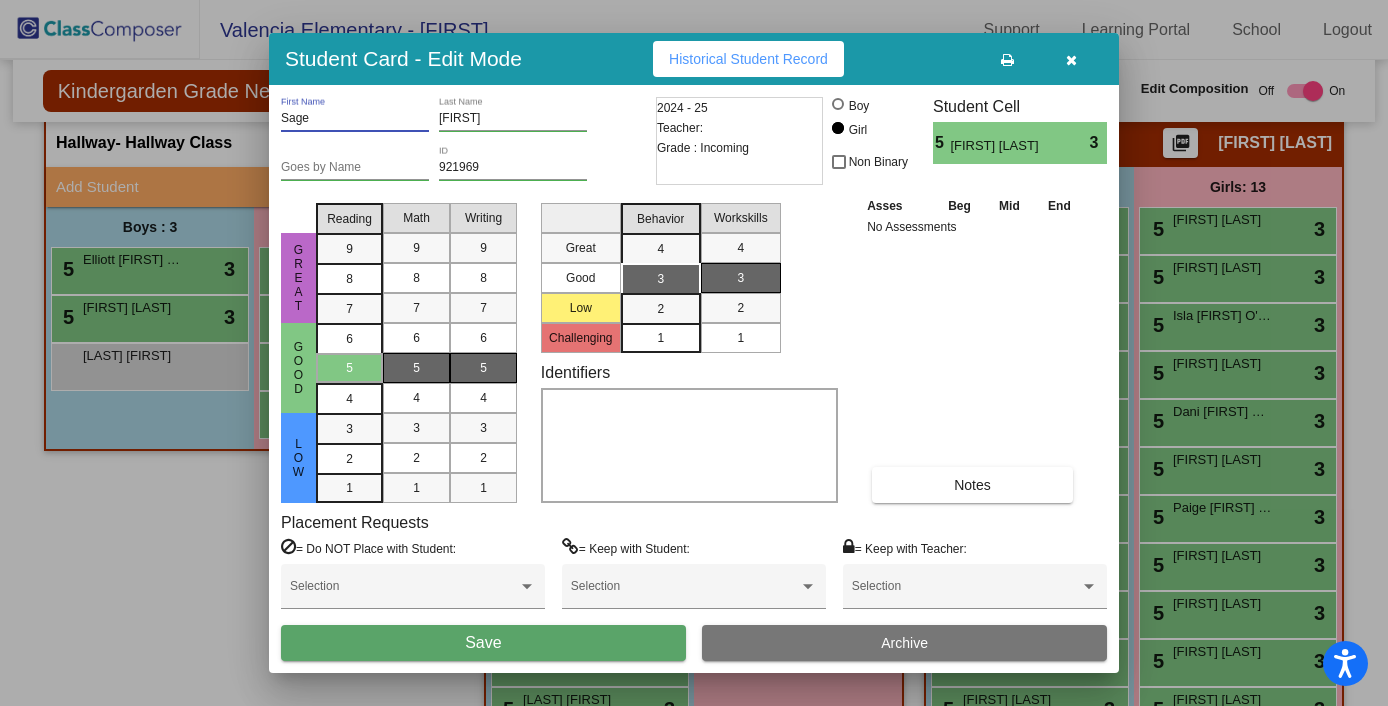 type on "Sage" 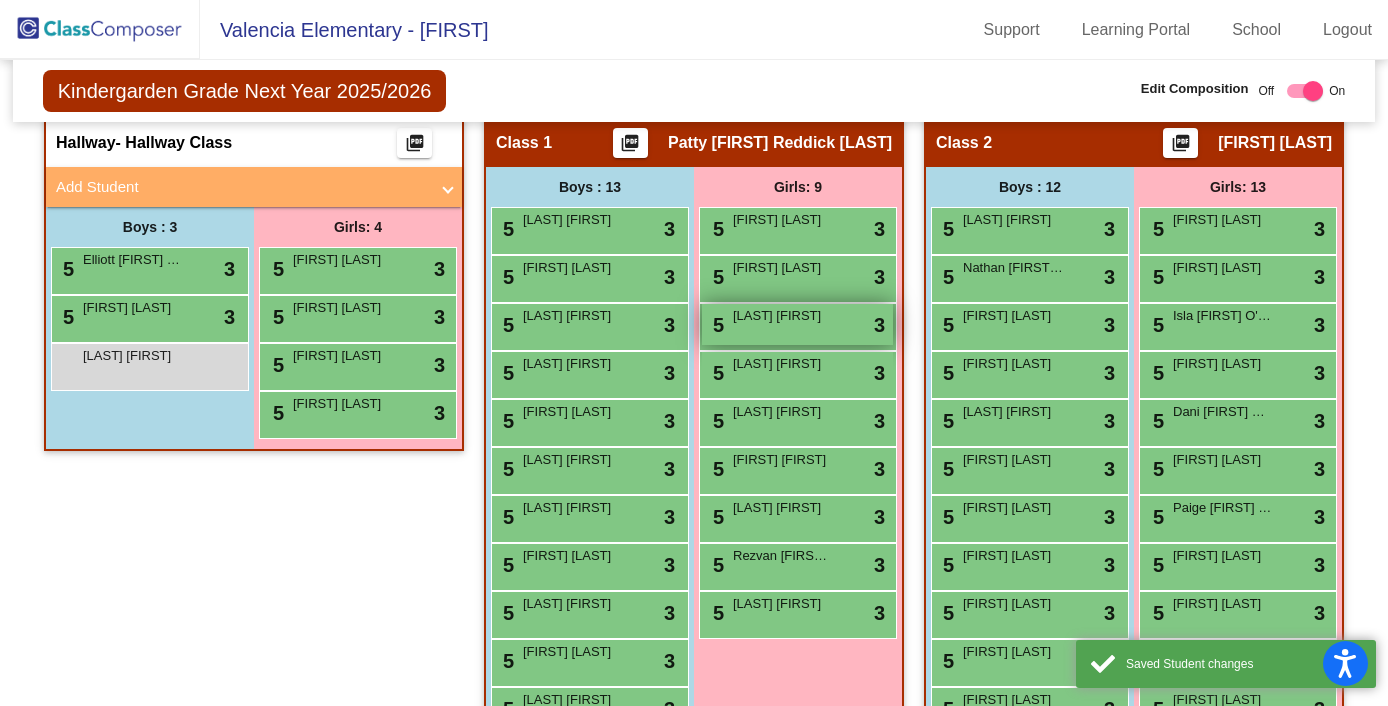 click on "5 [FIRST] [FIRST] lock do_not_disturb_alt 3" at bounding box center [797, 324] 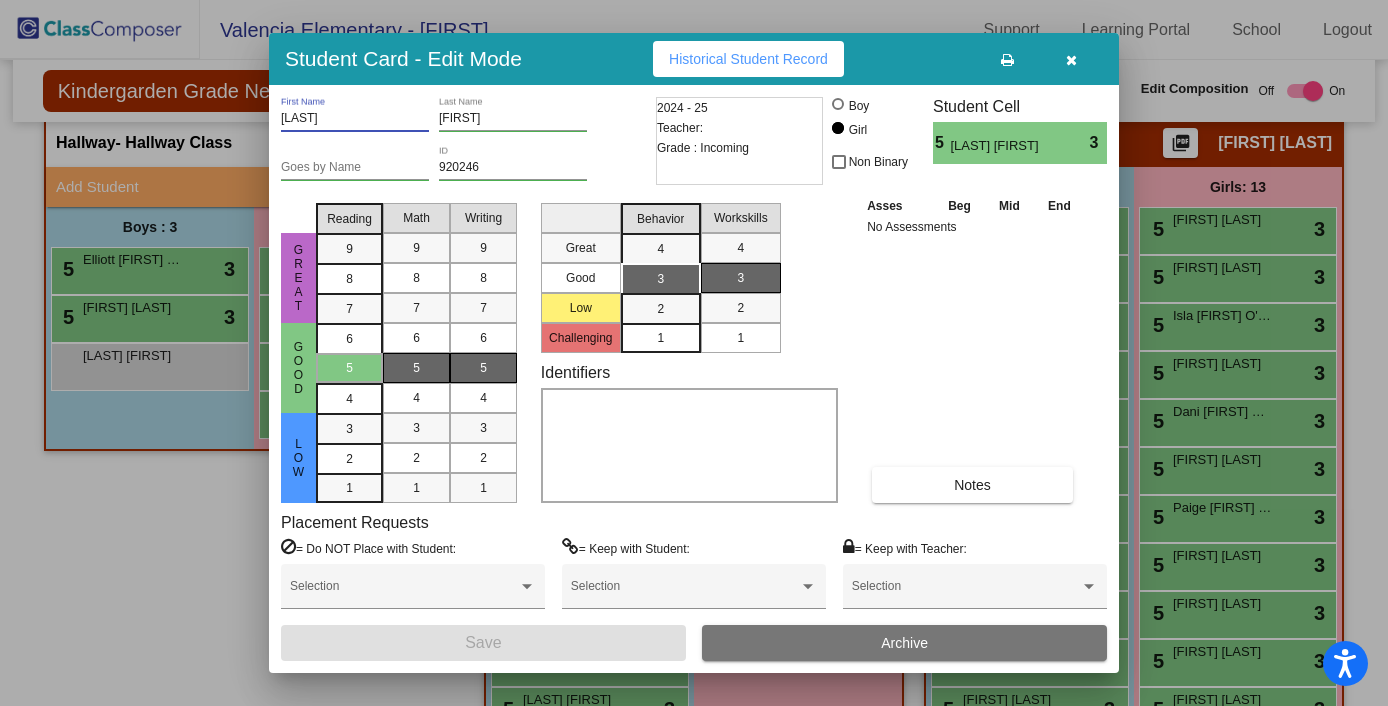 drag, startPoint x: 328, startPoint y: 119, endPoint x: 256, endPoint y: 113, distance: 72.249565 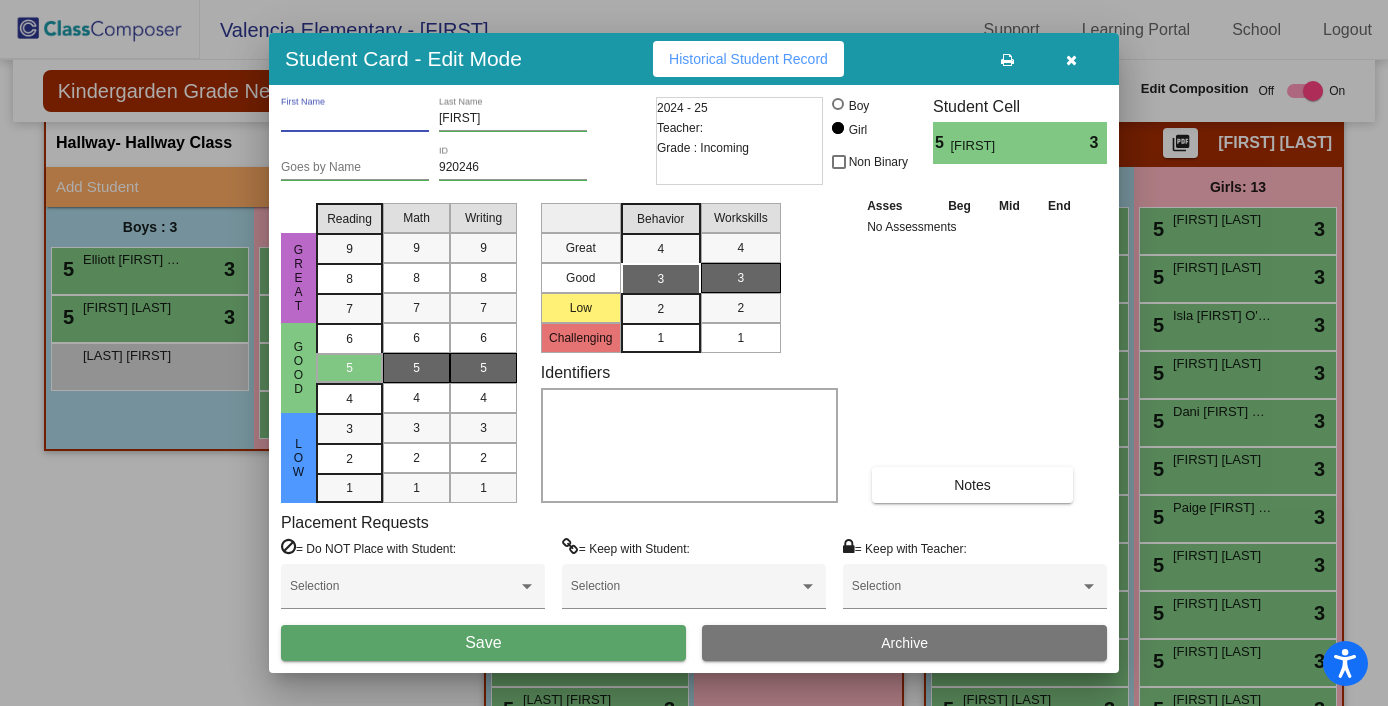type 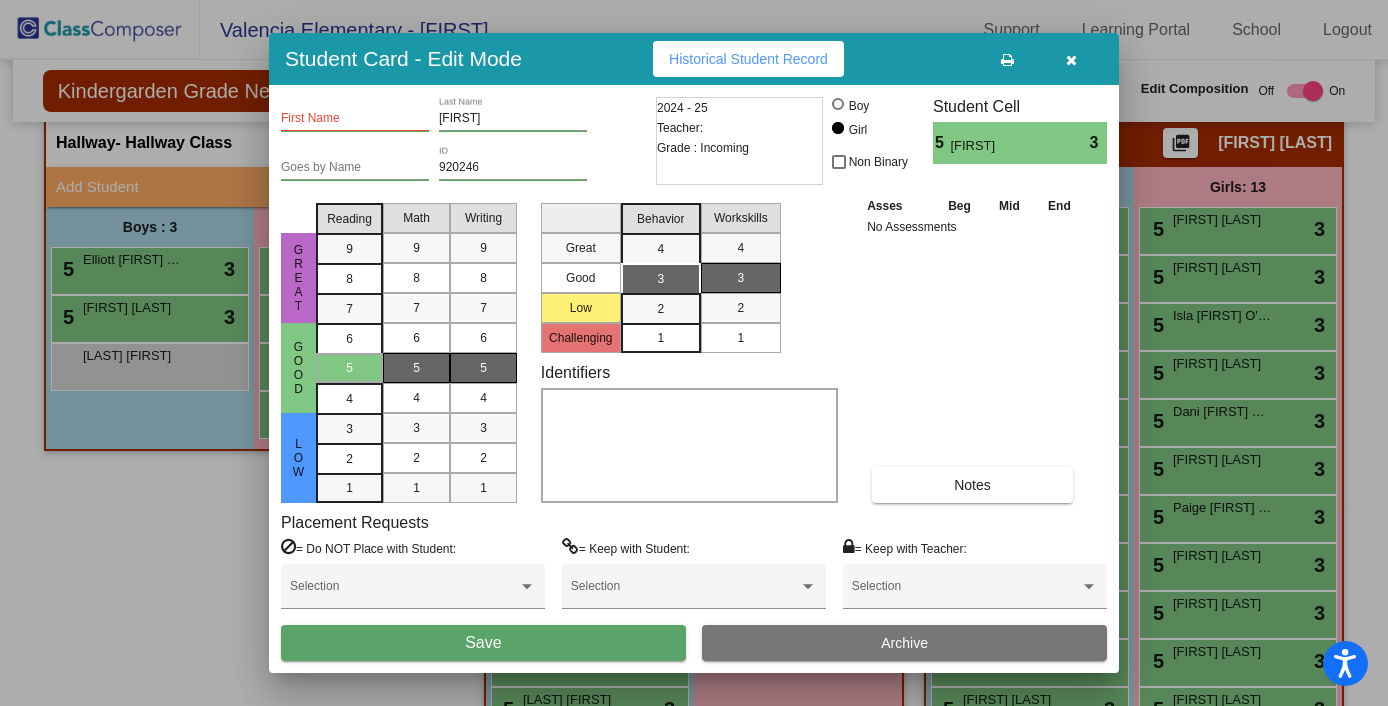 click on "First Name [FIRST] Last Name" at bounding box center [466, 121] 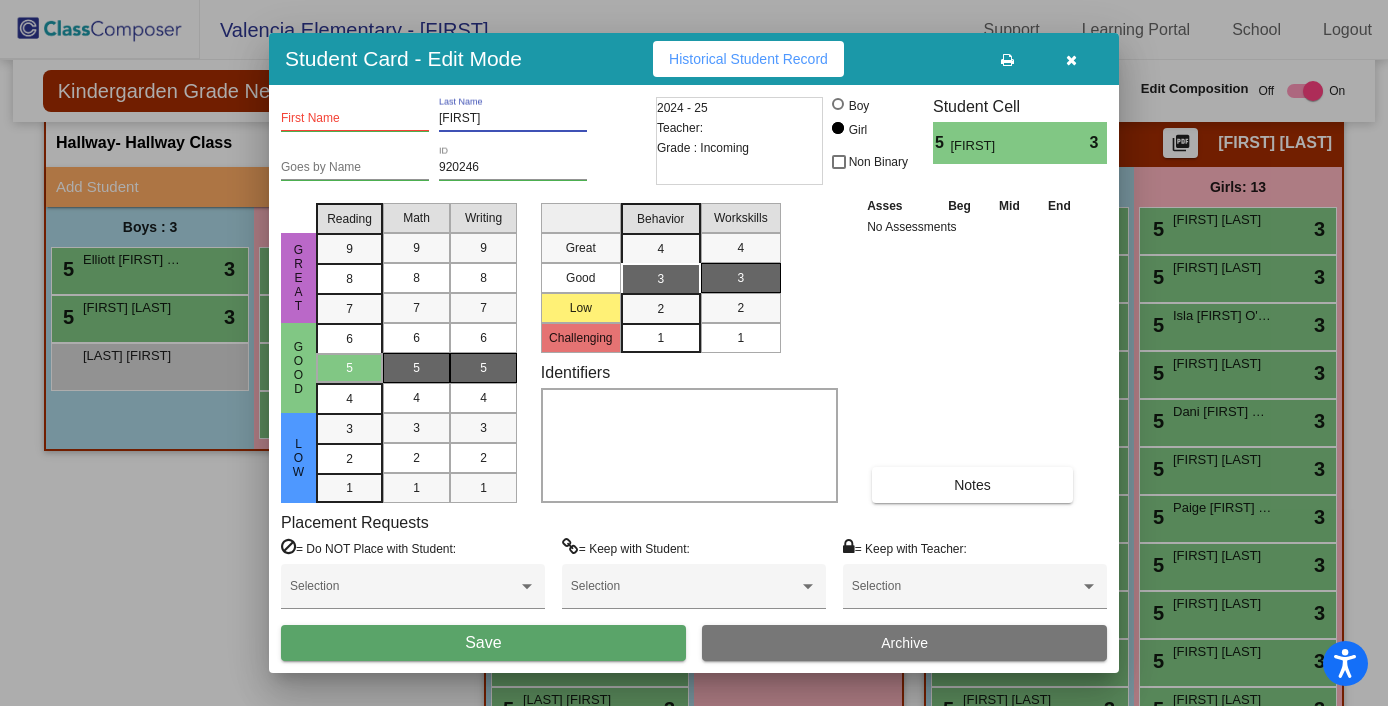 click on "[FIRST]" at bounding box center [513, 119] 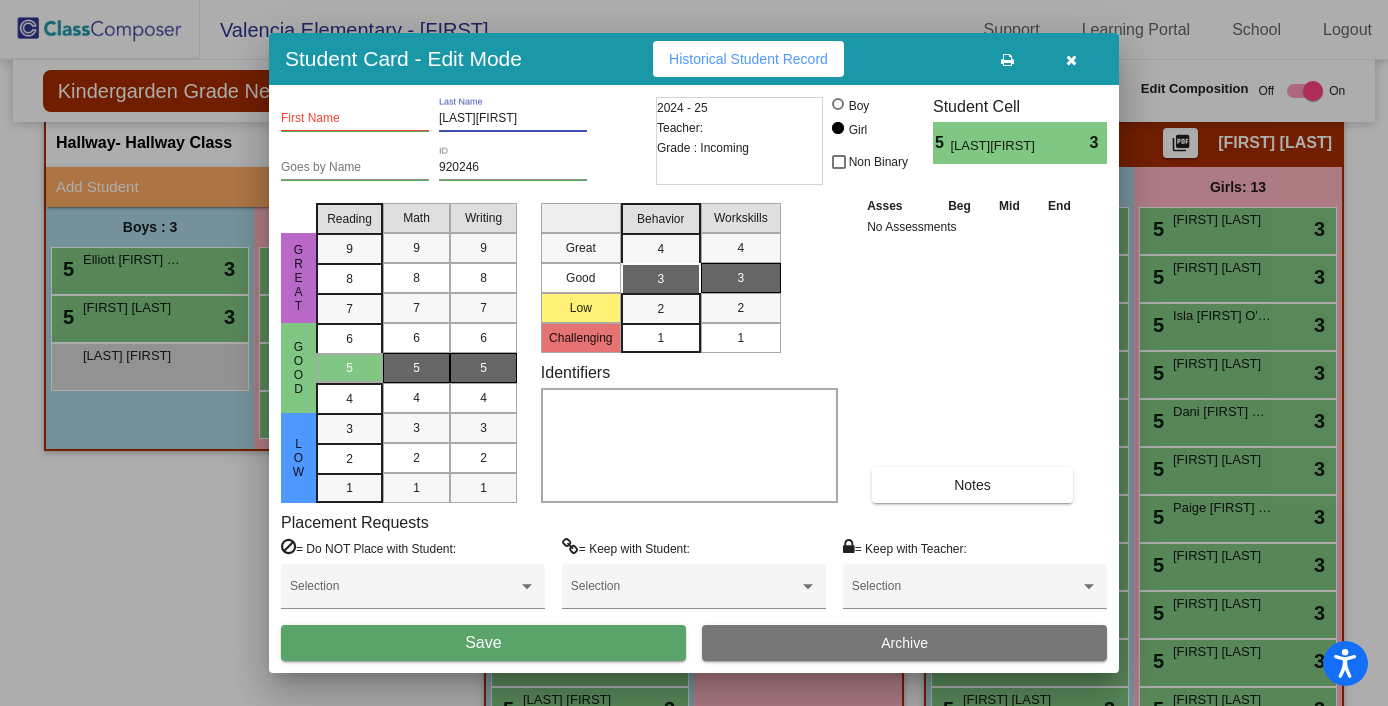 drag, startPoint x: 509, startPoint y: 119, endPoint x: 482, endPoint y: 116, distance: 27.166155 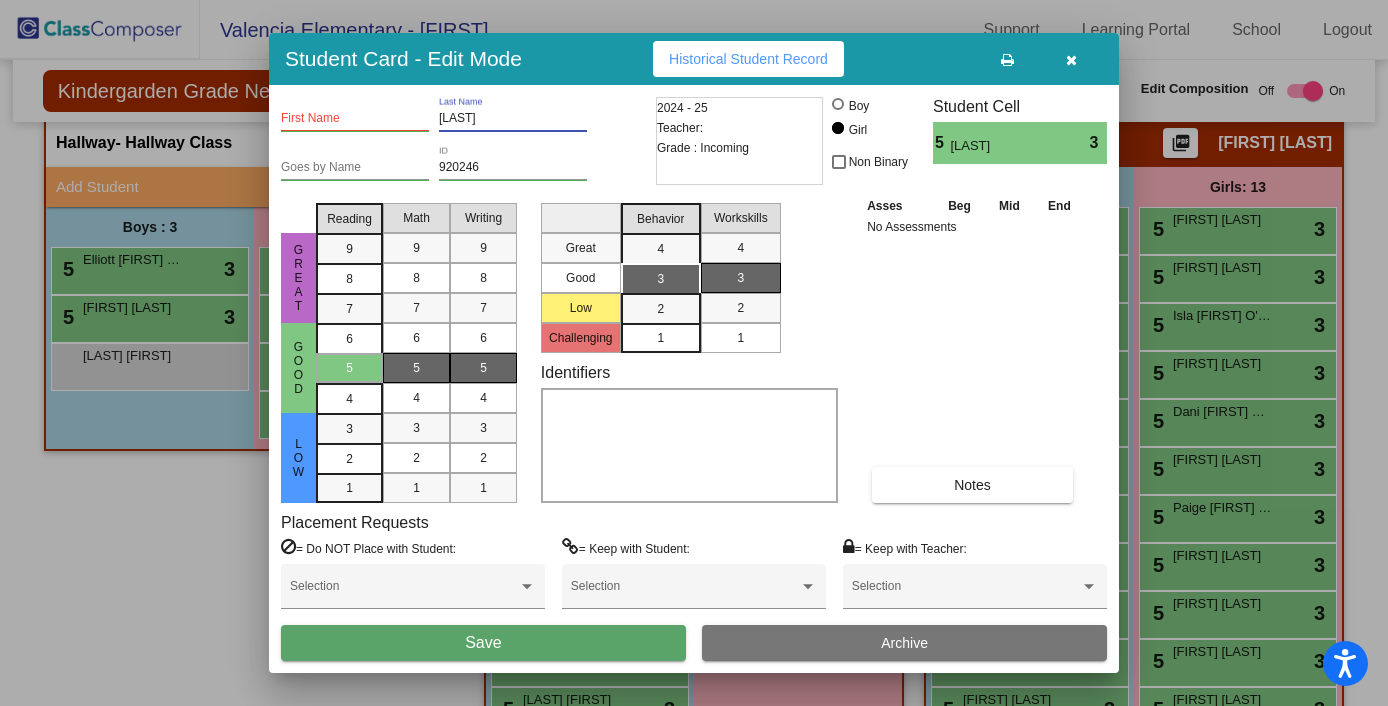type on "[LAST]" 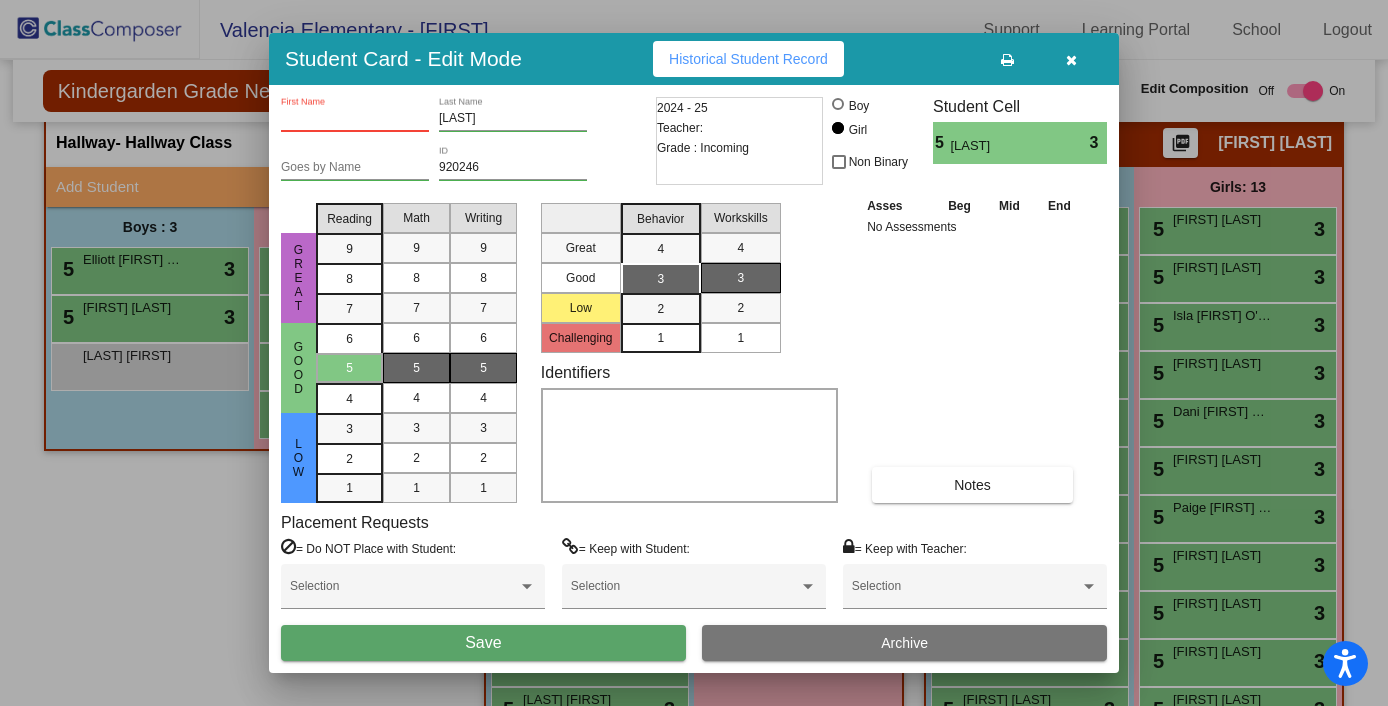 paste on "[FIRST]" 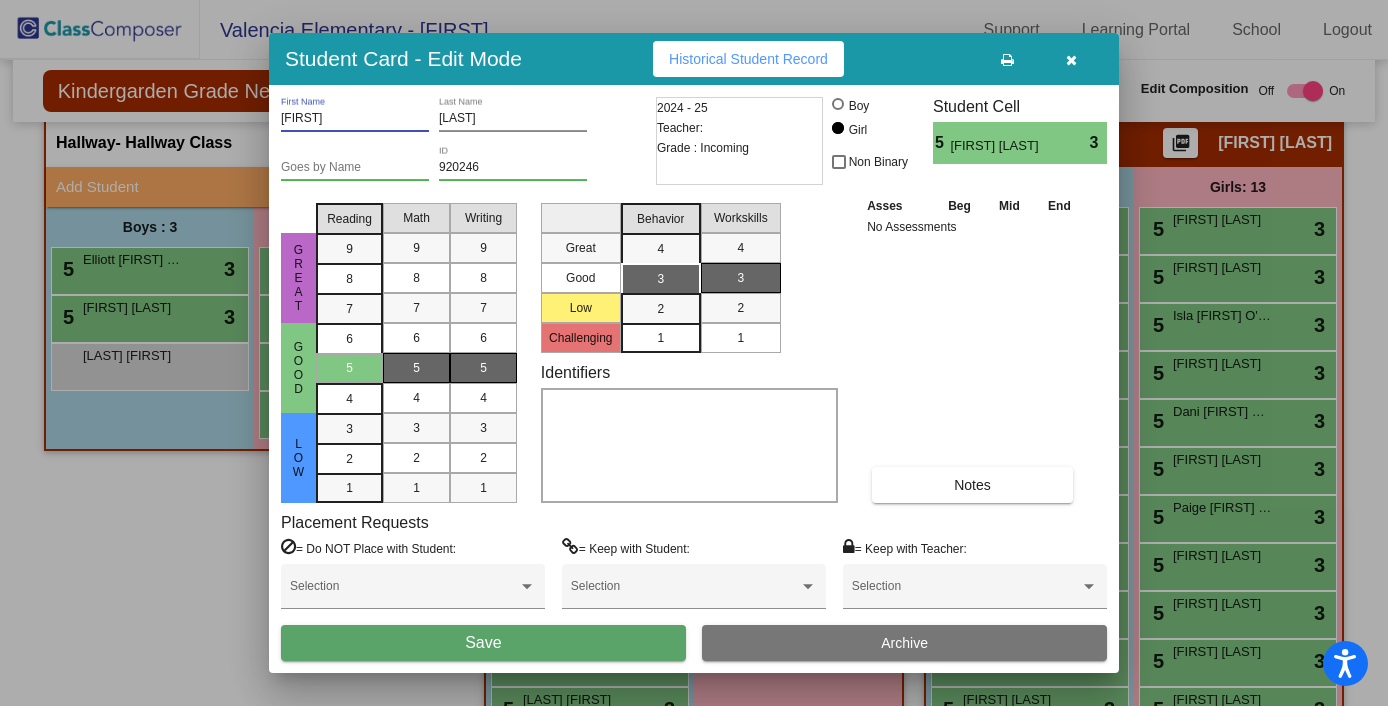 type on "[FIRST]" 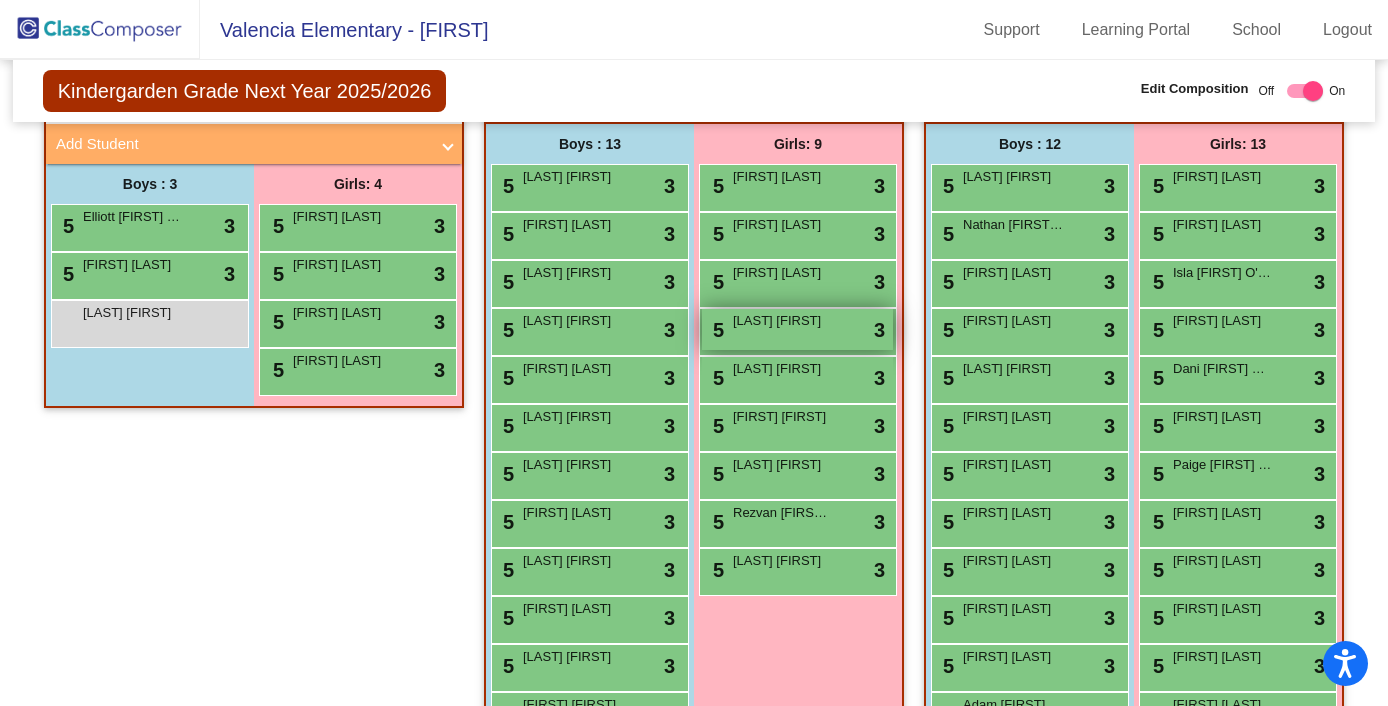 scroll, scrollTop: 468, scrollLeft: 0, axis: vertical 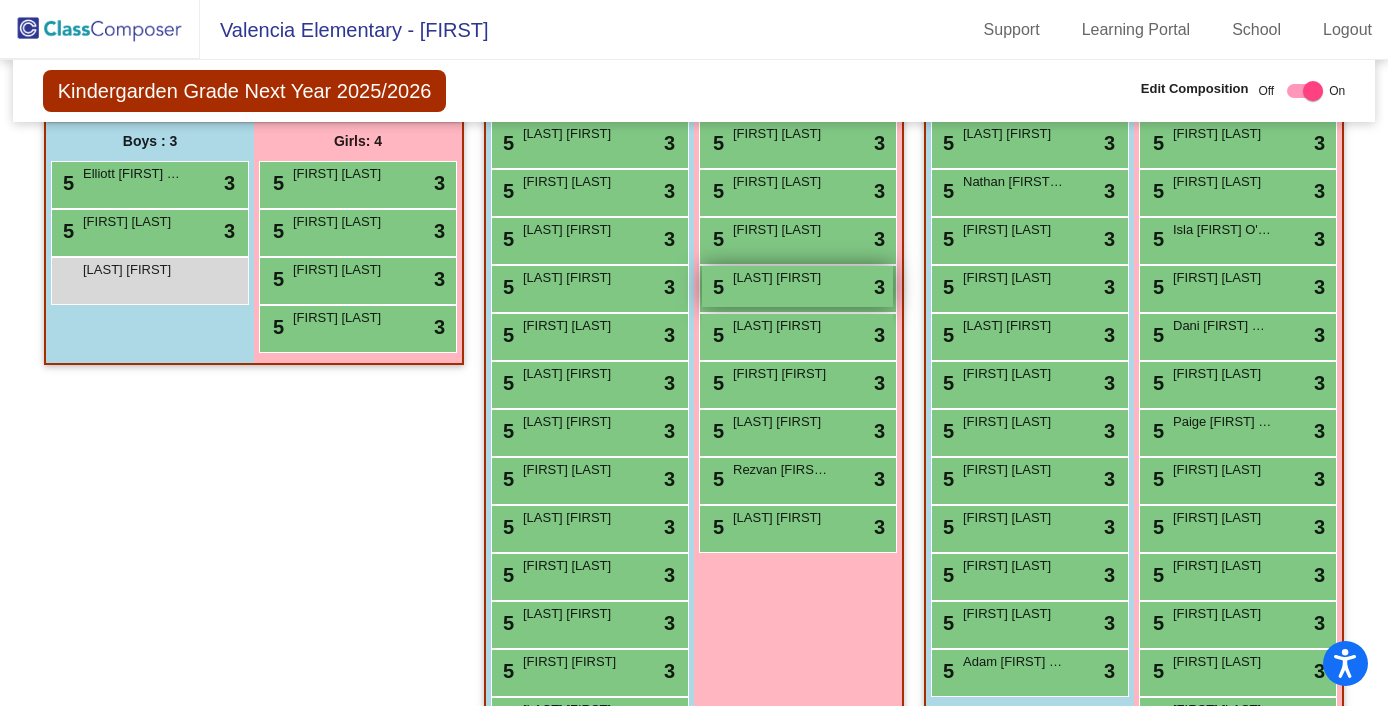click on "[LAST] [FIRST]" at bounding box center [783, 278] 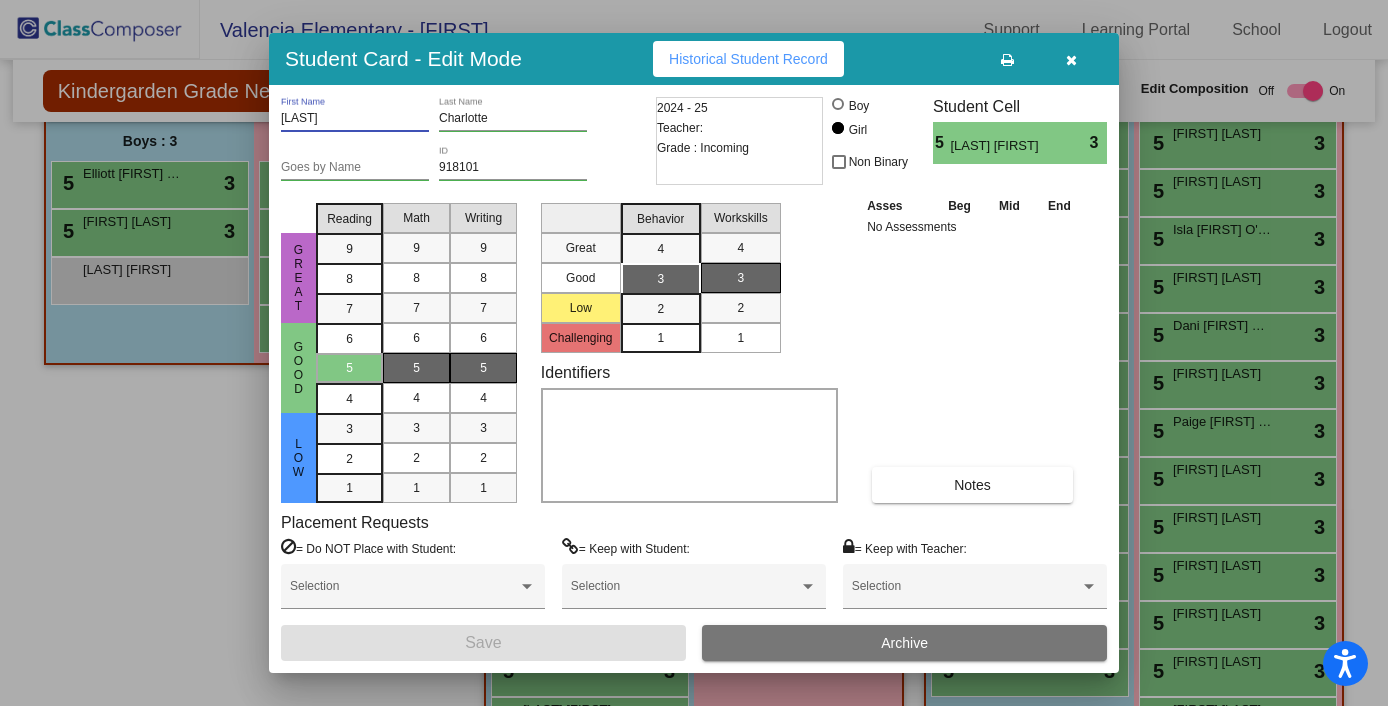 drag, startPoint x: 351, startPoint y: 117, endPoint x: 256, endPoint y: 117, distance: 95 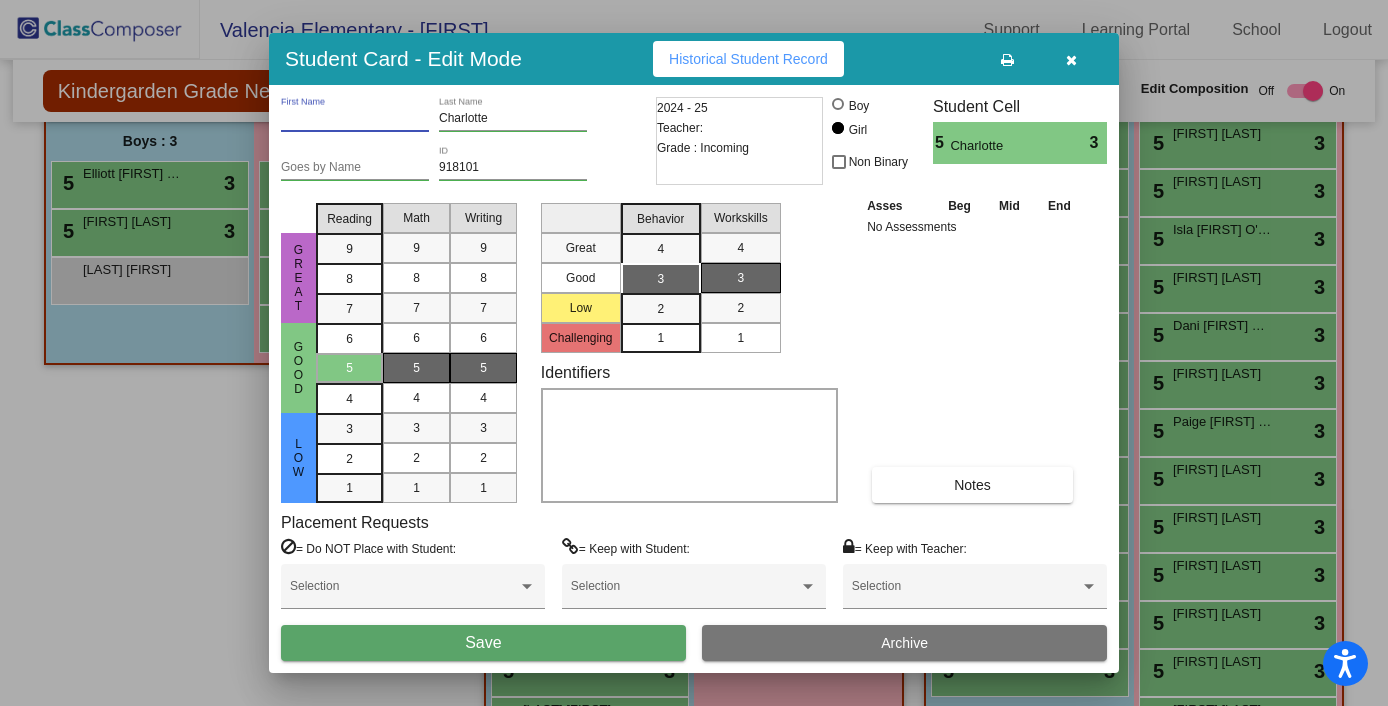 type 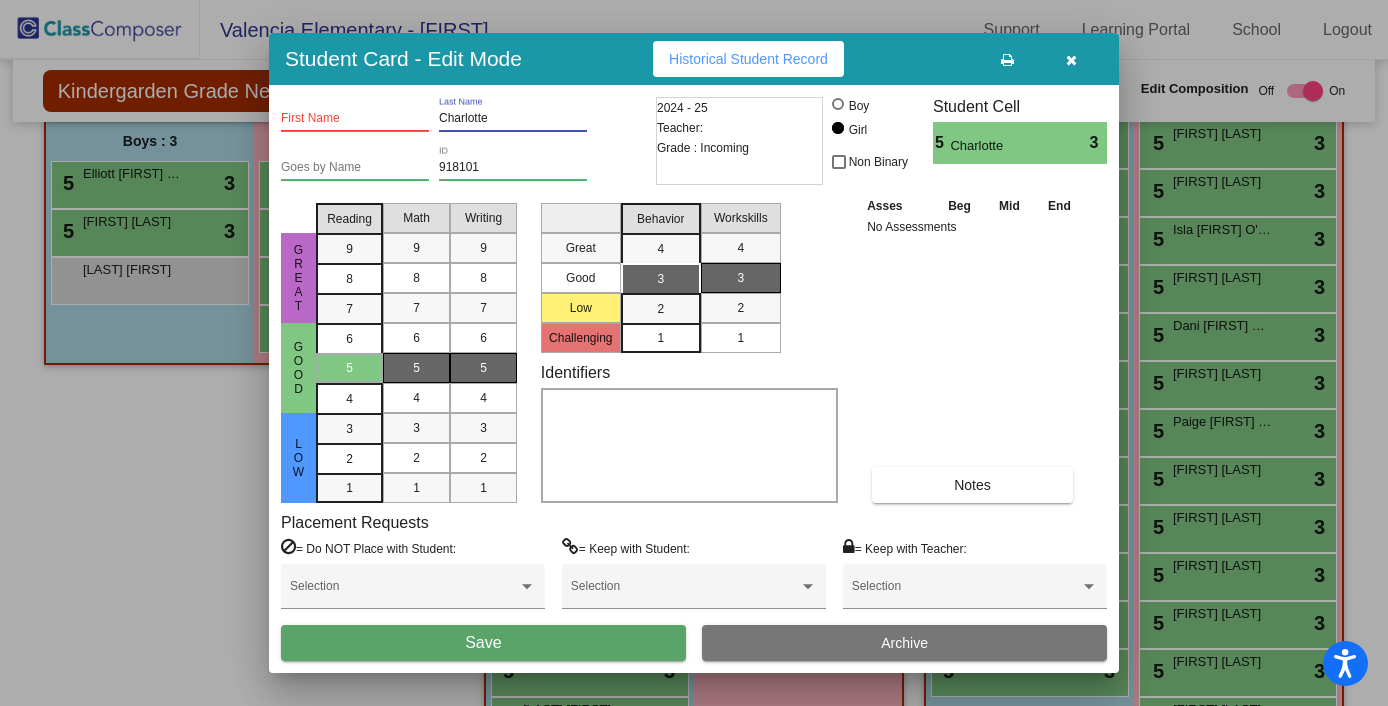 click on "Charlotte" at bounding box center [513, 119] 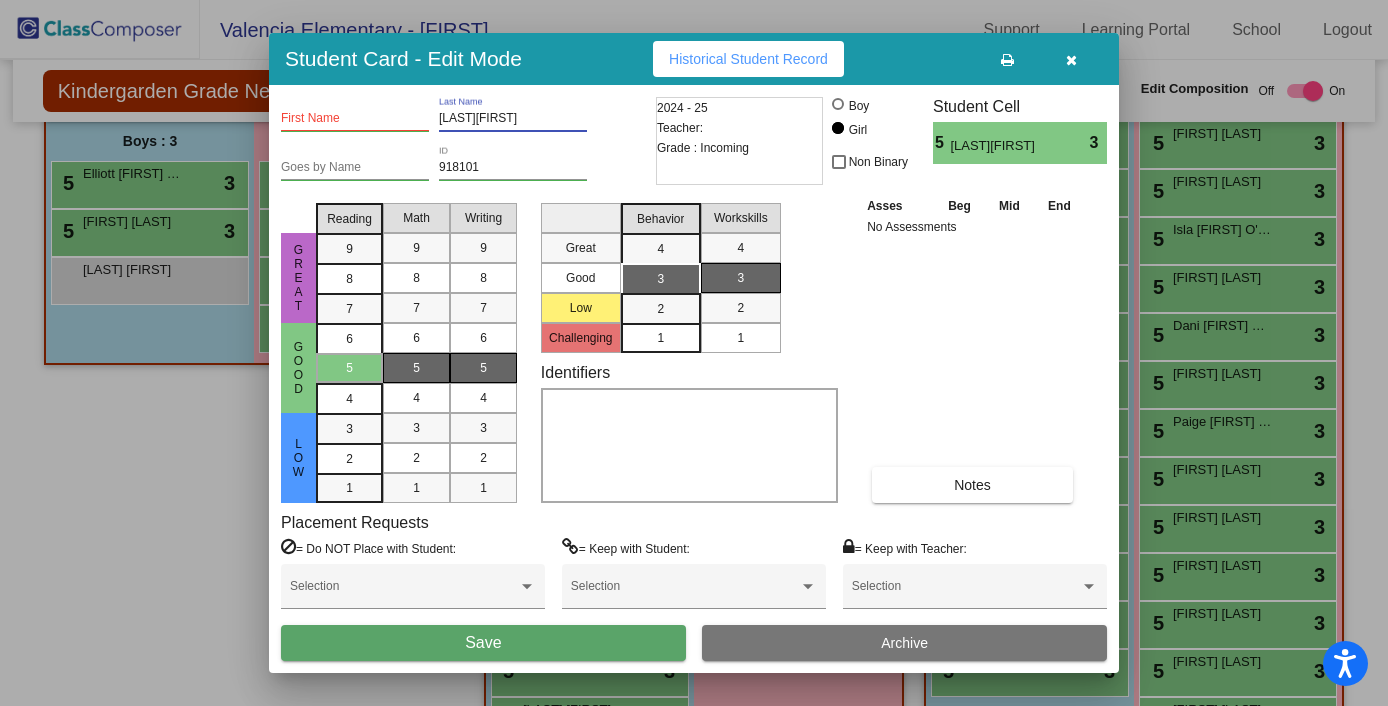 drag, startPoint x: 535, startPoint y: 123, endPoint x: 474, endPoint y: 121, distance: 61.03278 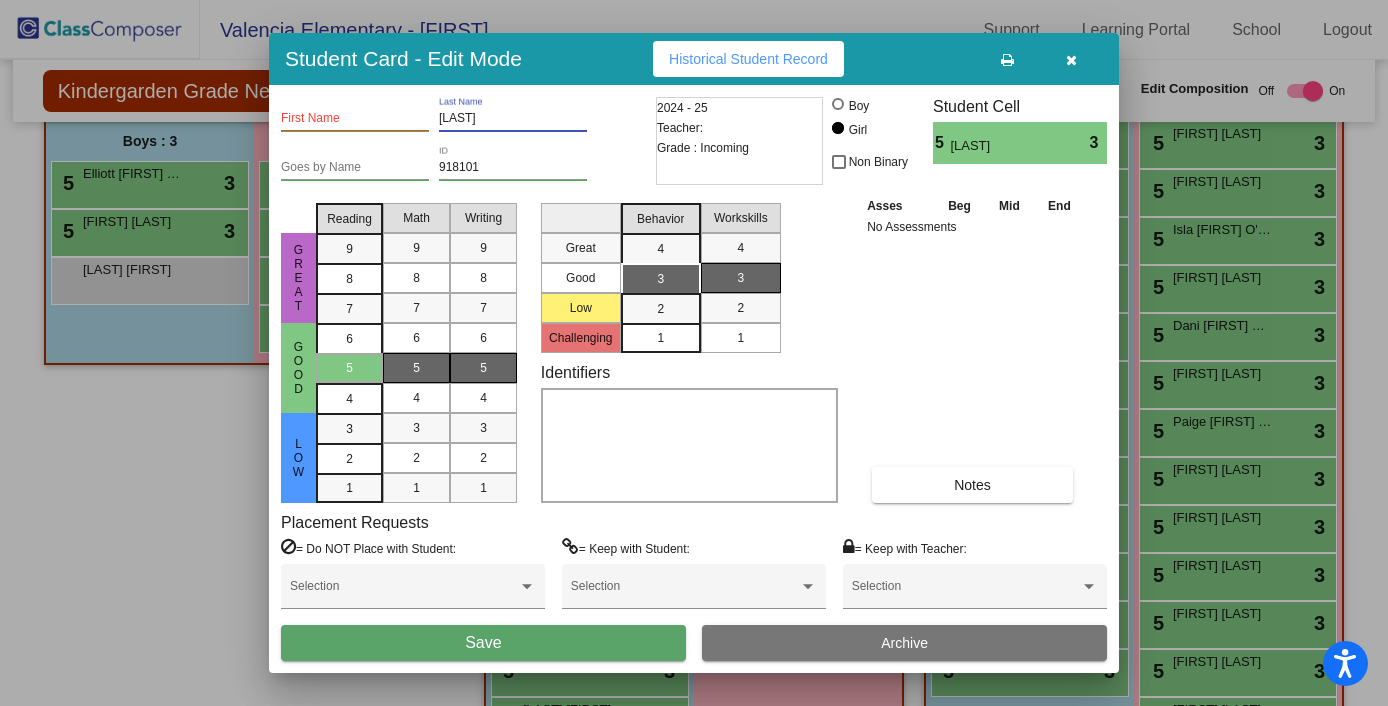 type on "[LAST]" 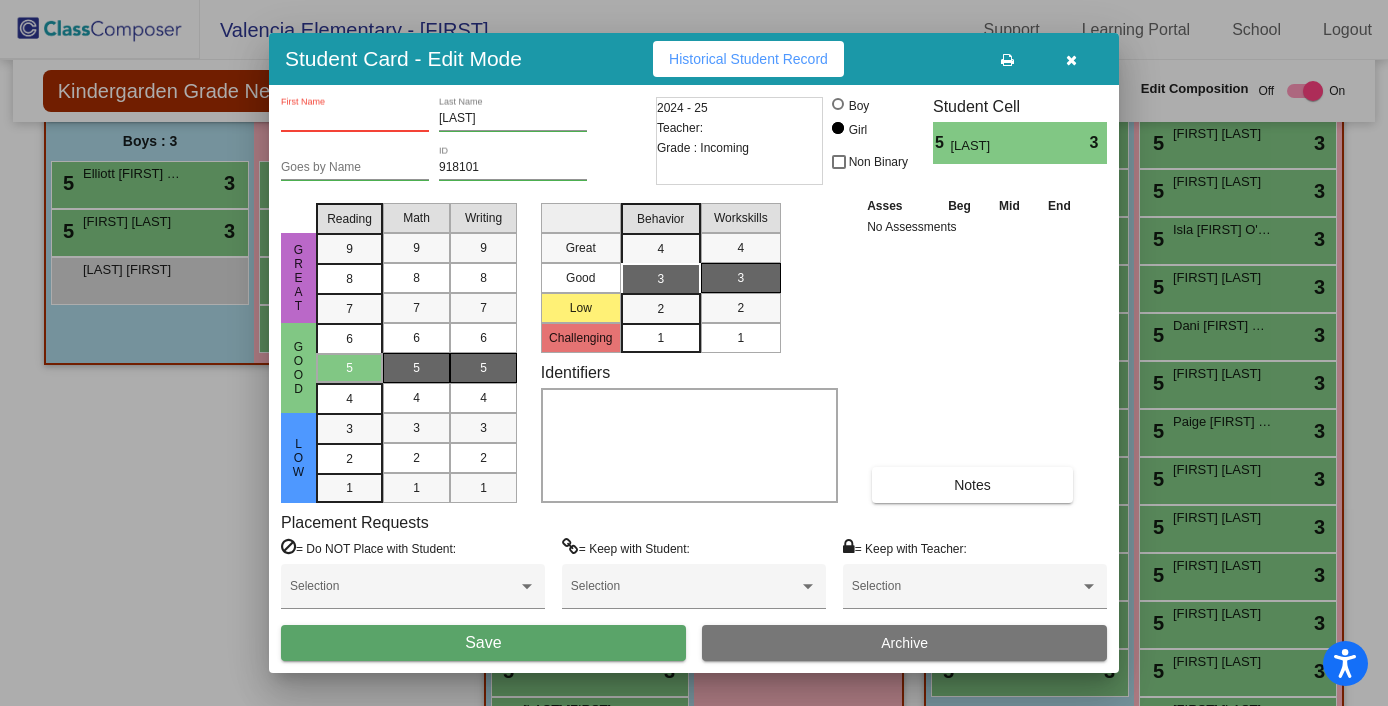 paste on "Charlotte" 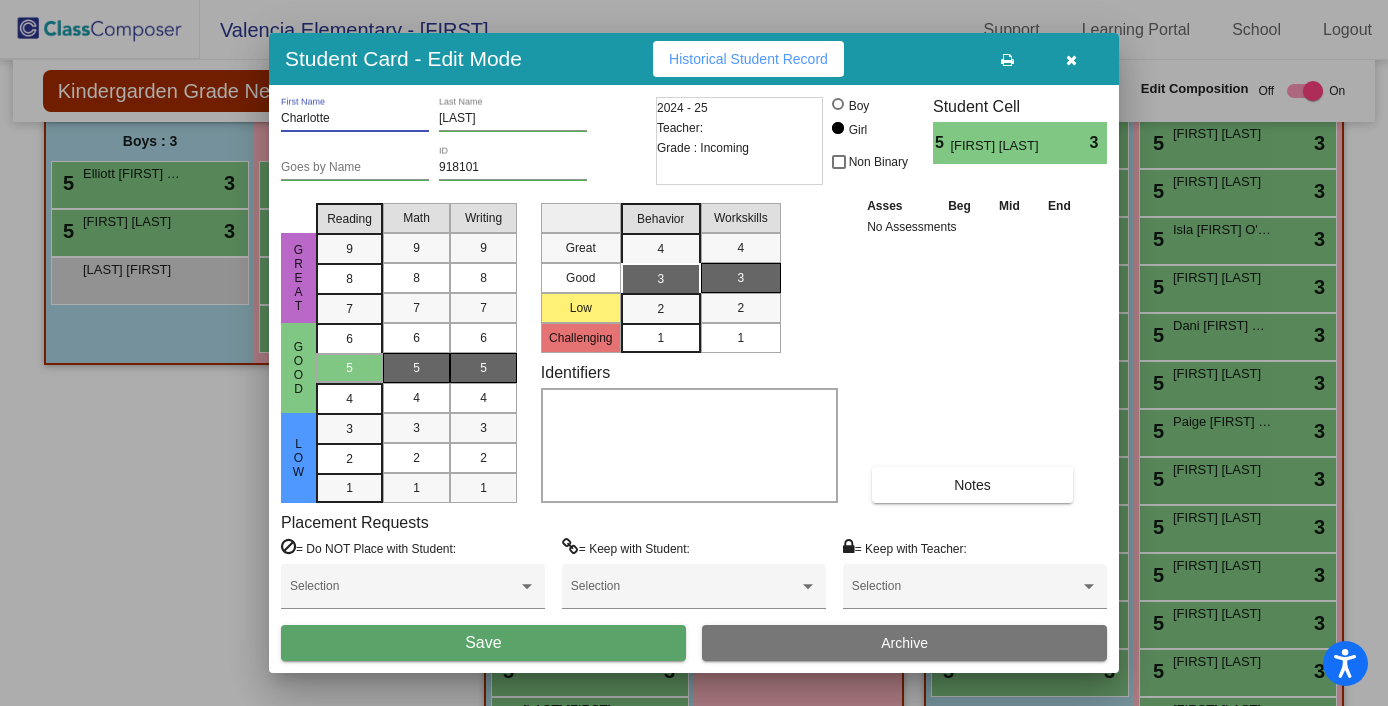 type on "Charlotte" 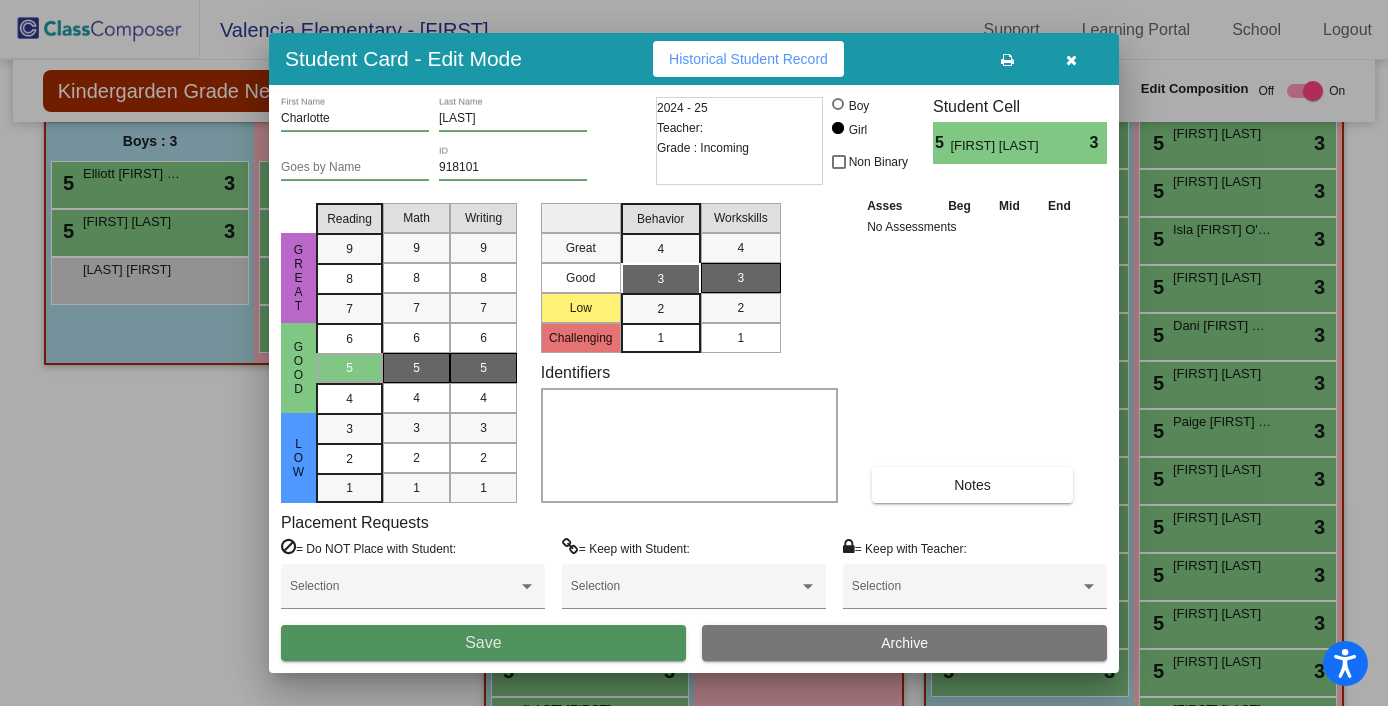 click on "Save" at bounding box center (483, 643) 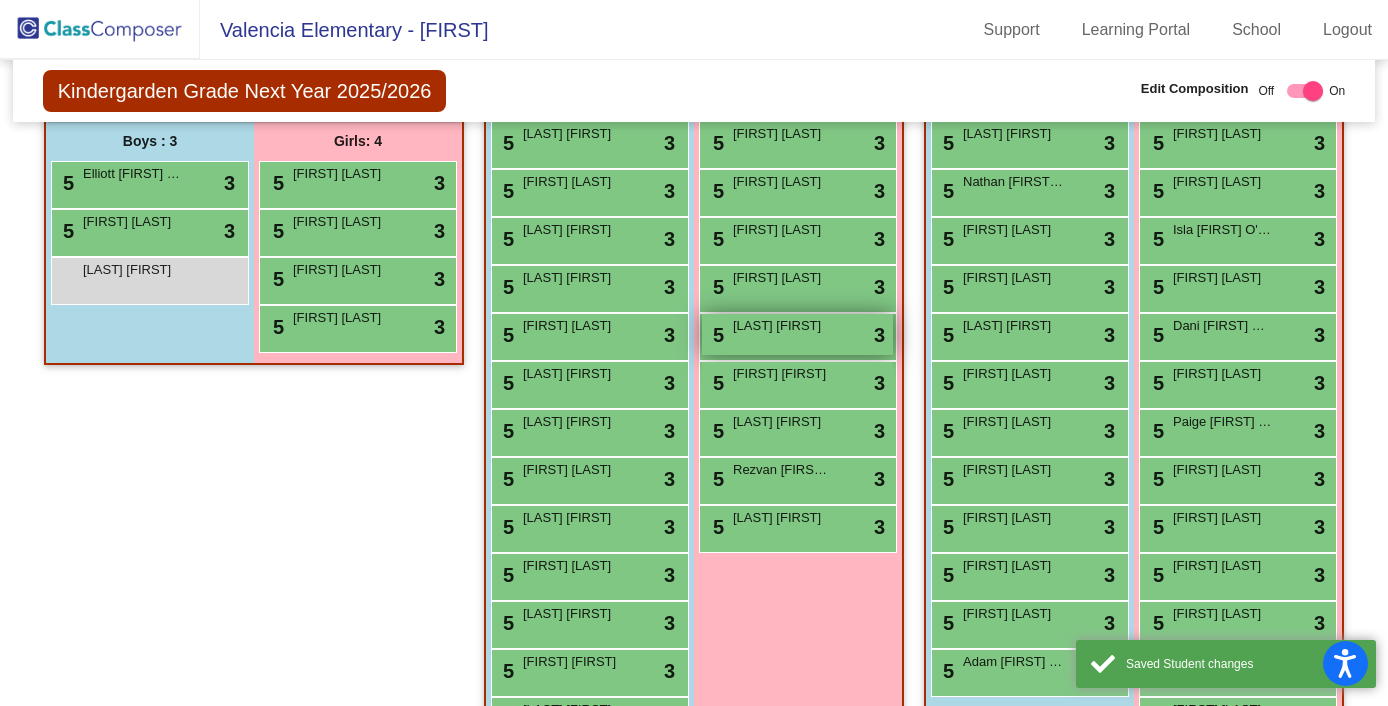 click on "5 [LAST] [FIRST] lock do_not_disturb_alt 3" at bounding box center [797, 334] 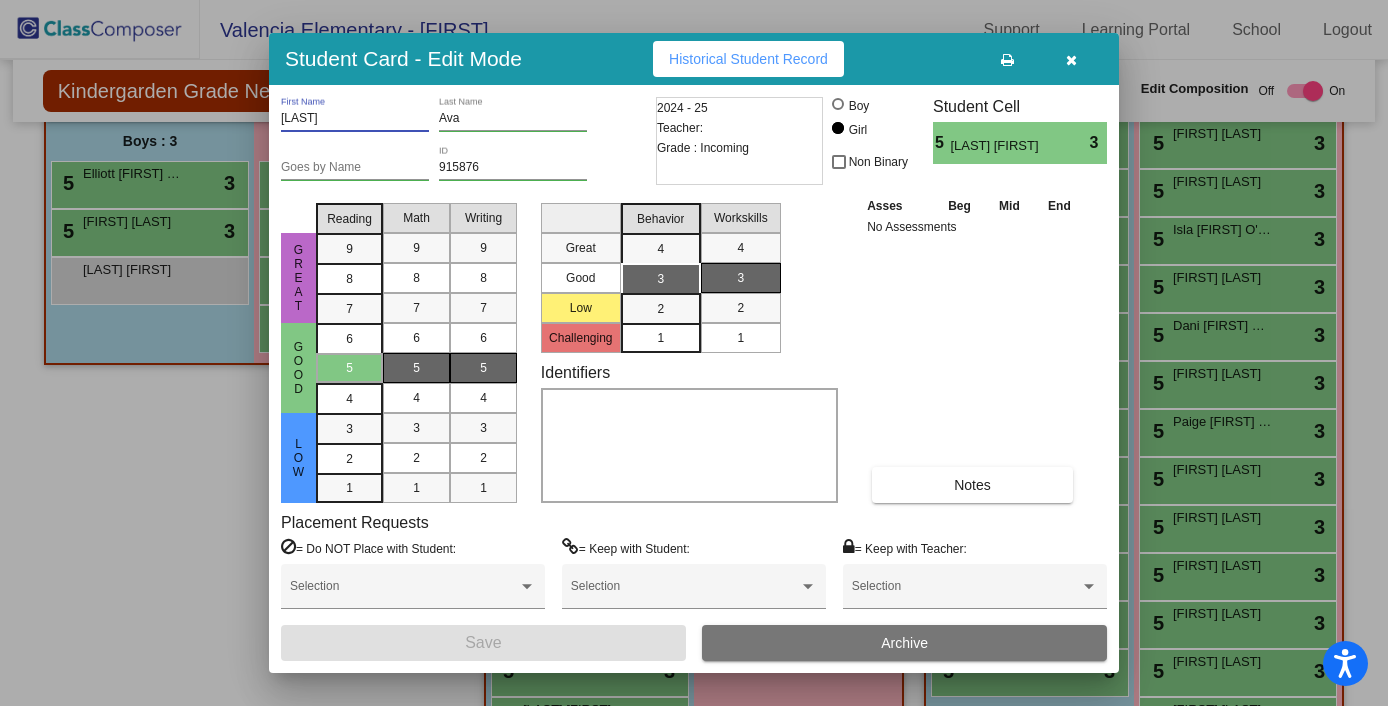 drag, startPoint x: 336, startPoint y: 124, endPoint x: 262, endPoint y: 123, distance: 74.00676 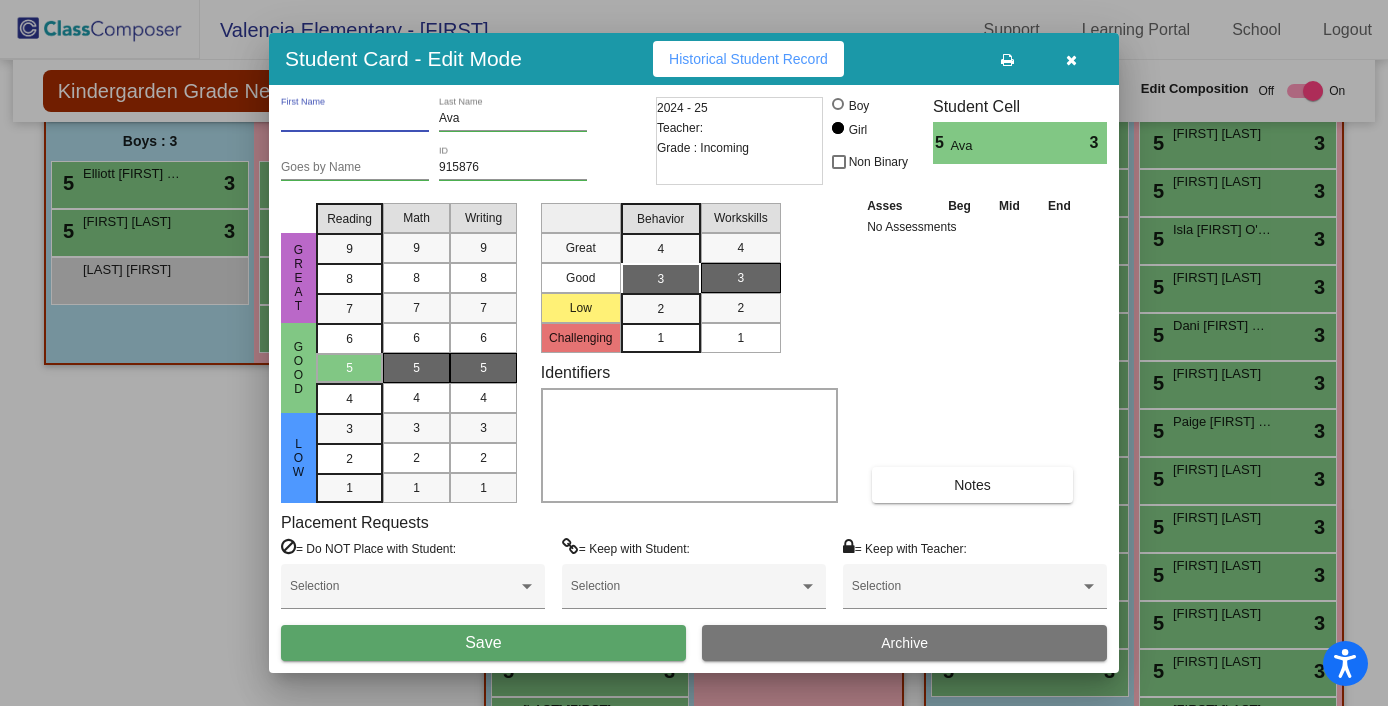 type 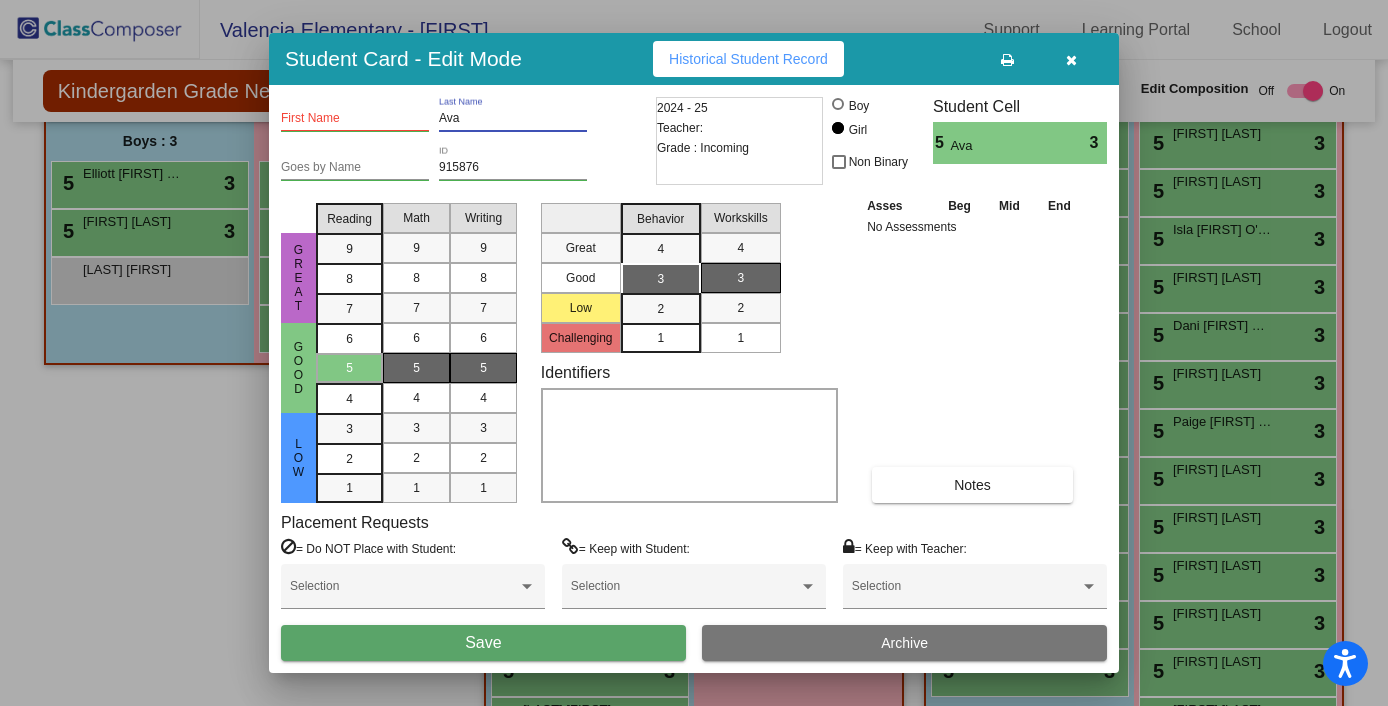 paste on "[LAST]" 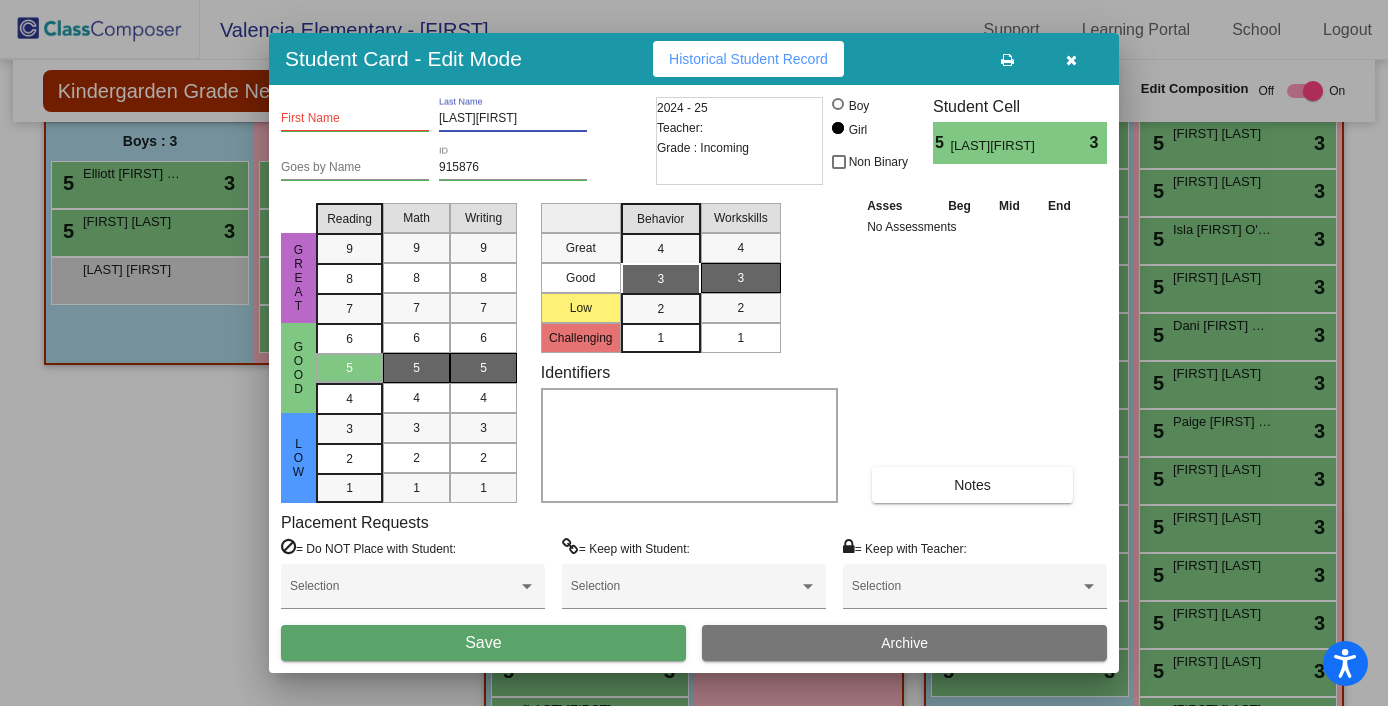 drag, startPoint x: 512, startPoint y: 113, endPoint x: 462, endPoint y: 119, distance: 50.358715 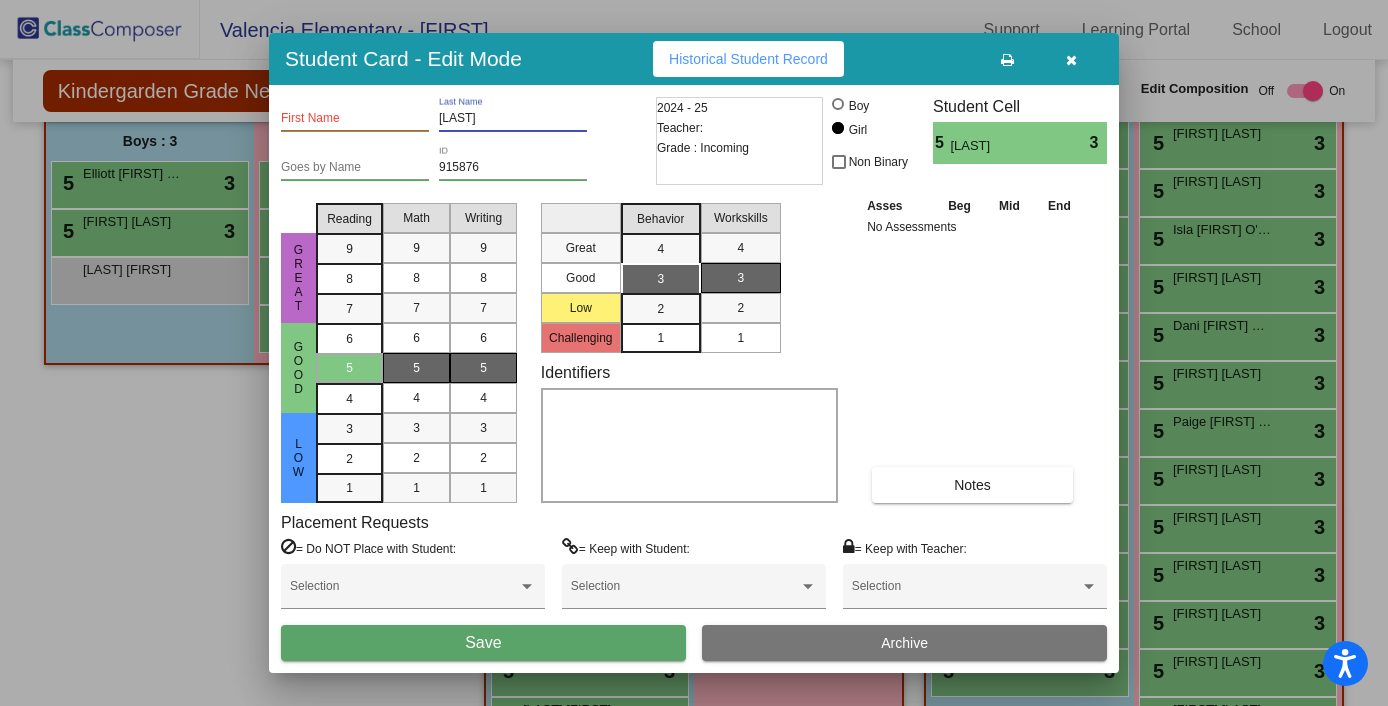 type on "[LAST]" 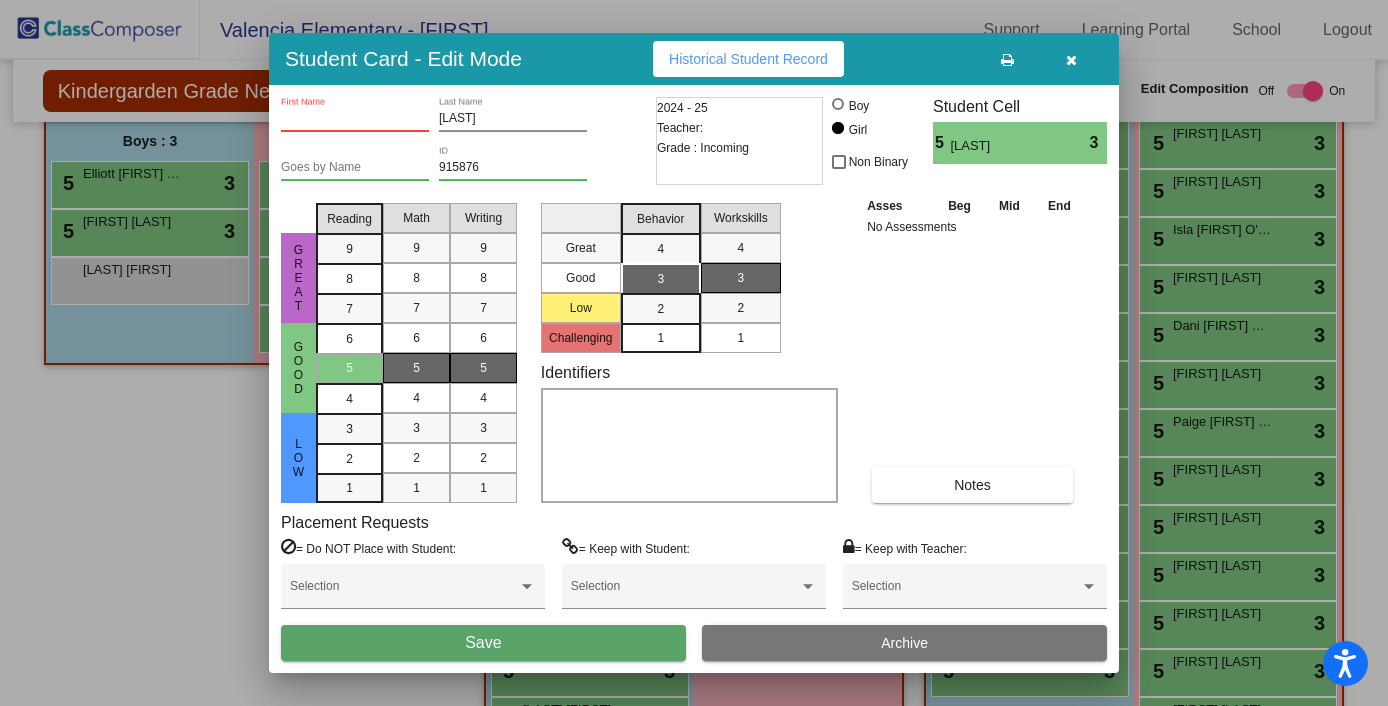 paste on "Ava" 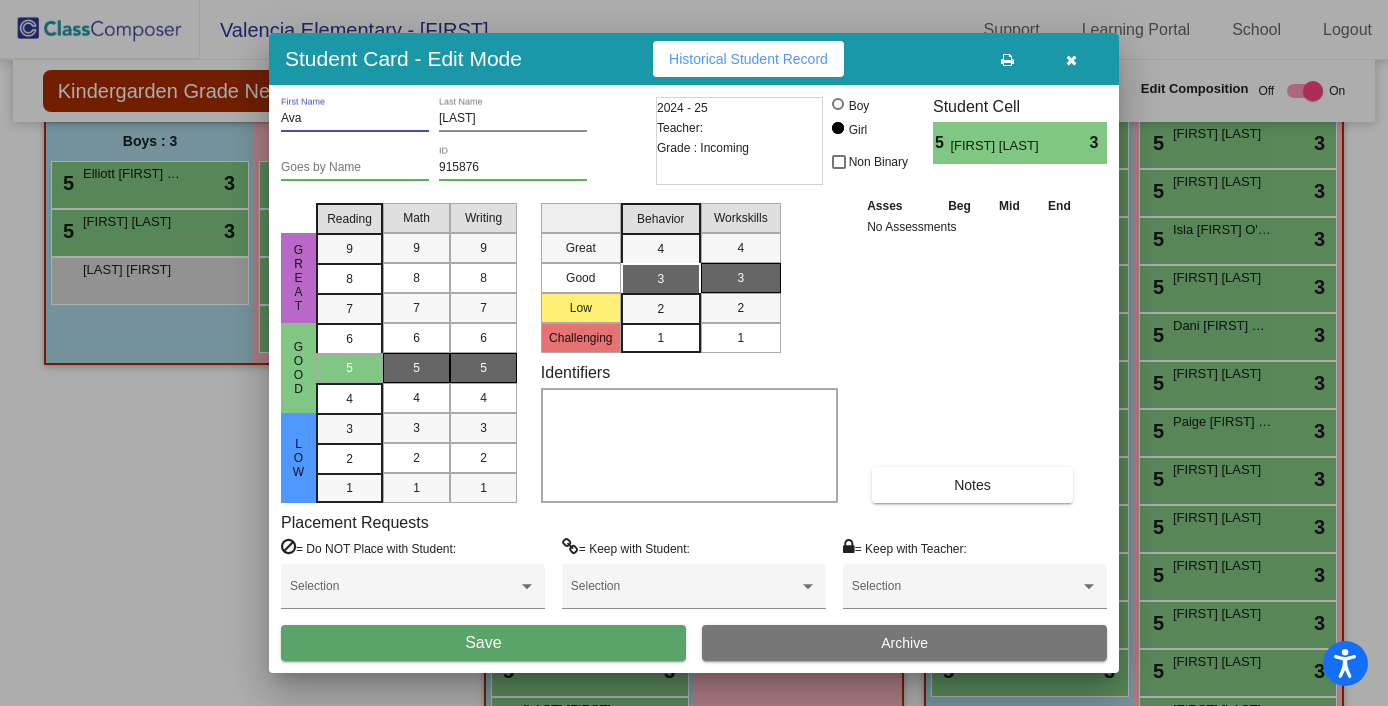 type on "Ava" 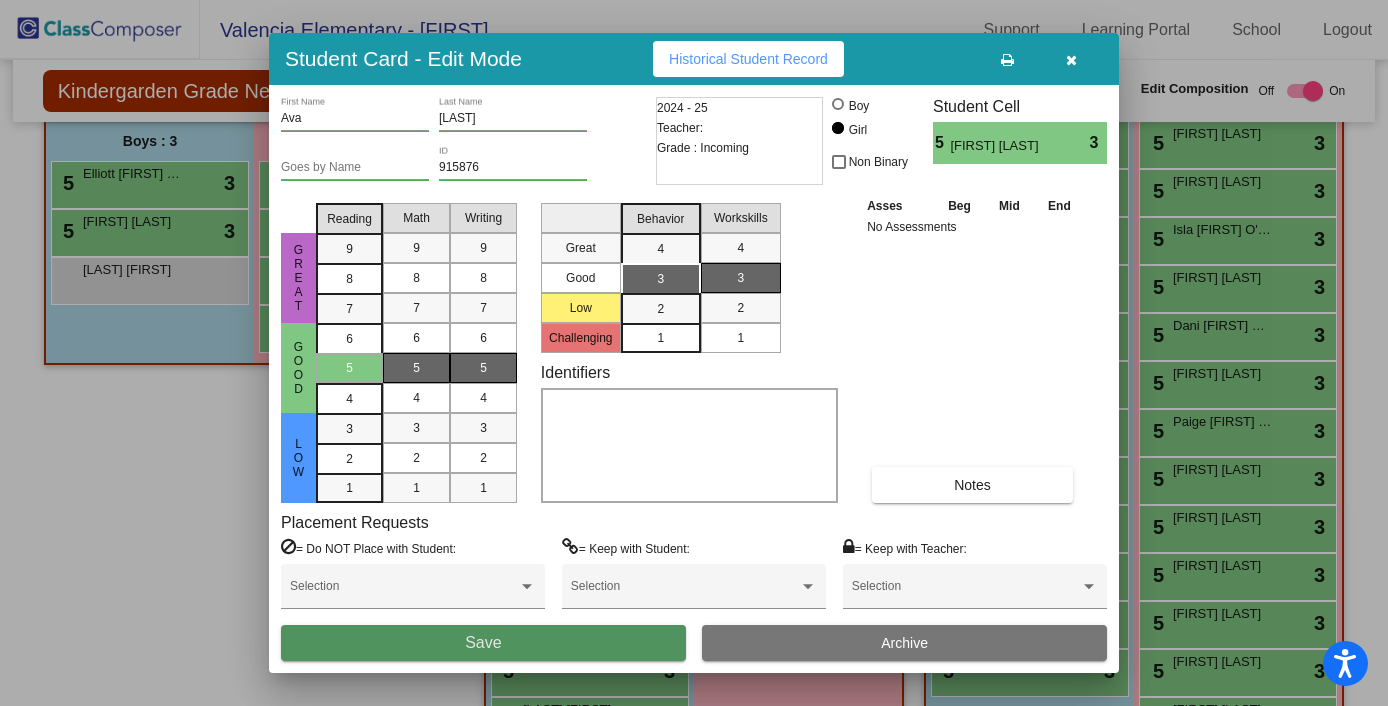 click on "Save" at bounding box center [483, 642] 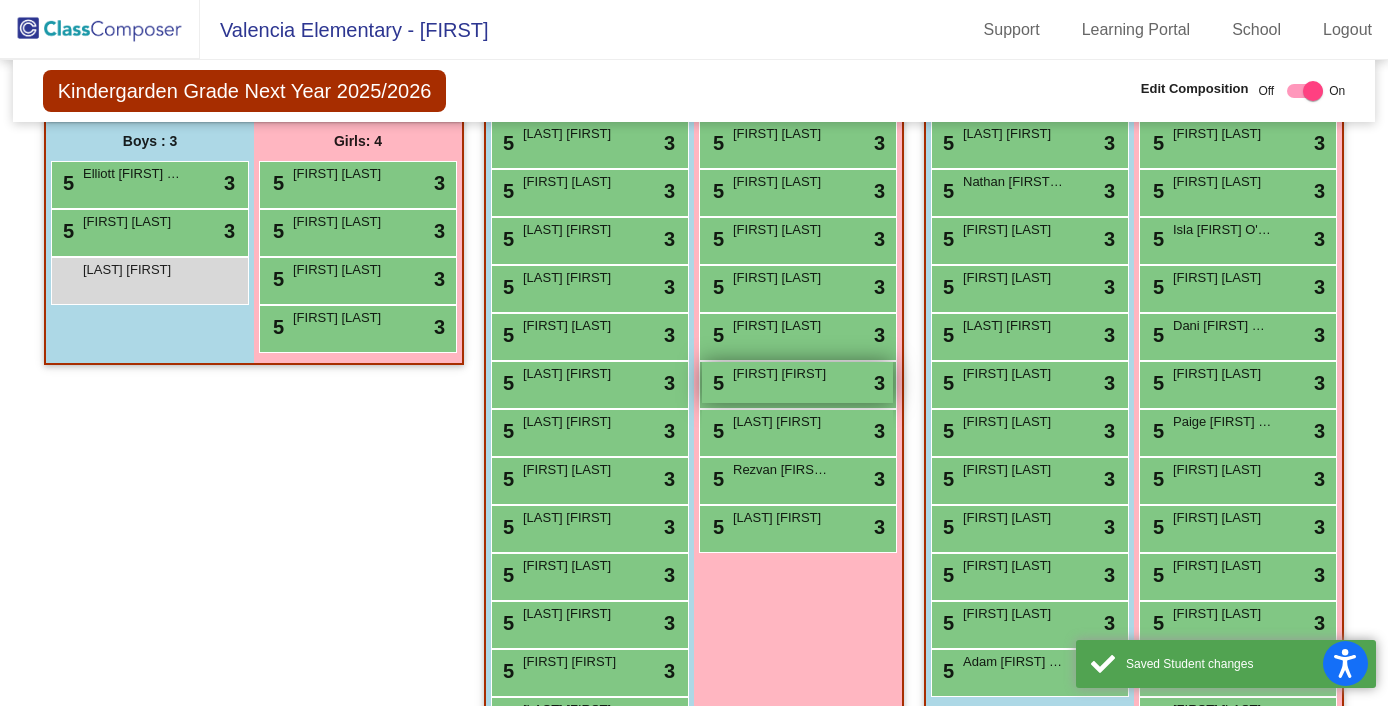 click on "[FIRST] [FIRST]" at bounding box center (783, 374) 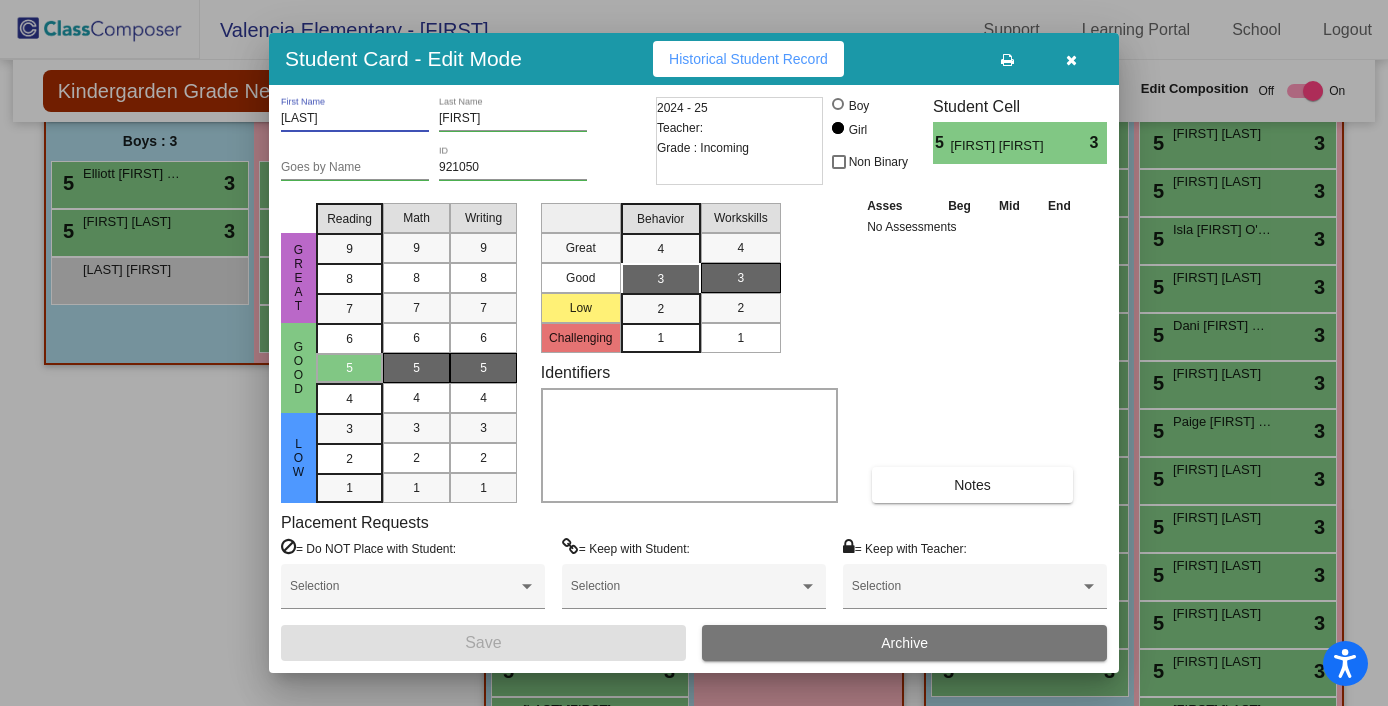 drag, startPoint x: 320, startPoint y: 118, endPoint x: 267, endPoint y: 111, distance: 53.460266 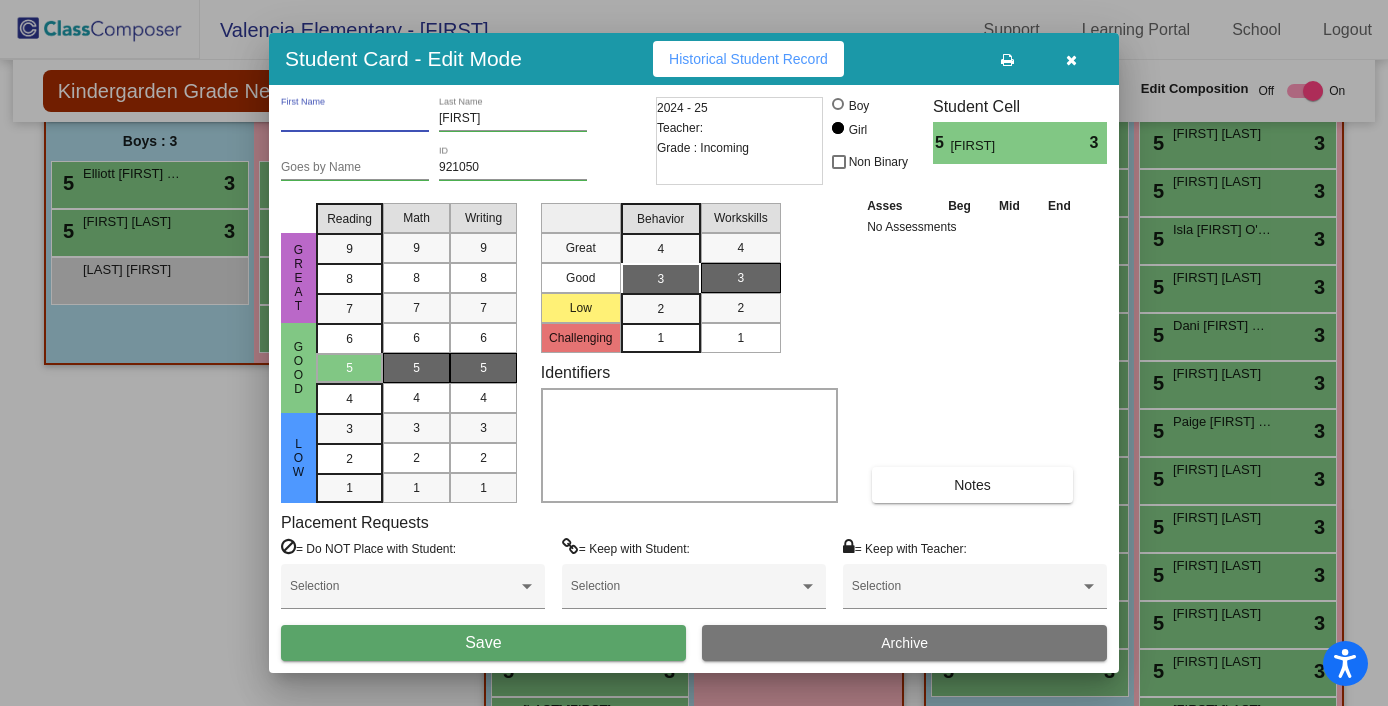 type 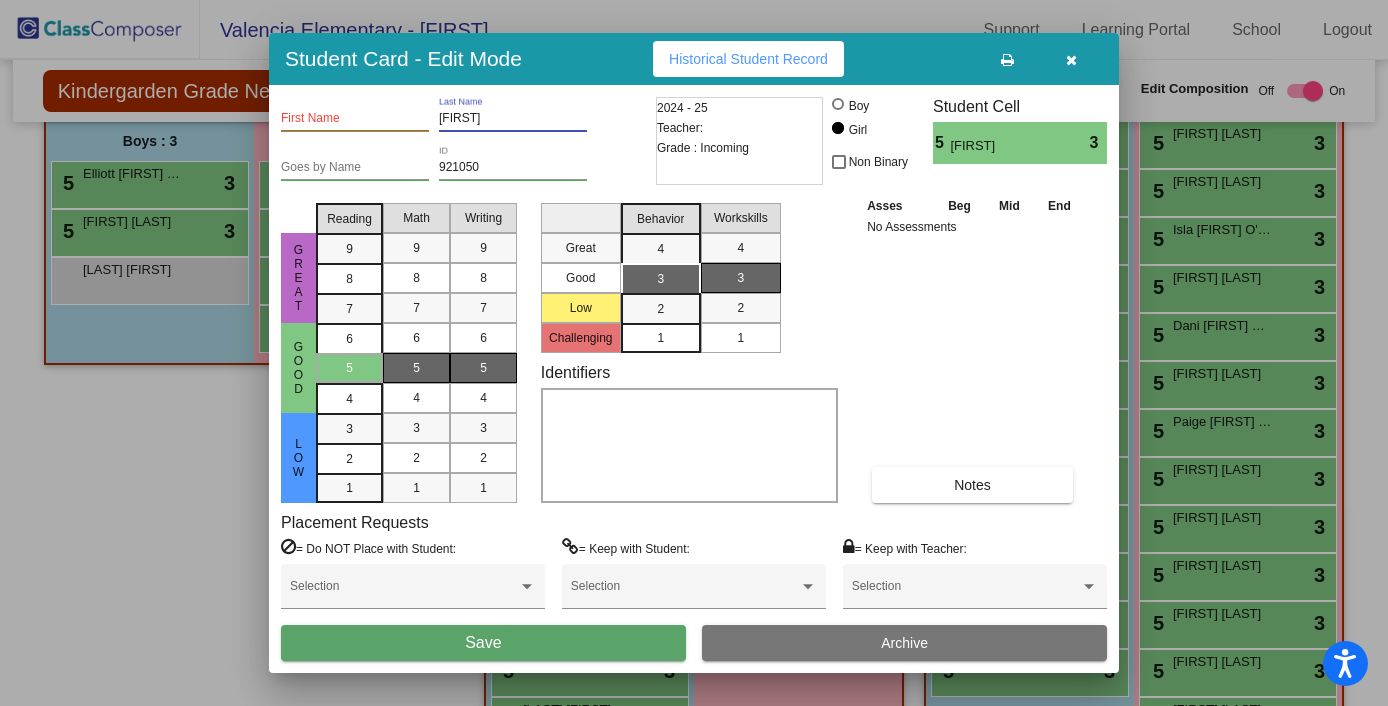 click on "[FIRST]" at bounding box center [513, 119] 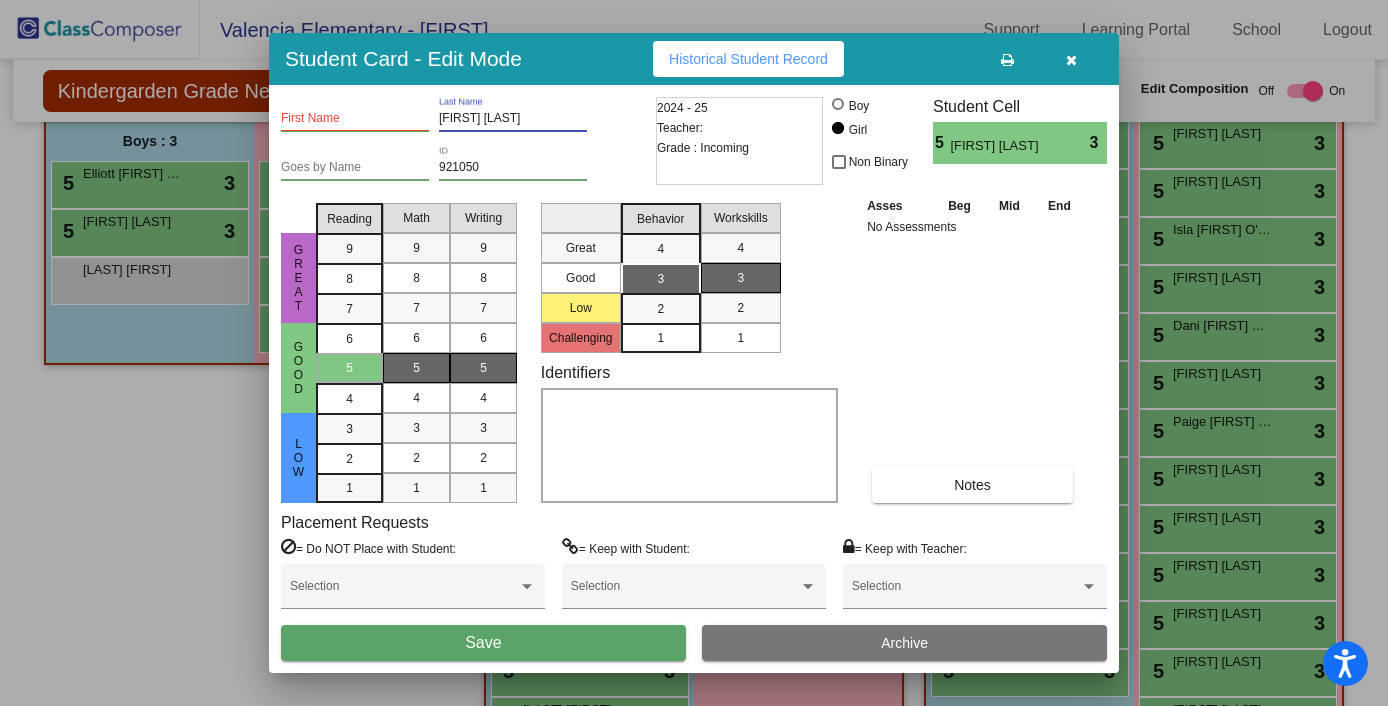 drag, startPoint x: 528, startPoint y: 120, endPoint x: 466, endPoint y: 118, distance: 62.03225 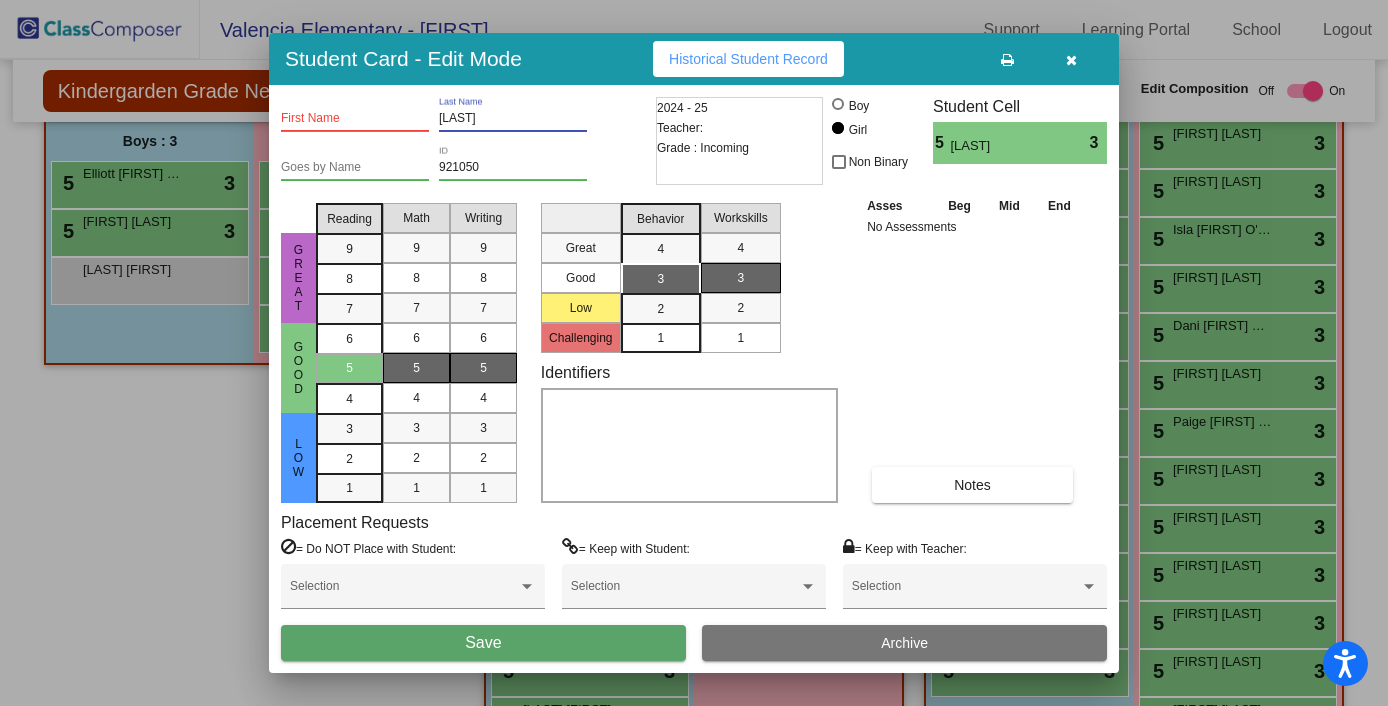 type on "[LAST]" 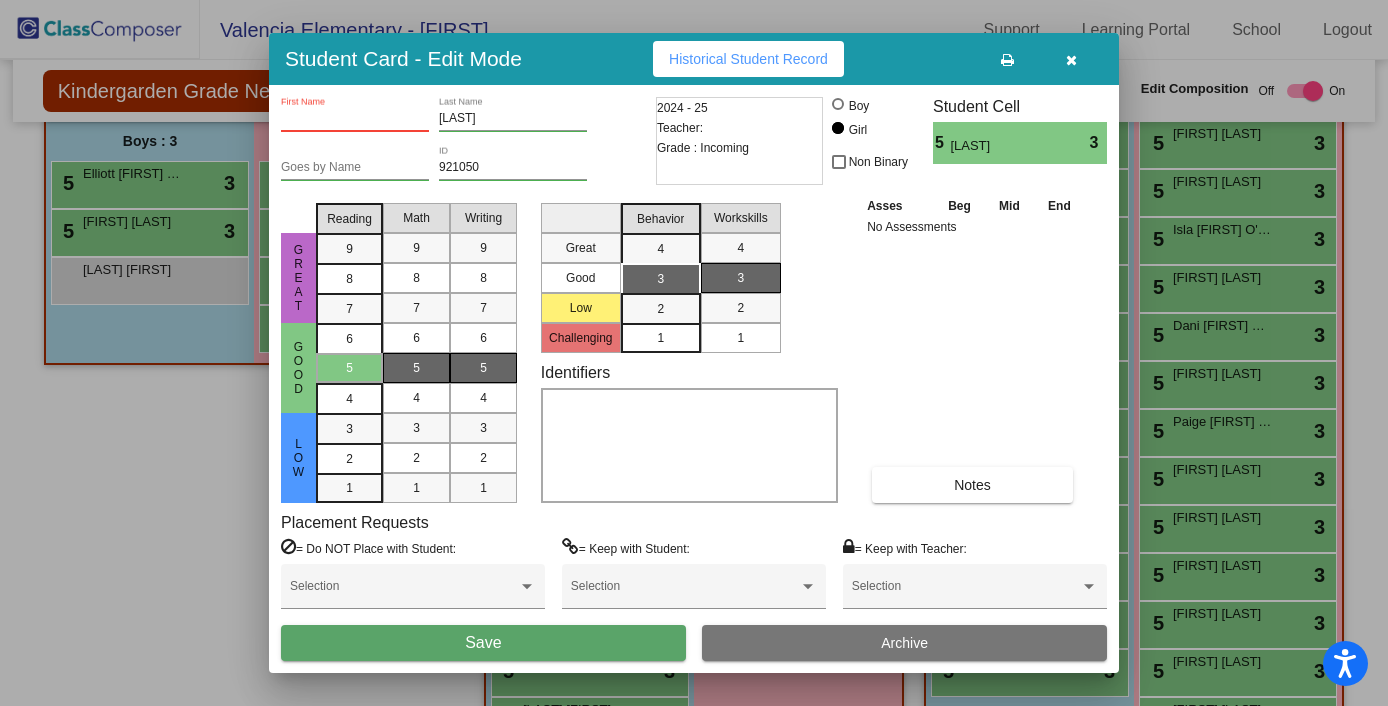 click on "First Name" at bounding box center [355, 119] 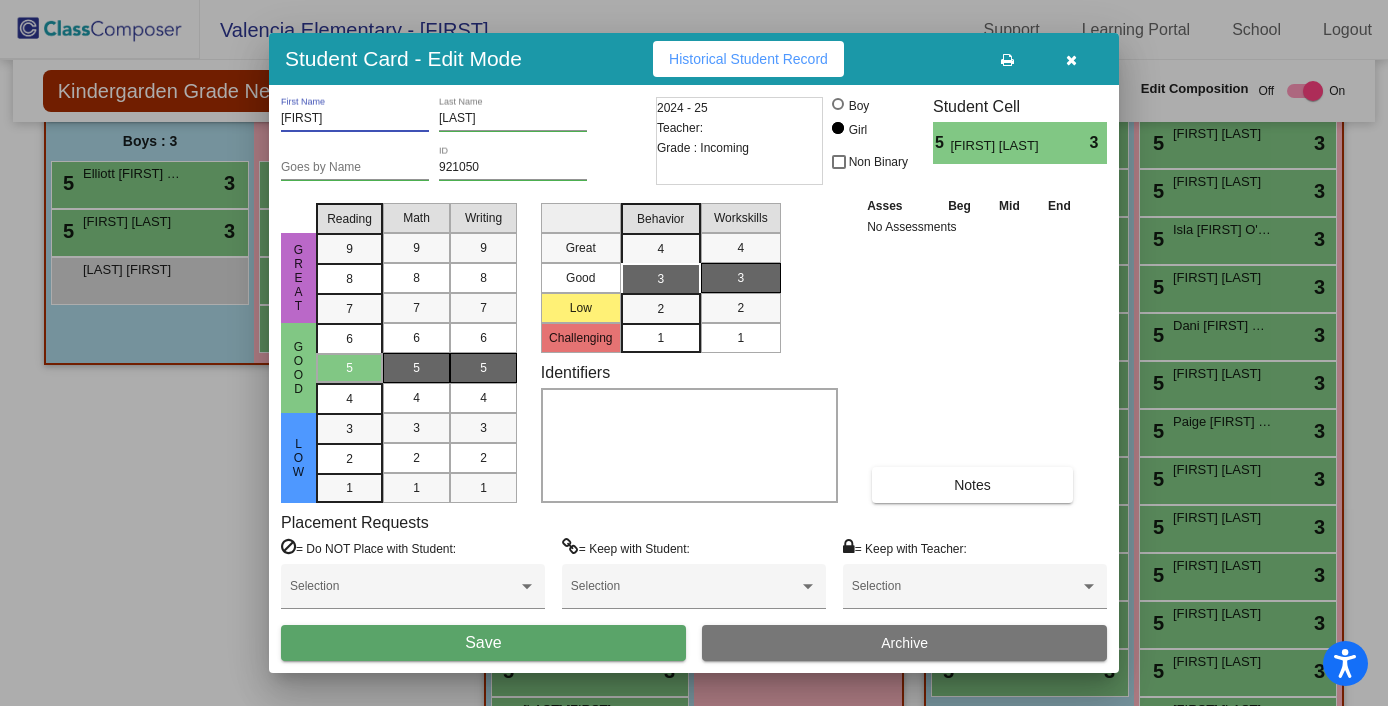 type on "[FIRST]" 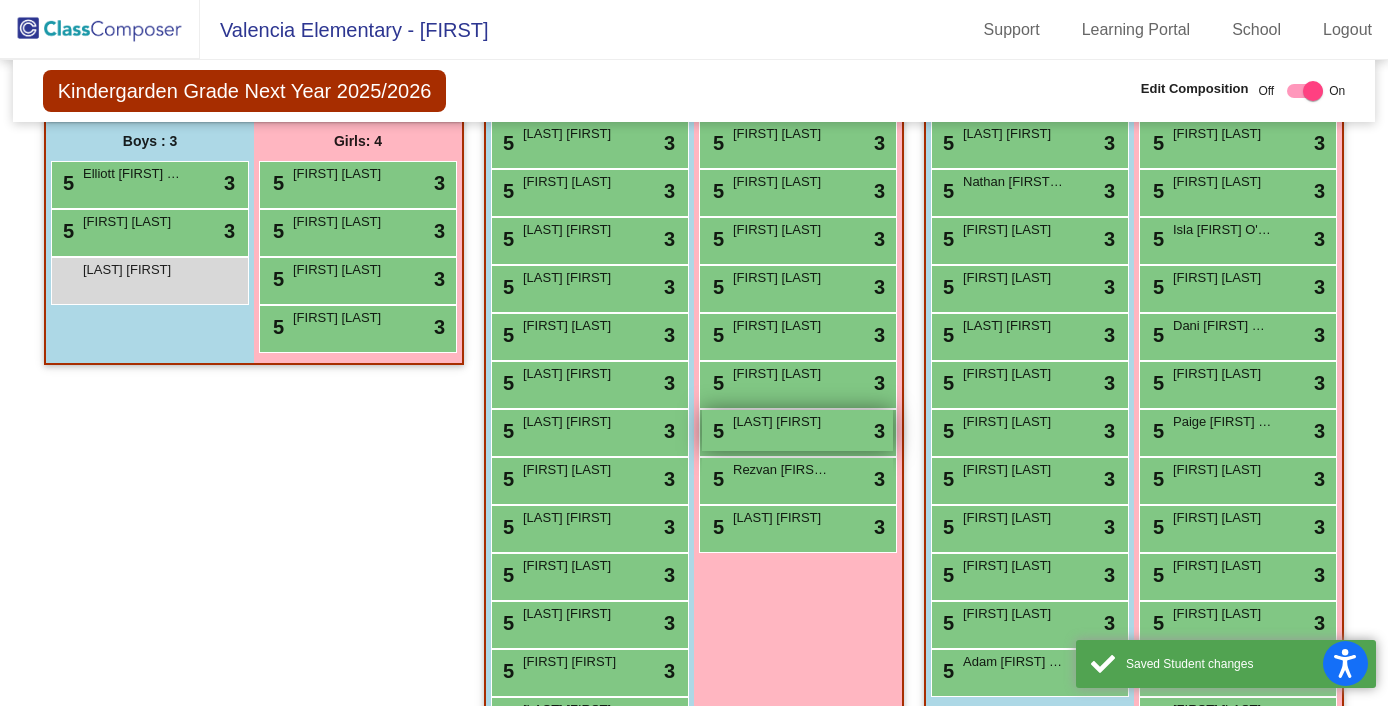 click on "[LAST] [FIRST]" at bounding box center (783, 422) 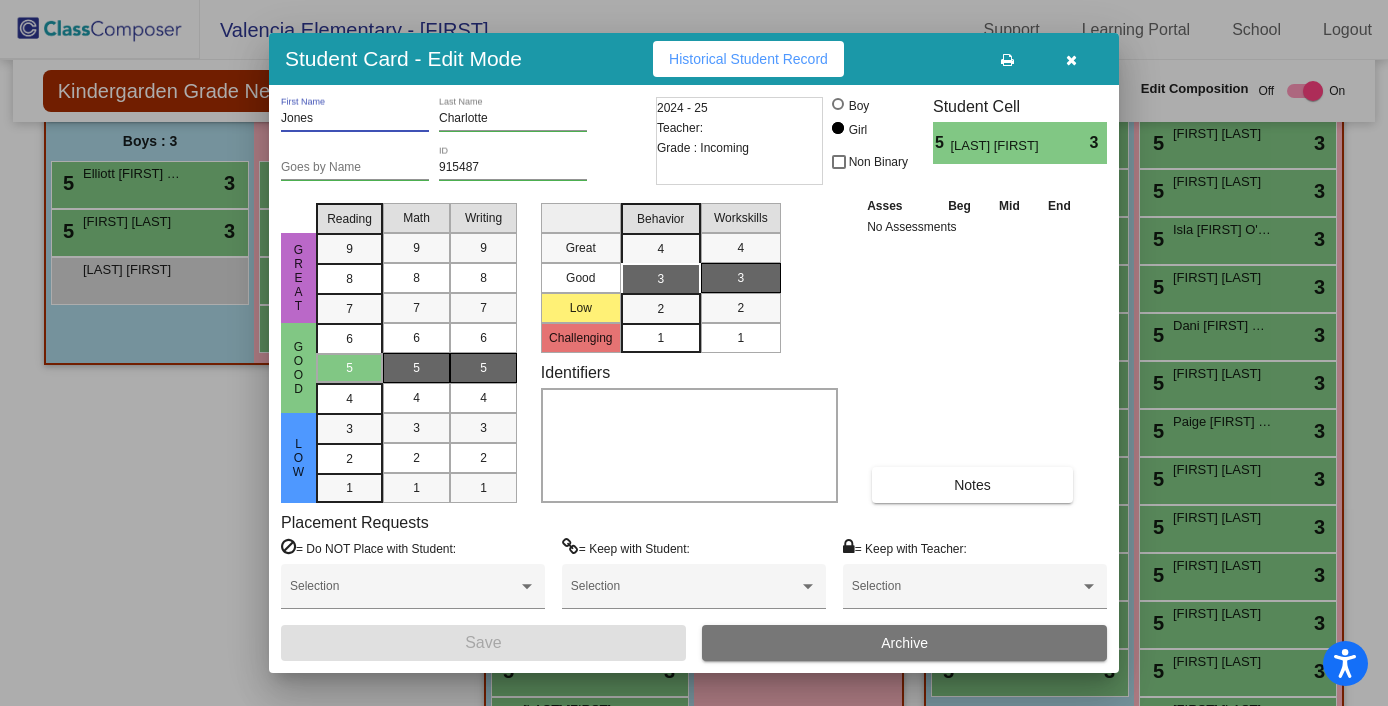 drag, startPoint x: 325, startPoint y: 120, endPoint x: 265, endPoint y: 120, distance: 60 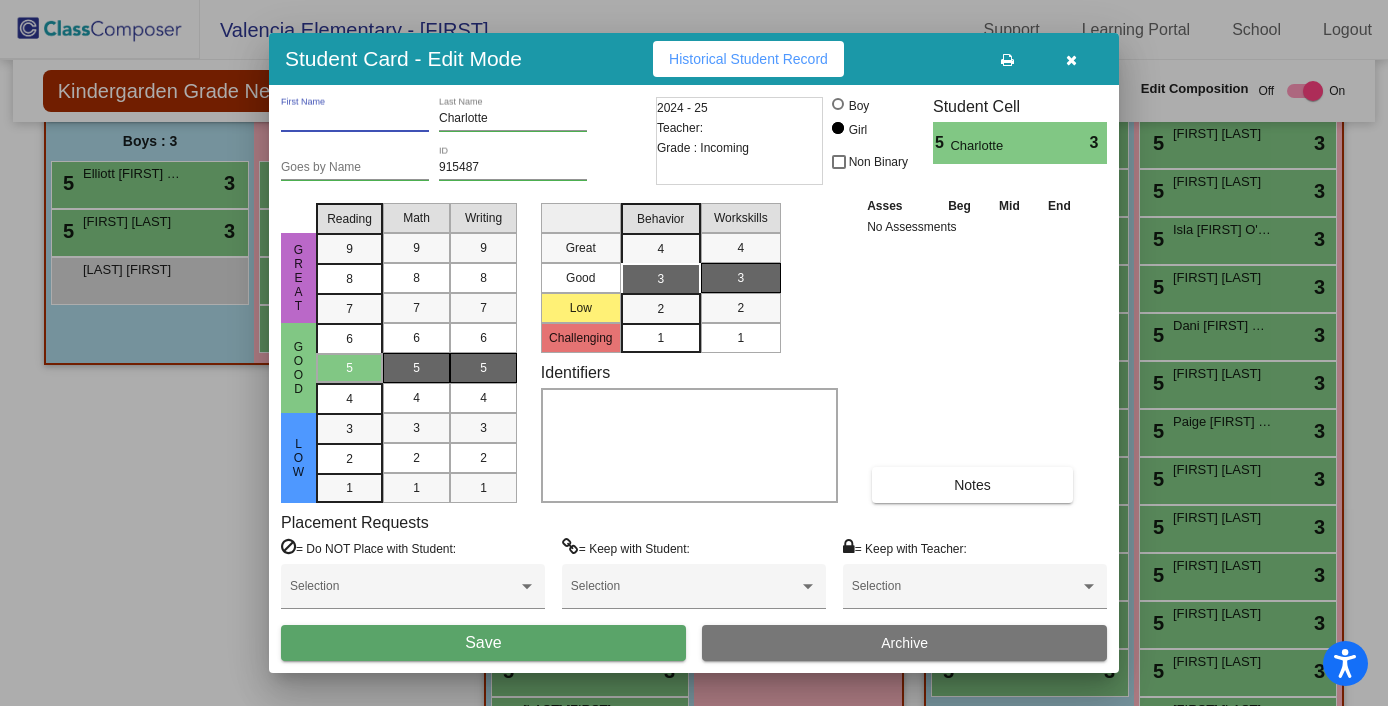 type 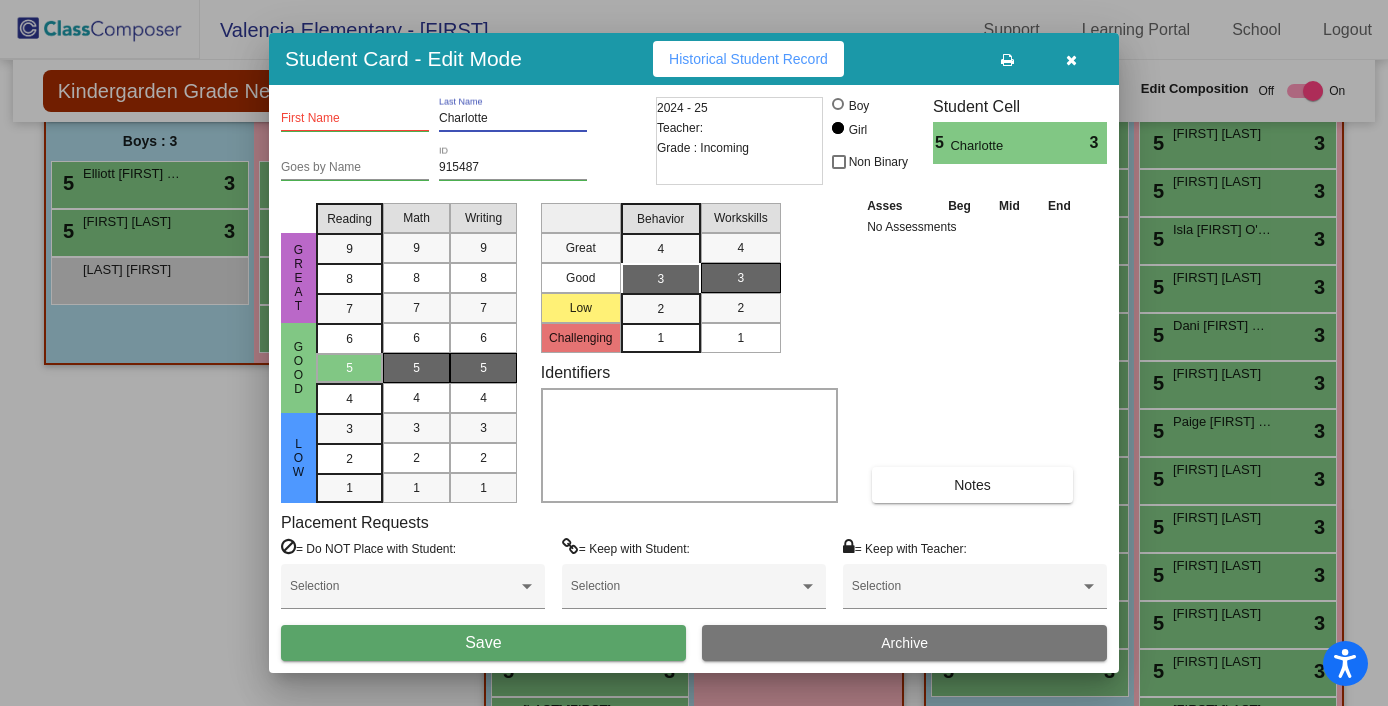 paste on "Jones" 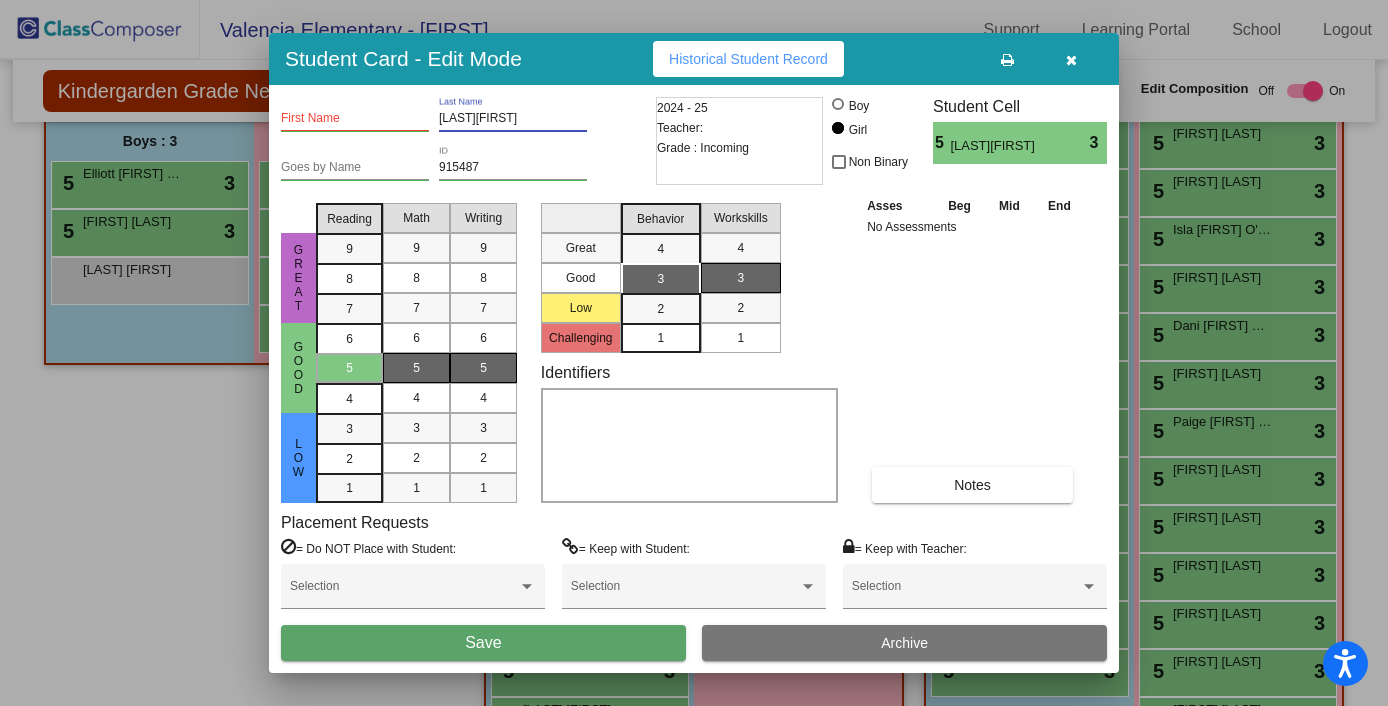 drag, startPoint x: 527, startPoint y: 115, endPoint x: 470, endPoint y: 117, distance: 57.035076 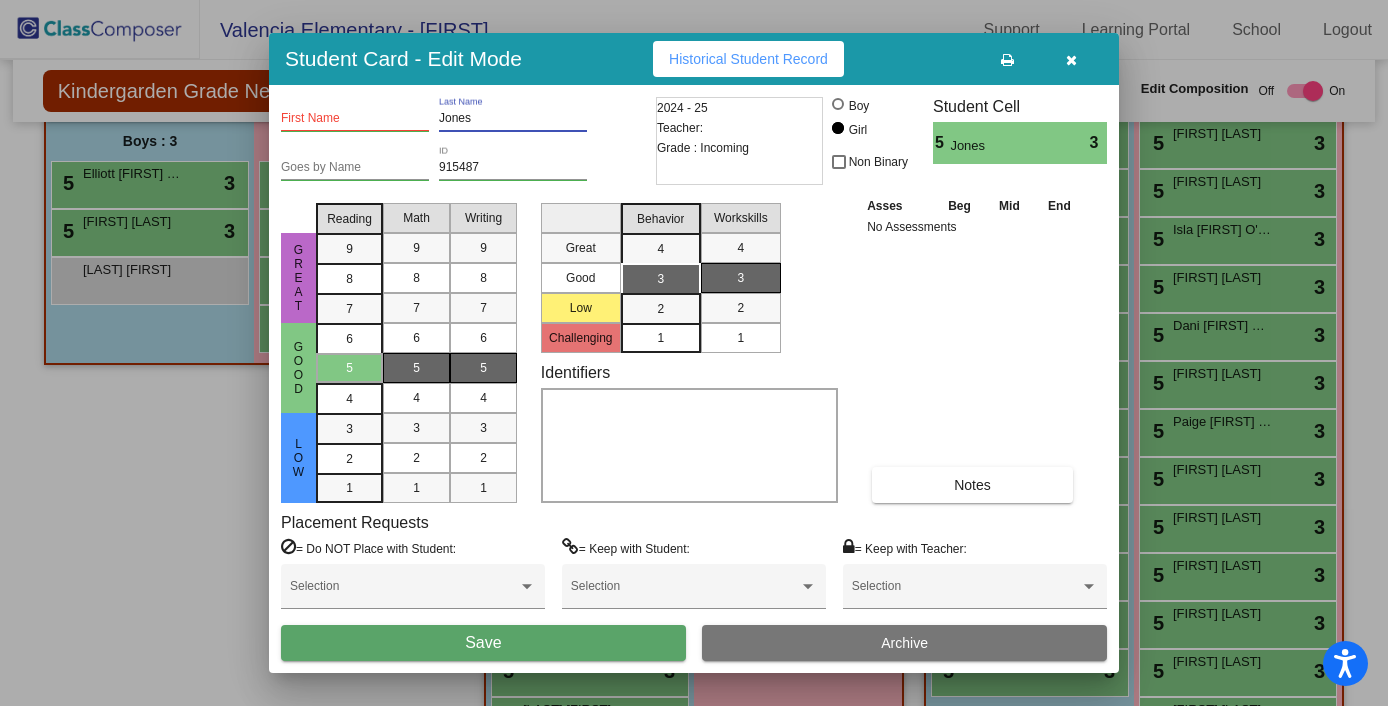 type on "Jones" 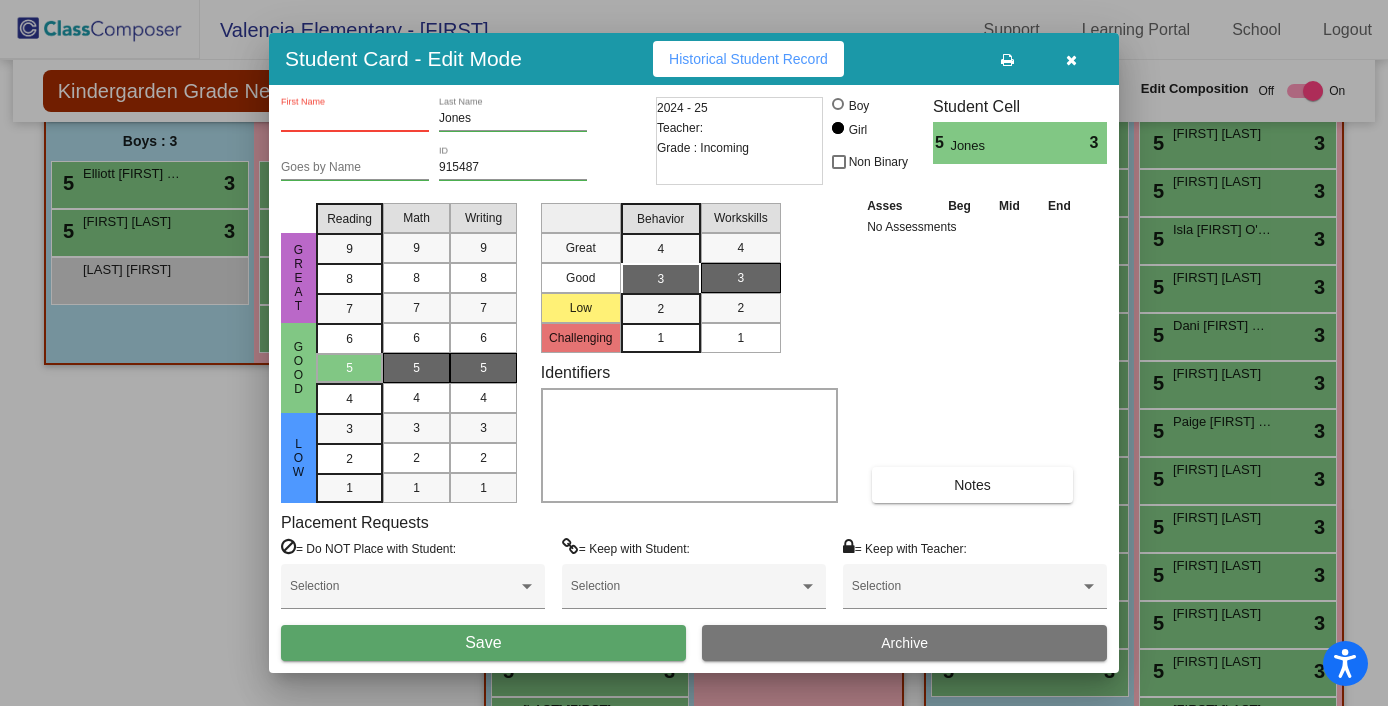 click on "First Name" at bounding box center [355, 119] 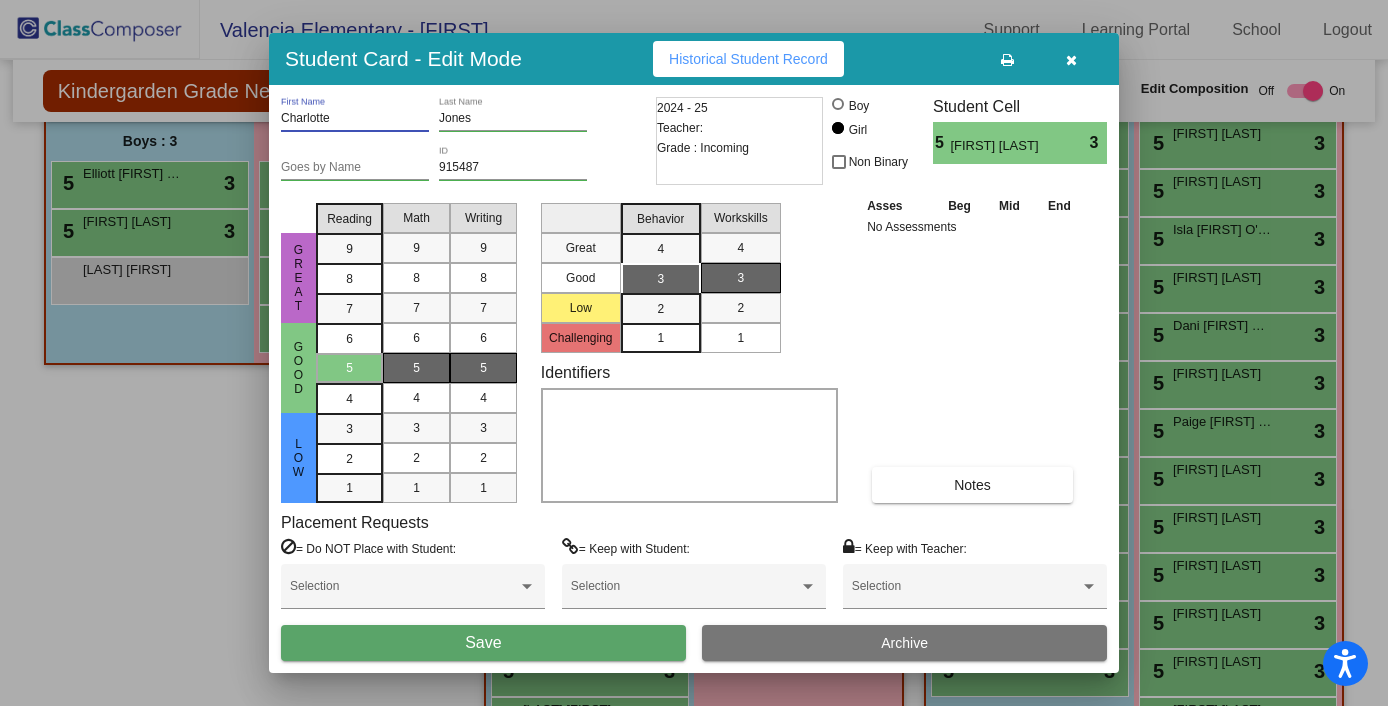 type on "Charlotte" 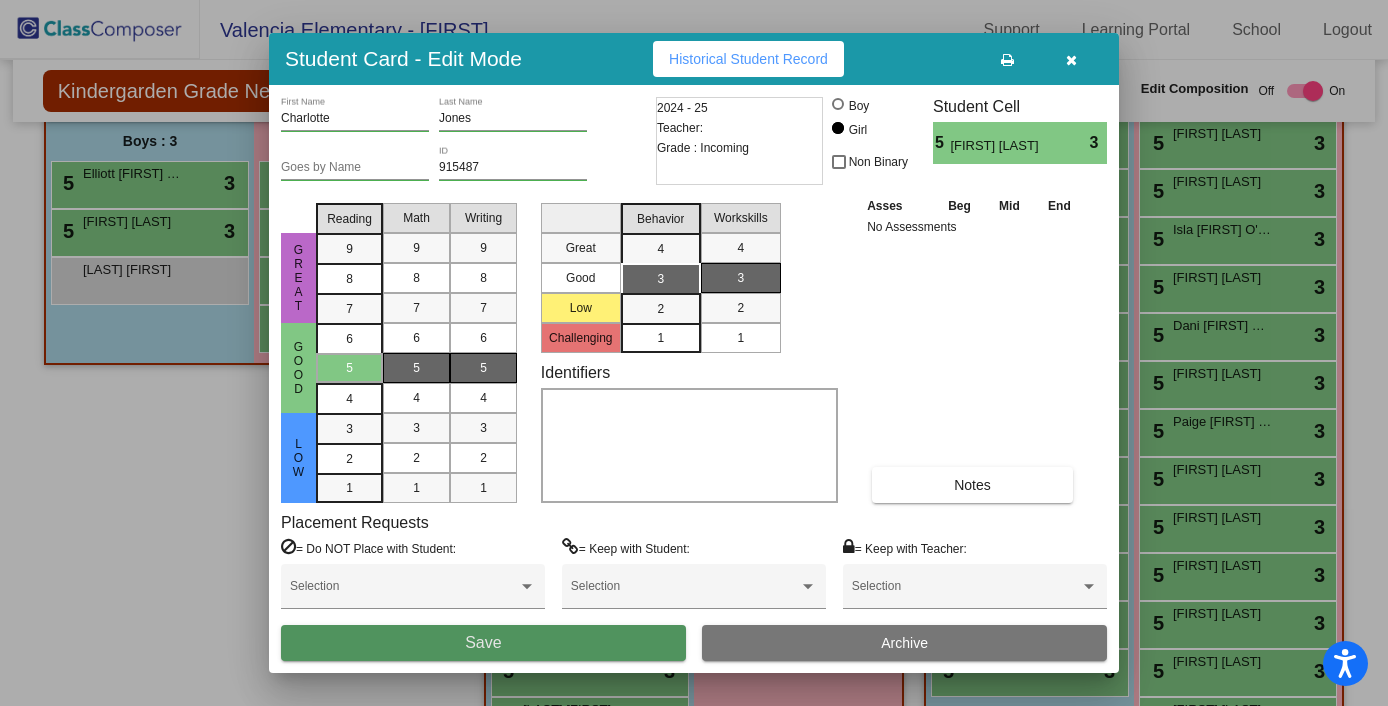click on "Save" at bounding box center (483, 643) 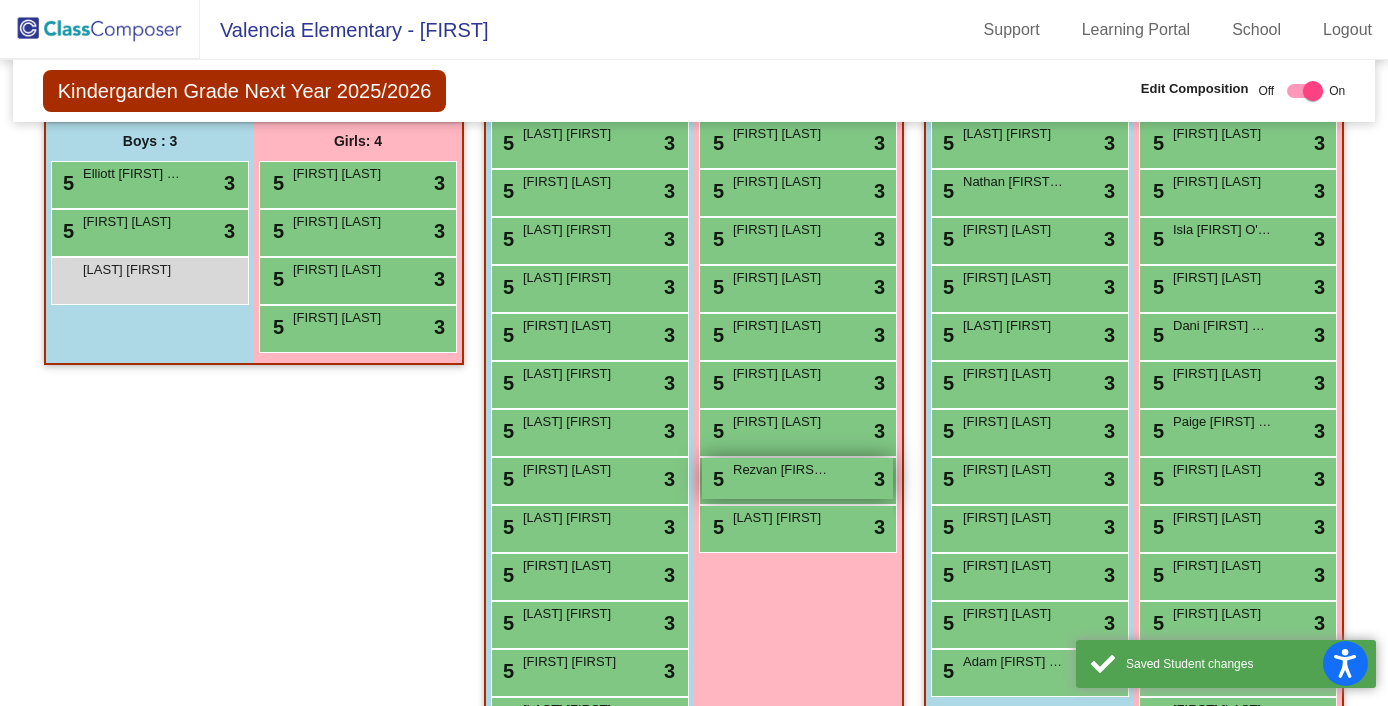 click on "Rezvan [FIRST] Scarlett [LAST]" at bounding box center (783, 470) 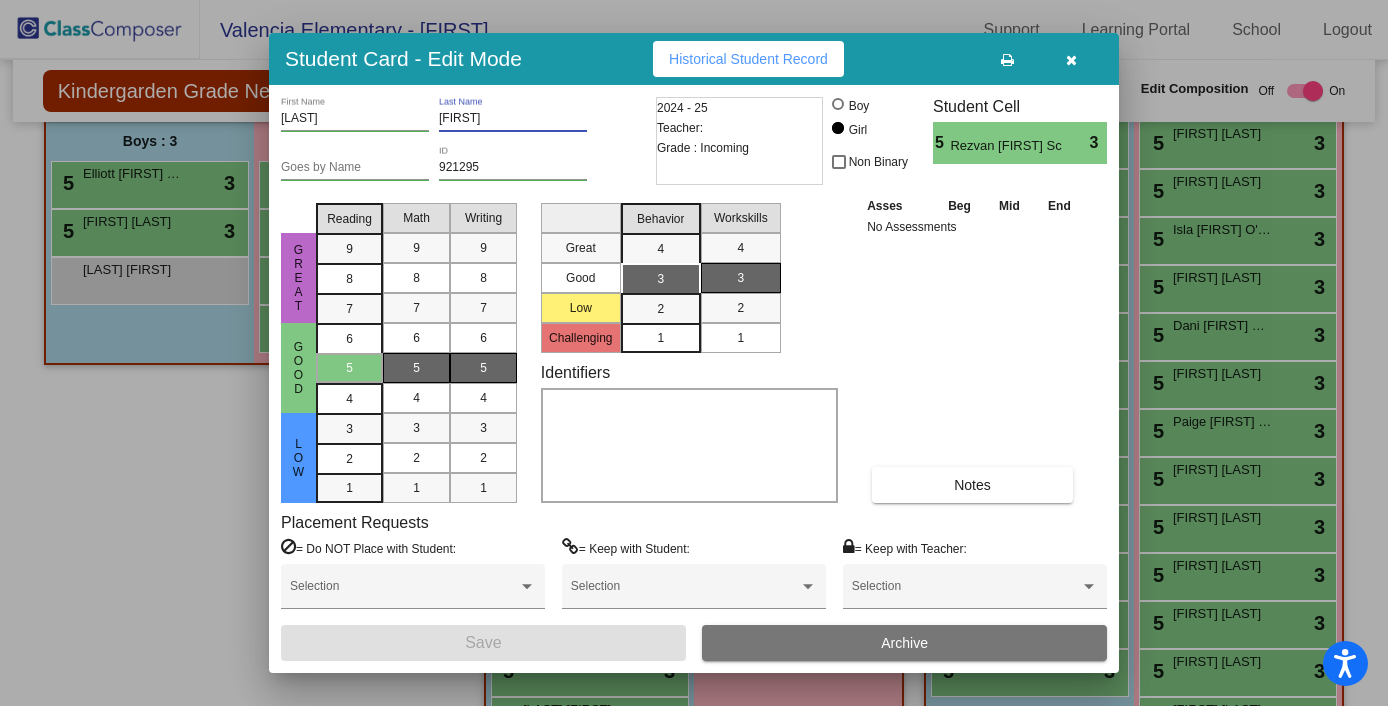 drag, startPoint x: 493, startPoint y: 111, endPoint x: 430, endPoint y: 117, distance: 63.28507 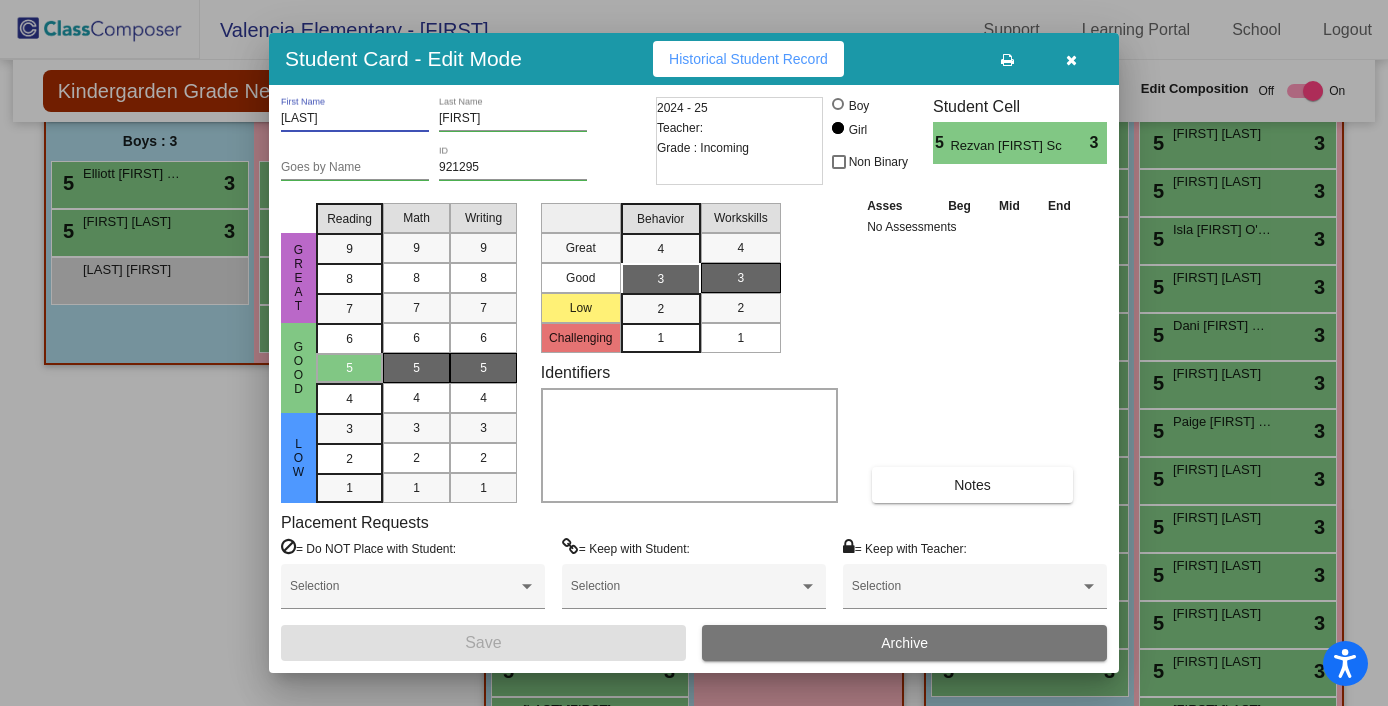 drag, startPoint x: 337, startPoint y: 121, endPoint x: 269, endPoint y: 121, distance: 68 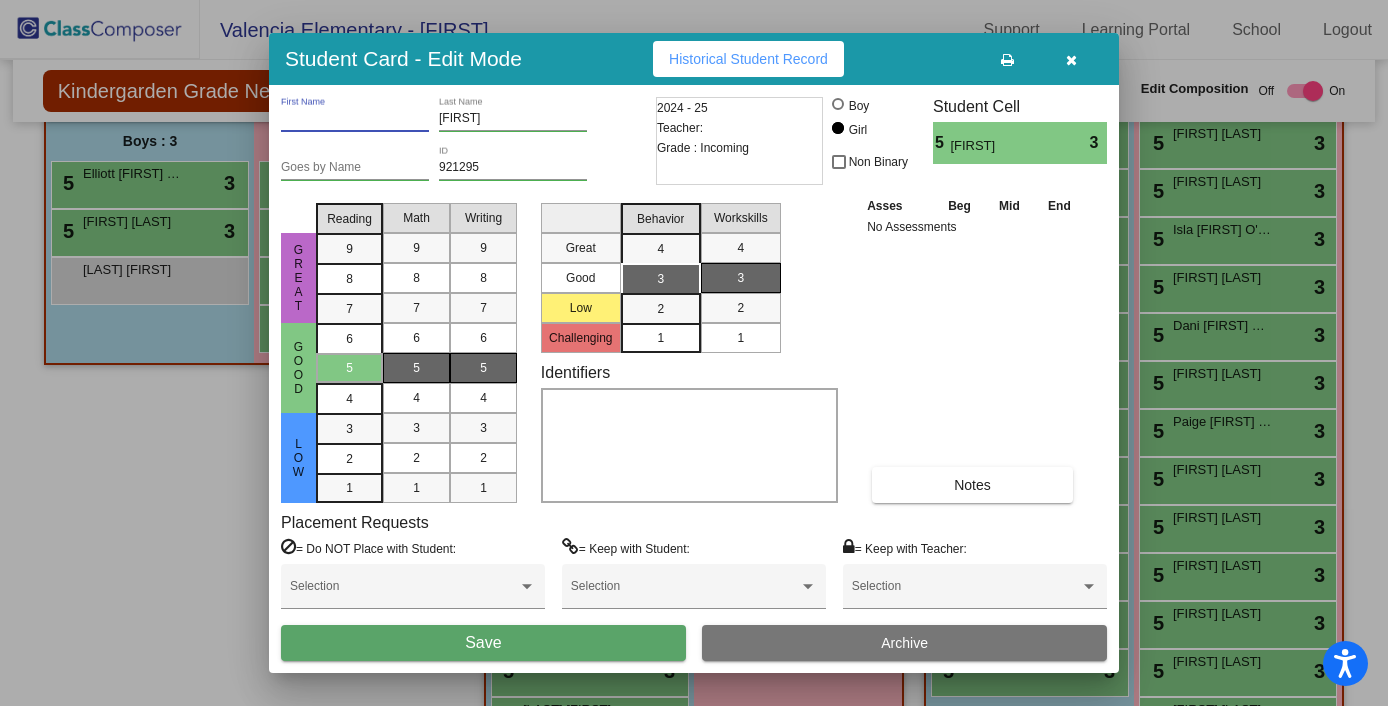 type 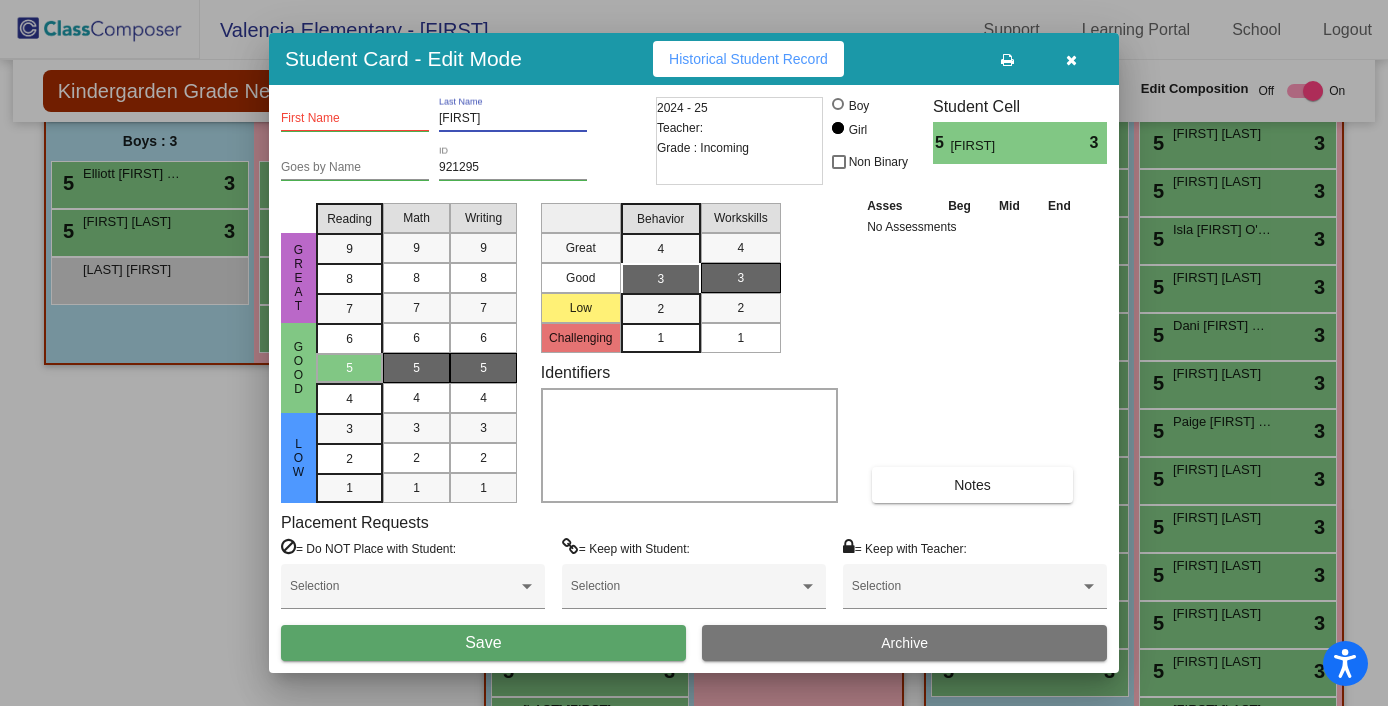 click on "[FIRST]" at bounding box center (513, 119) 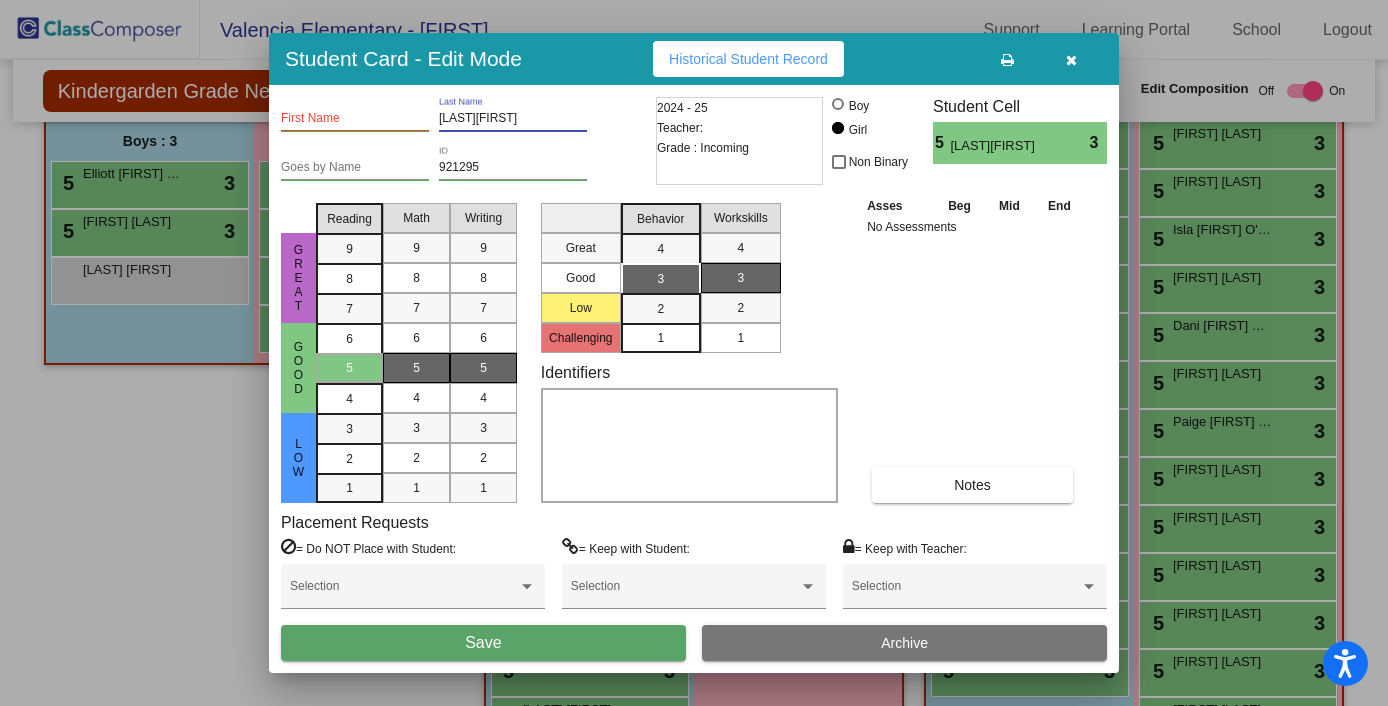 drag, startPoint x: 525, startPoint y: 123, endPoint x: 480, endPoint y: 121, distance: 45.044422 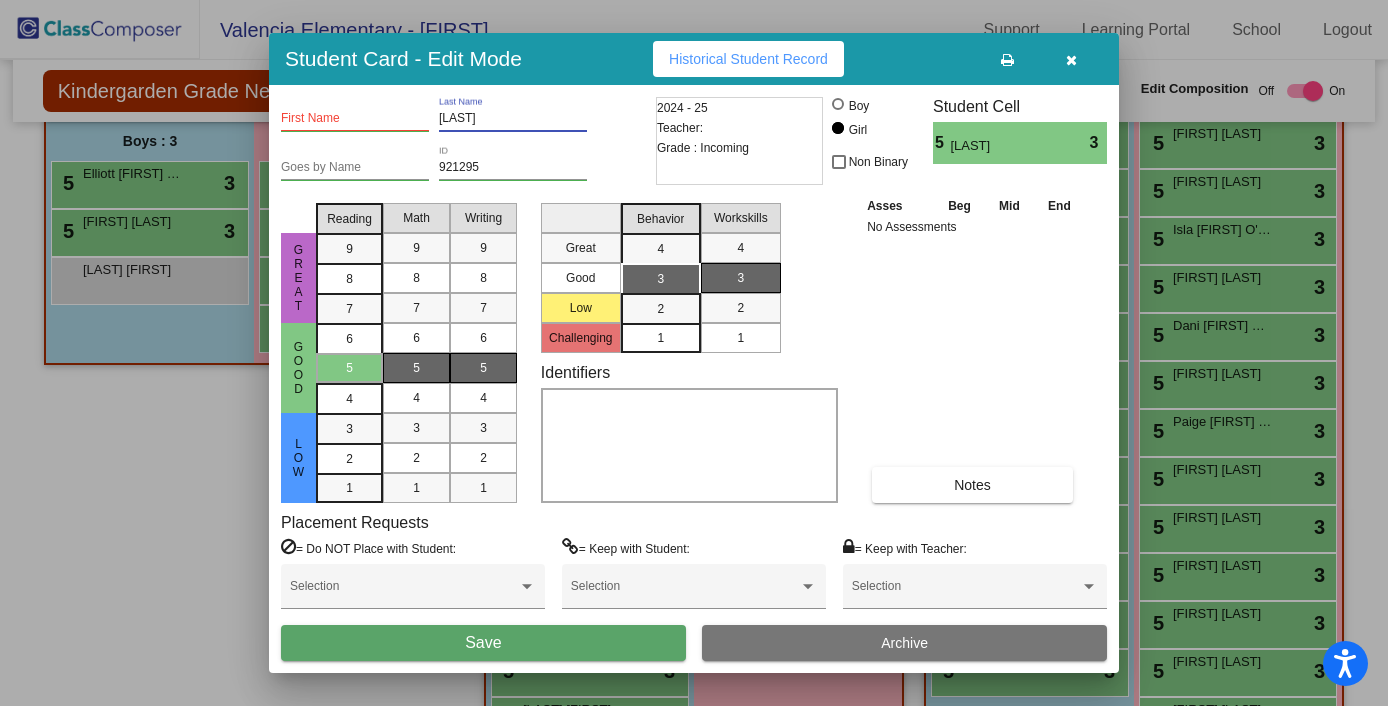 type on "[LAST]" 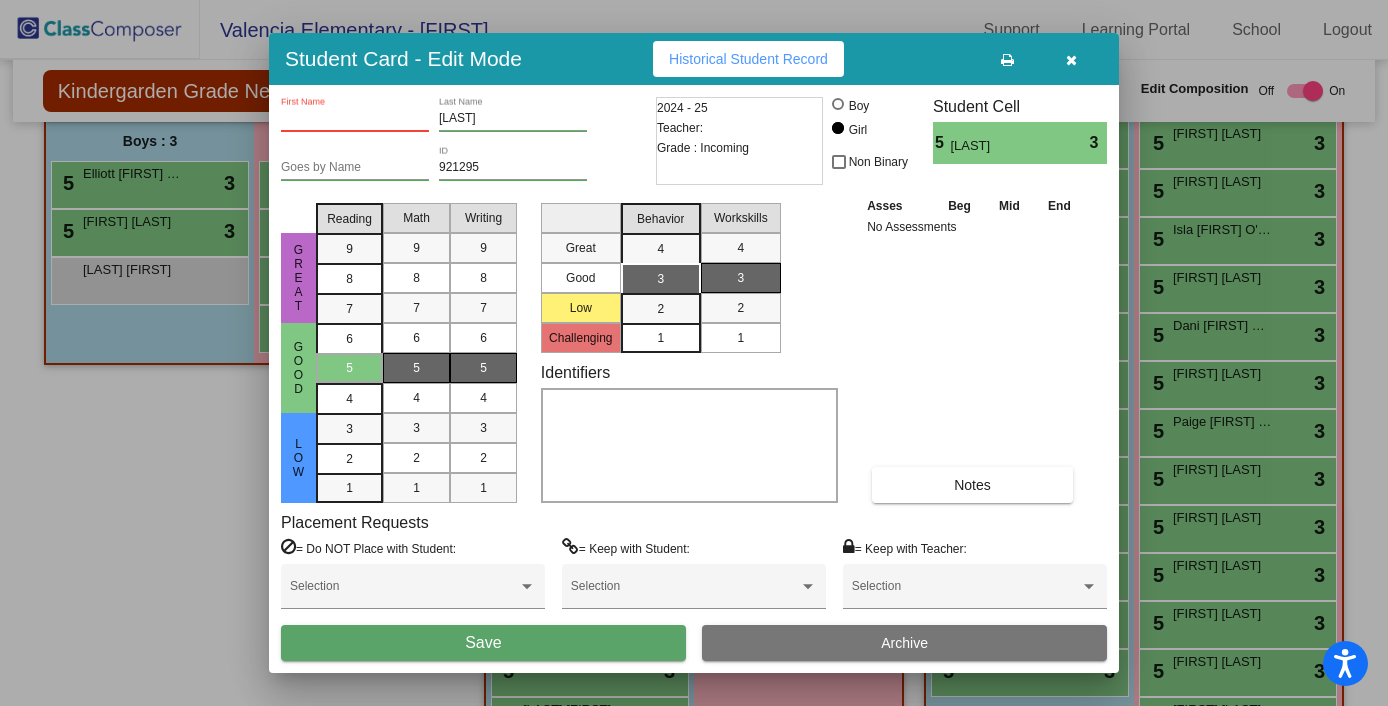 click on "First Name" at bounding box center (355, 119) 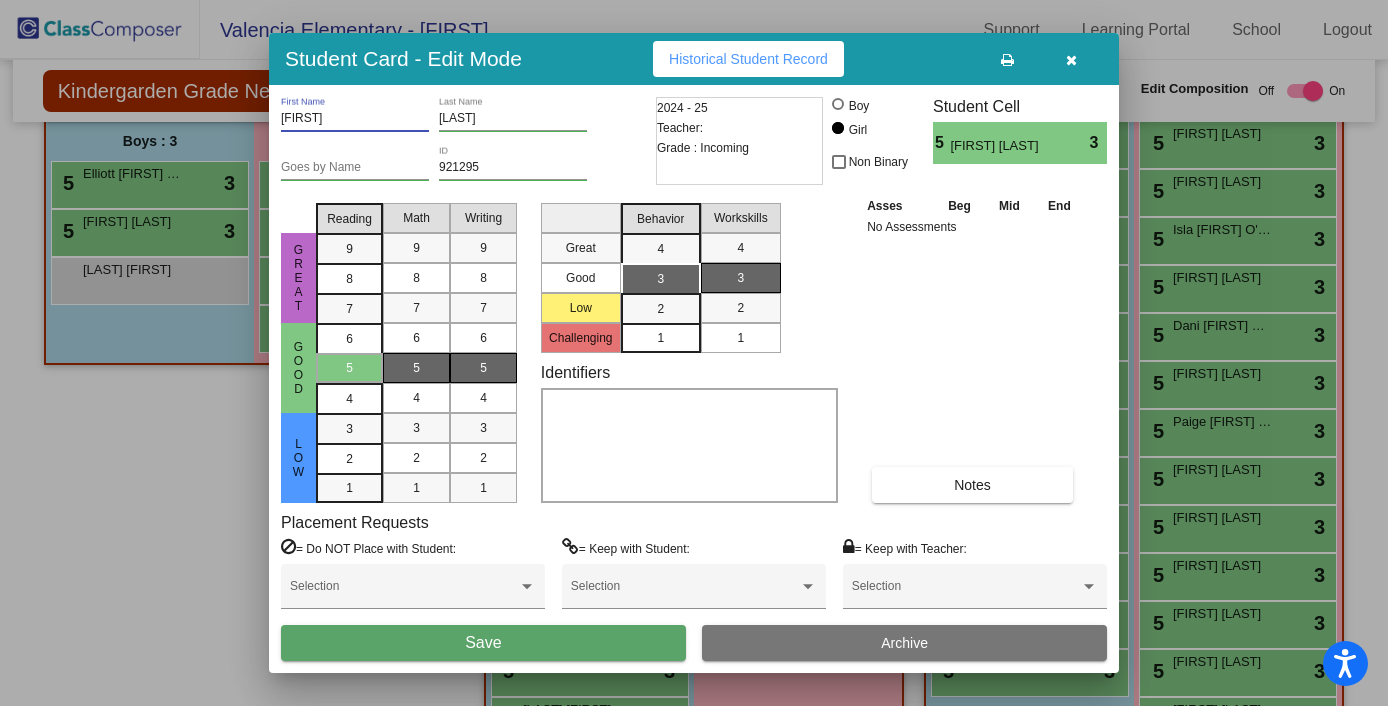 type on "[FIRST]" 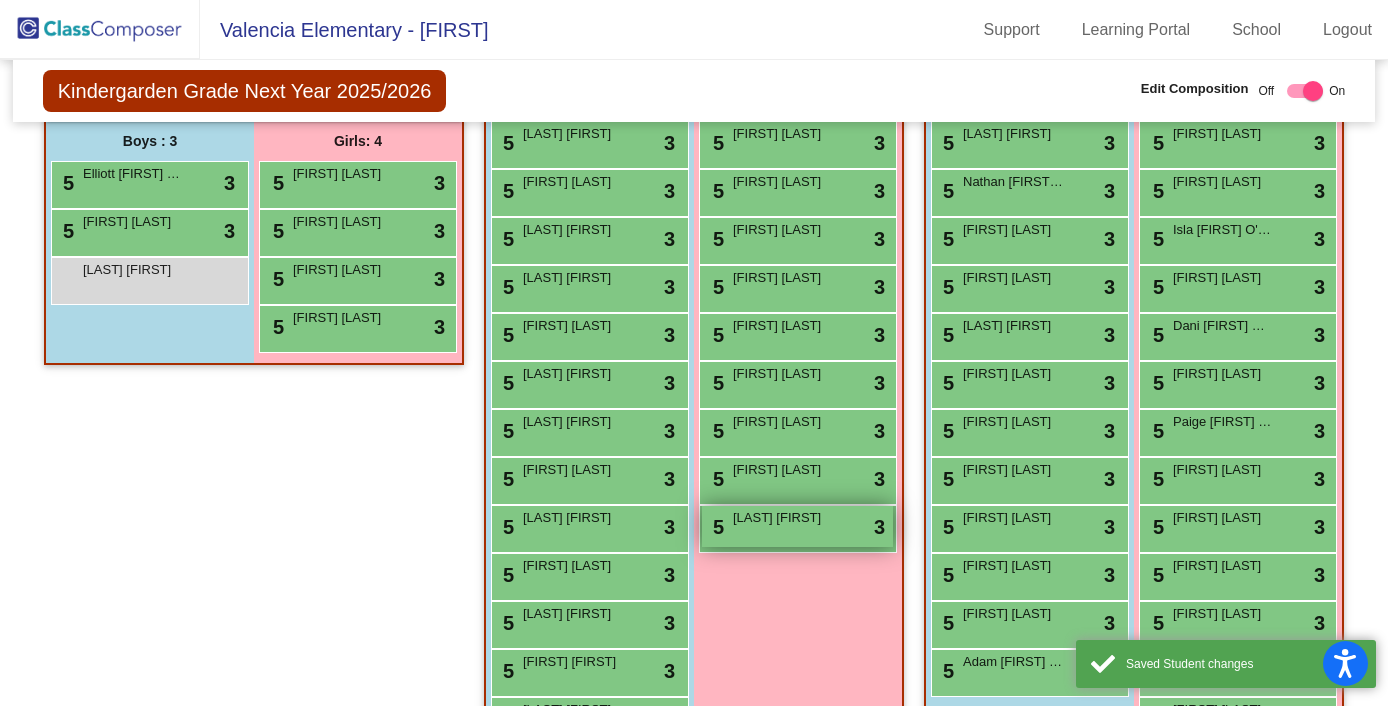 click on "5 [LAST] [FIRST] lock do_not_disturb_alt 3" at bounding box center [797, 526] 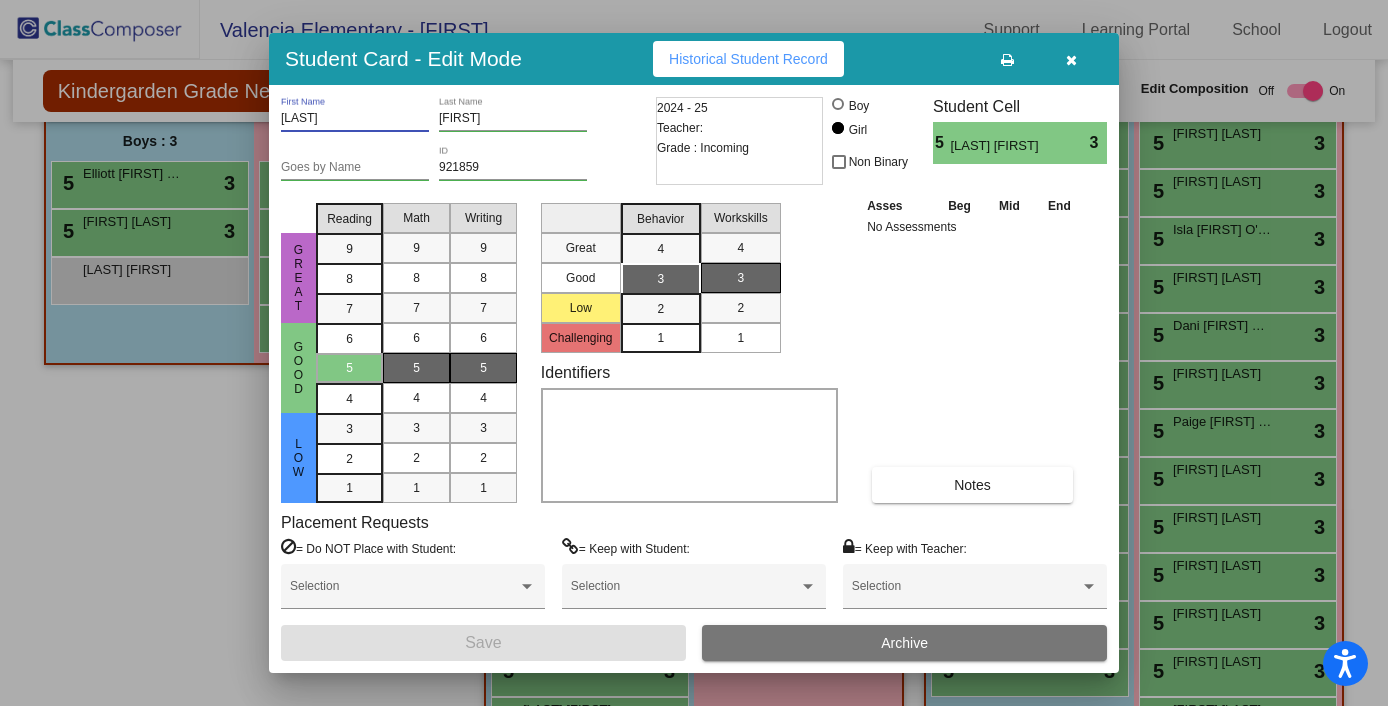 drag, startPoint x: 368, startPoint y: 117, endPoint x: 249, endPoint y: 117, distance: 119 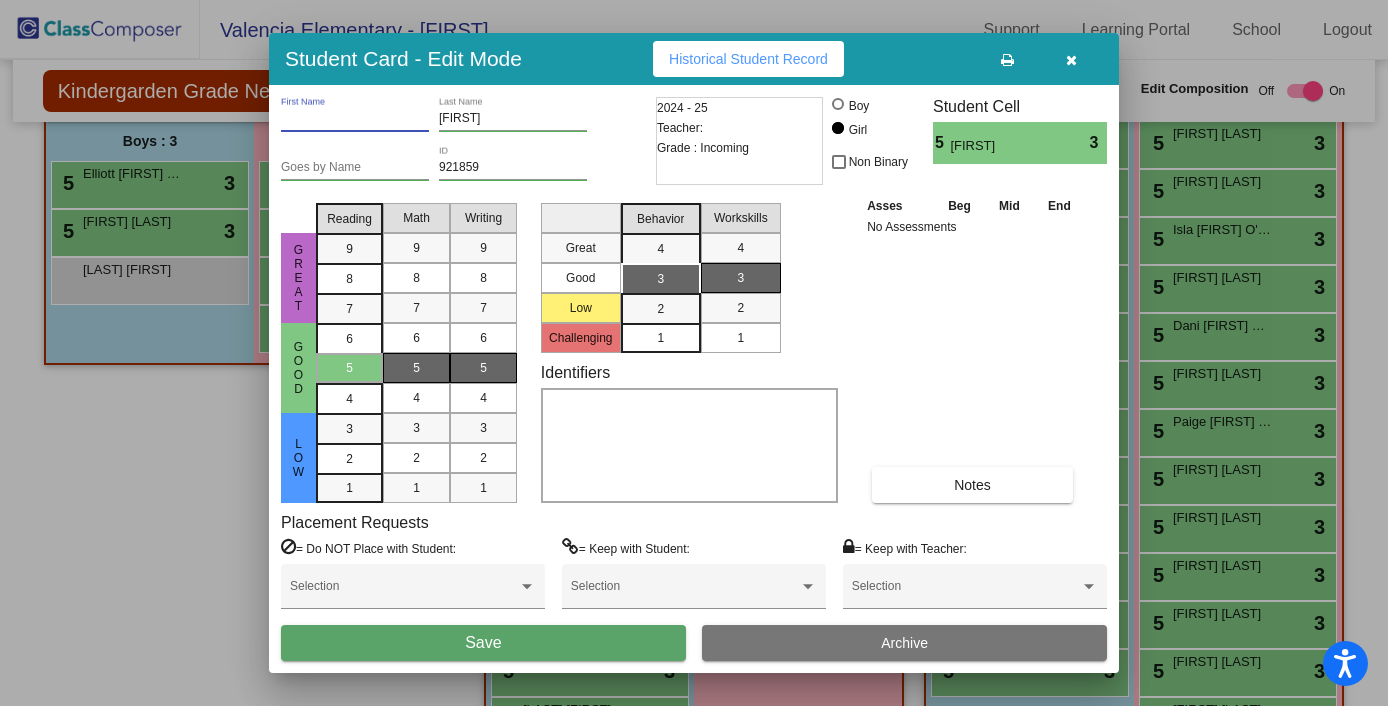 type 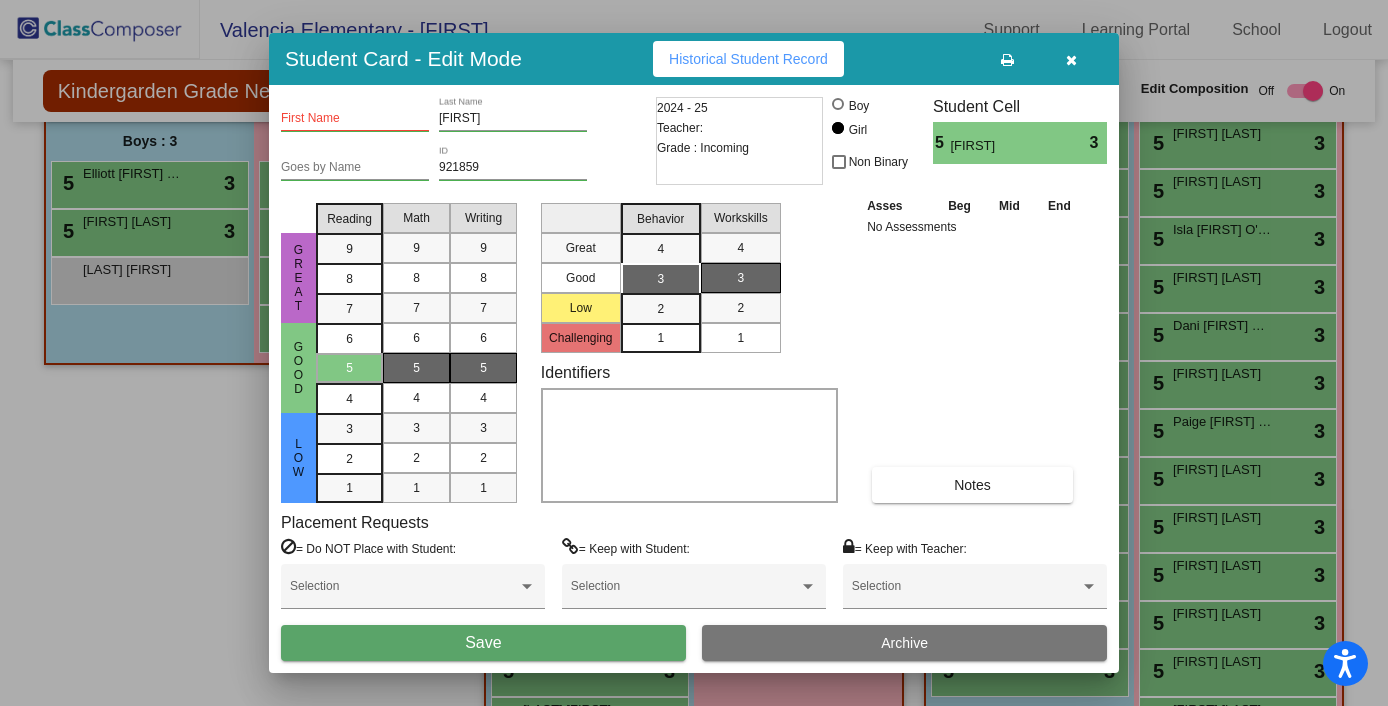 click on "[FIRST]" at bounding box center (513, 119) 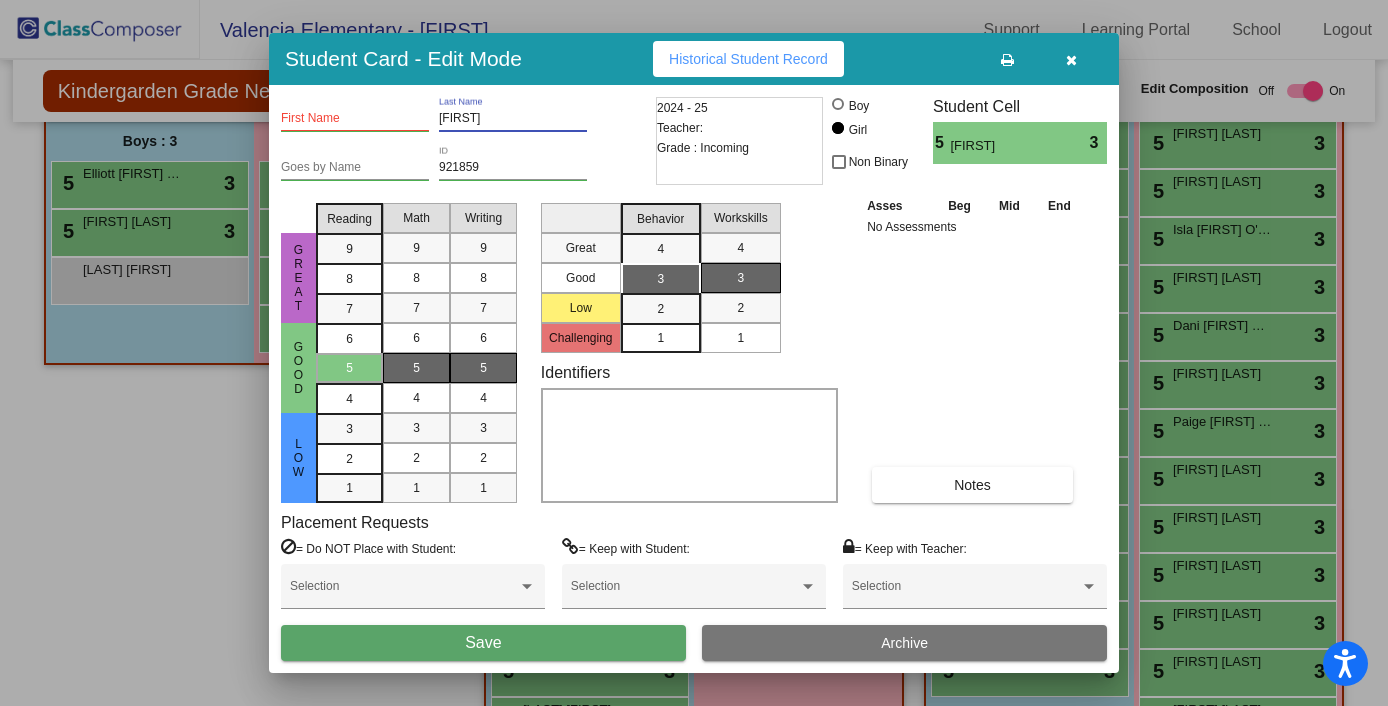 paste on "[LAST]" 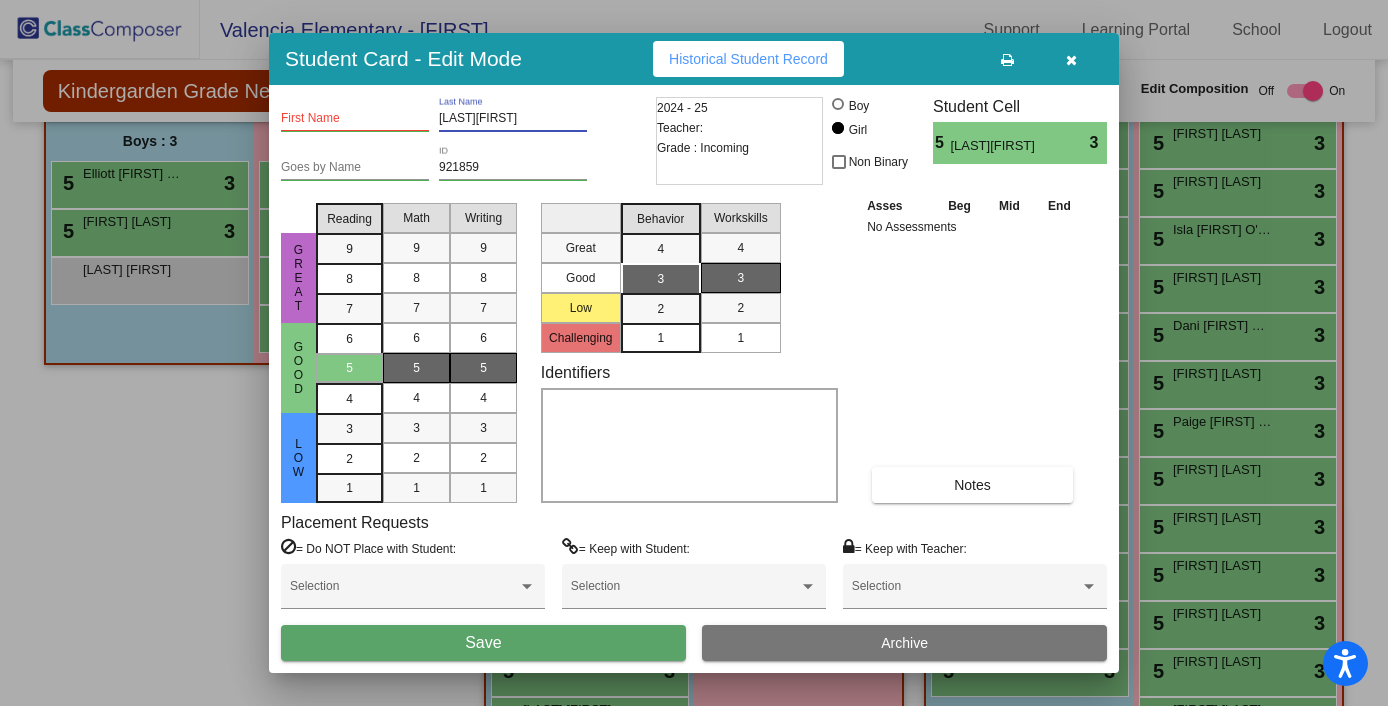 drag, startPoint x: 549, startPoint y: 117, endPoint x: 511, endPoint y: 118, distance: 38.013157 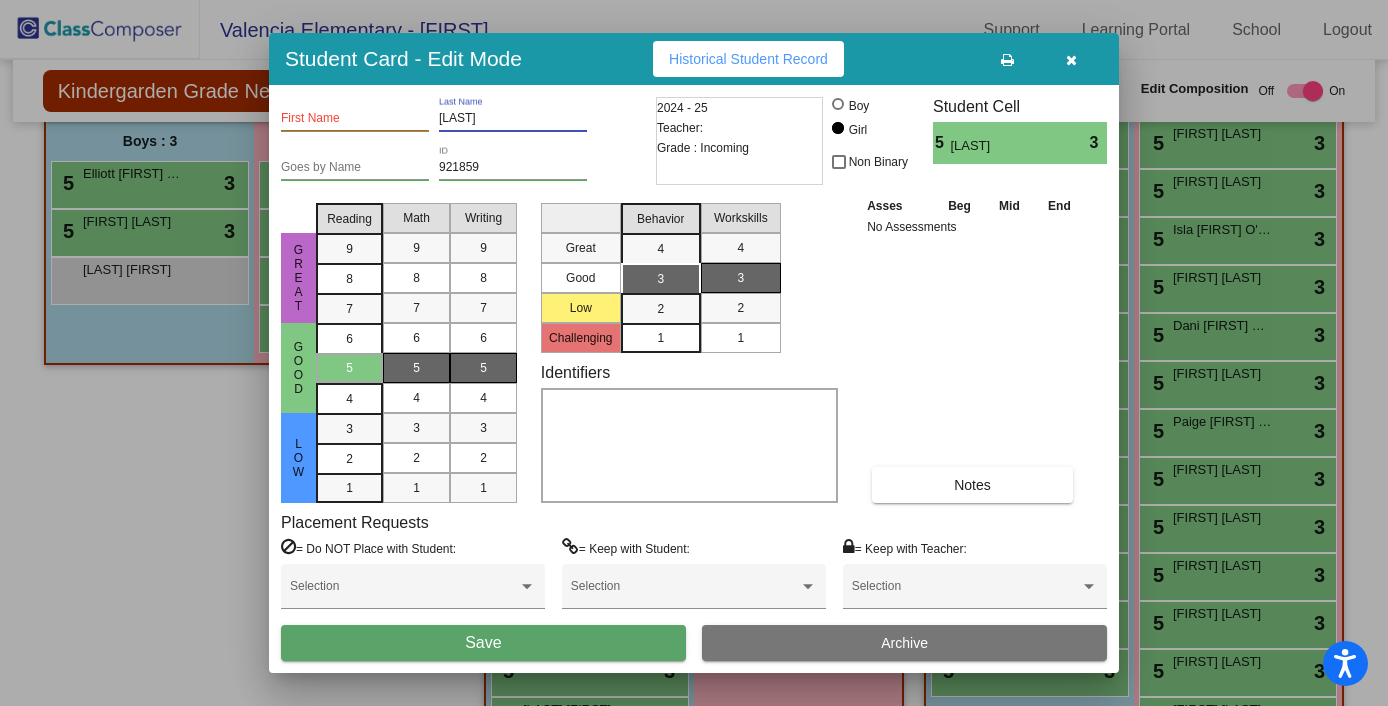 type on "[LAST]" 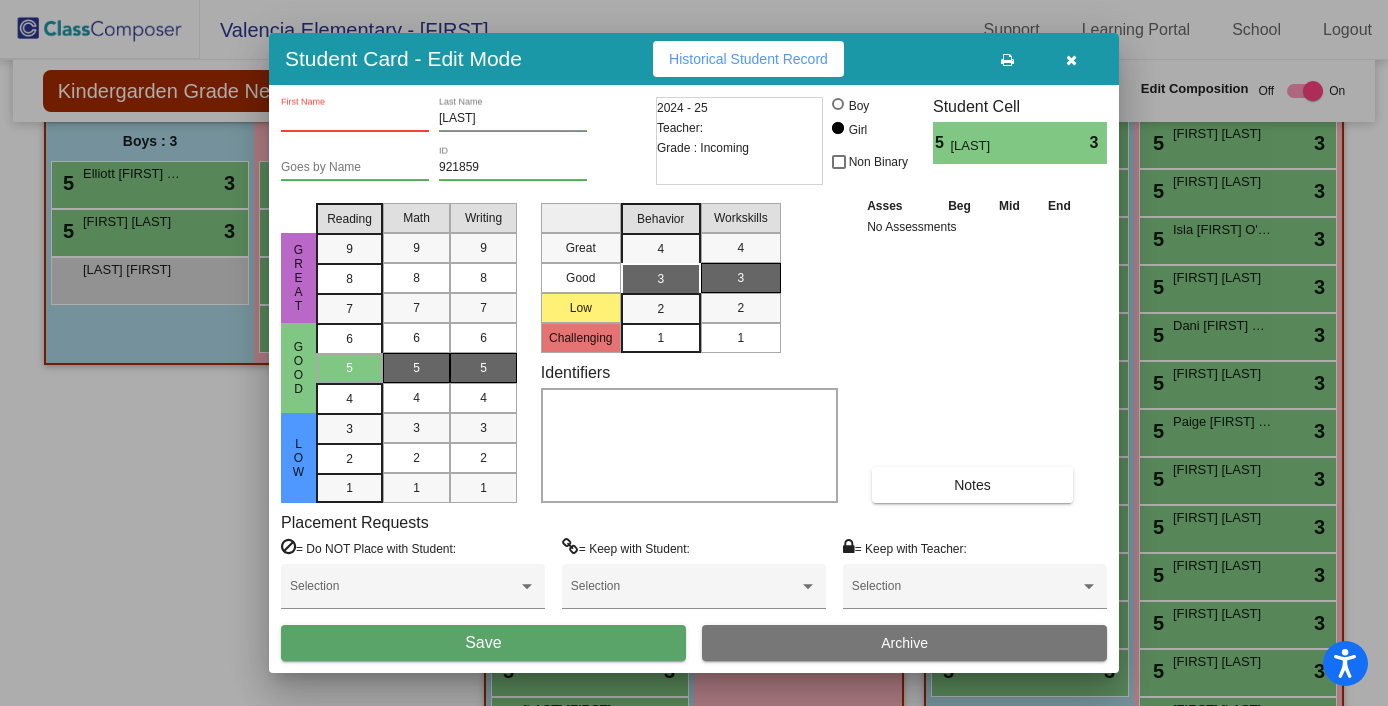 click on "First Name" at bounding box center (355, 119) 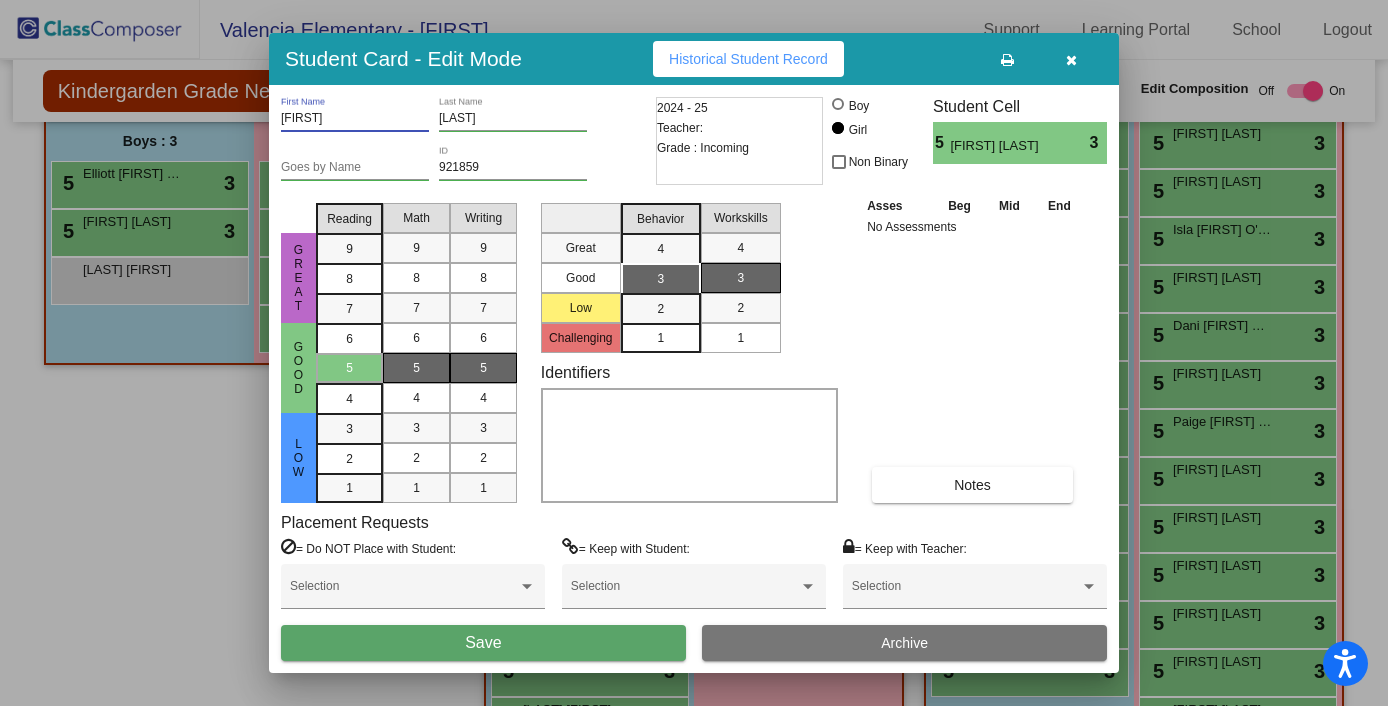 type on "[FIRST]" 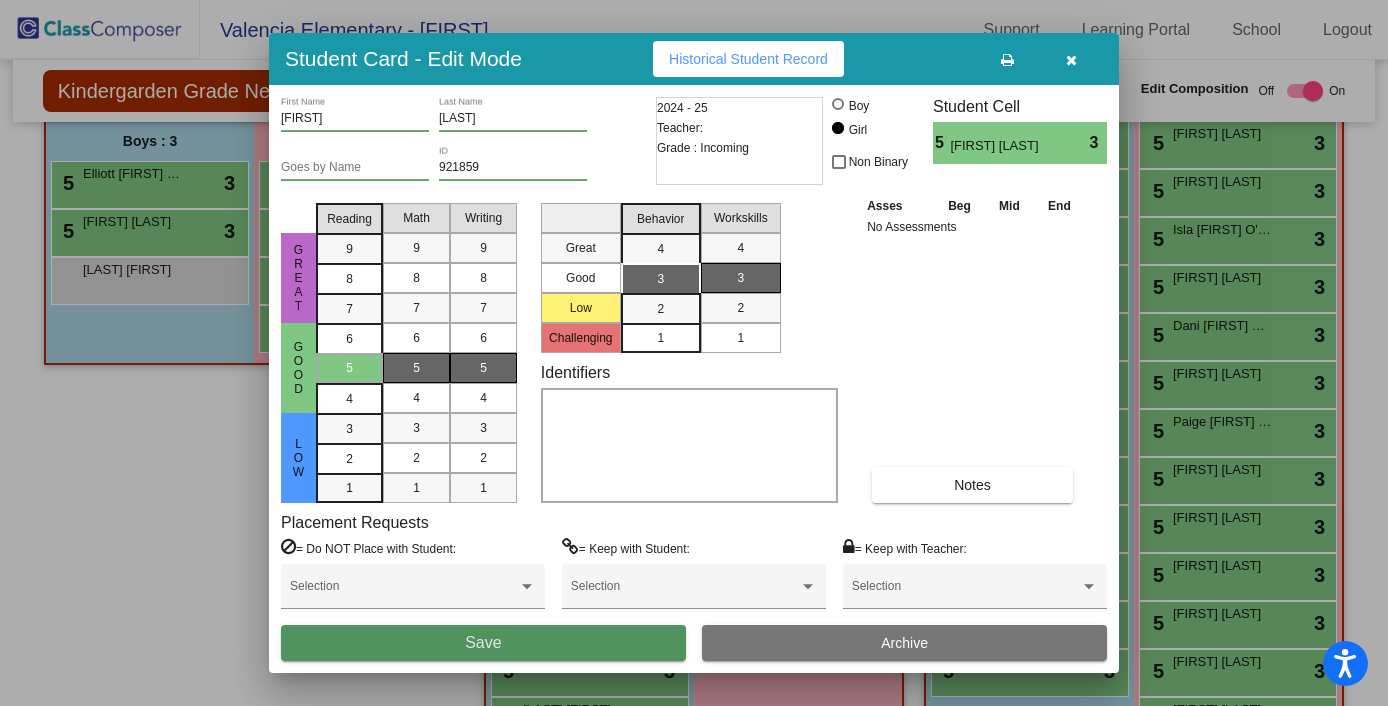 click on "Save" at bounding box center [483, 642] 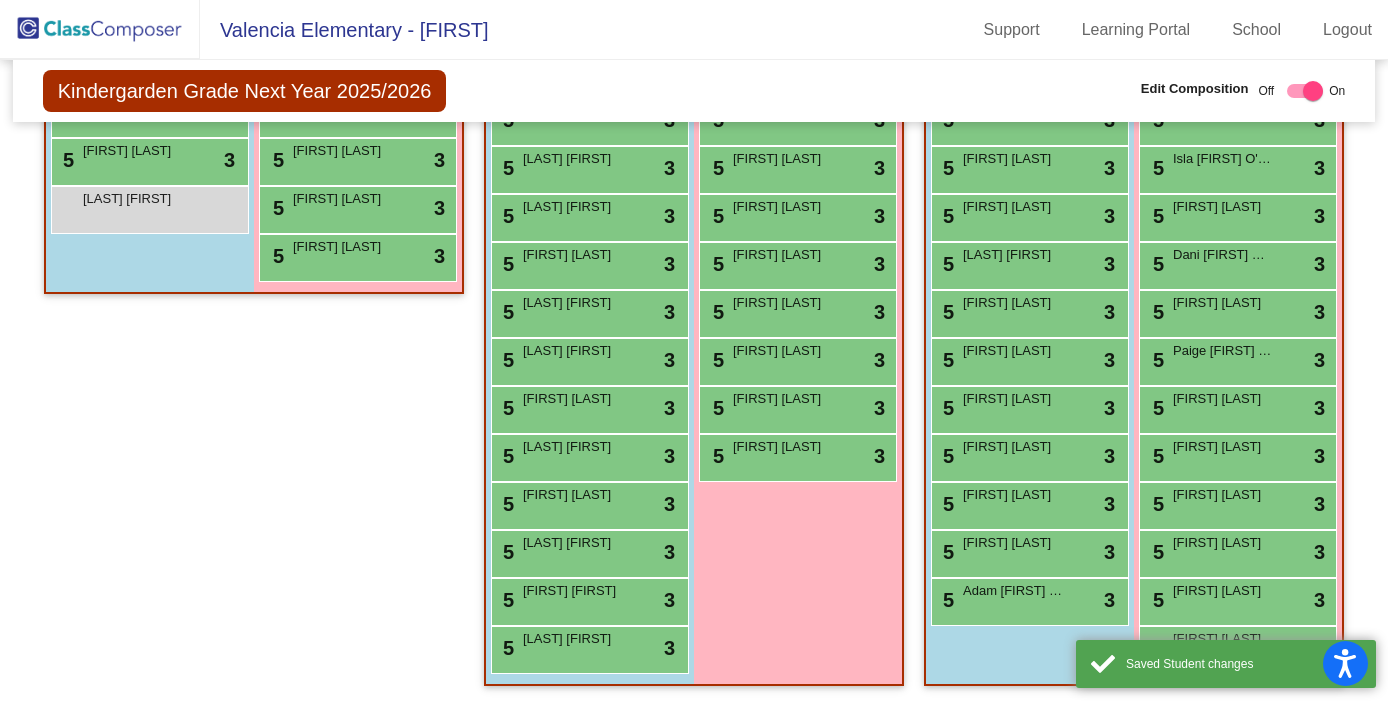 scroll, scrollTop: 538, scrollLeft: 0, axis: vertical 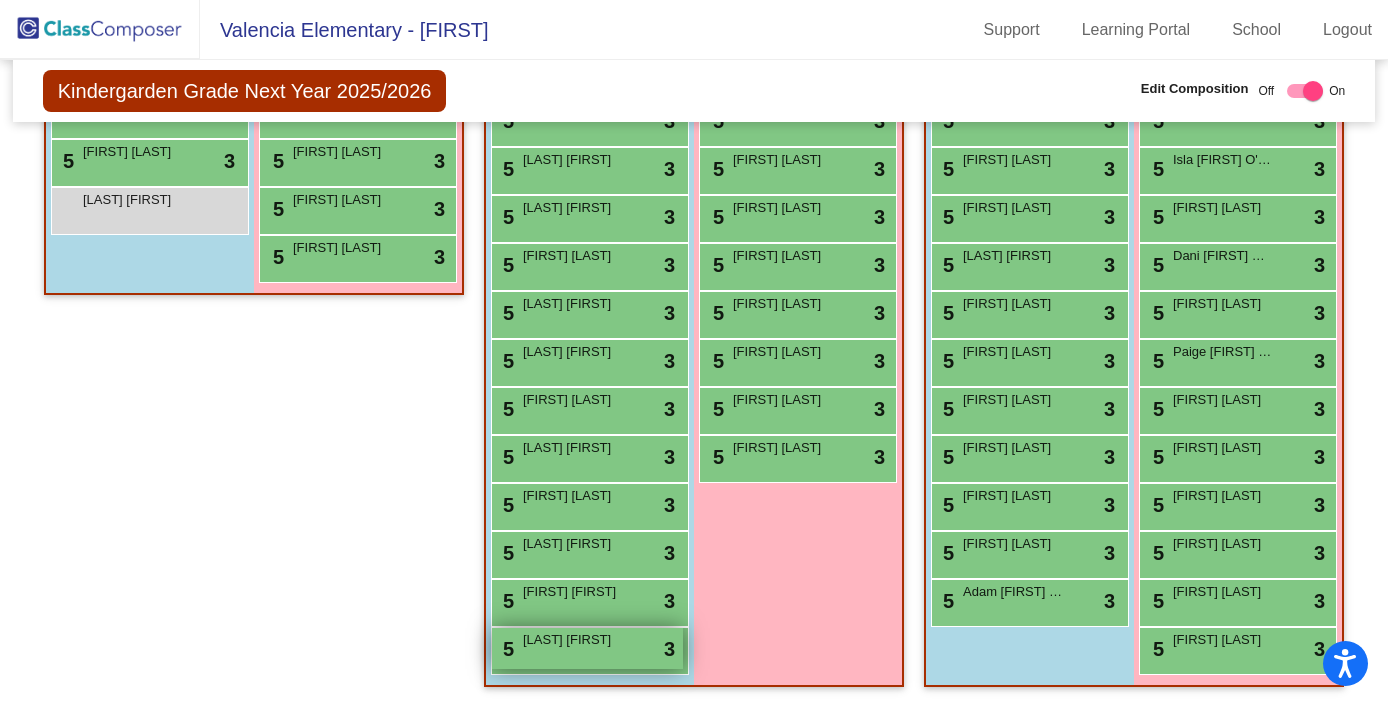 click on "[LAST] [FIRST]" at bounding box center (573, 640) 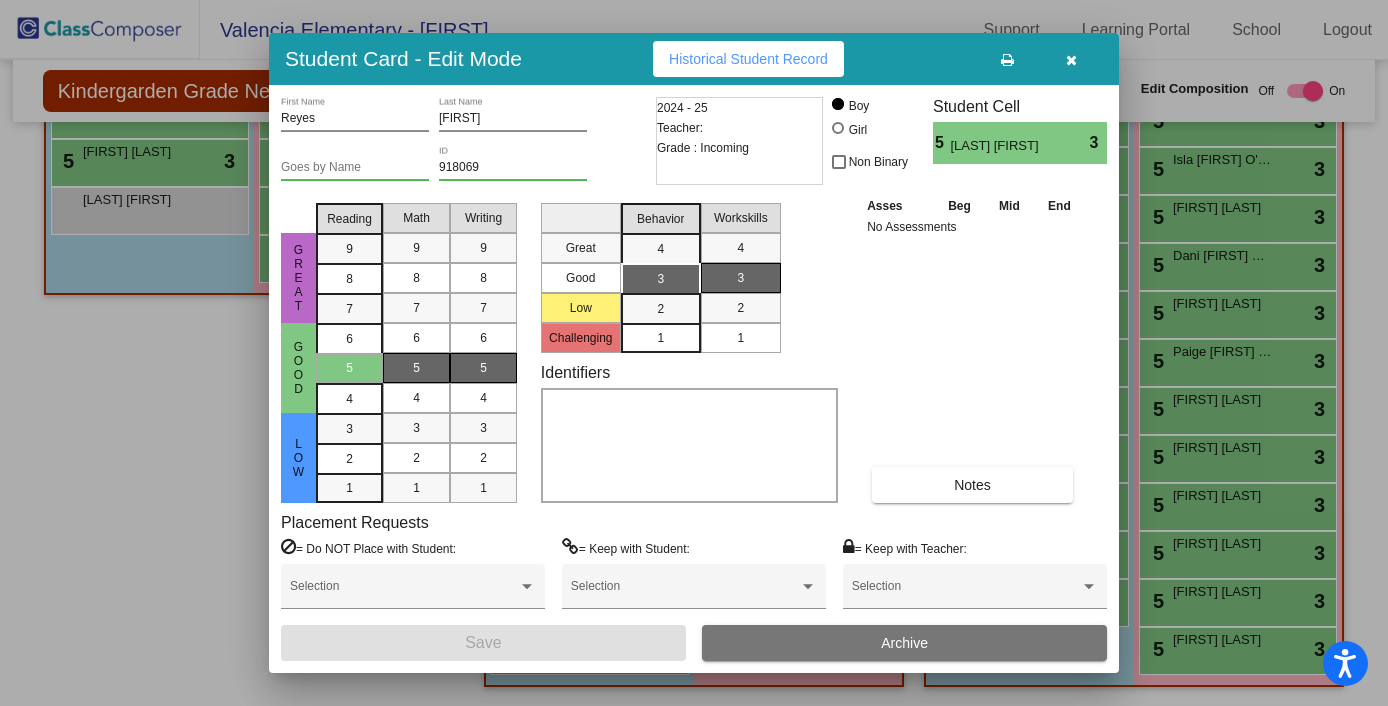 click on "[FIRST] [LAST]" at bounding box center [513, 114] 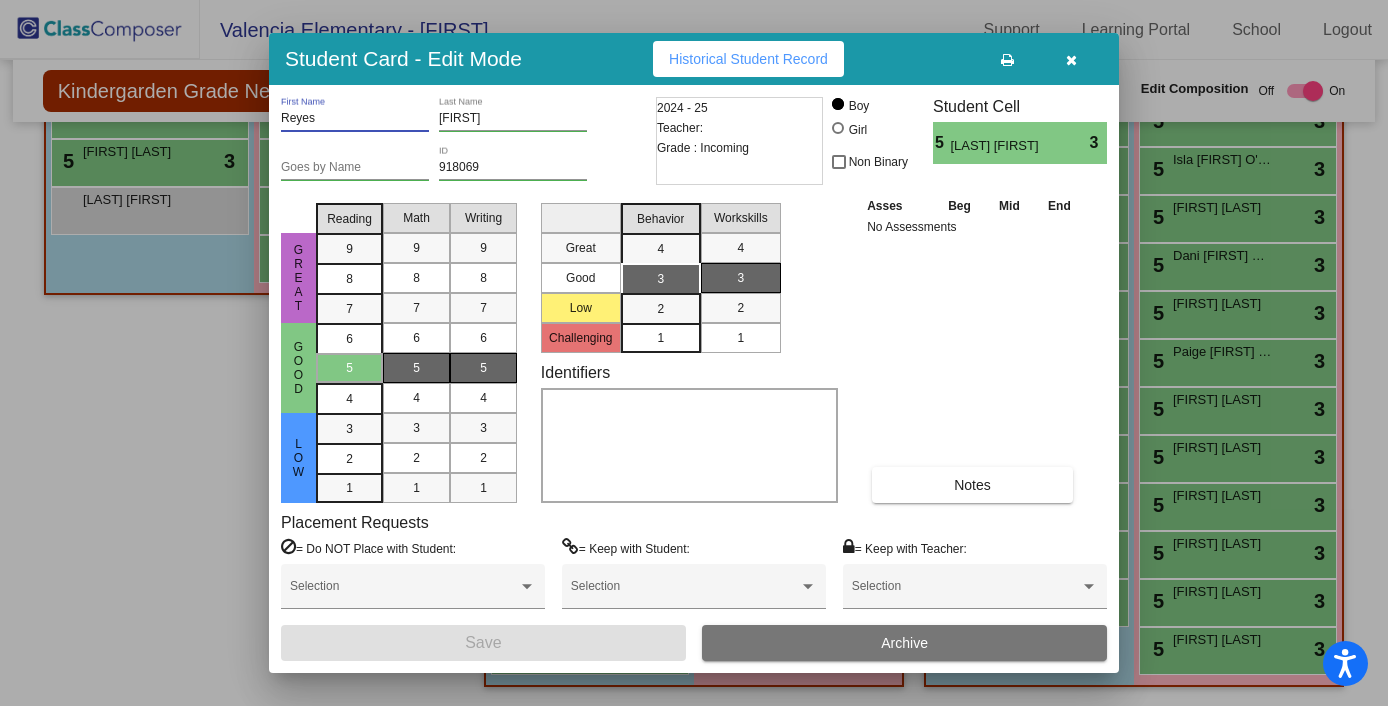 drag, startPoint x: 314, startPoint y: 119, endPoint x: 275, endPoint y: 121, distance: 39.051247 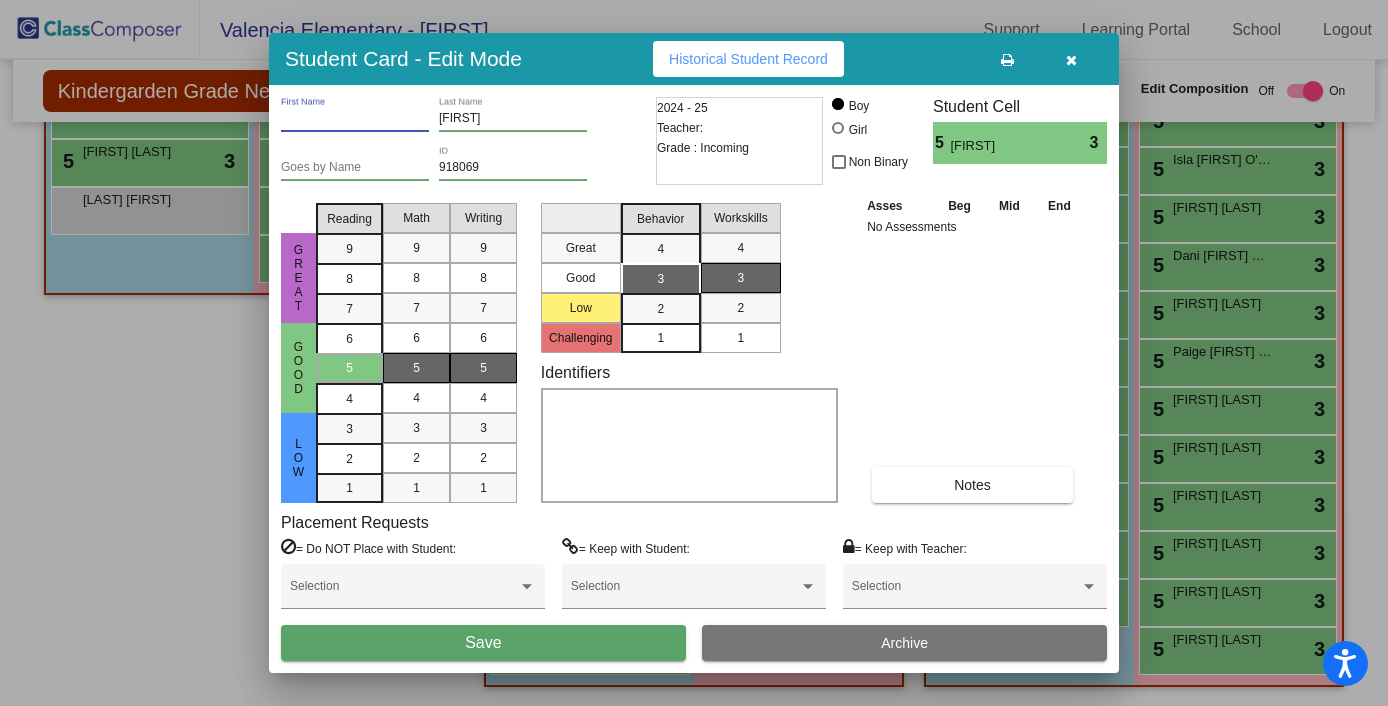 type 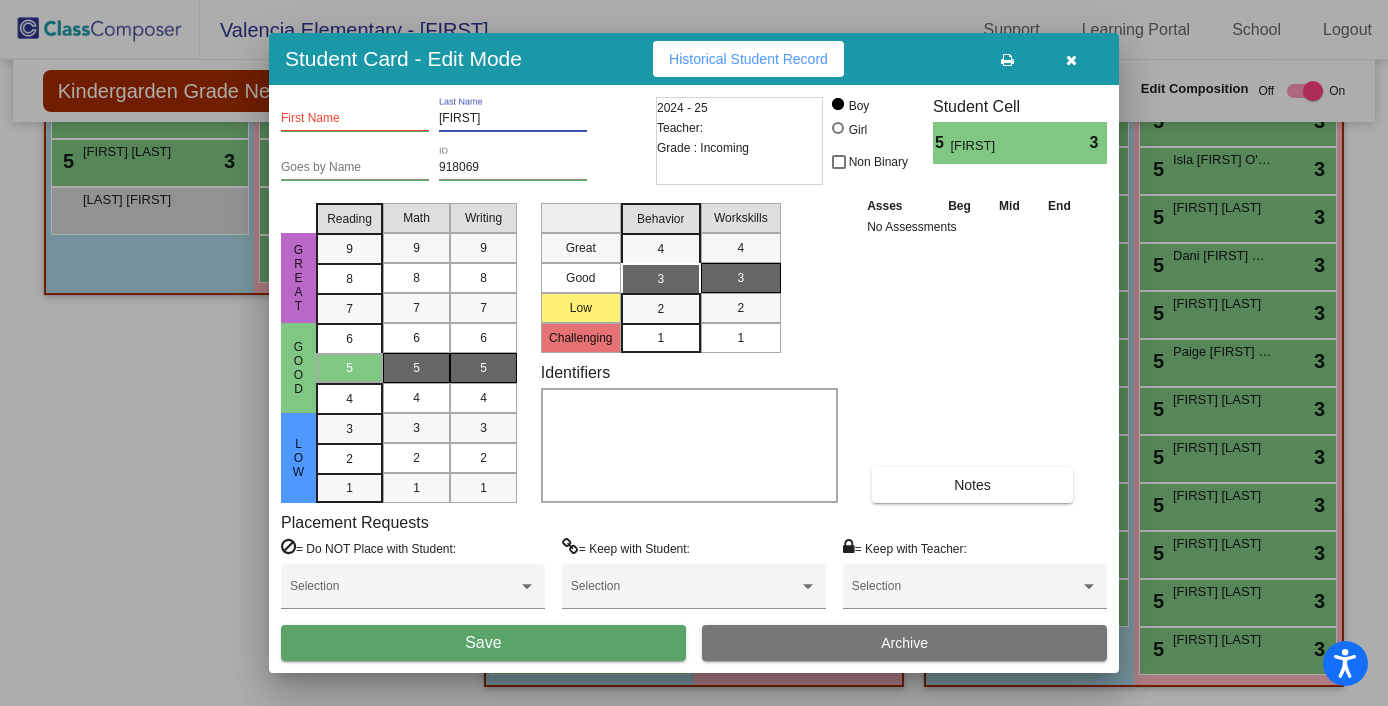 paste on "Reyes" 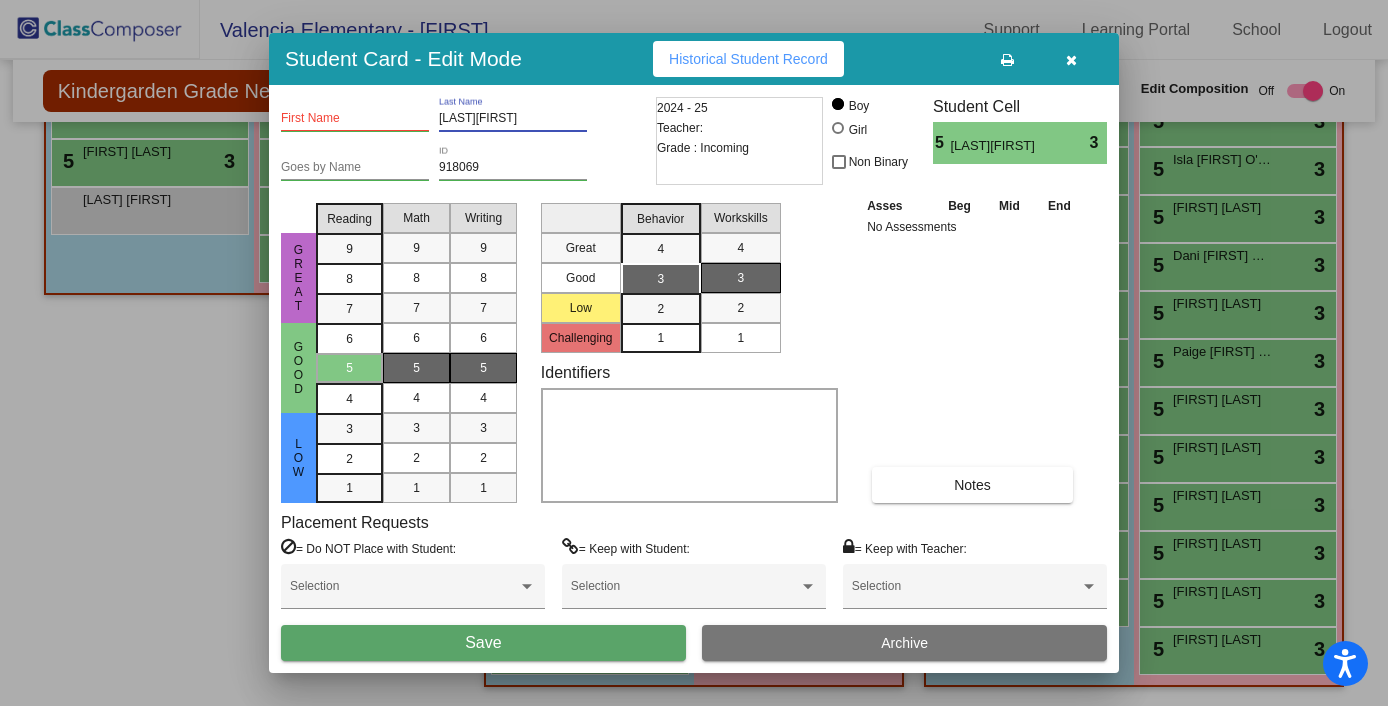 drag, startPoint x: 507, startPoint y: 124, endPoint x: 476, endPoint y: 119, distance: 31.400637 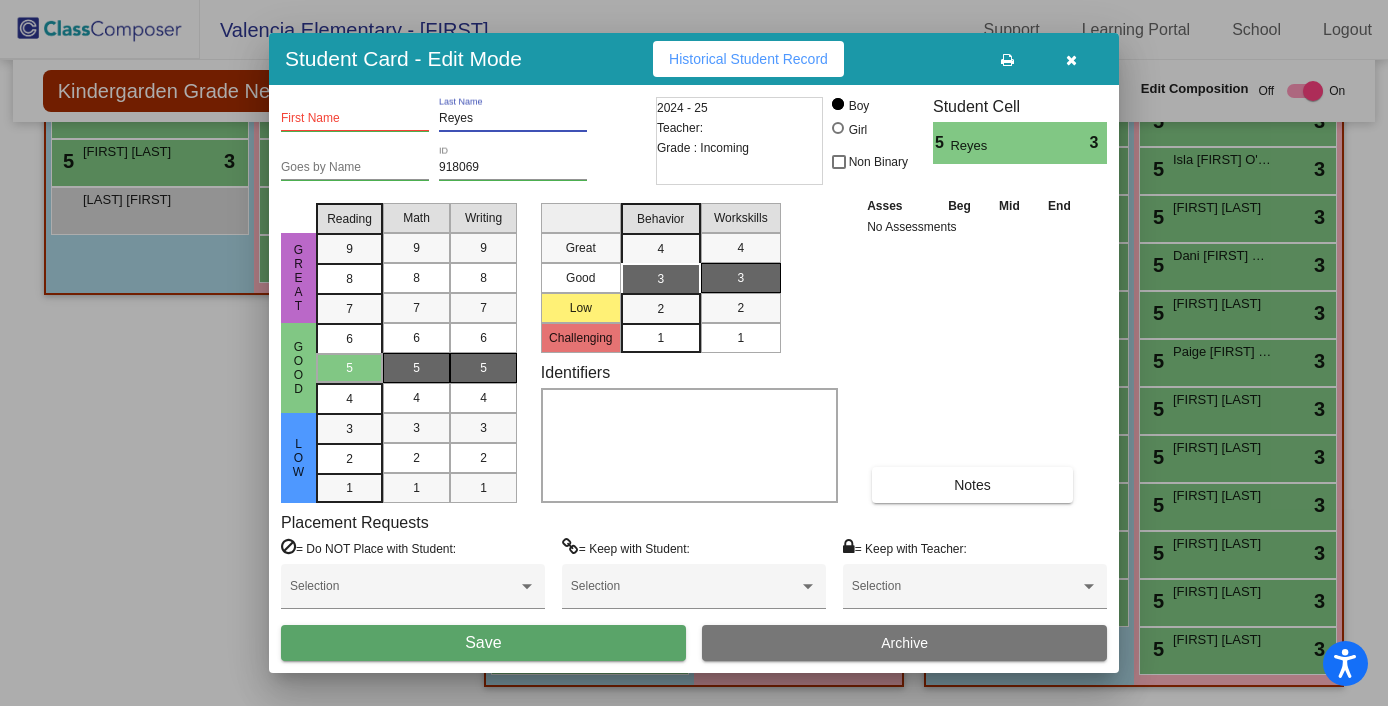 type on "Reyes" 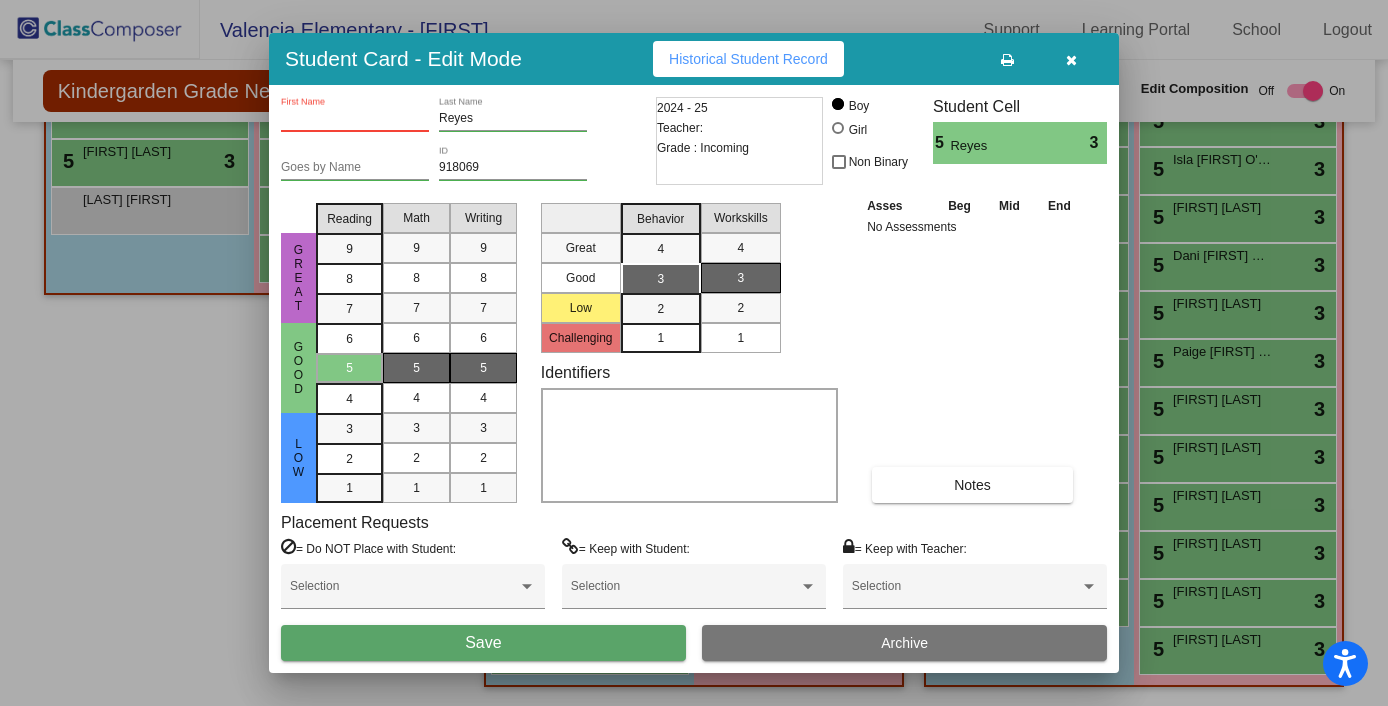 click on "First Name" at bounding box center [355, 119] 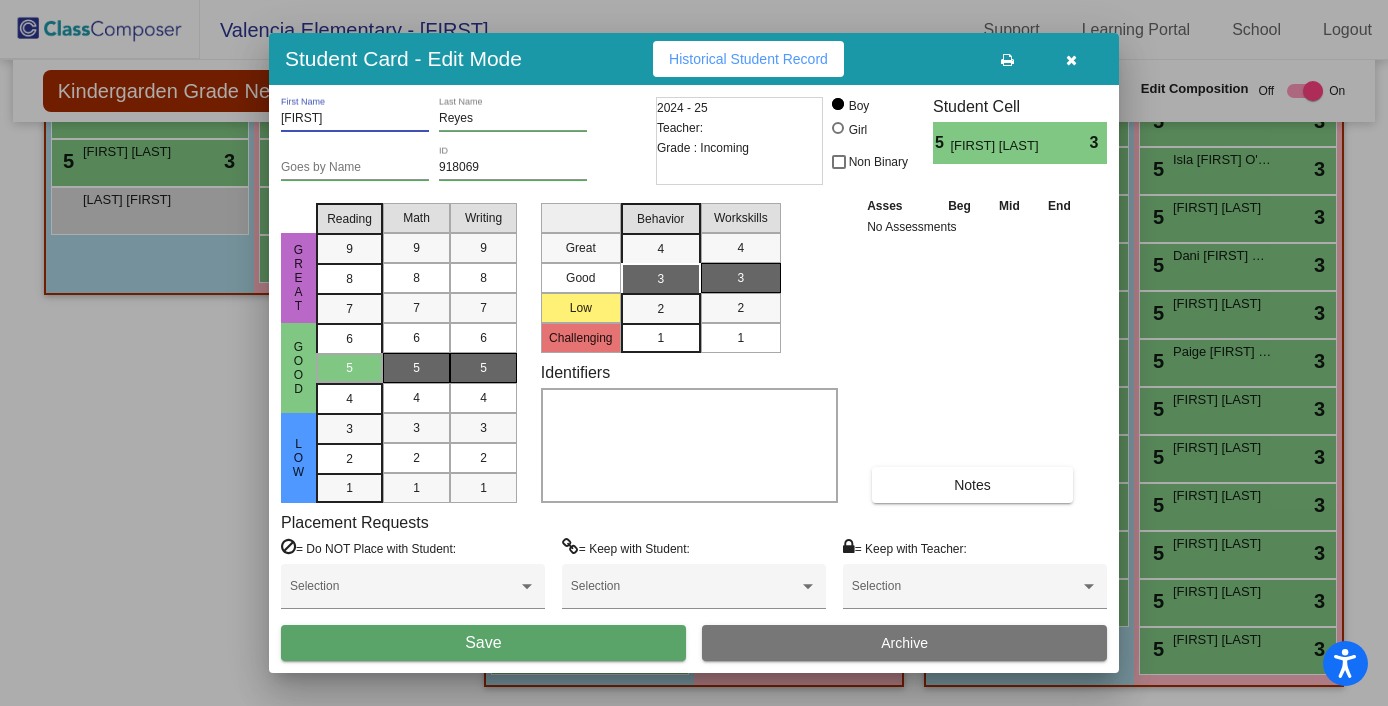 type on "[FIRST]" 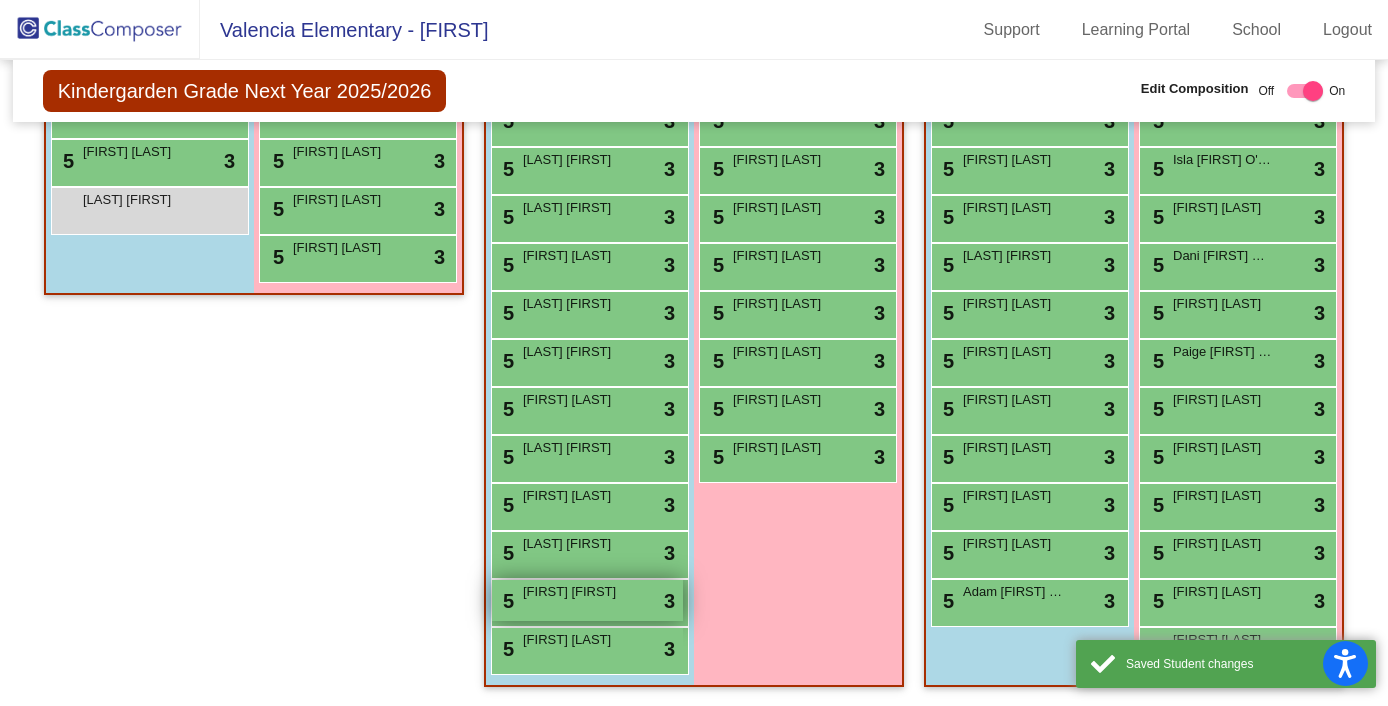 click on "[FIRST] [FIRST]" at bounding box center [573, 592] 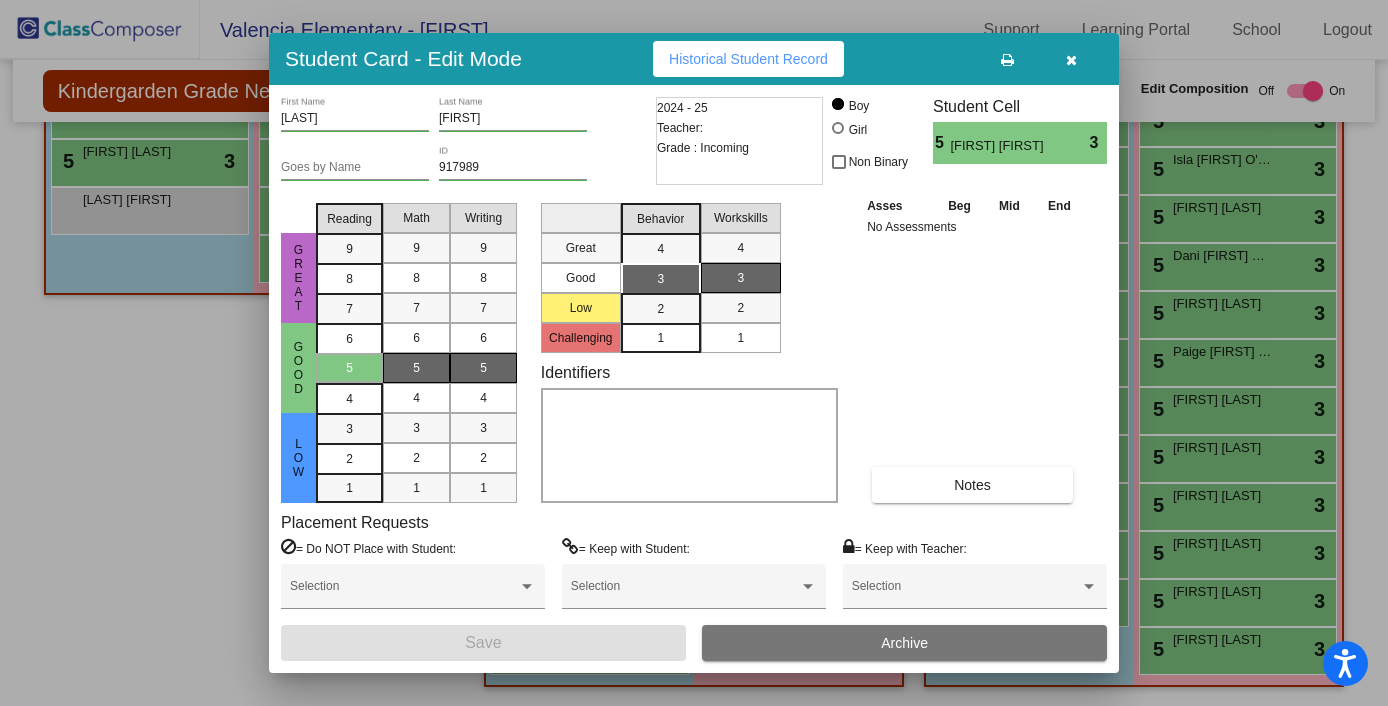 click on "First Name [LAST]" at bounding box center (355, 114) 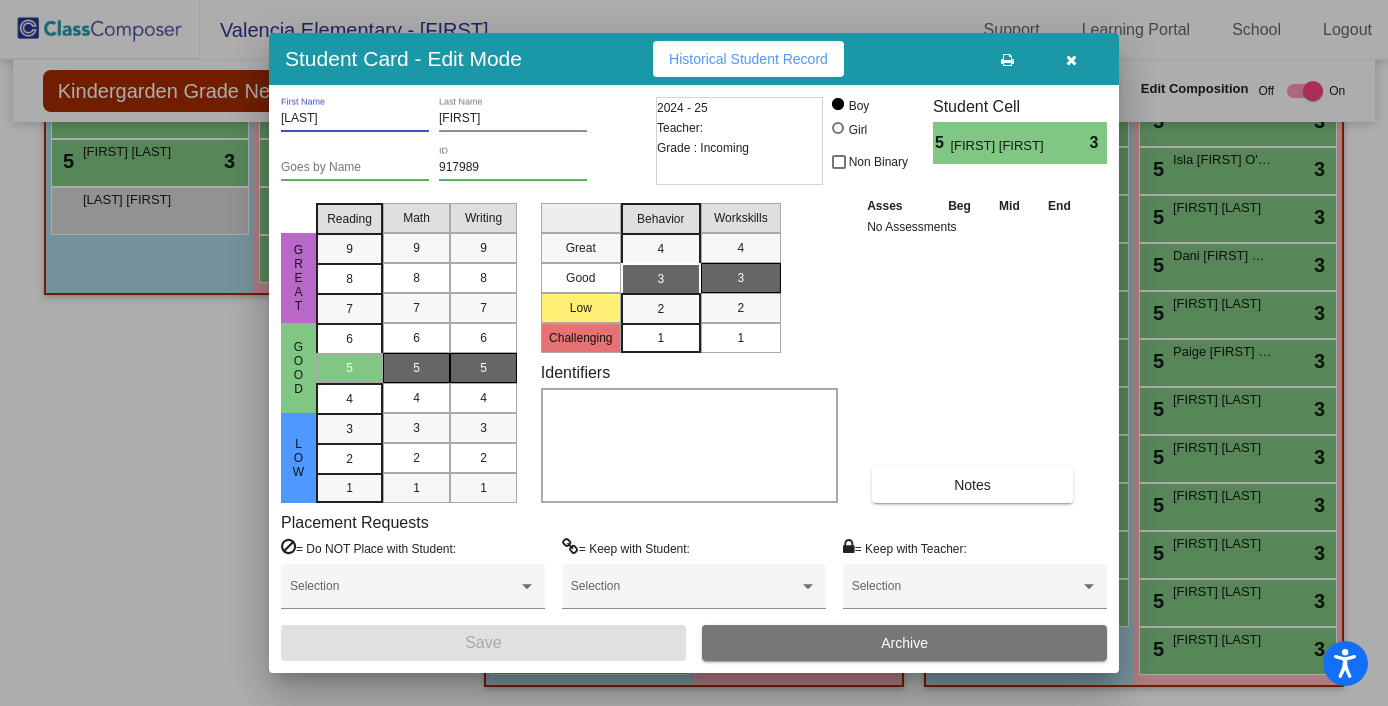 drag, startPoint x: 338, startPoint y: 117, endPoint x: 256, endPoint y: 112, distance: 82.1523 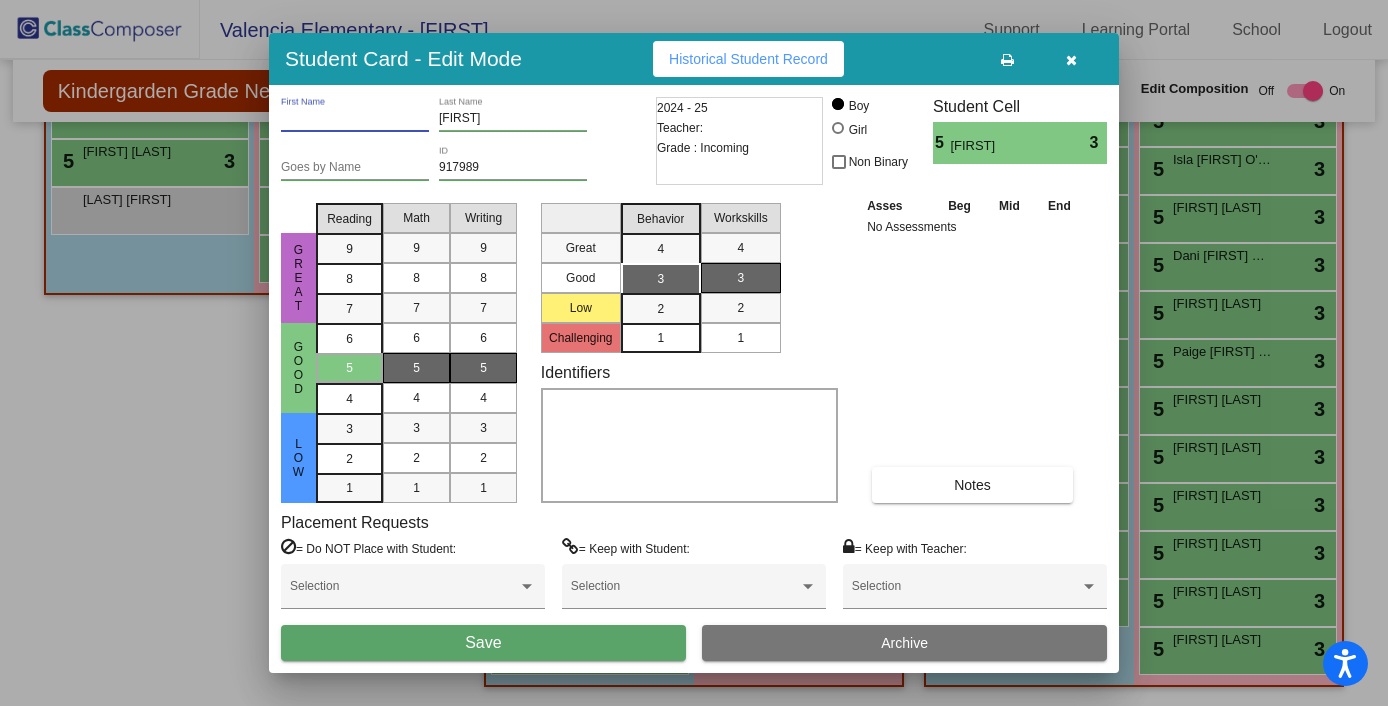 type 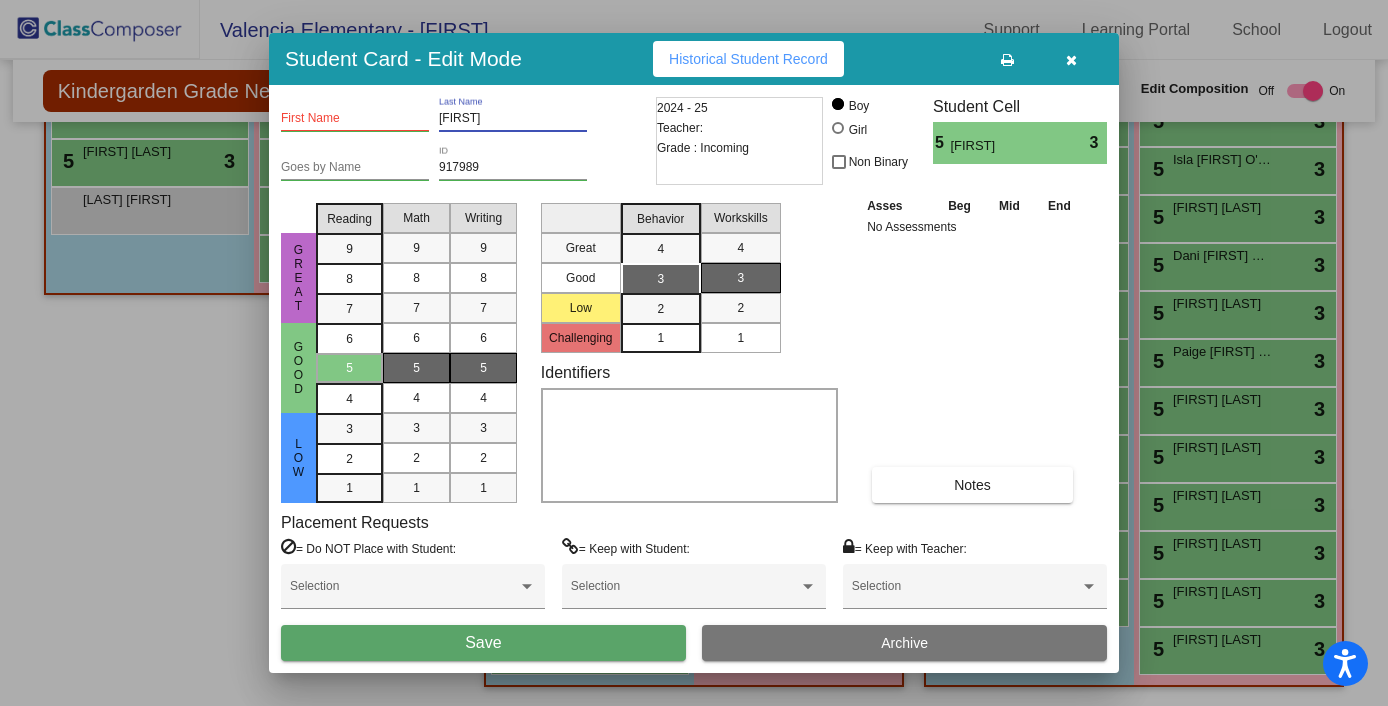 click on "[FIRST]" at bounding box center (513, 119) 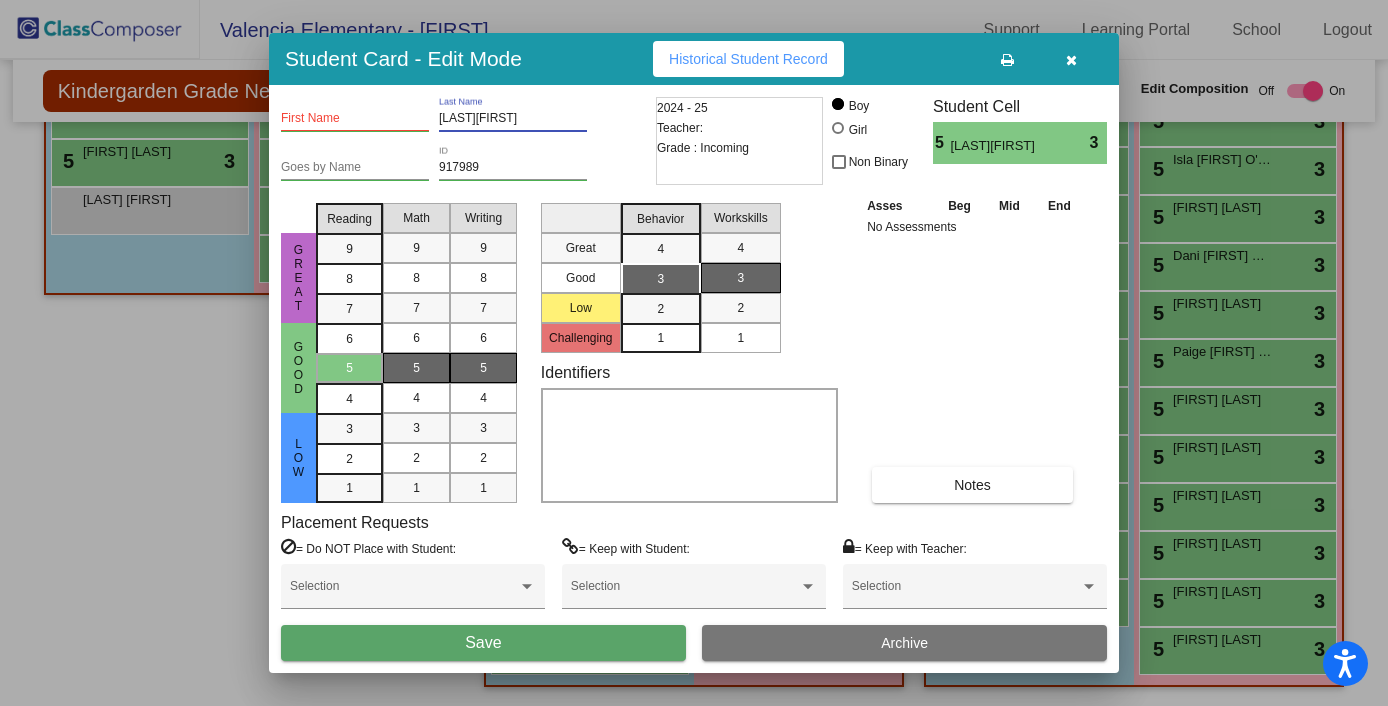 drag, startPoint x: 508, startPoint y: 115, endPoint x: 478, endPoint y: 115, distance: 30 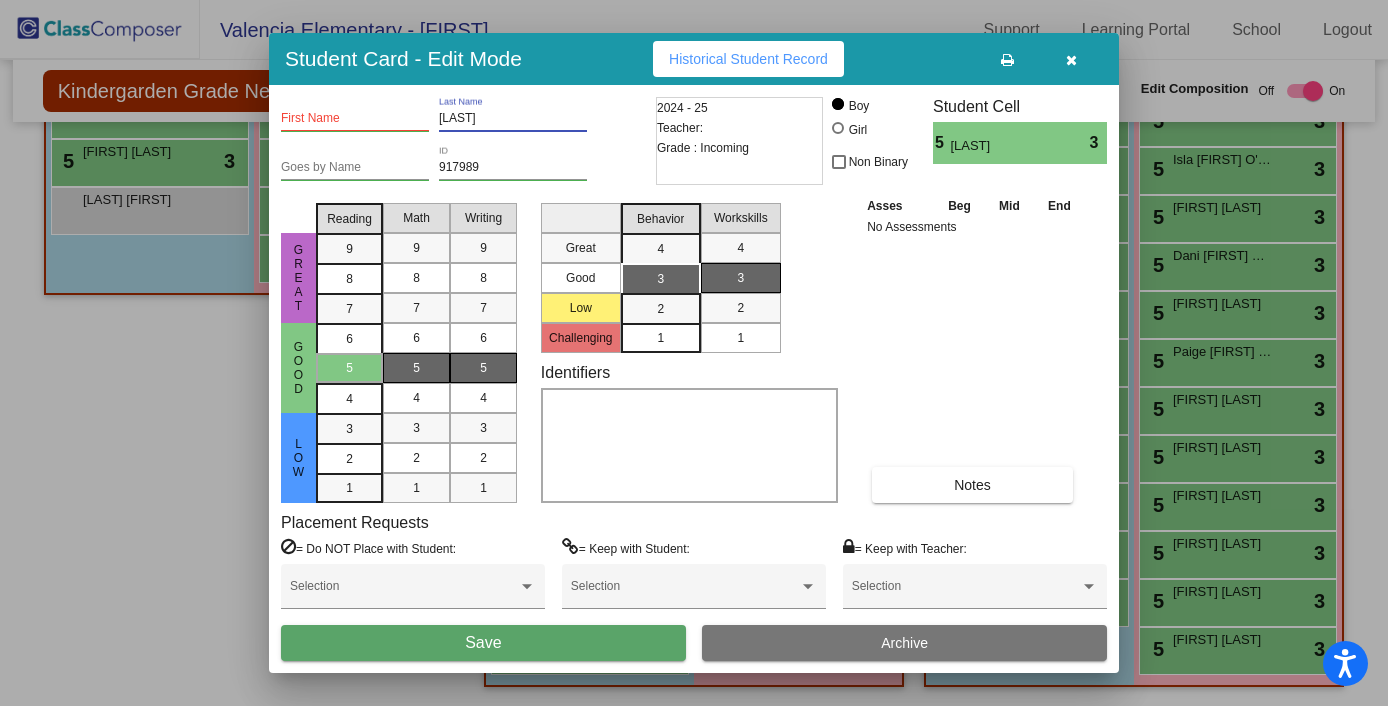 type on "[LAST]" 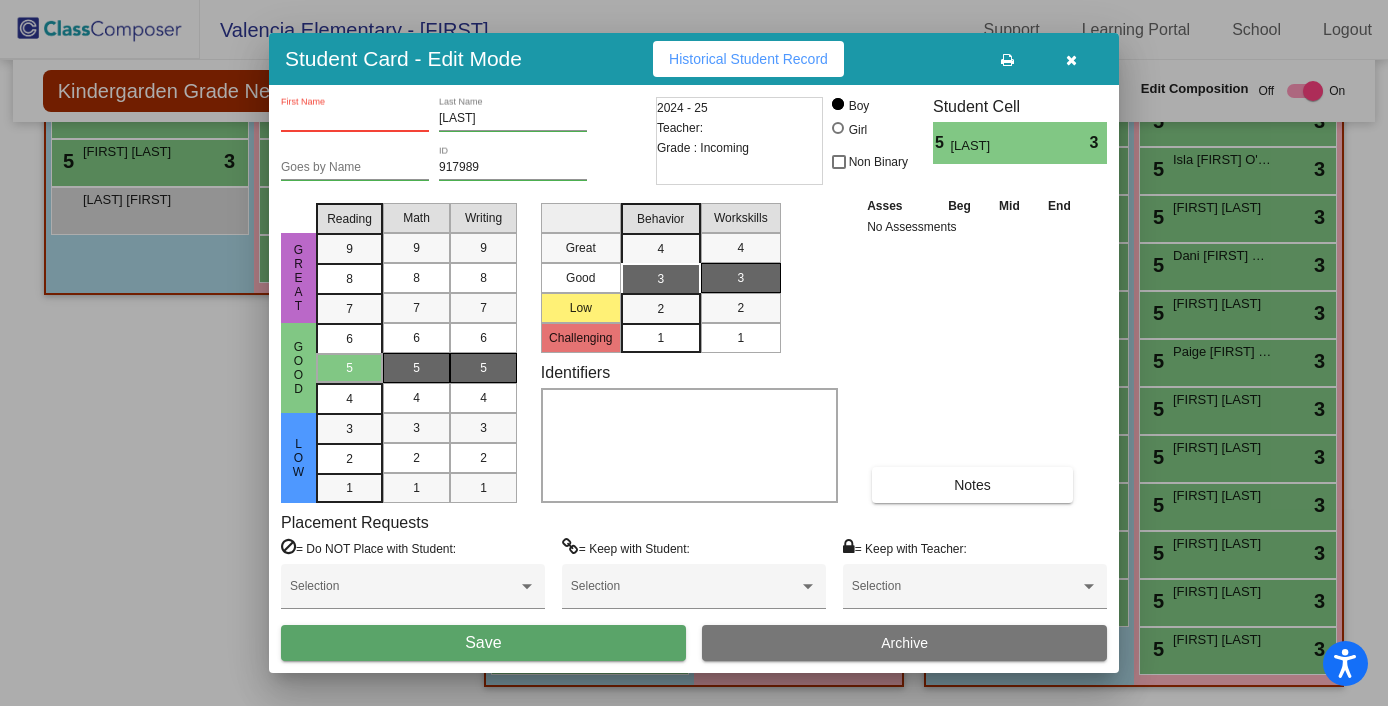 paste on "[FIRST]" 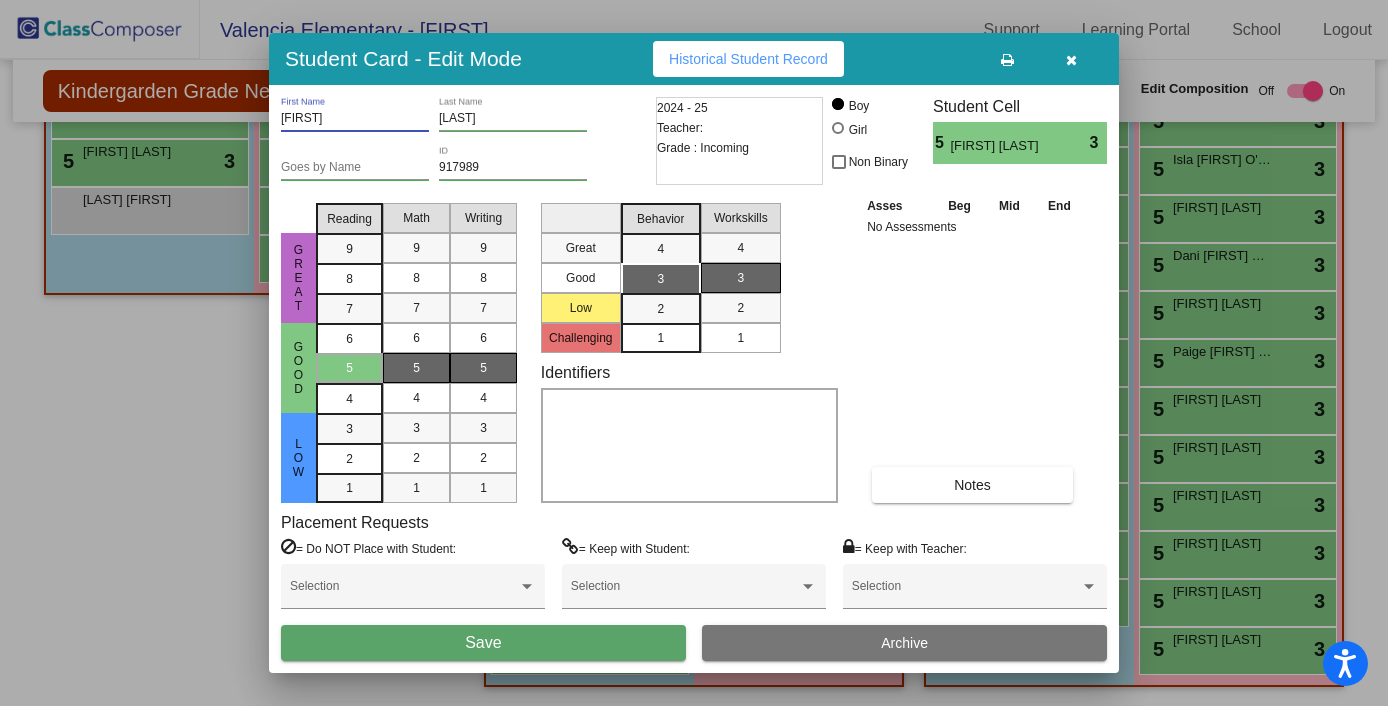type on "[FIRST]" 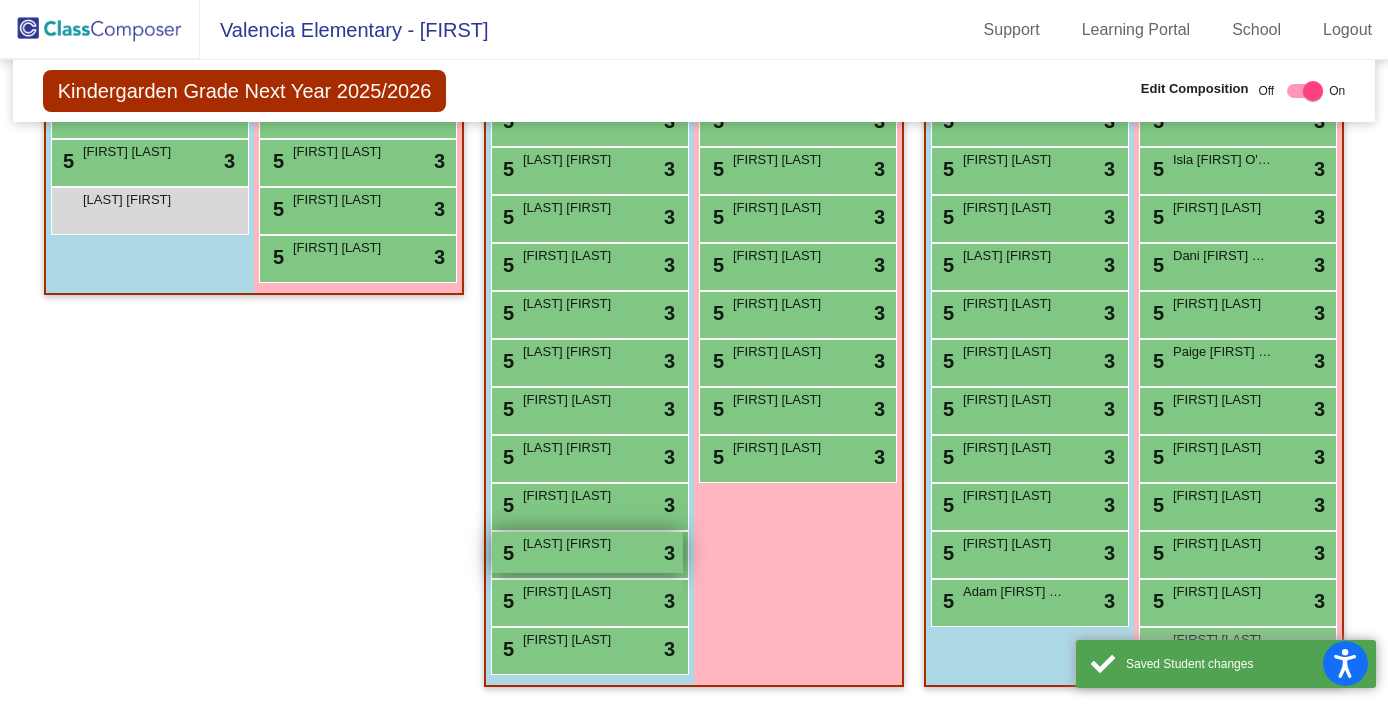 click on "[LAST] [FIRST]" at bounding box center [573, 544] 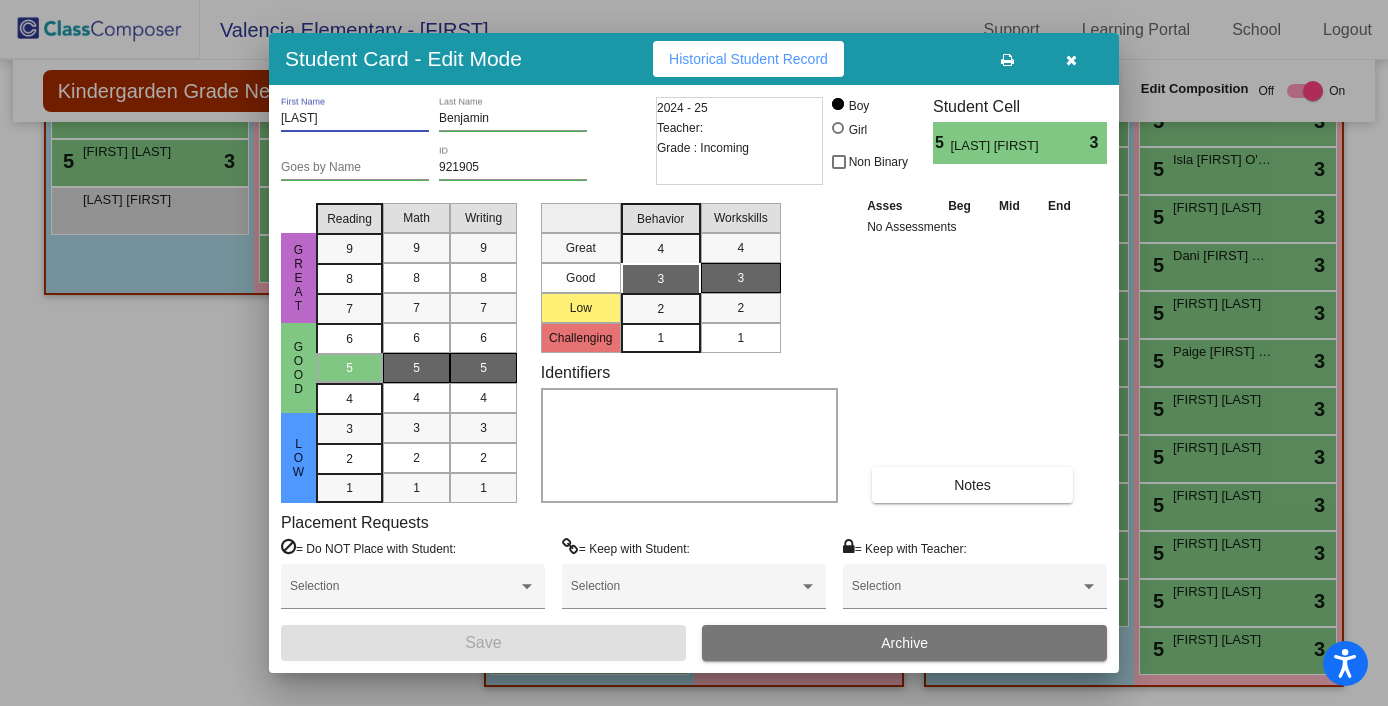 drag, startPoint x: 373, startPoint y: 123, endPoint x: 269, endPoint y: 122, distance: 104.00481 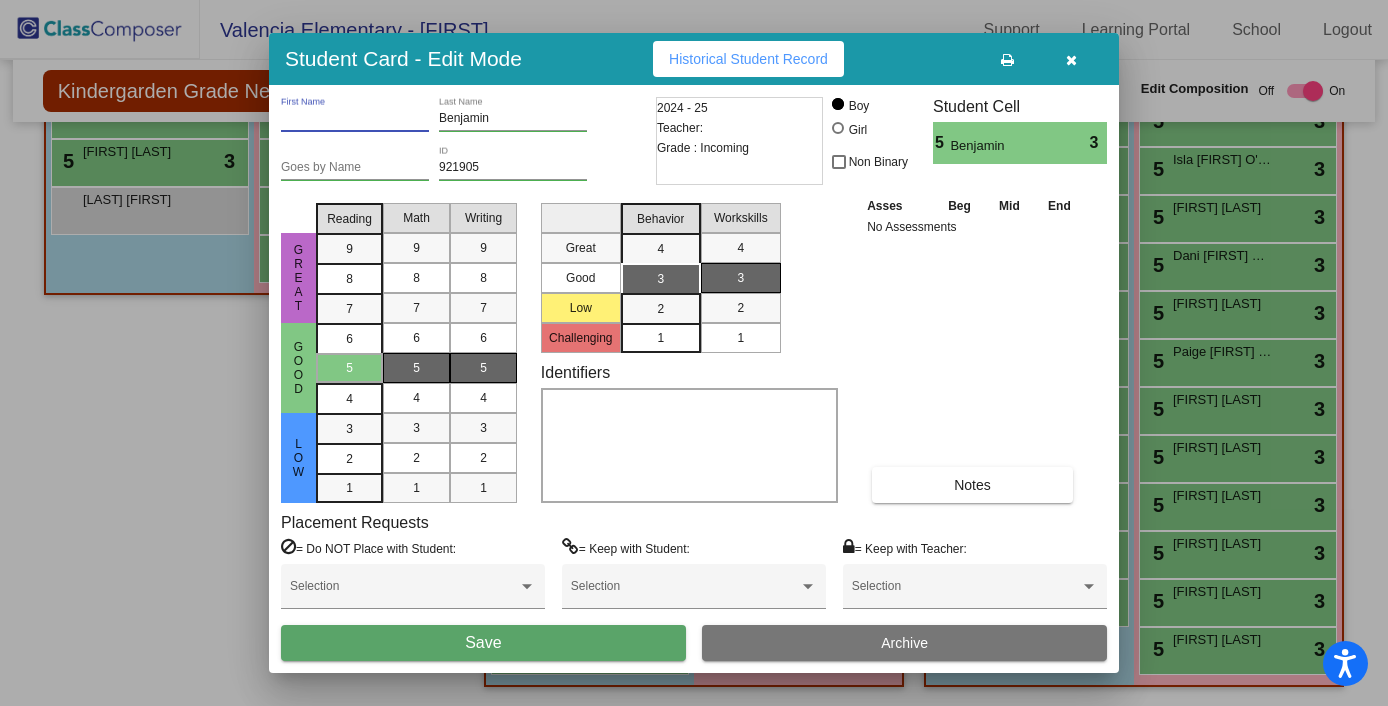type 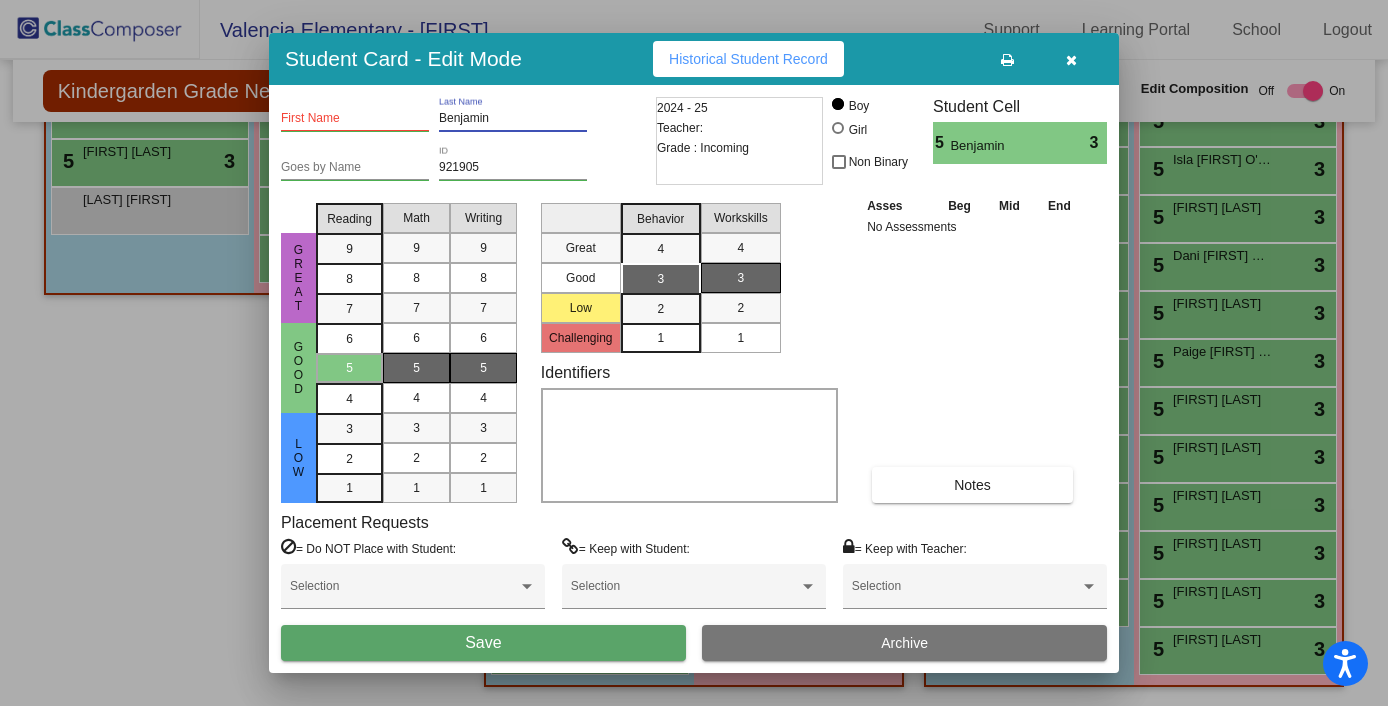 click on "Benjamin" at bounding box center [513, 119] 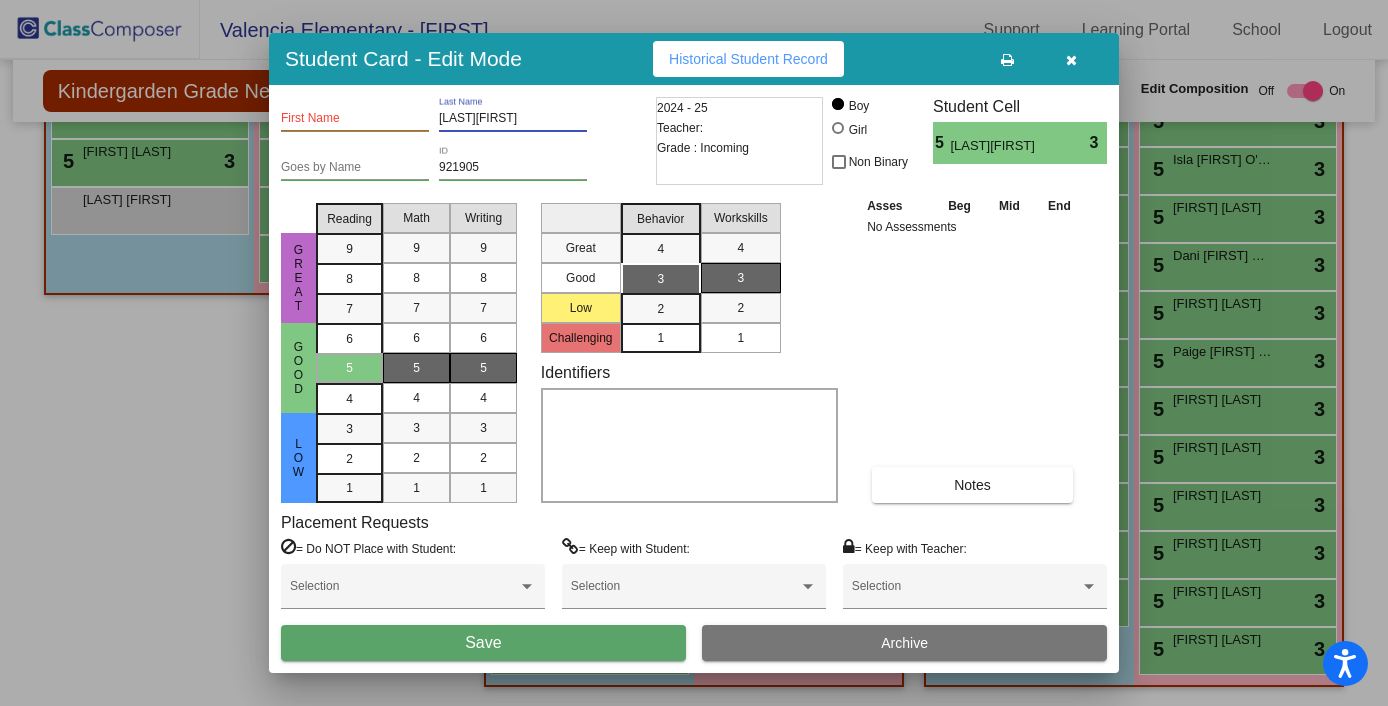 drag, startPoint x: 544, startPoint y: 120, endPoint x: 490, endPoint y: 117, distance: 54.08327 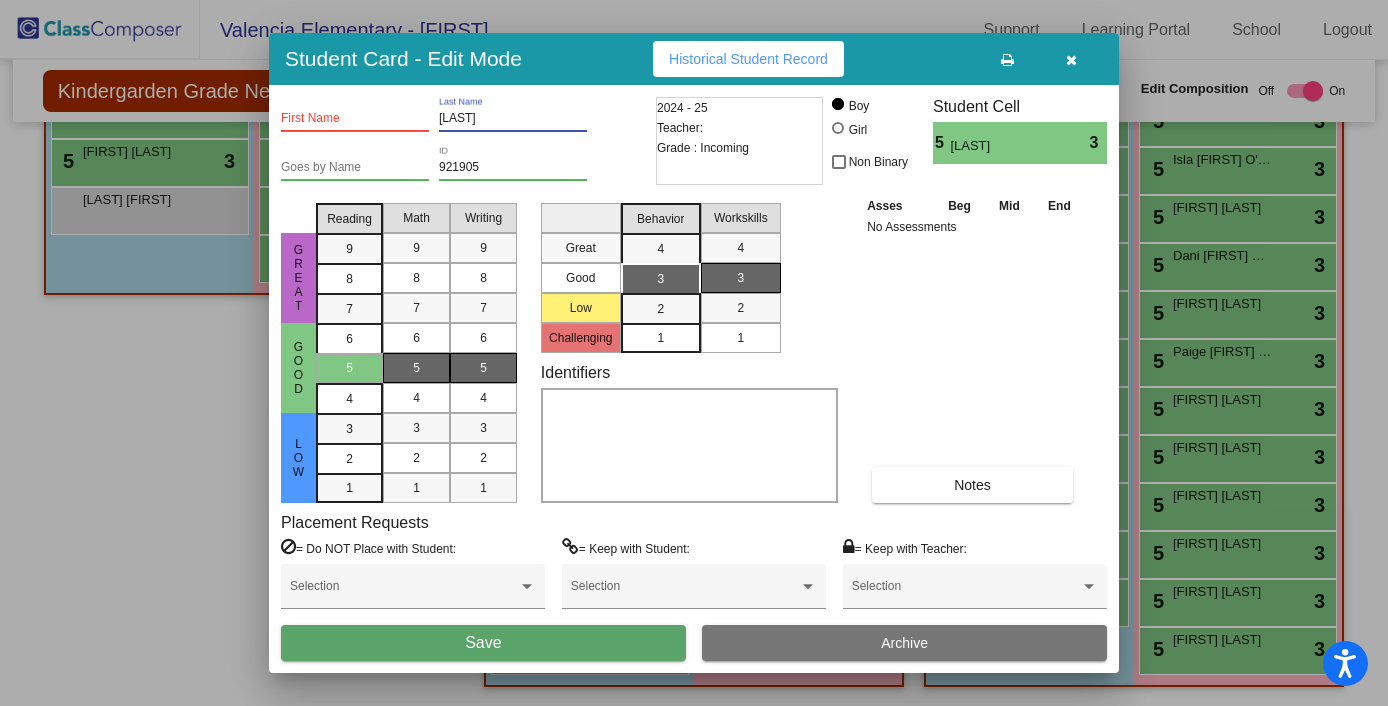 type on "[LAST]" 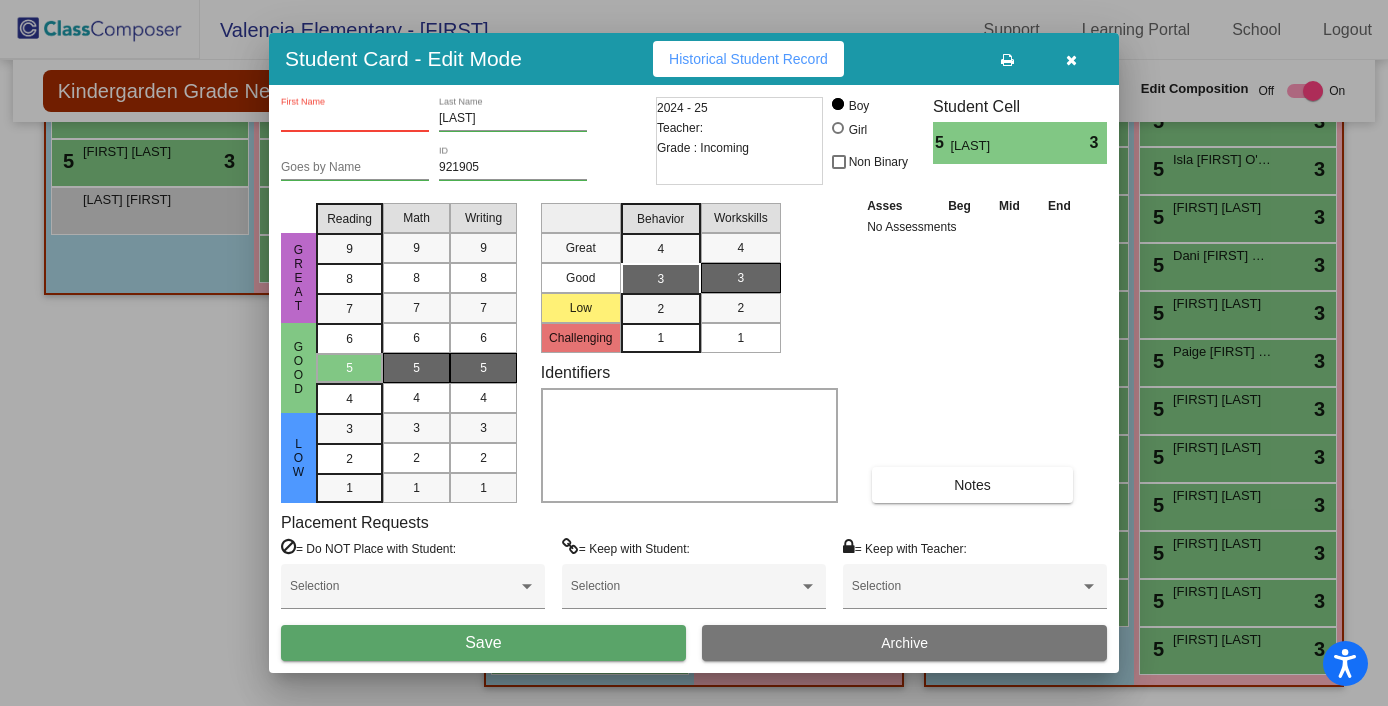 click on "First Name" at bounding box center [355, 119] 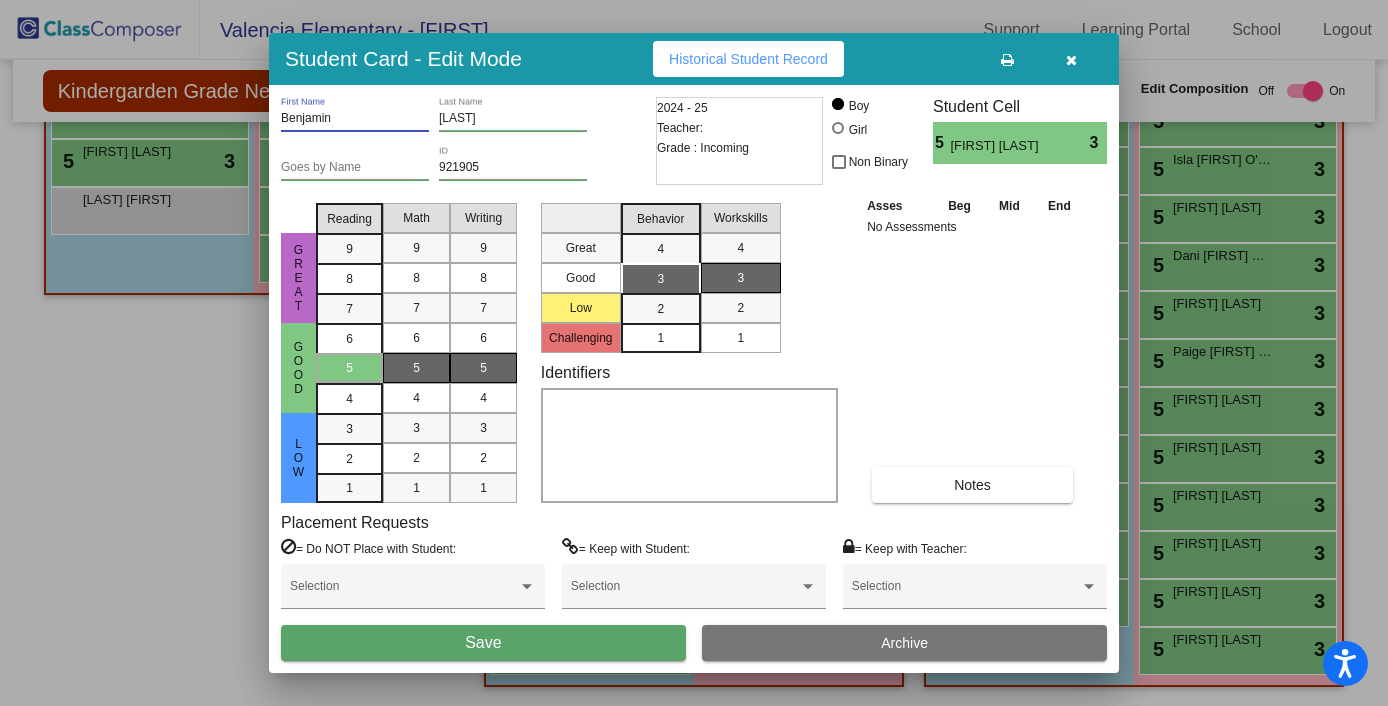 type on "Benjamin" 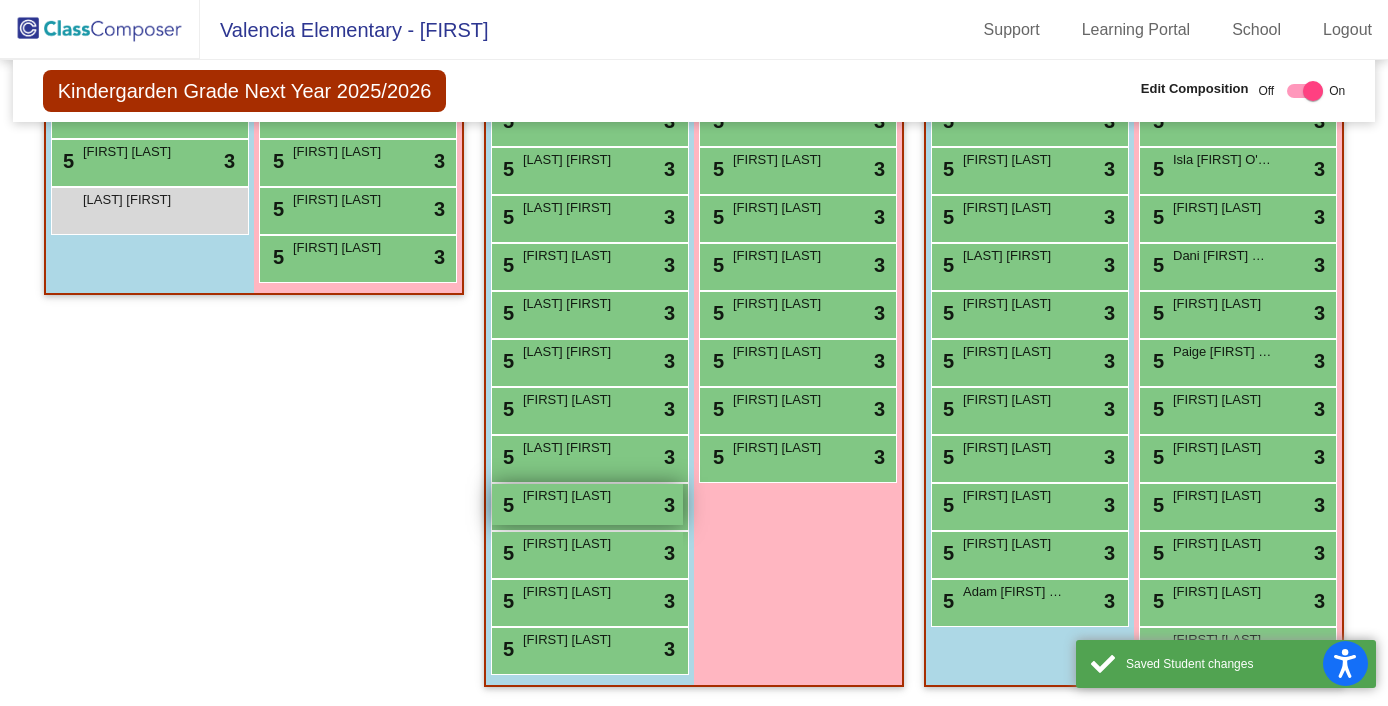click on "[NUMBER] [LAST] [FIRST] lock do_not_disturb_alt 3" at bounding box center [587, 504] 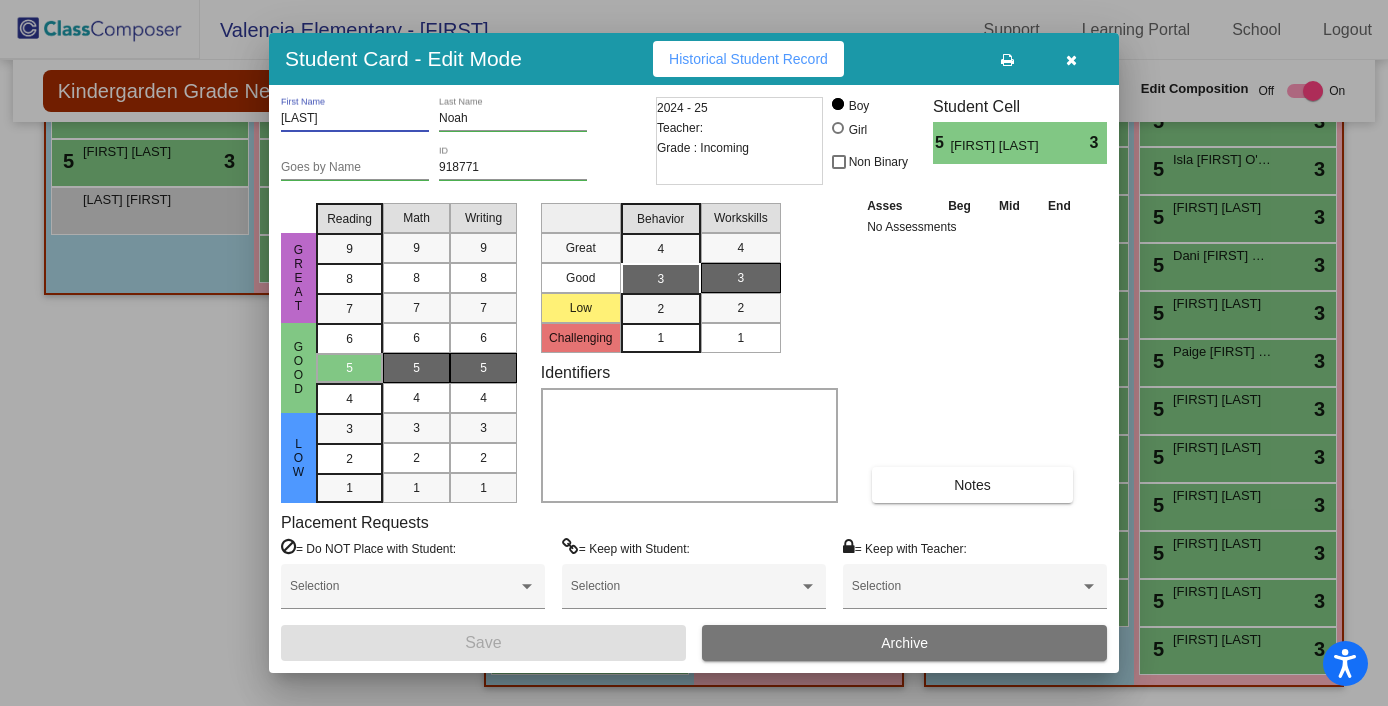 drag, startPoint x: 342, startPoint y: 112, endPoint x: 268, endPoint y: 112, distance: 74 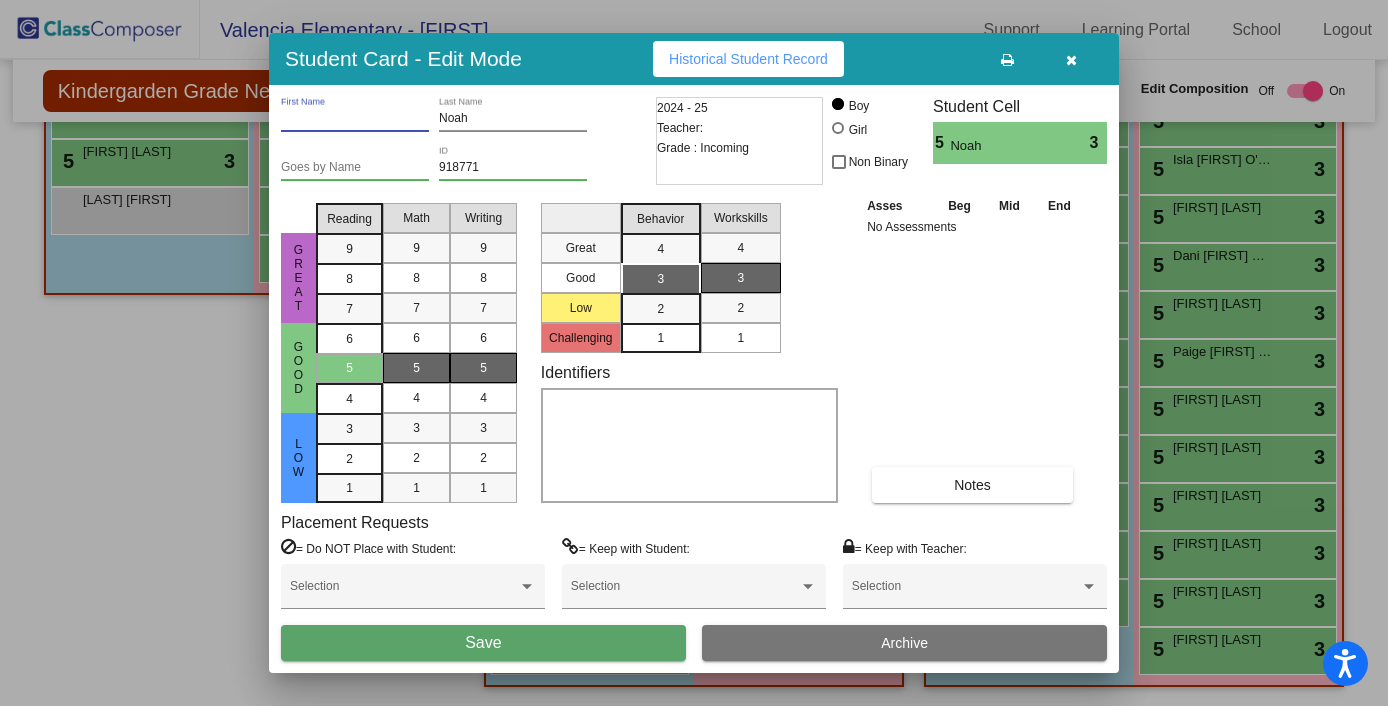type 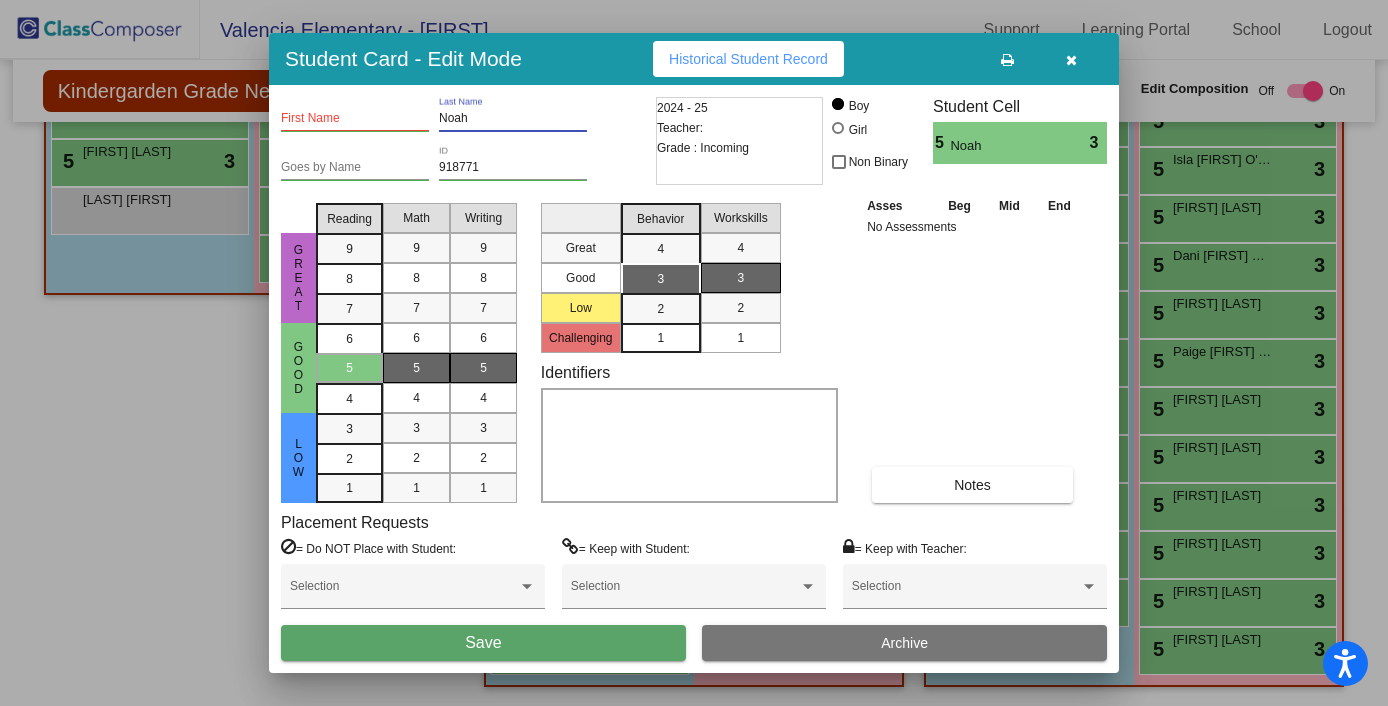 click on "Noah" at bounding box center [513, 119] 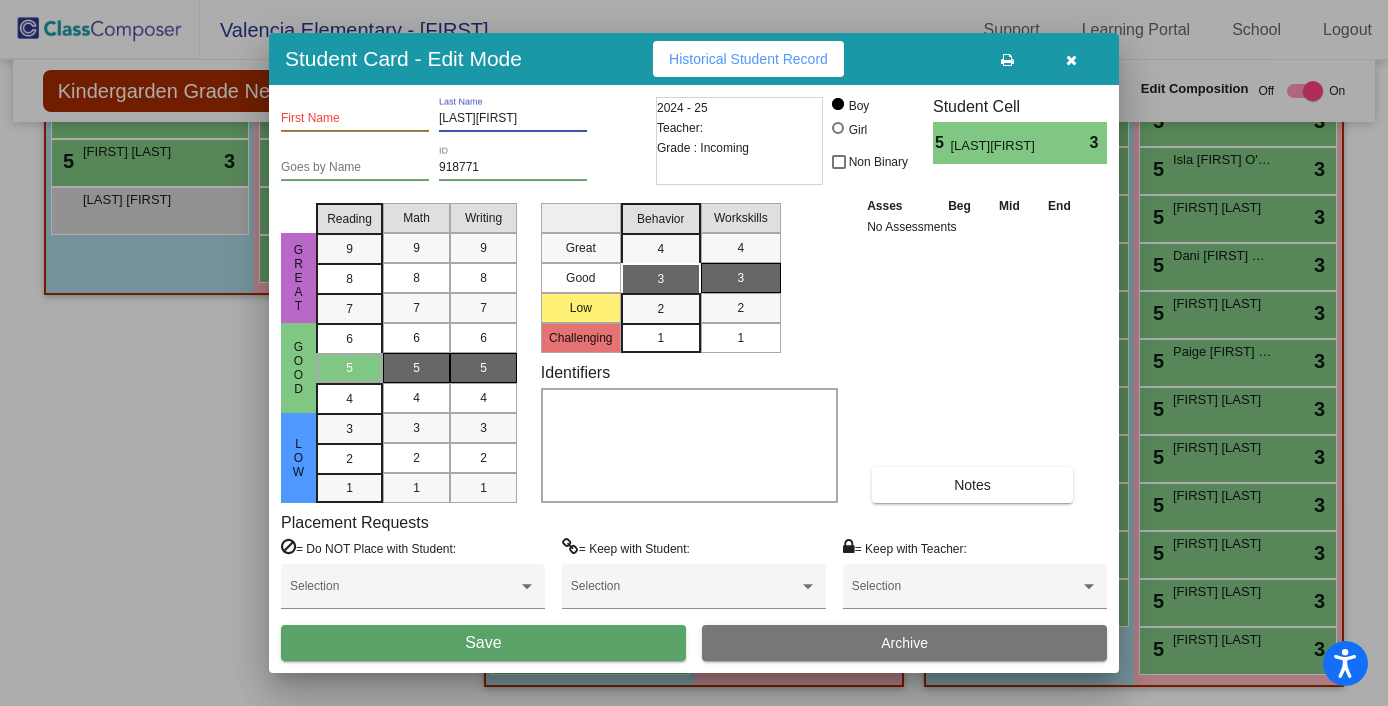 drag, startPoint x: 533, startPoint y: 121, endPoint x: 497, endPoint y: 122, distance: 36.013885 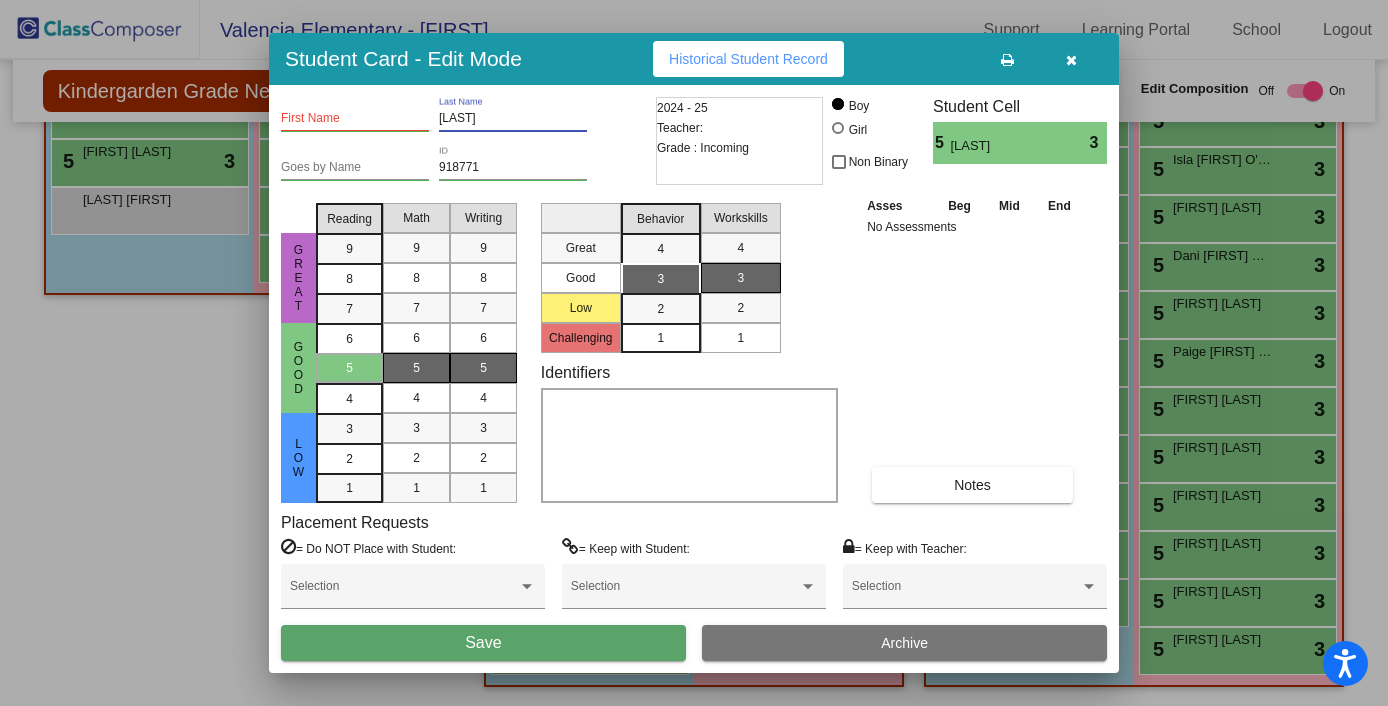 type on "[LAST]" 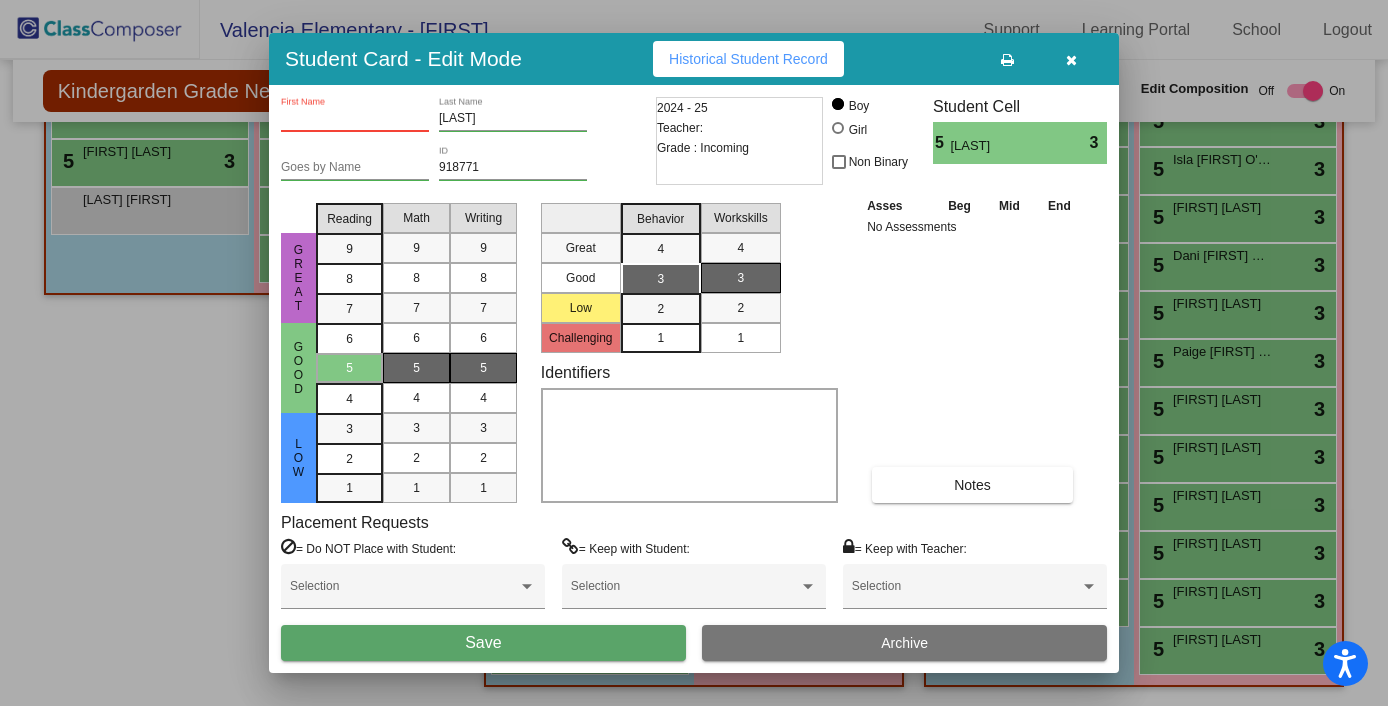 click on "First Name" at bounding box center [355, 119] 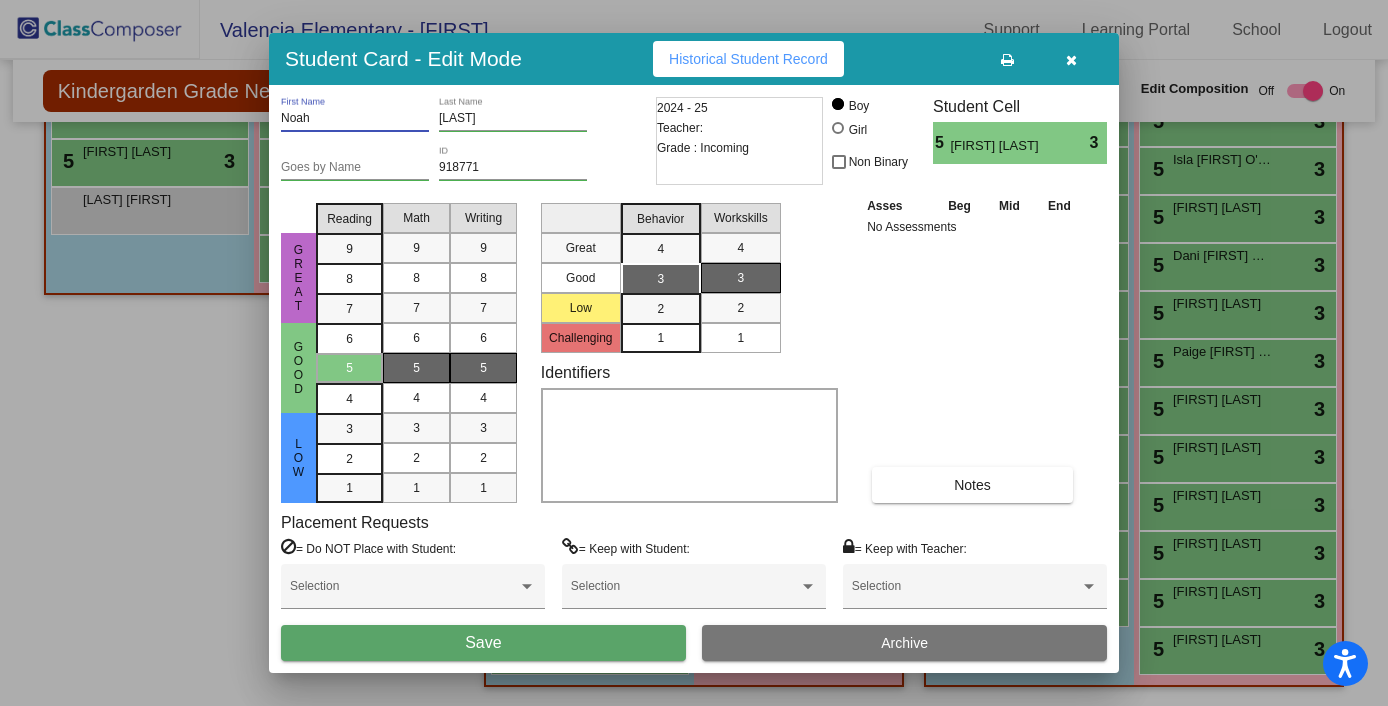 type on "Noah" 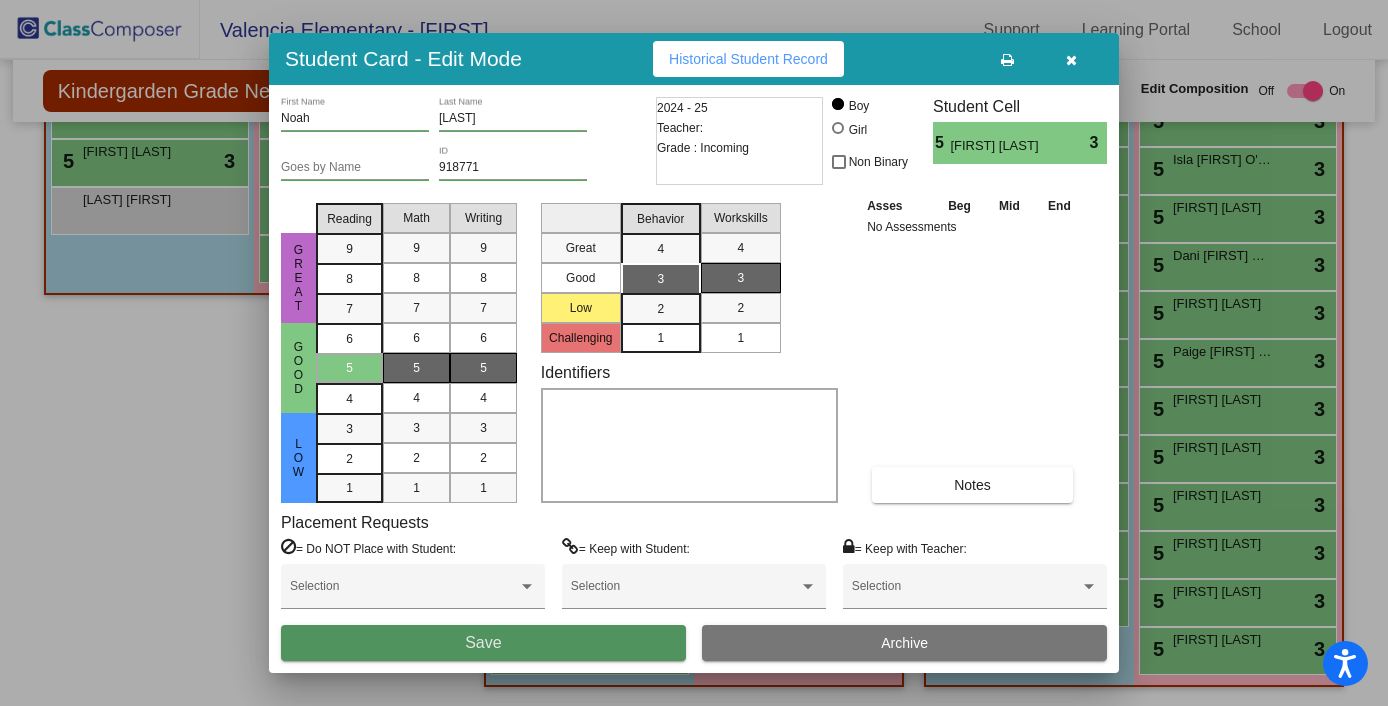 click on "Save" at bounding box center (483, 643) 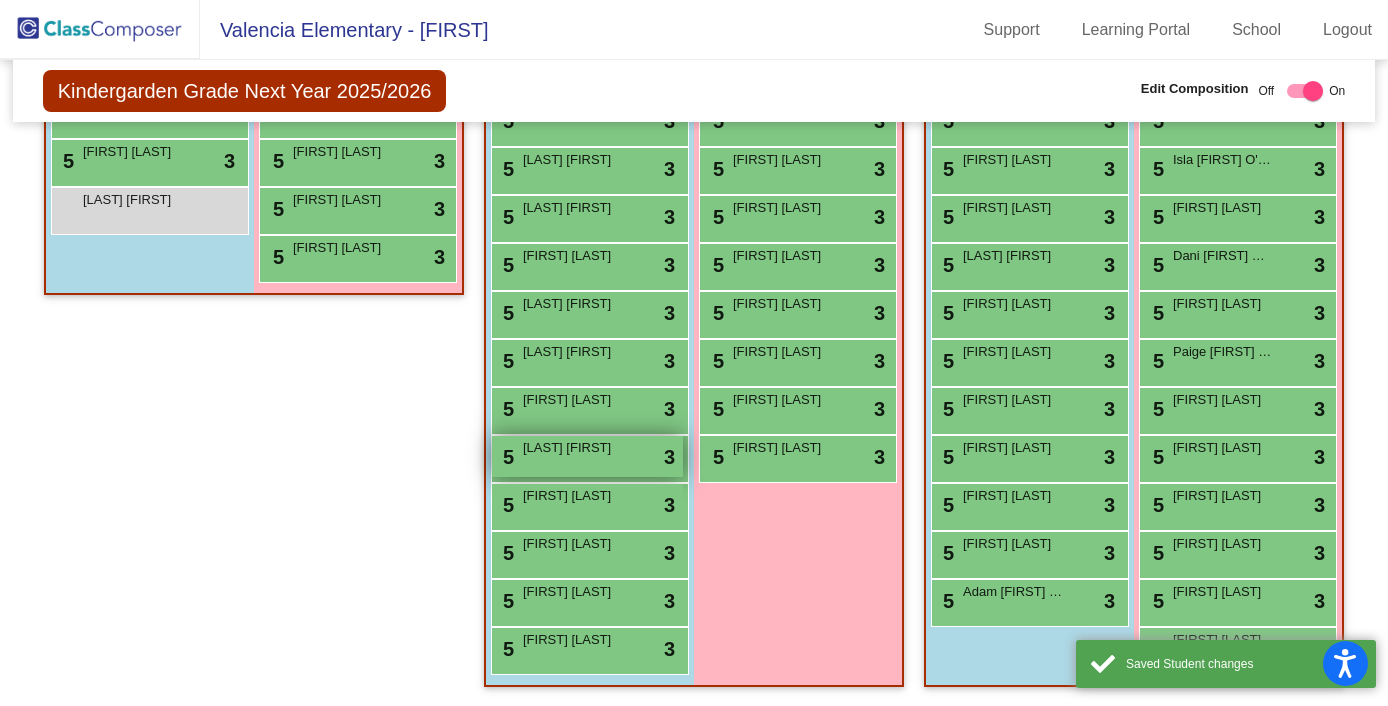 click on "5 [LAST] [FIRST] lock do_not_disturb_alt 3" at bounding box center [587, 456] 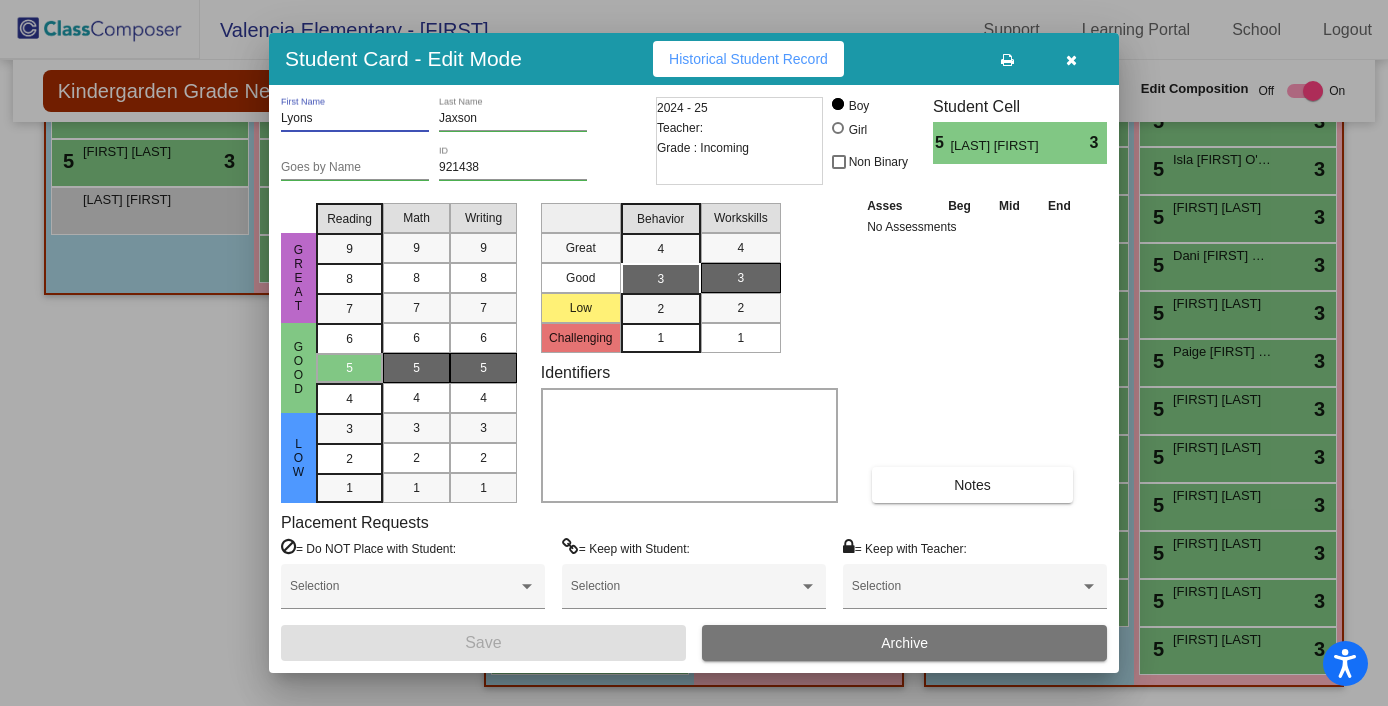 drag, startPoint x: 335, startPoint y: 121, endPoint x: 269, endPoint y: 115, distance: 66.27216 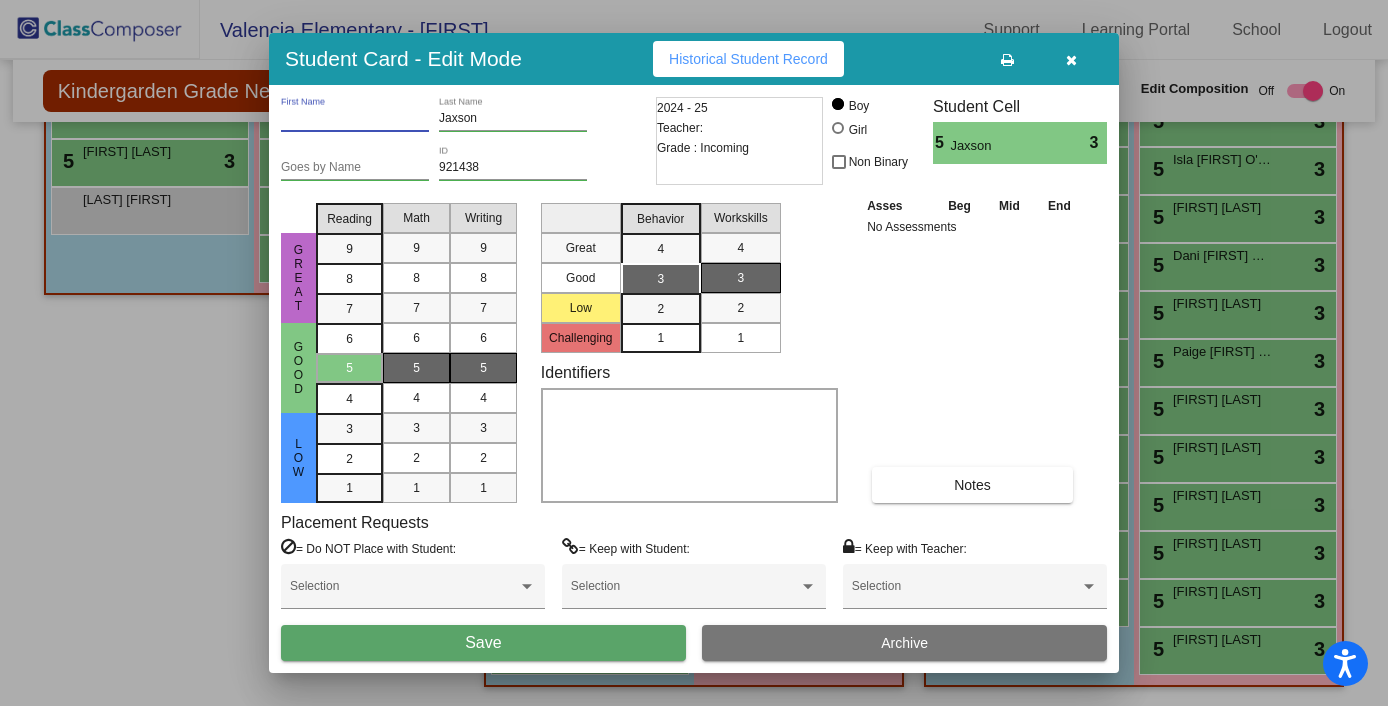 type 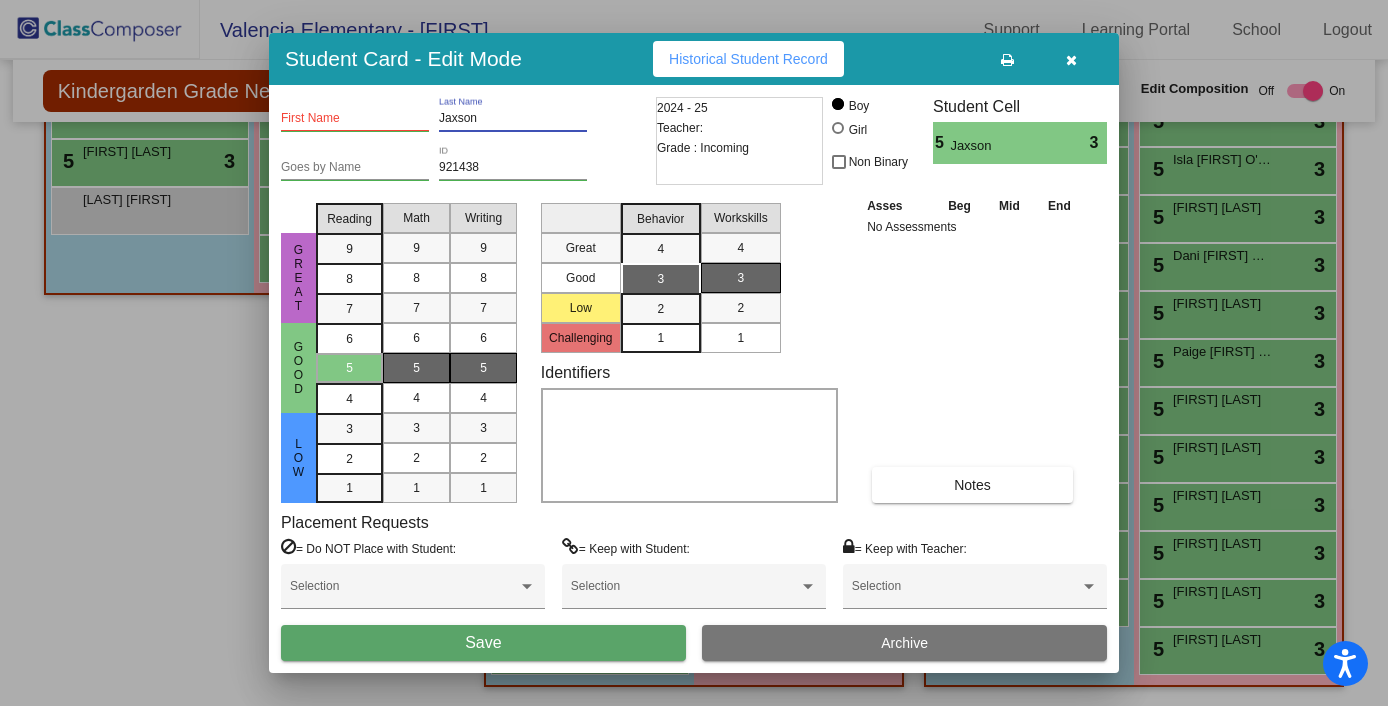 click on "Jaxson" at bounding box center (513, 119) 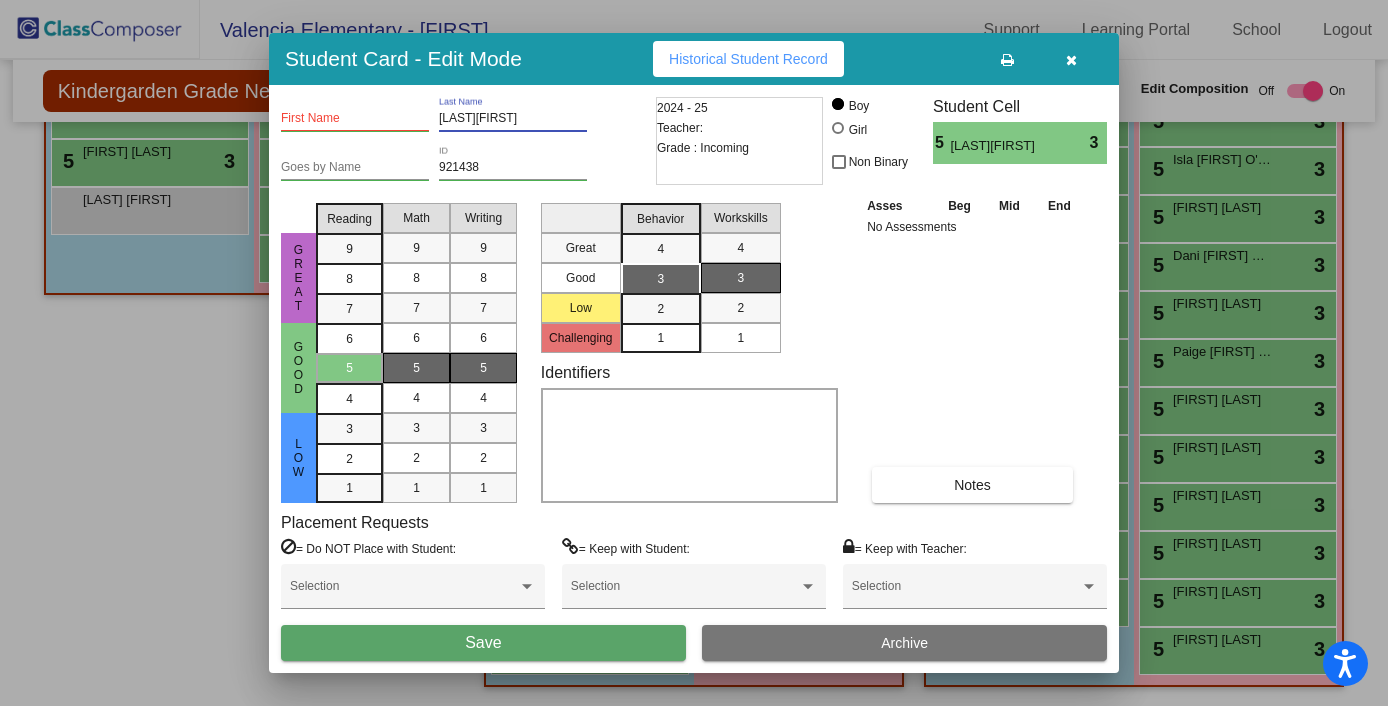 drag, startPoint x: 513, startPoint y: 121, endPoint x: 472, endPoint y: 118, distance: 41.109608 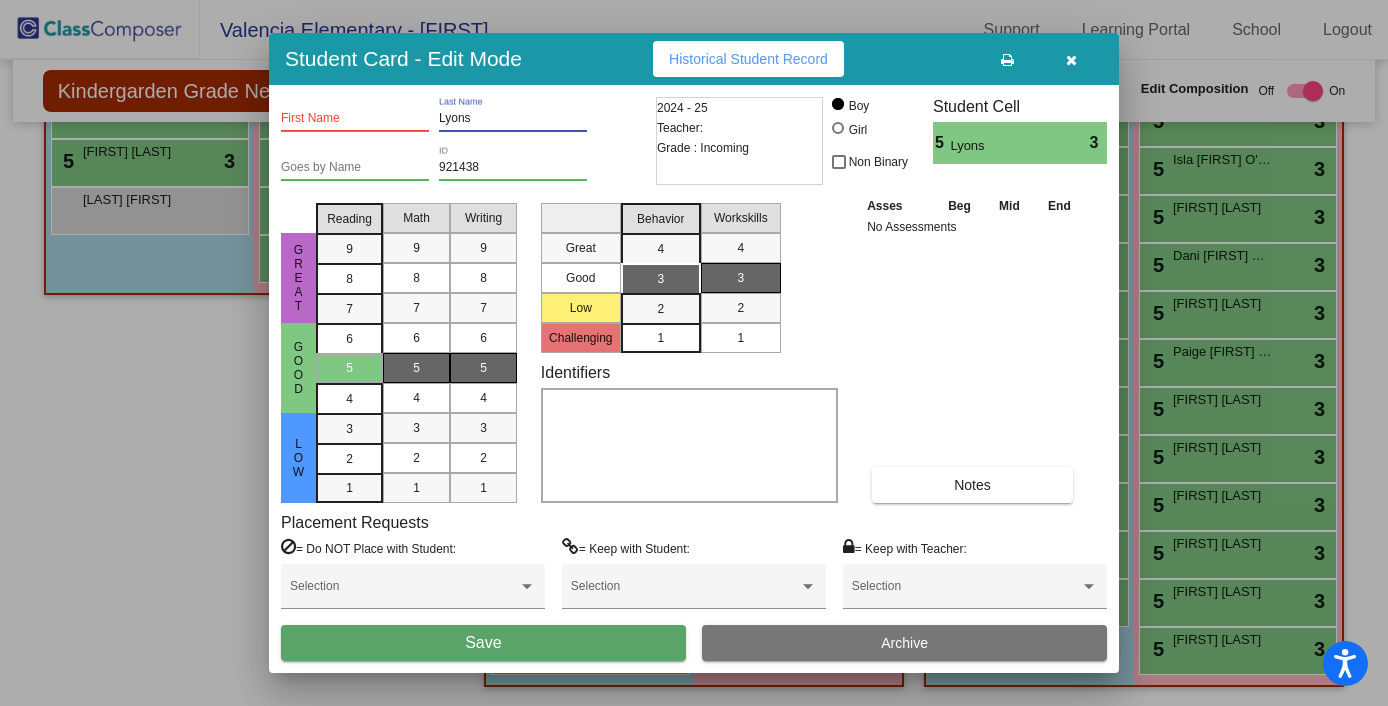 type on "Lyons" 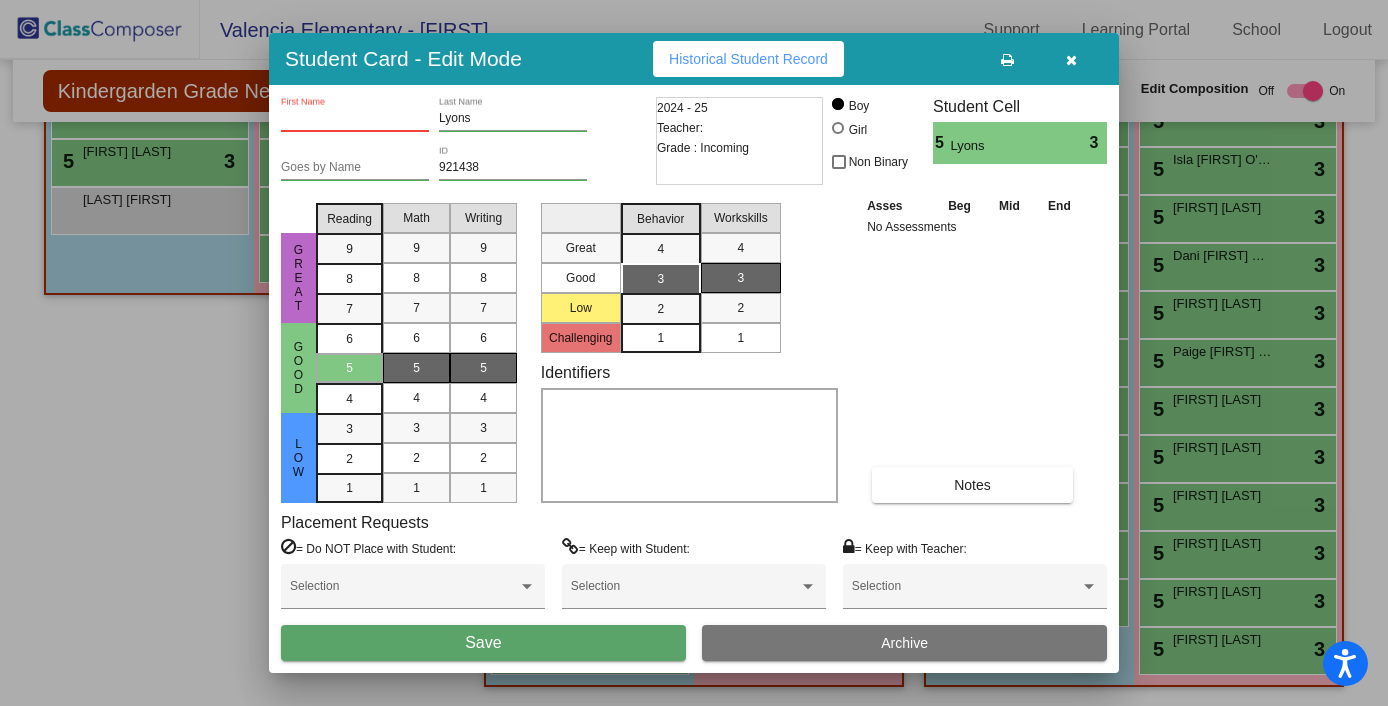 paste on "Jaxson" 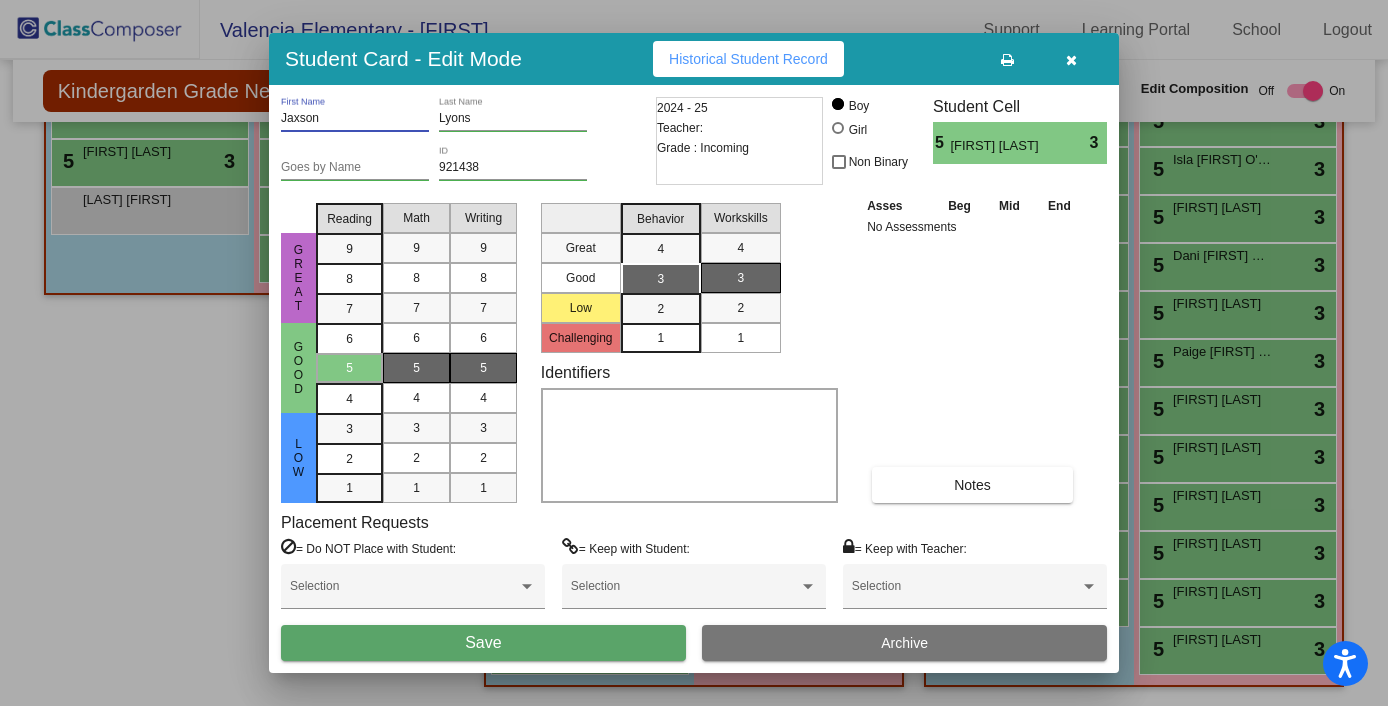 type on "Jaxson" 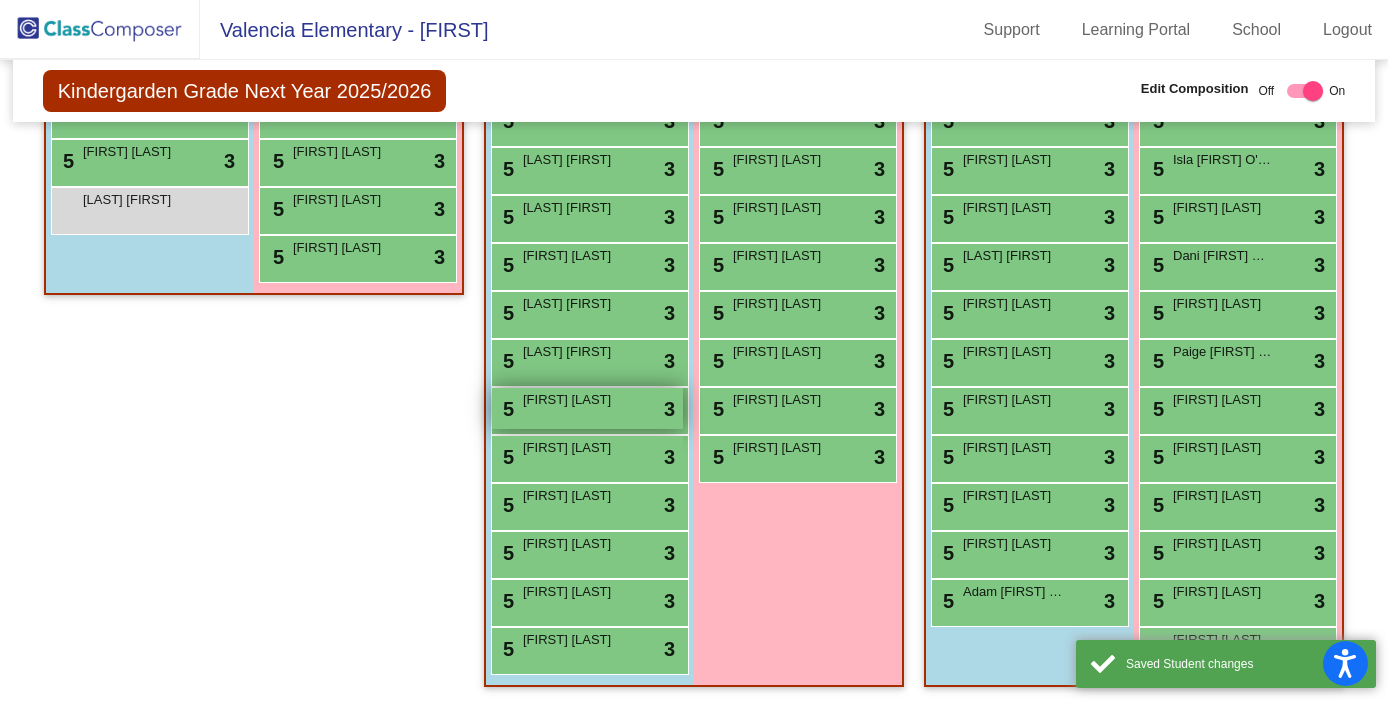 click on "5 [FIRST] [LAST] lock do_not_disturb_alt 3" at bounding box center (587, 408) 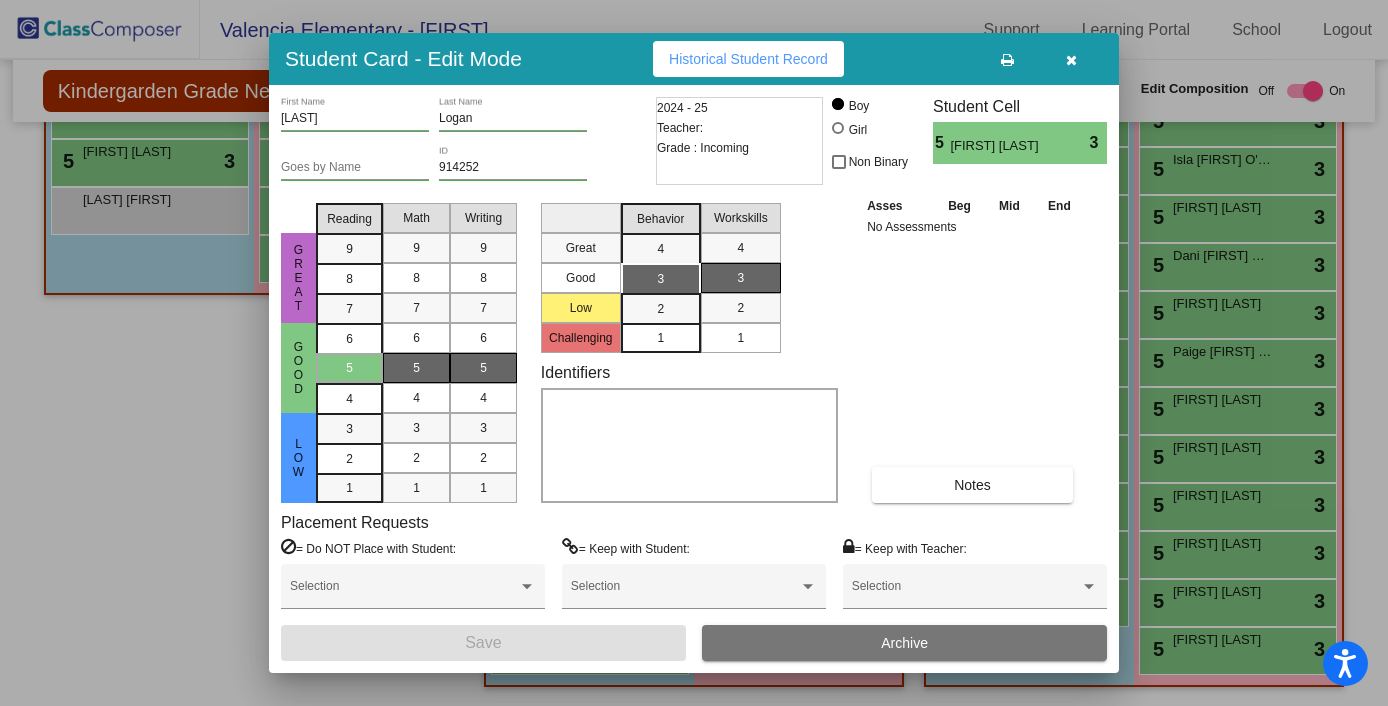 drag, startPoint x: 360, startPoint y: 107, endPoint x: 279, endPoint y: 110, distance: 81.055534 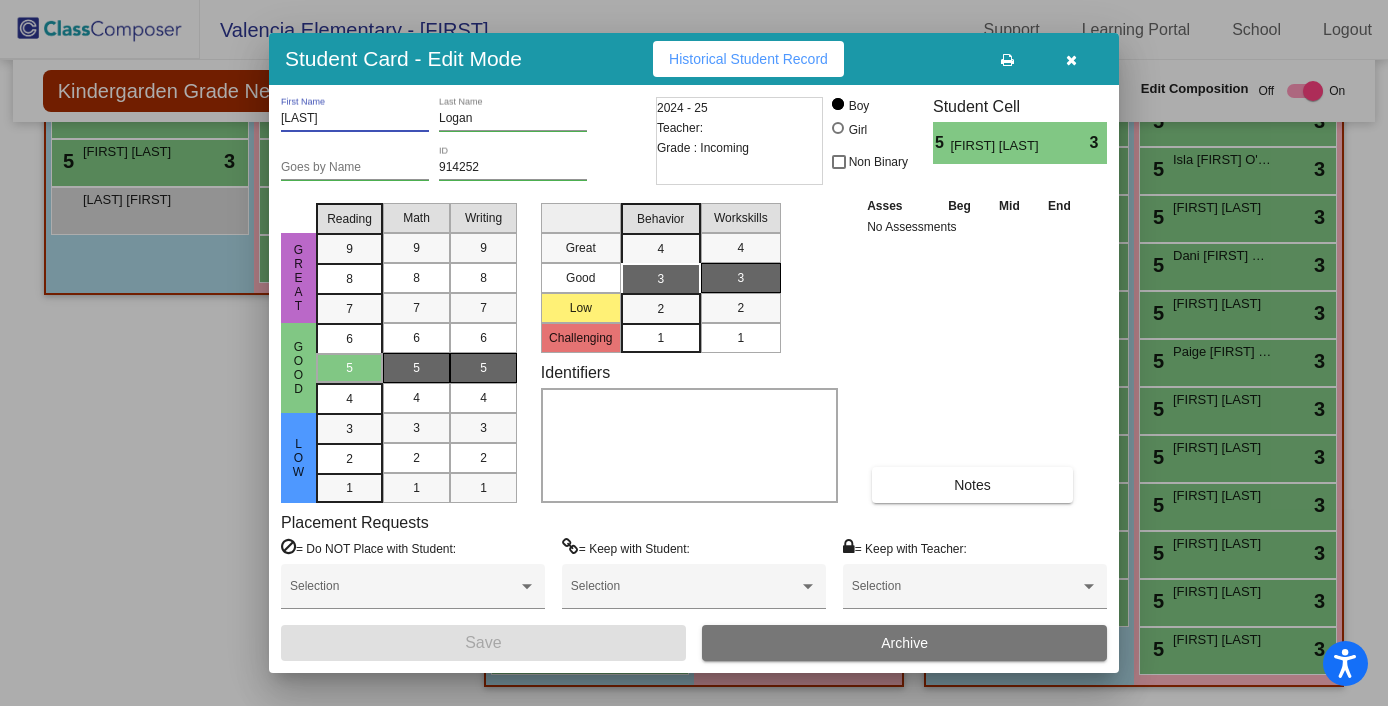 drag, startPoint x: 349, startPoint y: 115, endPoint x: 263, endPoint y: 115, distance: 86 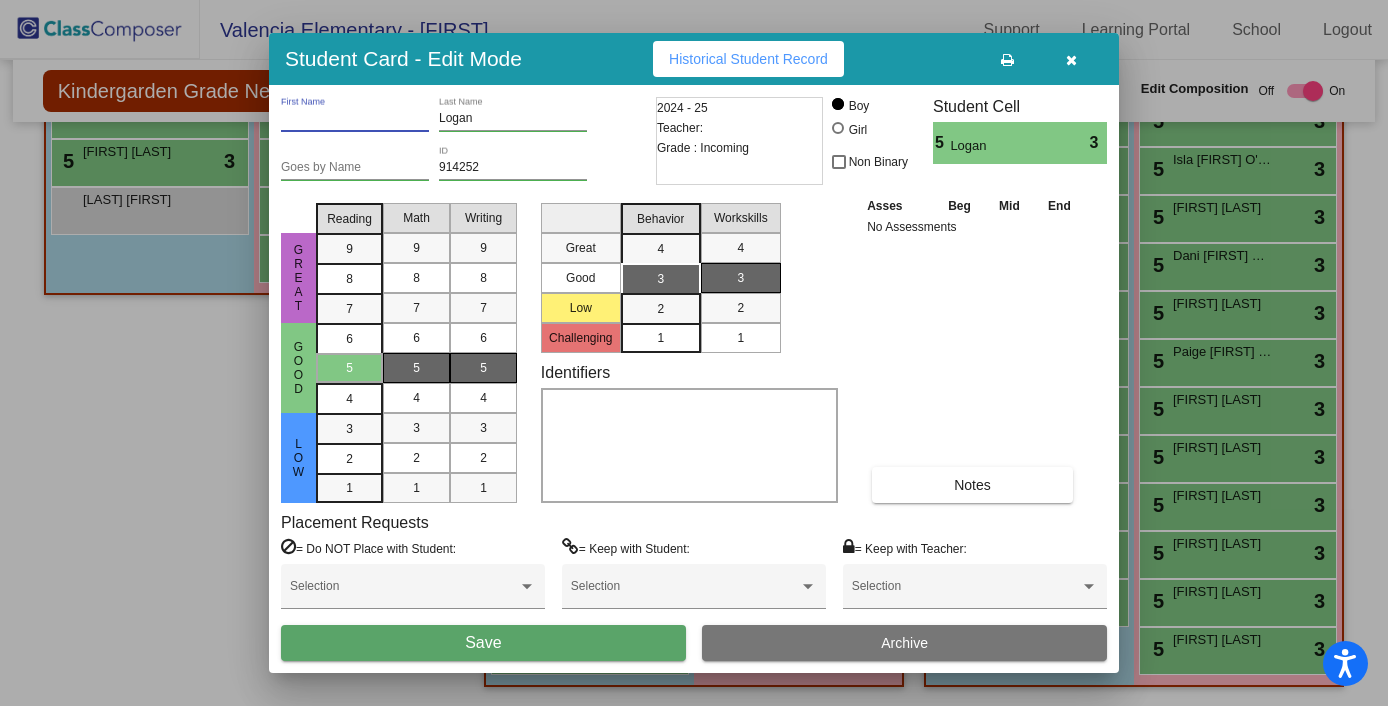 type 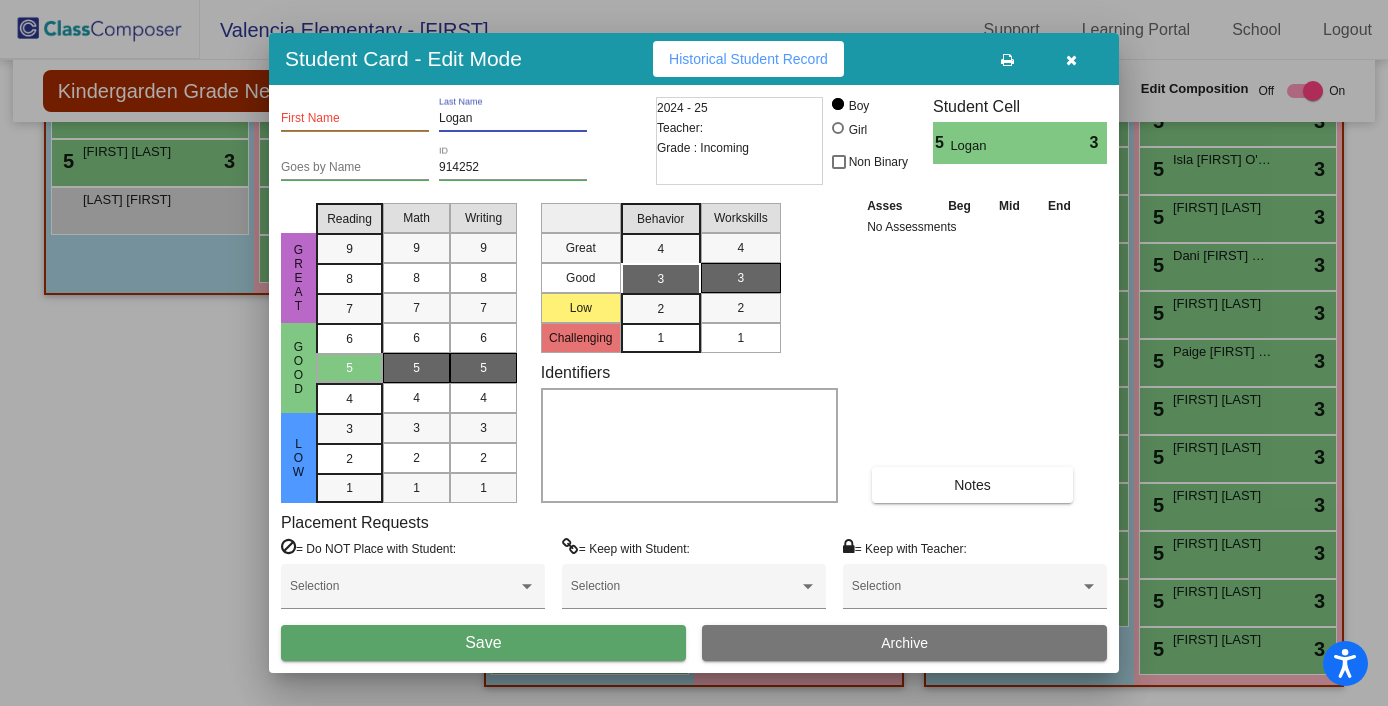 paste on "[LAST]" 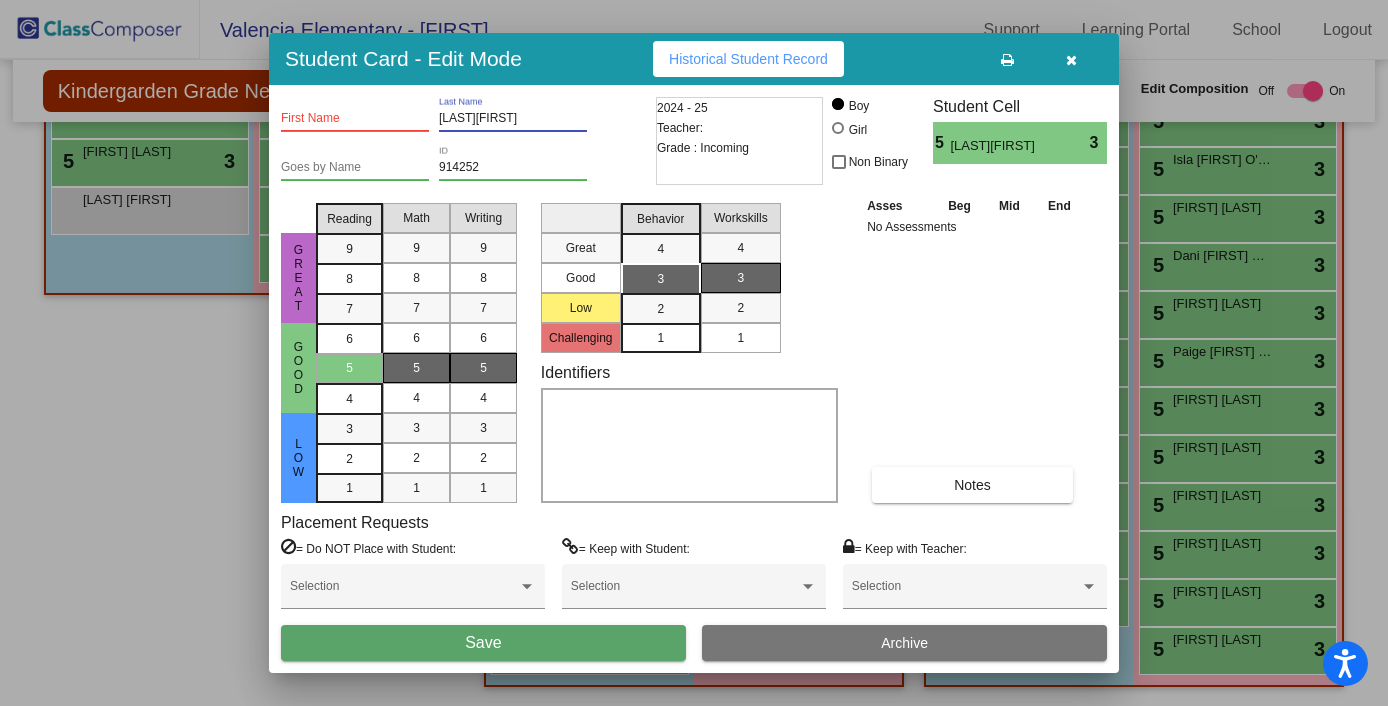 drag, startPoint x: 517, startPoint y: 119, endPoint x: 480, endPoint y: 118, distance: 37.01351 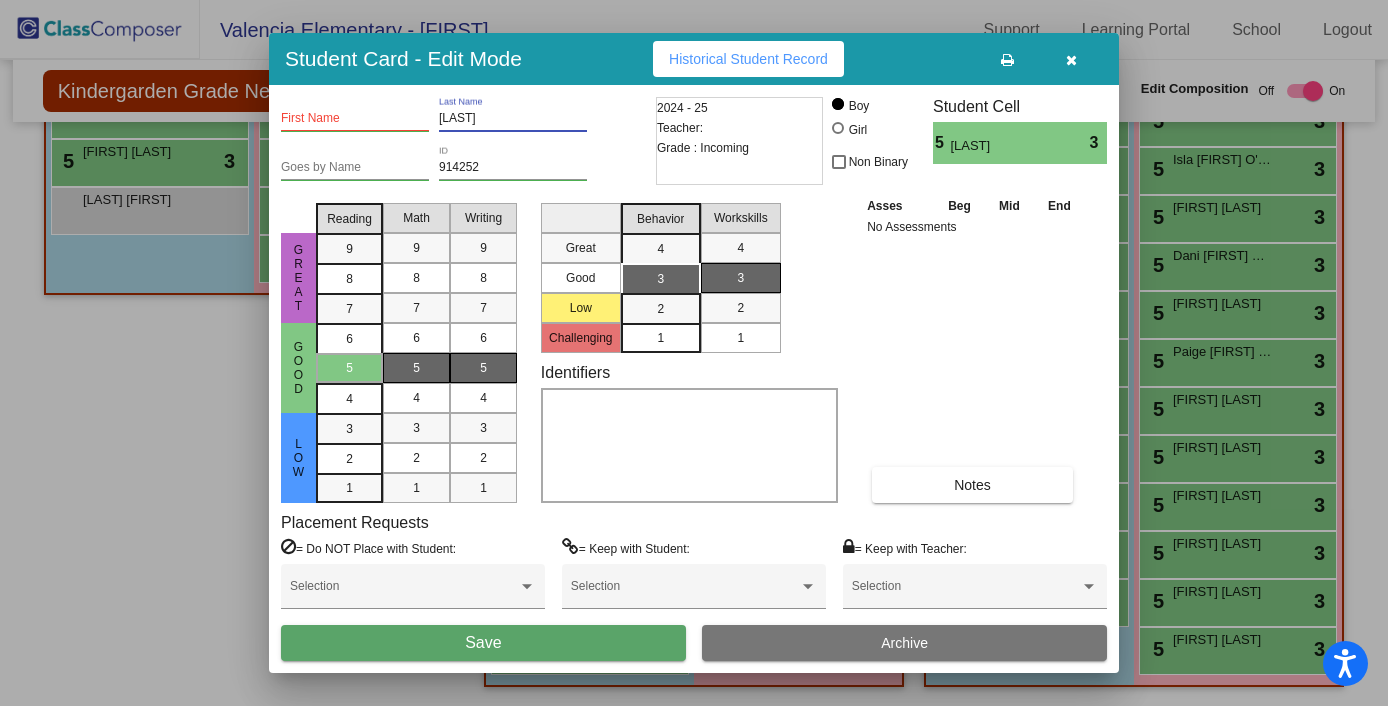 type on "[LAST]" 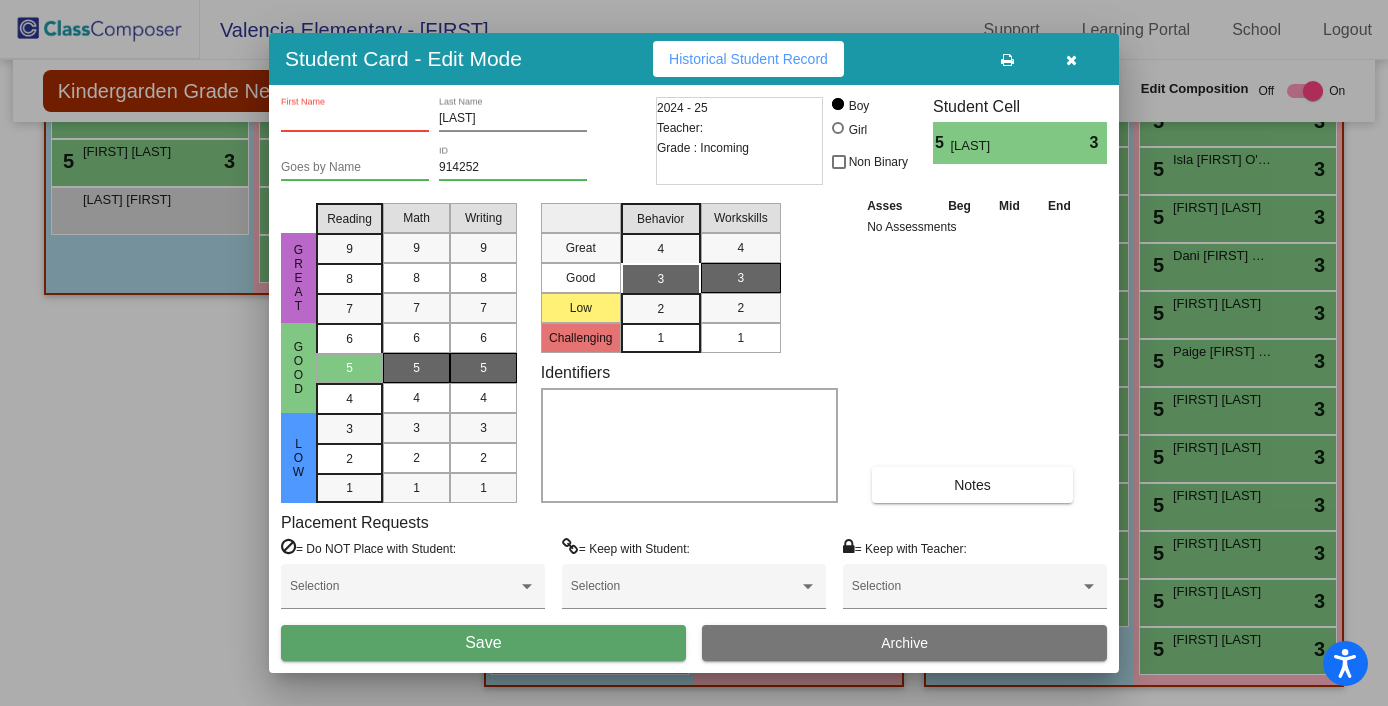 paste on "Logan" 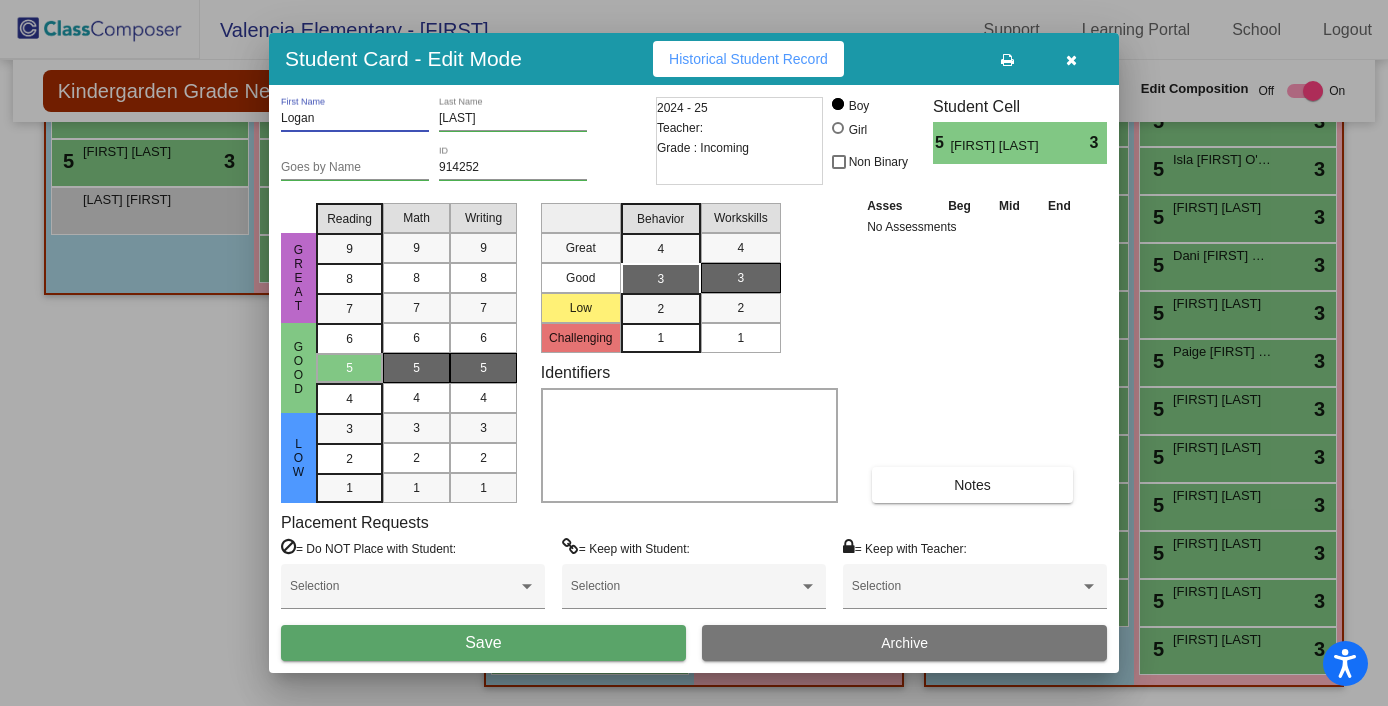 type on "Logan" 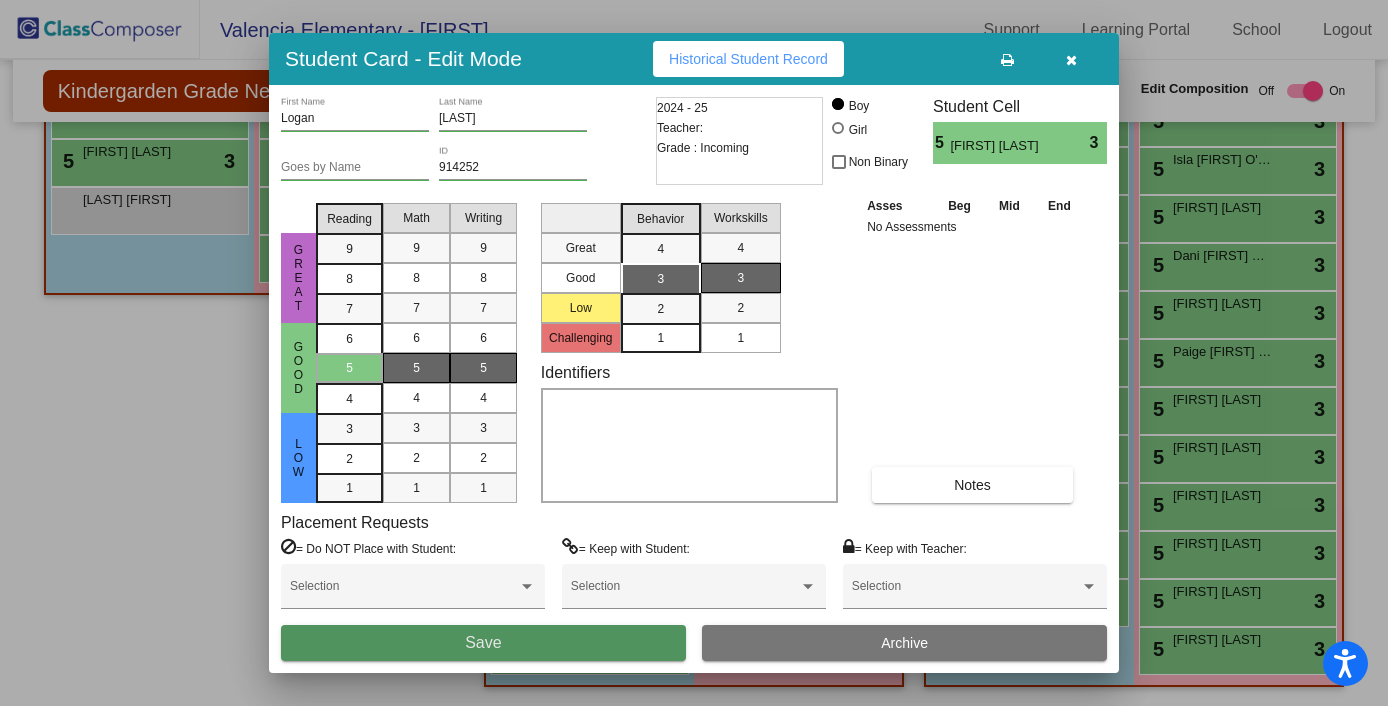 click on "Save" at bounding box center [483, 643] 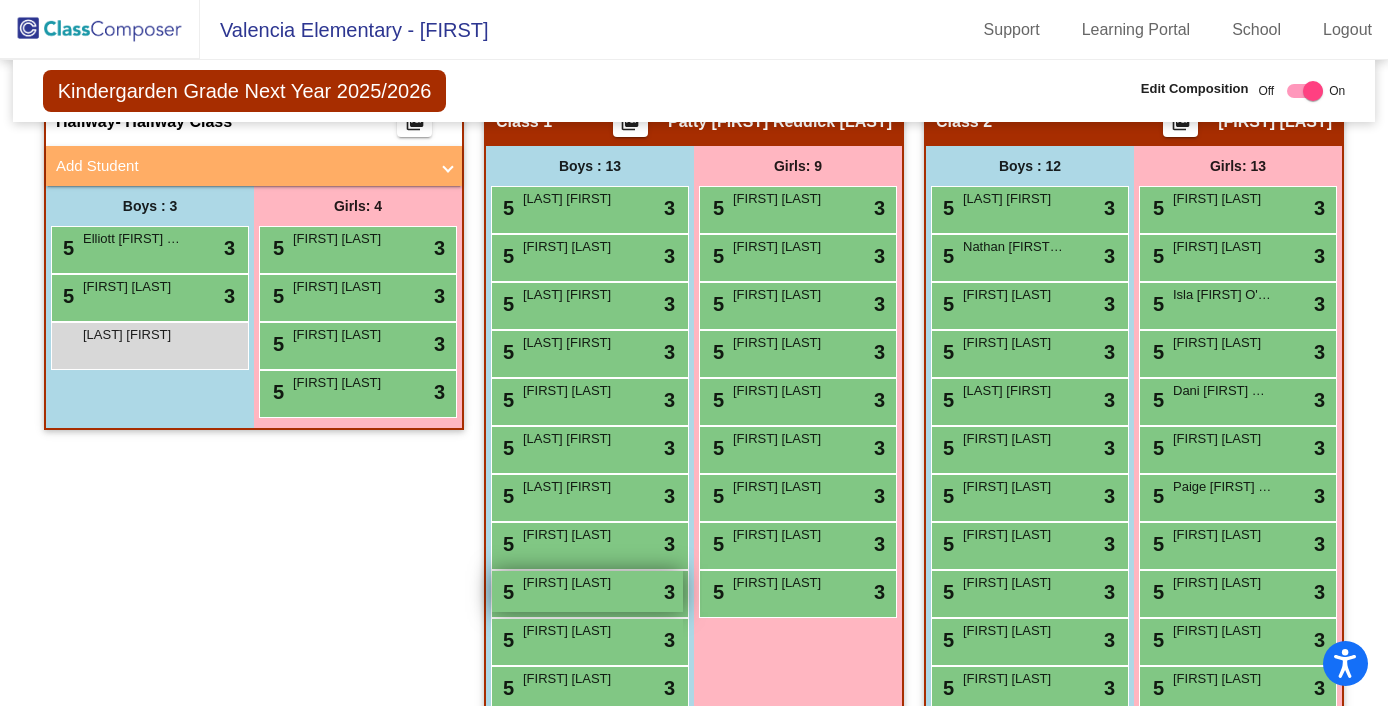 scroll, scrollTop: 401, scrollLeft: 0, axis: vertical 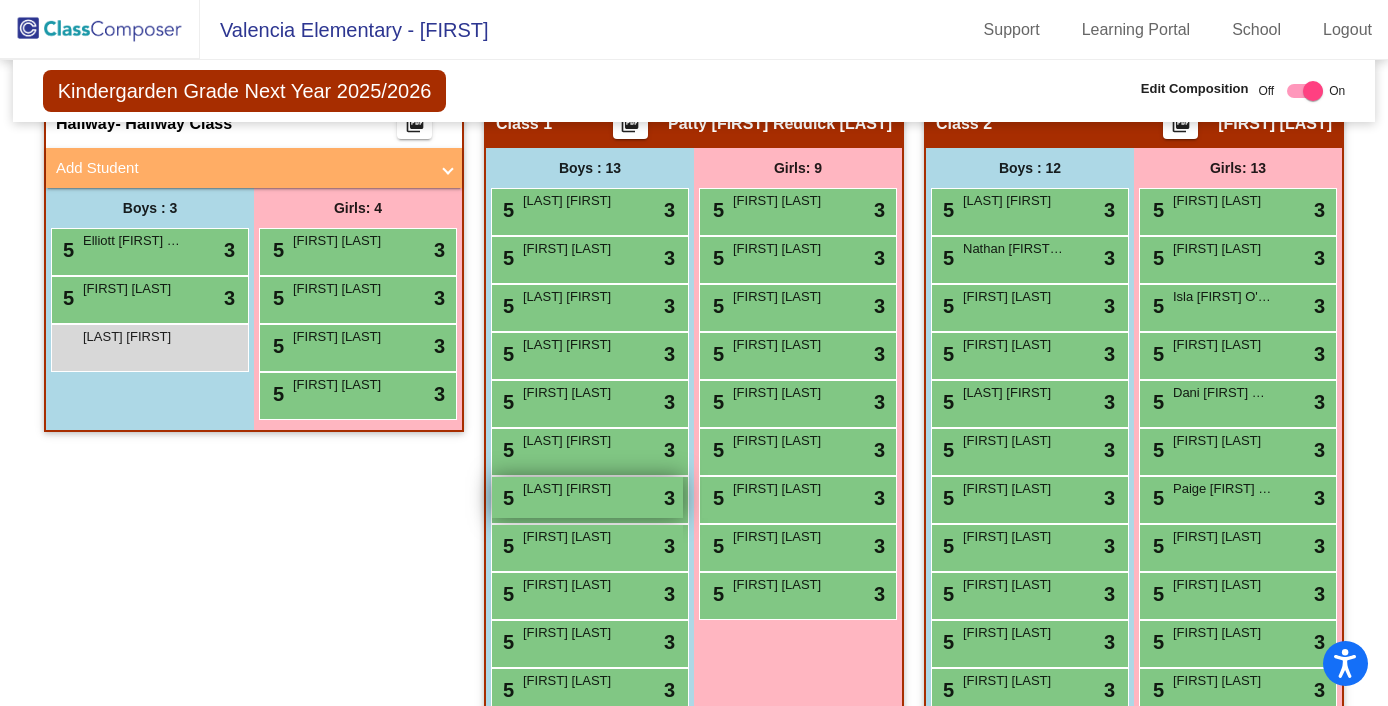 click on "5 [LAST] [FIRST] lock do_not_disturb_alt 3" at bounding box center [587, 497] 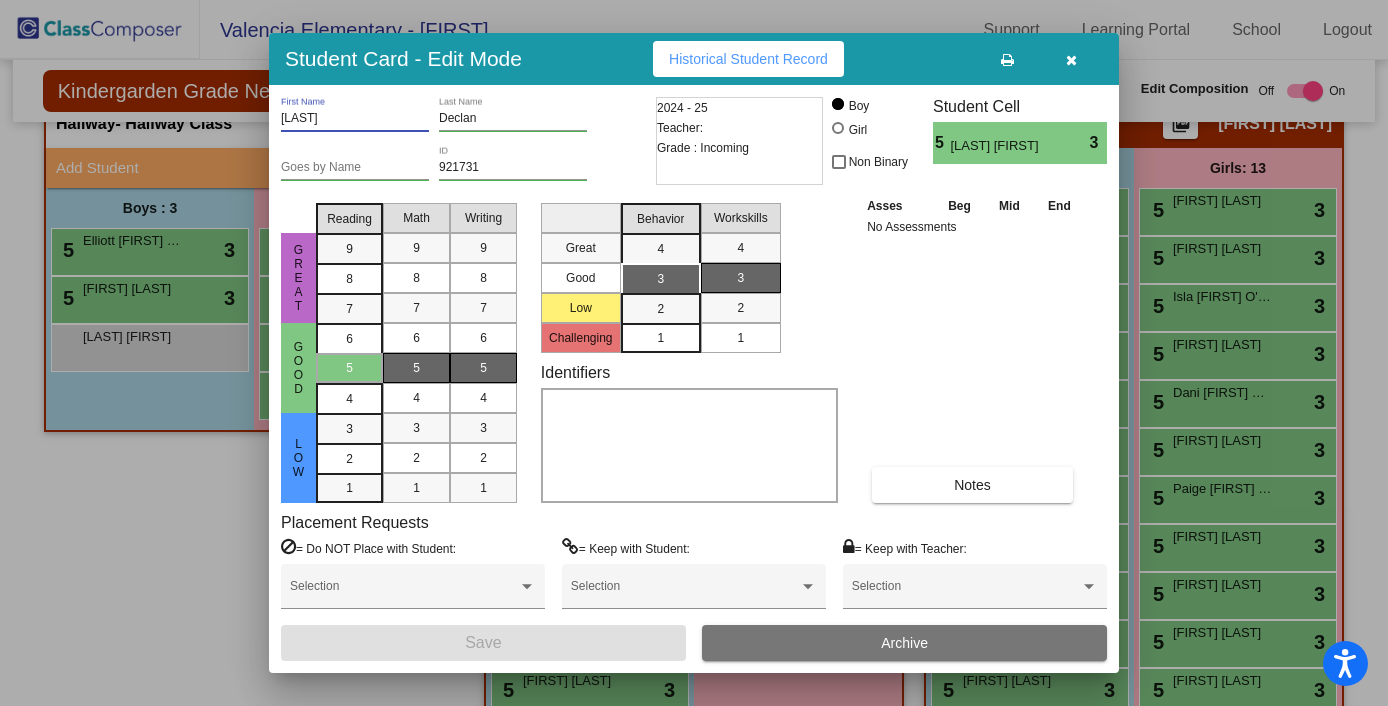 drag, startPoint x: 342, startPoint y: 118, endPoint x: 258, endPoint y: 116, distance: 84.0238 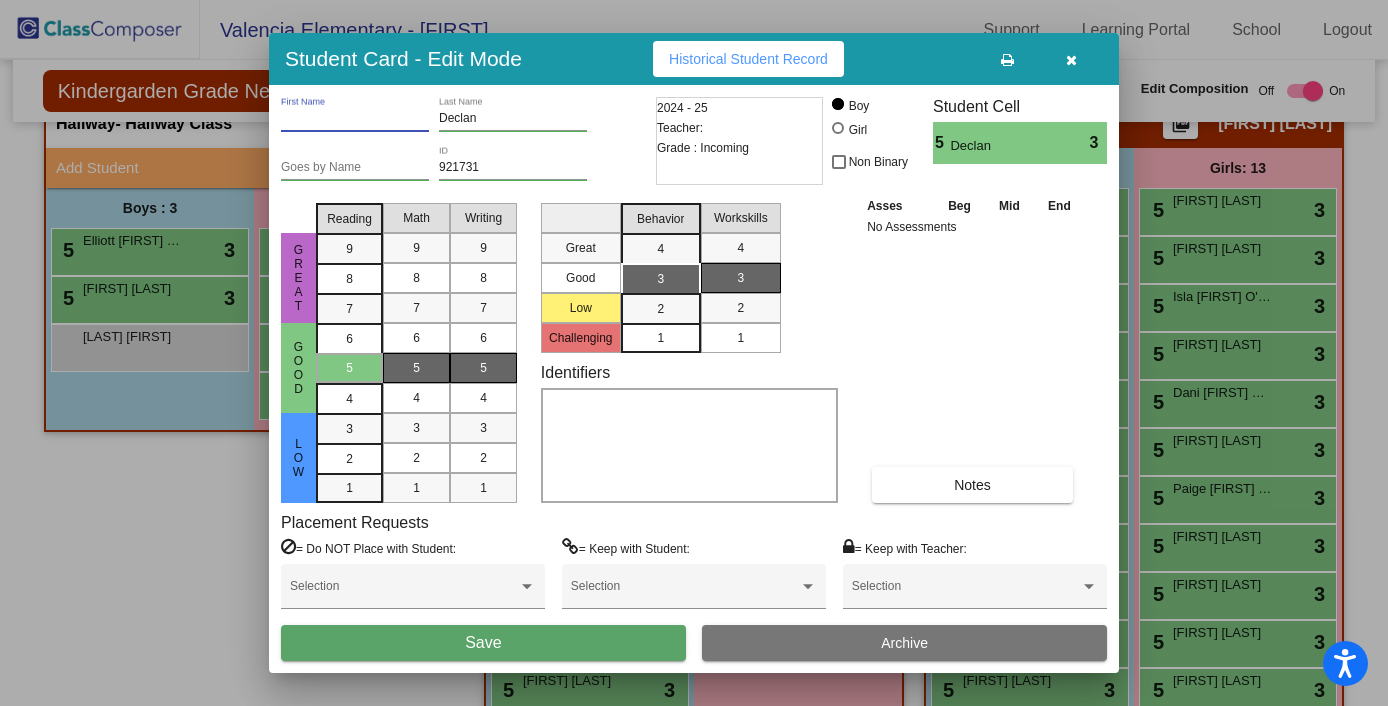 type 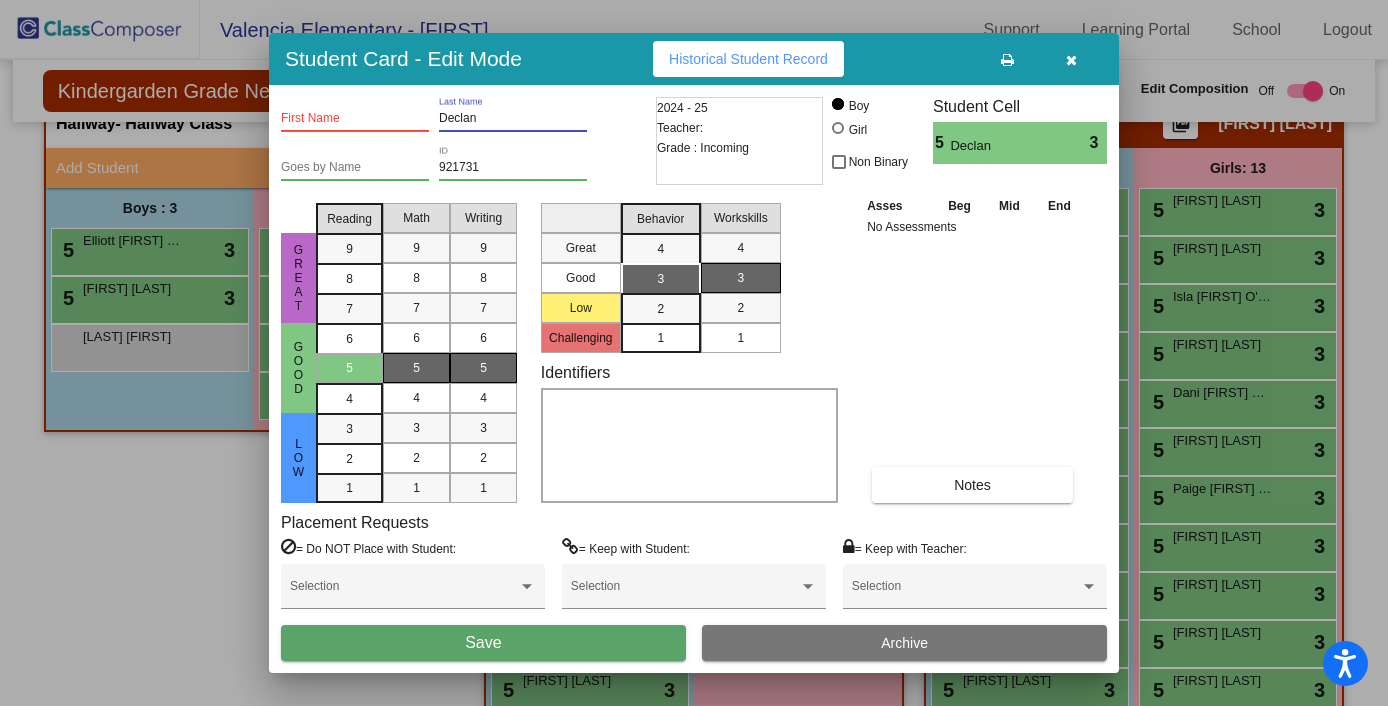 click on "Declan" at bounding box center [513, 119] 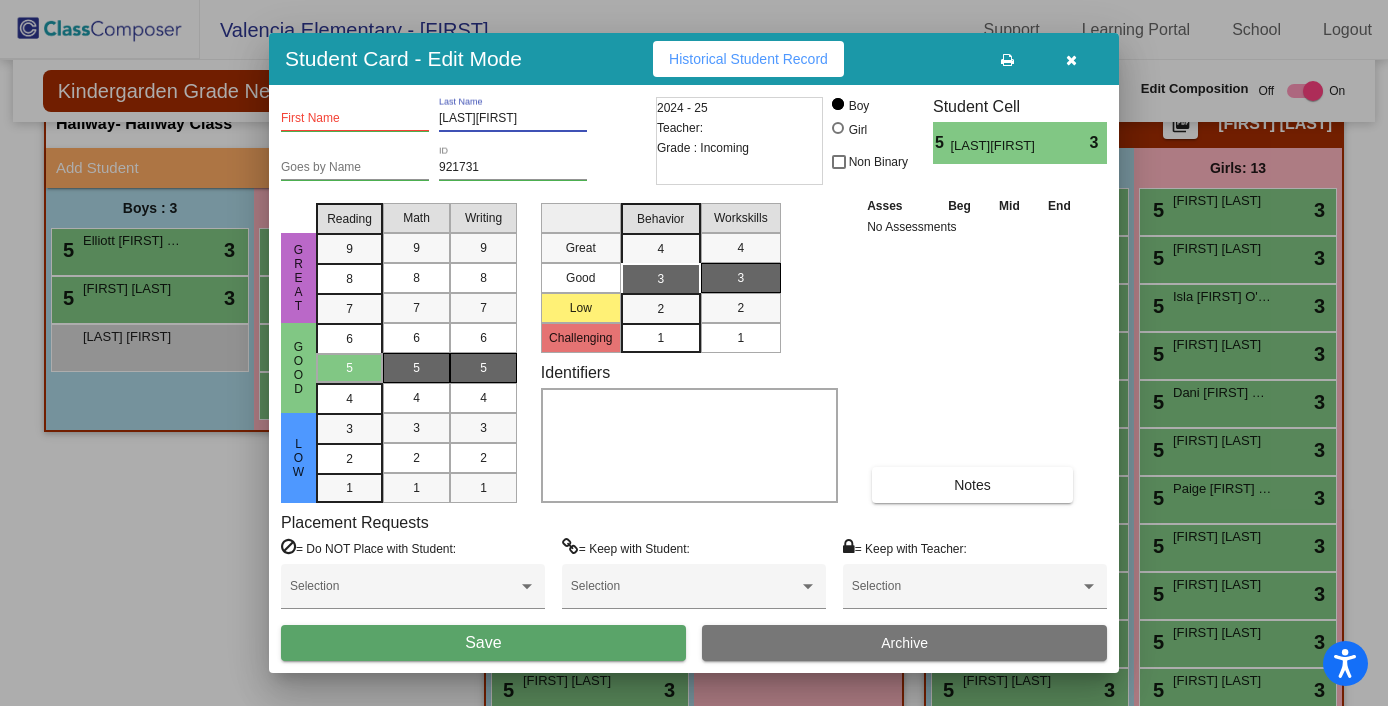 drag, startPoint x: 523, startPoint y: 116, endPoint x: 481, endPoint y: 116, distance: 42 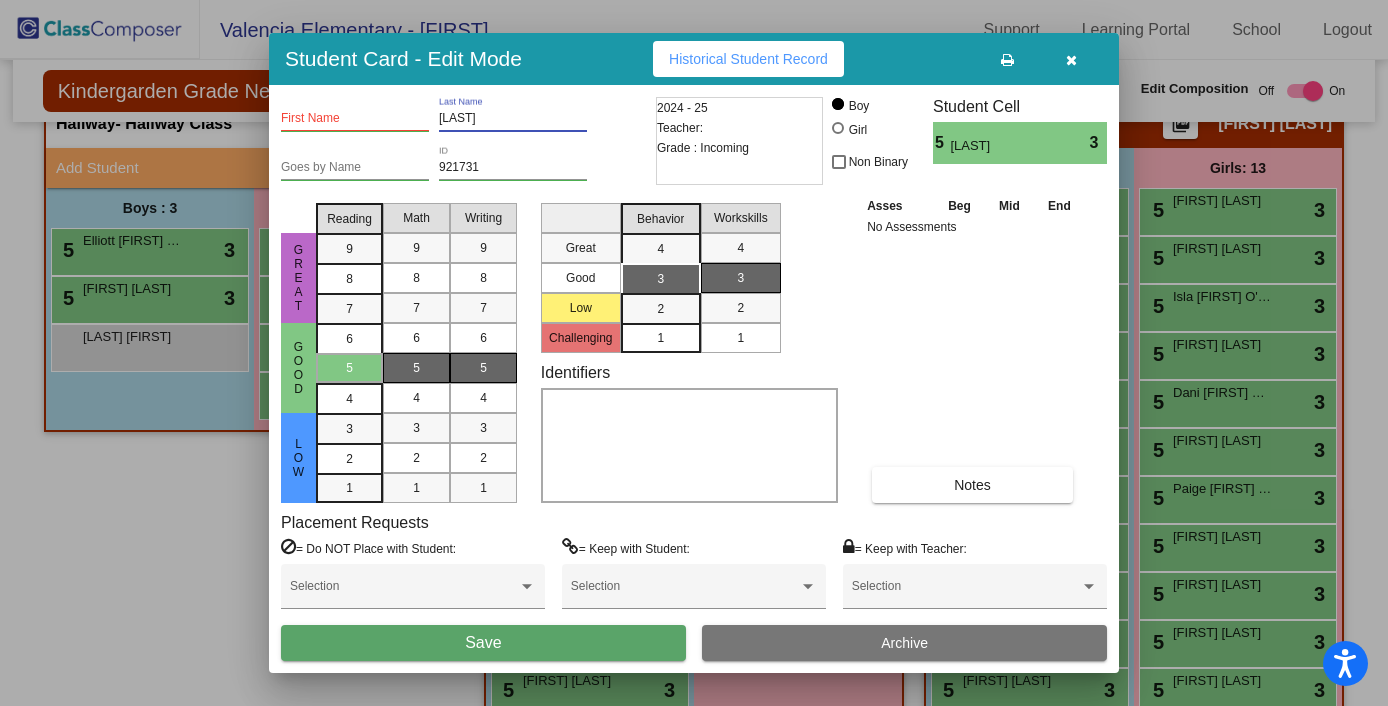 type on "[LAST]" 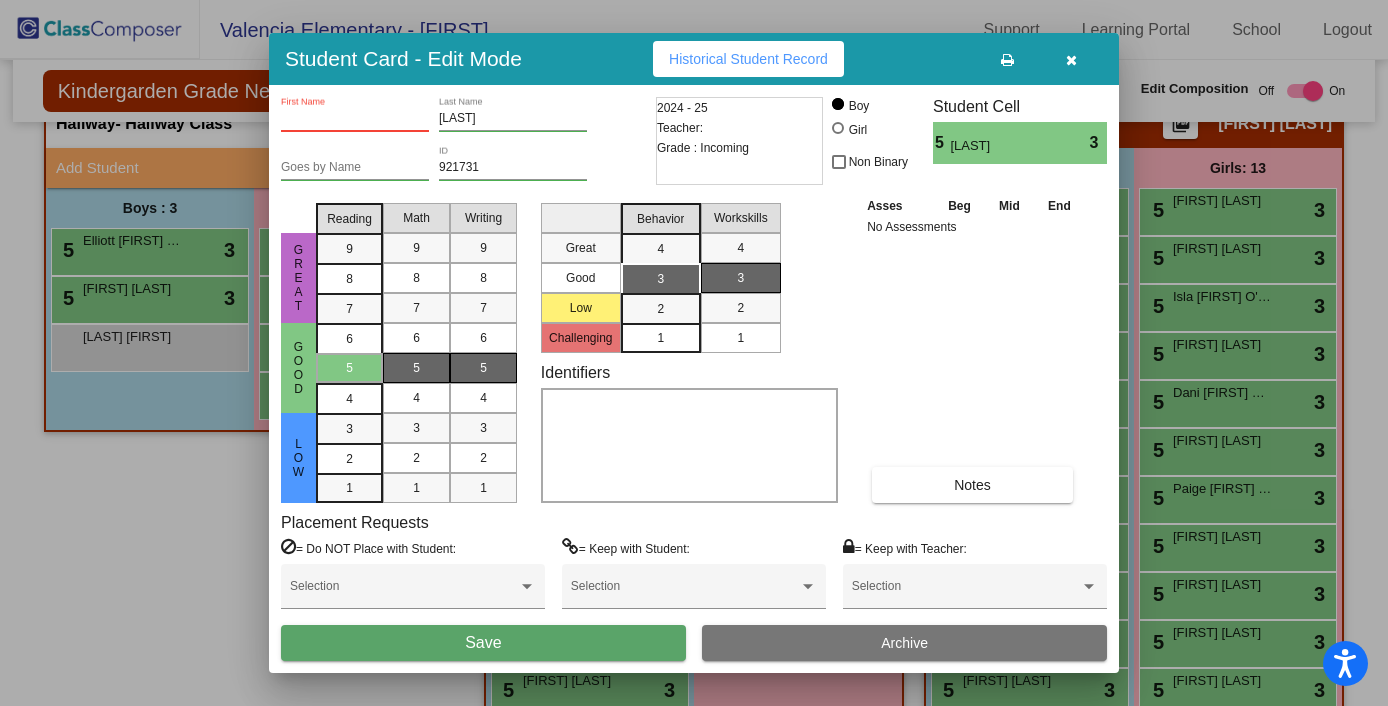 paste on "Declan" 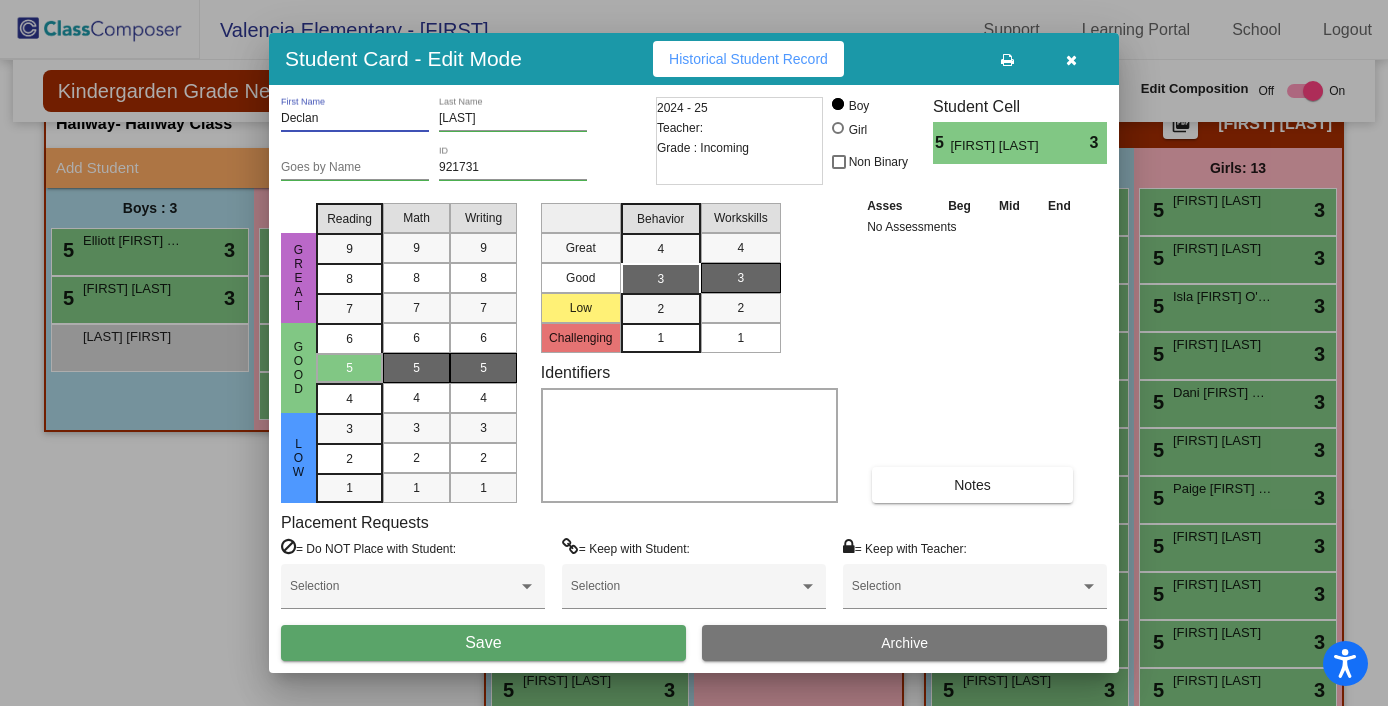 type on "Declan" 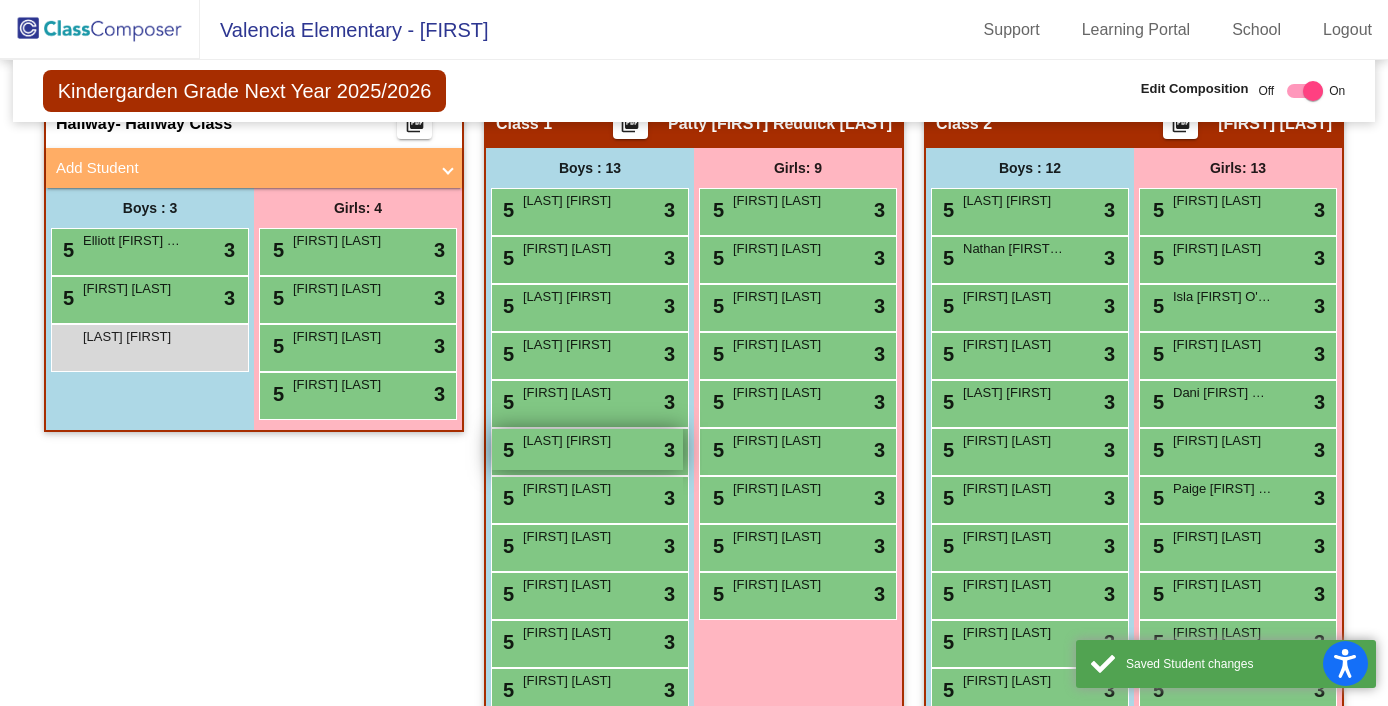 click on "5 [LAST] [FIRST] lock do_not_disturb_alt 3" at bounding box center [587, 449] 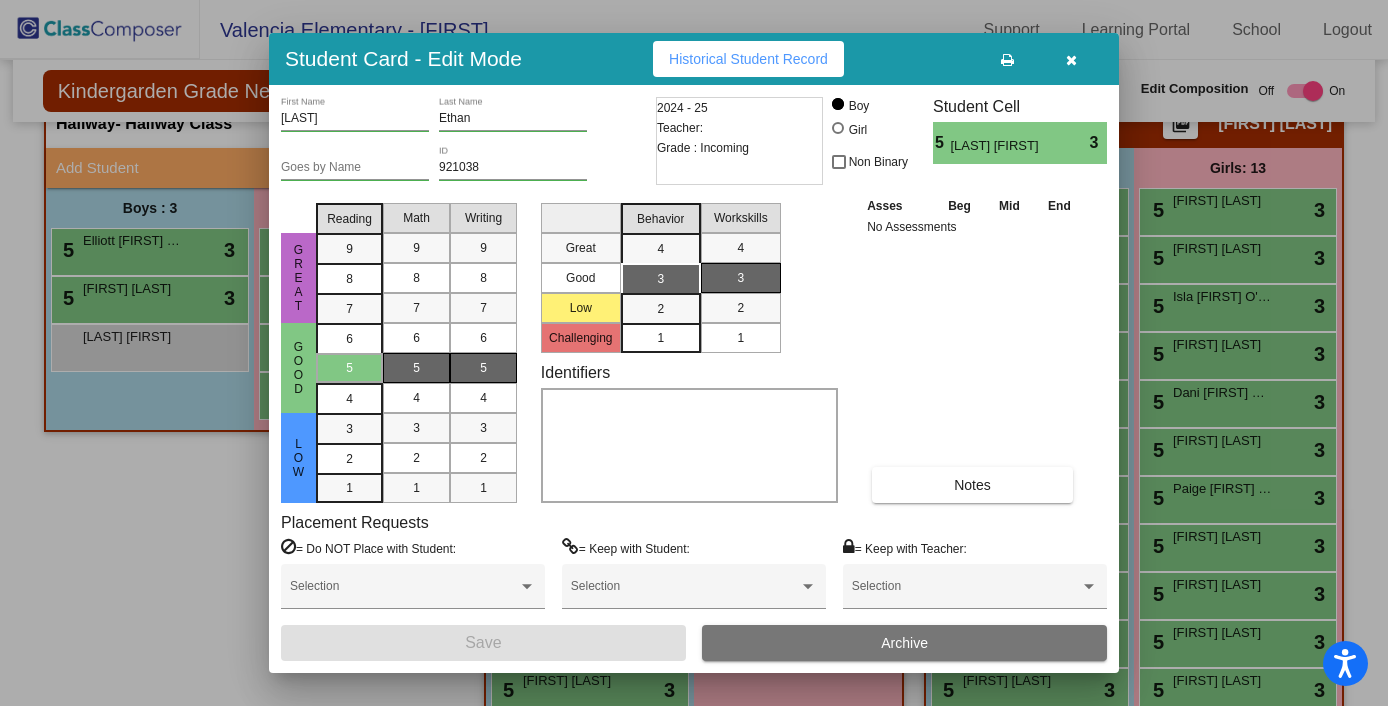 click on "[LAST] [FIRST]" at bounding box center [355, 114] 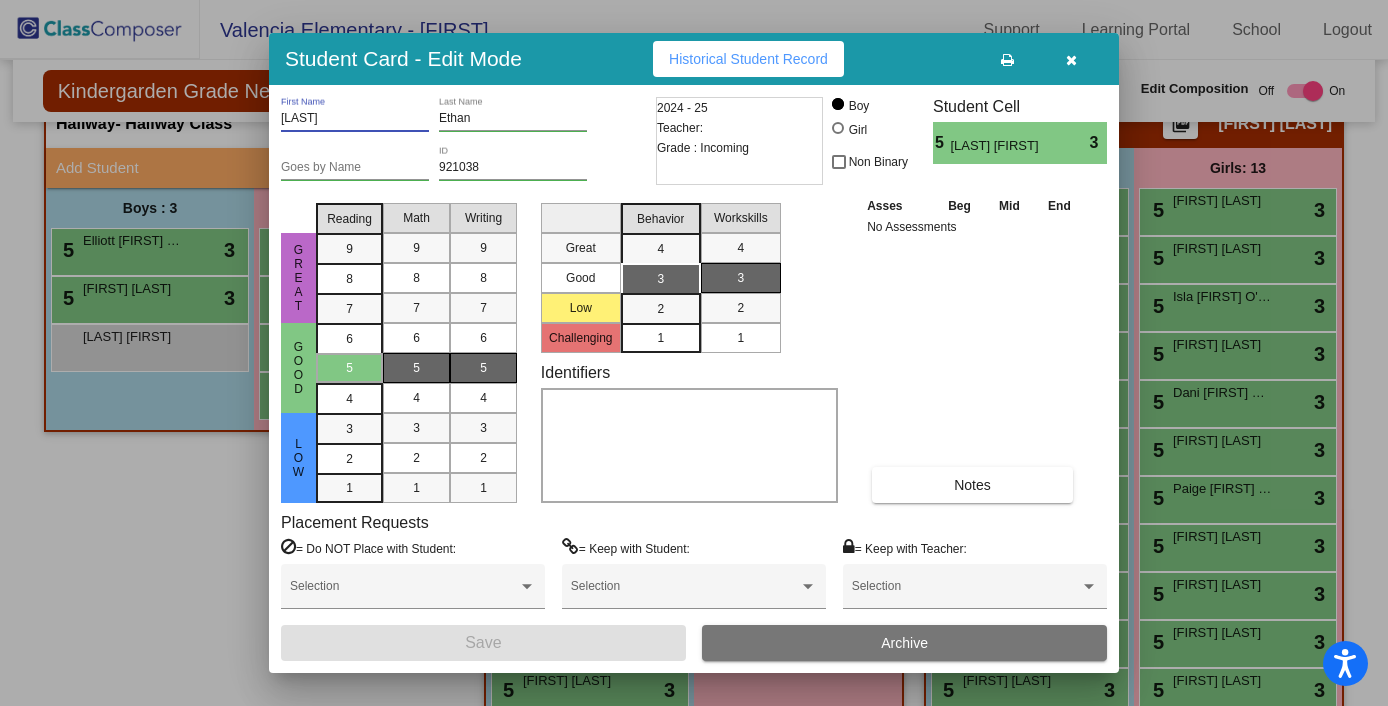 drag, startPoint x: 327, startPoint y: 120, endPoint x: 261, endPoint y: 119, distance: 66.007576 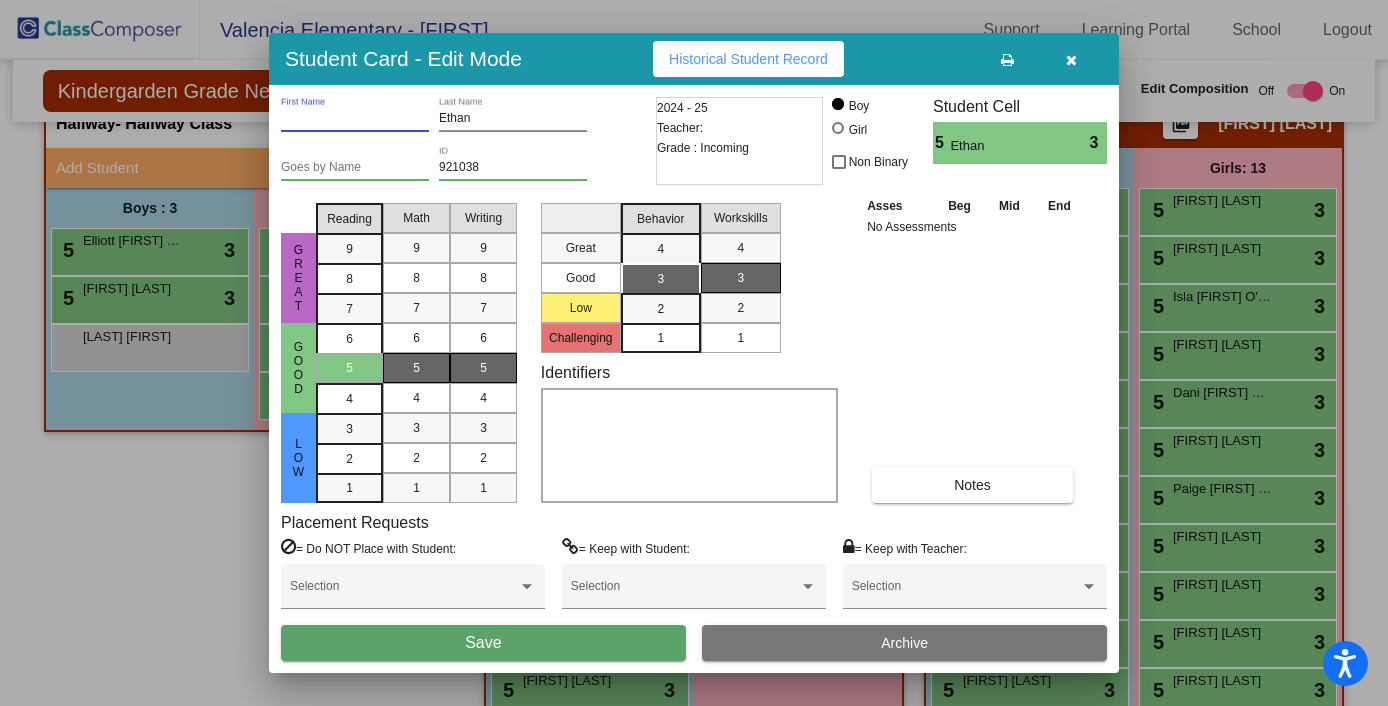 type 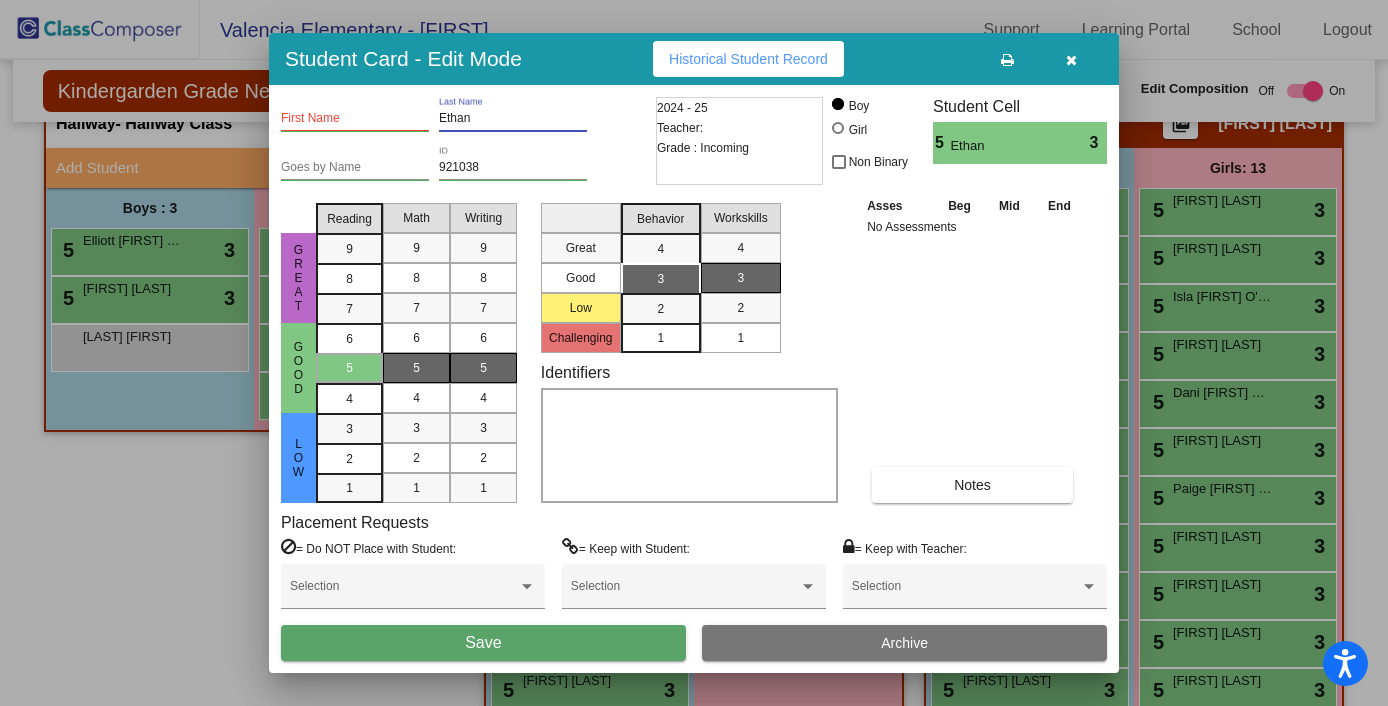 click on "Ethan" at bounding box center (513, 119) 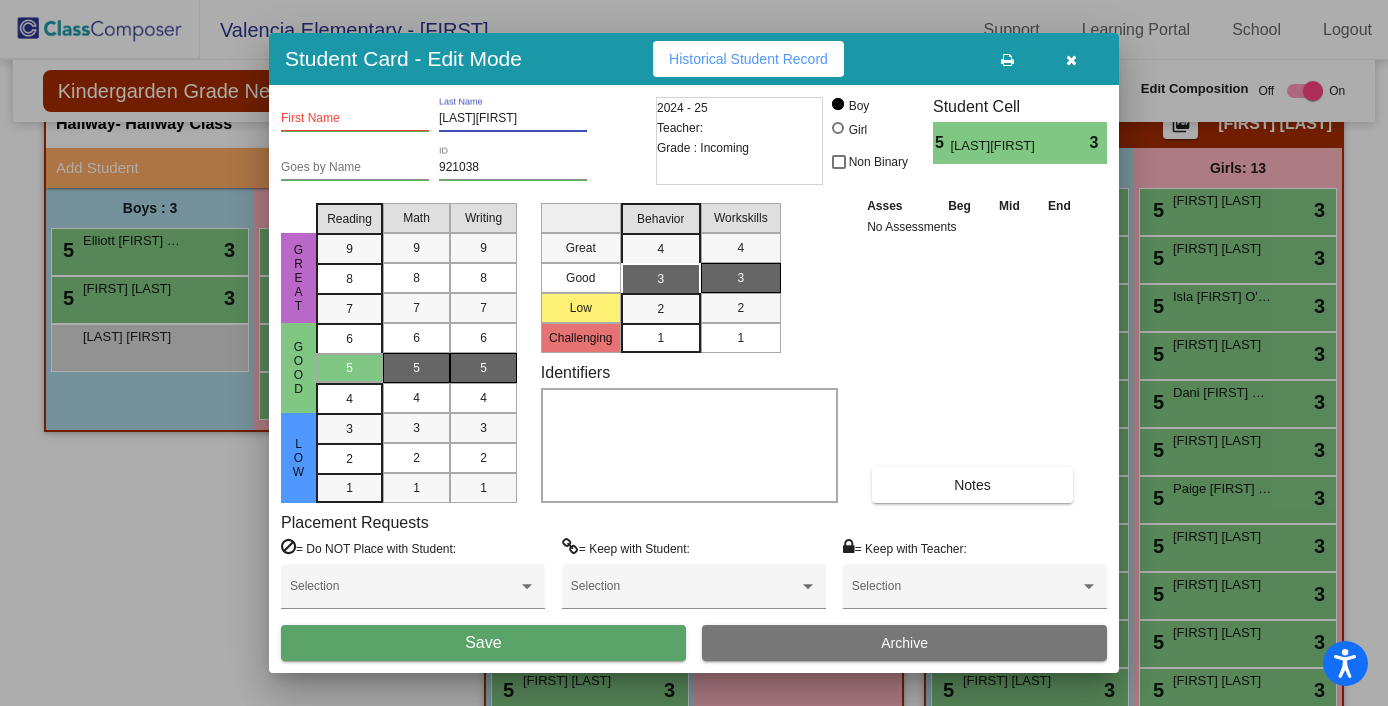 drag, startPoint x: 521, startPoint y: 122, endPoint x: 475, endPoint y: 122, distance: 46 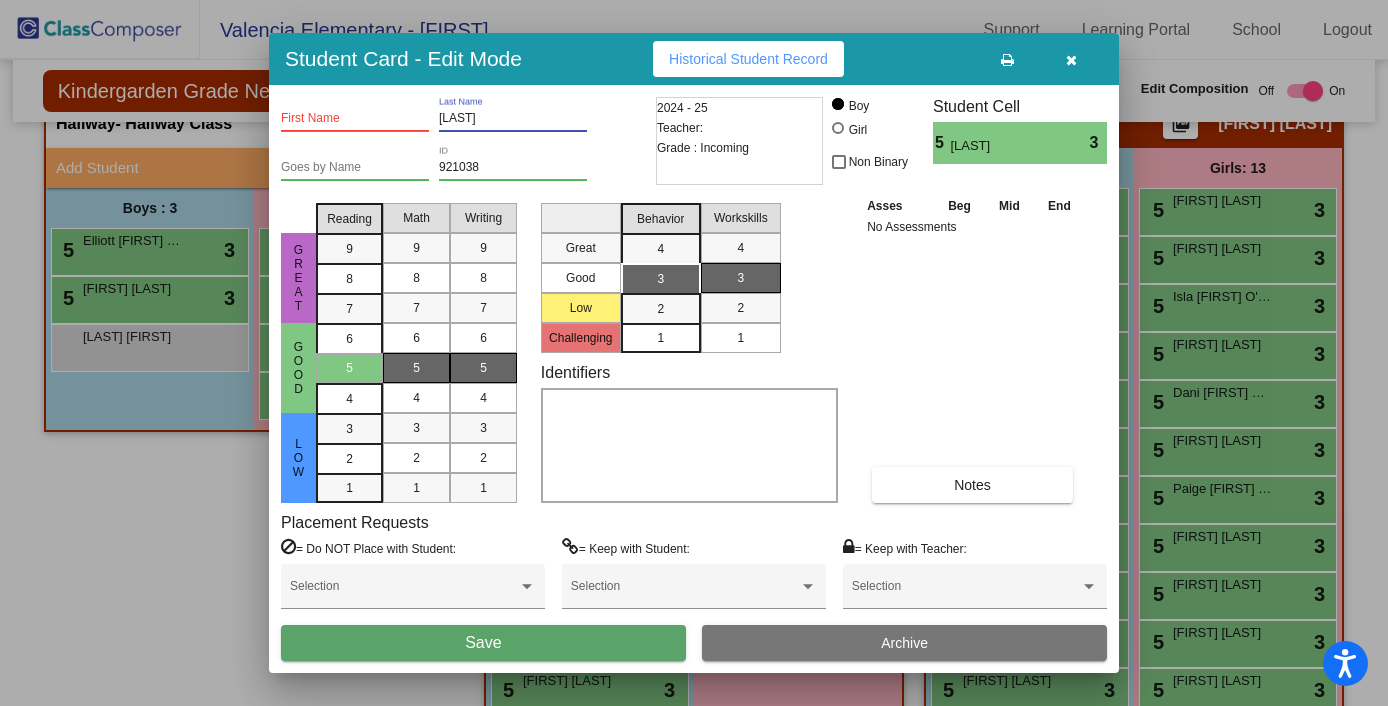 type on "[LAST]" 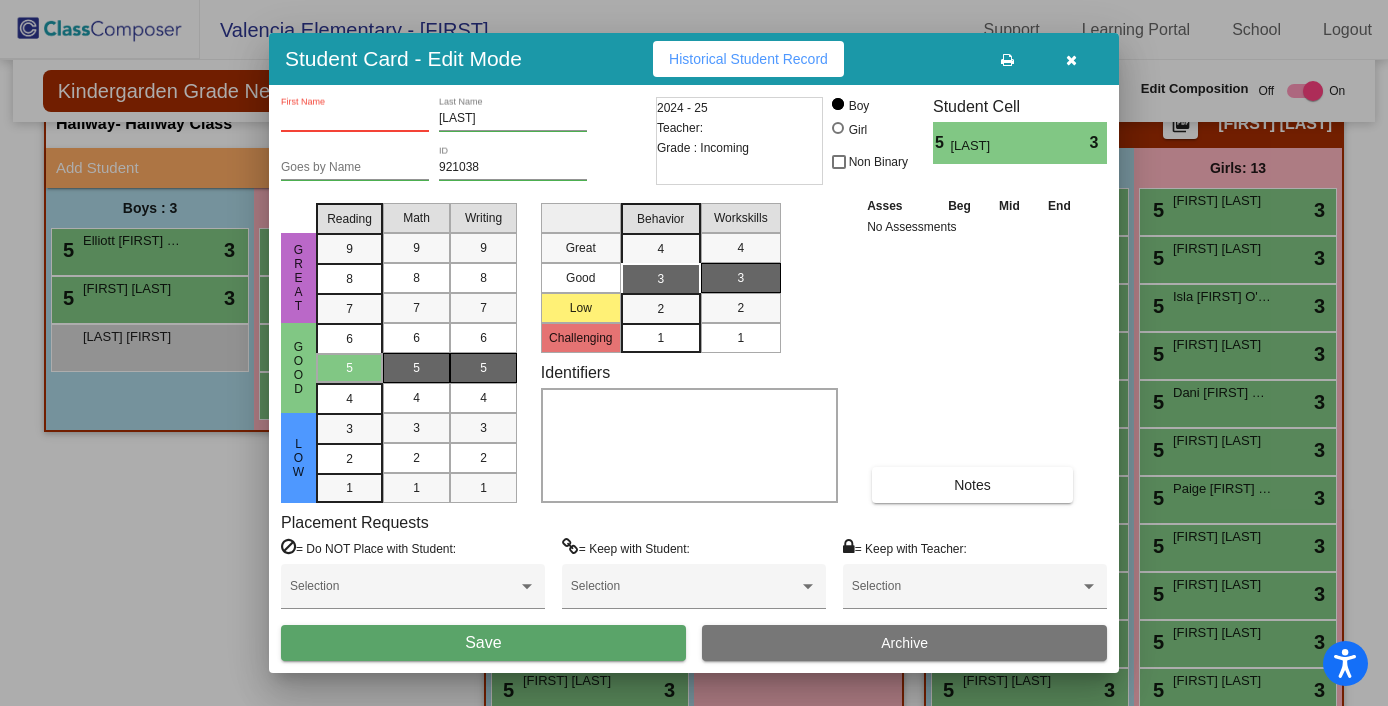 paste on "Ethan" 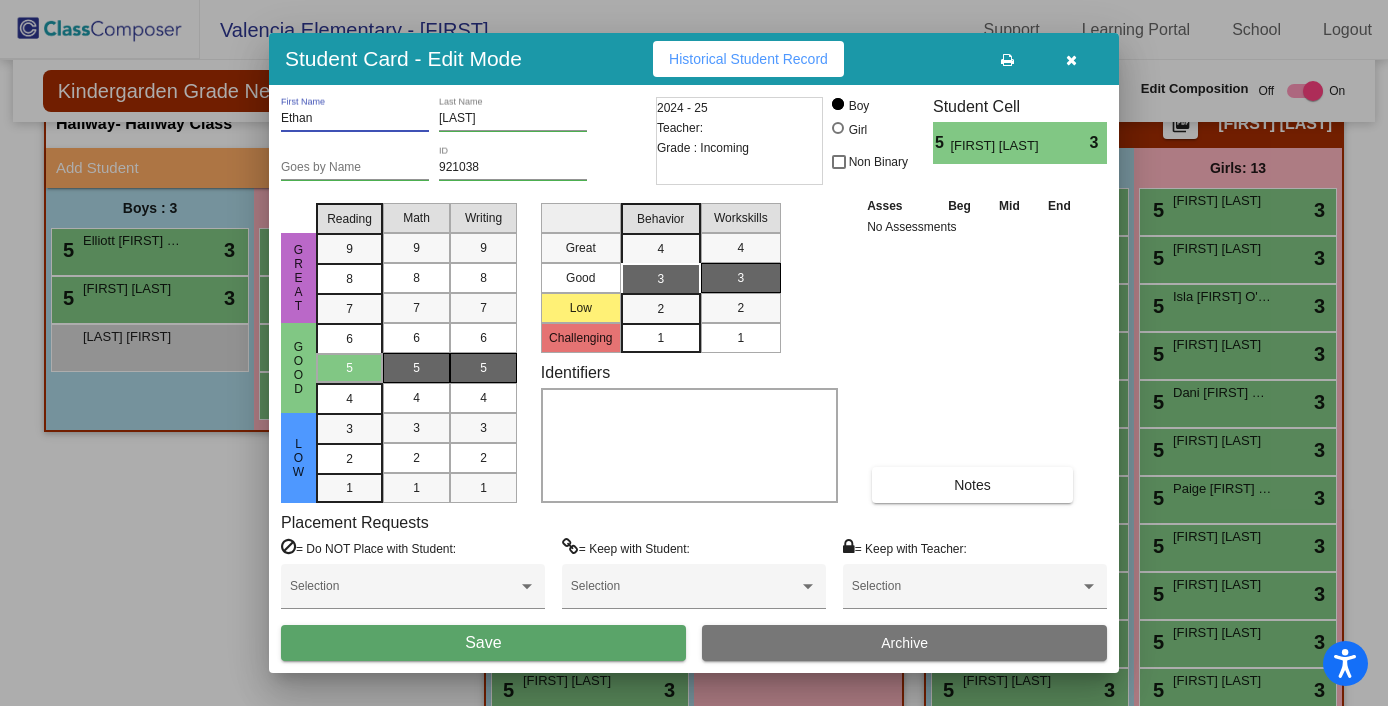 type on "Ethan" 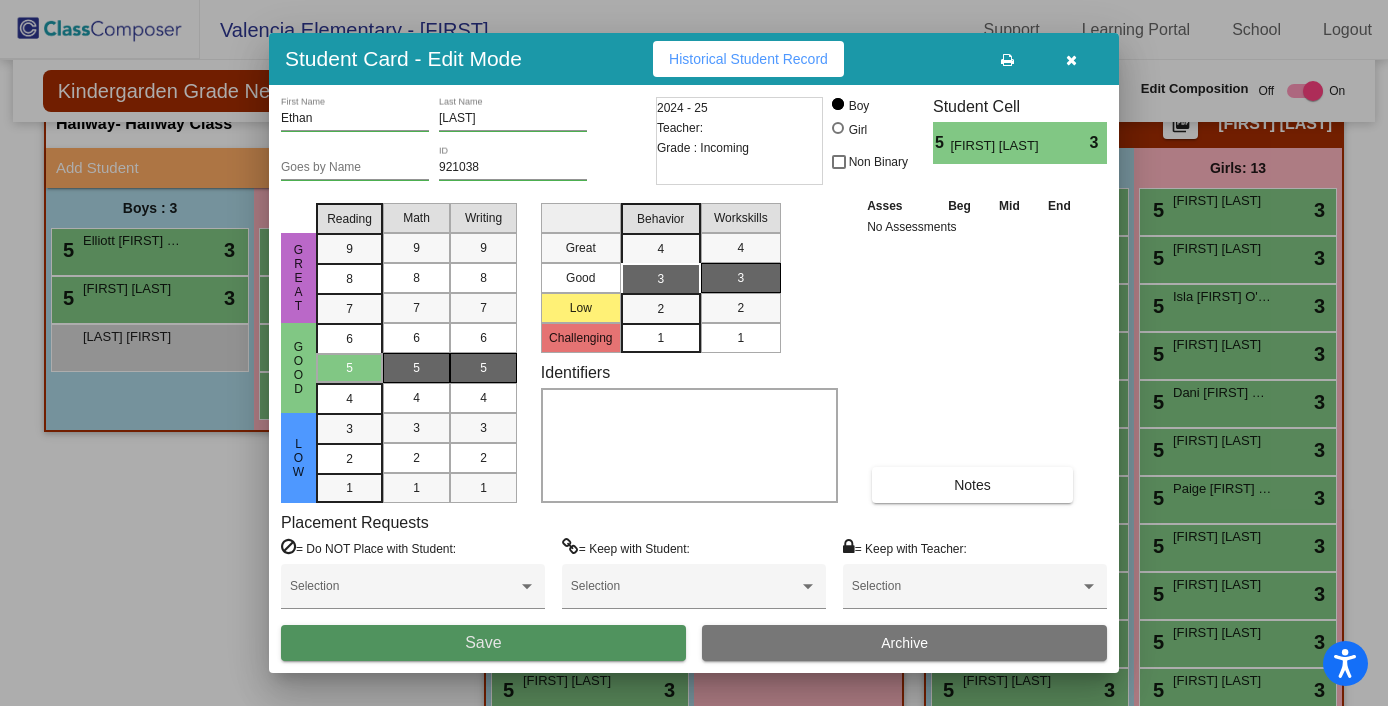 click on "Save" at bounding box center (483, 643) 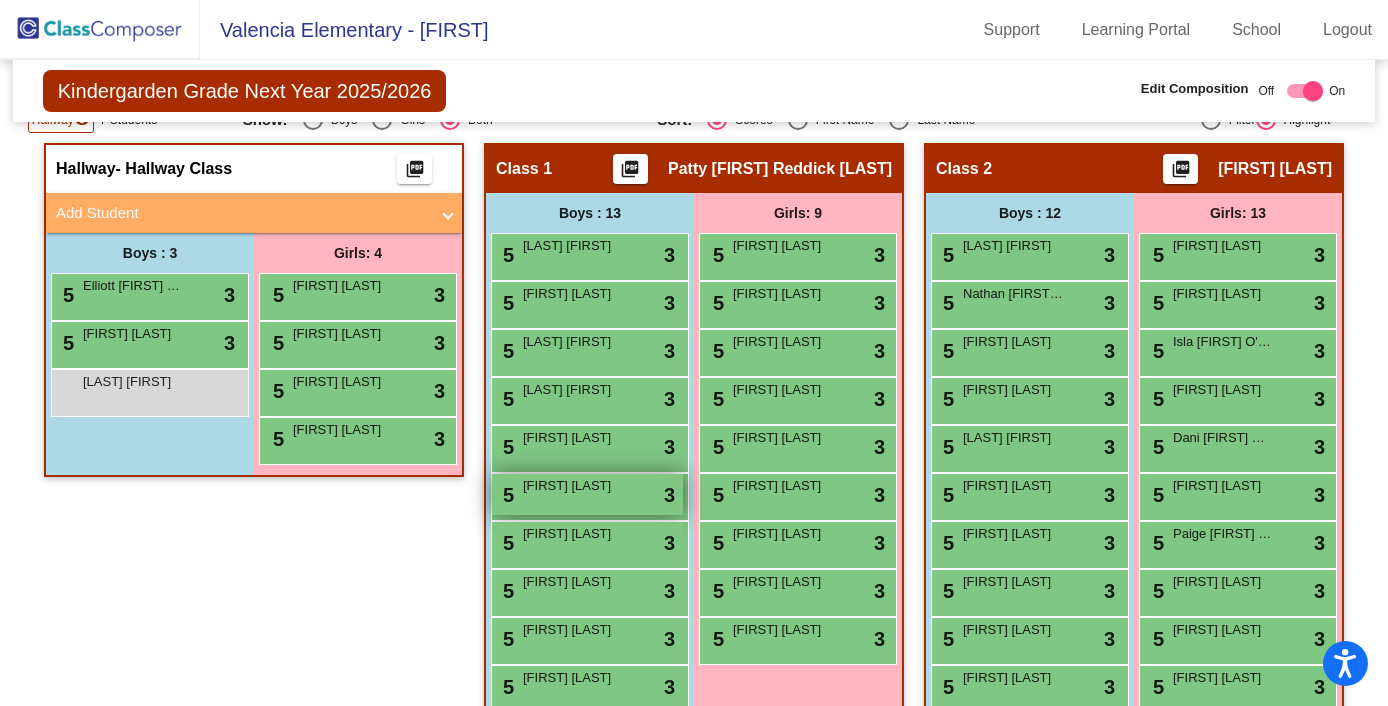 scroll, scrollTop: 338, scrollLeft: 0, axis: vertical 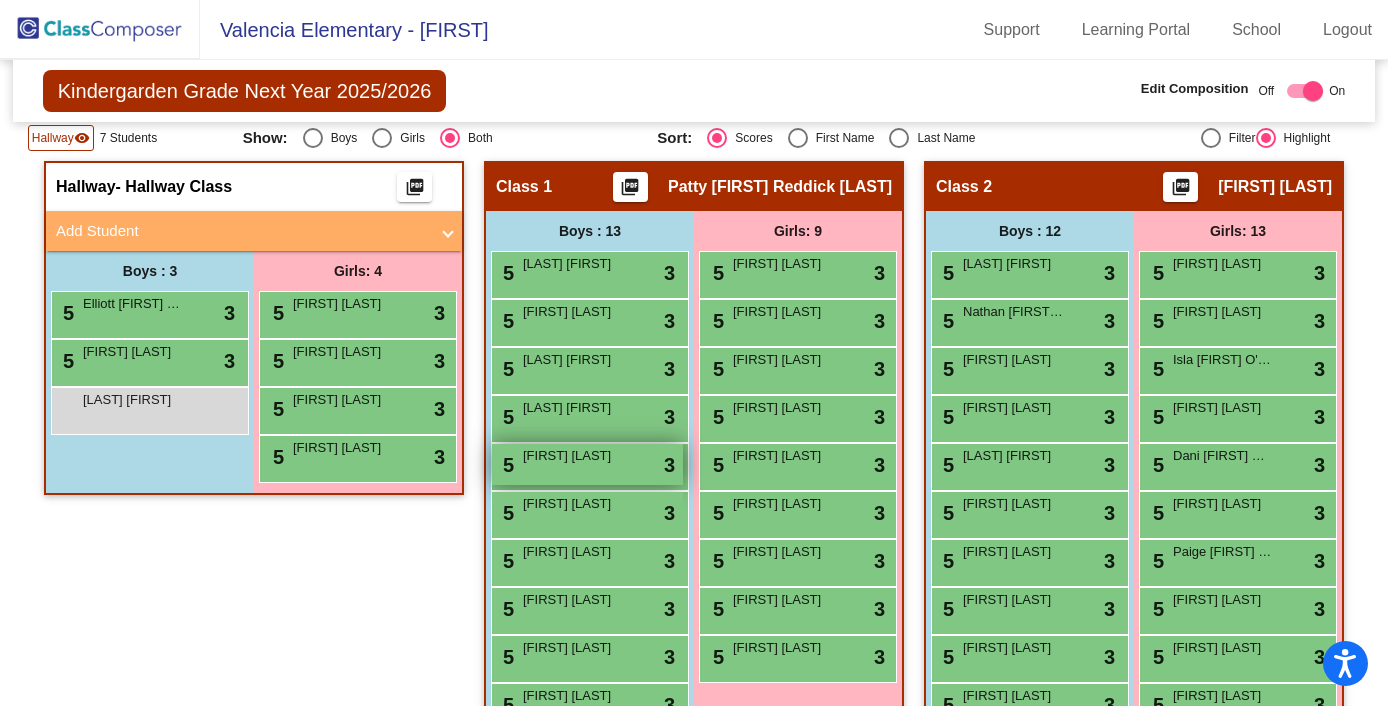 click on "[FIRST] [LAST]" at bounding box center [573, 456] 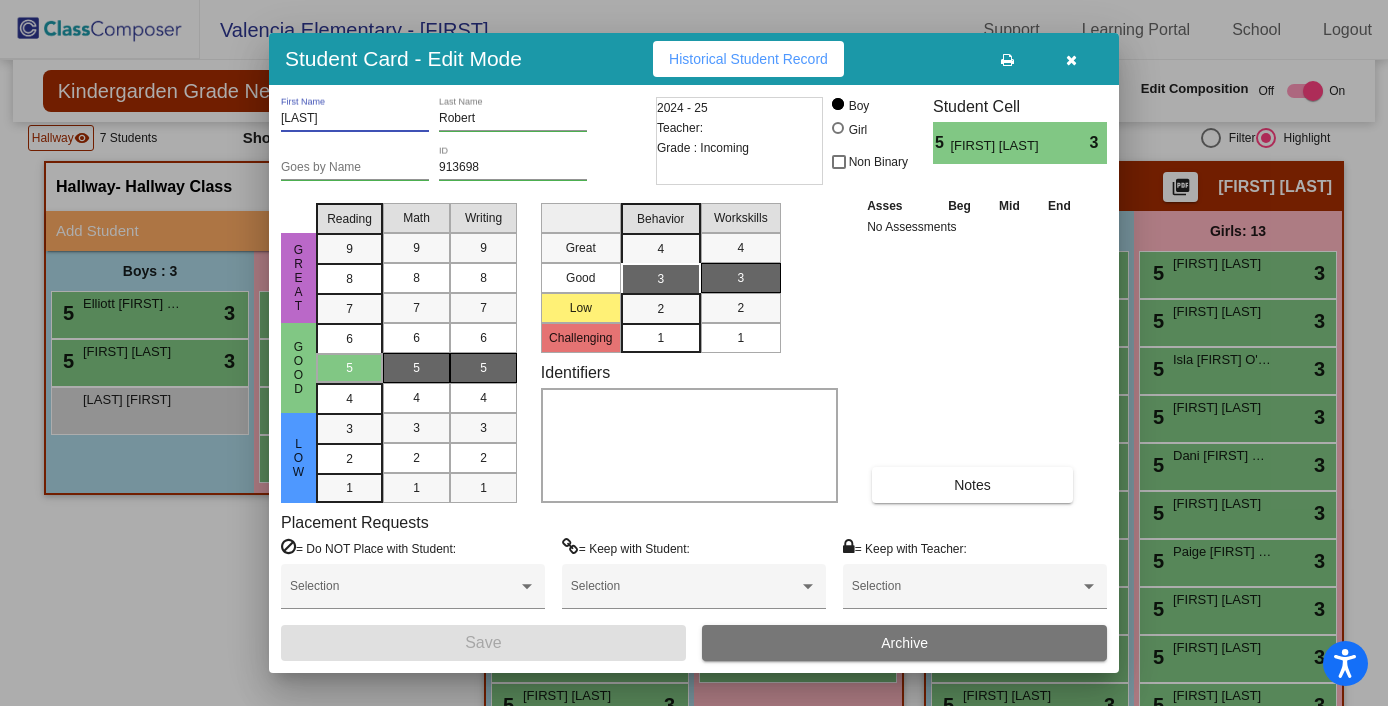 drag, startPoint x: 339, startPoint y: 120, endPoint x: 265, endPoint y: 120, distance: 74 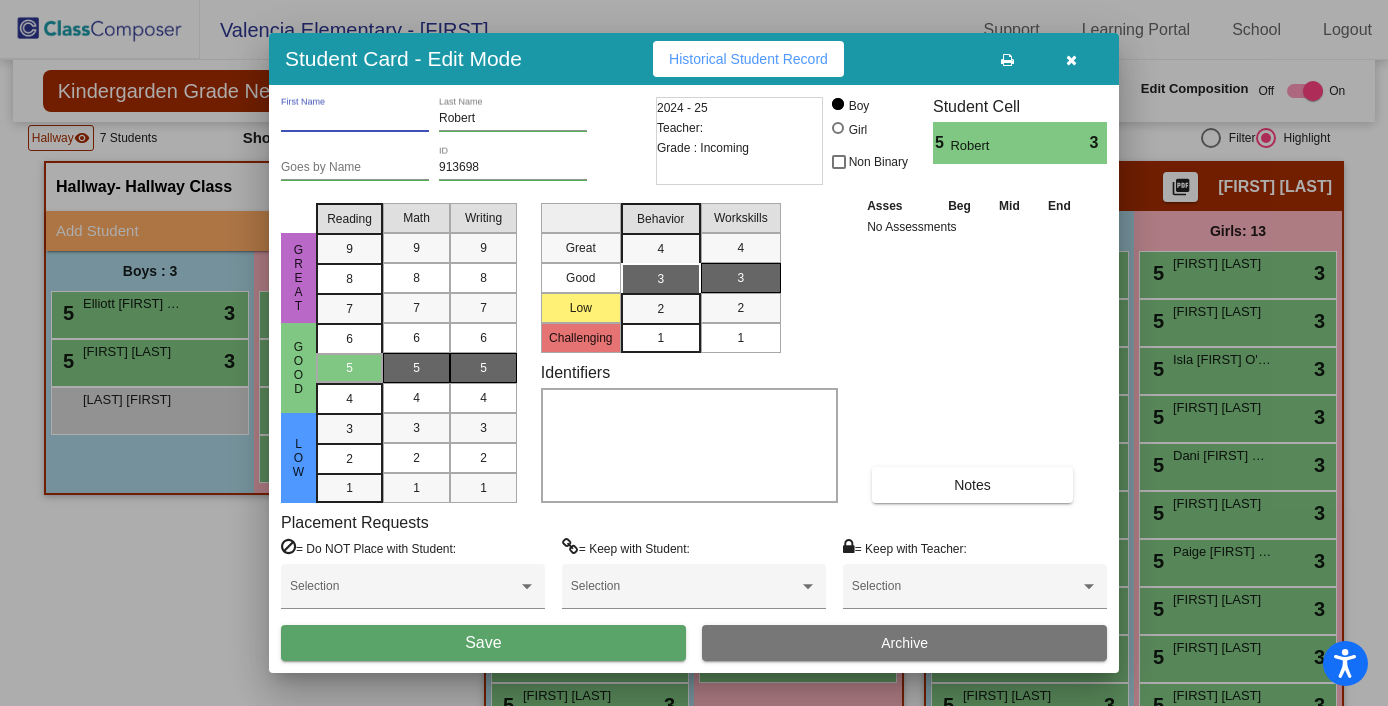 type 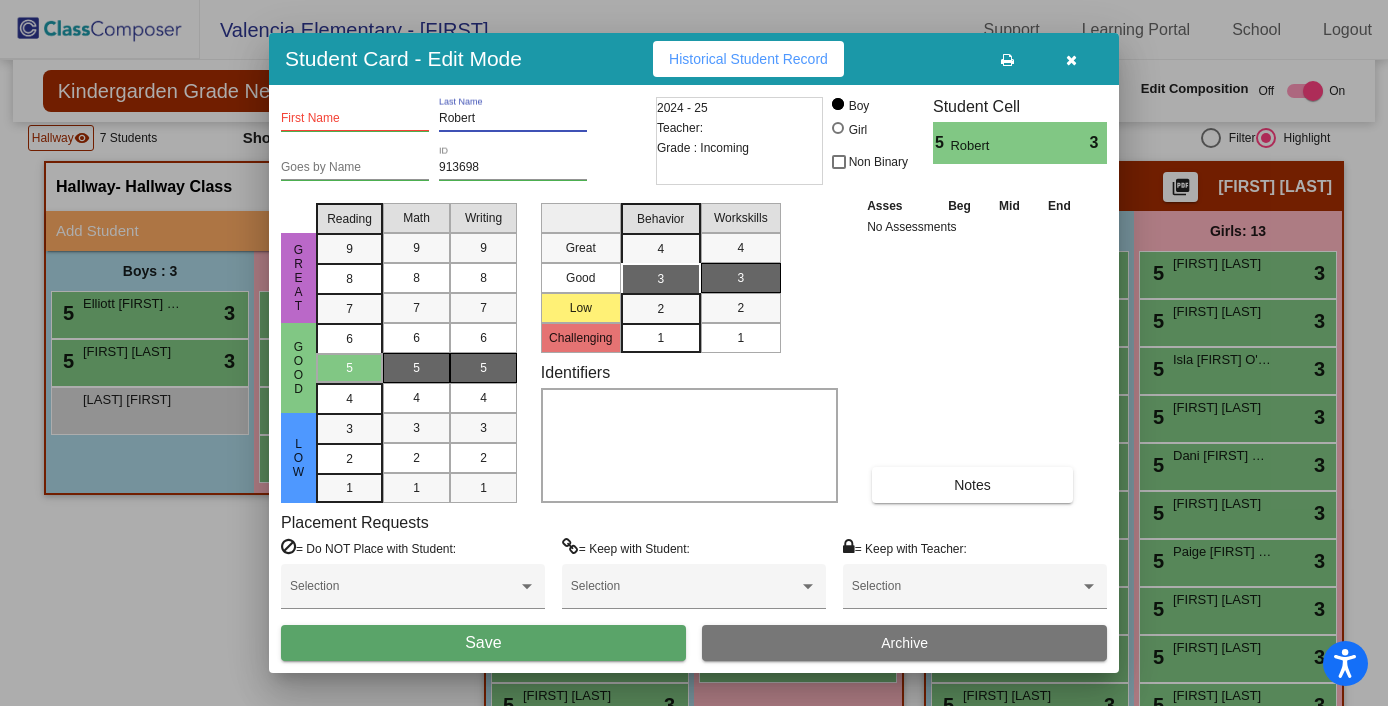 paste on "[LAST]" 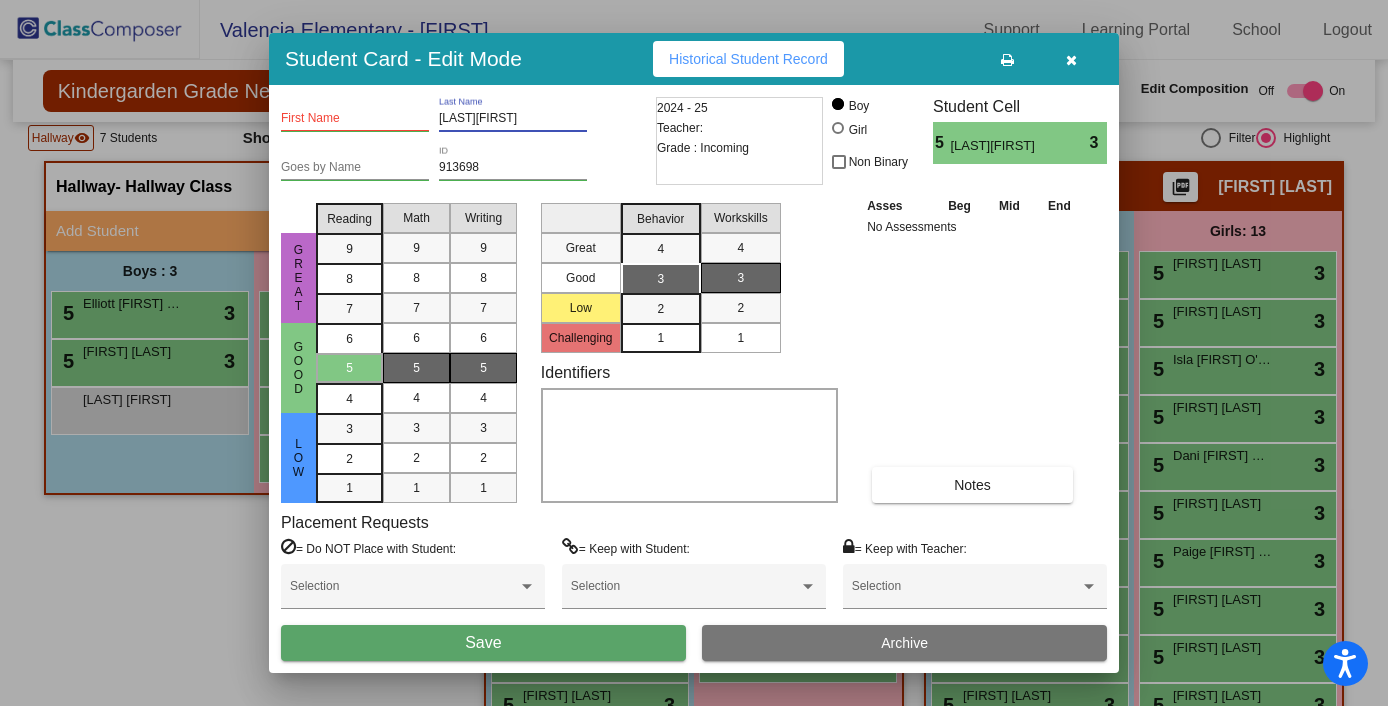 drag, startPoint x: 516, startPoint y: 118, endPoint x: 468, endPoint y: 118, distance: 48 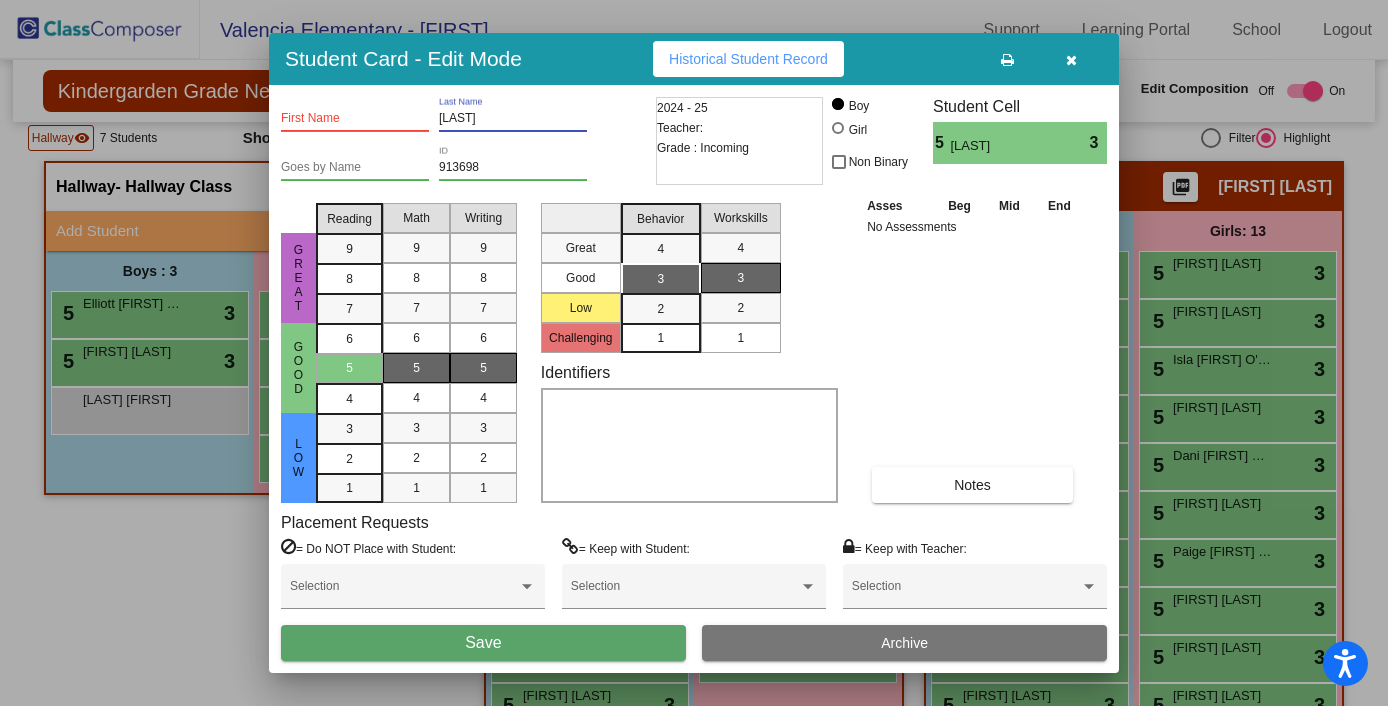 type on "[LAST]" 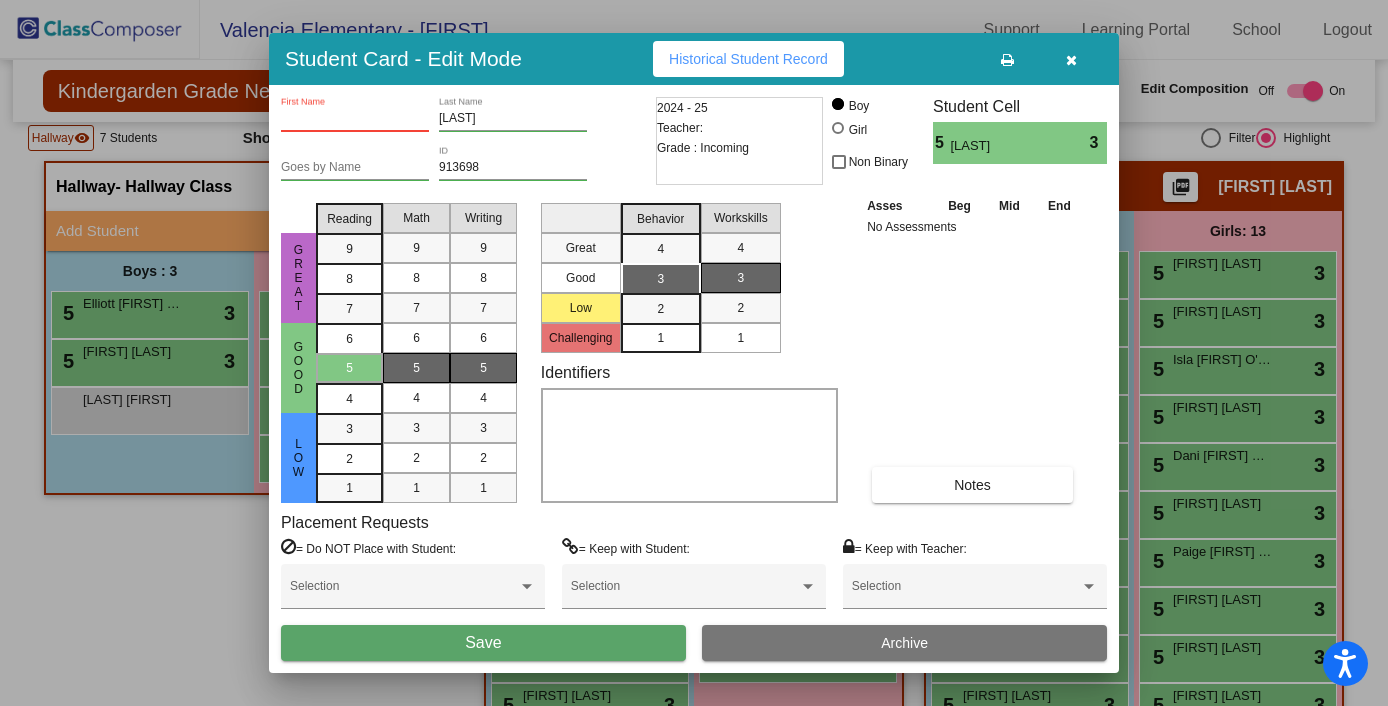 paste on "Robert" 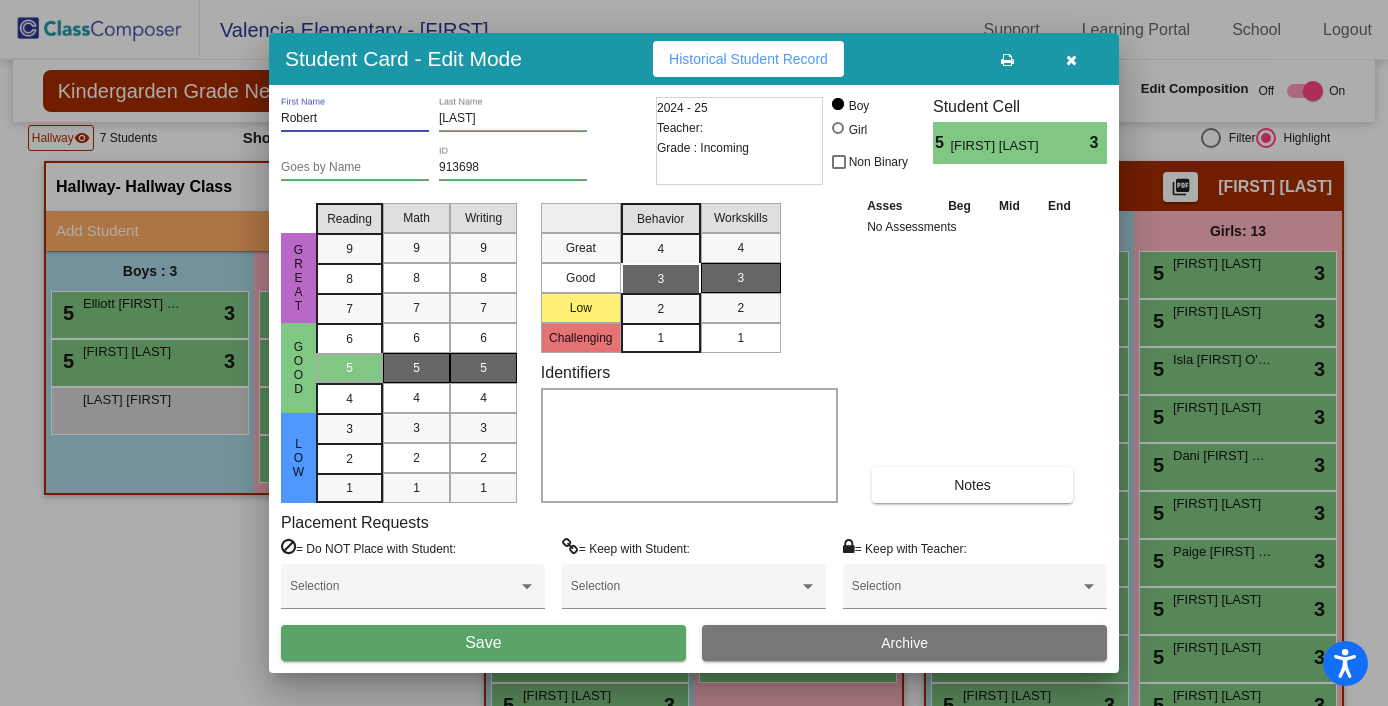 type on "Robert" 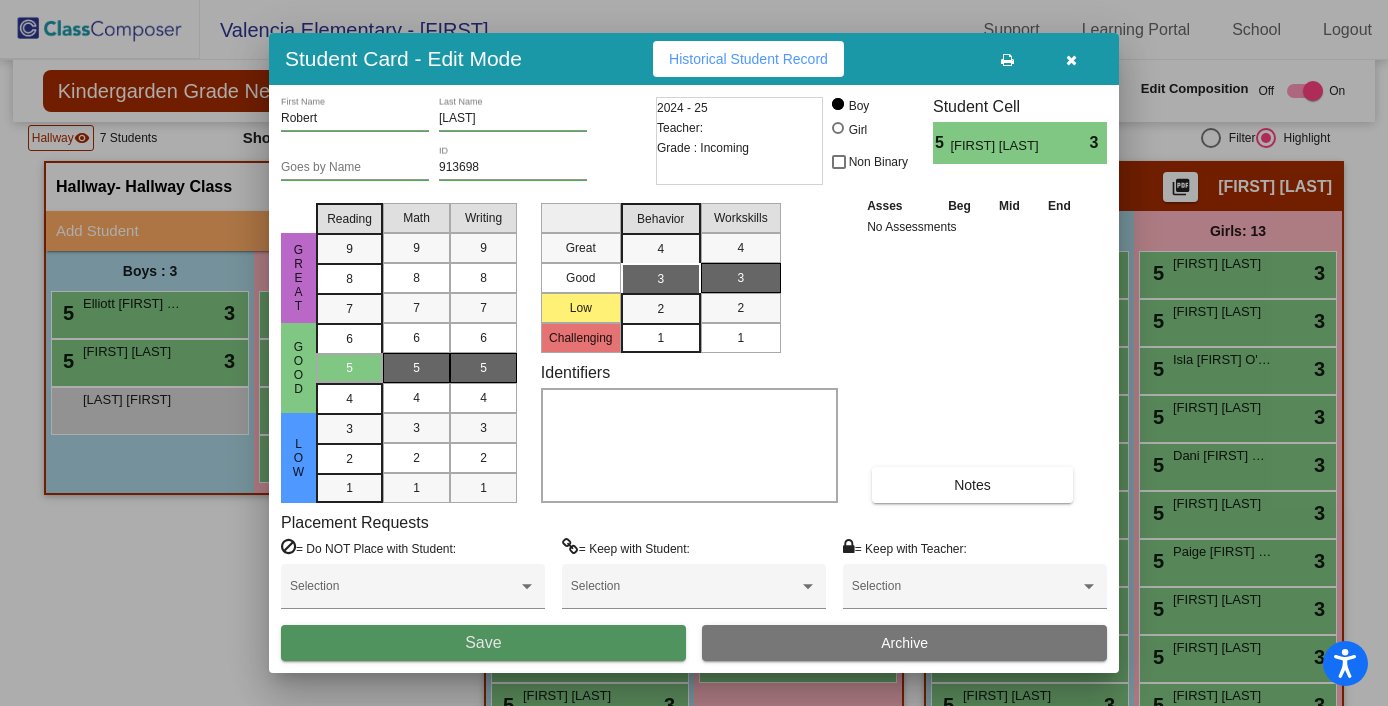 click on "Save" at bounding box center (483, 642) 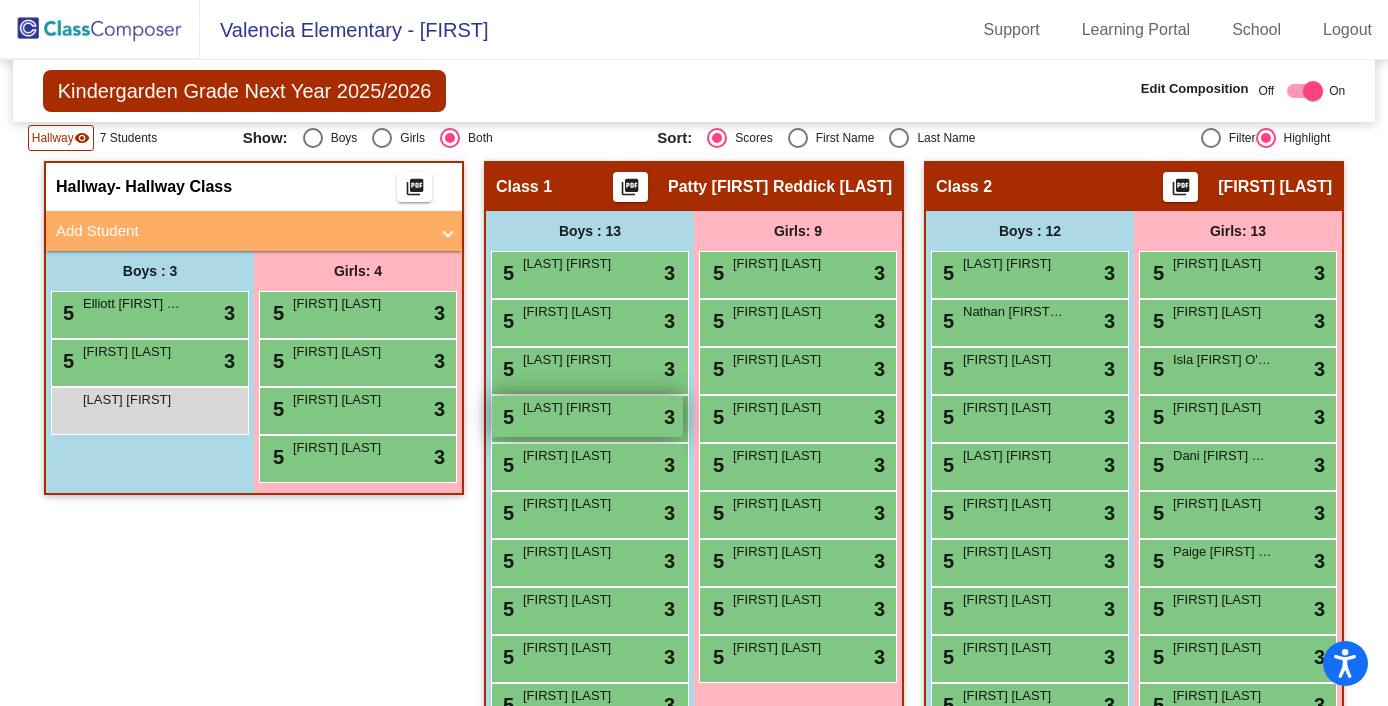 click on "5 [LAST] [FIRST] lock do_not_disturb_alt 3" at bounding box center [587, 416] 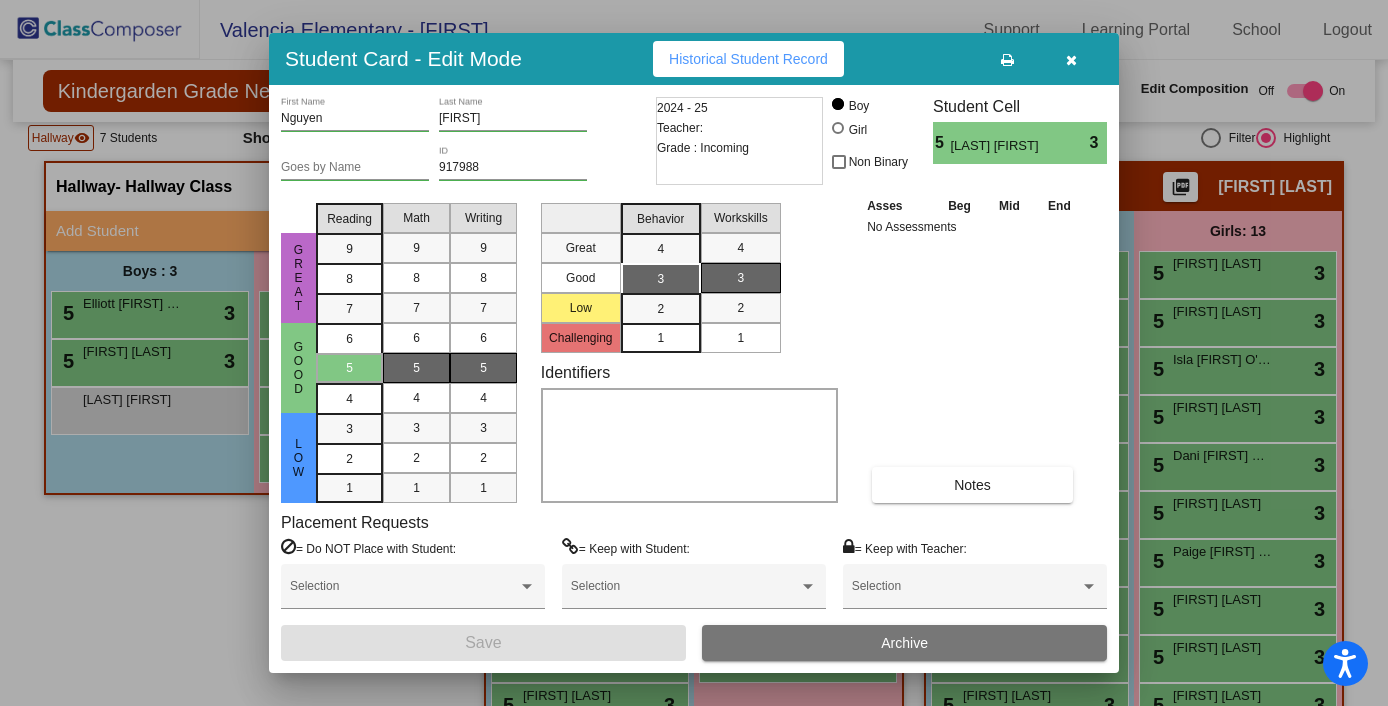 drag, startPoint x: 330, startPoint y: 109, endPoint x: 310, endPoint y: 113, distance: 20.396078 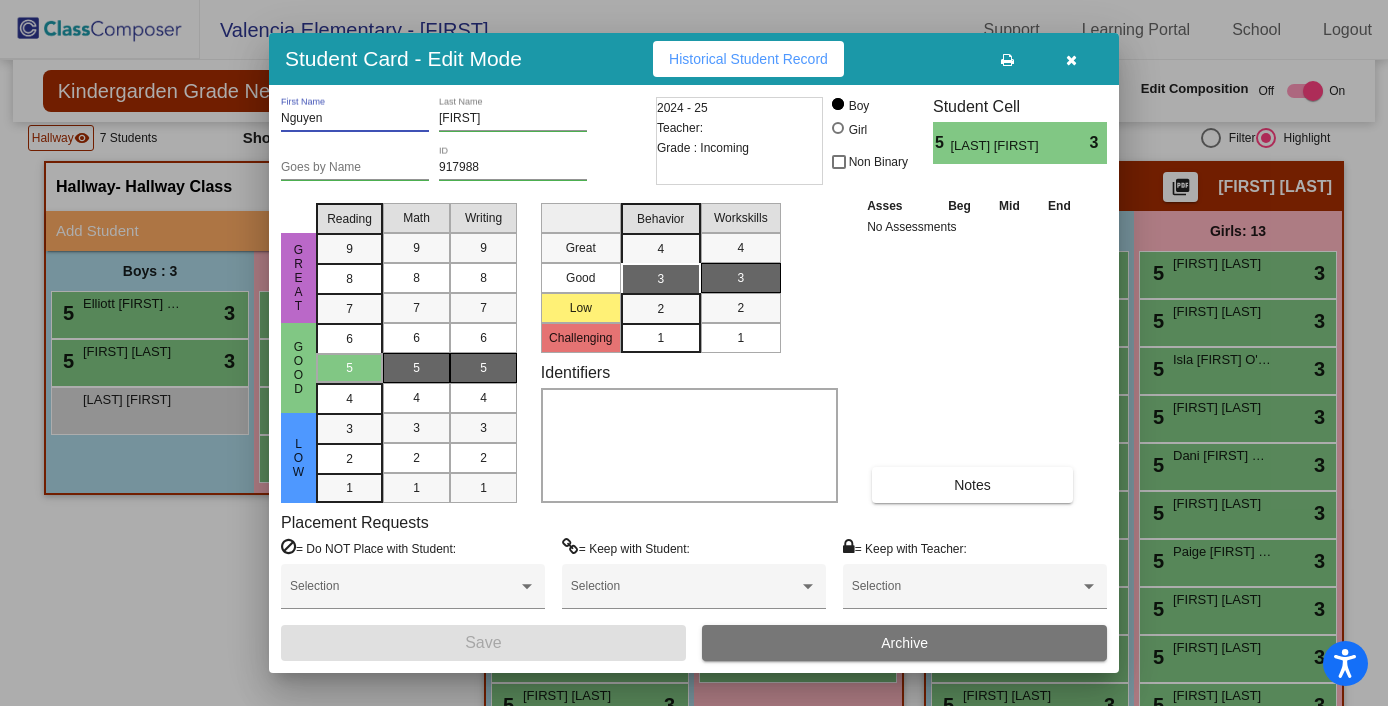 drag, startPoint x: 330, startPoint y: 118, endPoint x: 268, endPoint y: 118, distance: 62 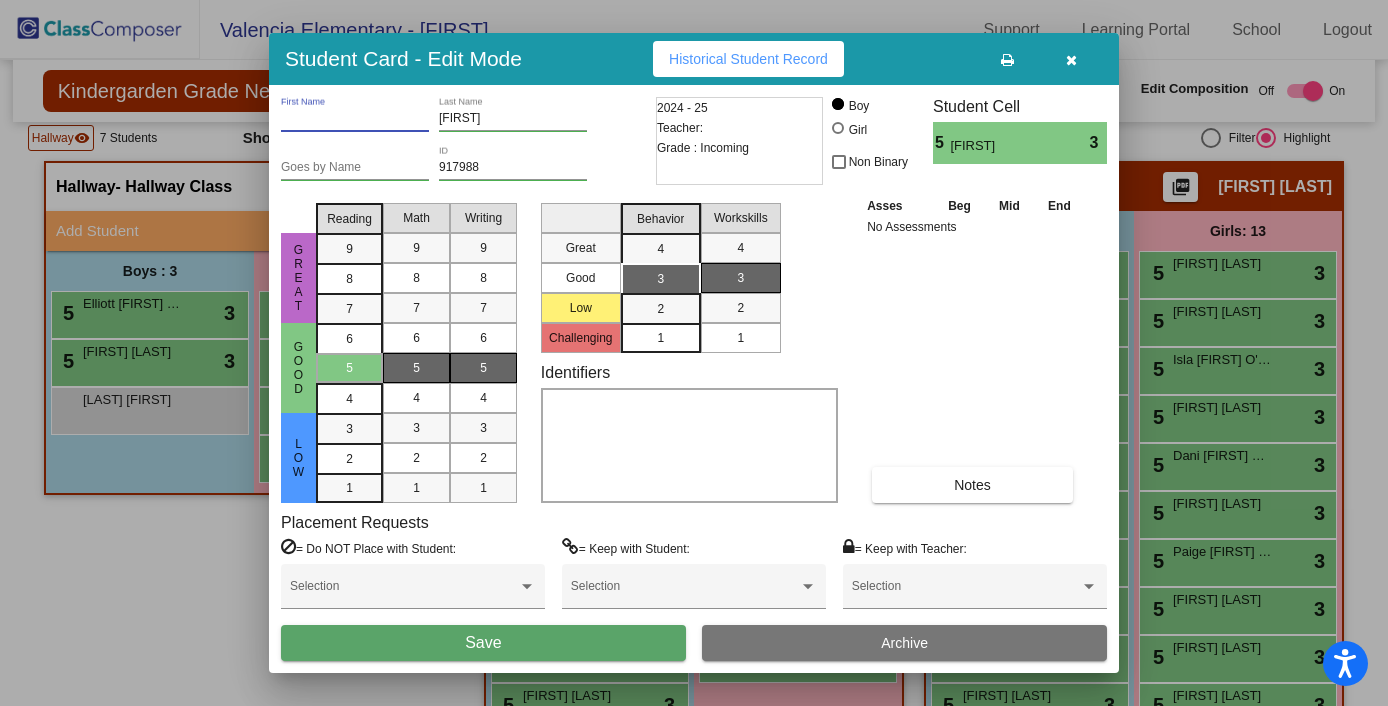 type 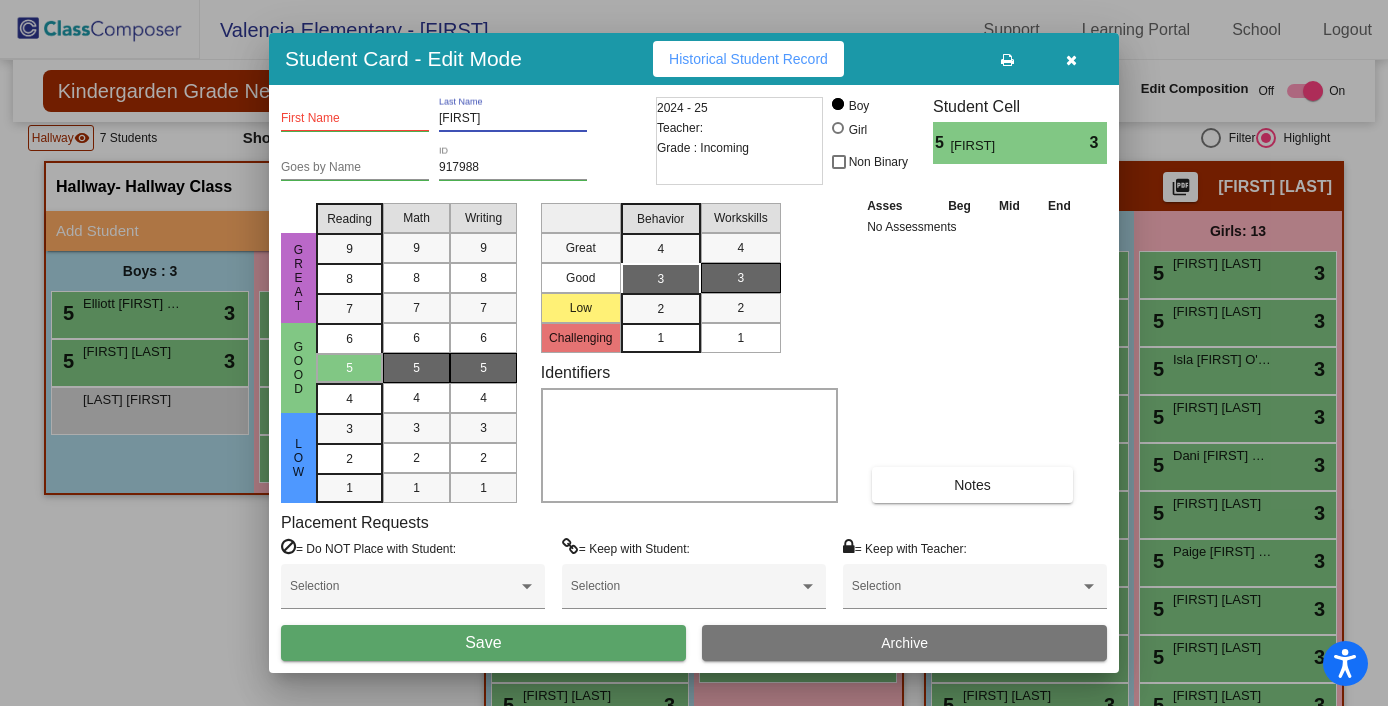 paste 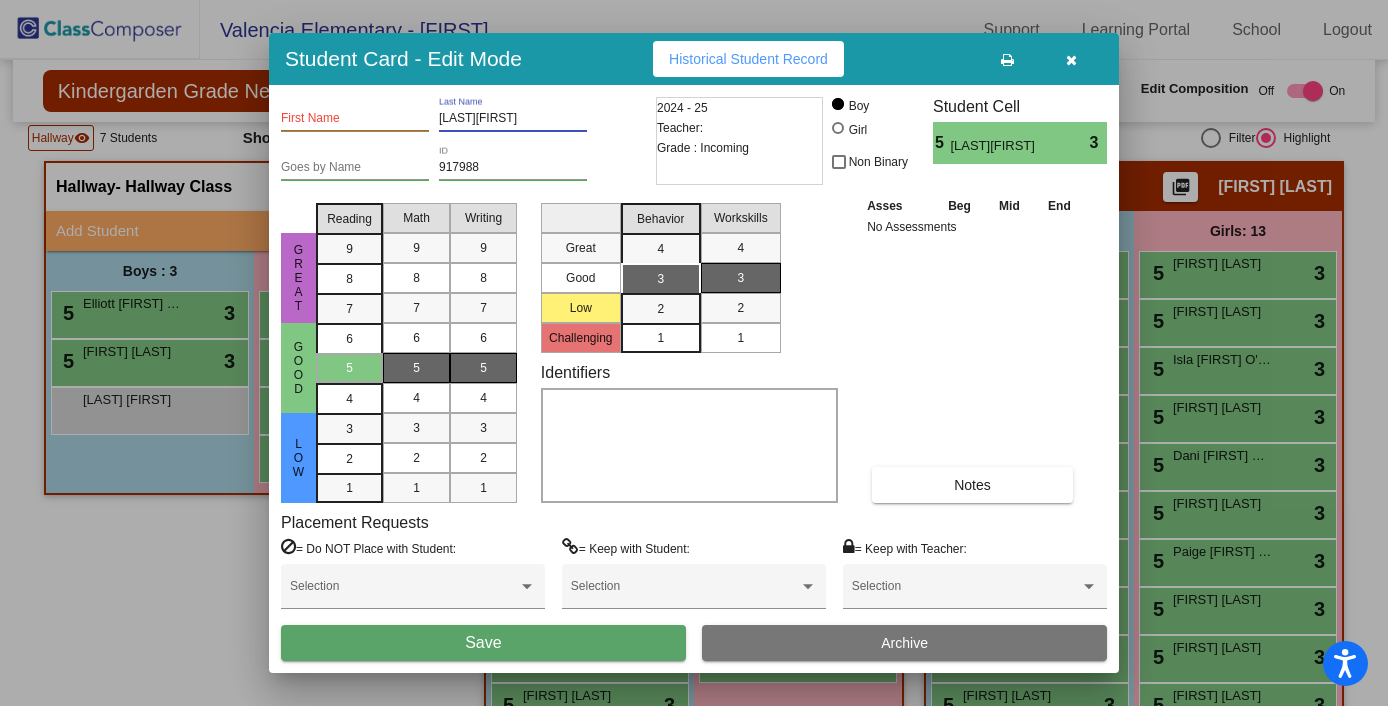 drag, startPoint x: 525, startPoint y: 123, endPoint x: 483, endPoint y: 123, distance: 42 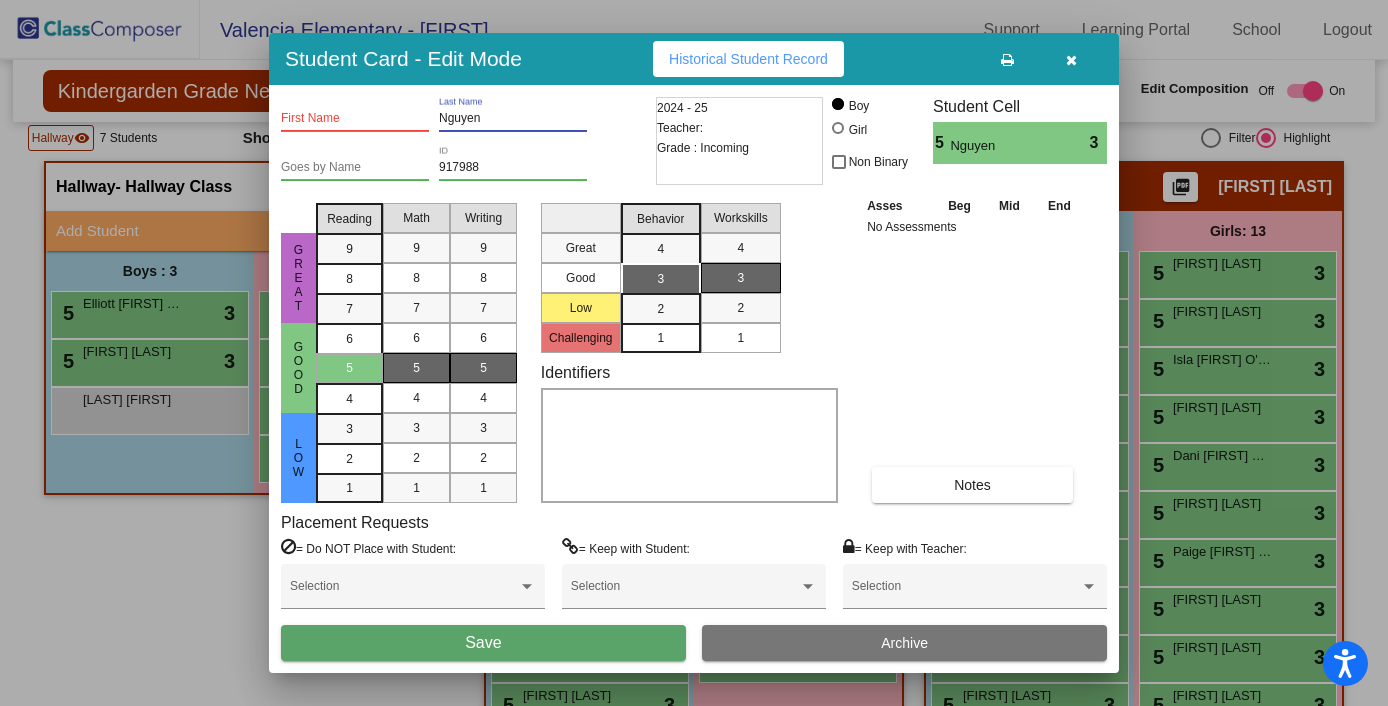 type on "Nguyen" 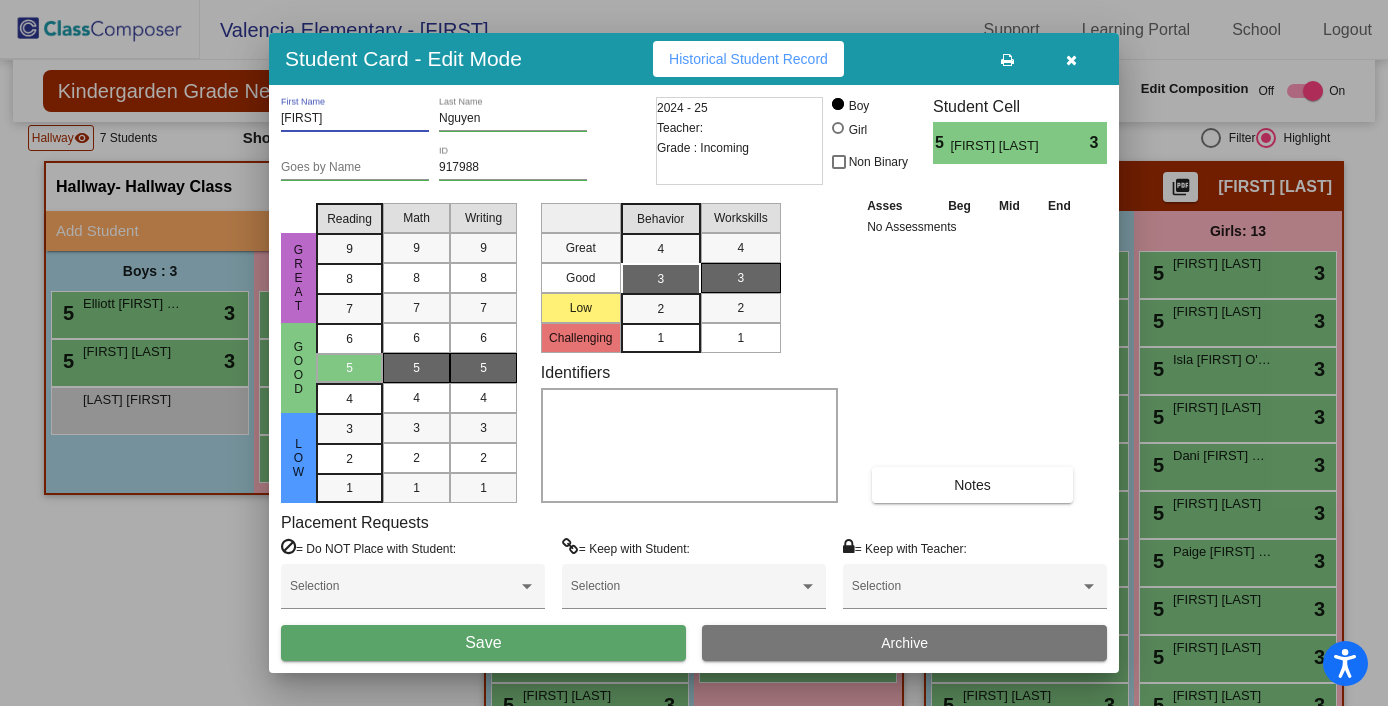 type on "[FIRST]" 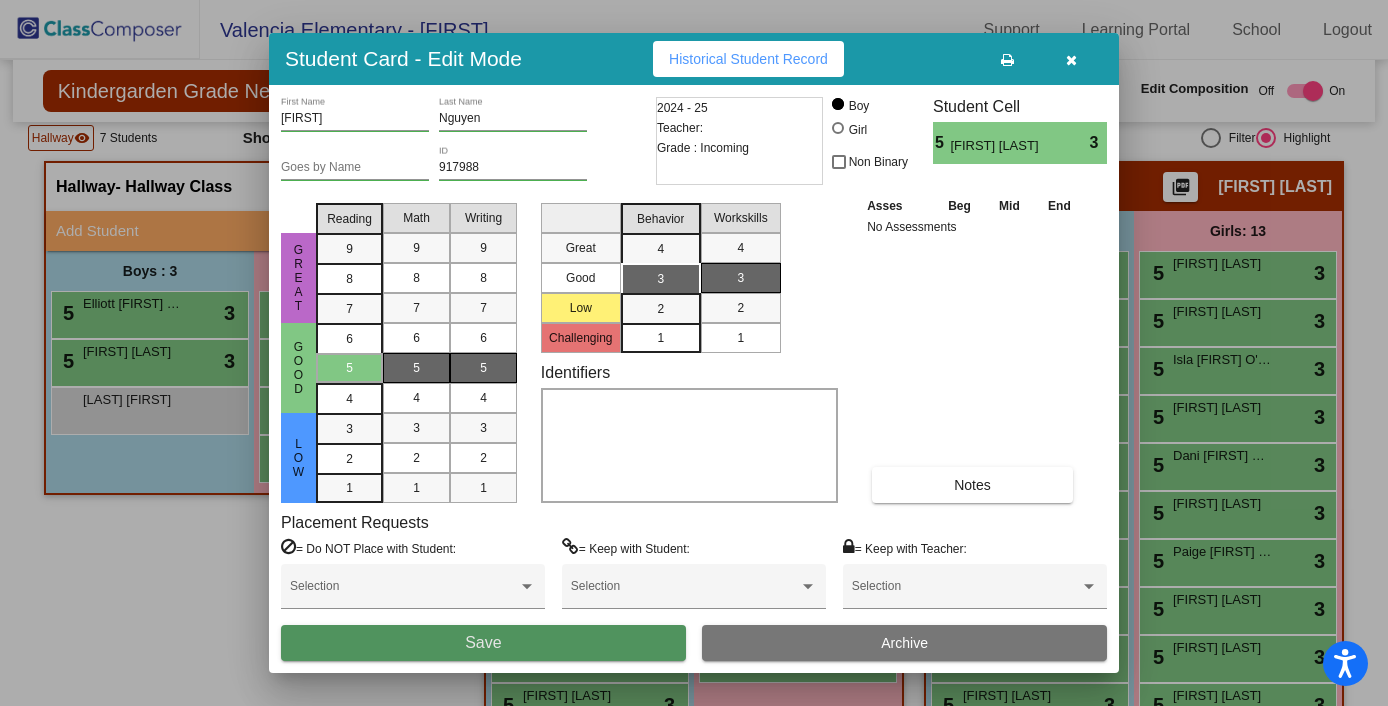 click on "Save" at bounding box center (483, 642) 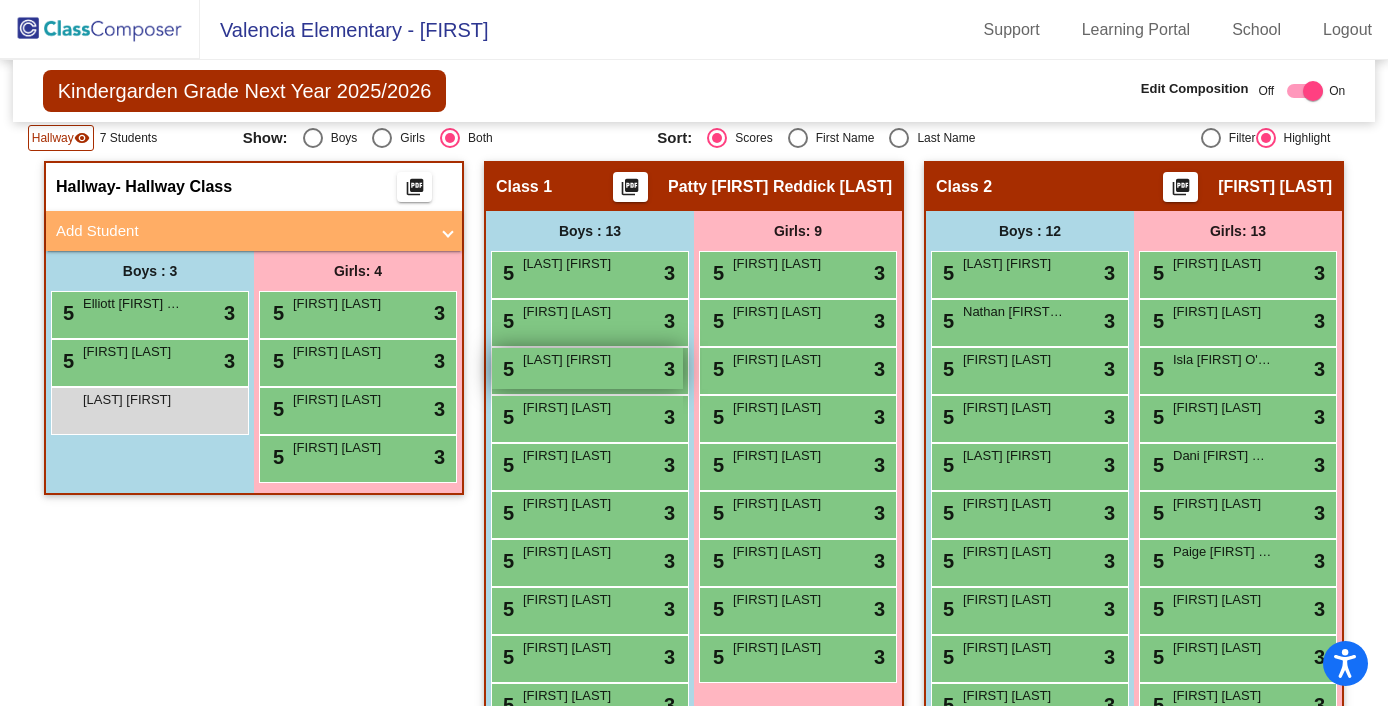 click on "[NUMBER] [LAST] [FIRST] lock do_not_disturb_alt 3" at bounding box center (587, 368) 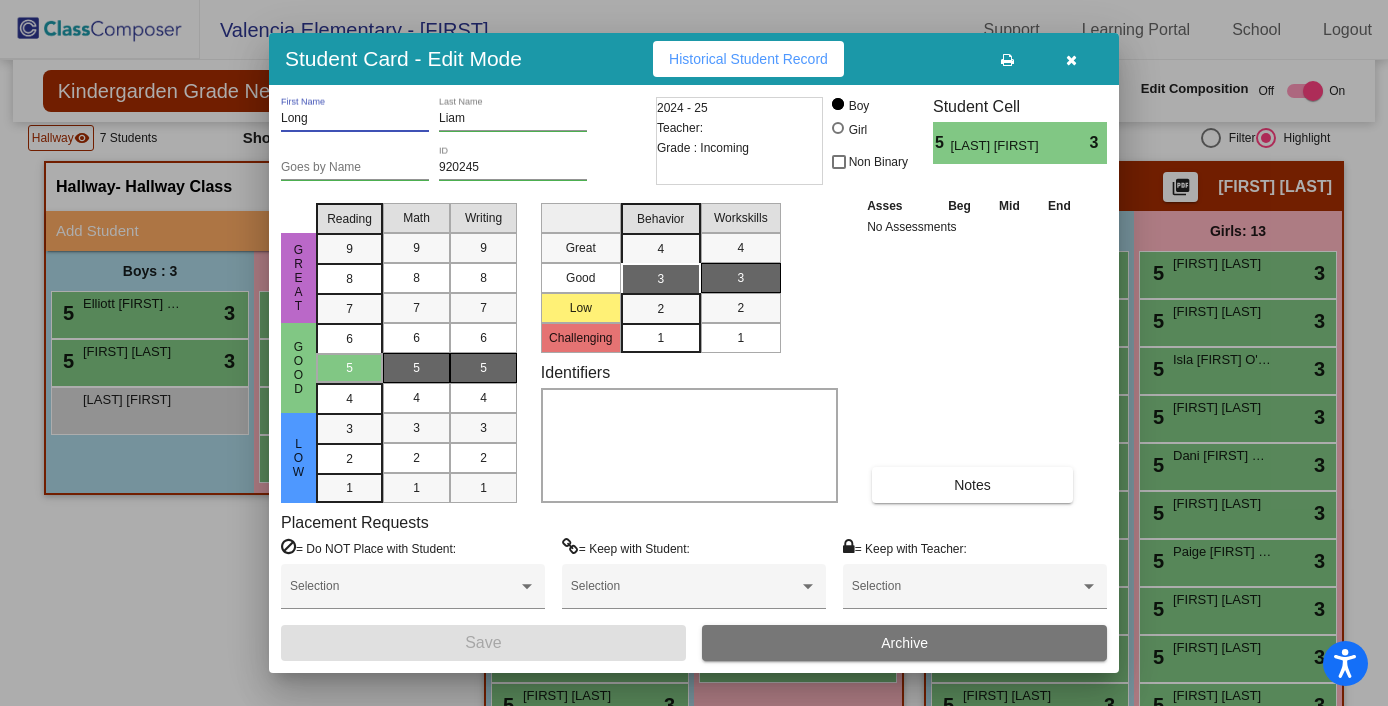 drag, startPoint x: 327, startPoint y: 119, endPoint x: 254, endPoint y: 115, distance: 73.109505 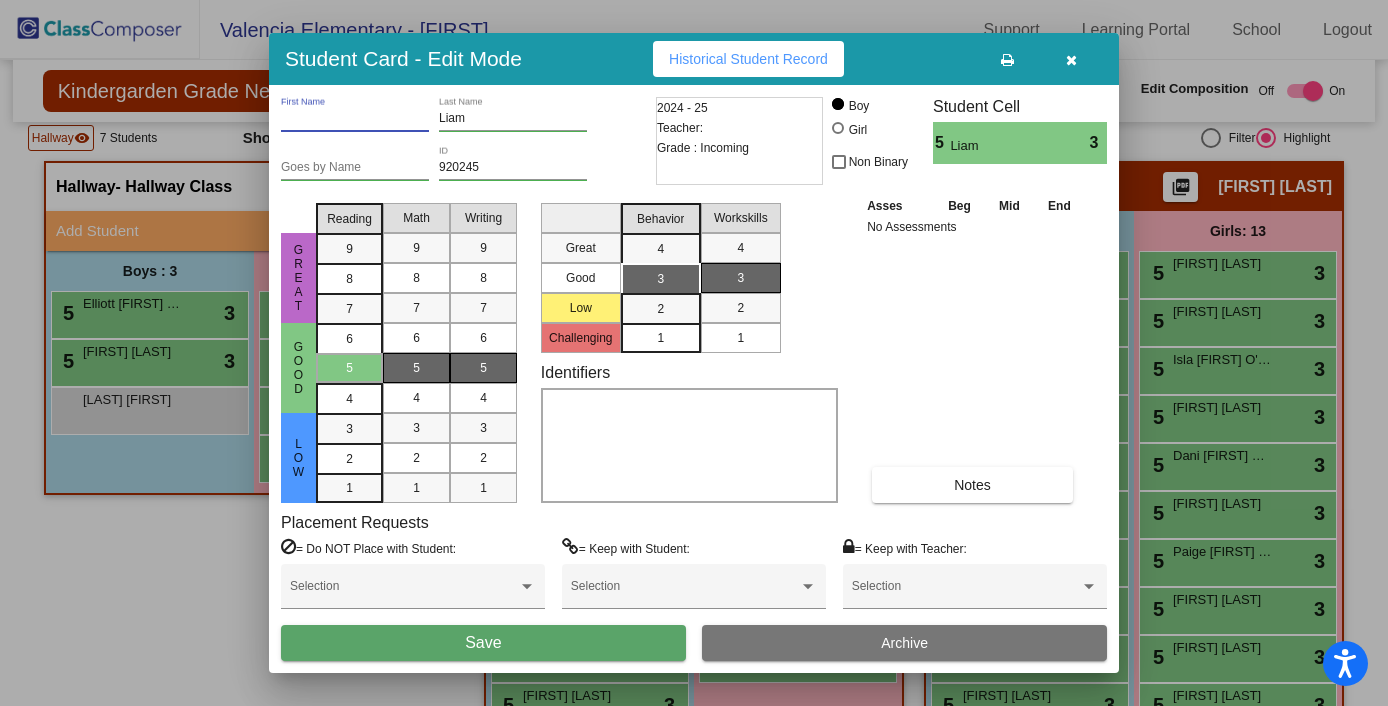 type 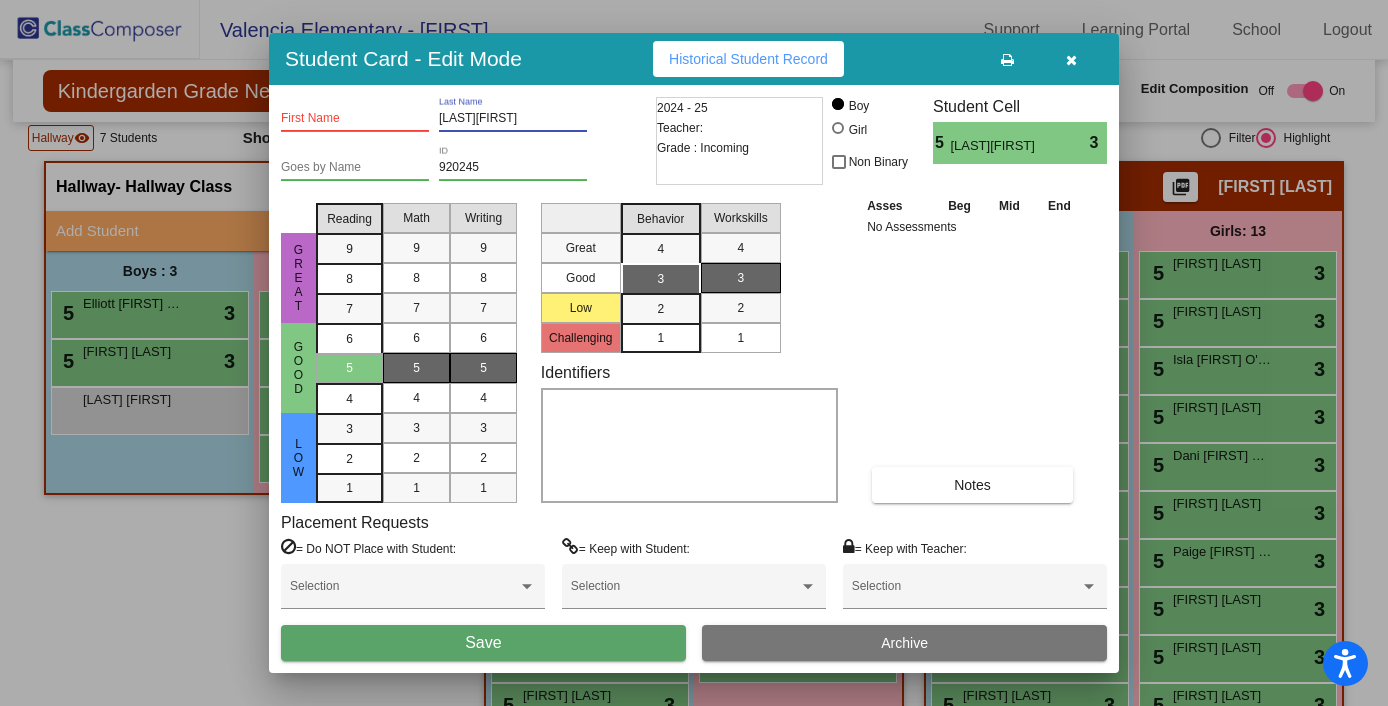 drag, startPoint x: 500, startPoint y: 120, endPoint x: 467, endPoint y: 119, distance: 33.01515 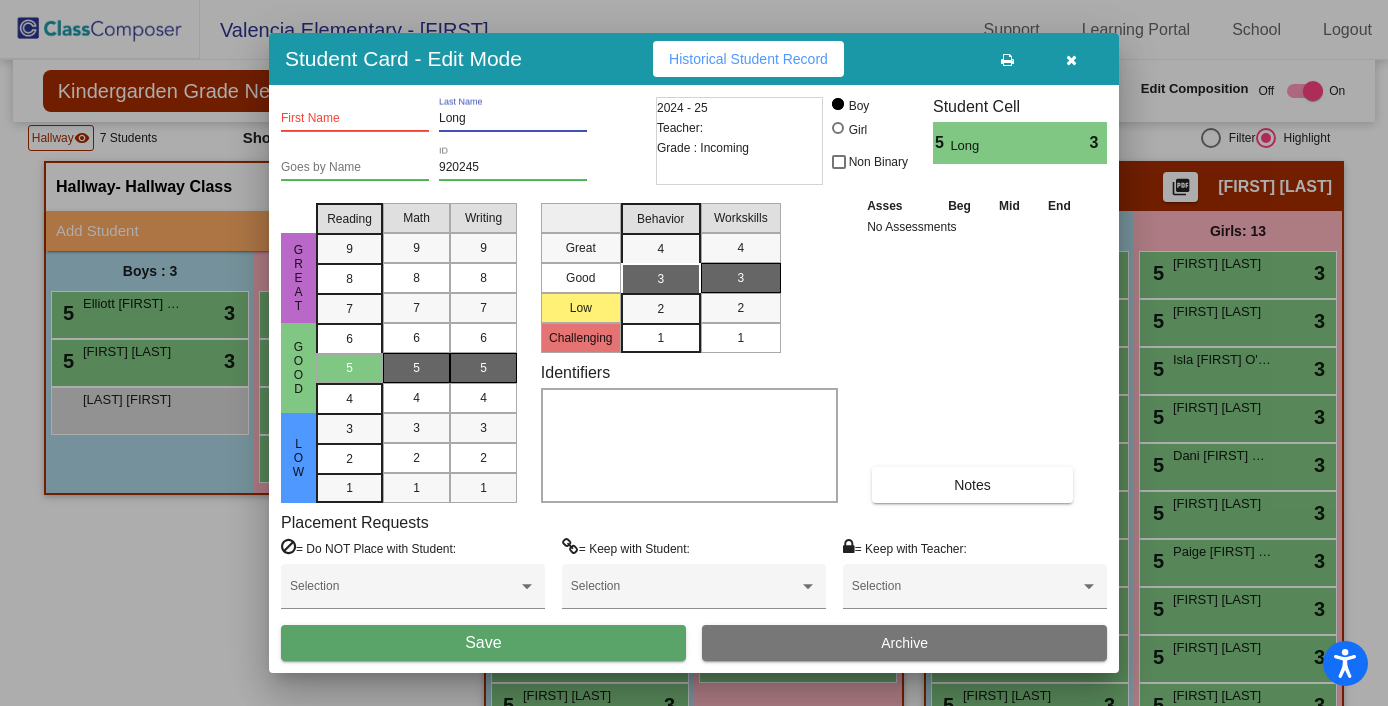 type on "Long" 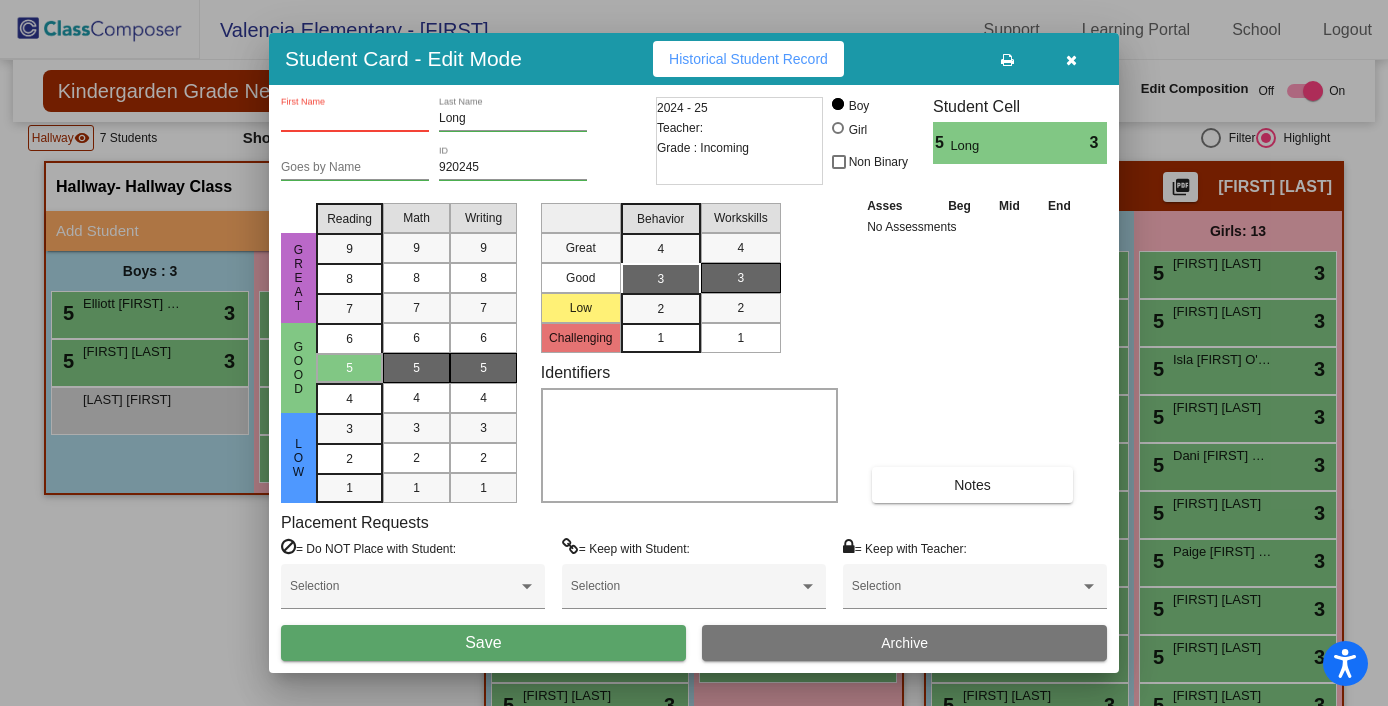 click on "First Name" at bounding box center (355, 119) 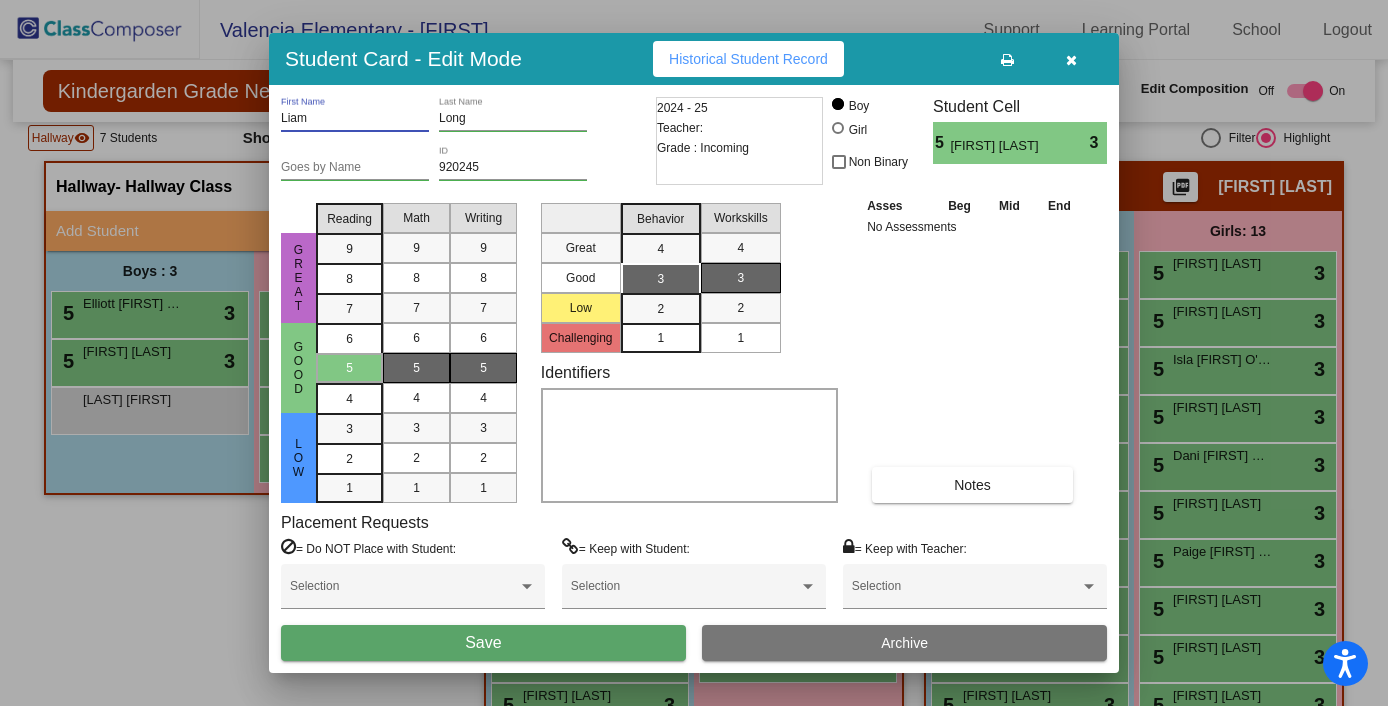 type on "Liam" 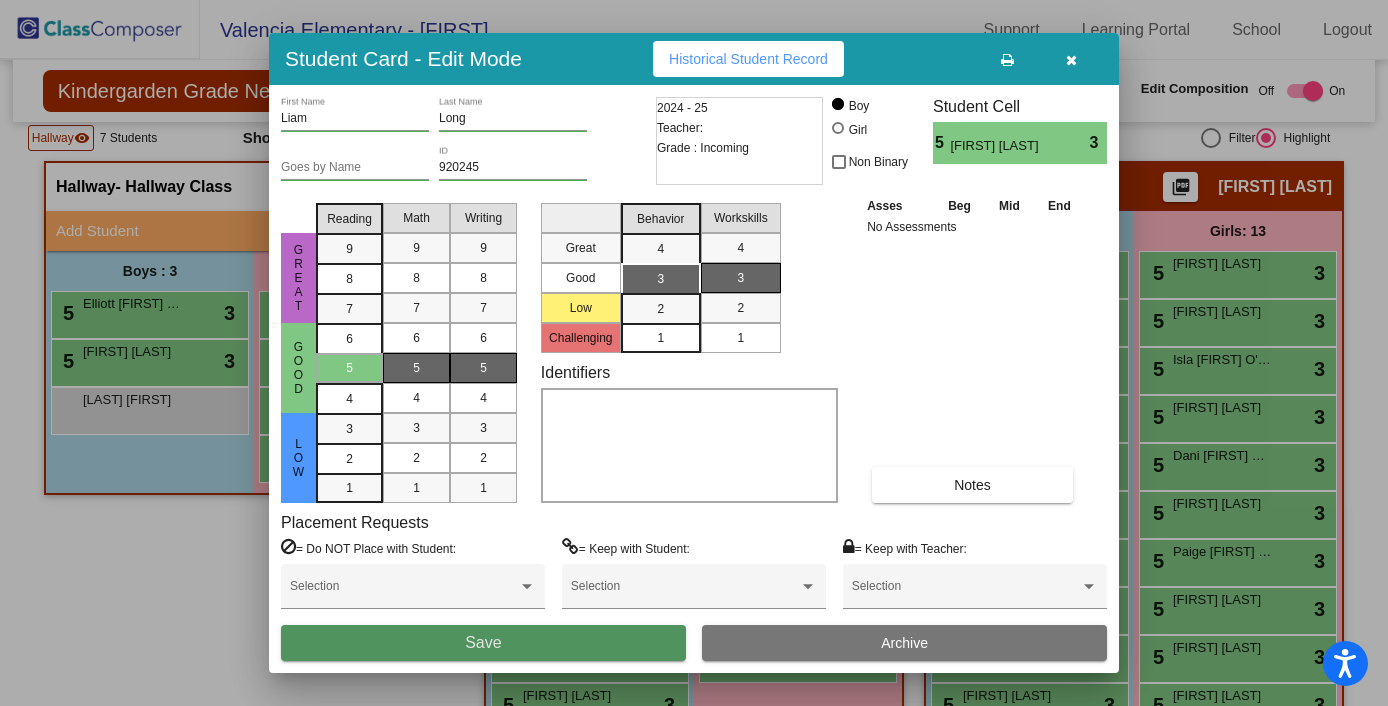 click on "Save" at bounding box center [483, 642] 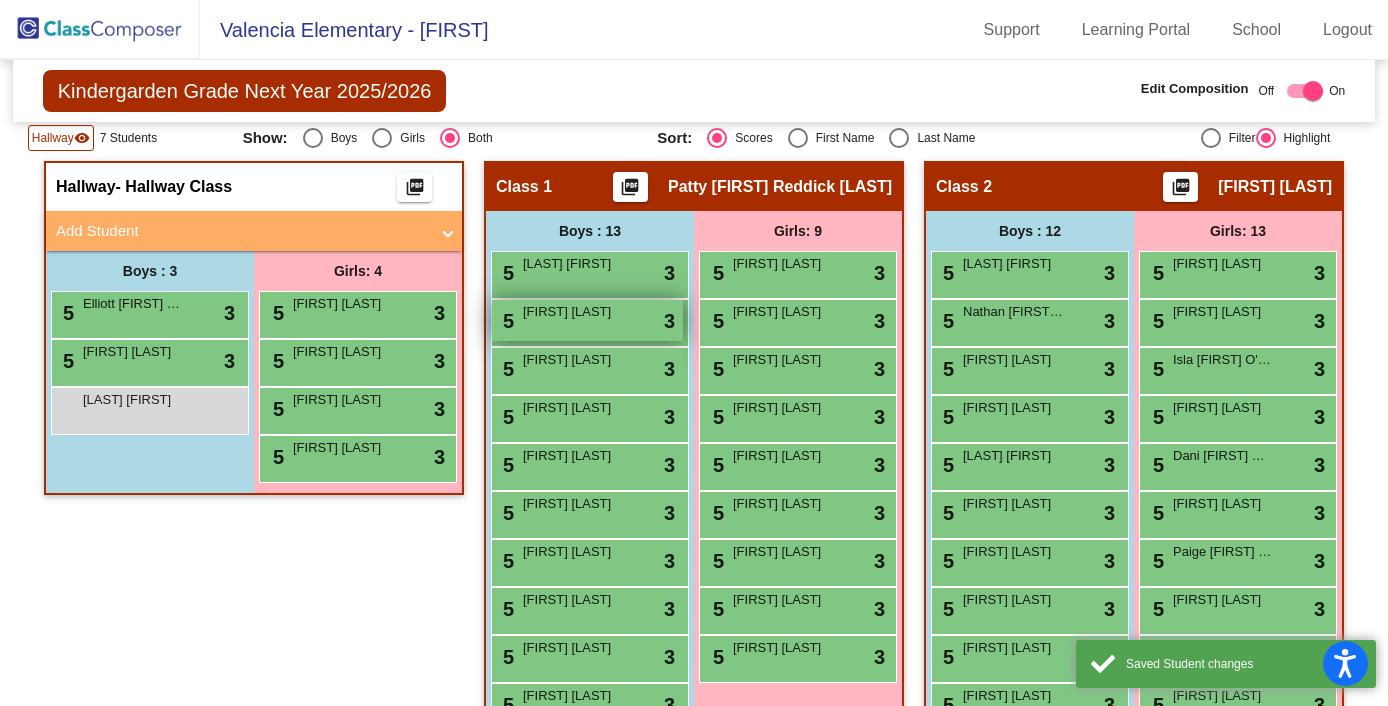 click on "5 [FIRST] [LAST] lock do_not_disturb_alt 3" at bounding box center [587, 320] 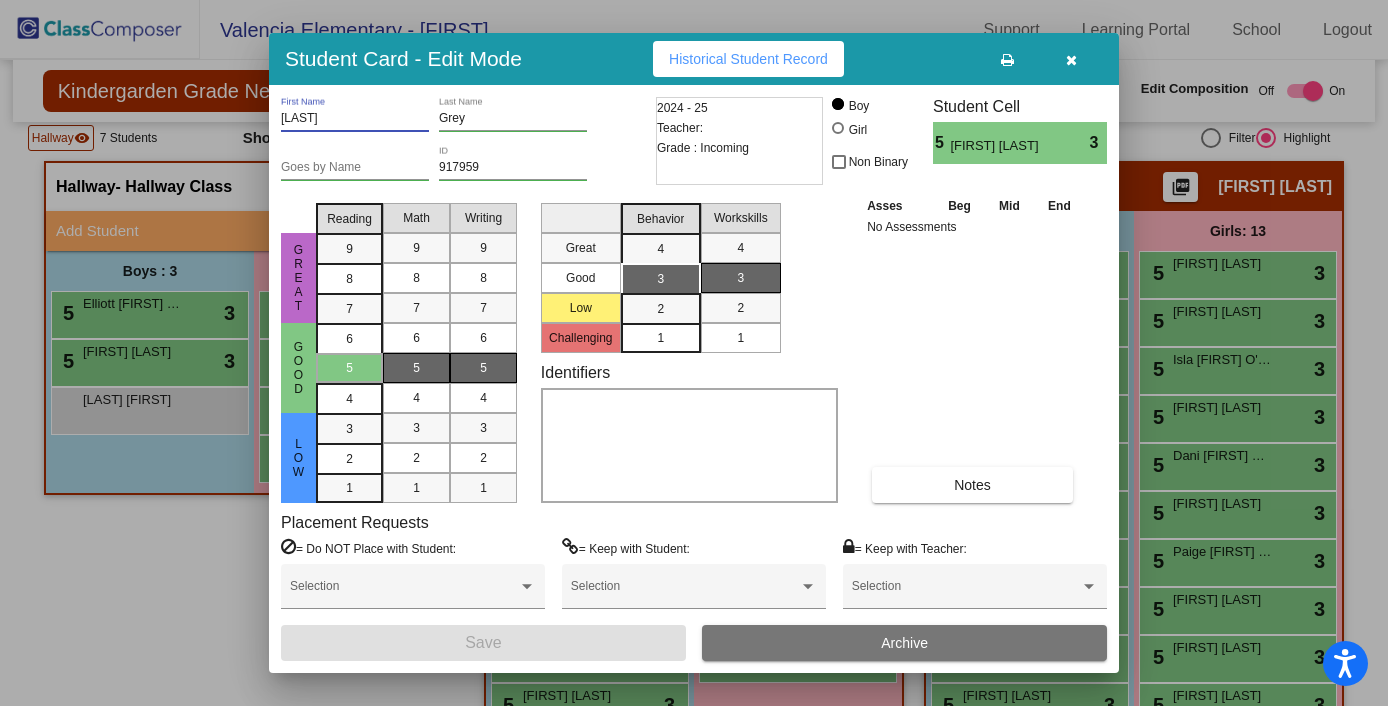 drag, startPoint x: 350, startPoint y: 121, endPoint x: 273, endPoint y: 119, distance: 77.02597 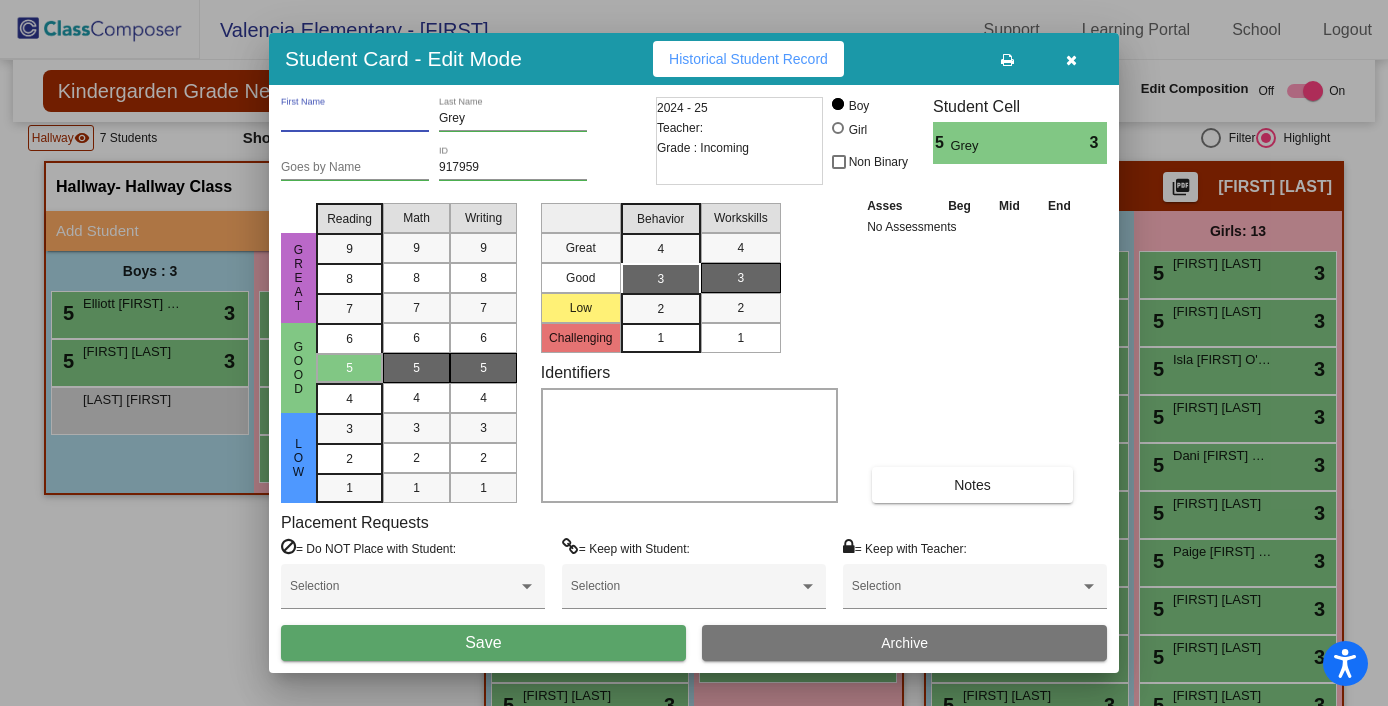 type 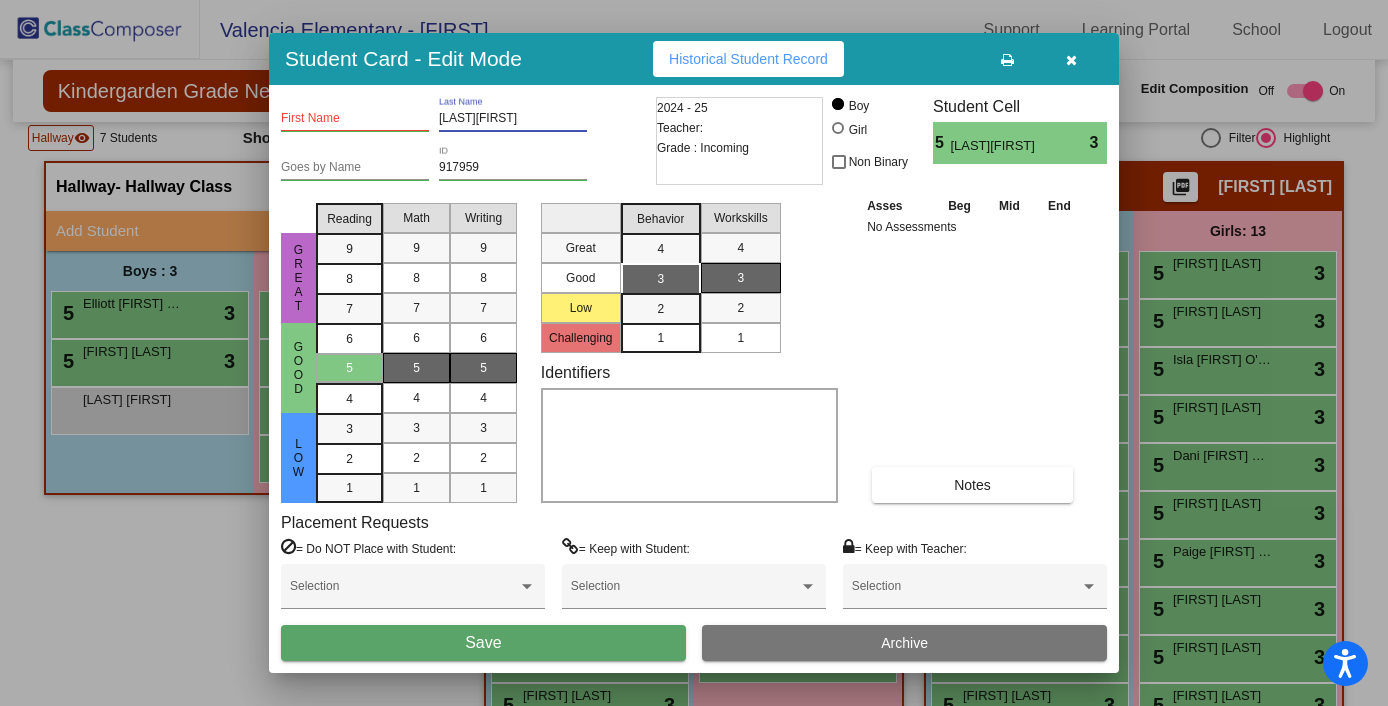 drag, startPoint x: 510, startPoint y: 116, endPoint x: 484, endPoint y: 117, distance: 26.019224 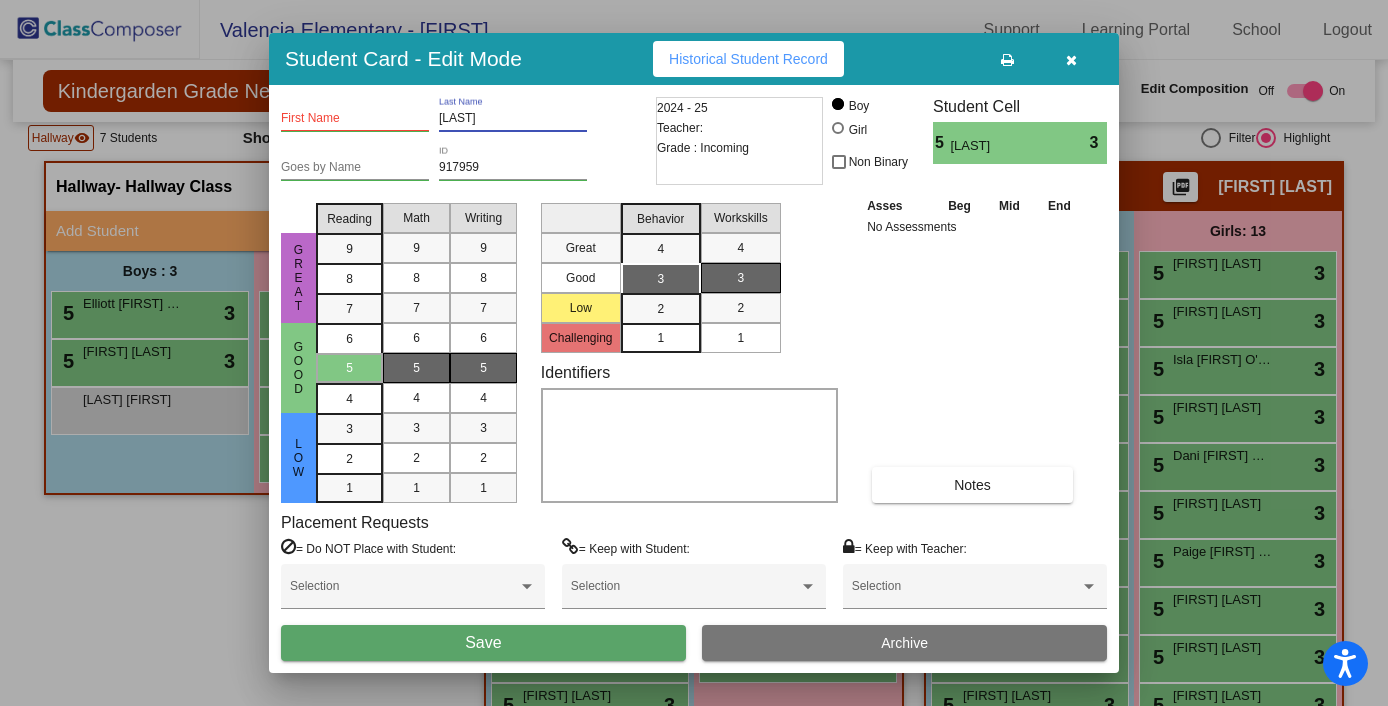 type on "[LAST]" 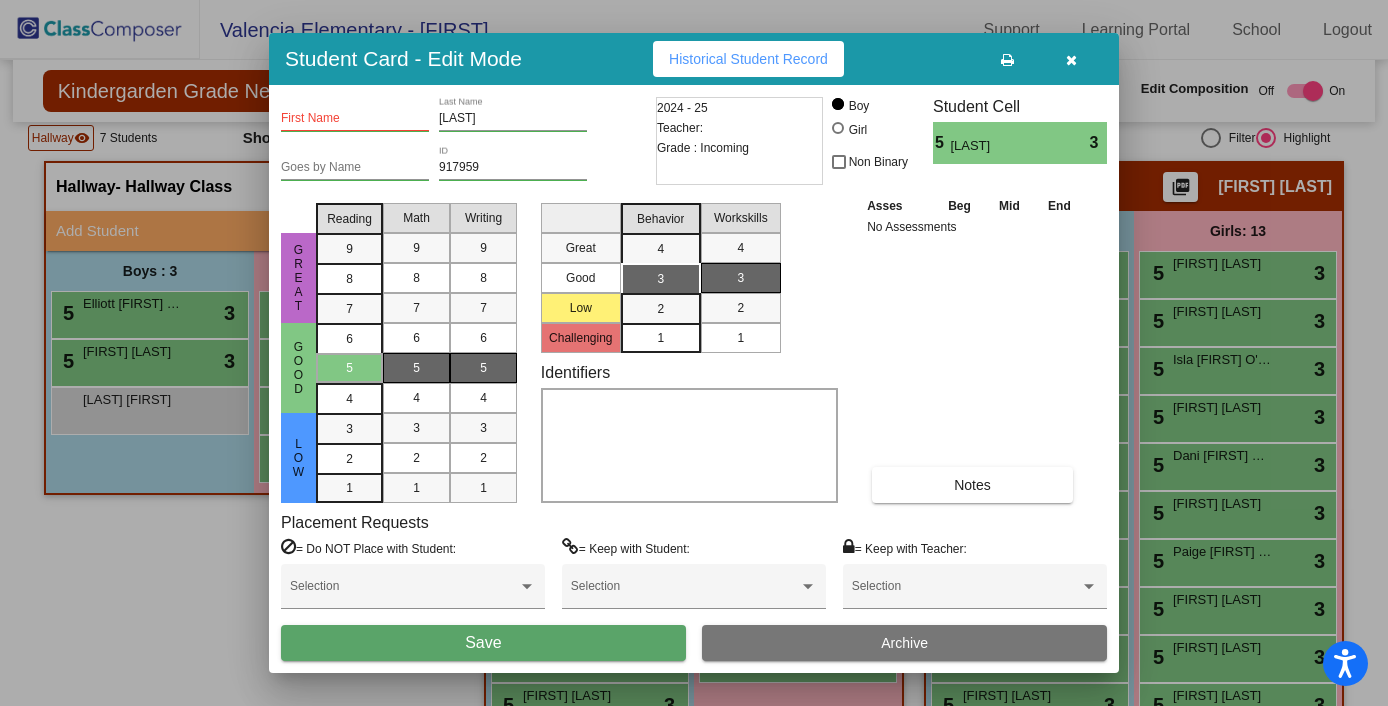 click on "First Name" at bounding box center (355, 114) 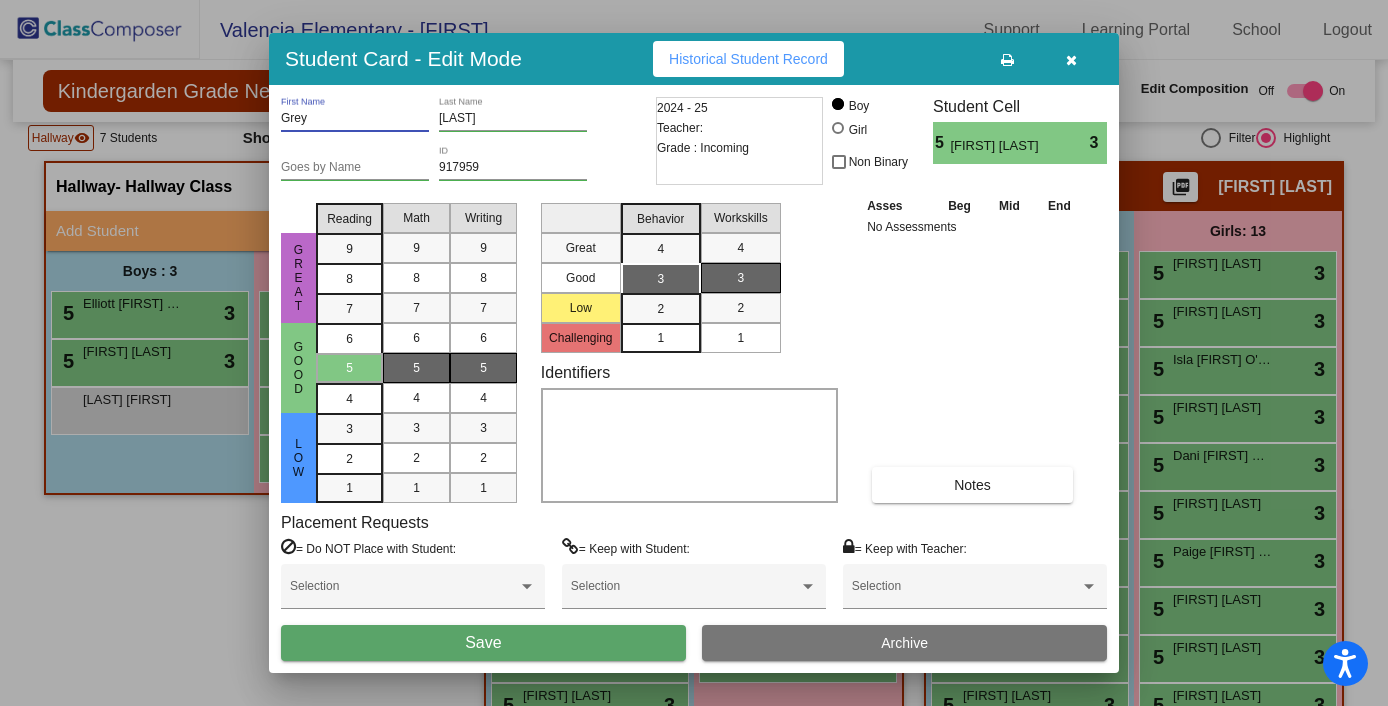 type on "Grey" 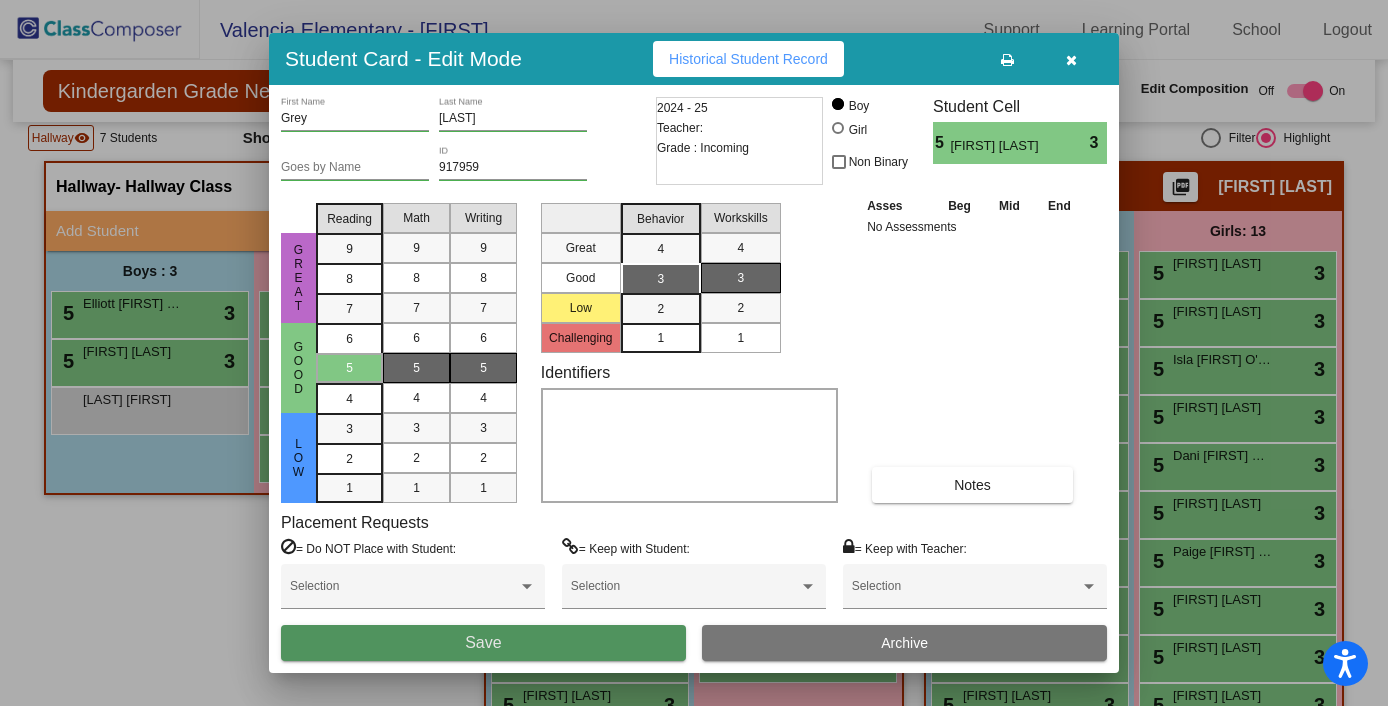 click on "Save" at bounding box center (483, 643) 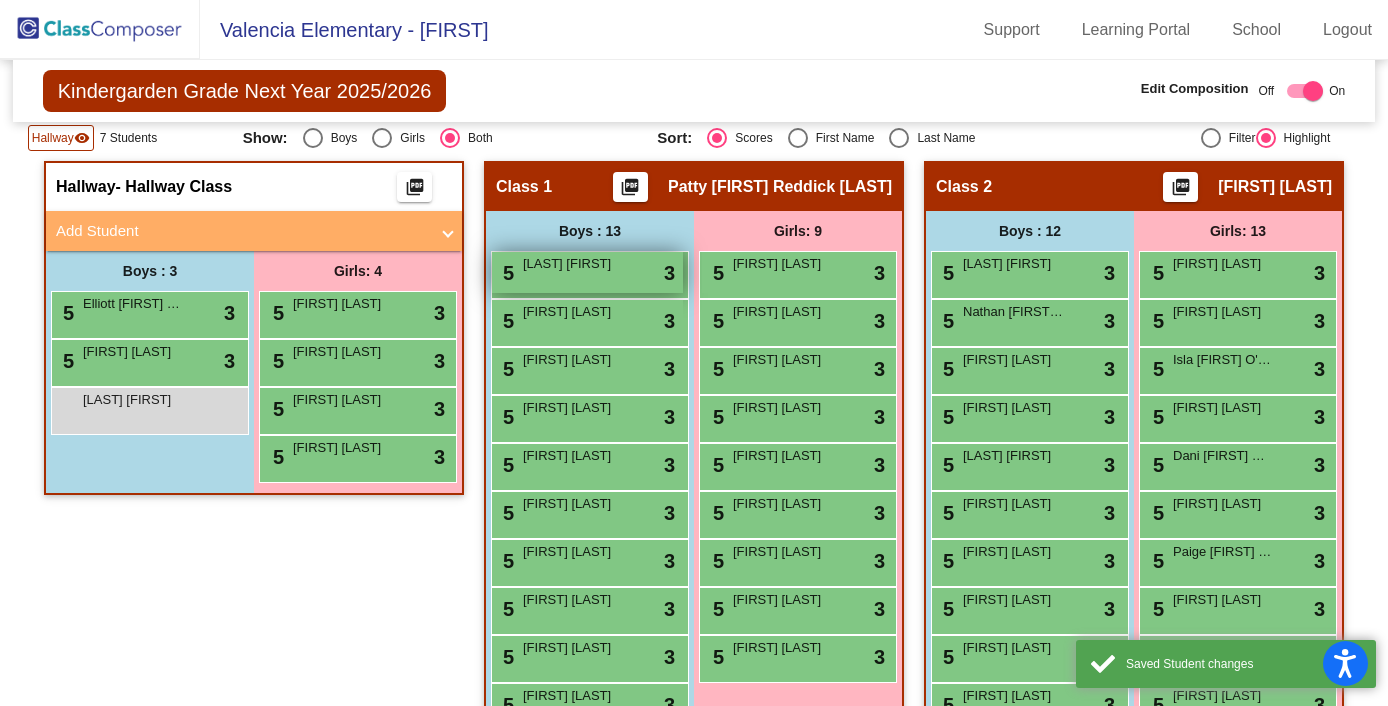 click on "[LAST] [FIRST]" at bounding box center (573, 264) 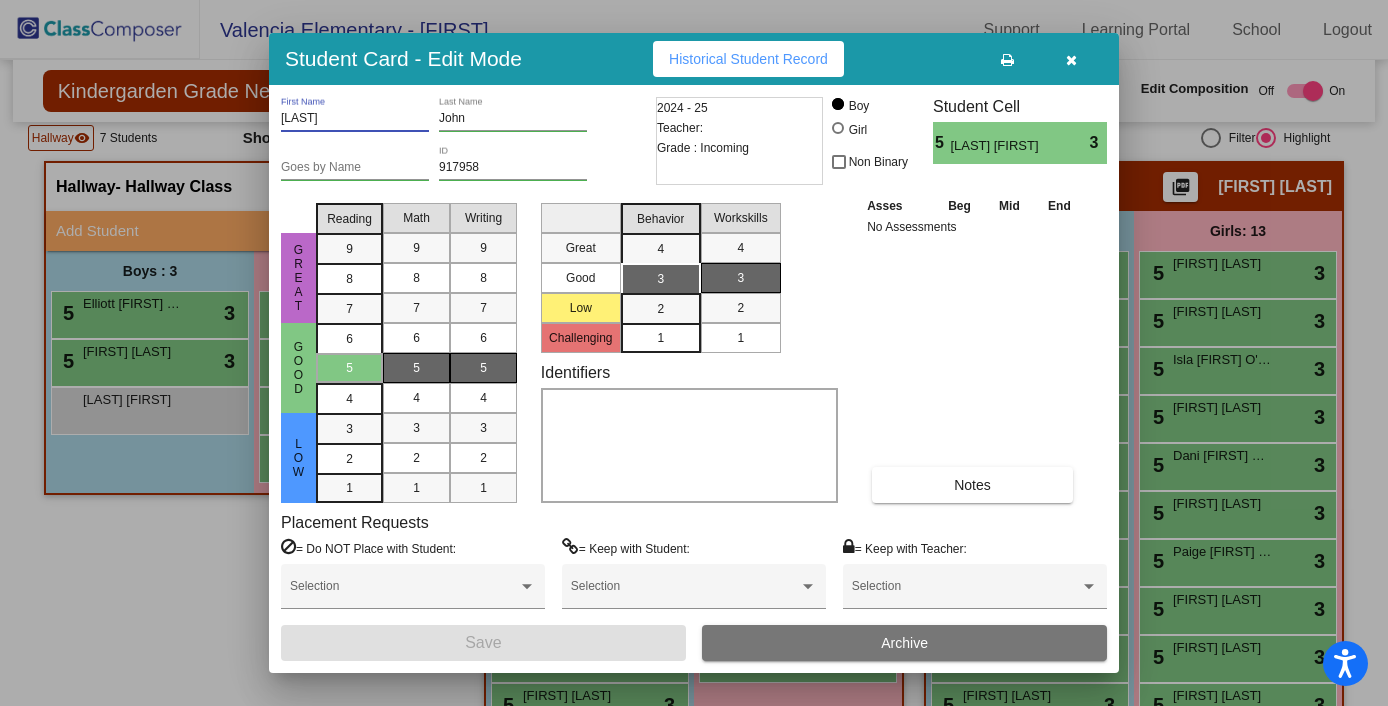 drag, startPoint x: 353, startPoint y: 125, endPoint x: 256, endPoint y: 120, distance: 97.128784 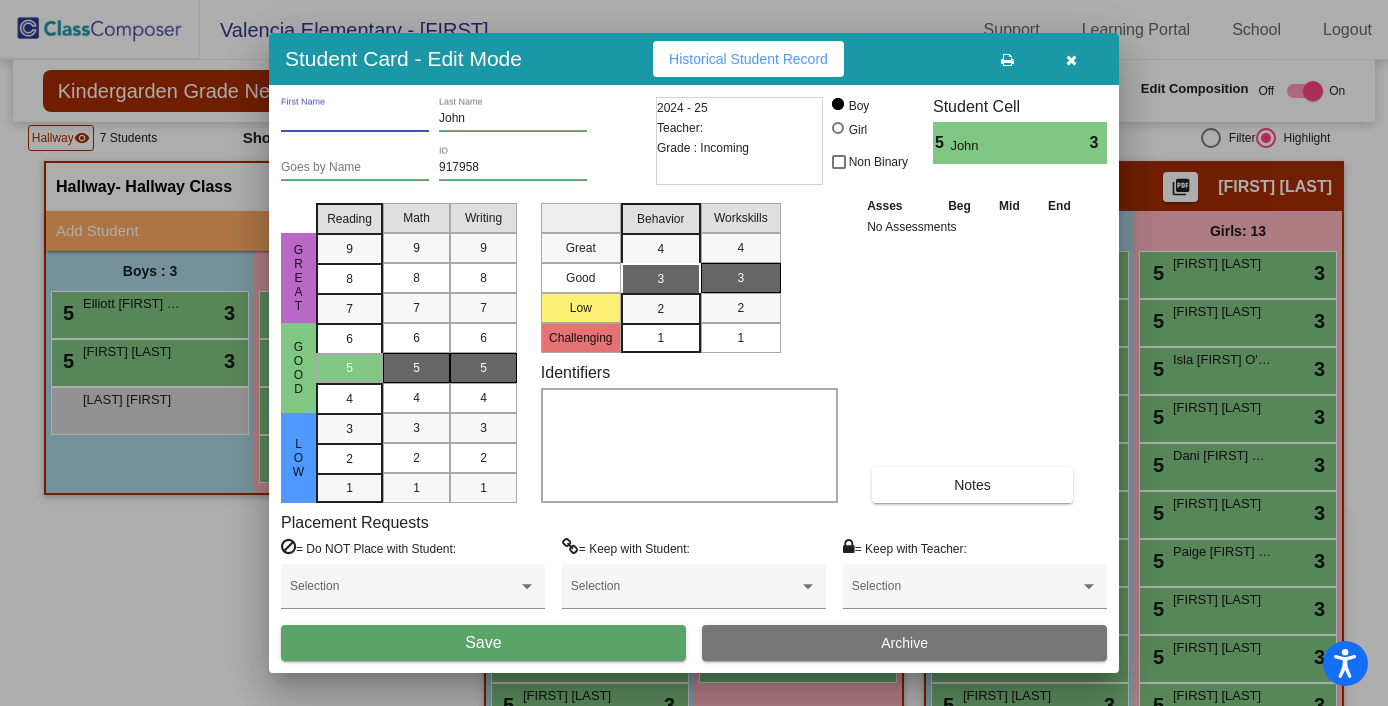 type 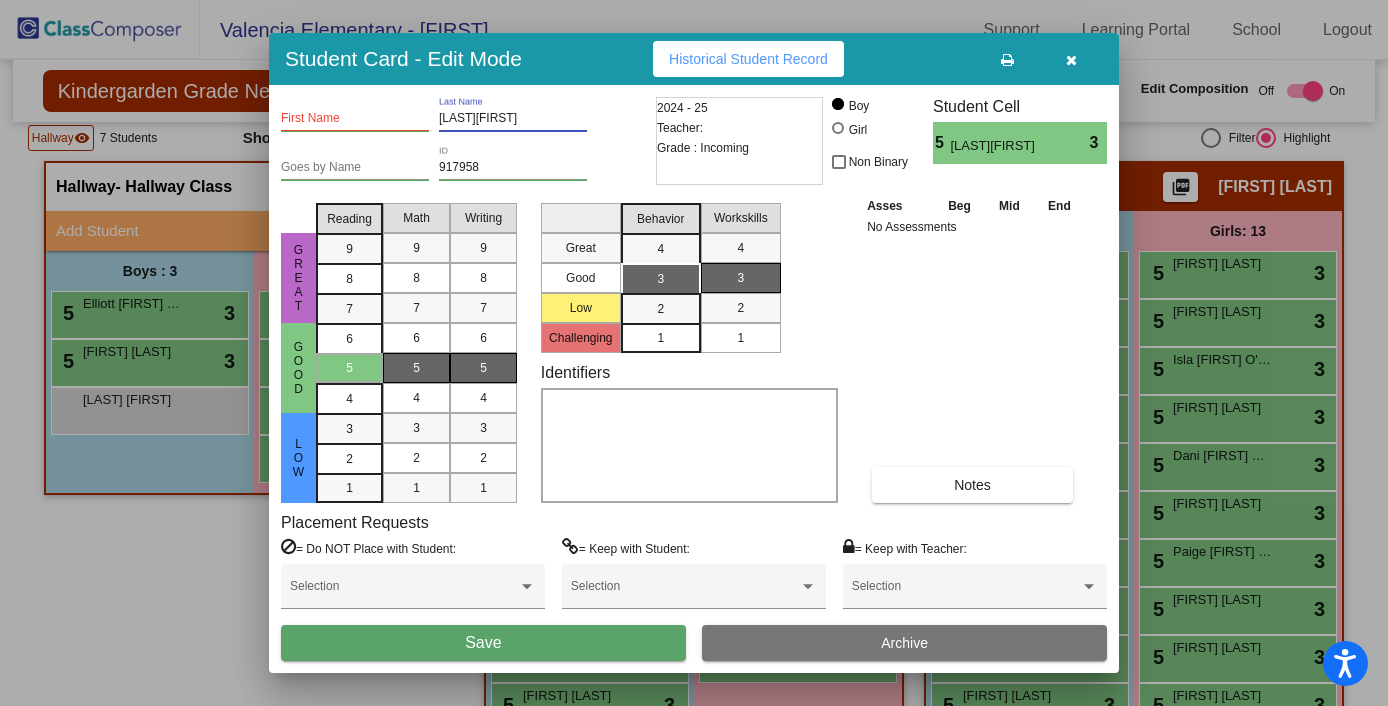 drag, startPoint x: 503, startPoint y: 119, endPoint x: 473, endPoint y: 119, distance: 30 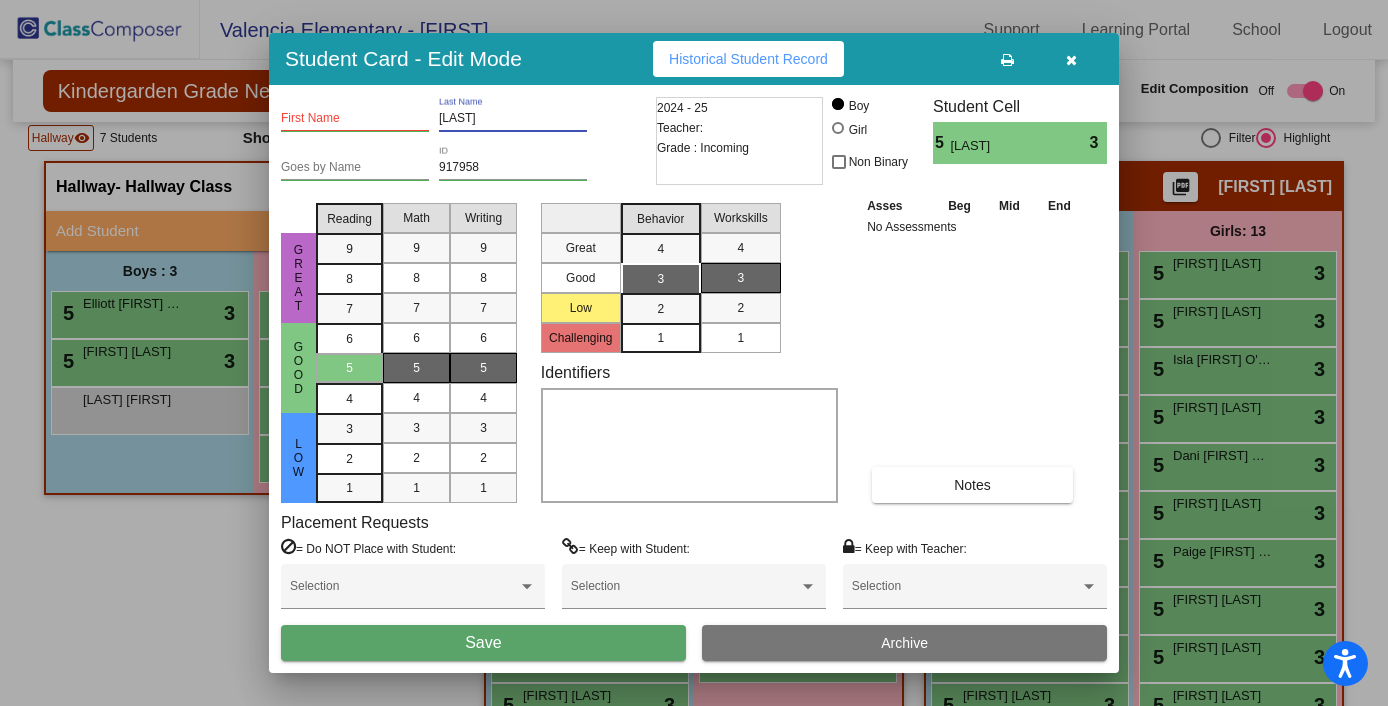 type on "[LAST]" 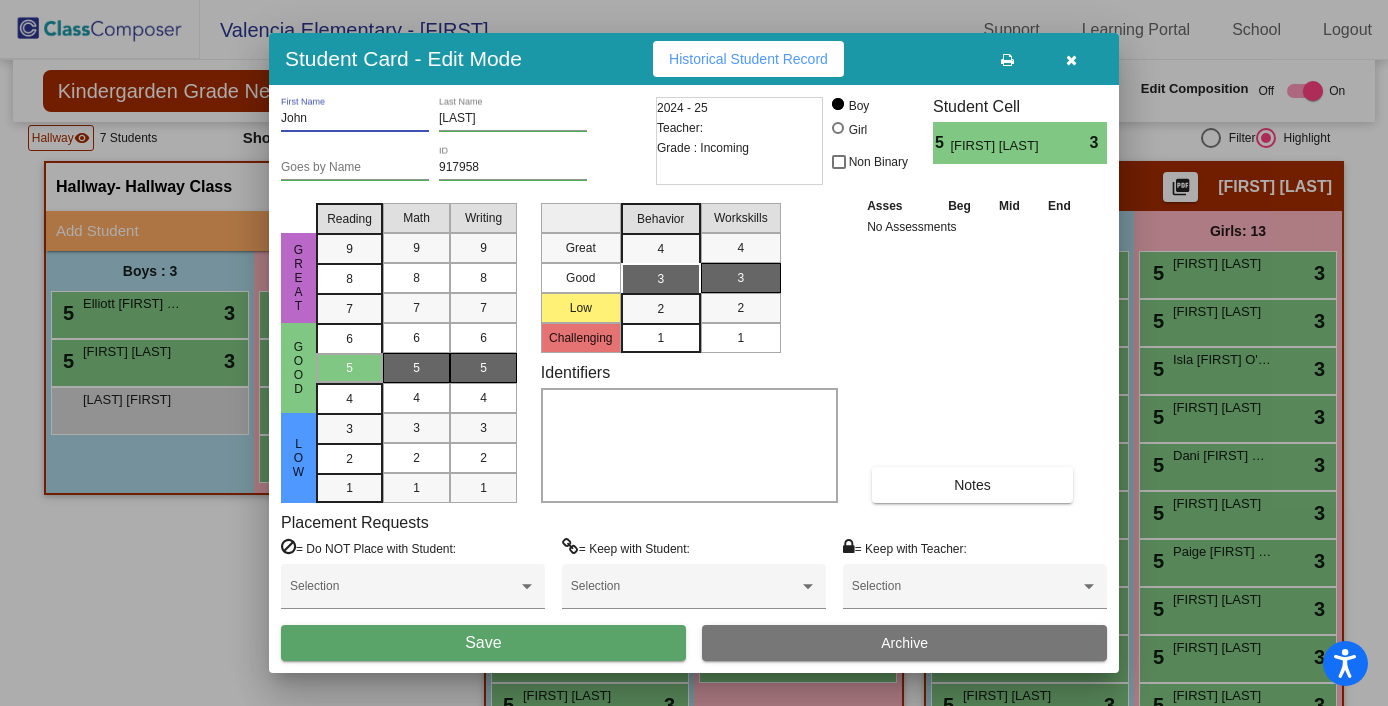 type on "John" 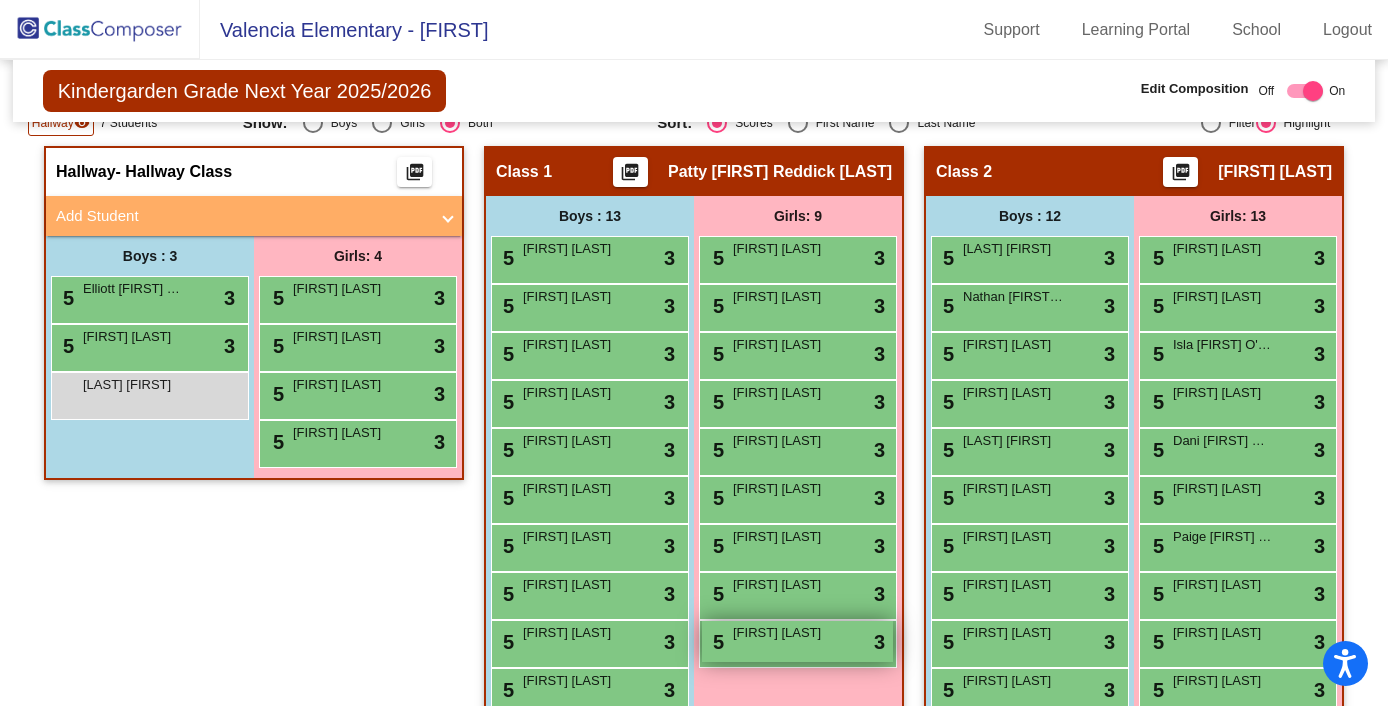 scroll, scrollTop: 347, scrollLeft: 0, axis: vertical 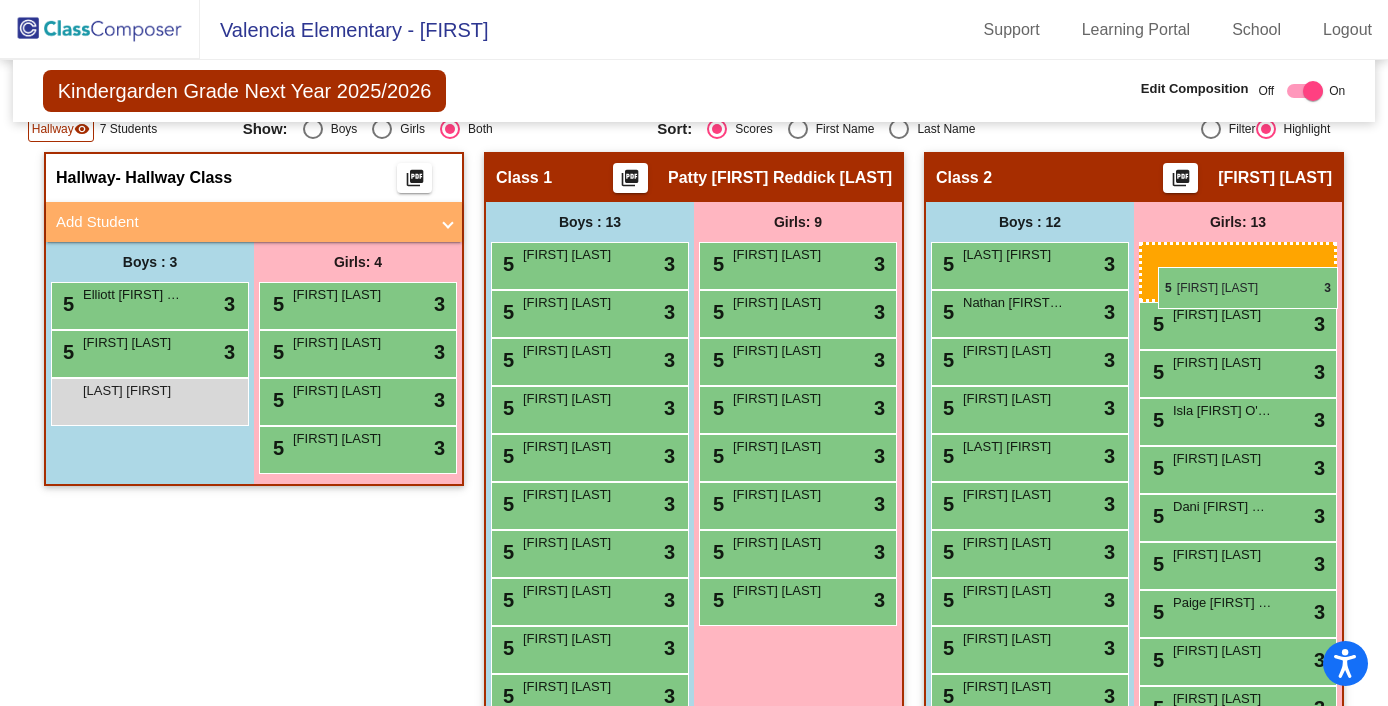 drag, startPoint x: 790, startPoint y: 270, endPoint x: 1158, endPoint y: 267, distance: 368.01224 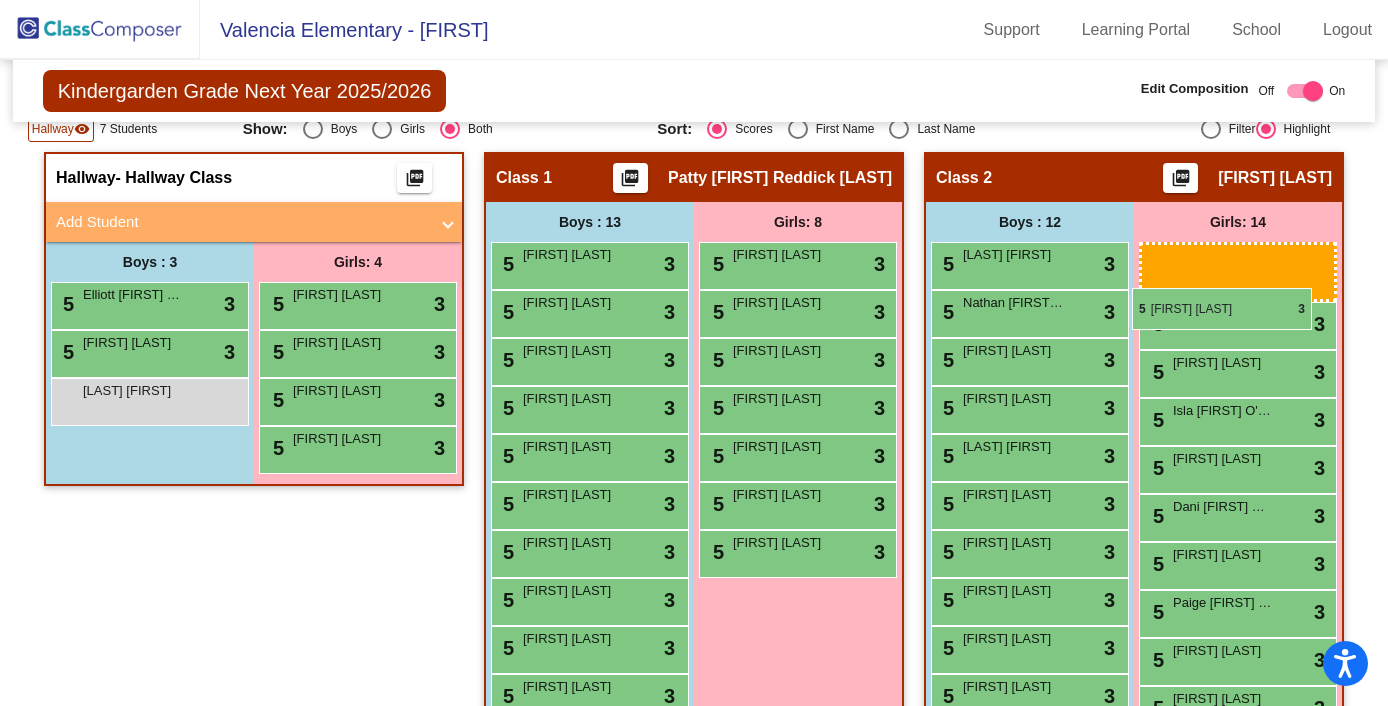 drag, startPoint x: 755, startPoint y: 252, endPoint x: 1132, endPoint y: 288, distance: 378.71494 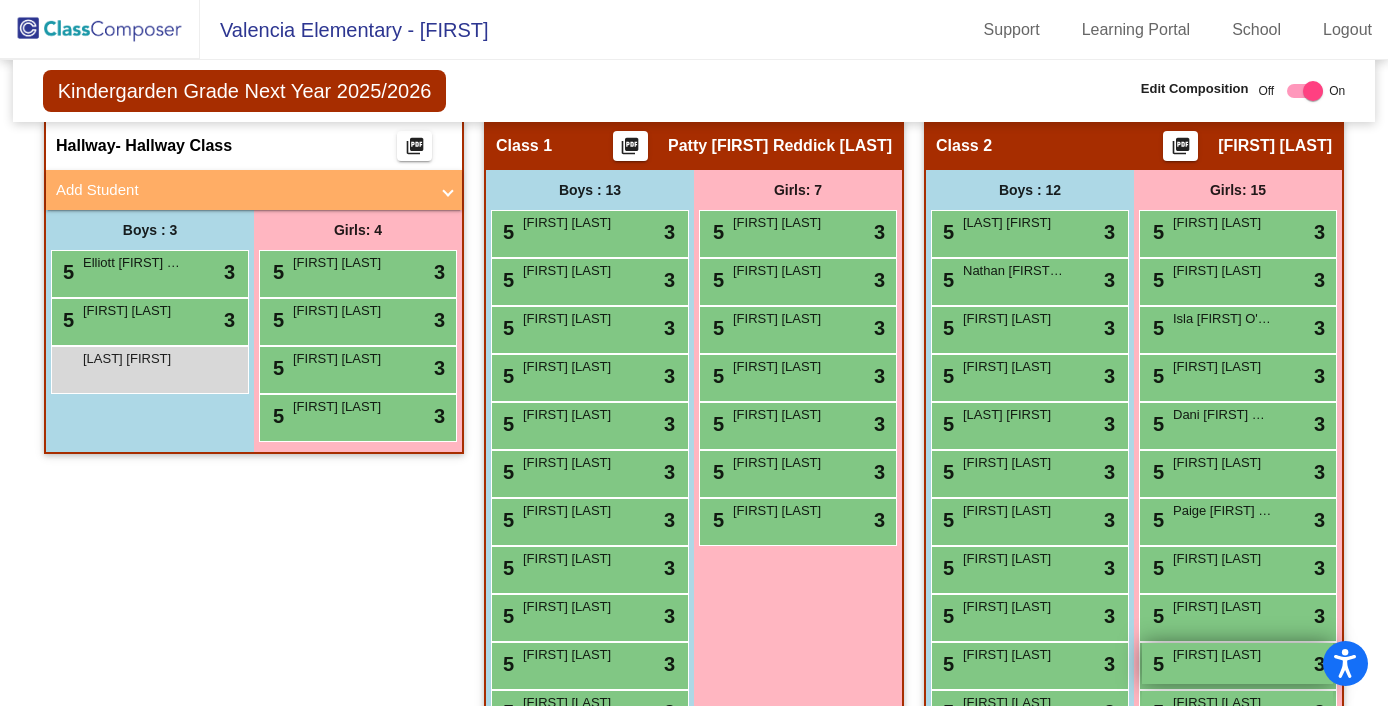 scroll, scrollTop: 368, scrollLeft: 0, axis: vertical 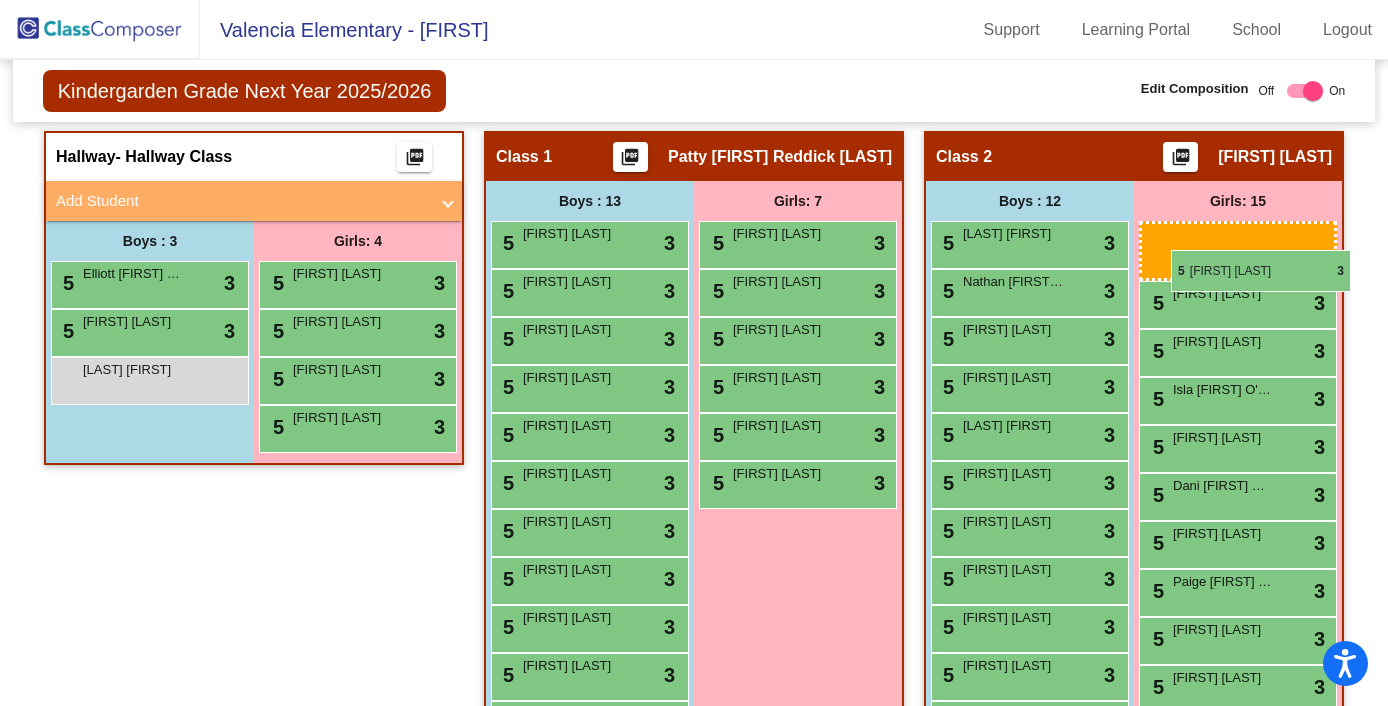drag, startPoint x: 832, startPoint y: 255, endPoint x: 1171, endPoint y: 250, distance: 339.03687 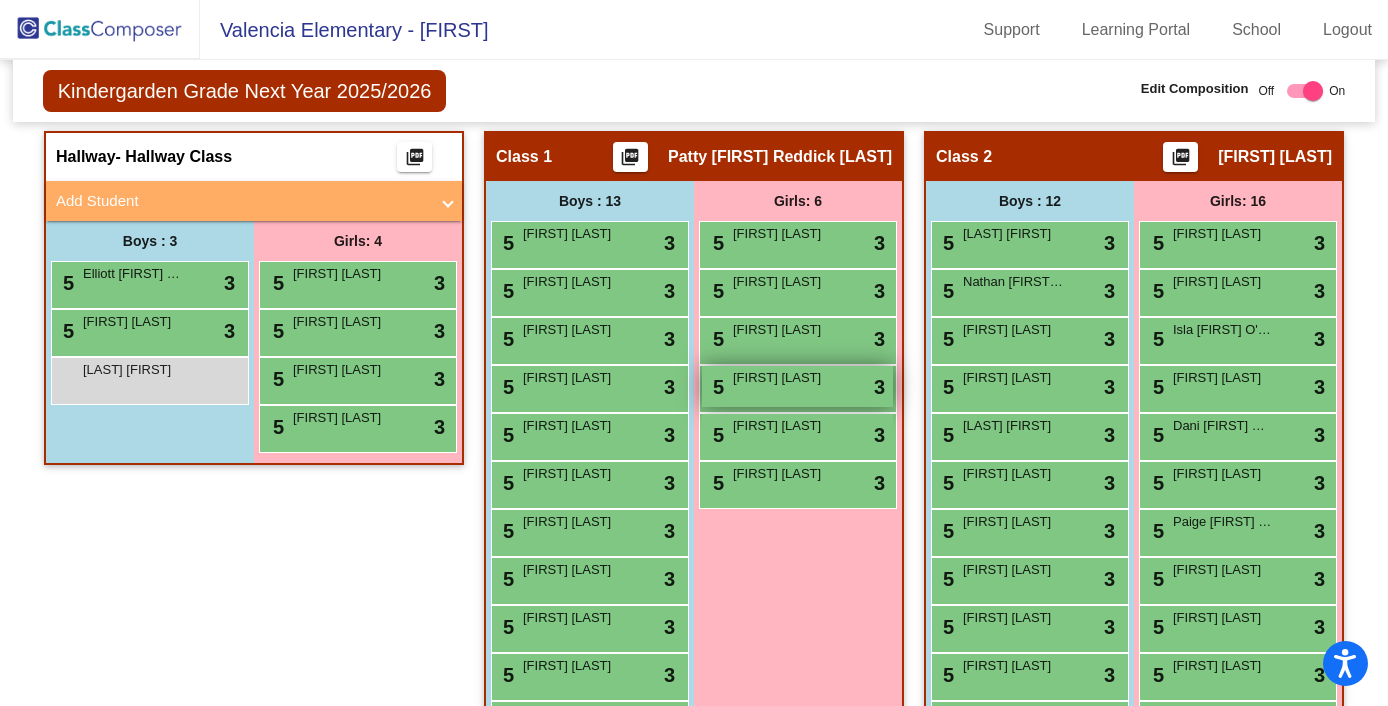 click on "5 [FIRST] [LAST] lock do_not_disturb_alt 3" at bounding box center (797, 386) 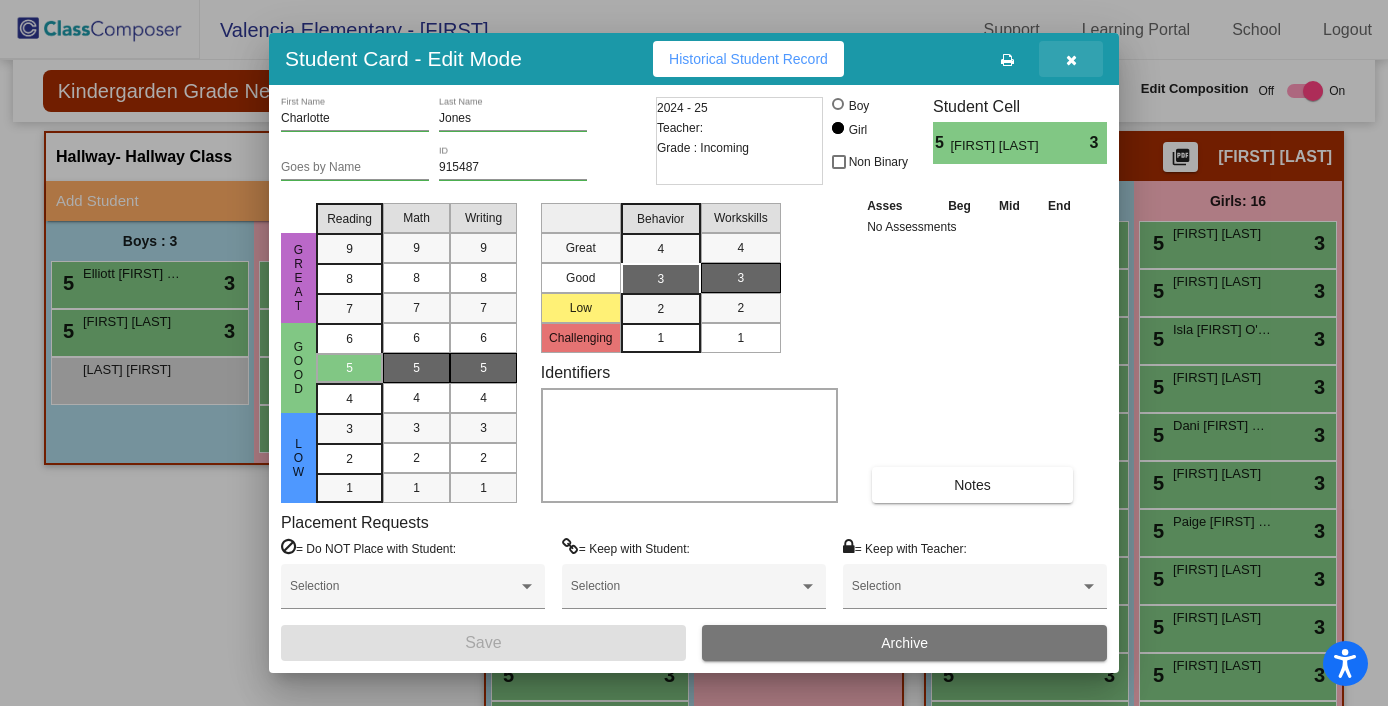 click at bounding box center (1071, 60) 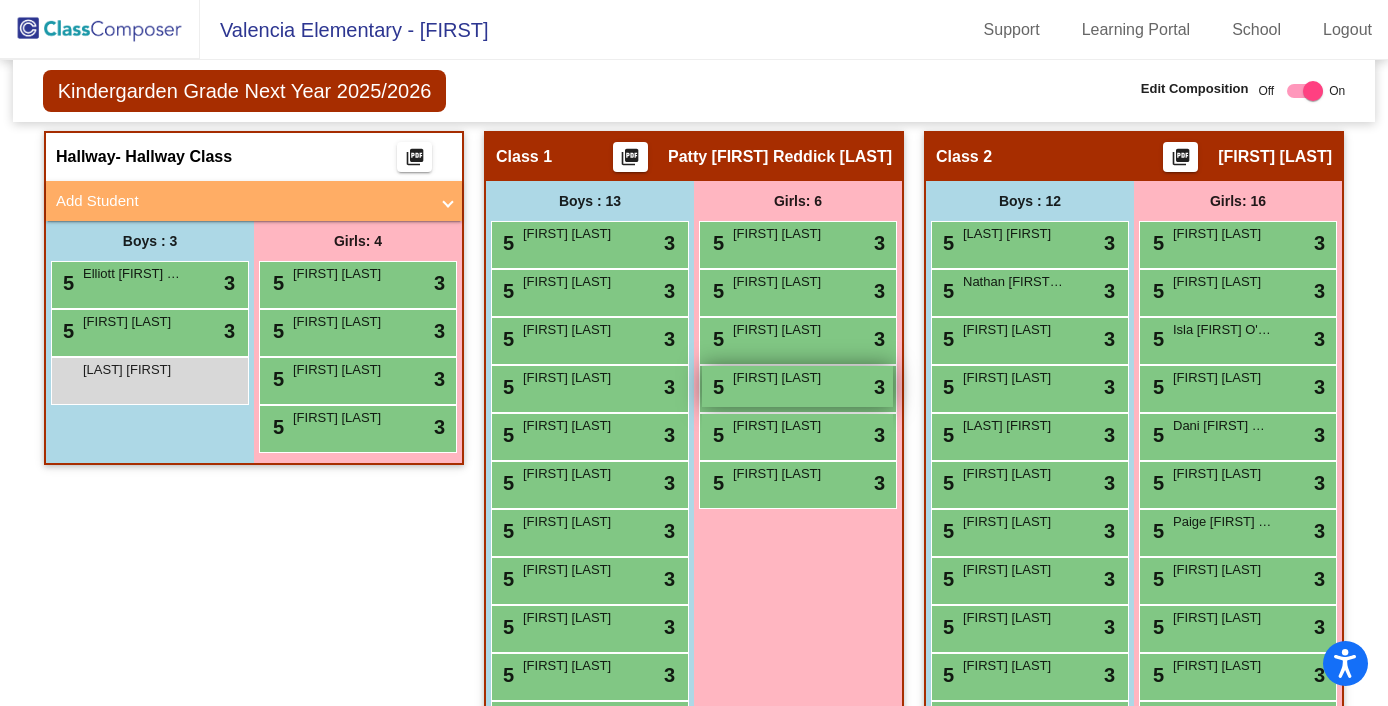 click on "[FIRST] [LAST]" at bounding box center [783, 378] 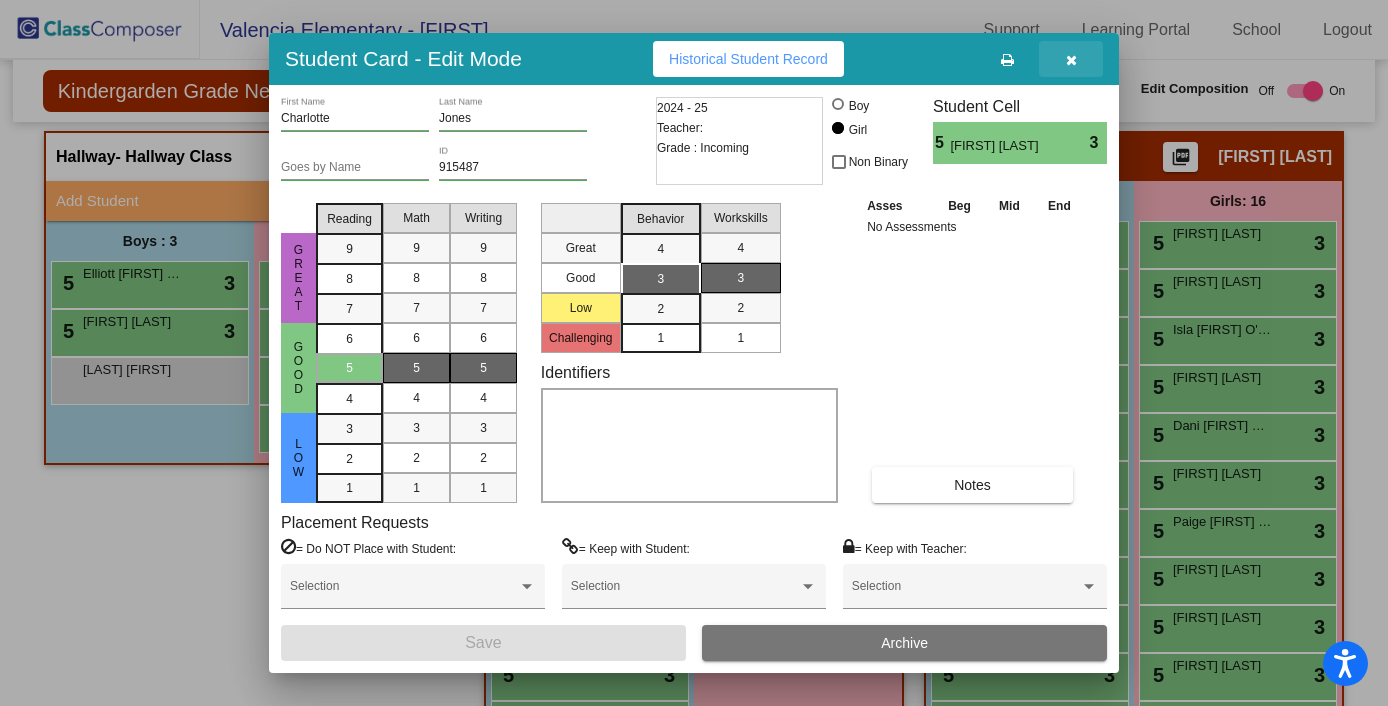 click at bounding box center (1071, 60) 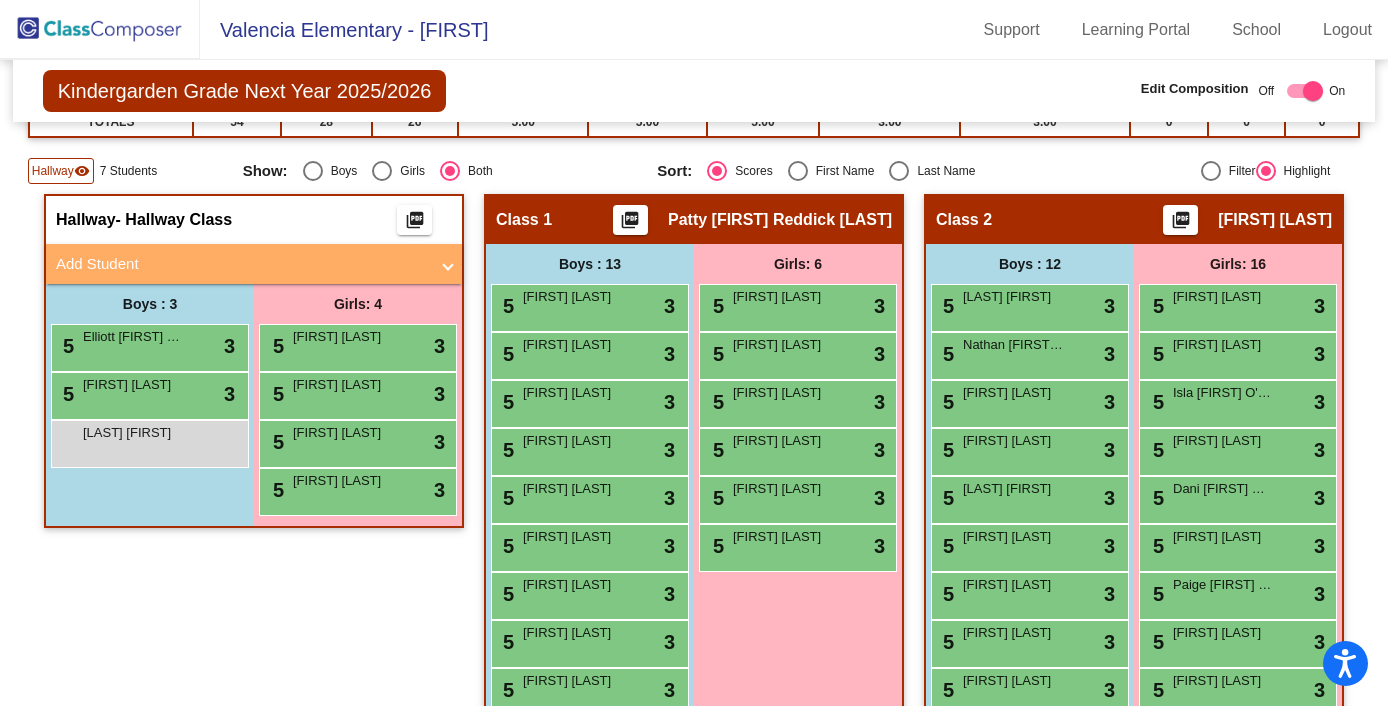 scroll, scrollTop: 299, scrollLeft: 0, axis: vertical 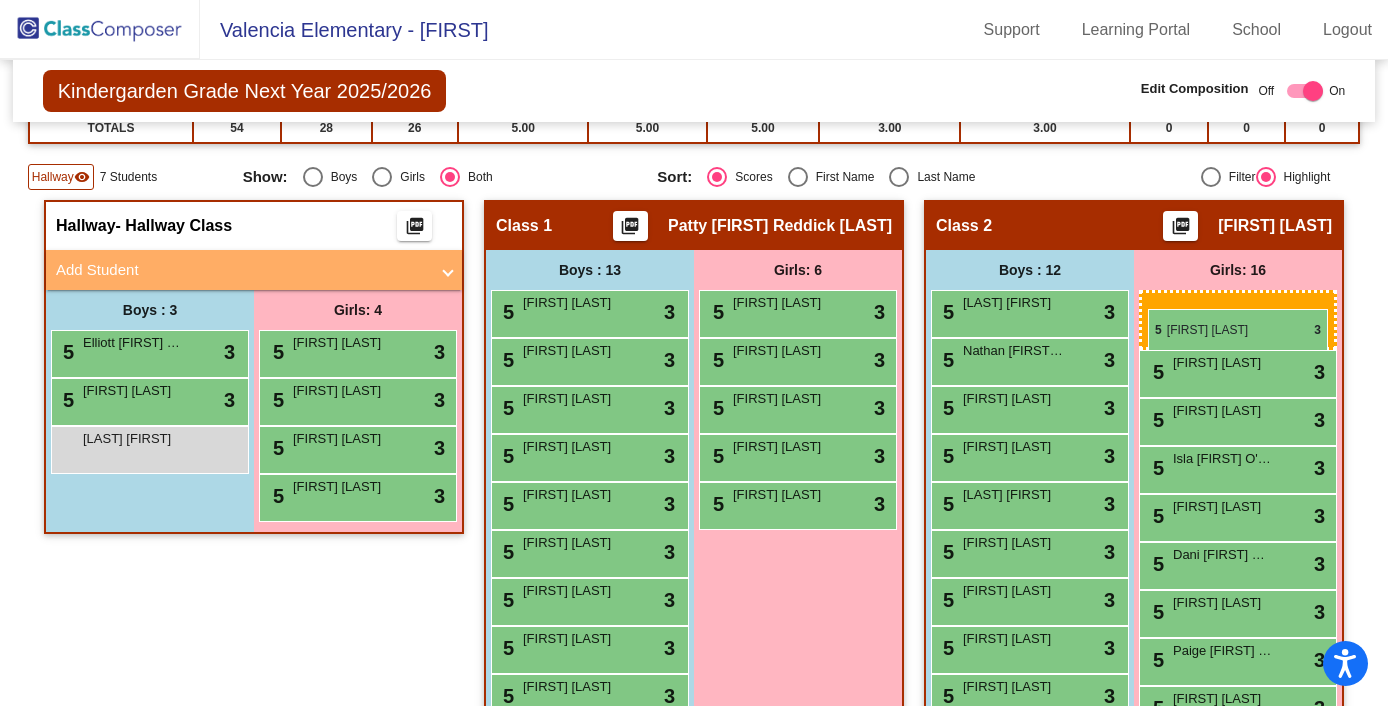drag, startPoint x: 811, startPoint y: 315, endPoint x: 1148, endPoint y: 309, distance: 337.0534 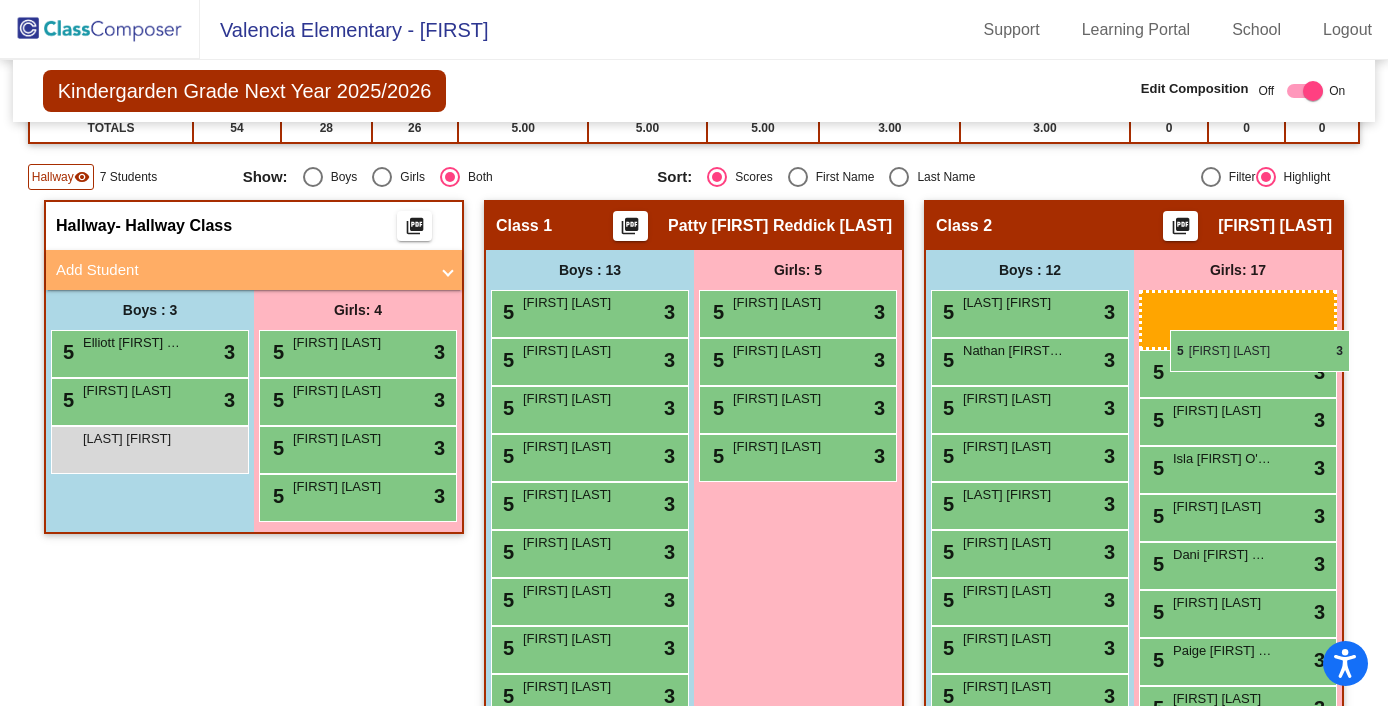 drag, startPoint x: 797, startPoint y: 312, endPoint x: 1170, endPoint y: 330, distance: 373.43405 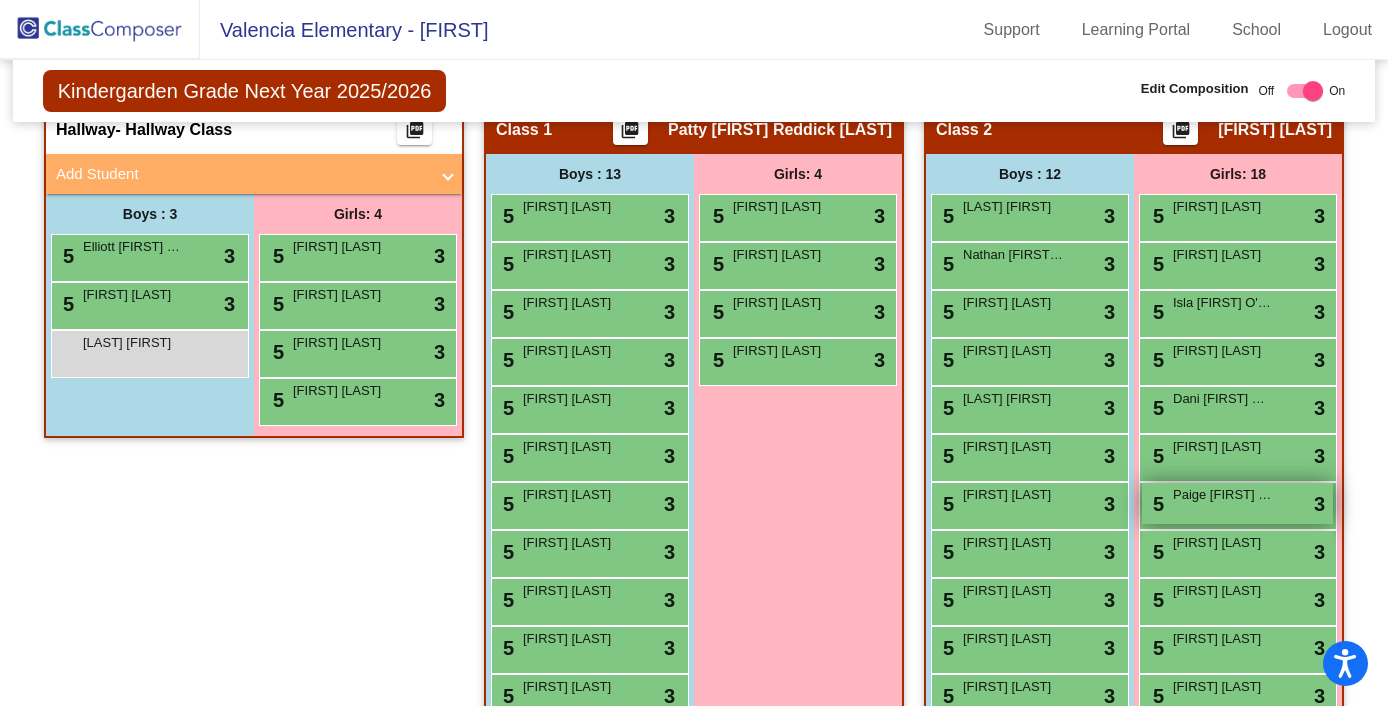 scroll, scrollTop: 410, scrollLeft: 0, axis: vertical 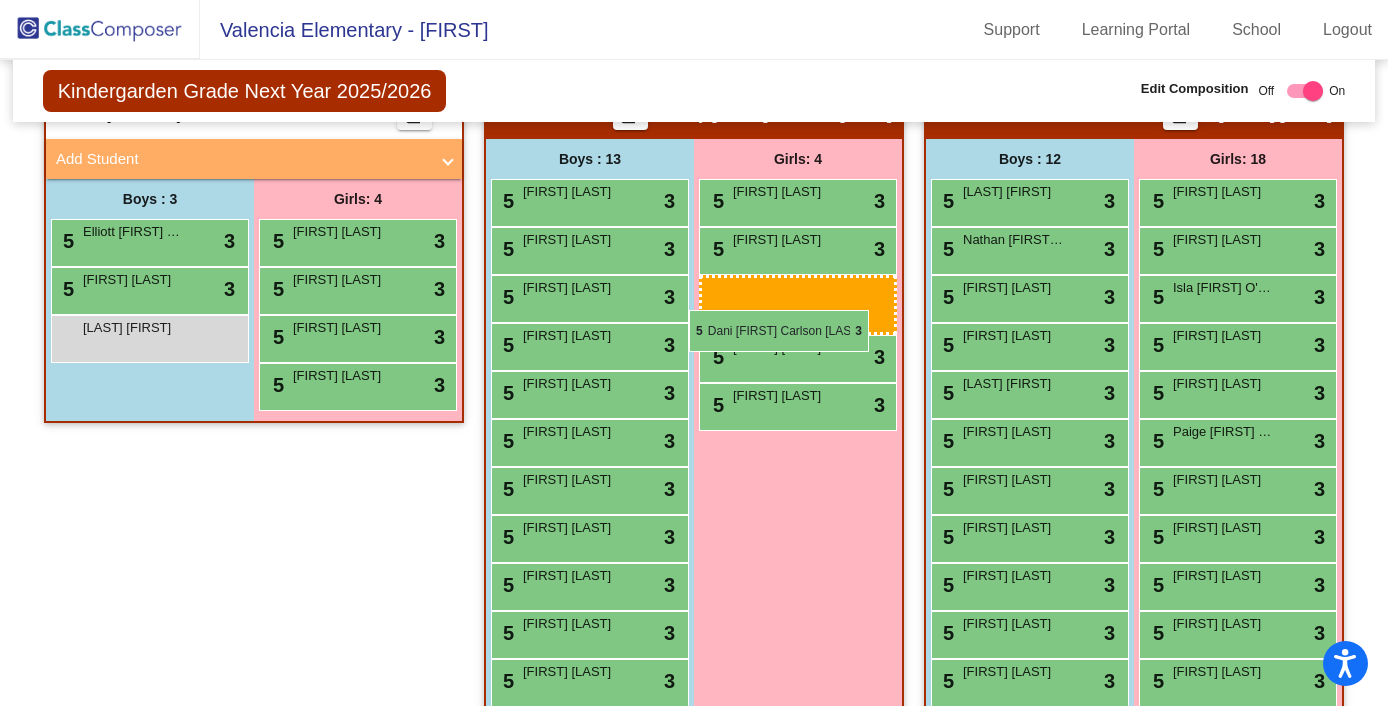 drag, startPoint x: 1179, startPoint y: 375, endPoint x: 689, endPoint y: 310, distance: 494.29242 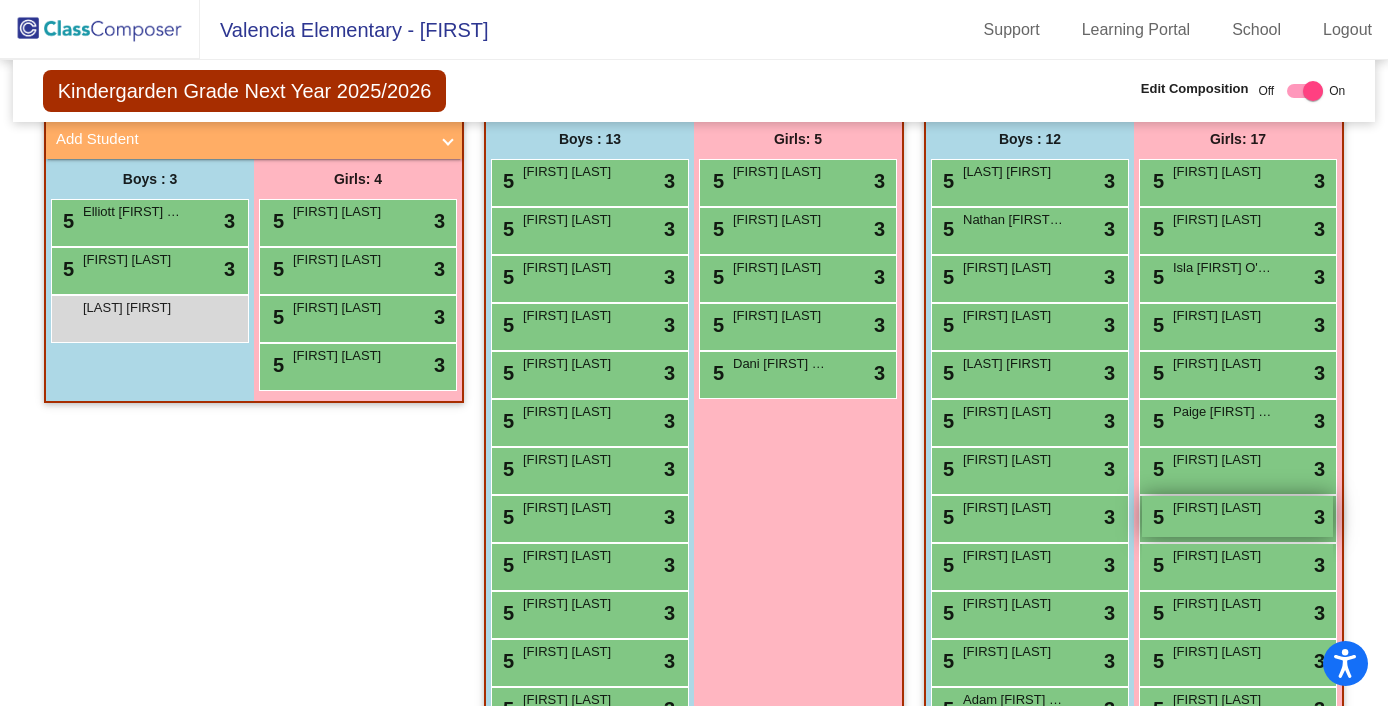 scroll, scrollTop: 439, scrollLeft: 0, axis: vertical 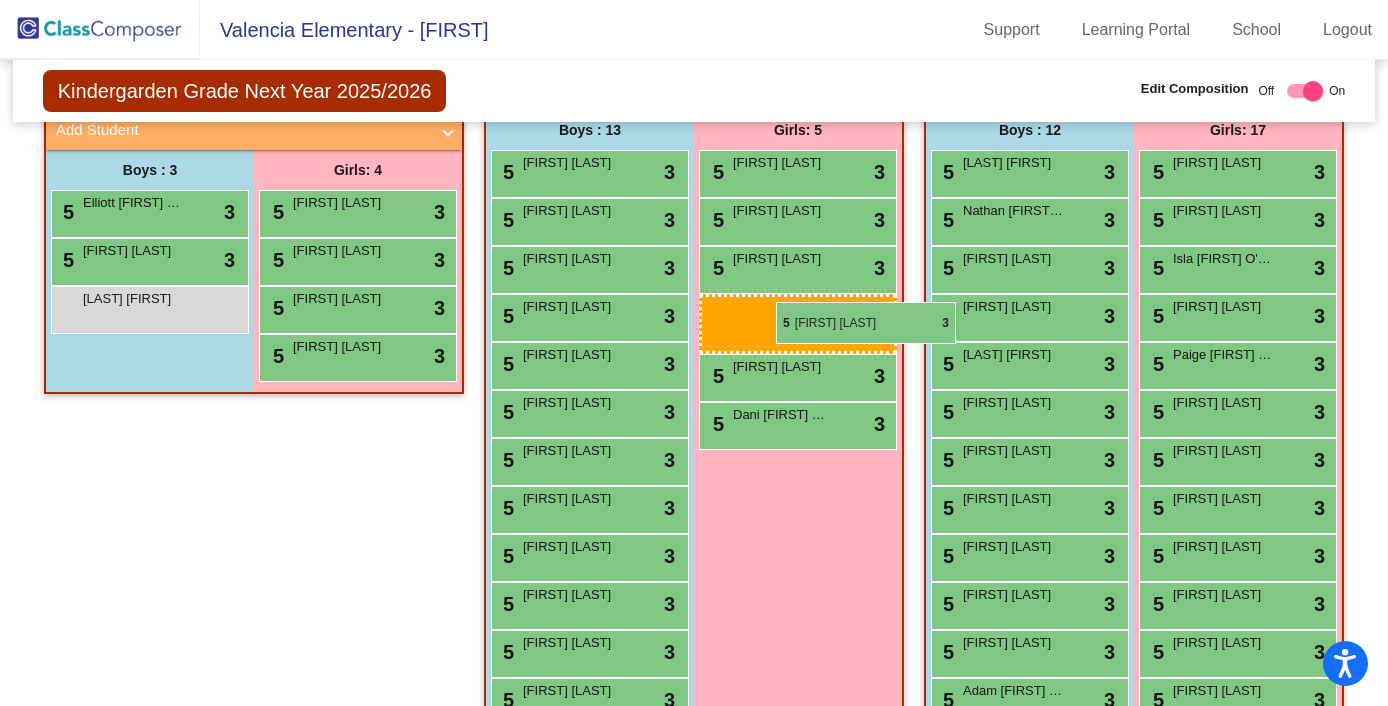 drag, startPoint x: 1218, startPoint y: 371, endPoint x: 776, endPoint y: 302, distance: 447.35333 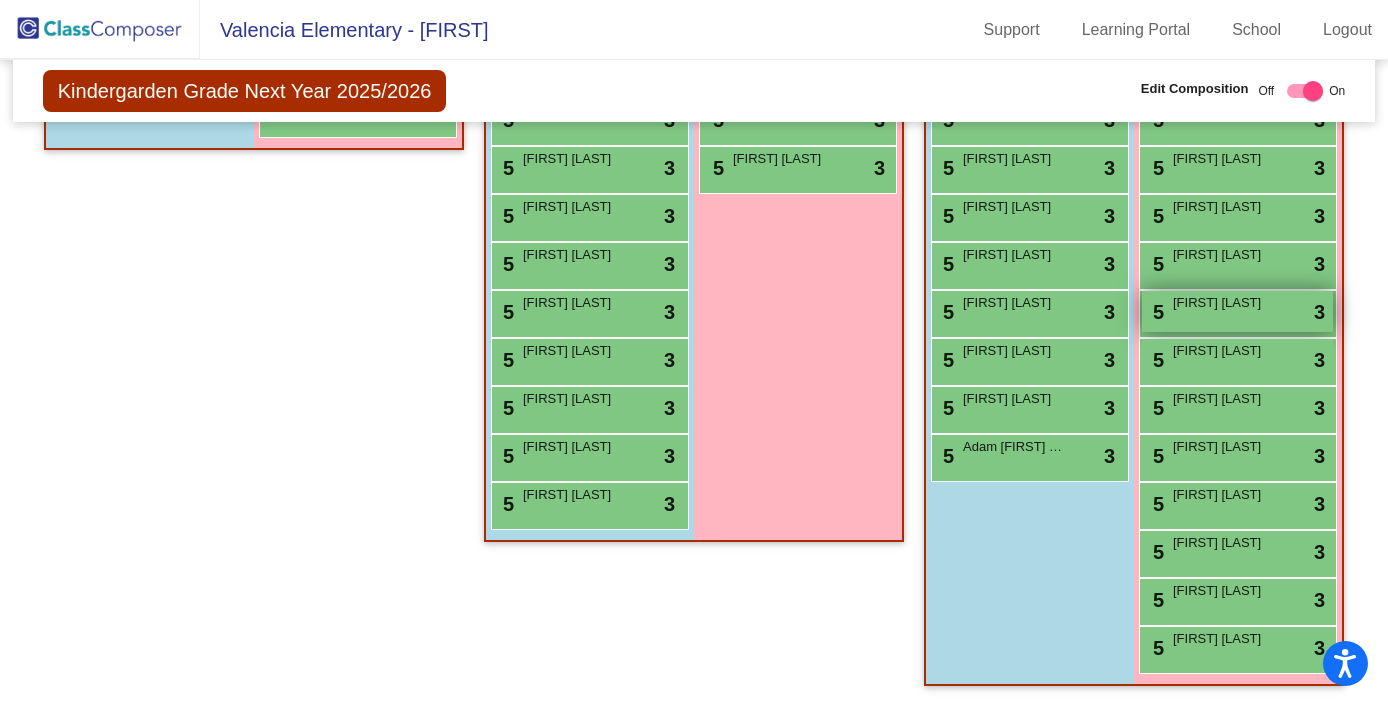 scroll, scrollTop: 682, scrollLeft: 0, axis: vertical 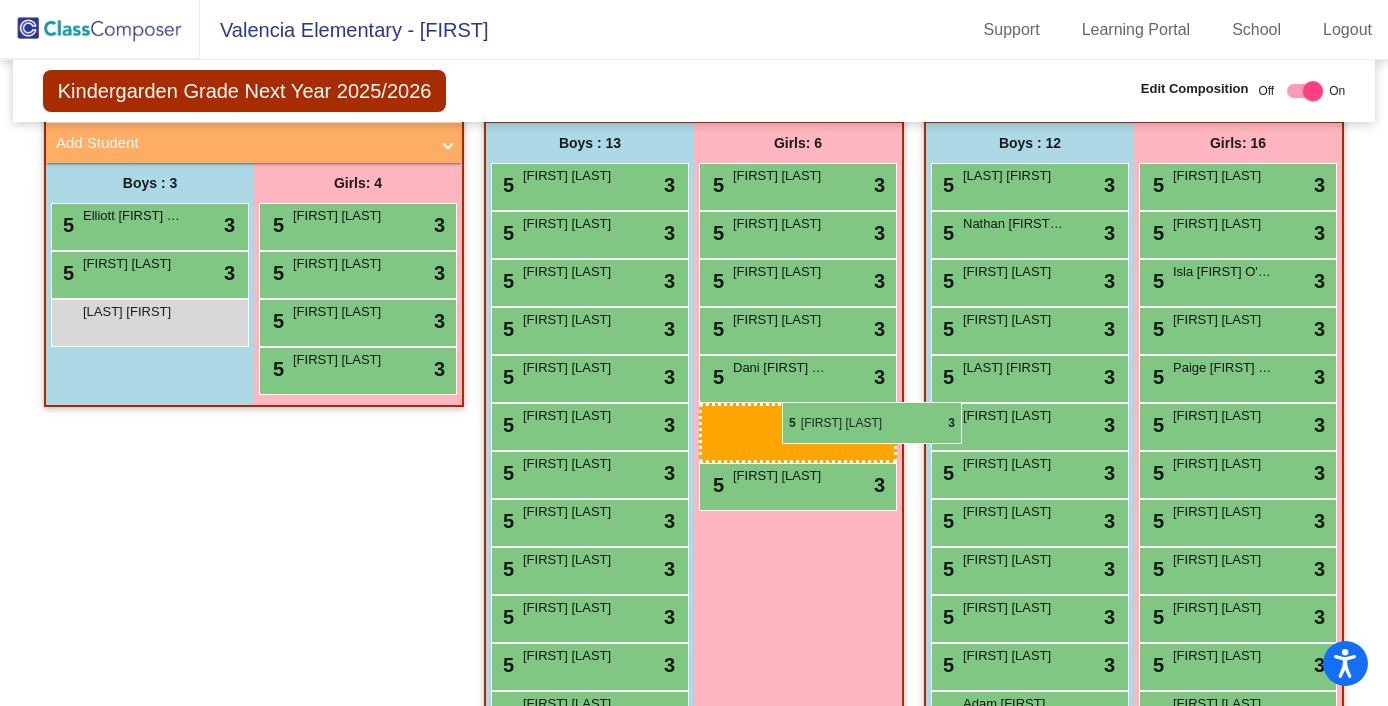 drag, startPoint x: 1235, startPoint y: 436, endPoint x: 782, endPoint y: 402, distance: 454.27414 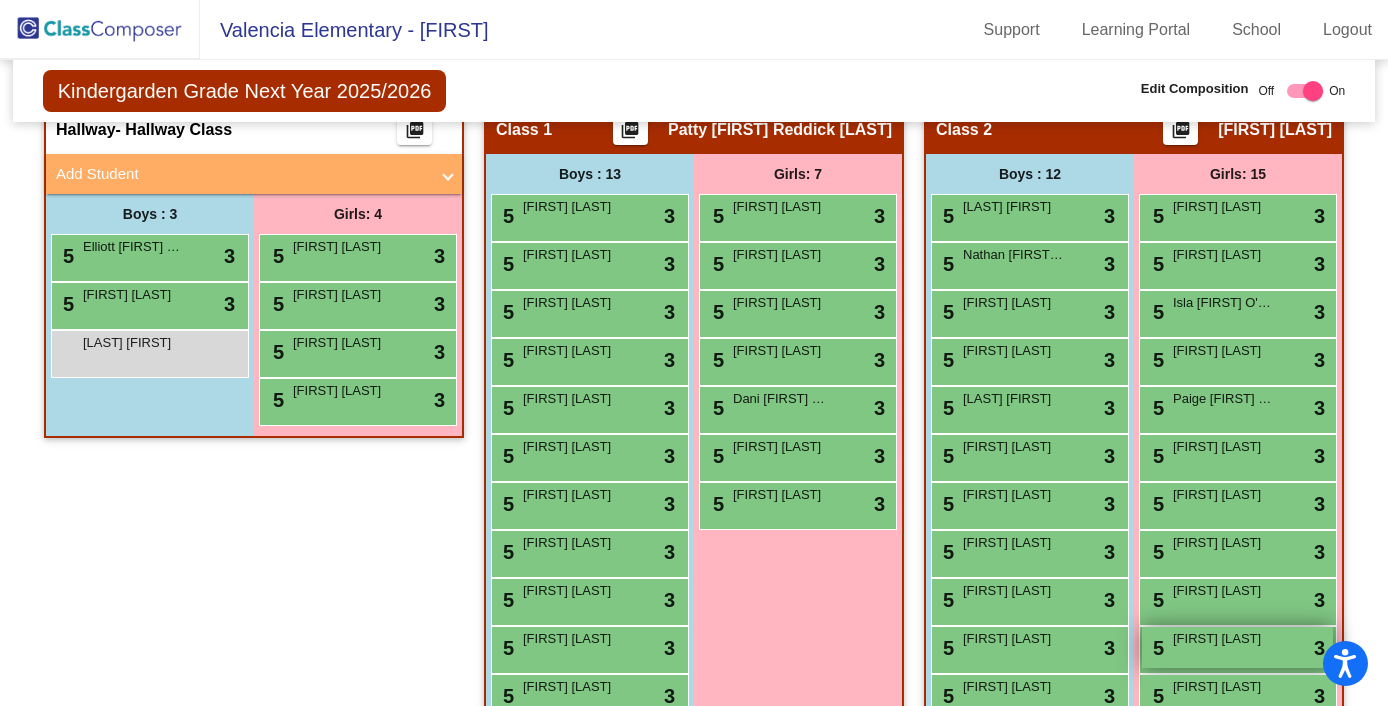scroll, scrollTop: 394, scrollLeft: 0, axis: vertical 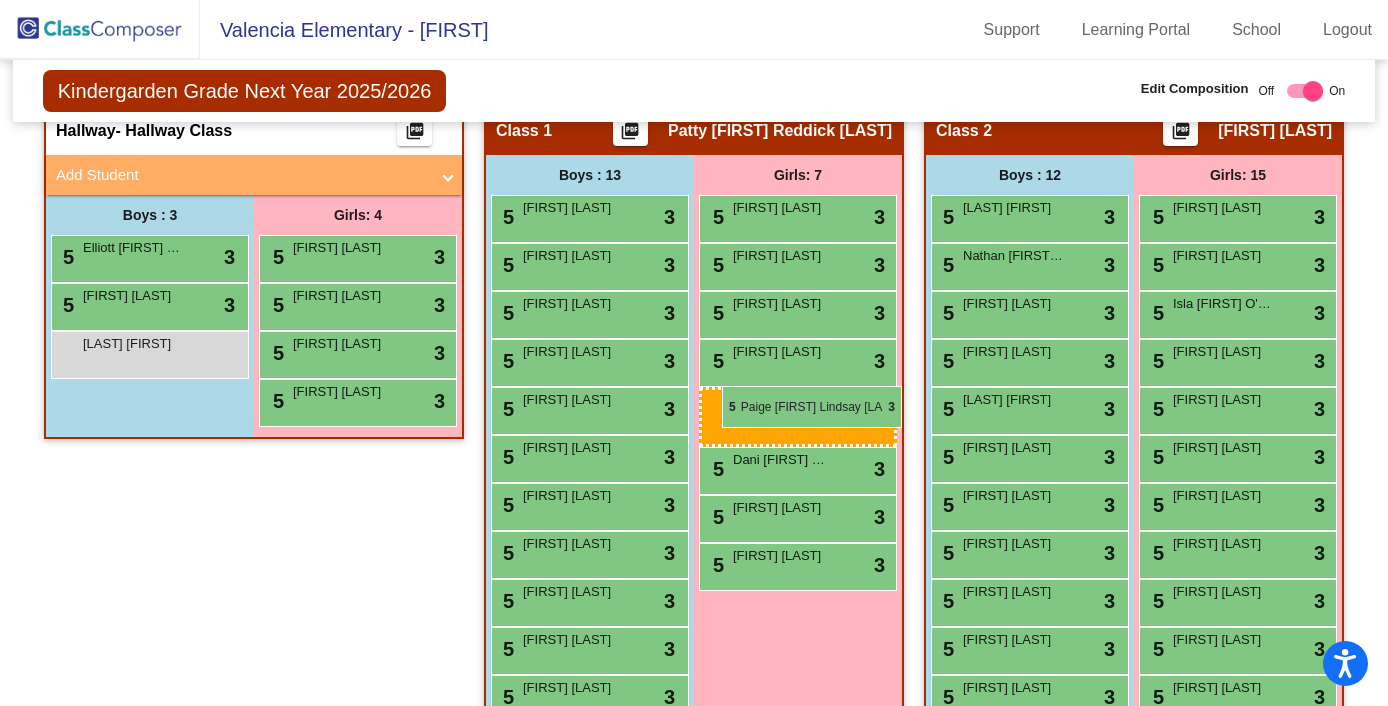 drag, startPoint x: 1178, startPoint y: 398, endPoint x: 722, endPoint y: 386, distance: 456.15787 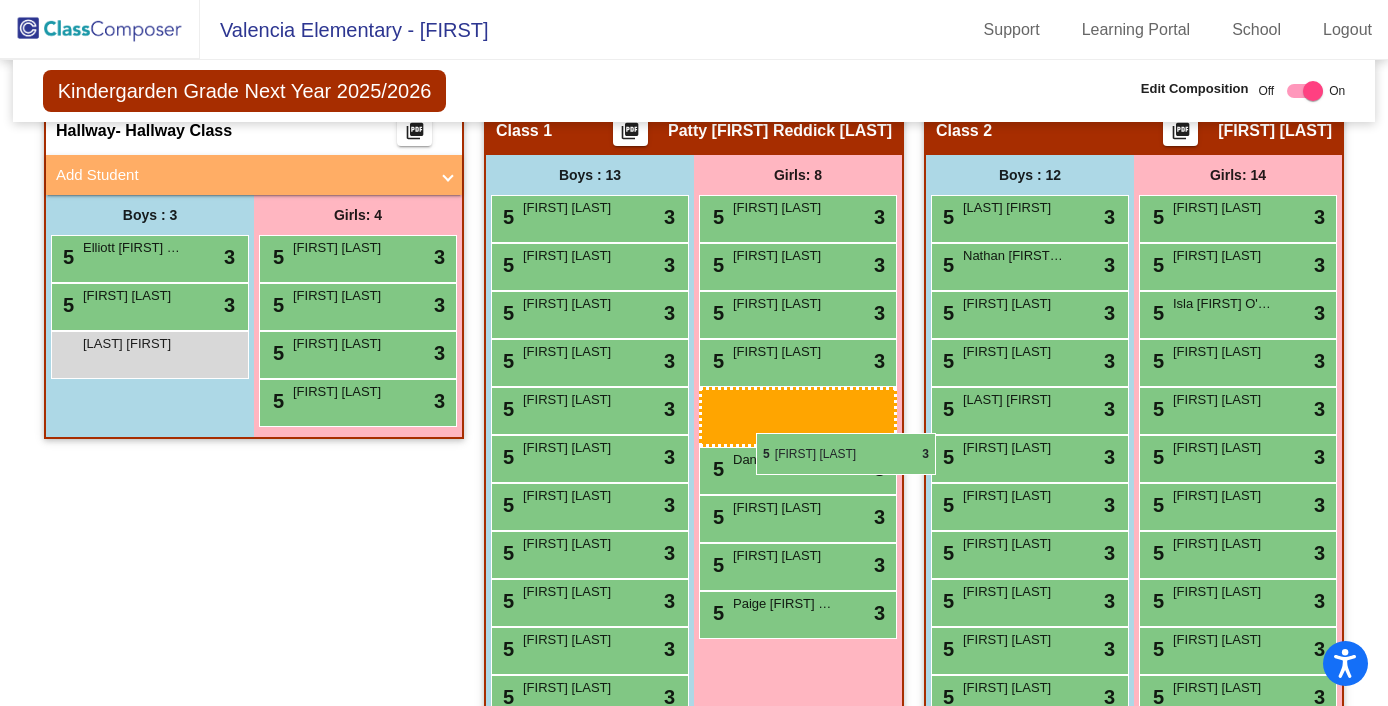 drag, startPoint x: 1204, startPoint y: 407, endPoint x: 756, endPoint y: 433, distance: 448.75385 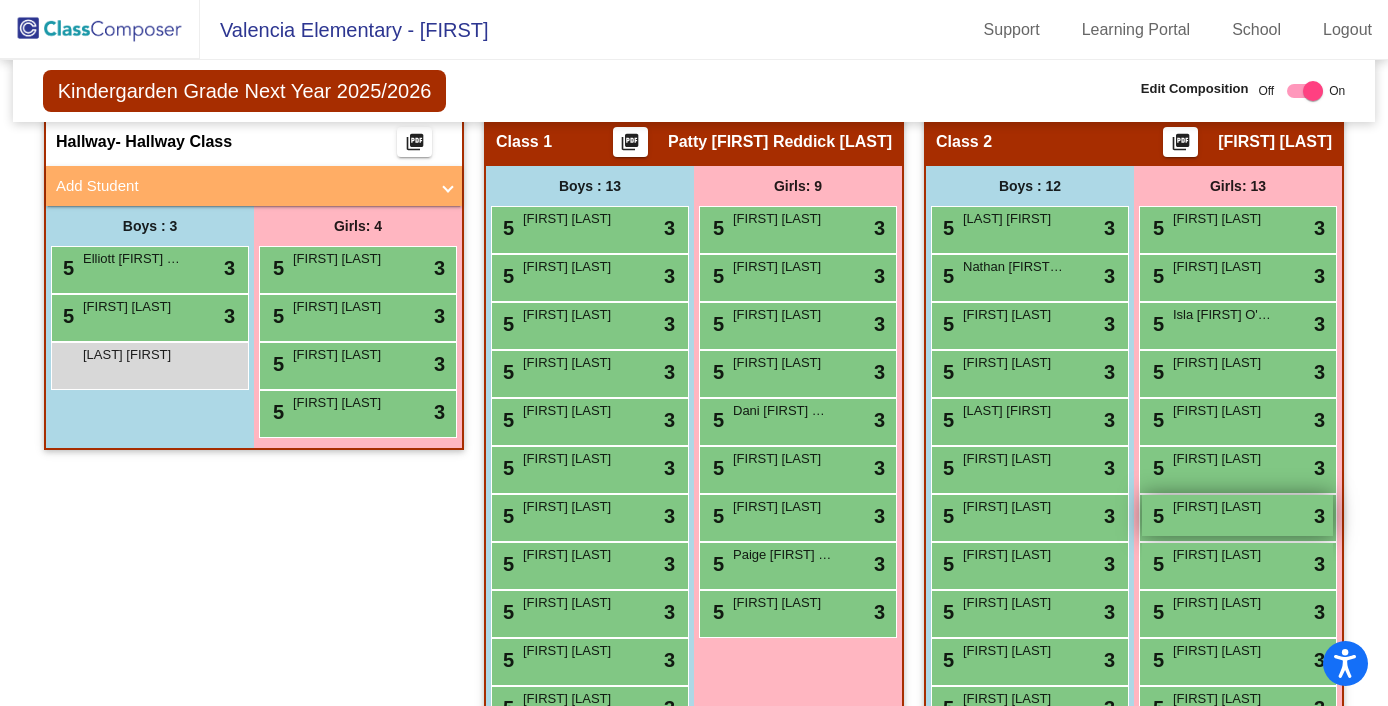 scroll, scrollTop: 378, scrollLeft: 0, axis: vertical 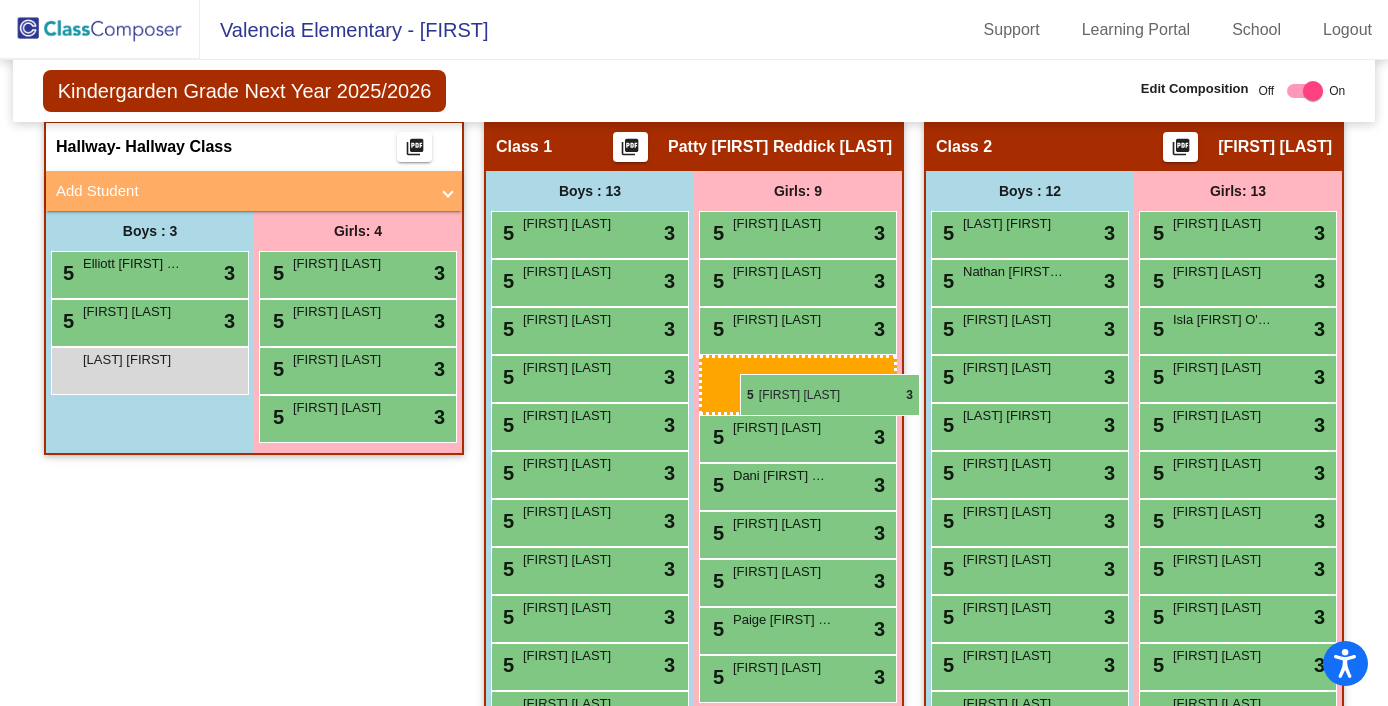 drag, startPoint x: 1183, startPoint y: 428, endPoint x: 739, endPoint y: 374, distance: 447.27173 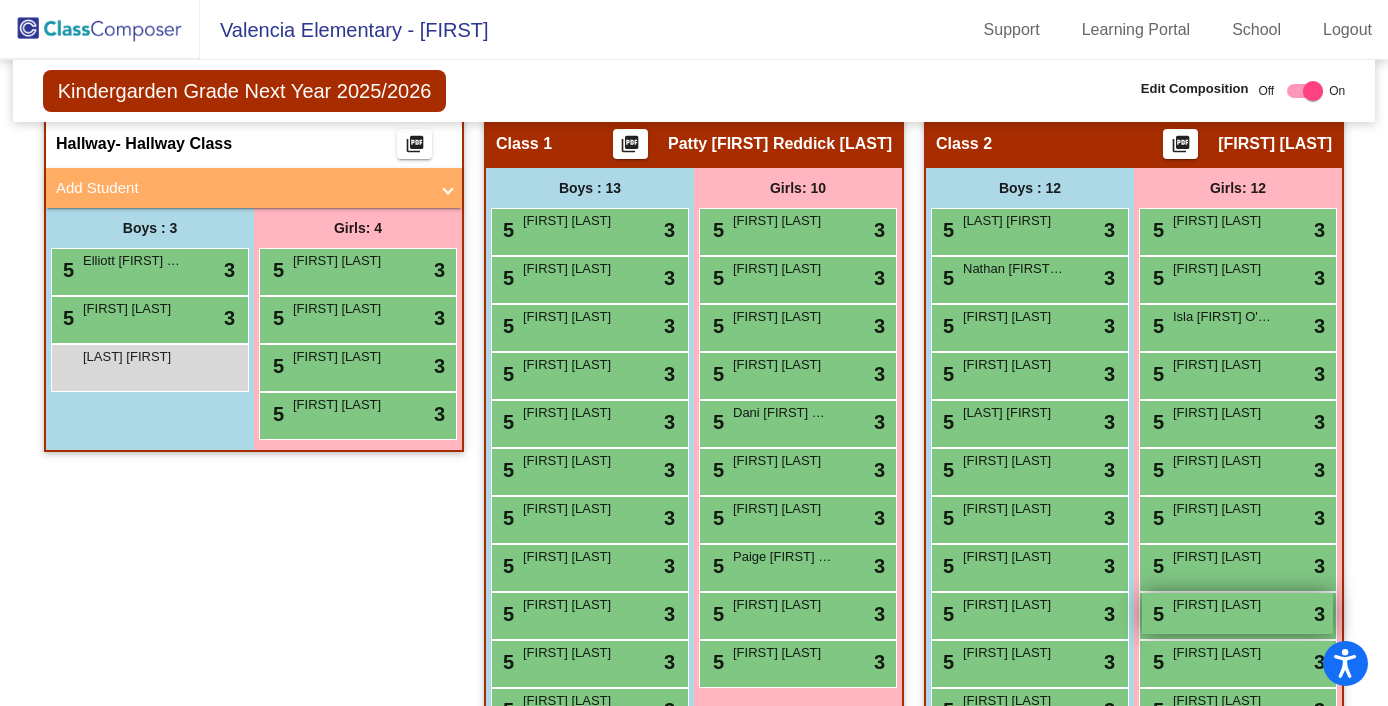 scroll, scrollTop: 379, scrollLeft: 0, axis: vertical 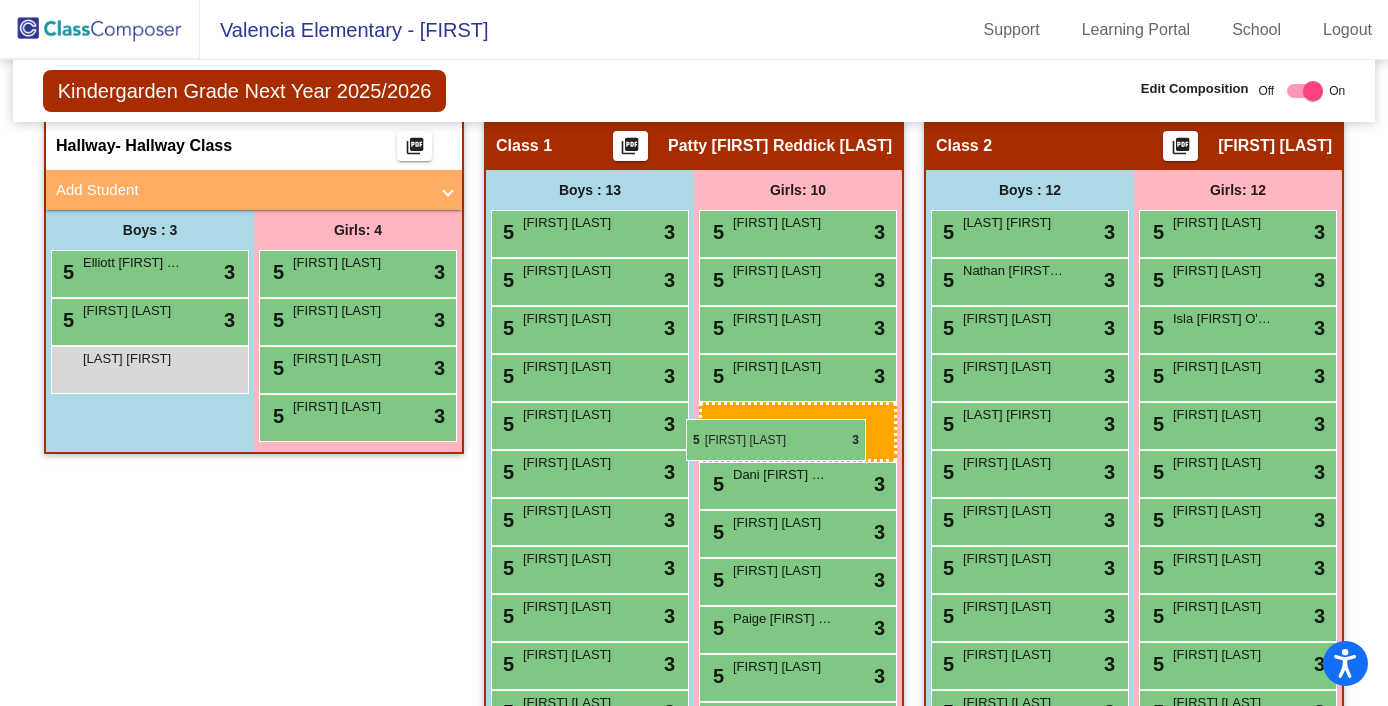 drag, startPoint x: 1232, startPoint y: 430, endPoint x: 686, endPoint y: 419, distance: 546.1108 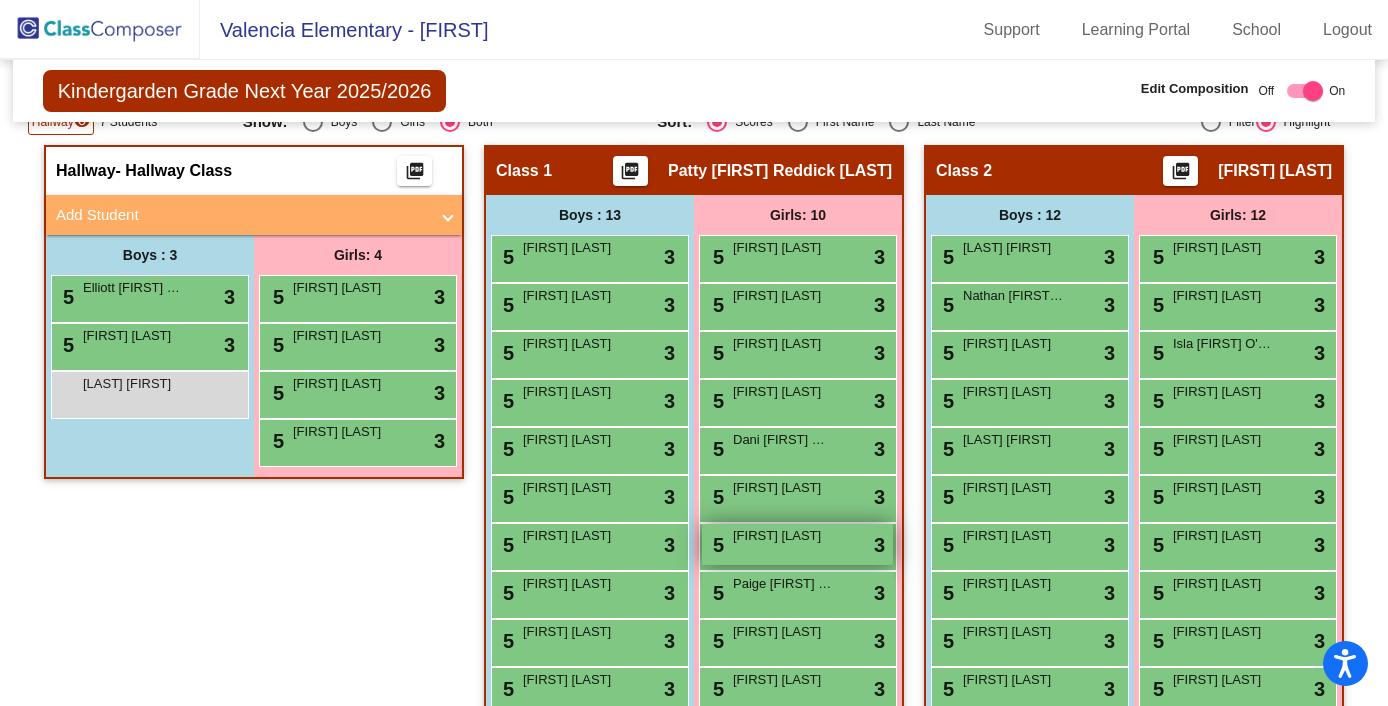 scroll, scrollTop: 353, scrollLeft: 0, axis: vertical 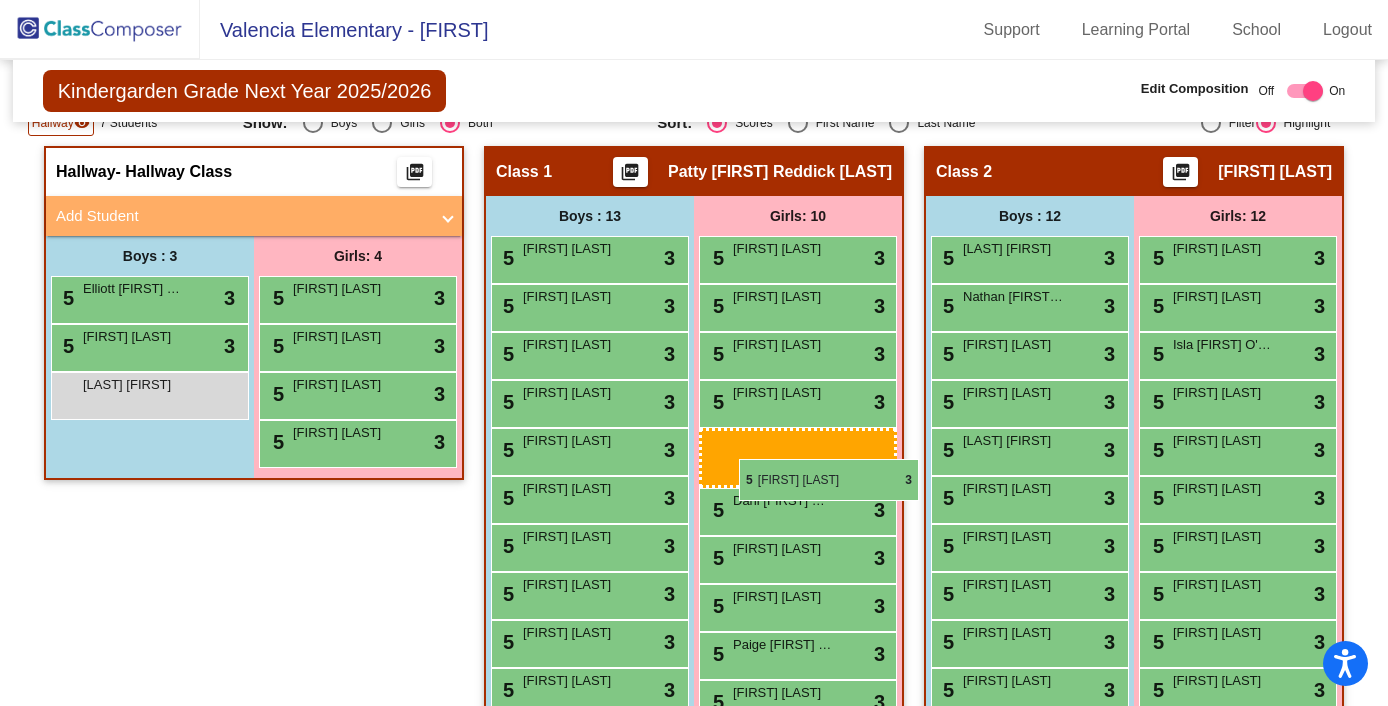 drag, startPoint x: 1192, startPoint y: 463, endPoint x: 738, endPoint y: 457, distance: 454.03964 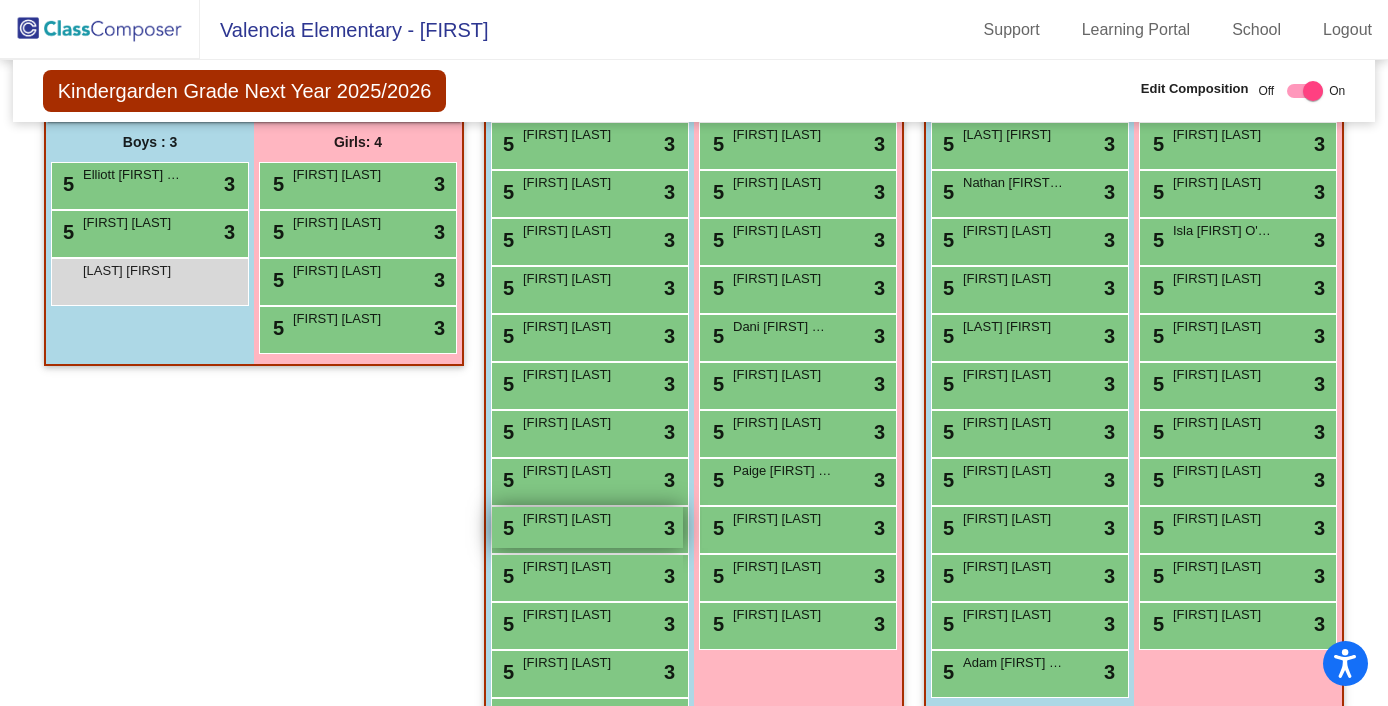 scroll, scrollTop: 464, scrollLeft: 0, axis: vertical 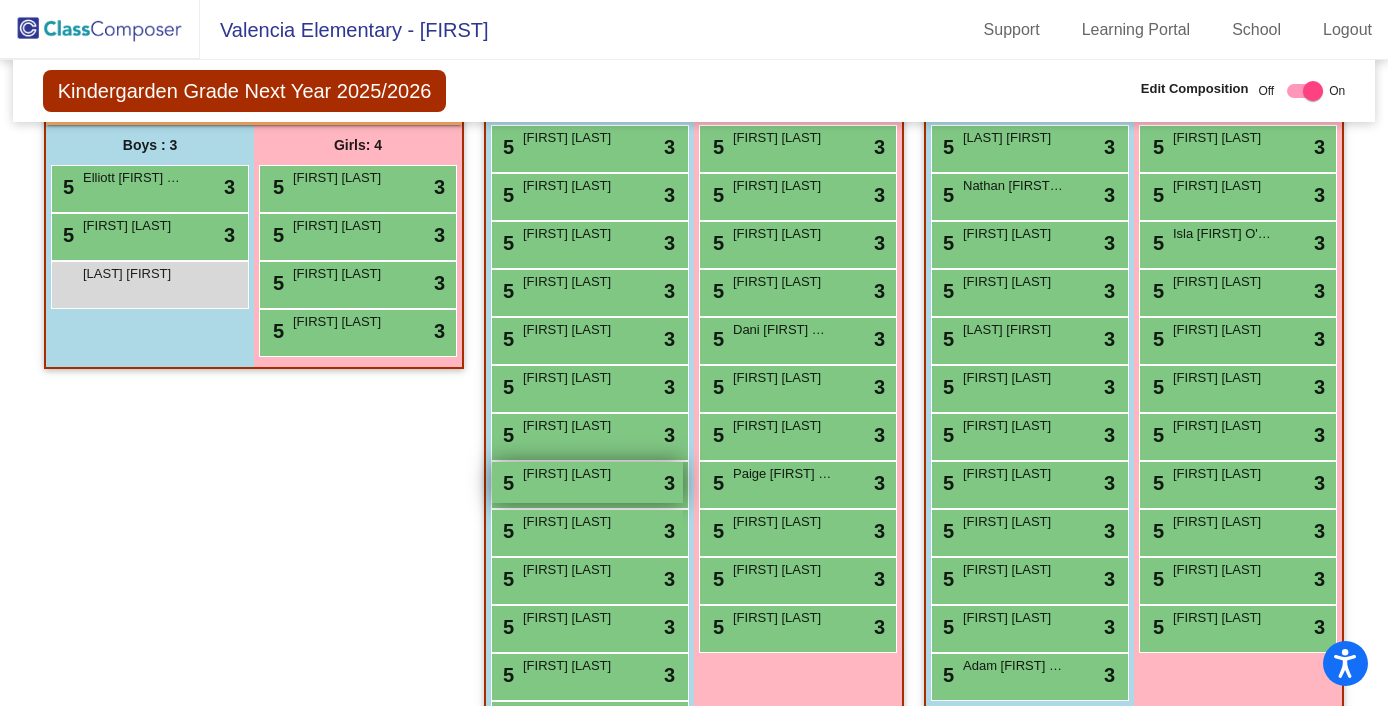 click on "[FIRST] [LAST]" at bounding box center (573, 474) 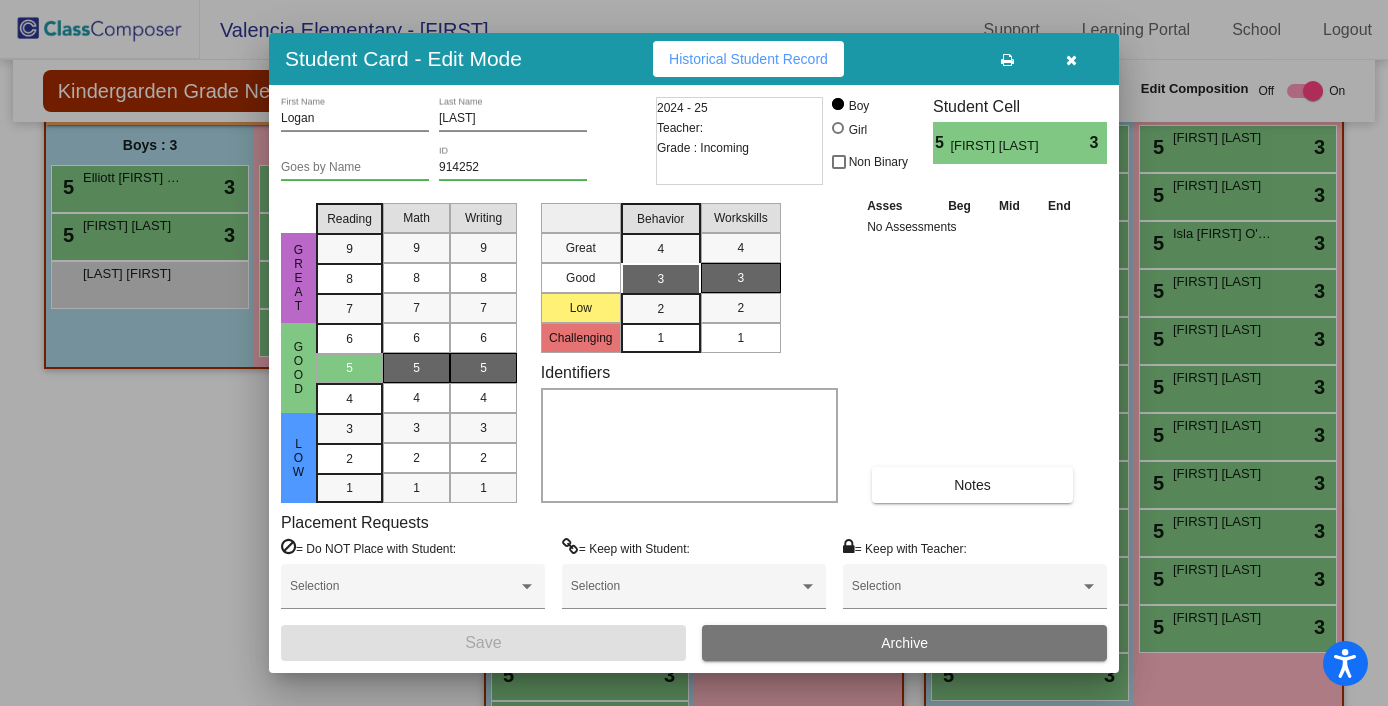 click at bounding box center [1071, 60] 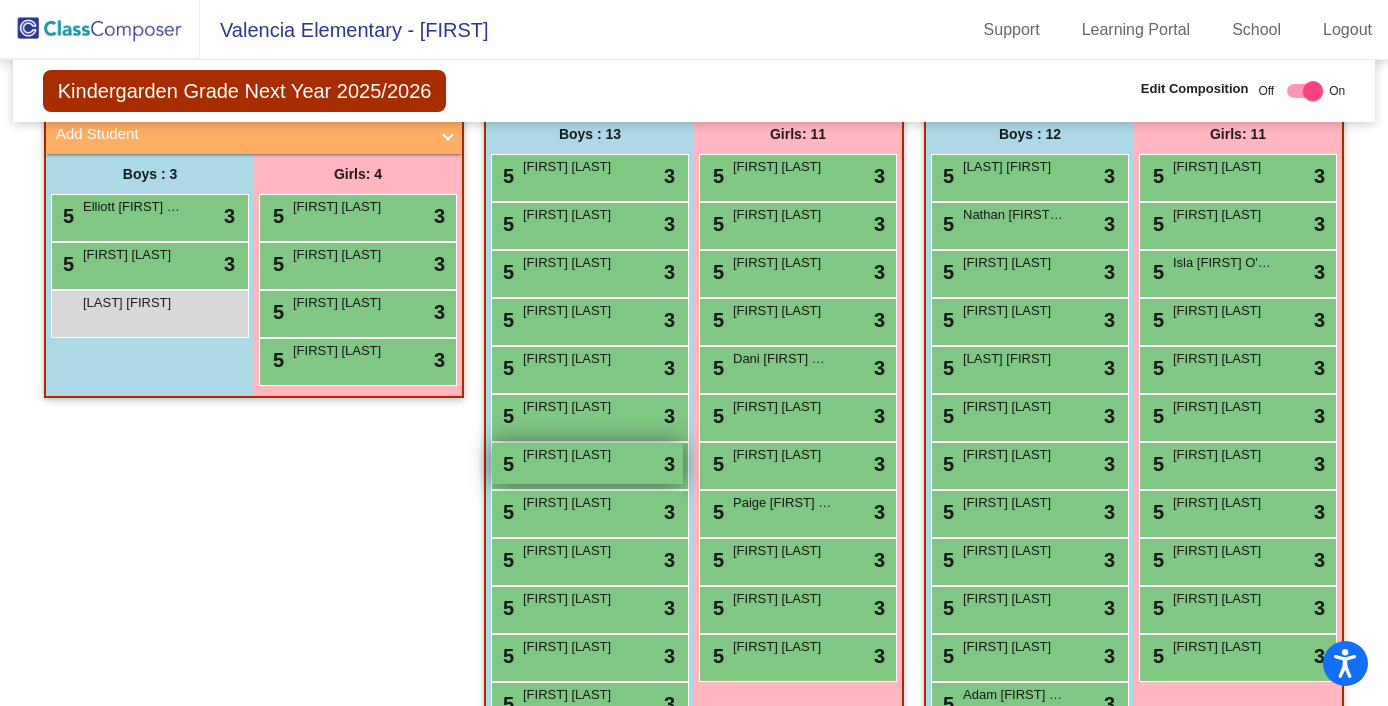 scroll, scrollTop: 470, scrollLeft: 0, axis: vertical 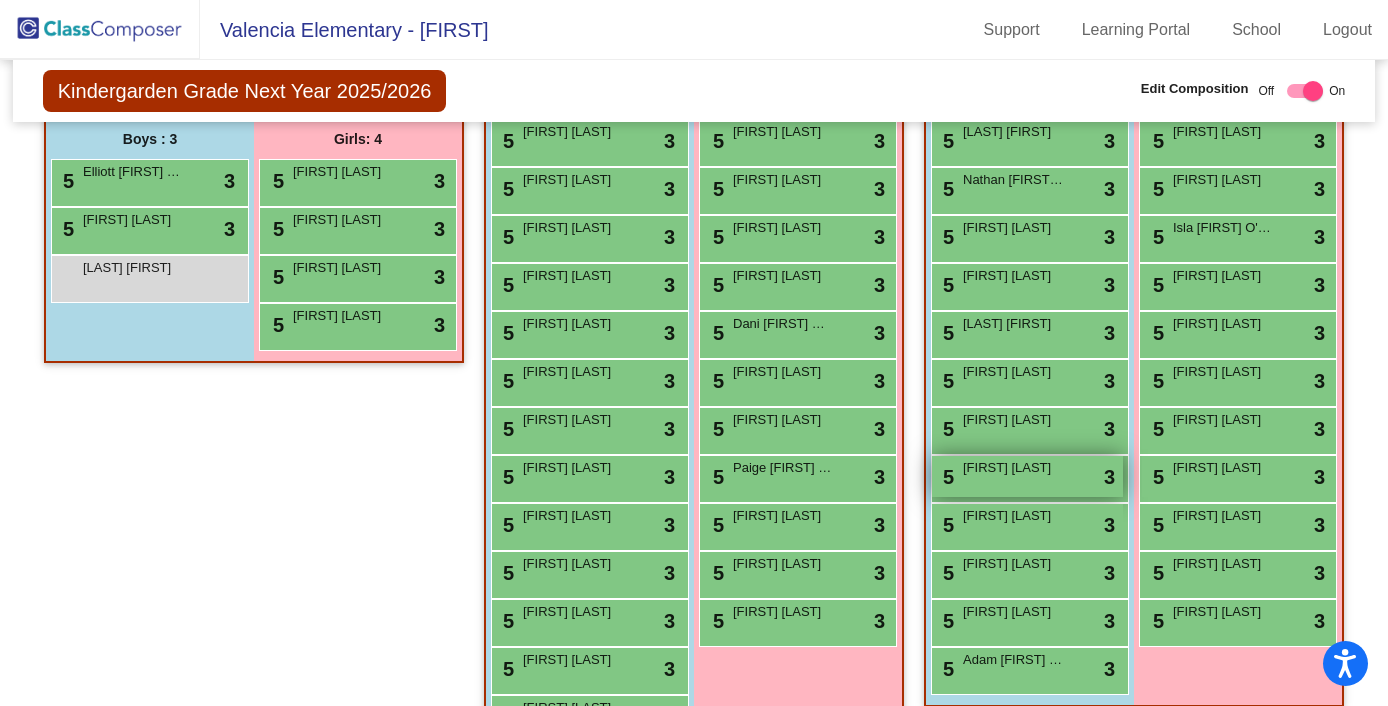 click on "5 [FIRST] [LAST] lock do_not_disturb_alt 3" at bounding box center (1027, 476) 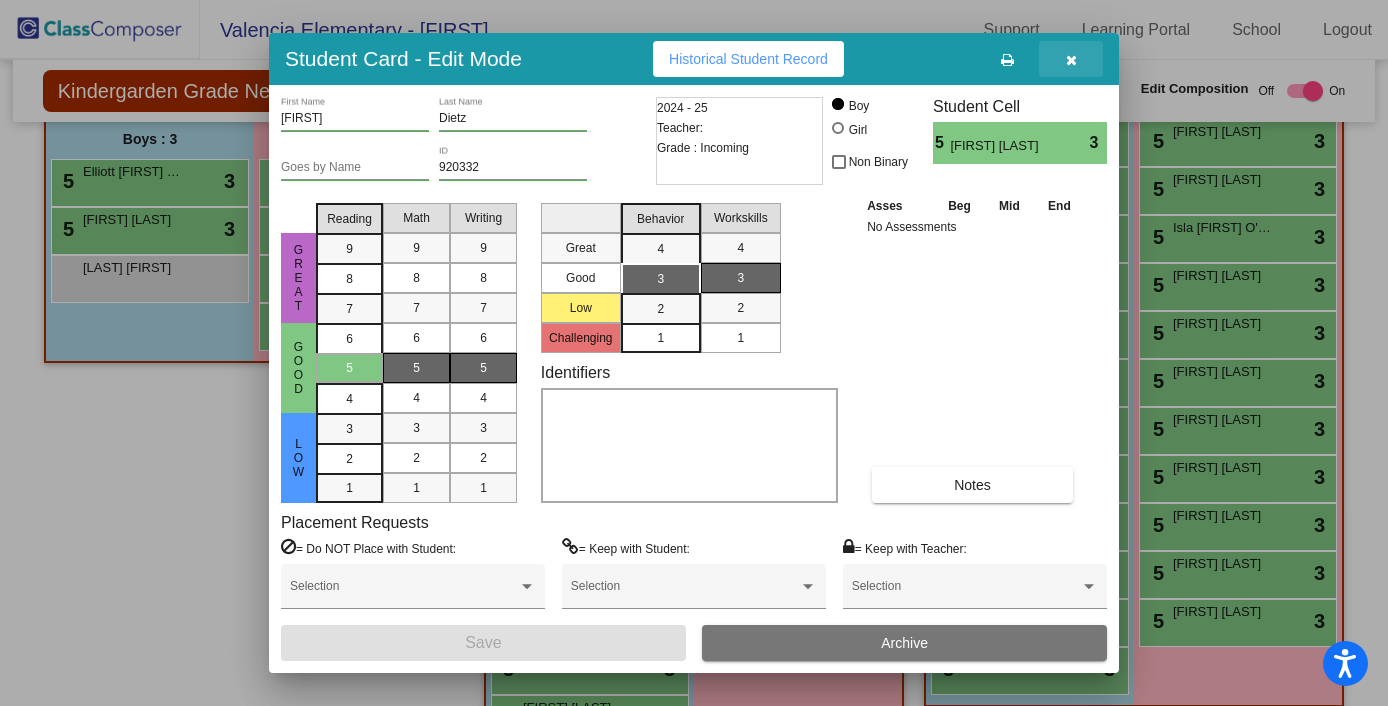 click at bounding box center (1071, 60) 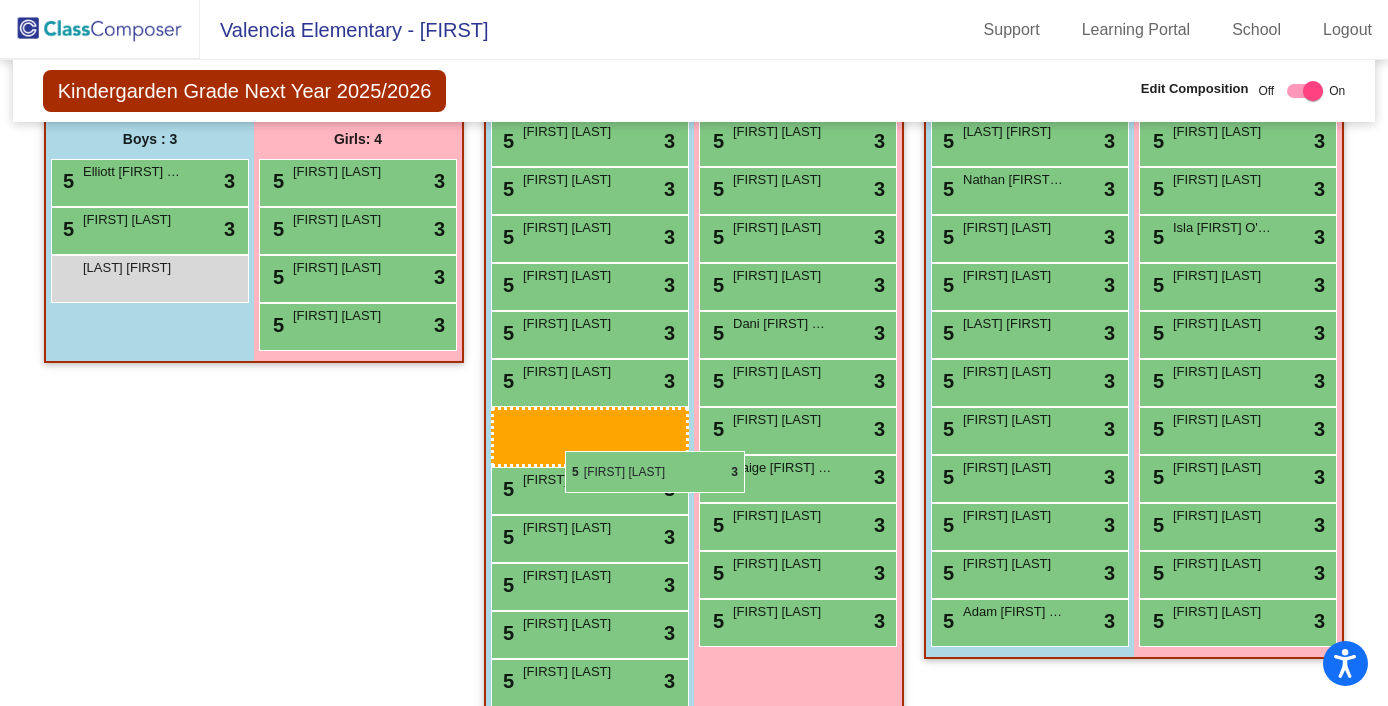 drag, startPoint x: 1006, startPoint y: 484, endPoint x: 565, endPoint y: 451, distance: 442.23297 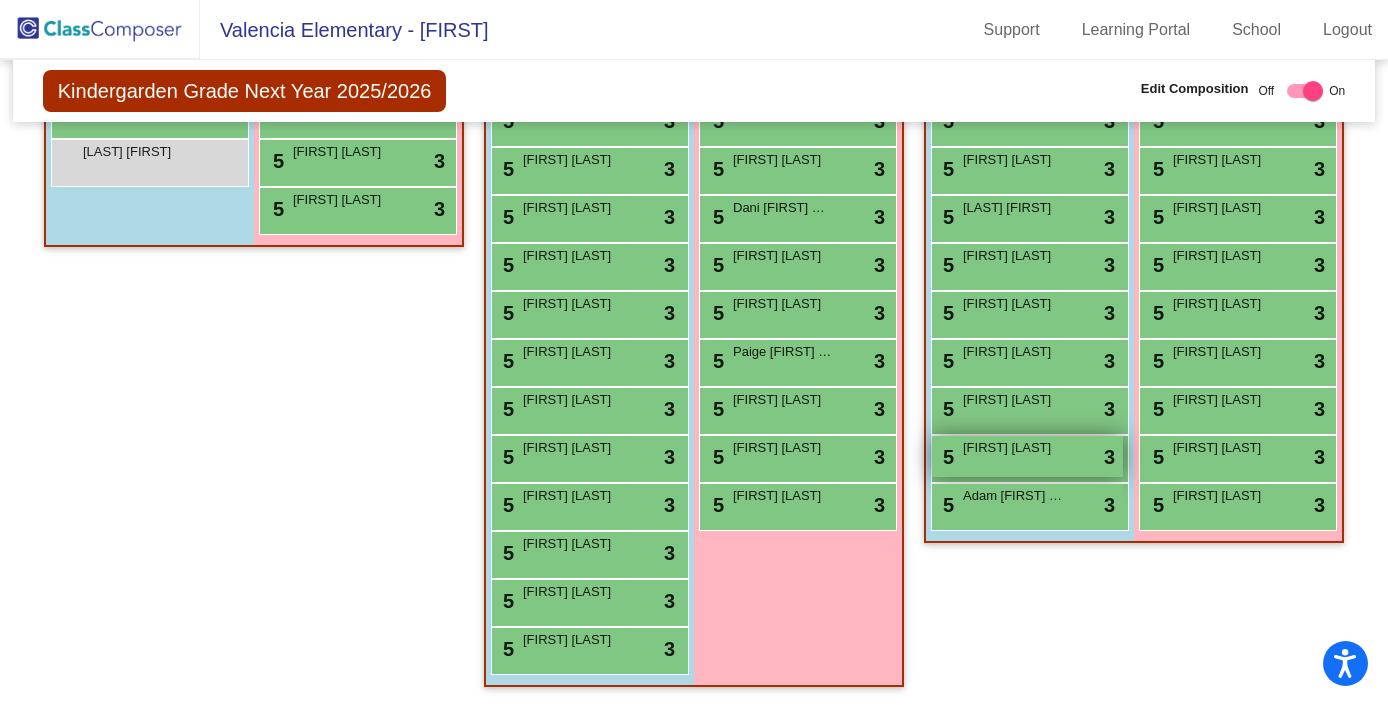 scroll, scrollTop: 568, scrollLeft: 0, axis: vertical 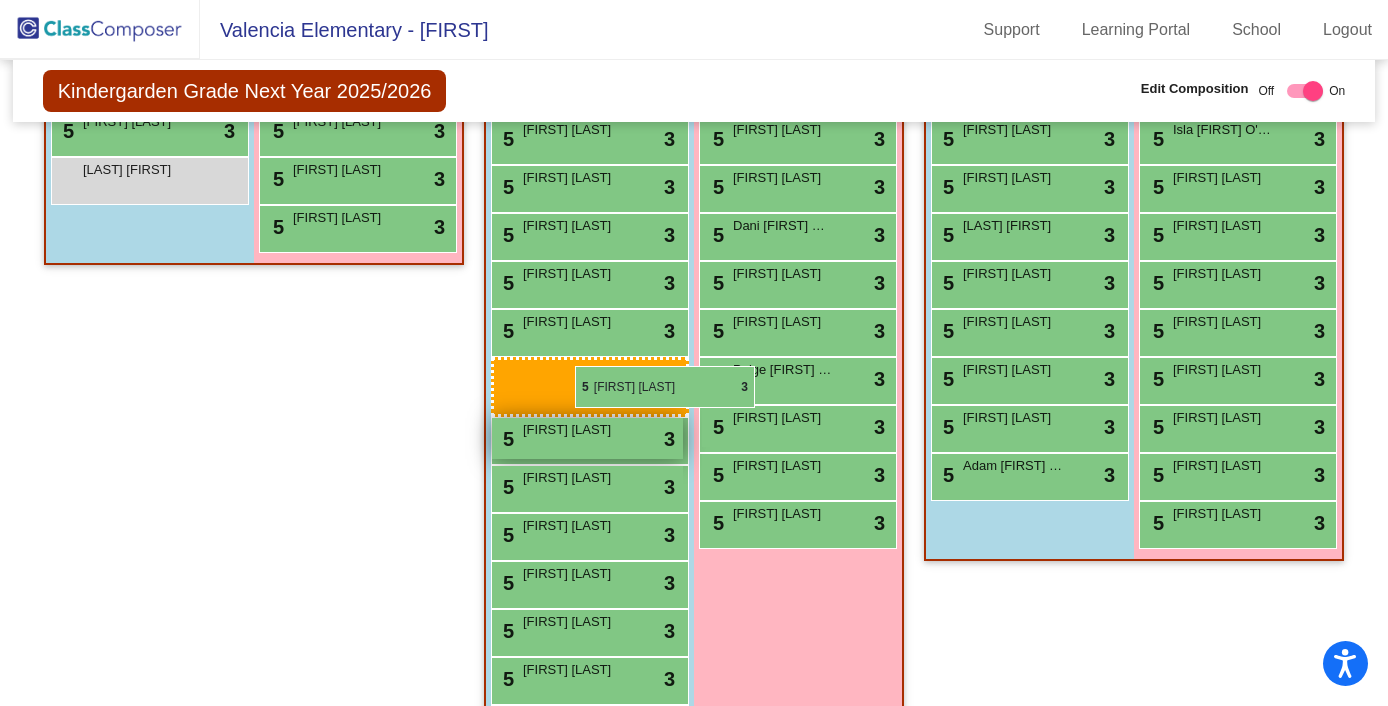 drag, startPoint x: 1011, startPoint y: 387, endPoint x: 574, endPoint y: 367, distance: 437.45743 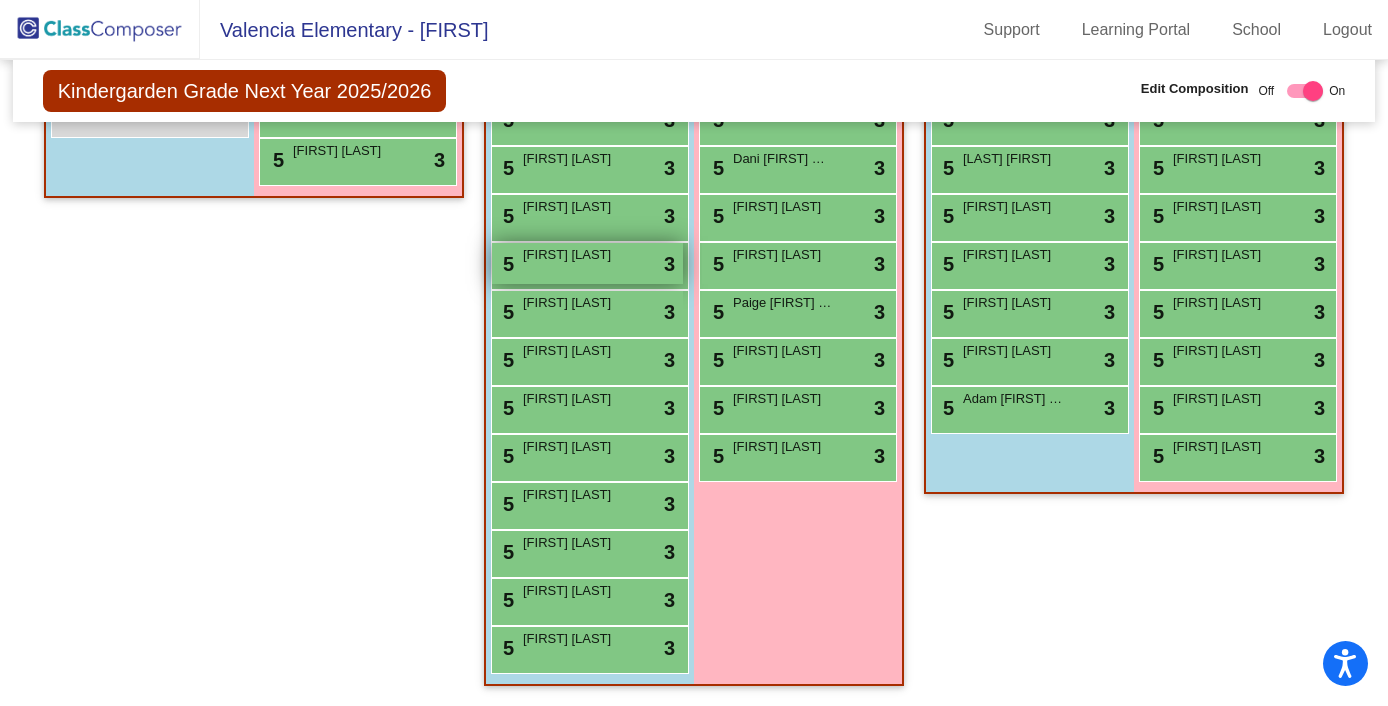 scroll, scrollTop: 634, scrollLeft: 0, axis: vertical 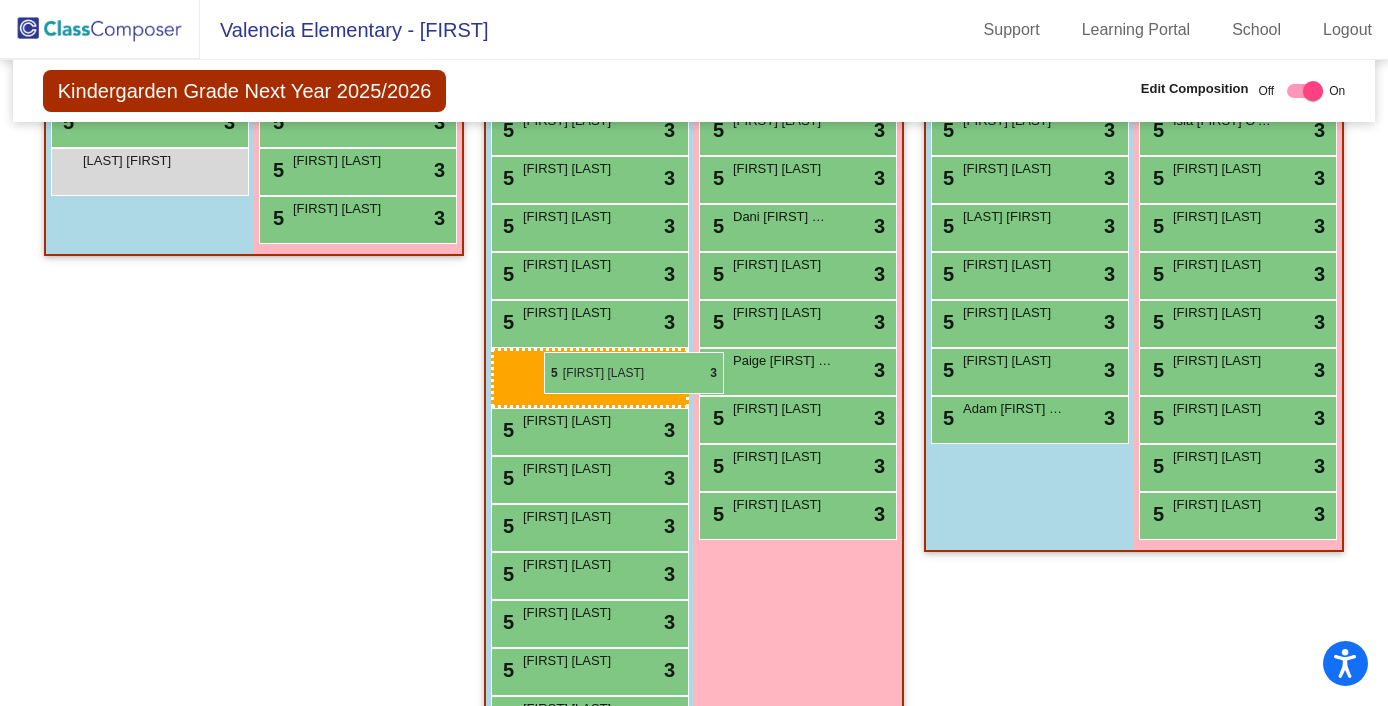 drag, startPoint x: 978, startPoint y: 373, endPoint x: 532, endPoint y: 351, distance: 446.54227 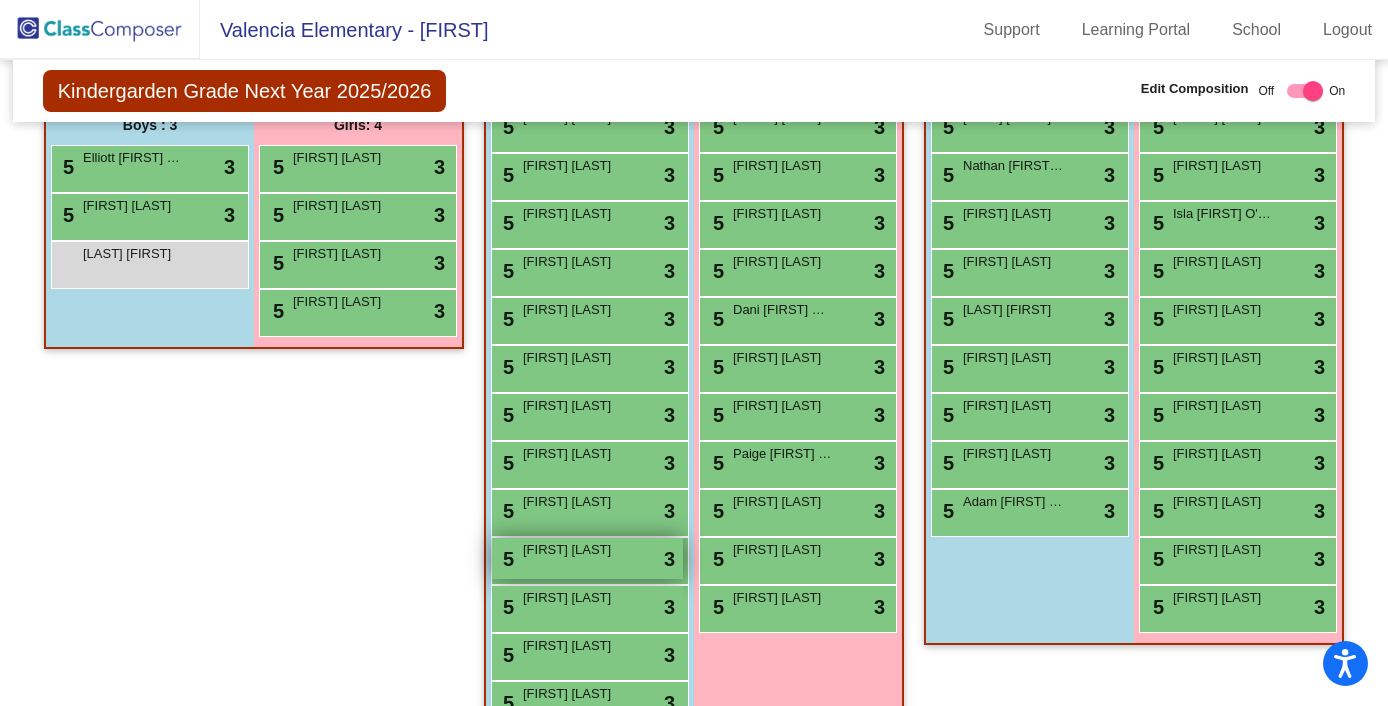 scroll, scrollTop: 482, scrollLeft: 0, axis: vertical 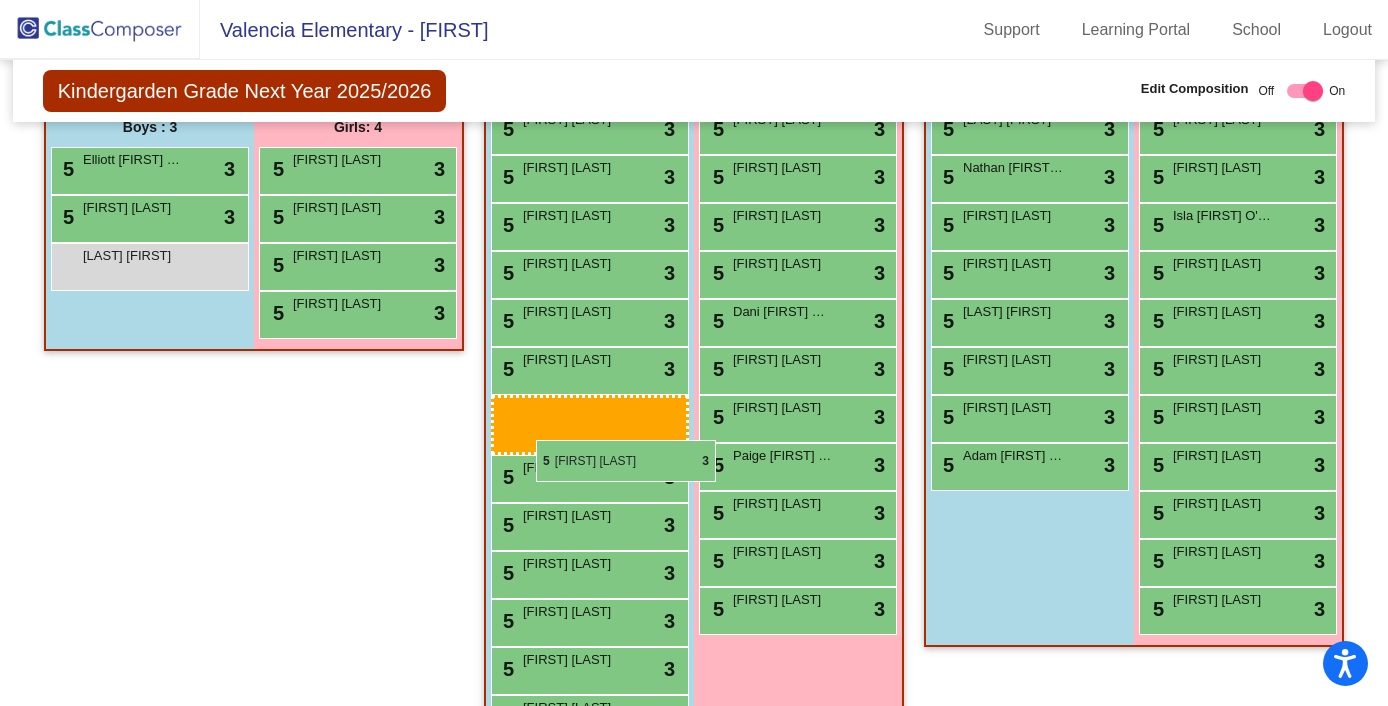 drag, startPoint x: 991, startPoint y: 459, endPoint x: 536, endPoint y: 440, distance: 455.39655 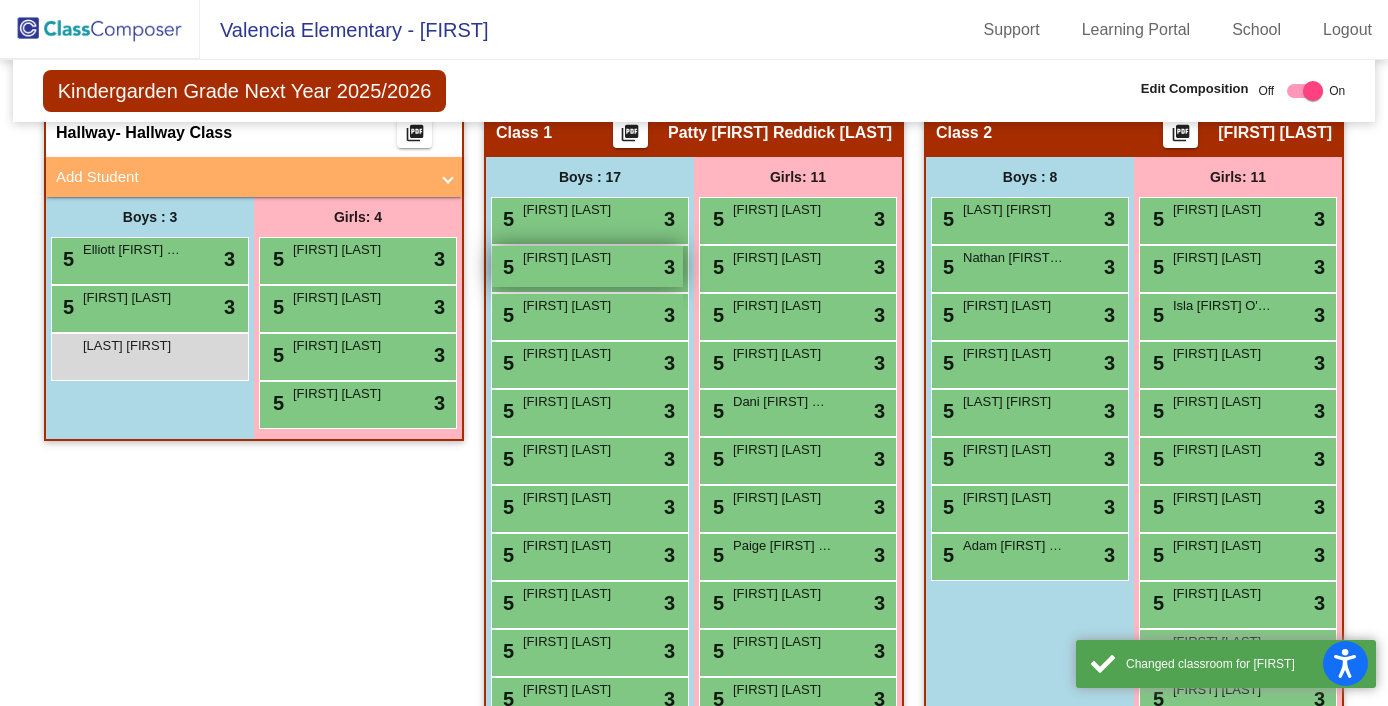 scroll, scrollTop: 384, scrollLeft: 0, axis: vertical 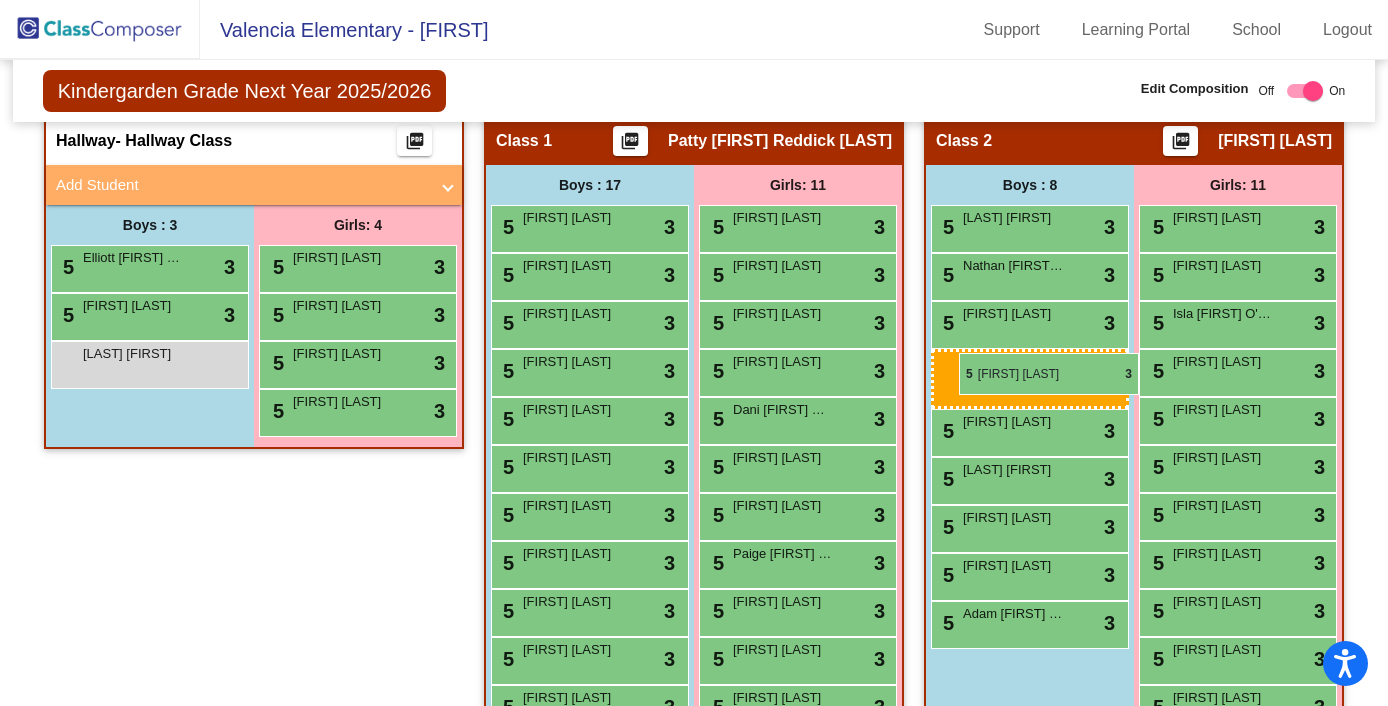 drag, startPoint x: 570, startPoint y: 380, endPoint x: 959, endPoint y: 353, distance: 389.93588 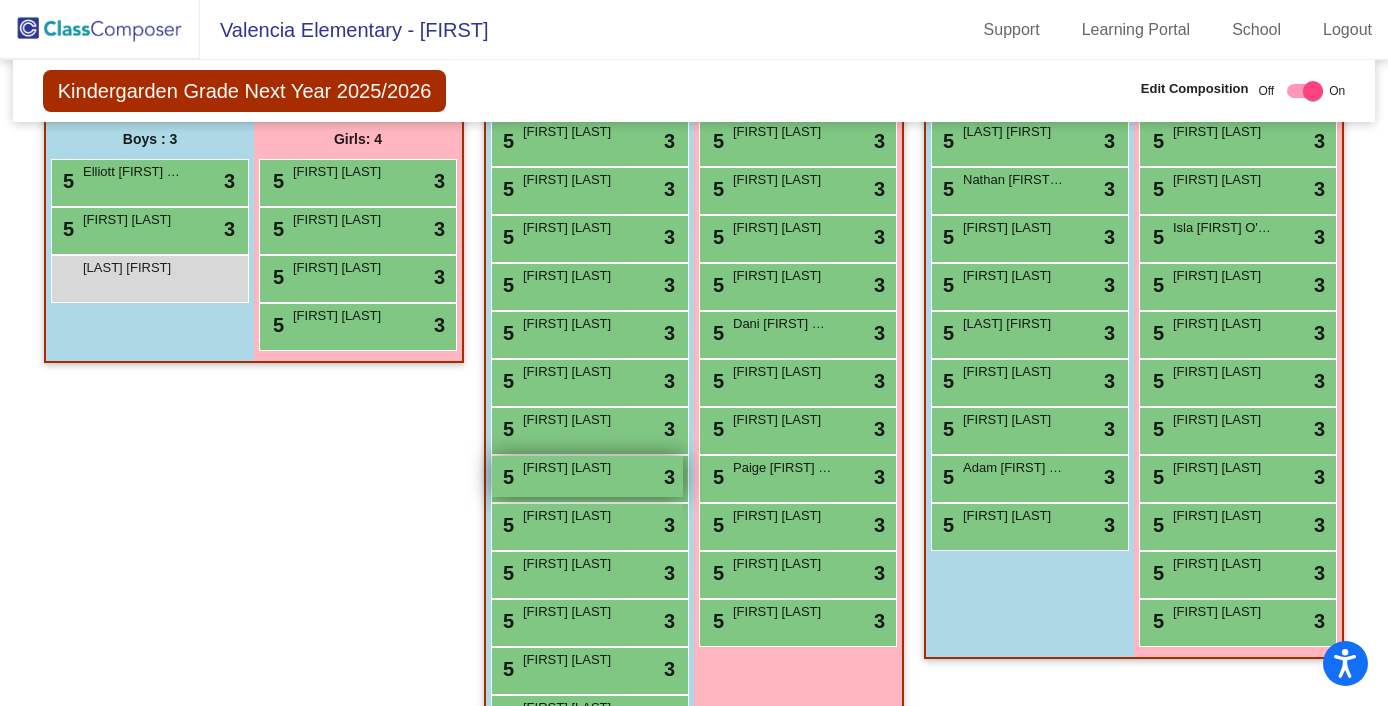 scroll, scrollTop: 474, scrollLeft: 0, axis: vertical 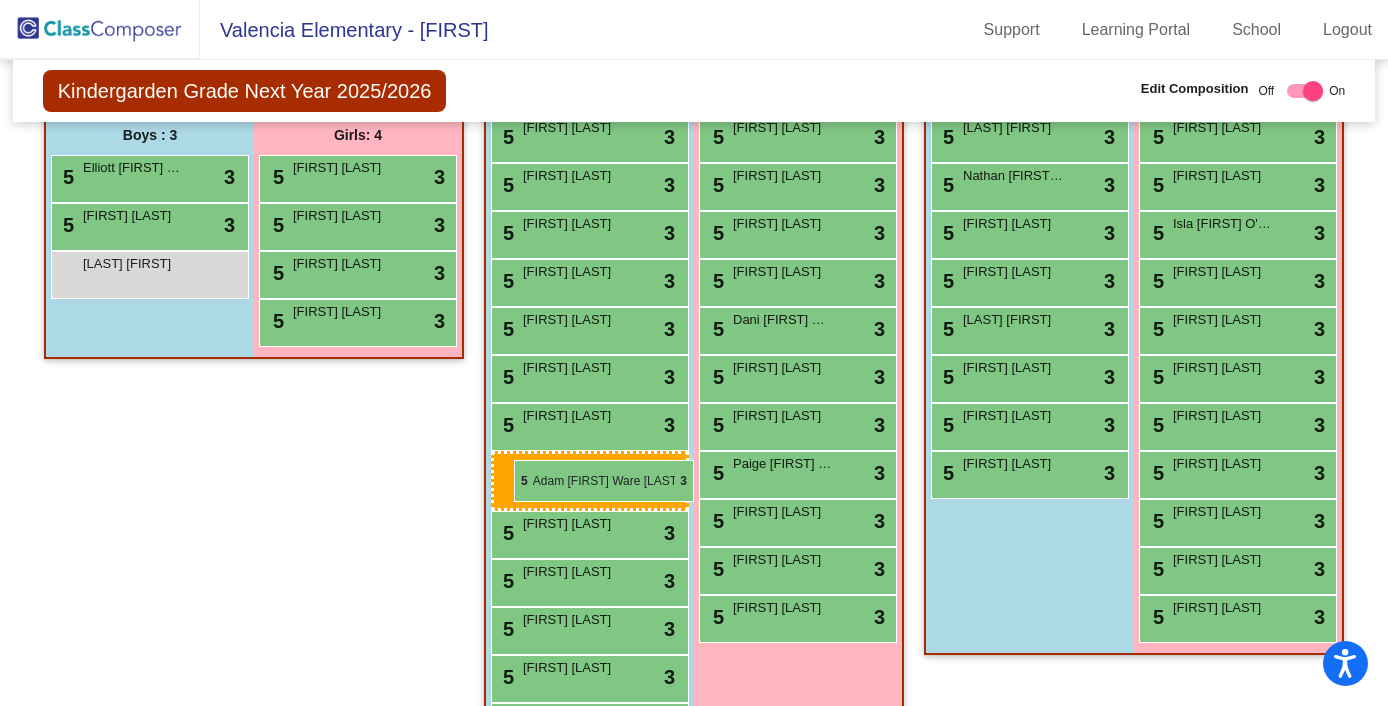 drag, startPoint x: 1001, startPoint y: 479, endPoint x: 514, endPoint y: 460, distance: 487.37048 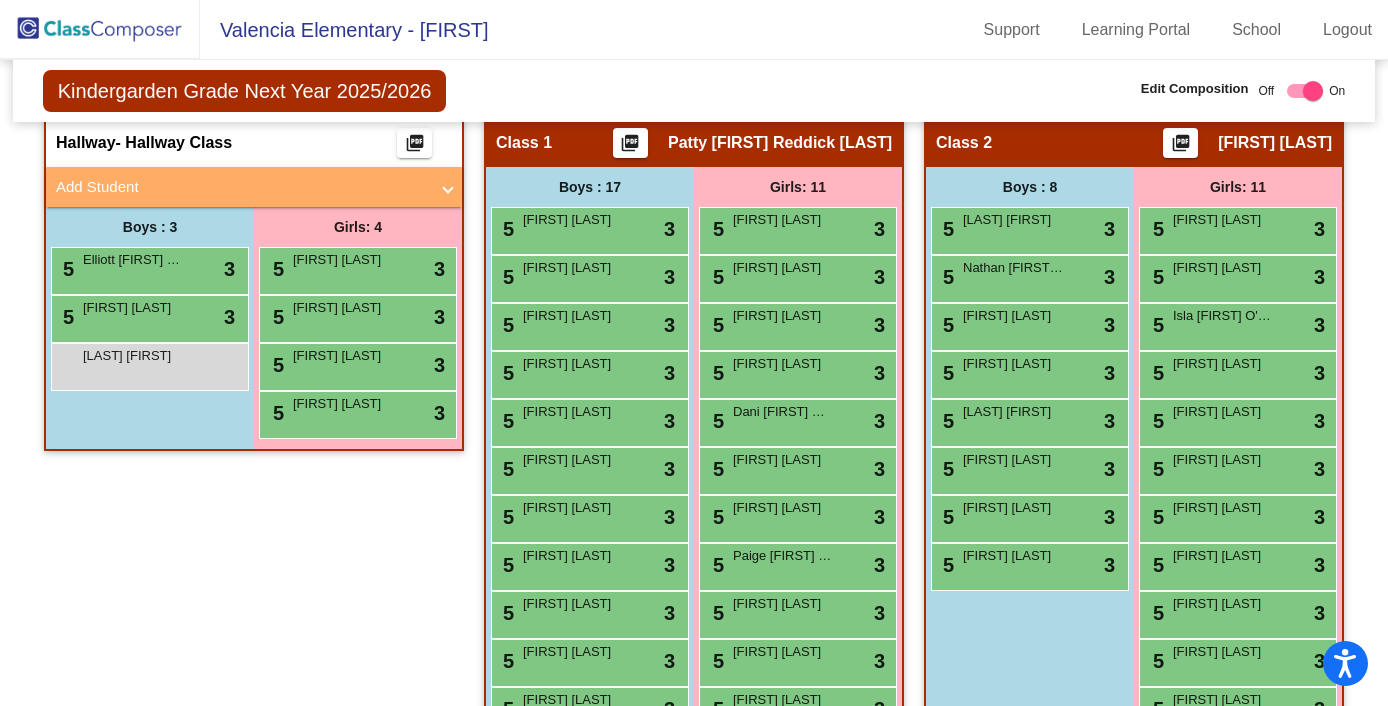 scroll, scrollTop: 379, scrollLeft: 0, axis: vertical 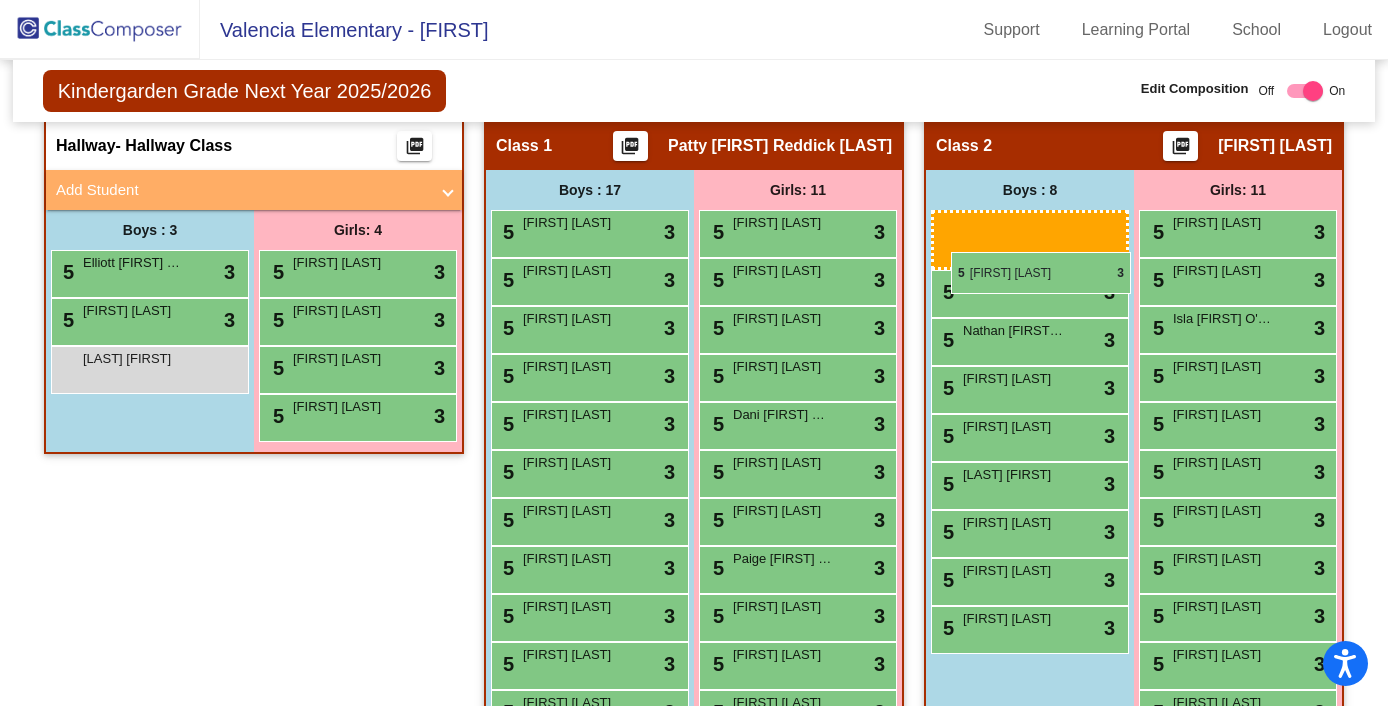 drag, startPoint x: 621, startPoint y: 240, endPoint x: 951, endPoint y: 252, distance: 330.2181 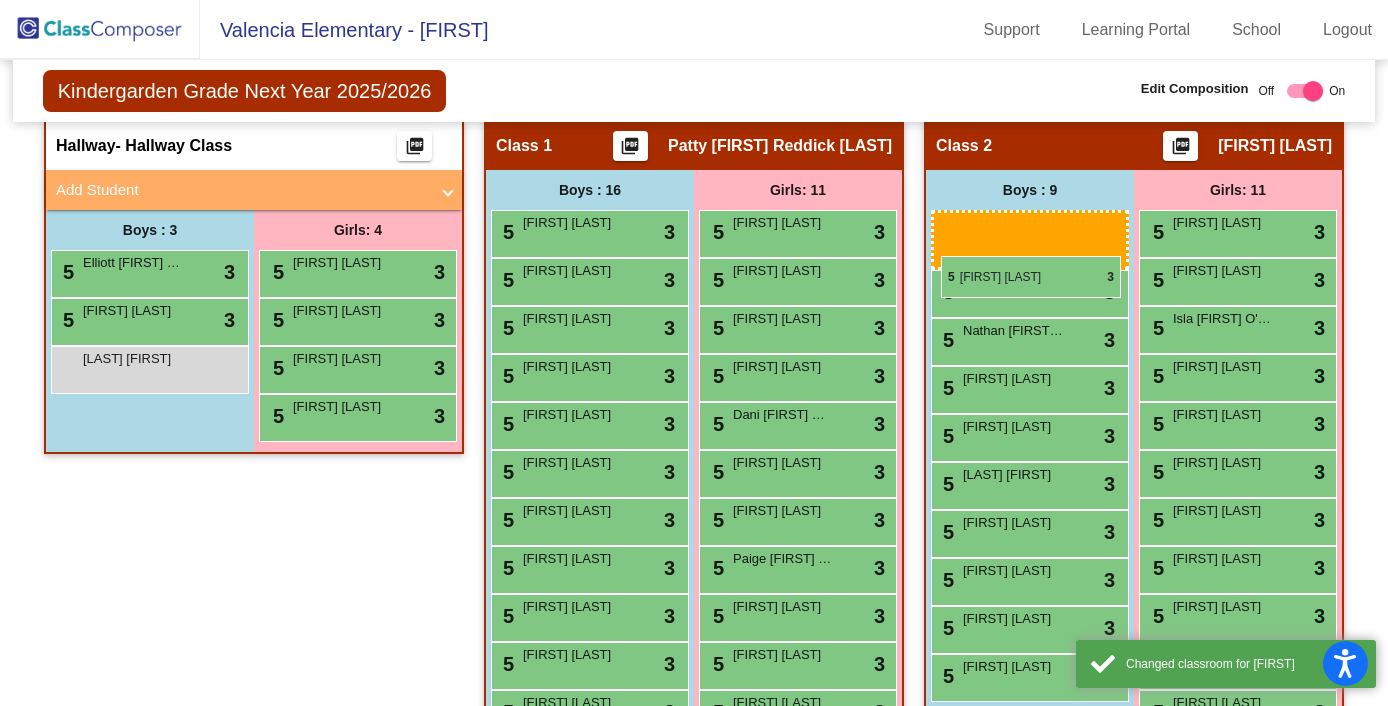 drag, startPoint x: 560, startPoint y: 240, endPoint x: 941, endPoint y: 256, distance: 381.33582 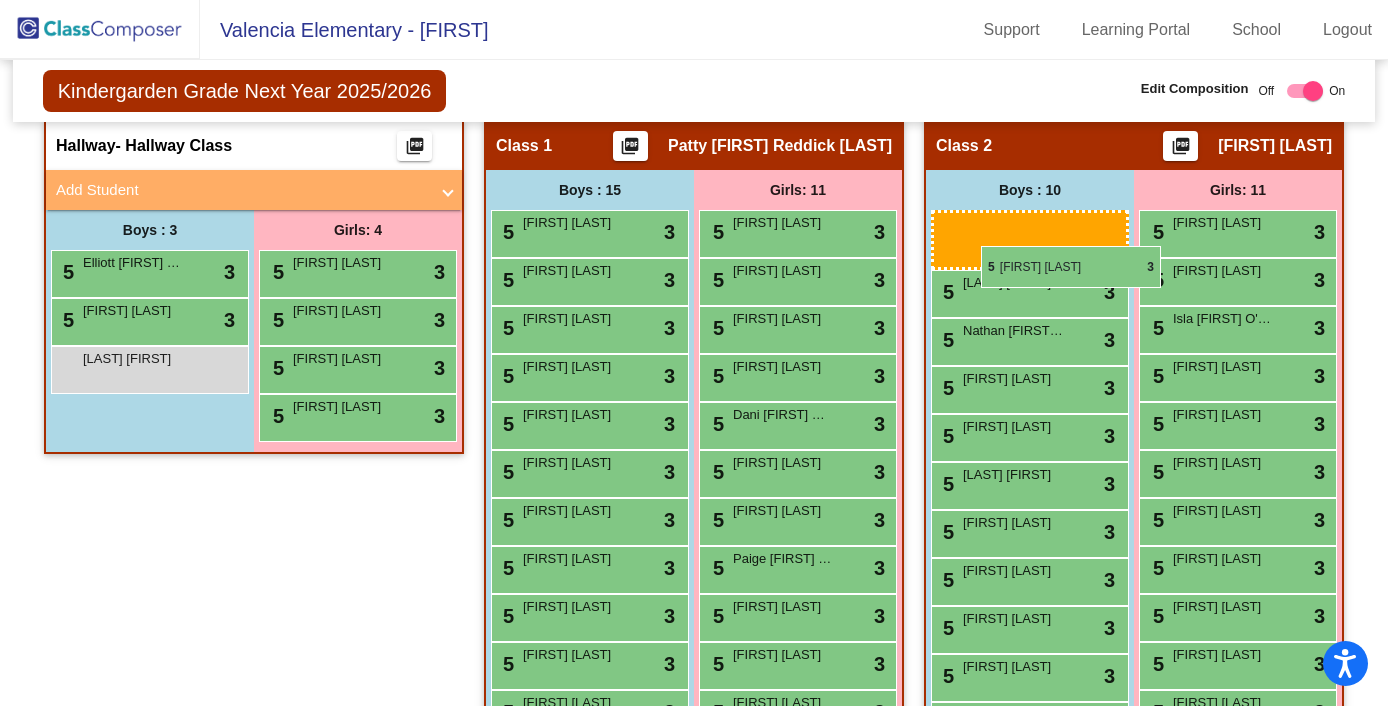 drag, startPoint x: 608, startPoint y: 238, endPoint x: 981, endPoint y: 246, distance: 373.0858 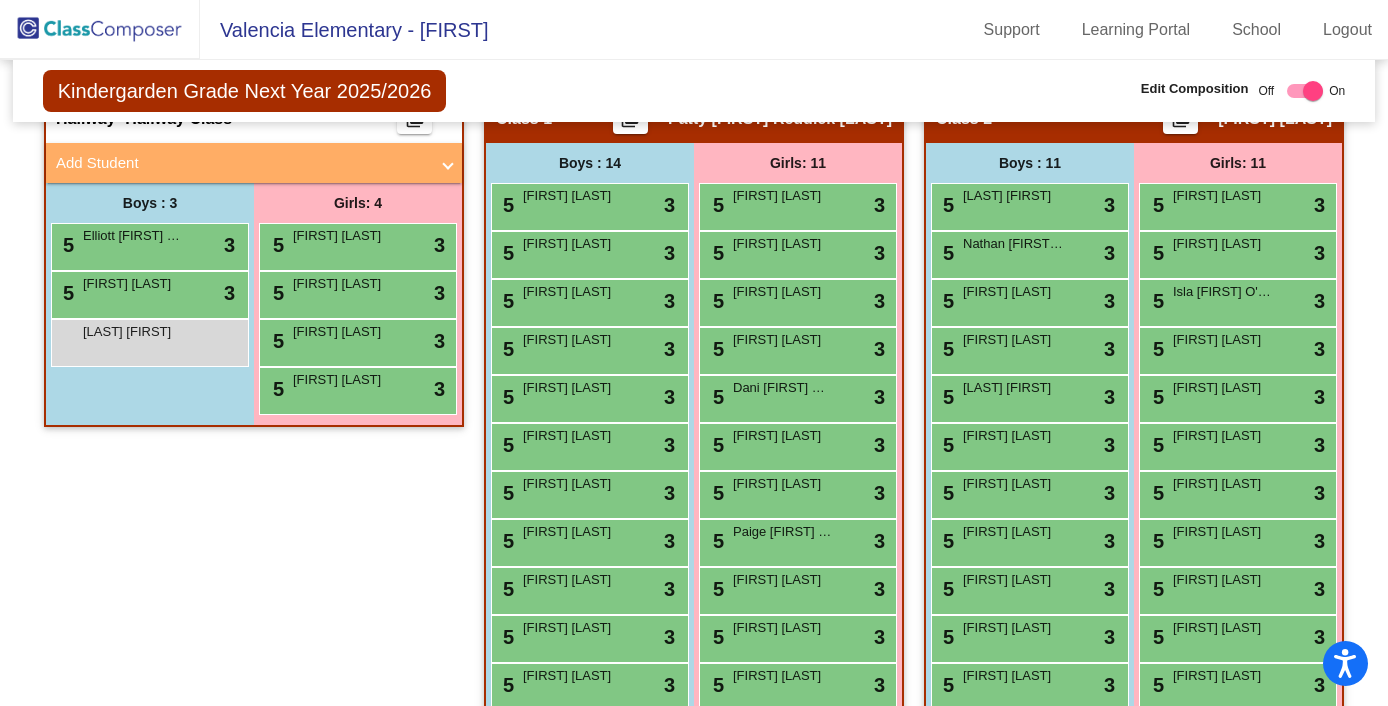 scroll, scrollTop: 401, scrollLeft: 0, axis: vertical 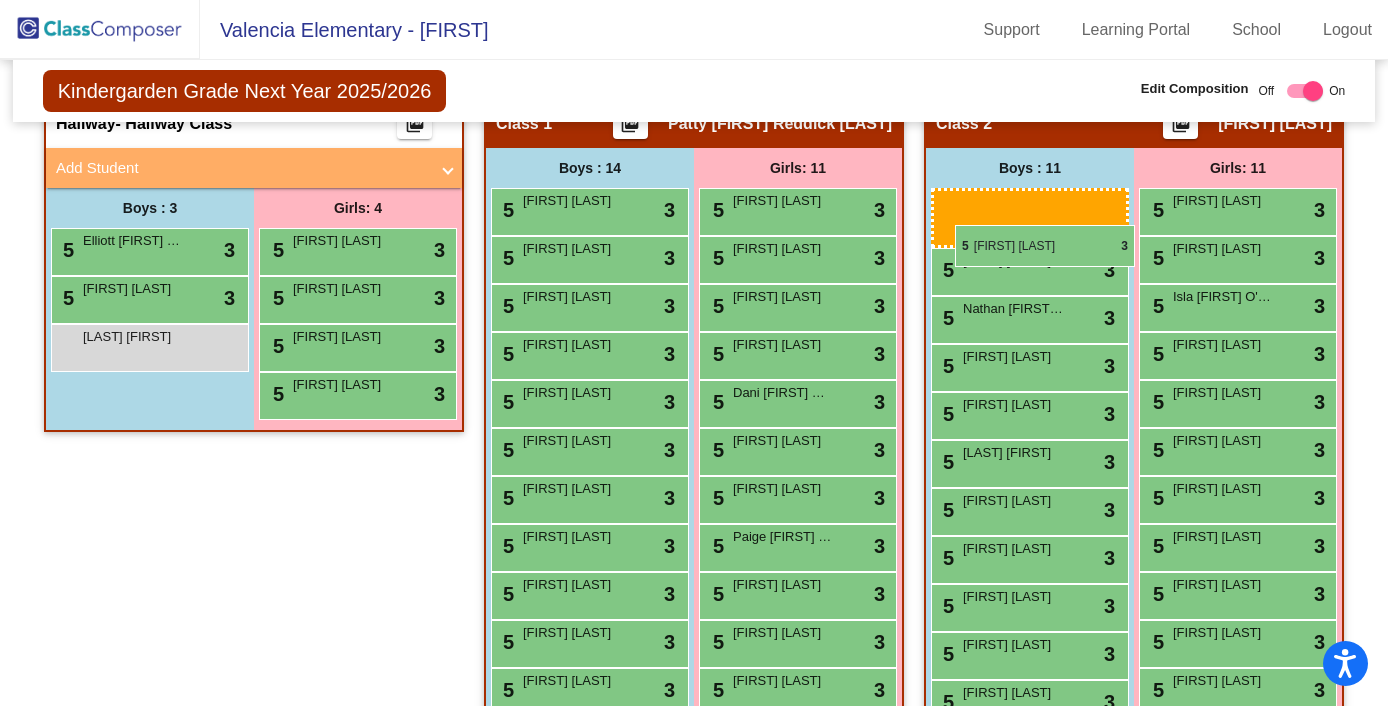 drag, startPoint x: 590, startPoint y: 219, endPoint x: 955, endPoint y: 225, distance: 365.04932 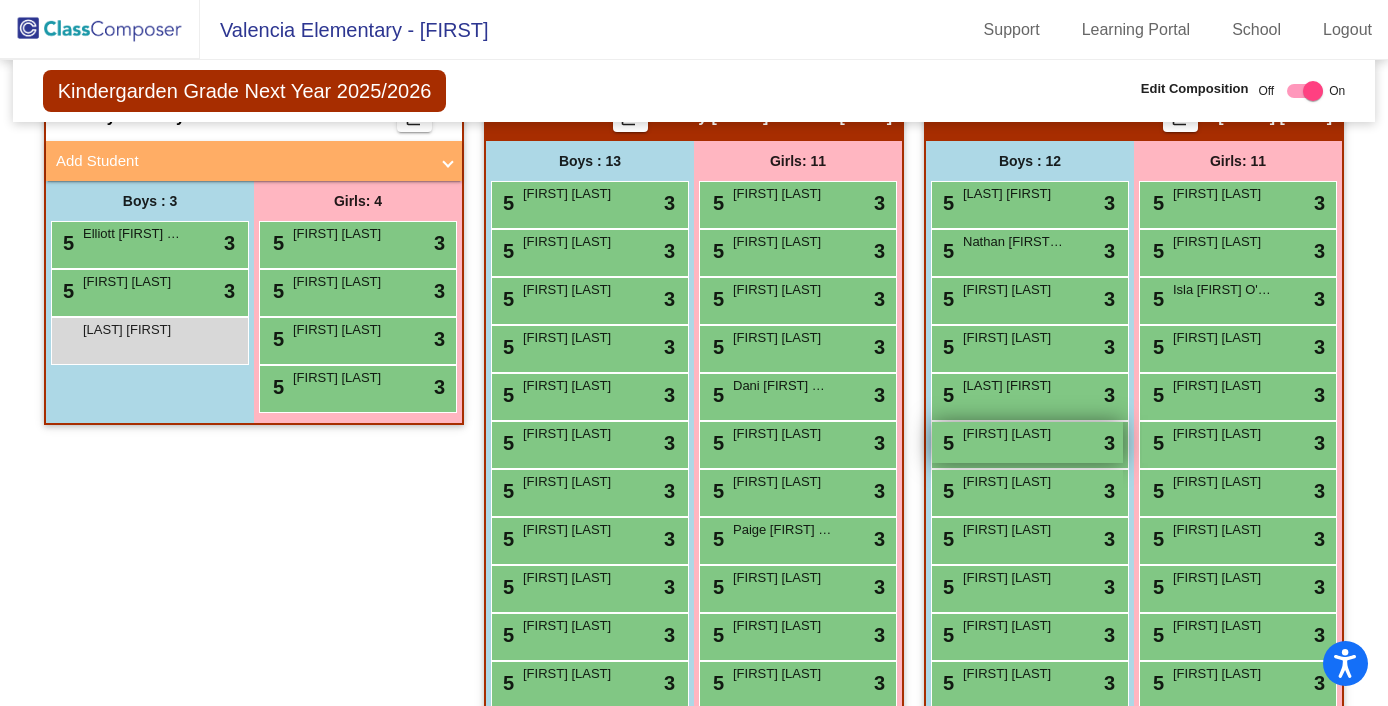 scroll, scrollTop: 410, scrollLeft: 0, axis: vertical 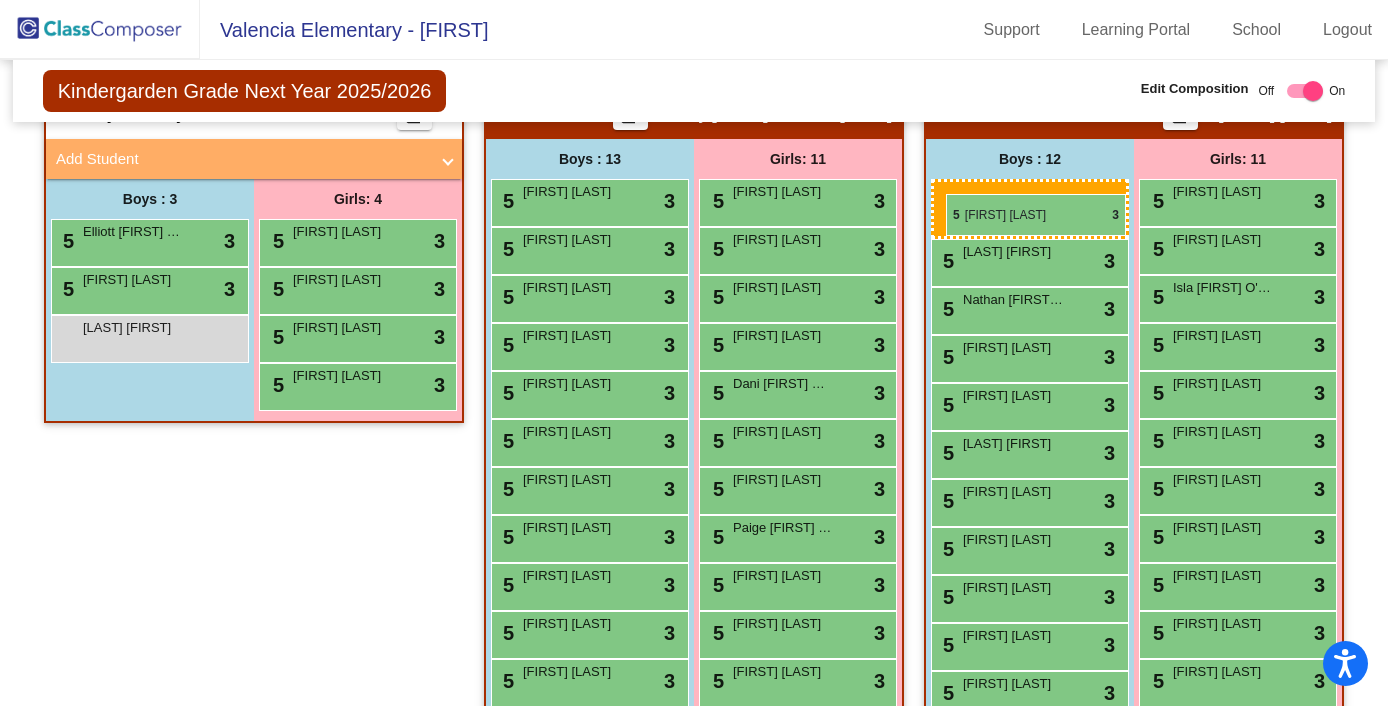 drag, startPoint x: 588, startPoint y: 205, endPoint x: 946, endPoint y: 194, distance: 358.16895 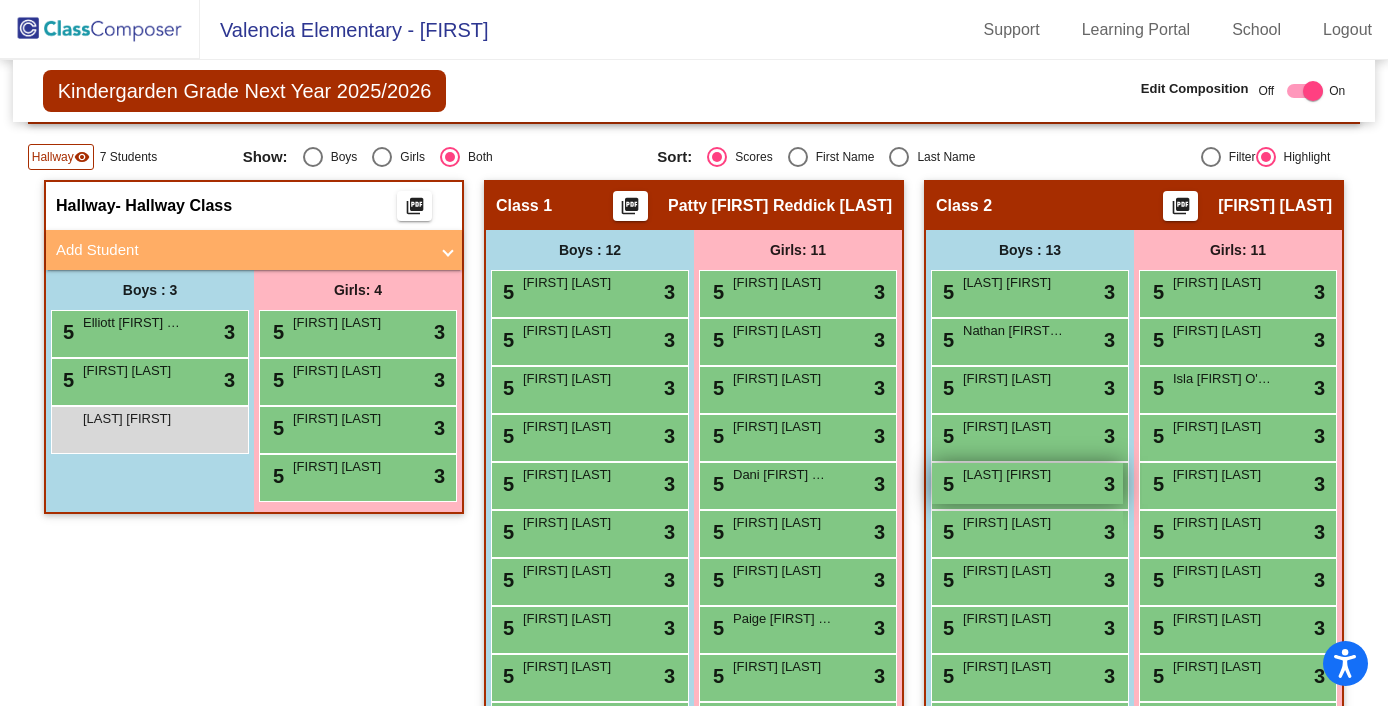 scroll, scrollTop: 320, scrollLeft: 0, axis: vertical 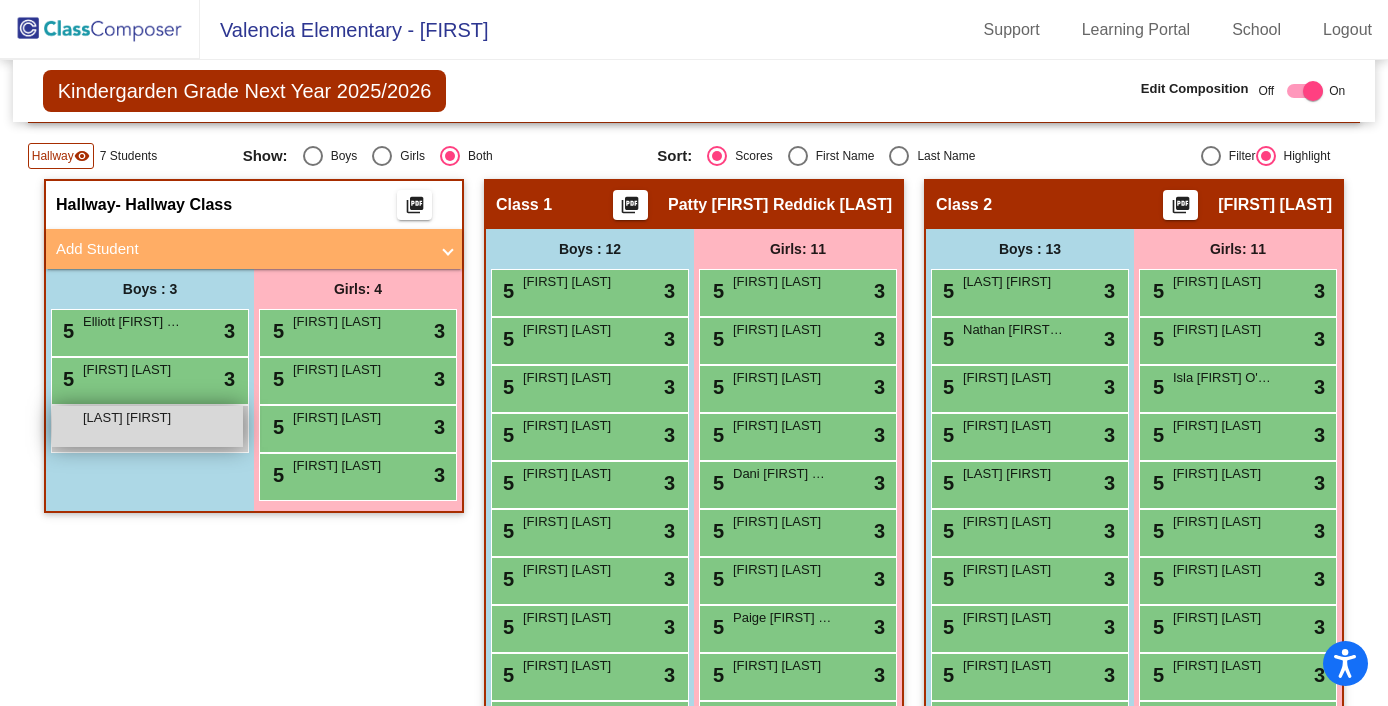 click on "[LAST] [FIRST] lock do_not_disturb_alt" at bounding box center [147, 426] 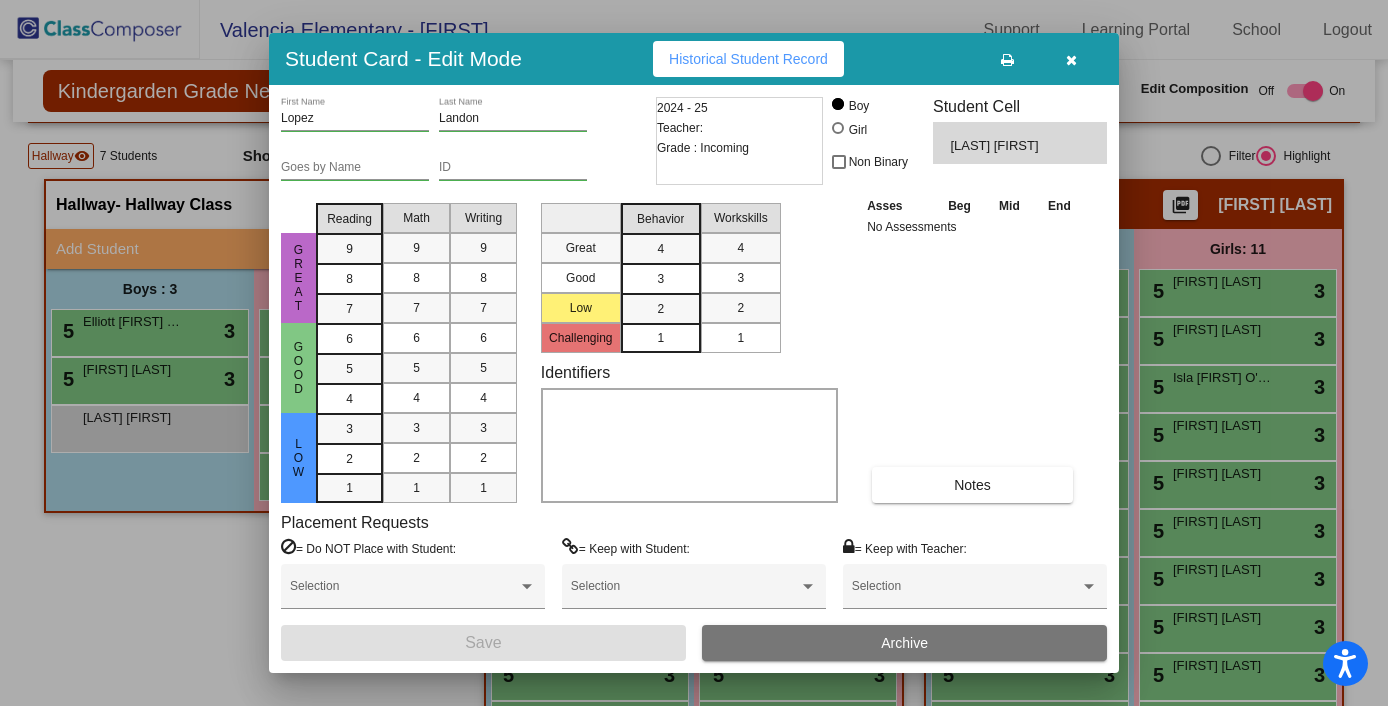 scroll, scrollTop: 0, scrollLeft: 0, axis: both 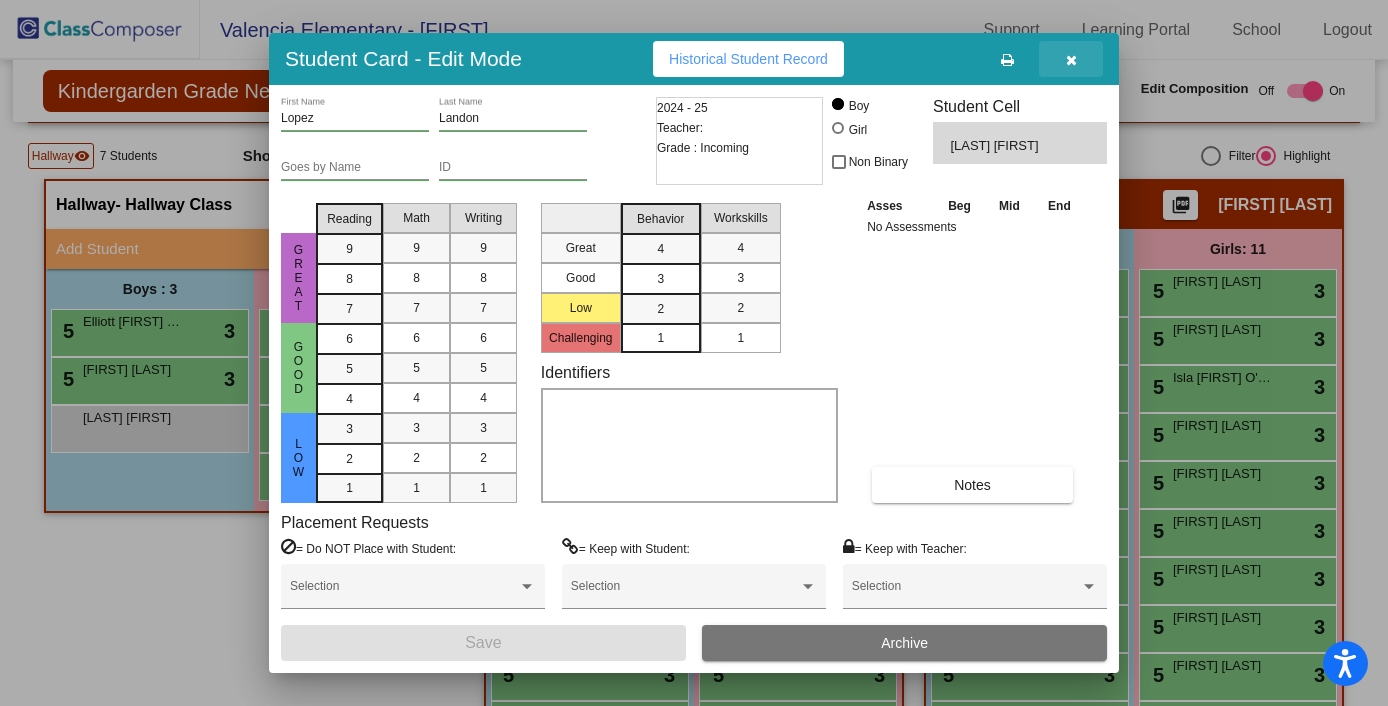 click at bounding box center [1071, 60] 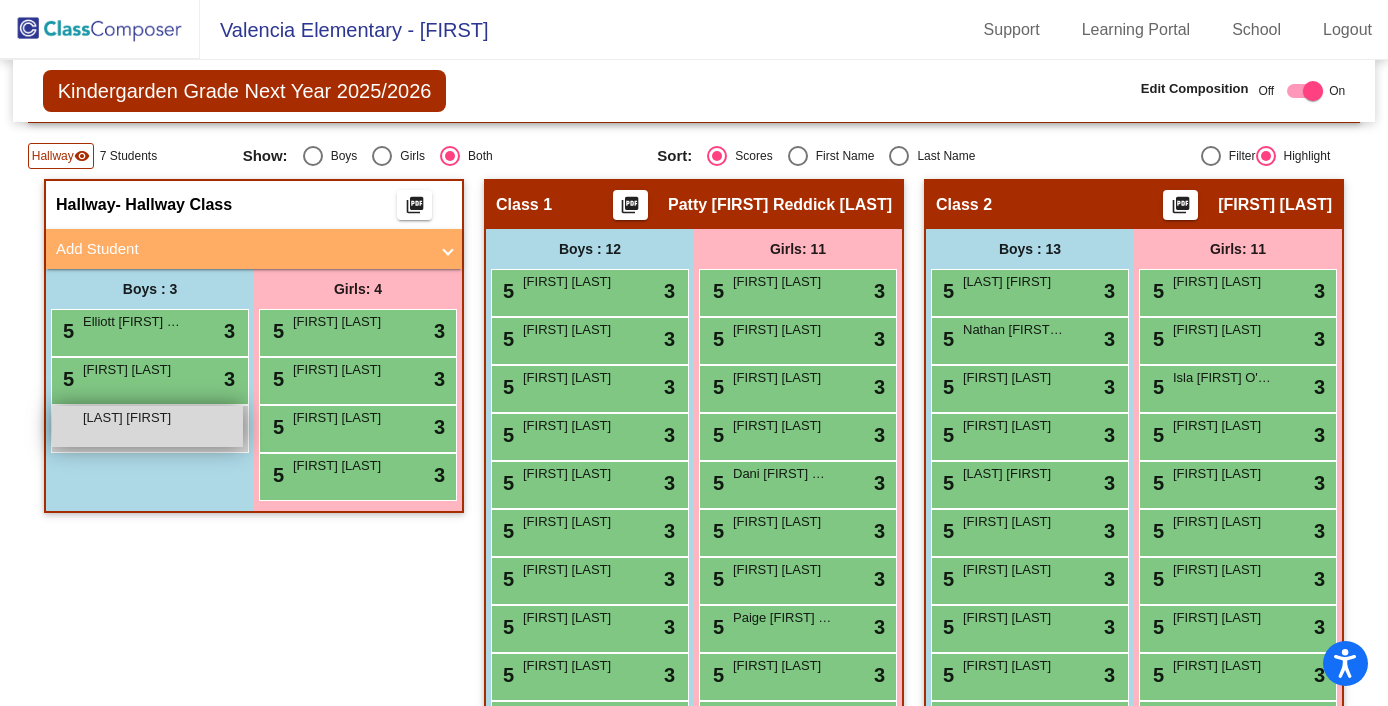 click on "[LAST] [FIRST] lock do_not_disturb_alt" at bounding box center (147, 426) 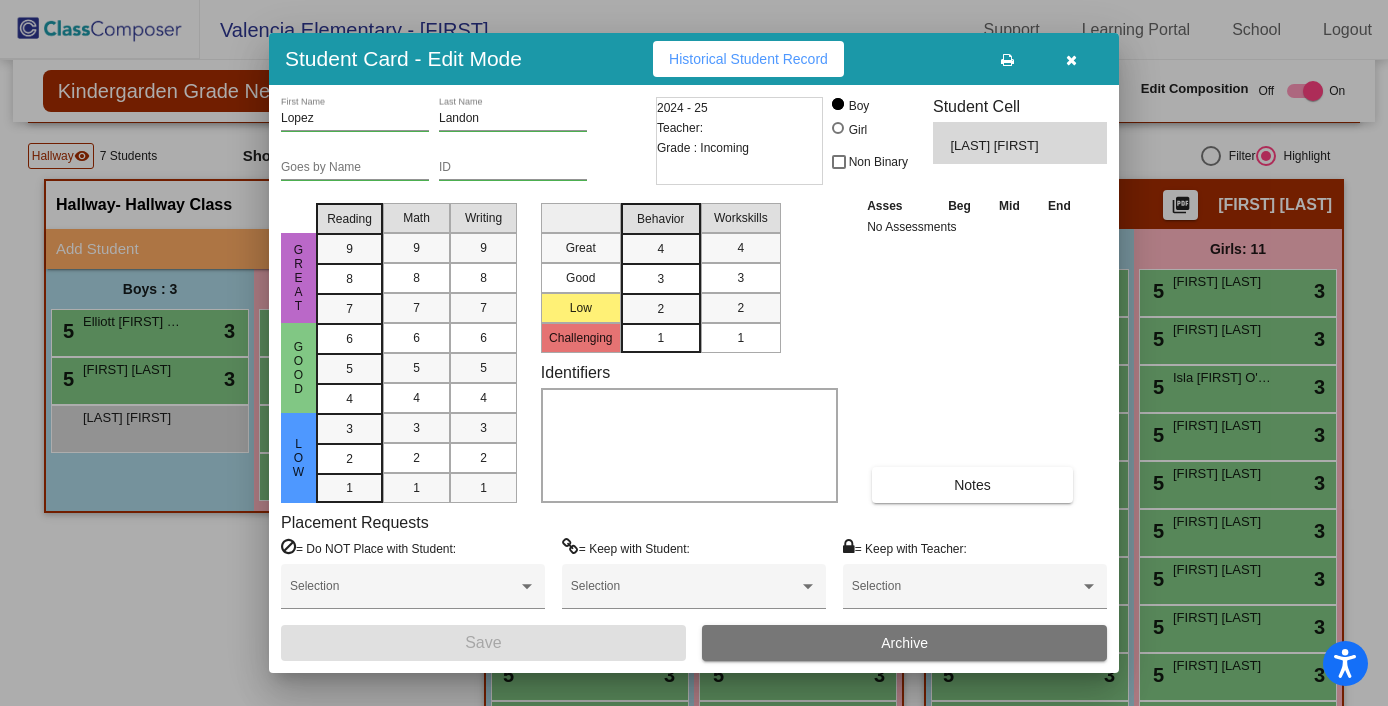 click at bounding box center [1071, 60] 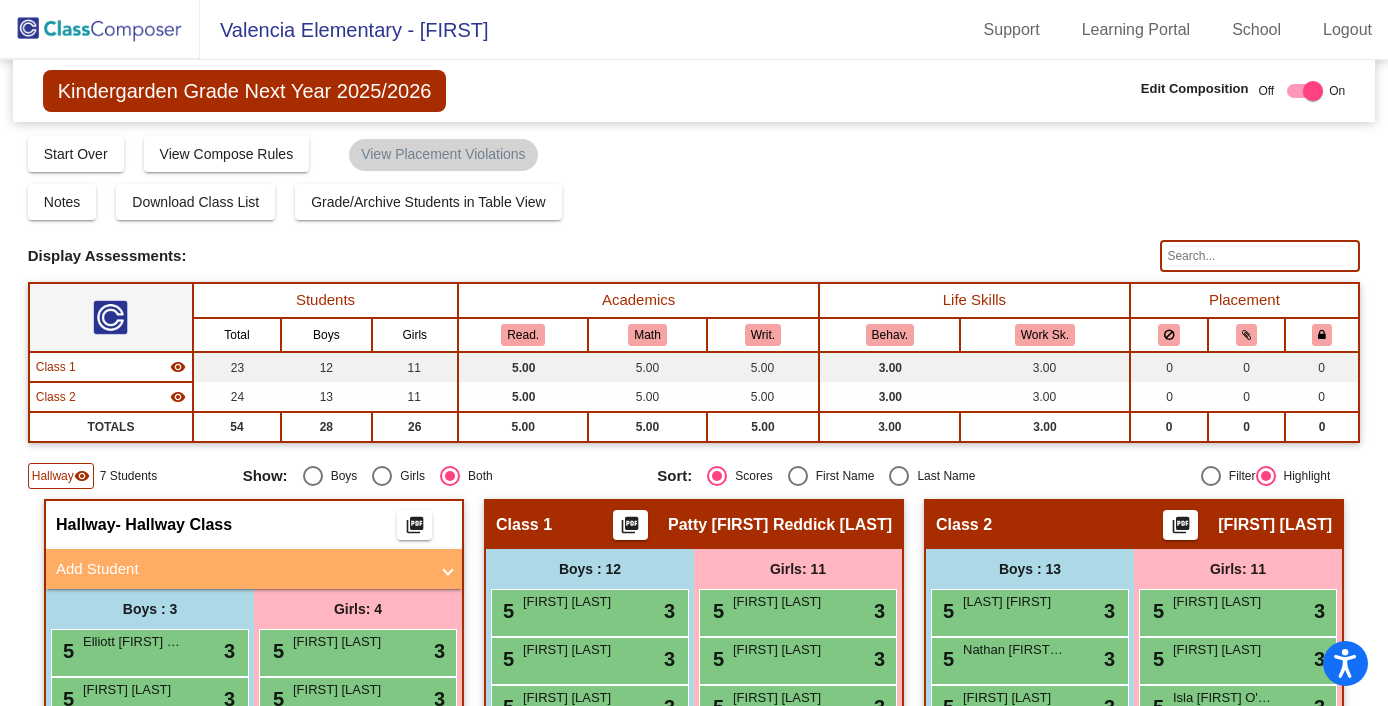 scroll, scrollTop: 0, scrollLeft: 0, axis: both 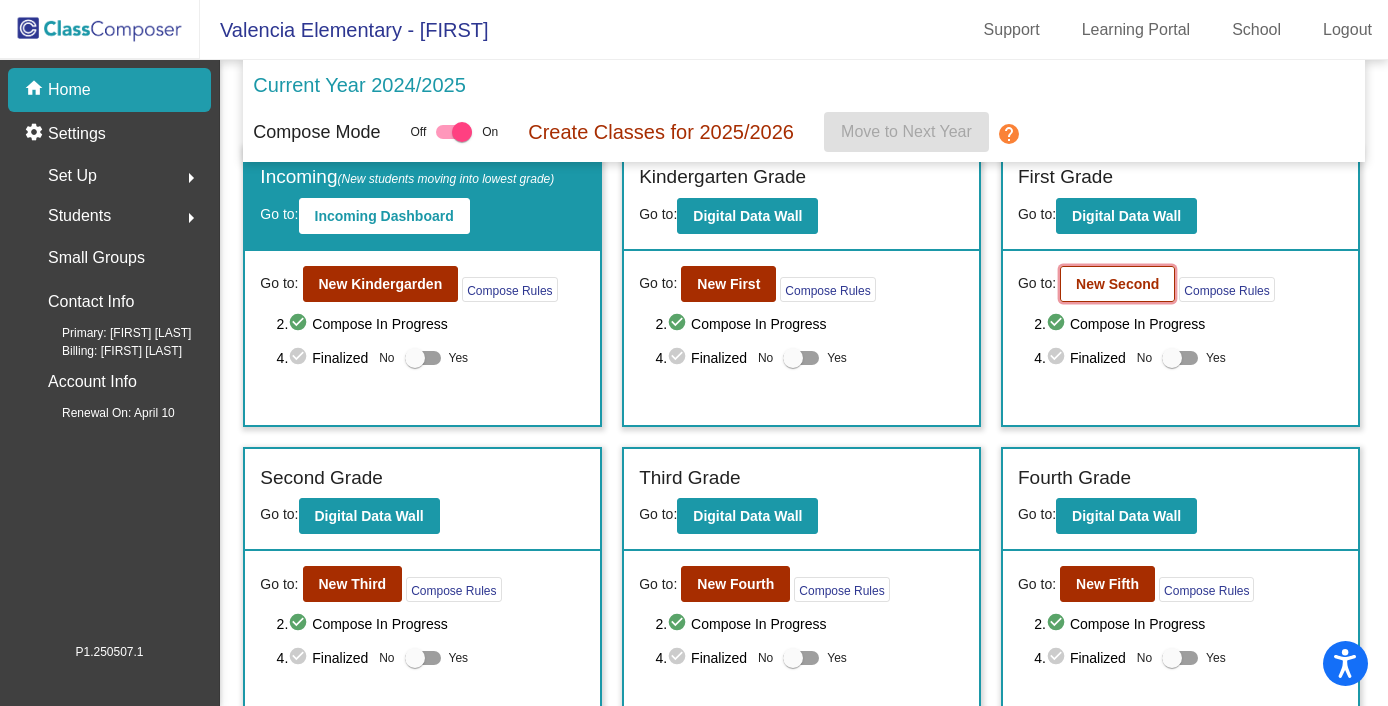 click on "New Second" 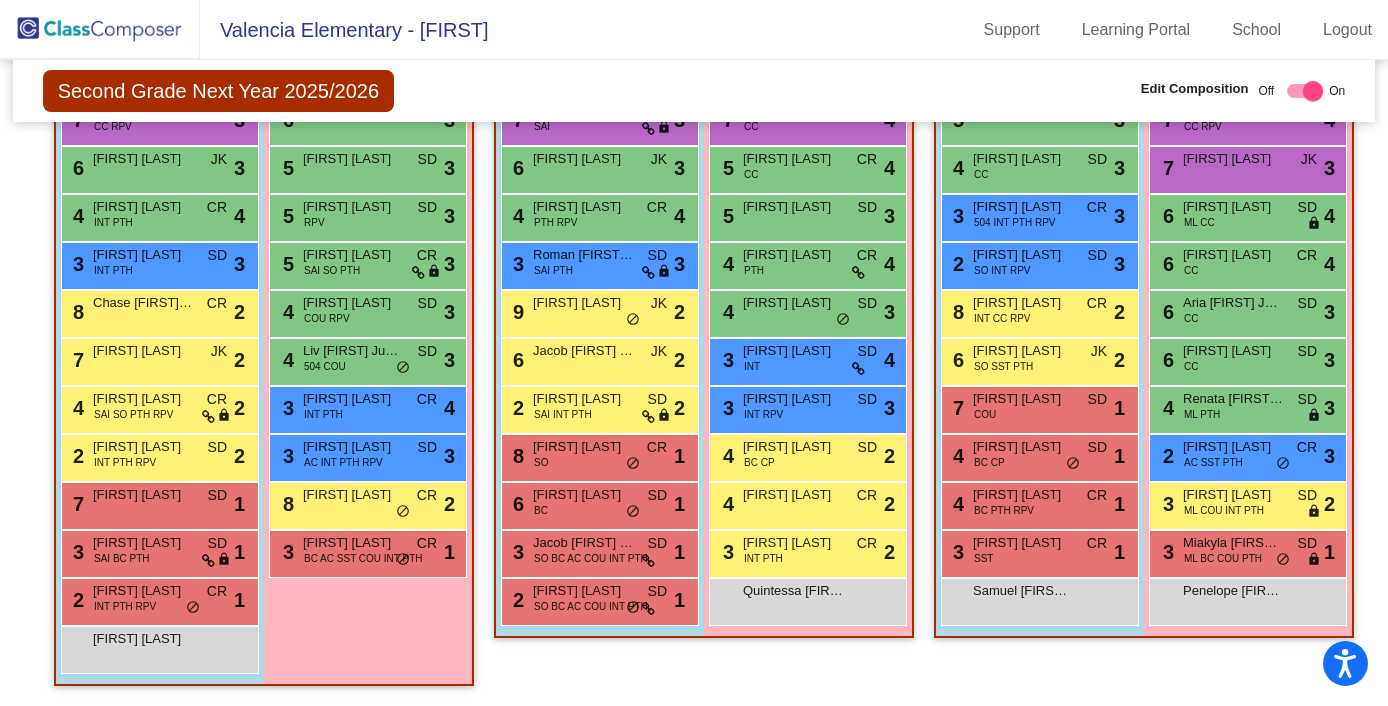 scroll, scrollTop: 616, scrollLeft: 0, axis: vertical 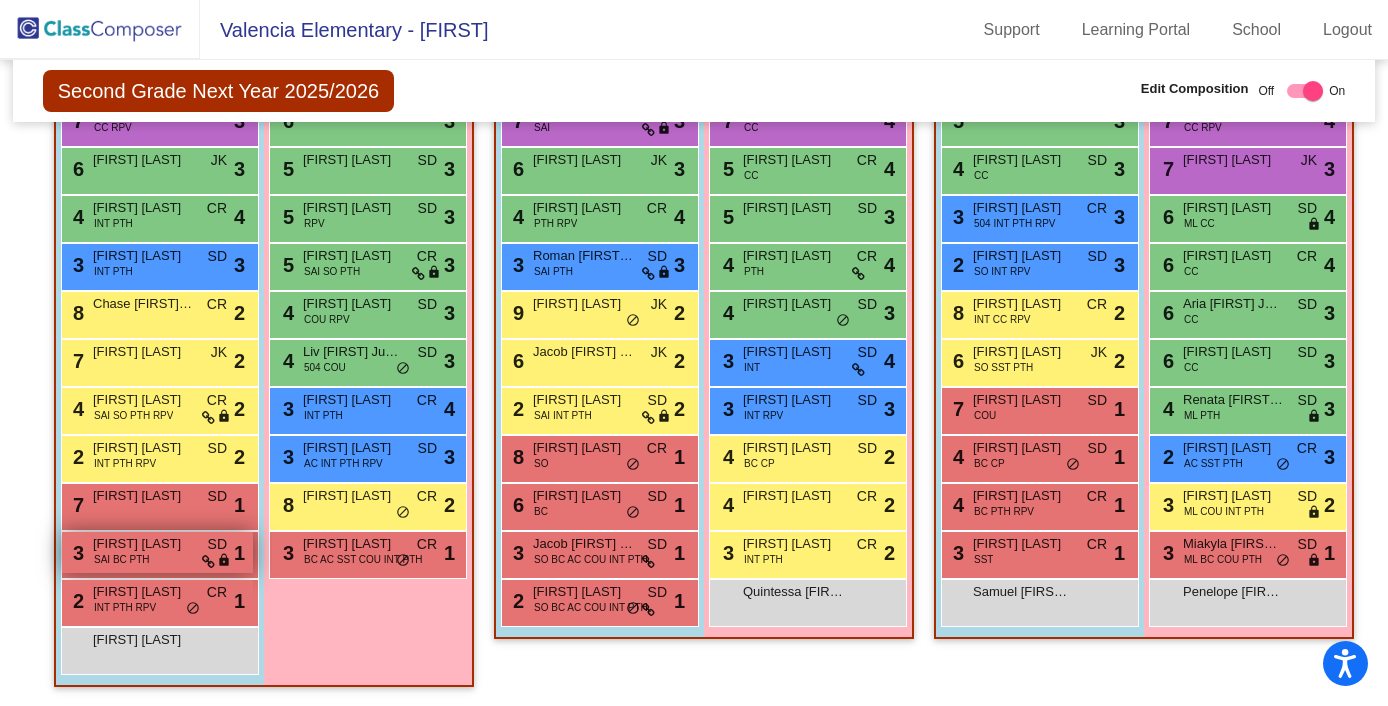 click on "SAI BC PTH" at bounding box center [122, 559] 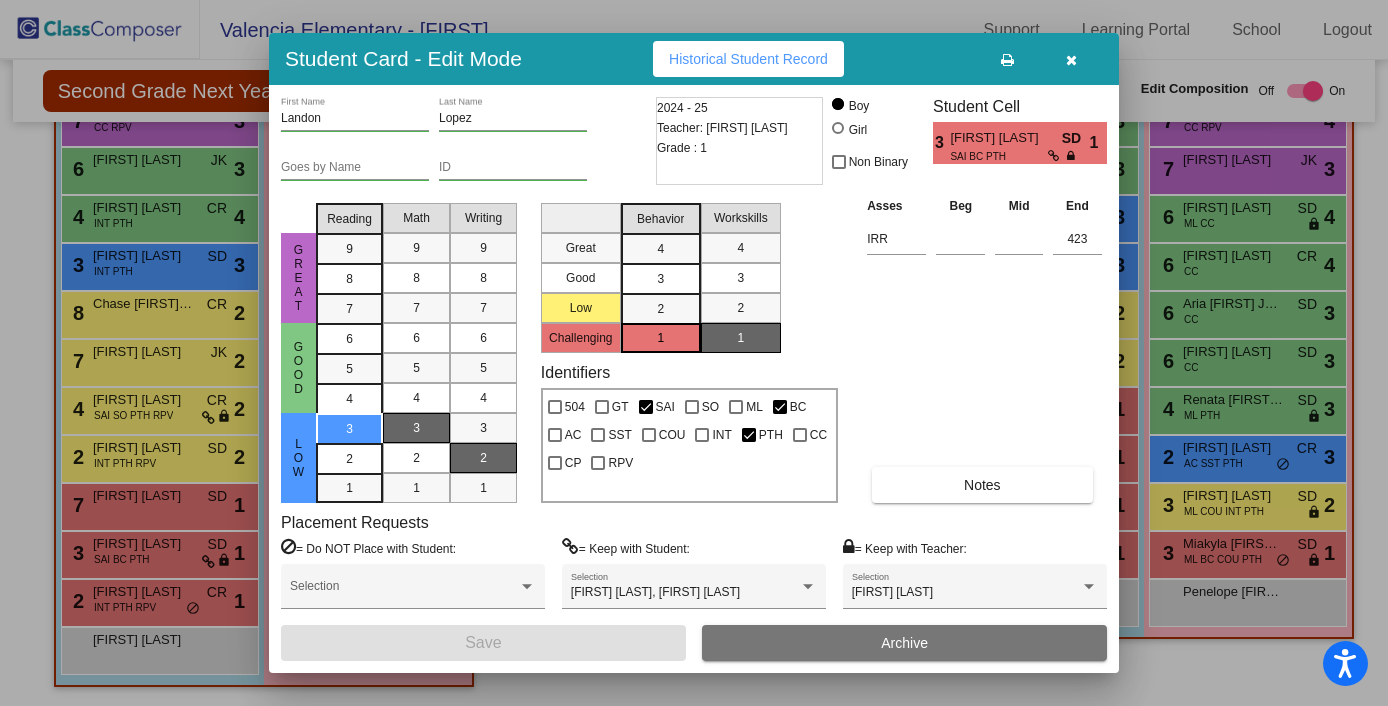click at bounding box center (1071, 60) 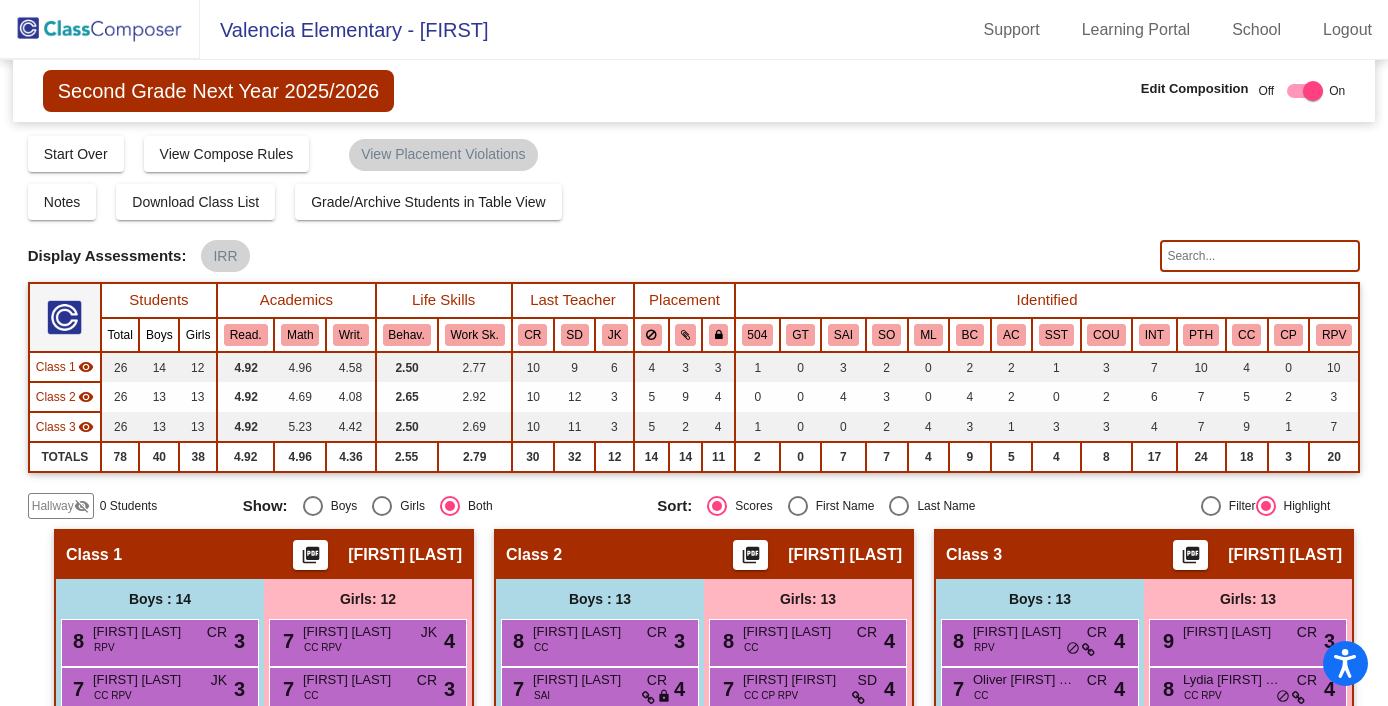 scroll, scrollTop: 0, scrollLeft: 0, axis: both 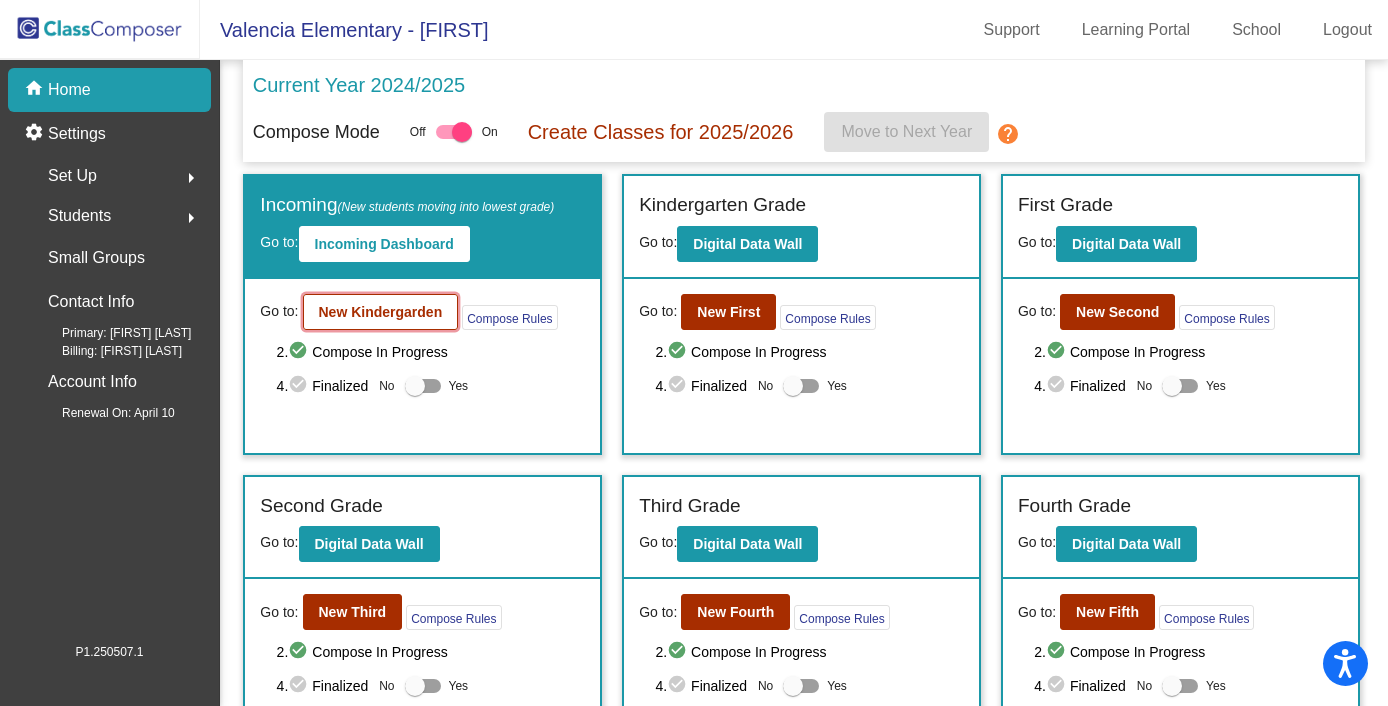 click on "New Kindergarden" 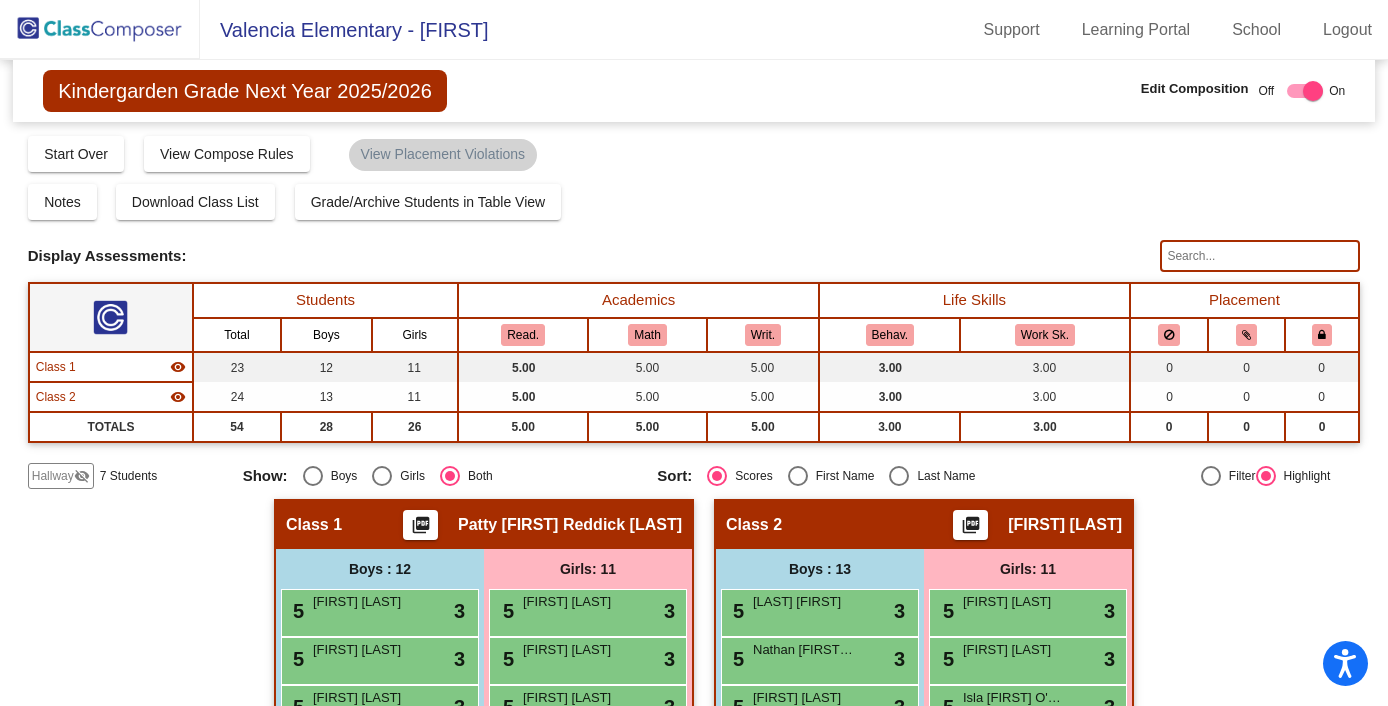 click on "Hallway   visibility_off" 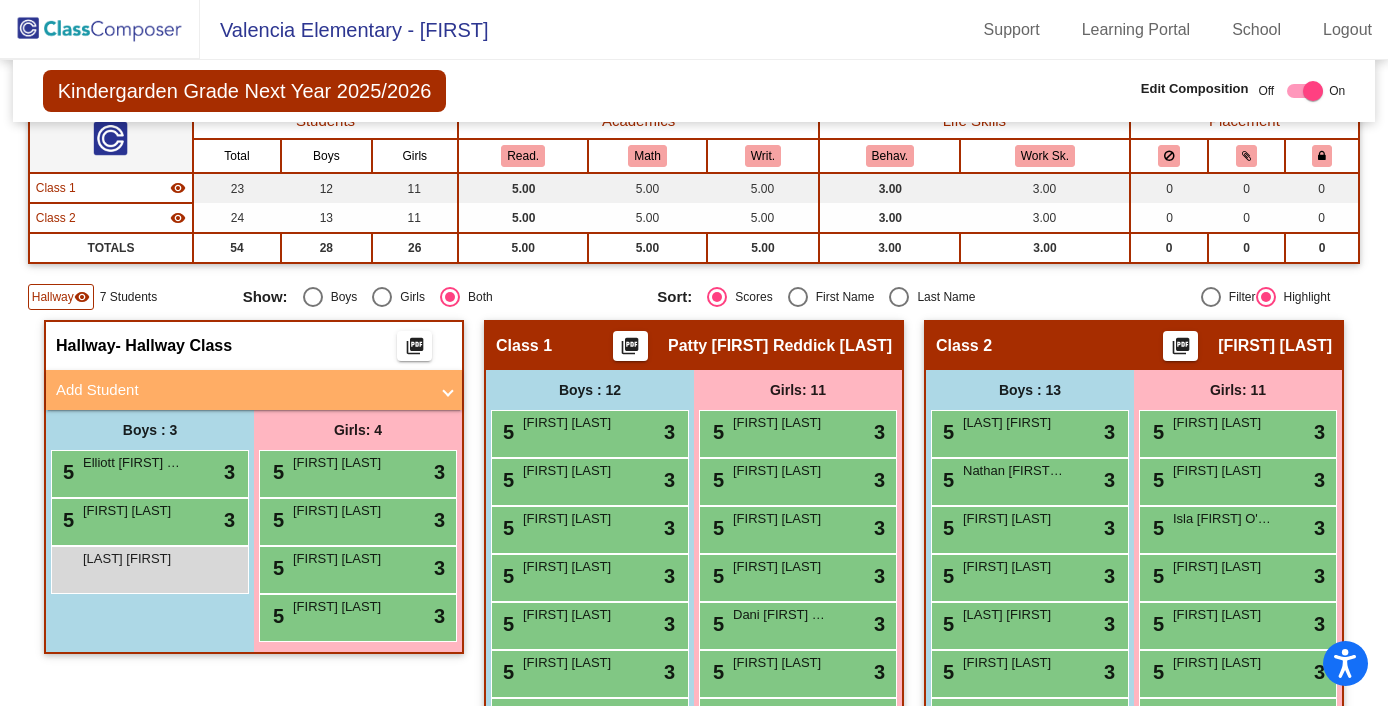 scroll, scrollTop: 177, scrollLeft: 0, axis: vertical 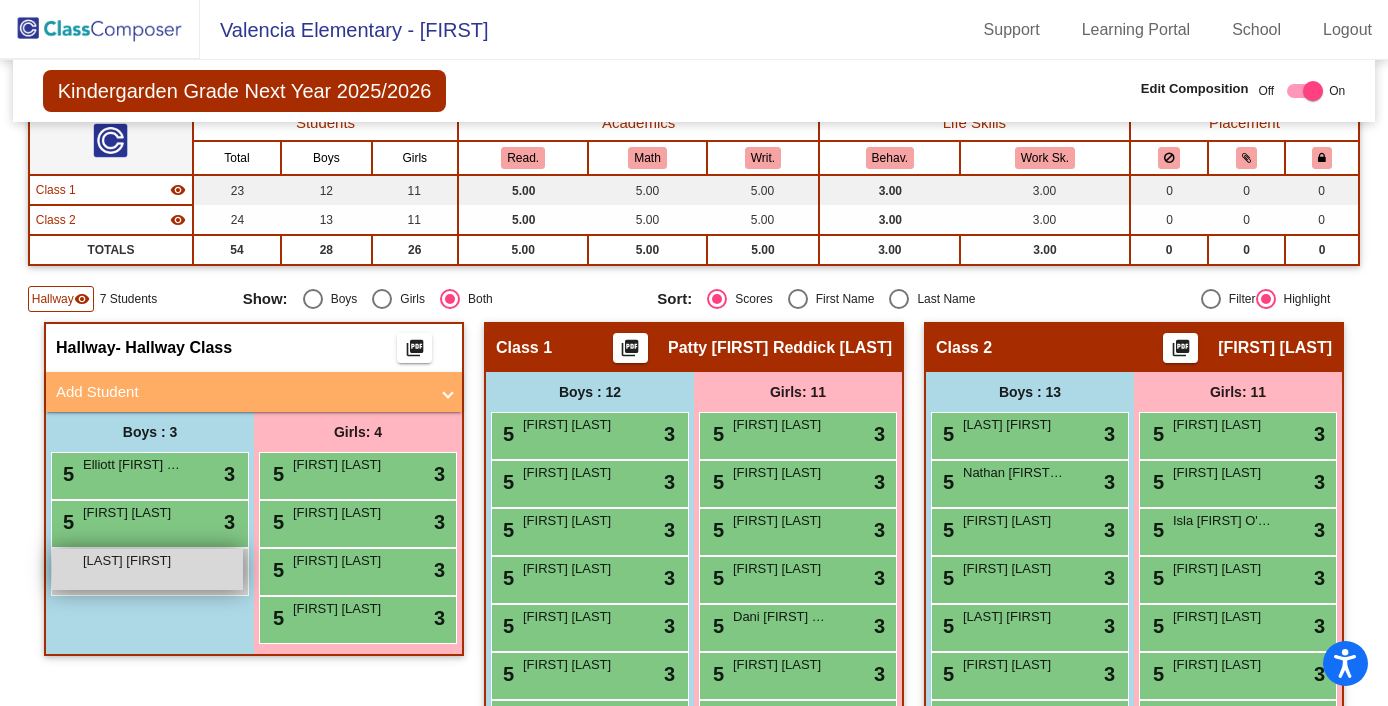 click on "[LAST] [FIRST] lock do_not_disturb_alt" at bounding box center [147, 569] 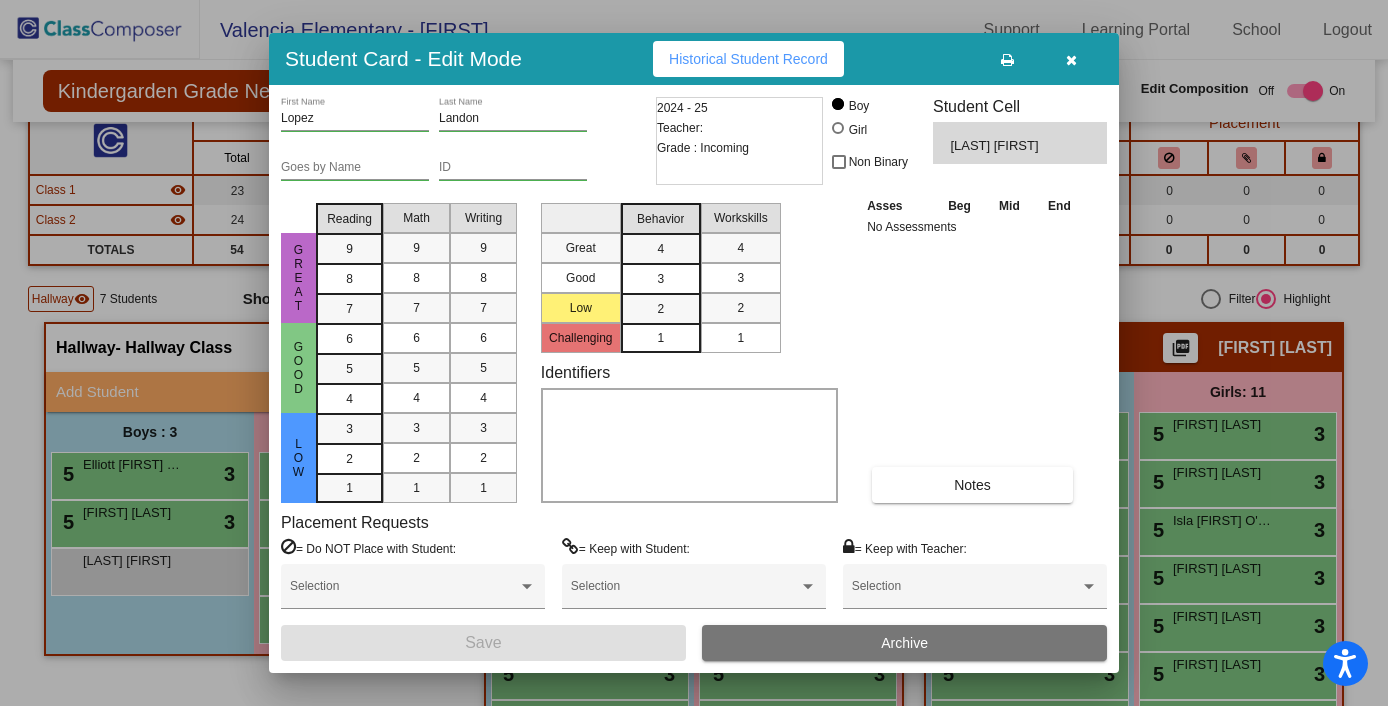 click on "Archive" at bounding box center [904, 643] 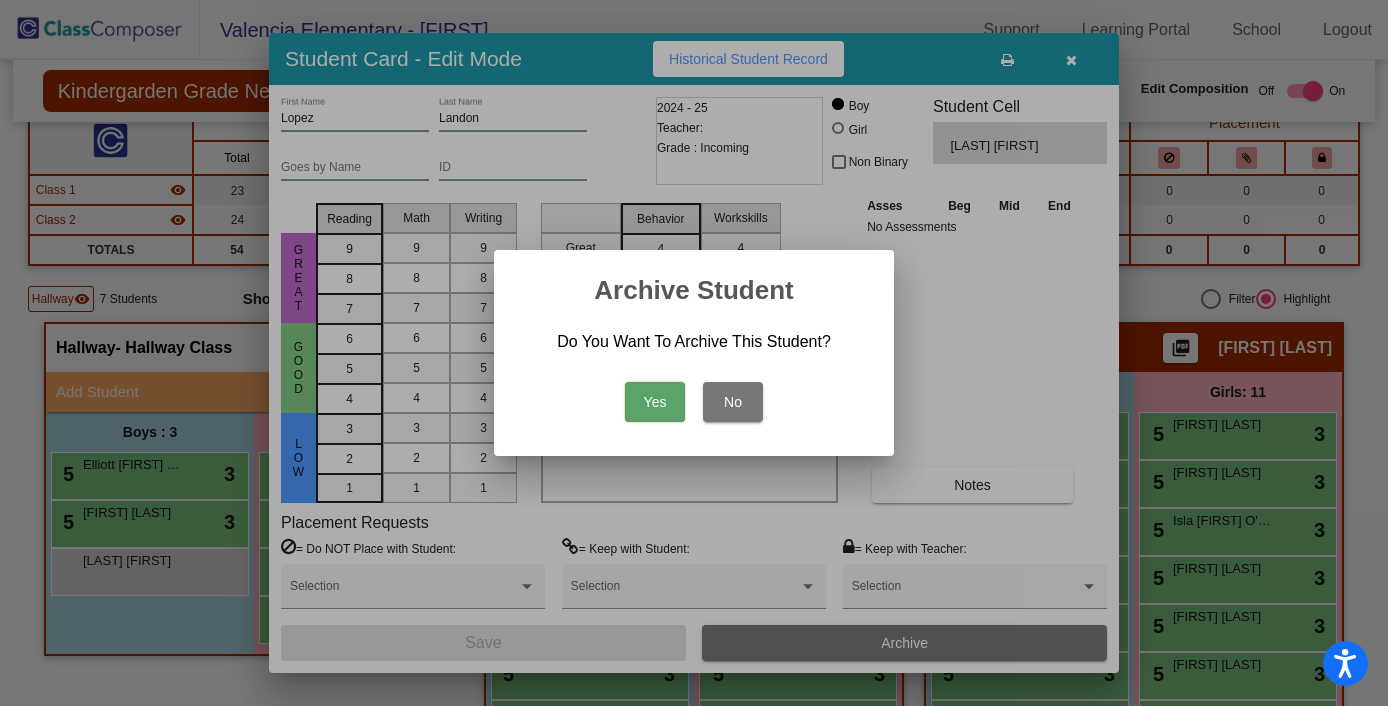 click on "Yes" at bounding box center (655, 402) 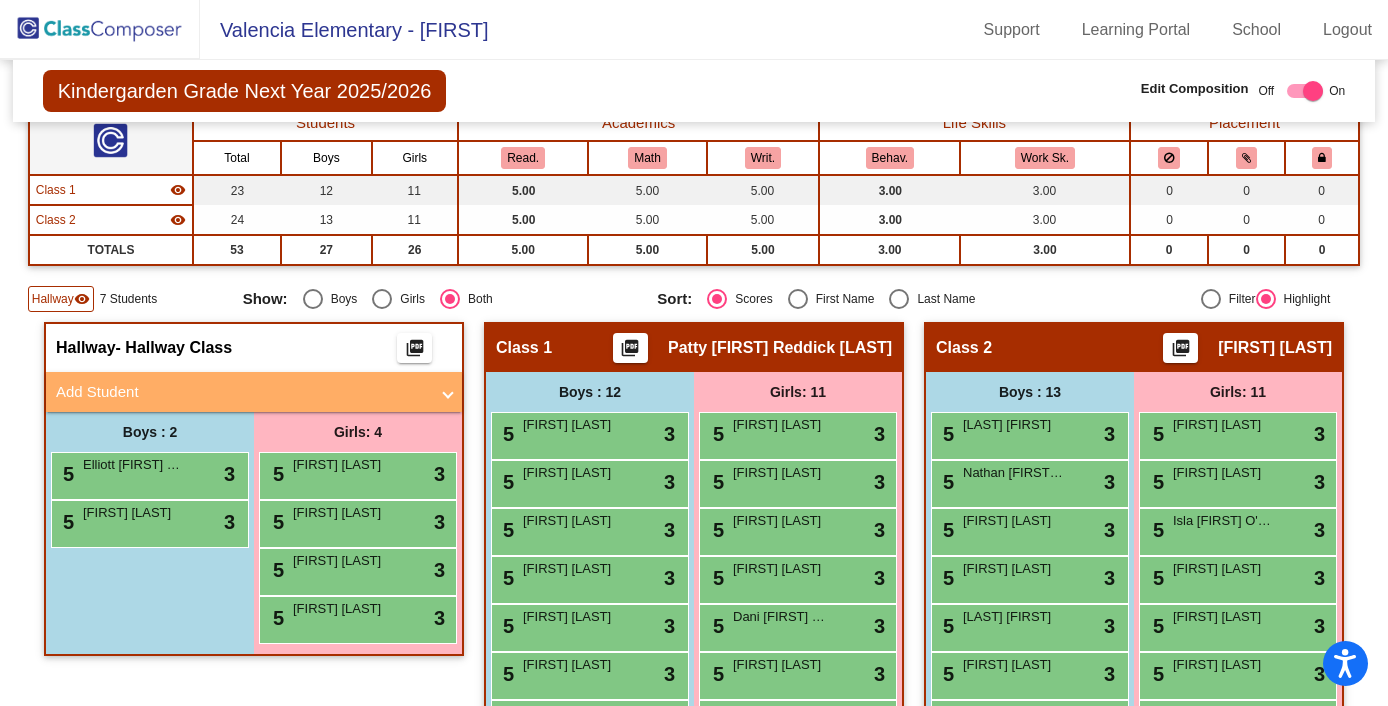 click 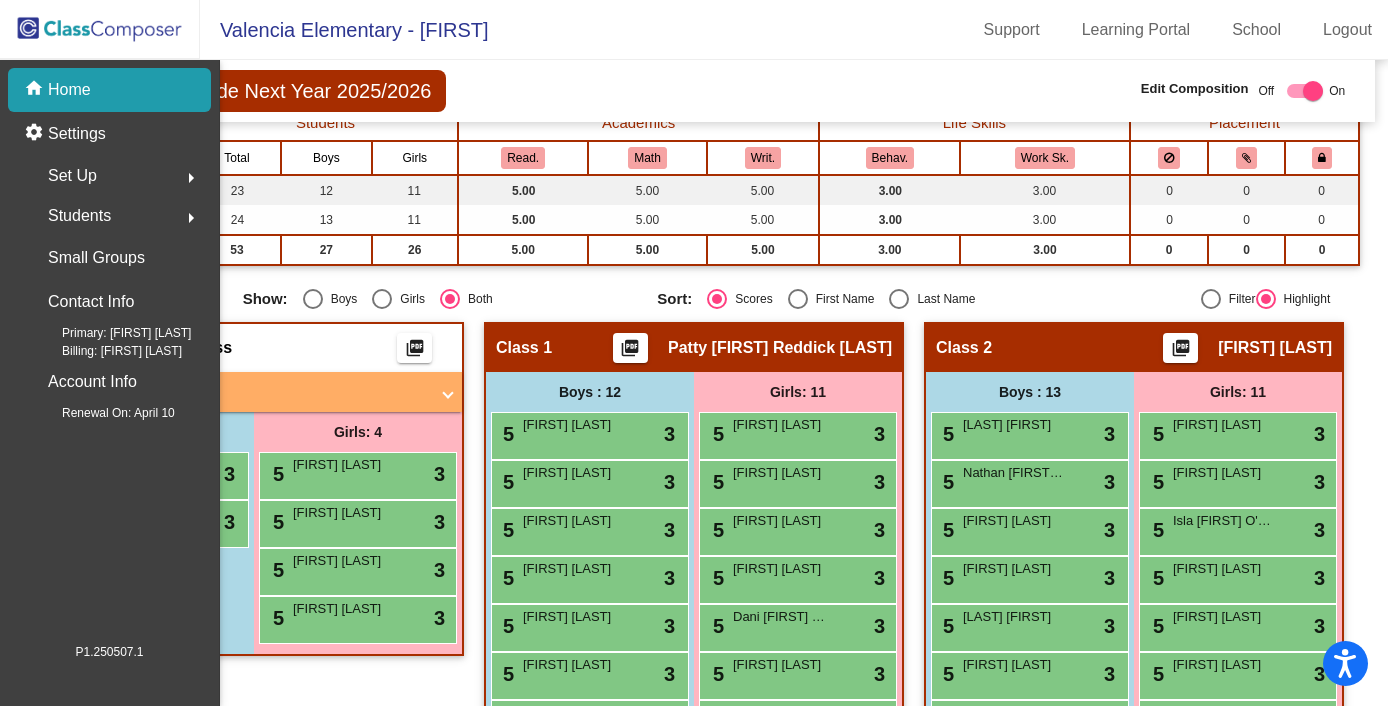 scroll, scrollTop: 0, scrollLeft: 0, axis: both 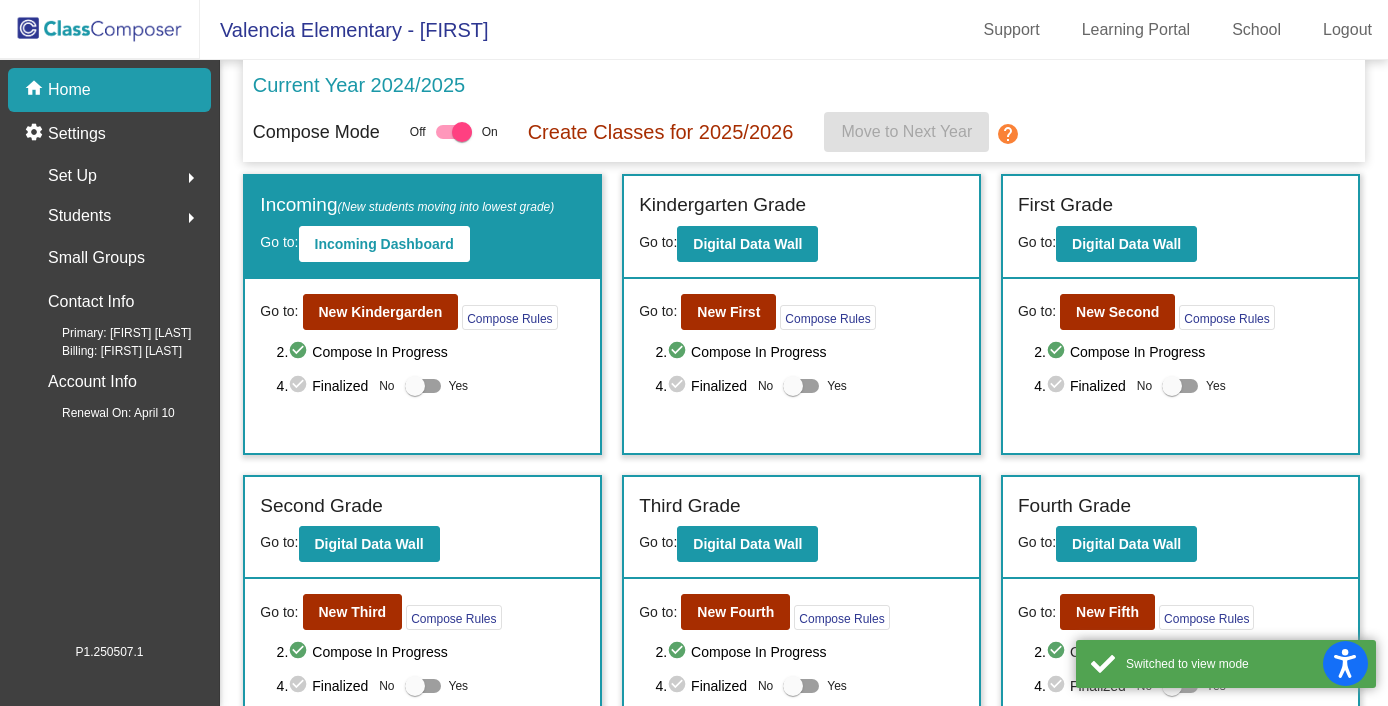 click on "Students" 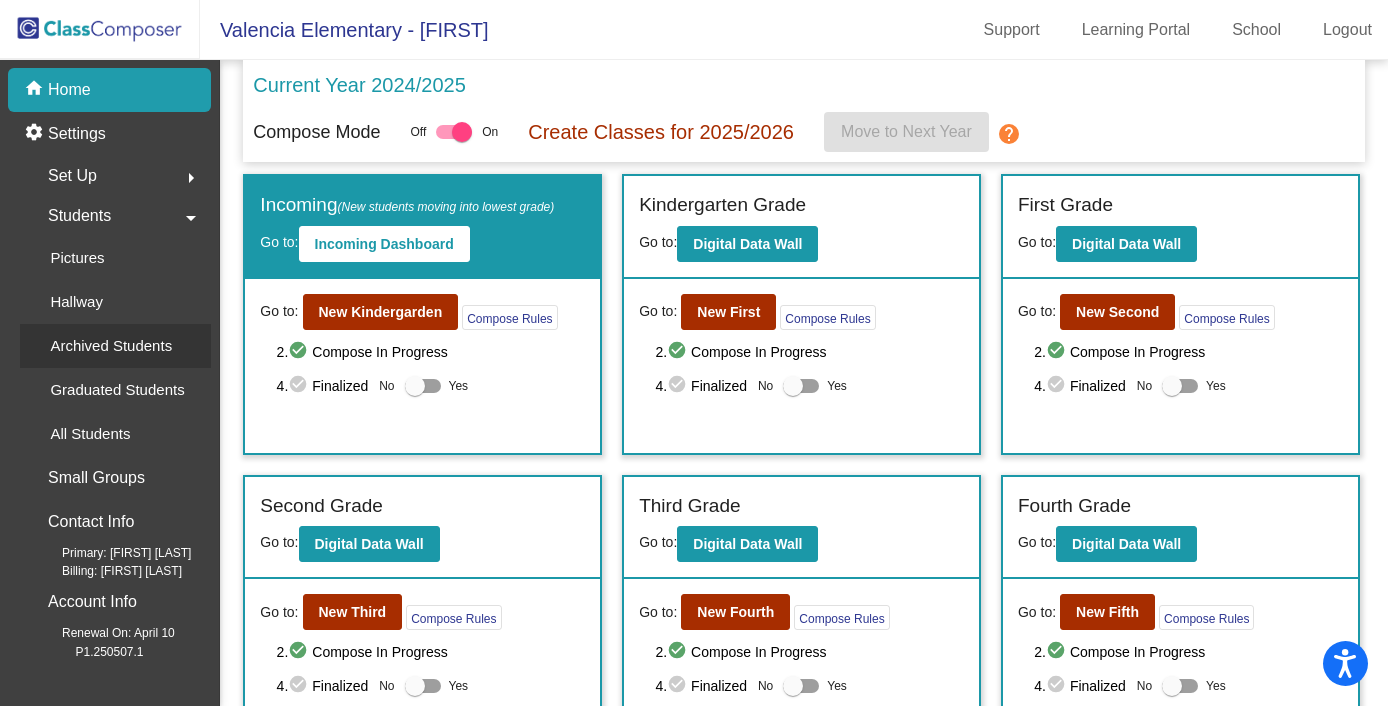 click on "Archived Students" 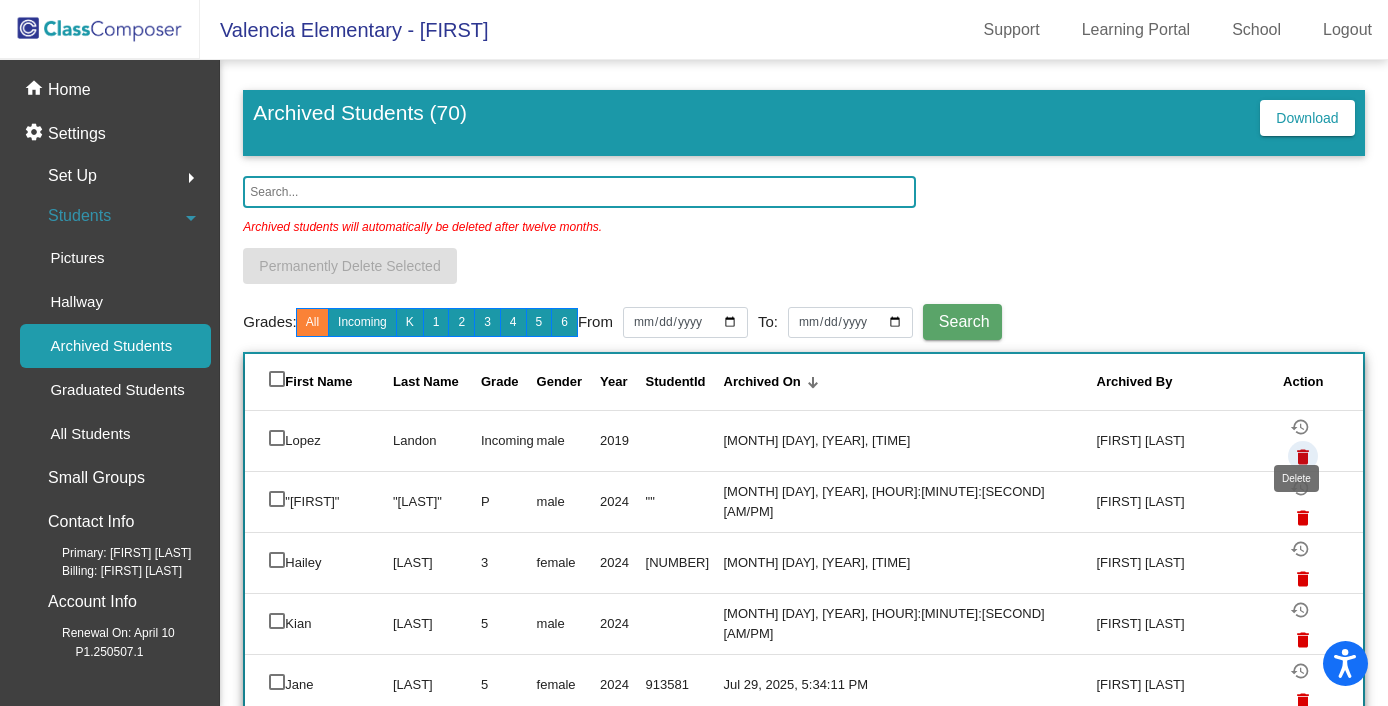 click on "delete" 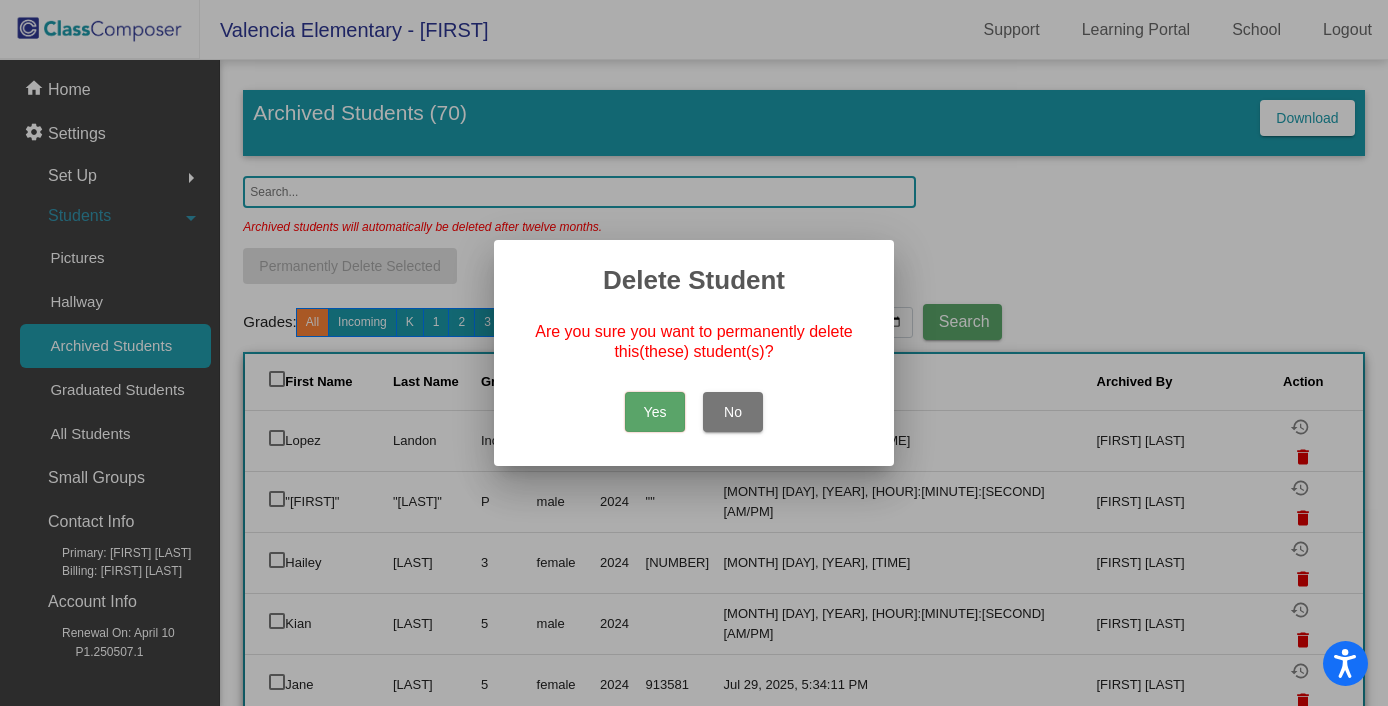 click on "Yes" at bounding box center [655, 412] 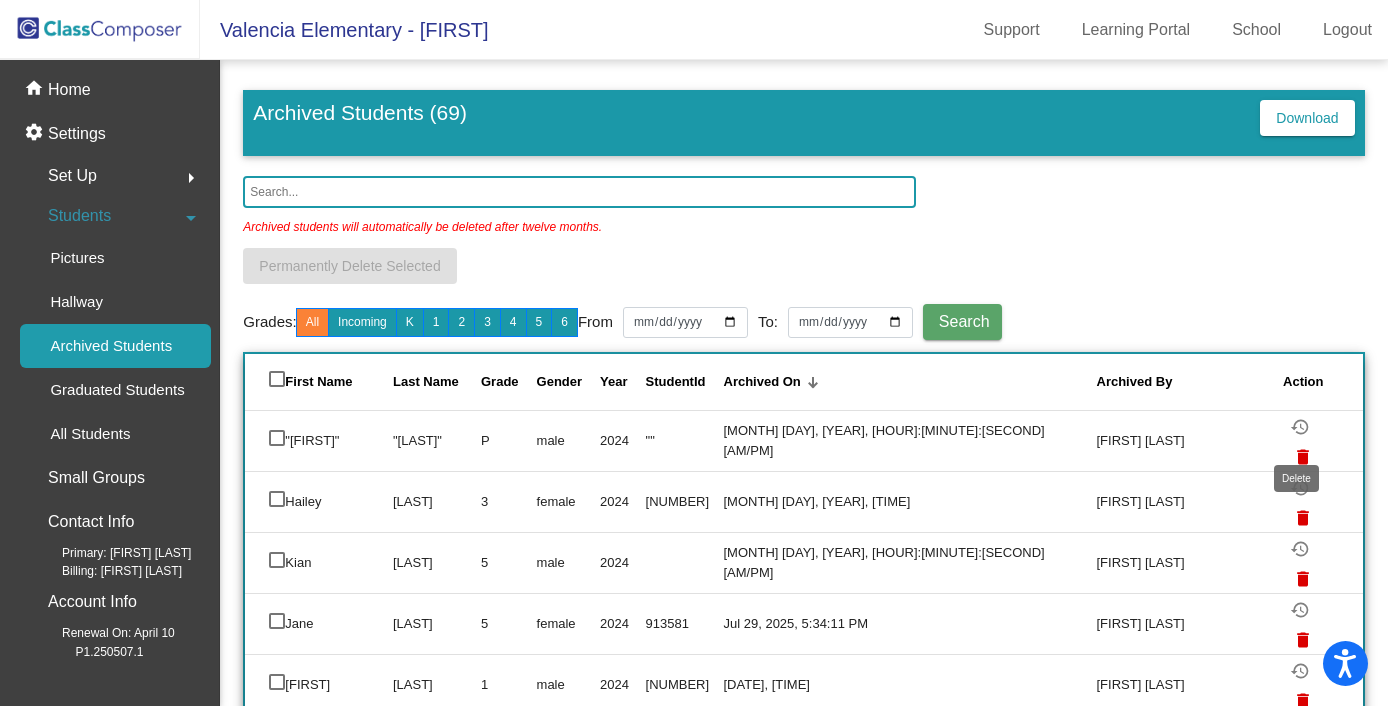 click on "delete" 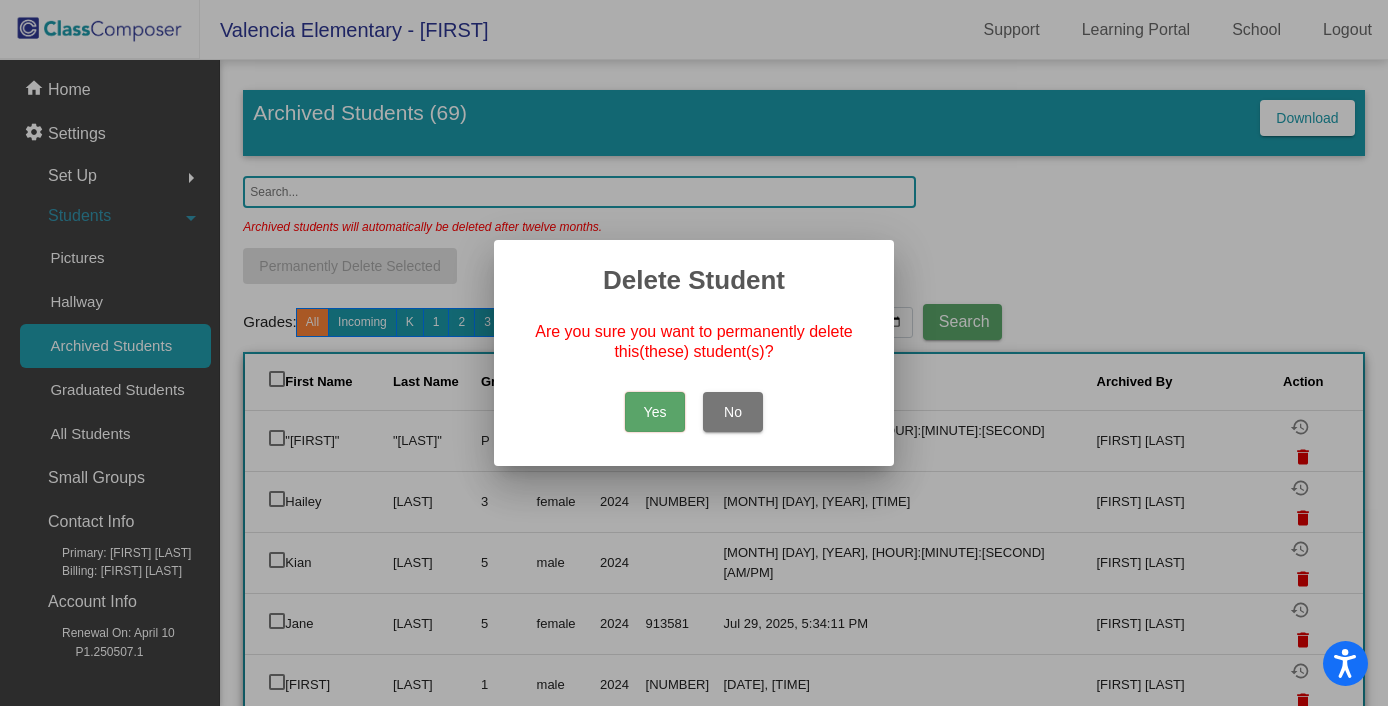 click on "Yes" at bounding box center (655, 412) 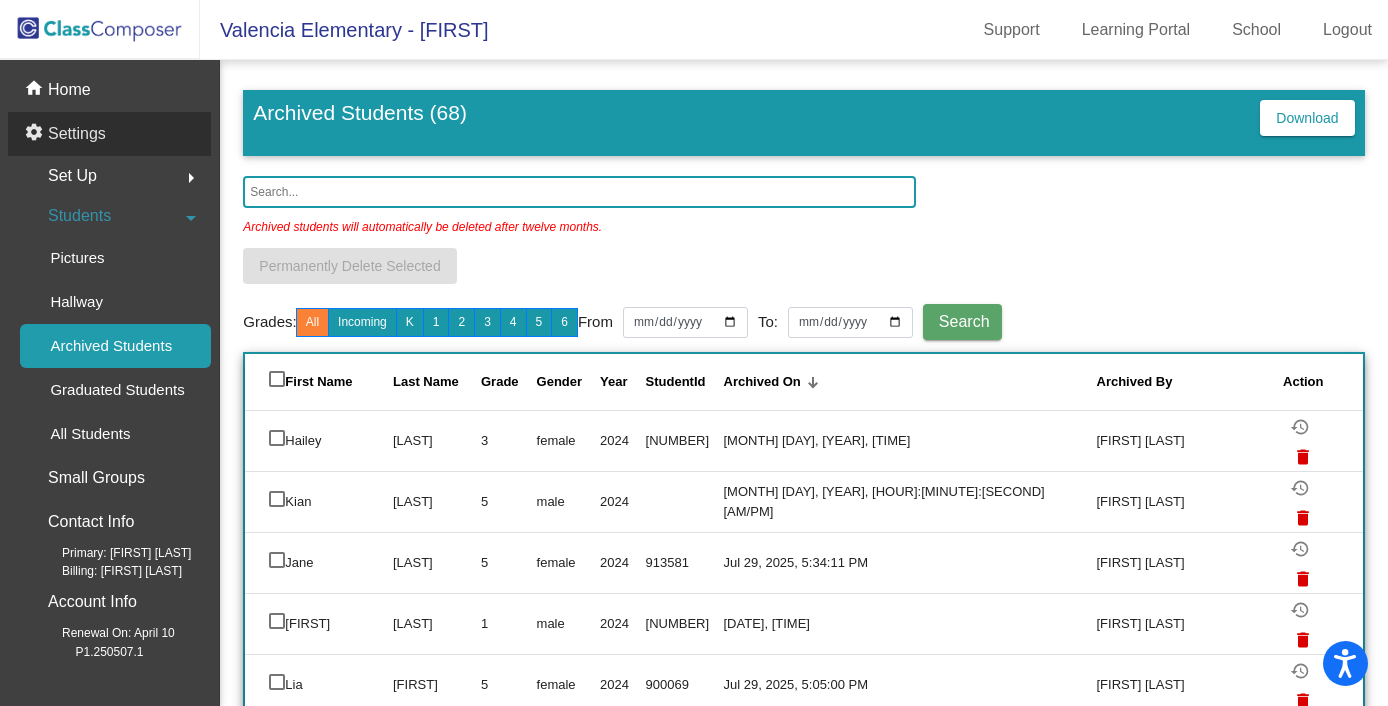 click on "Settings" 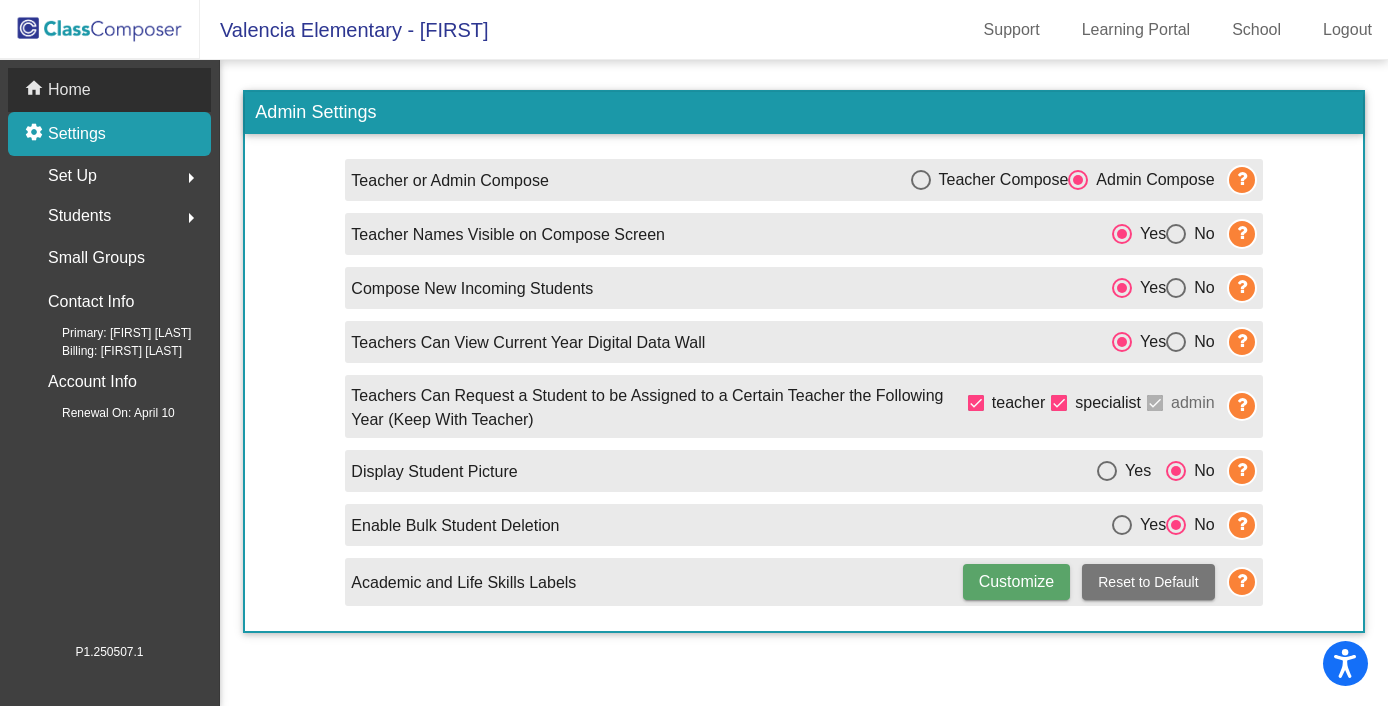click on "Home" 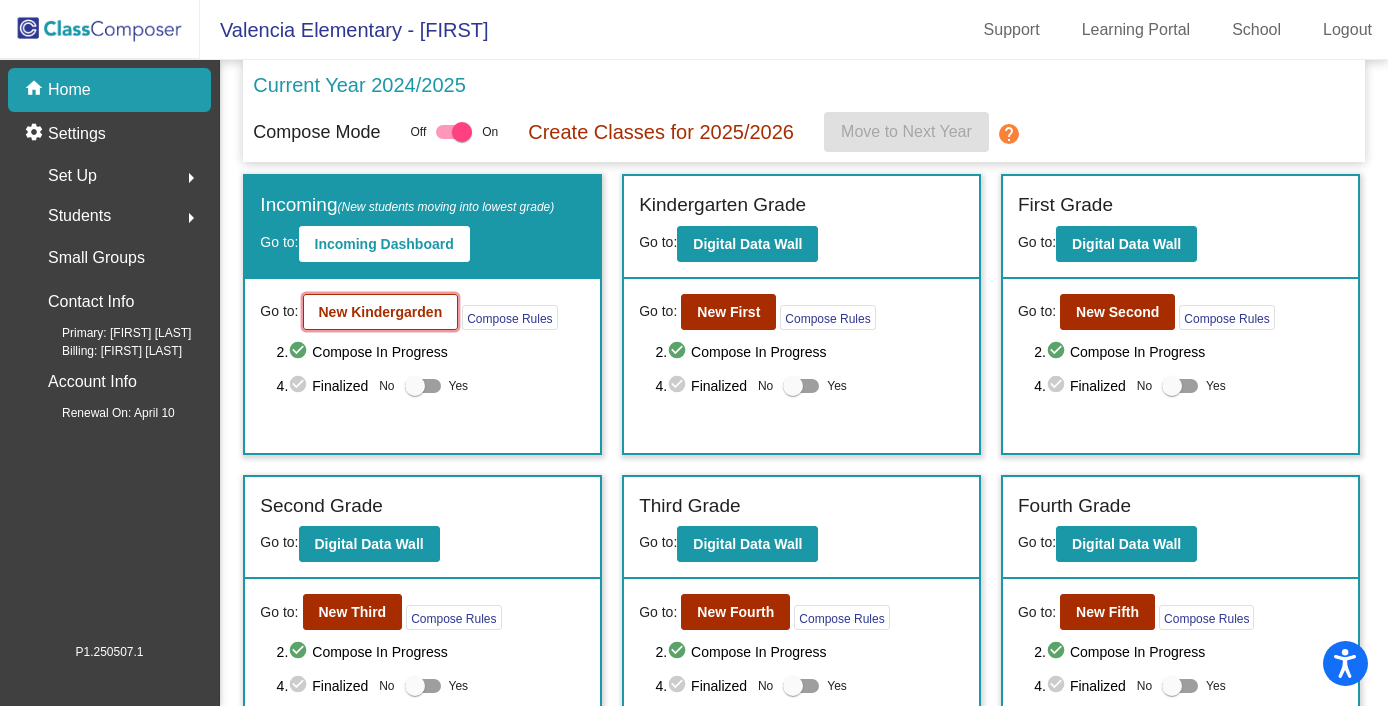 click on "New Kindergarden" 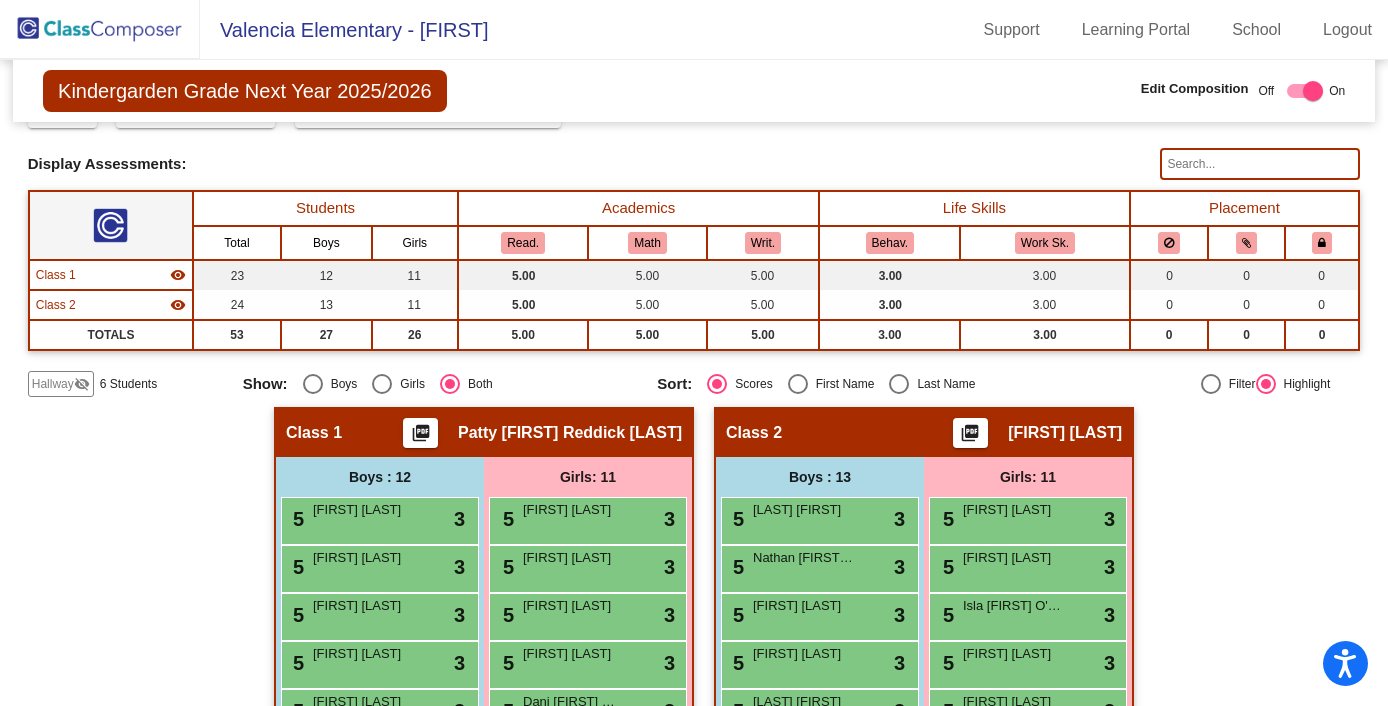 scroll, scrollTop: 94, scrollLeft: 0, axis: vertical 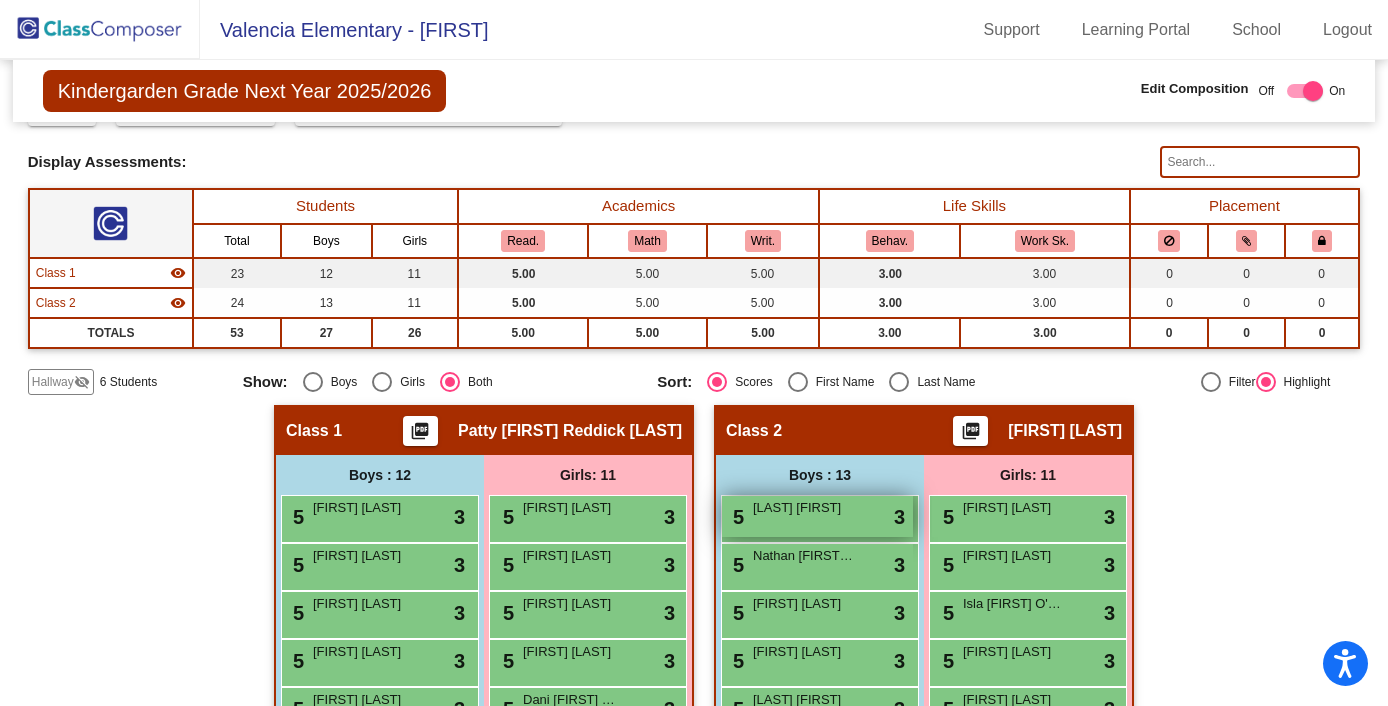 click on "[LAST] [FIRST]" at bounding box center [803, 508] 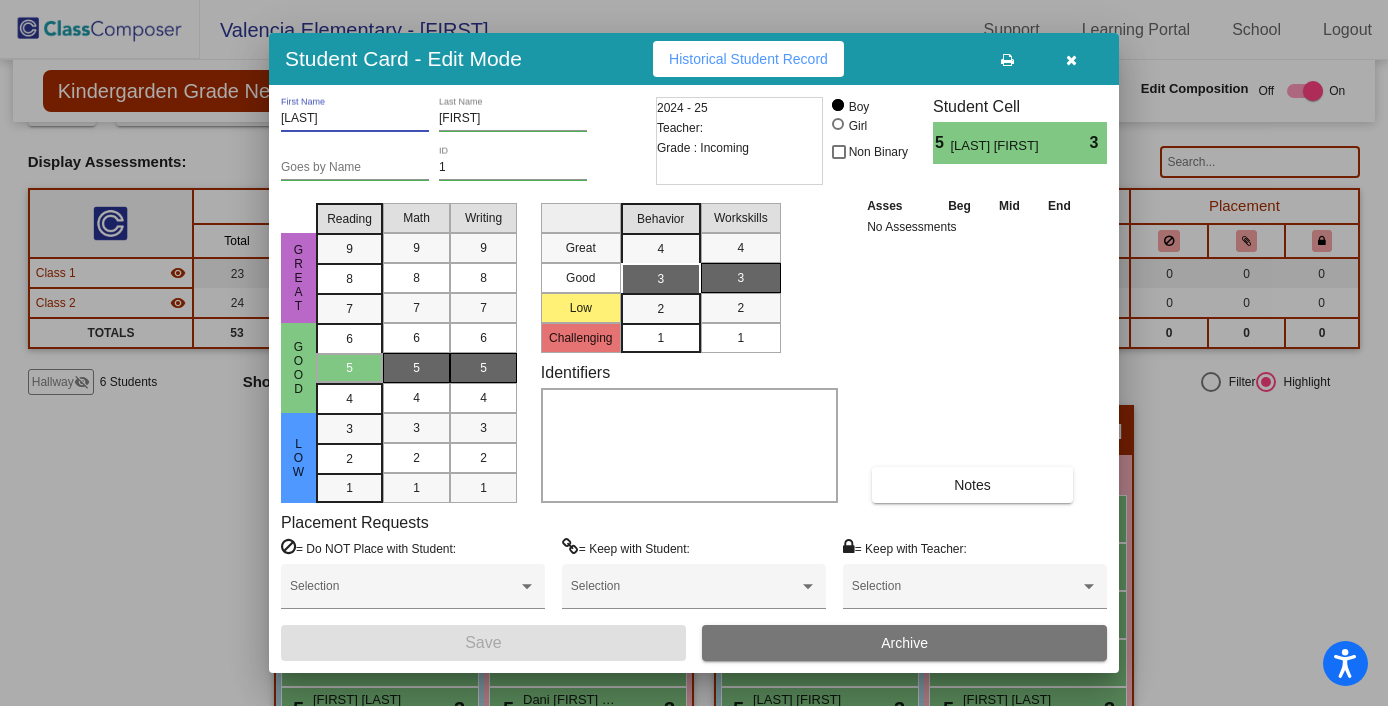 drag, startPoint x: 334, startPoint y: 121, endPoint x: 246, endPoint y: 115, distance: 88.20431 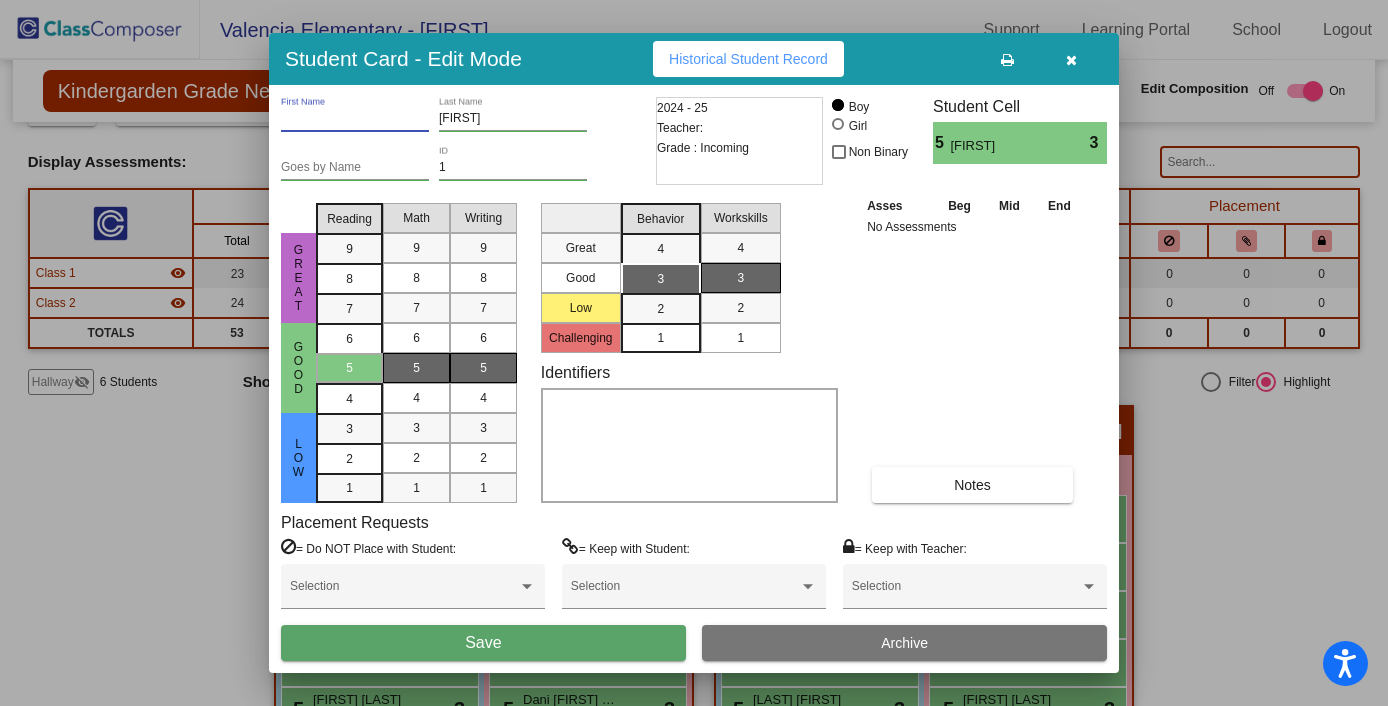 type 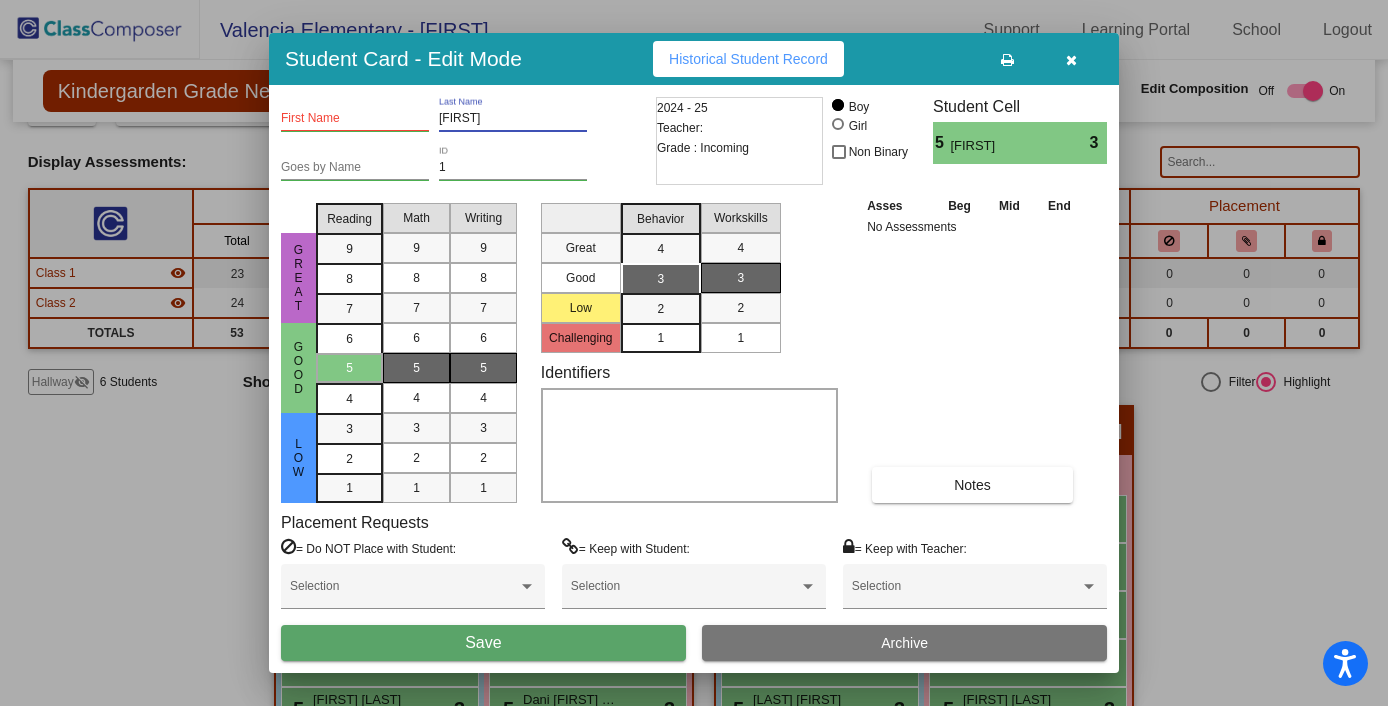 click on "[FIRST]" at bounding box center (513, 119) 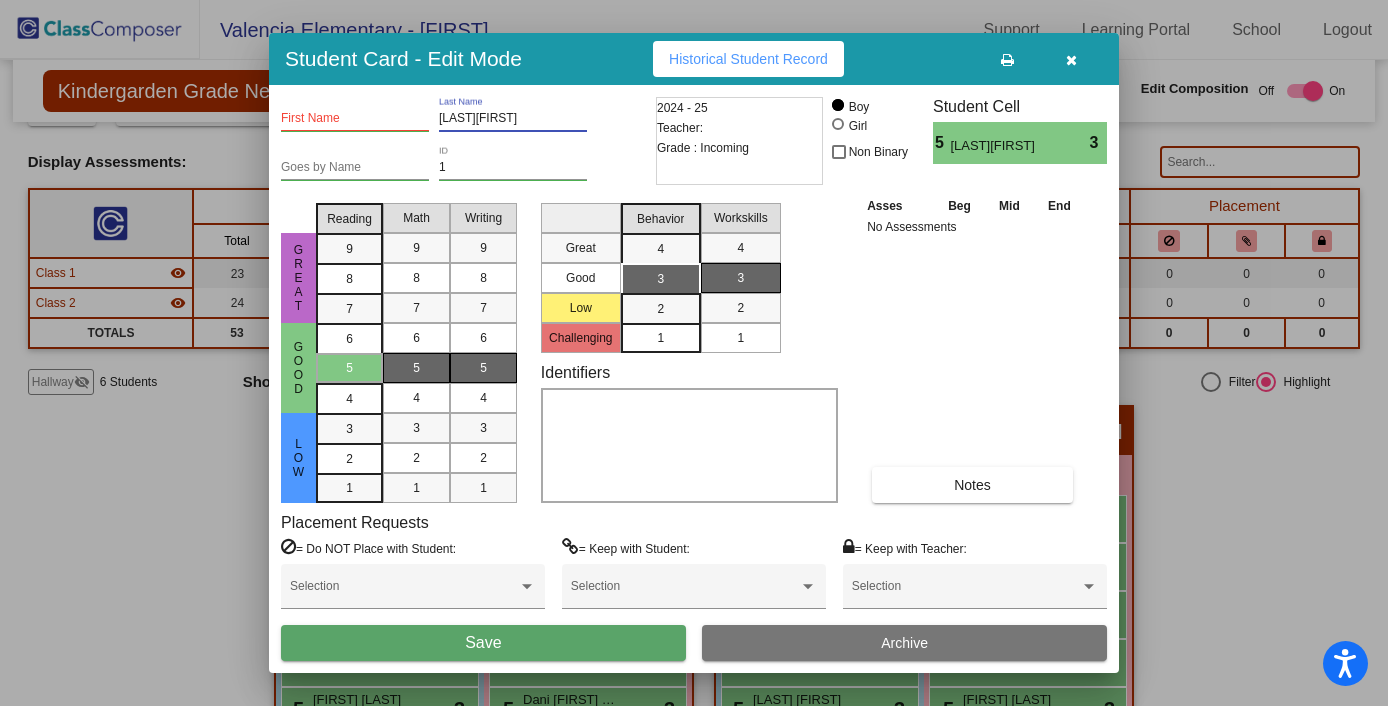 drag, startPoint x: 528, startPoint y: 118, endPoint x: 466, endPoint y: 121, distance: 62.072536 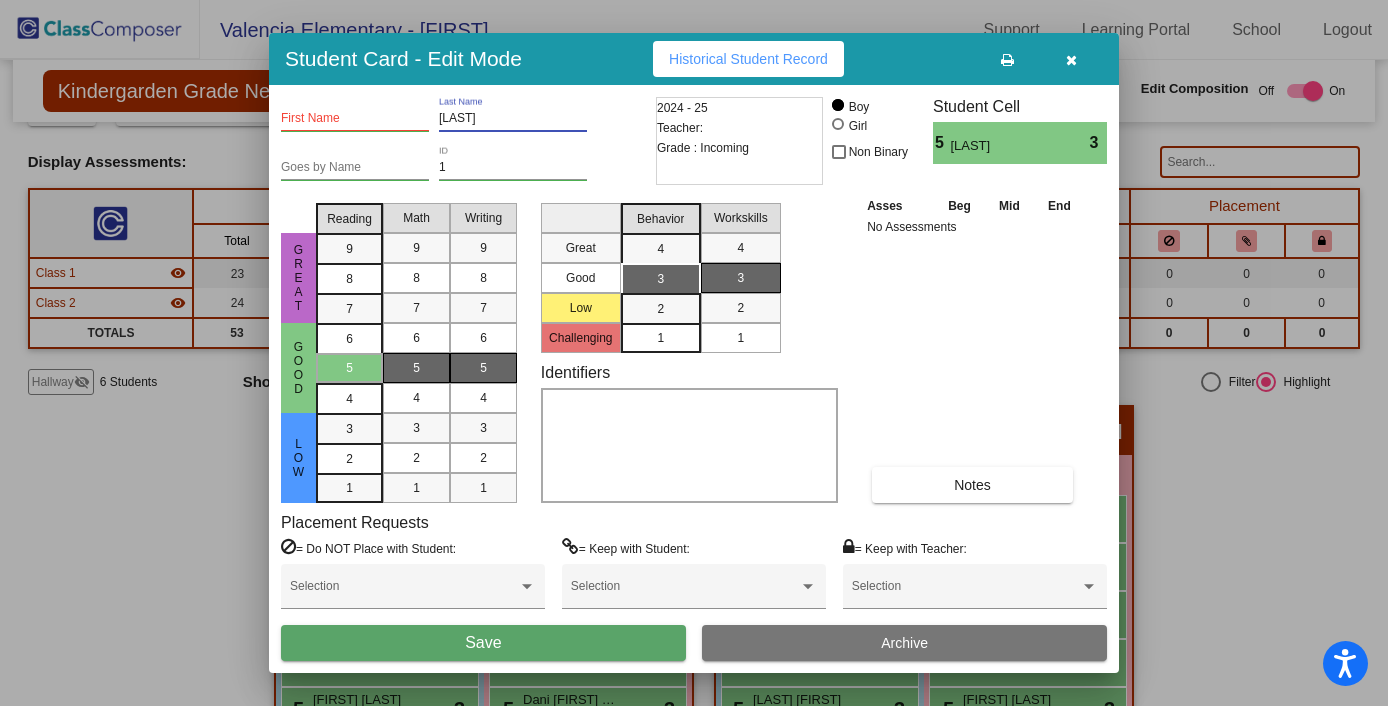 type on "[LAST]" 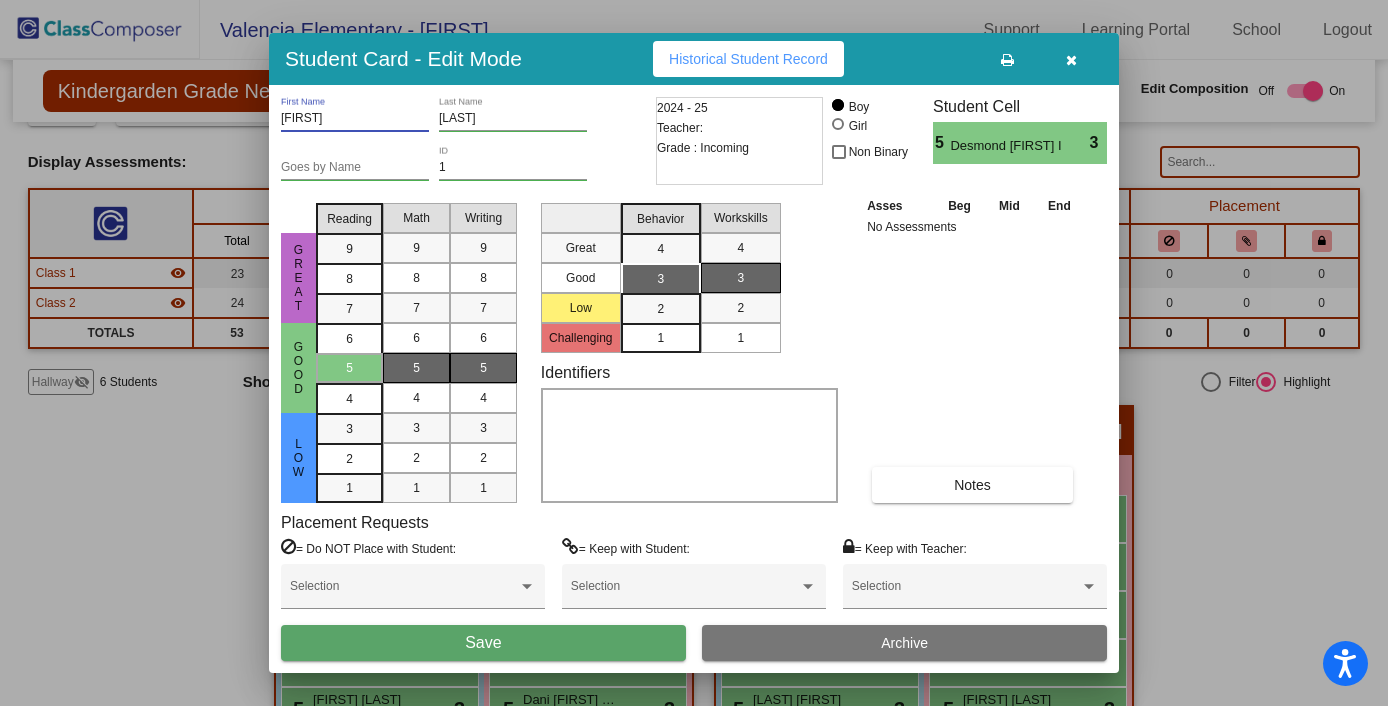 type on "[FIRST]" 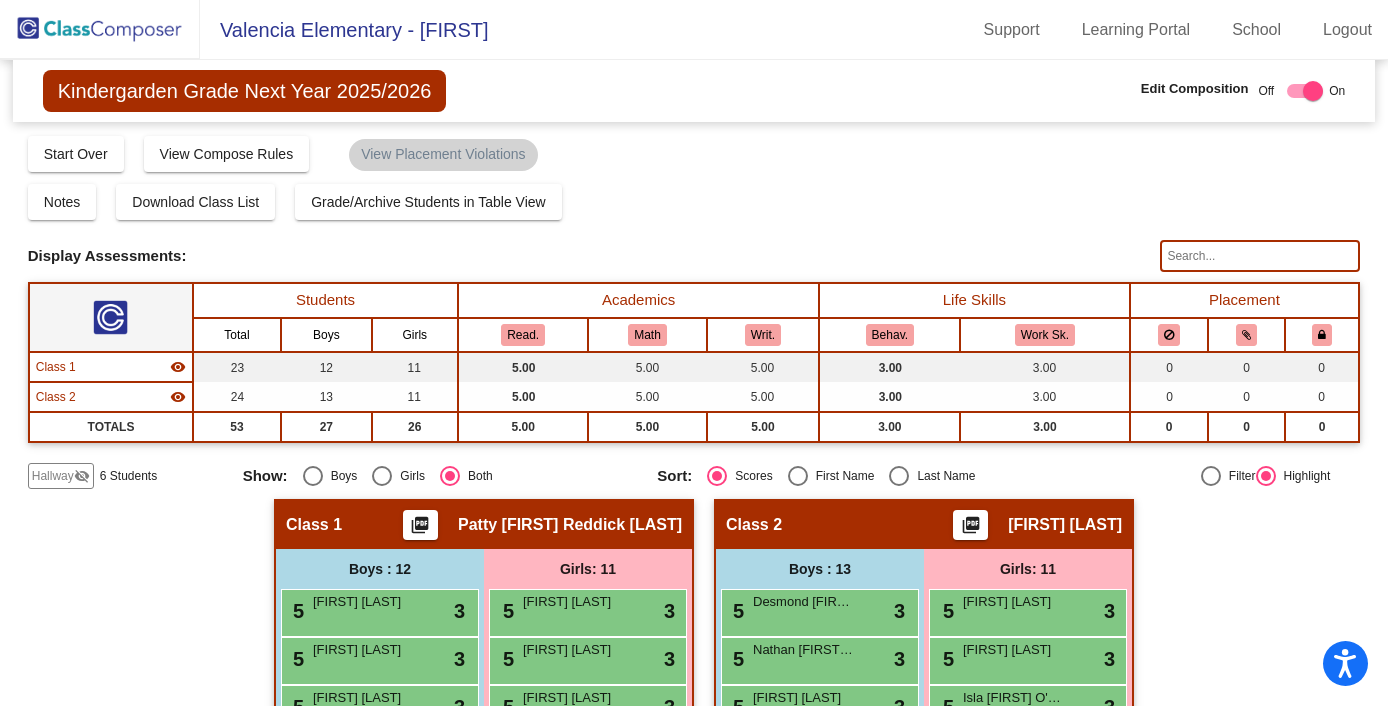 scroll, scrollTop: 0, scrollLeft: 0, axis: both 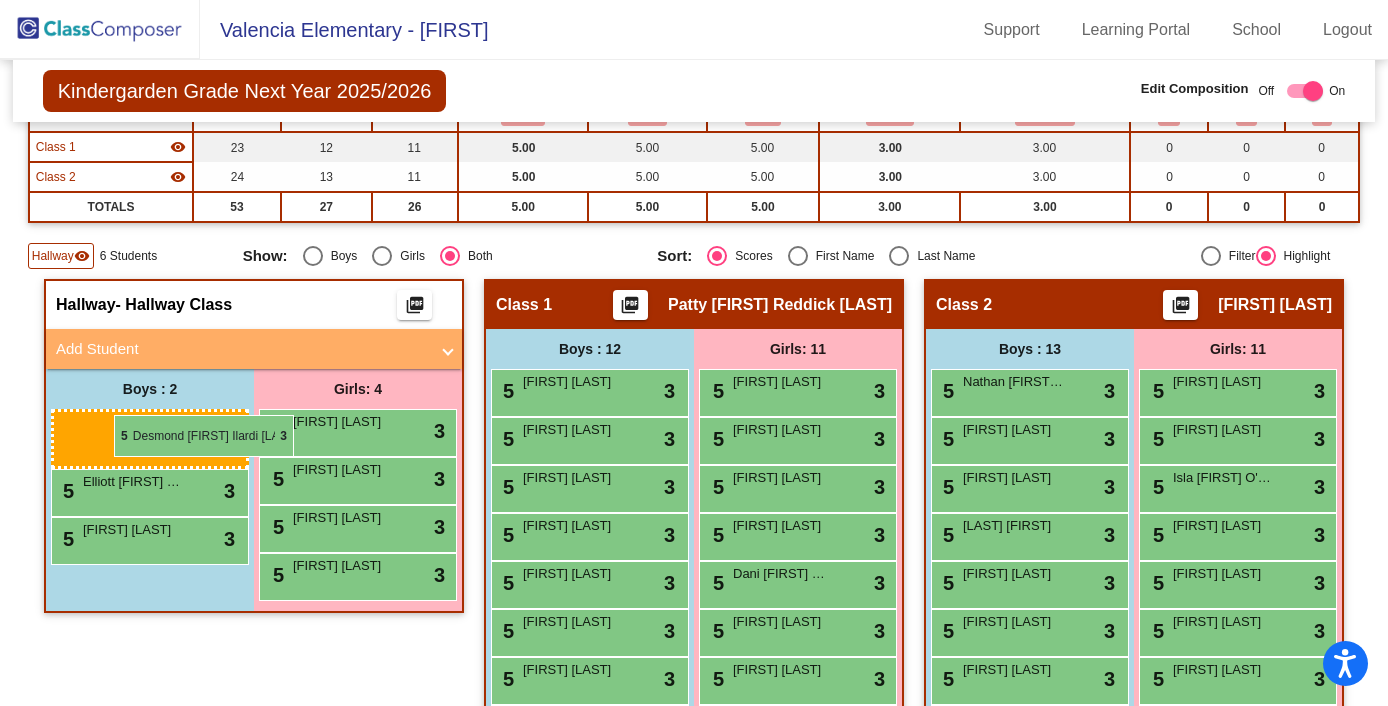 drag, startPoint x: 993, startPoint y: 381, endPoint x: 106, endPoint y: 415, distance: 887.65137 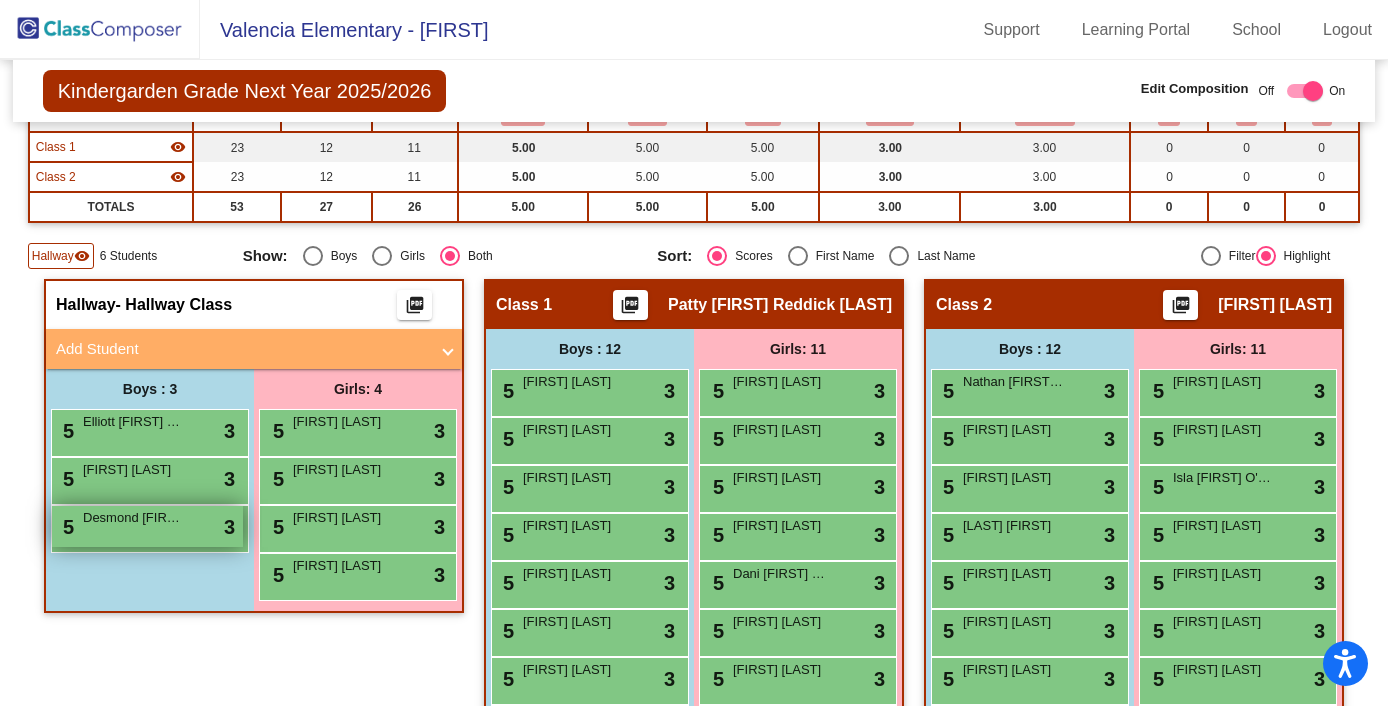 click on "Desmond [FIRST] Ilardi [LAST]" at bounding box center (133, 518) 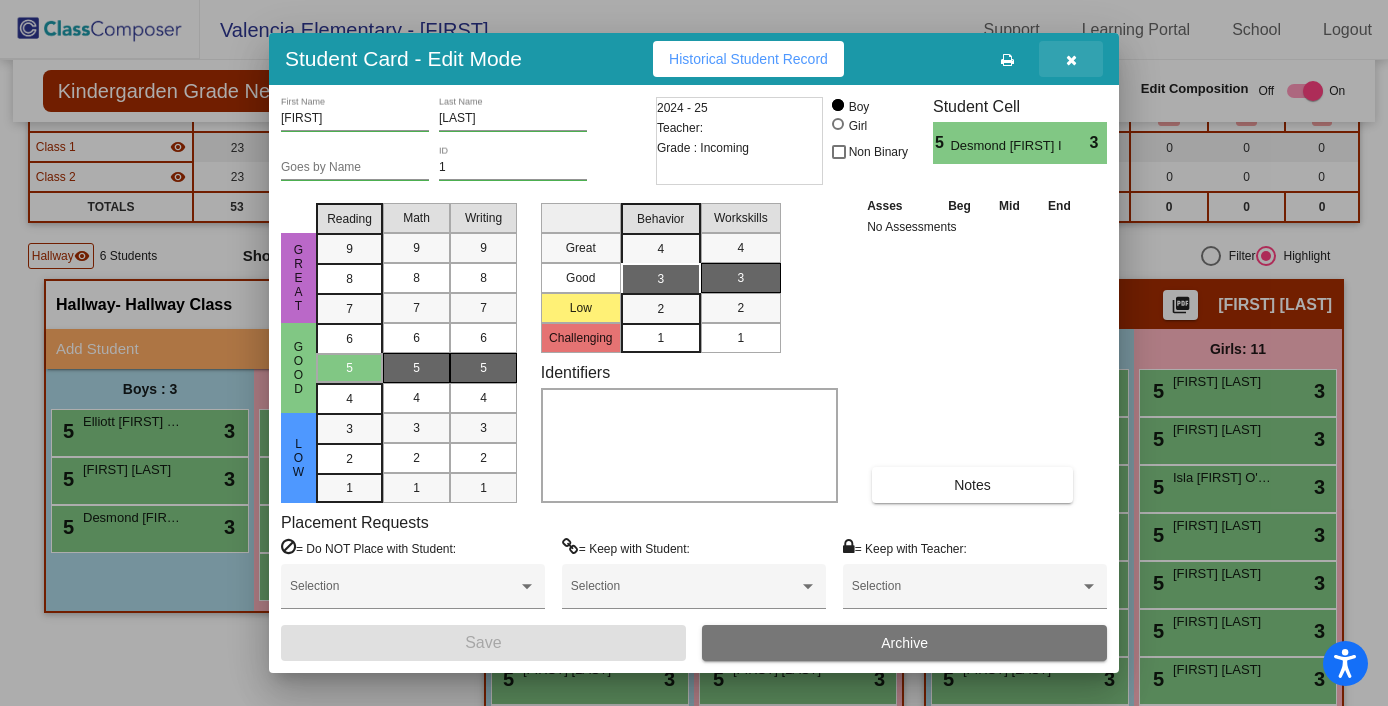 click at bounding box center [1071, 60] 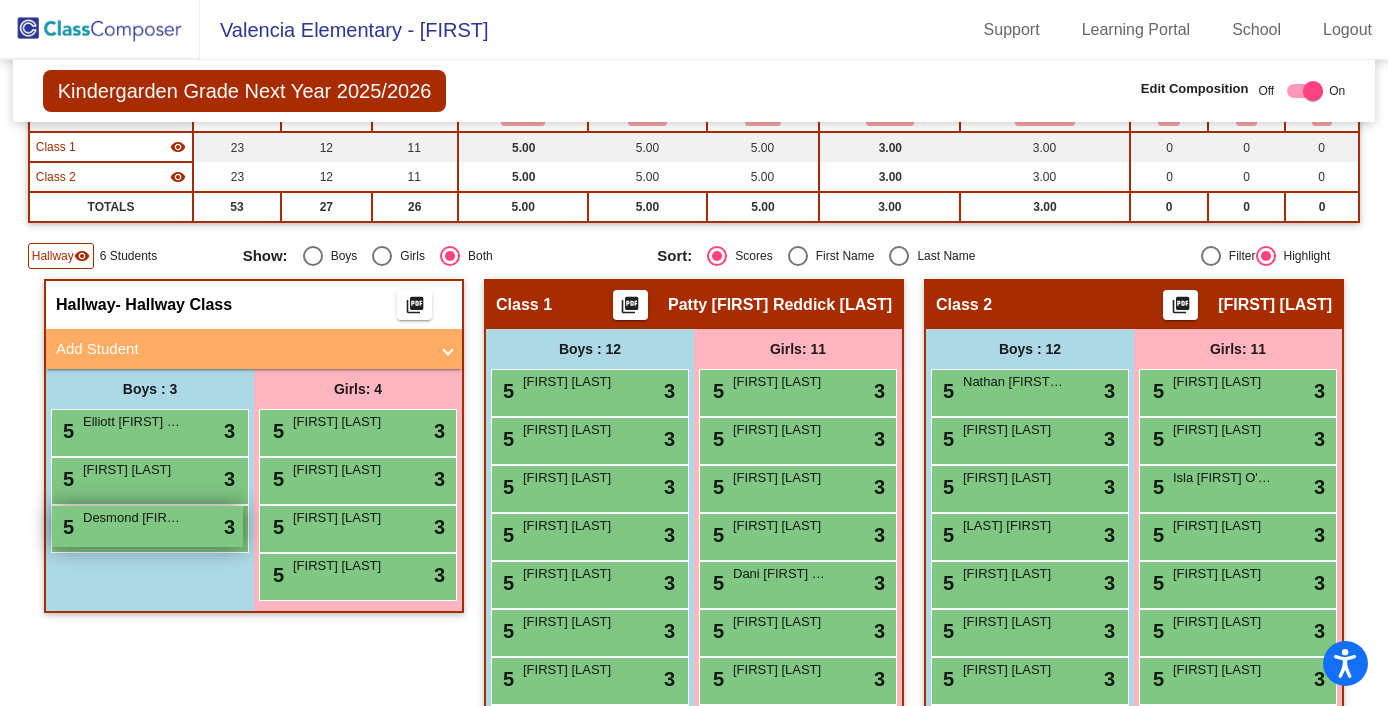 click on "5 [FIRST] [LAST] lock do_not_disturb_alt 3" at bounding box center (147, 526) 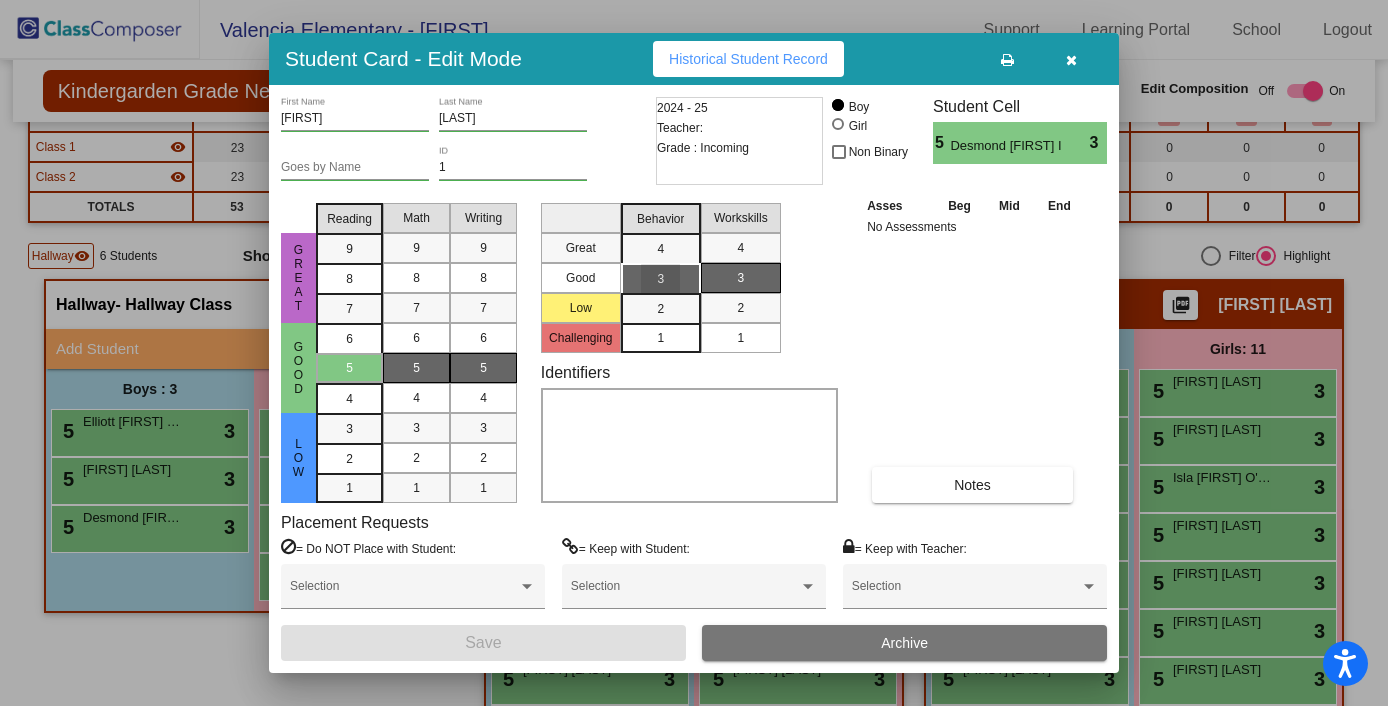 click on "3" at bounding box center [660, 279] 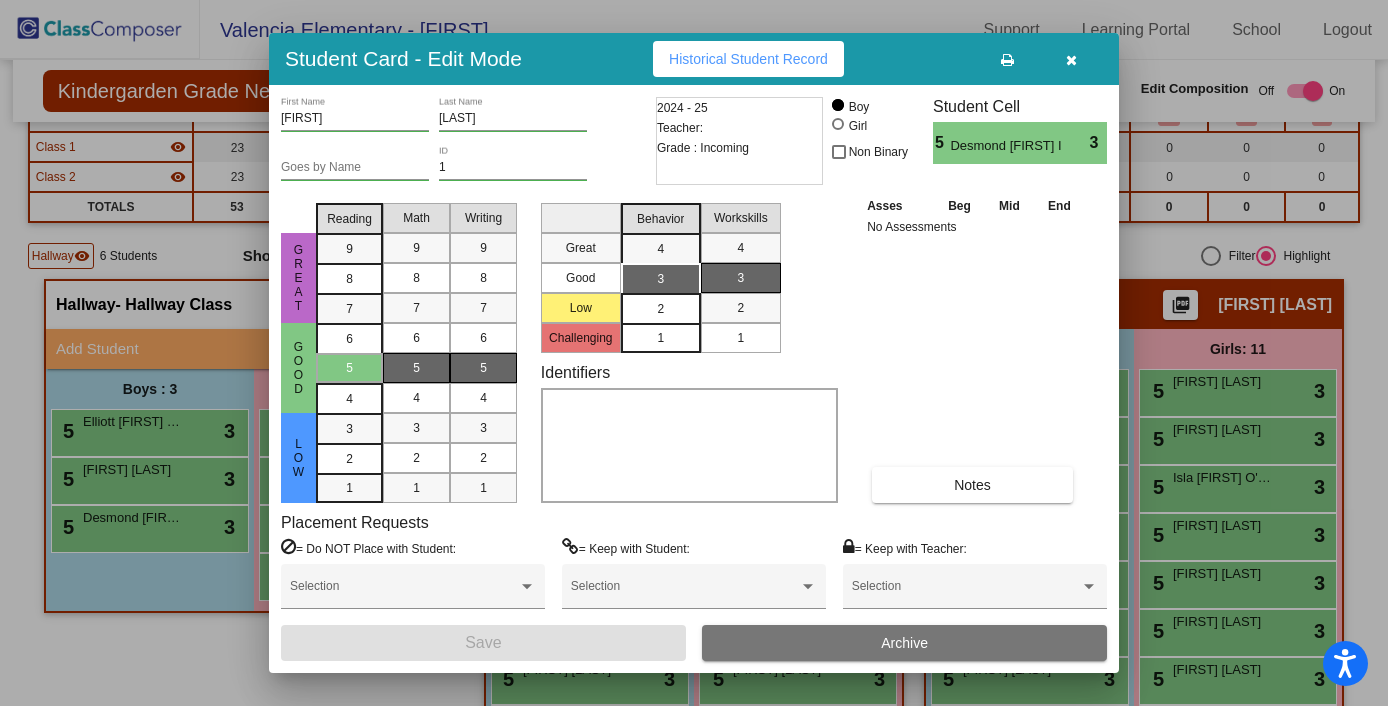 click on "2" at bounding box center (660, 309) 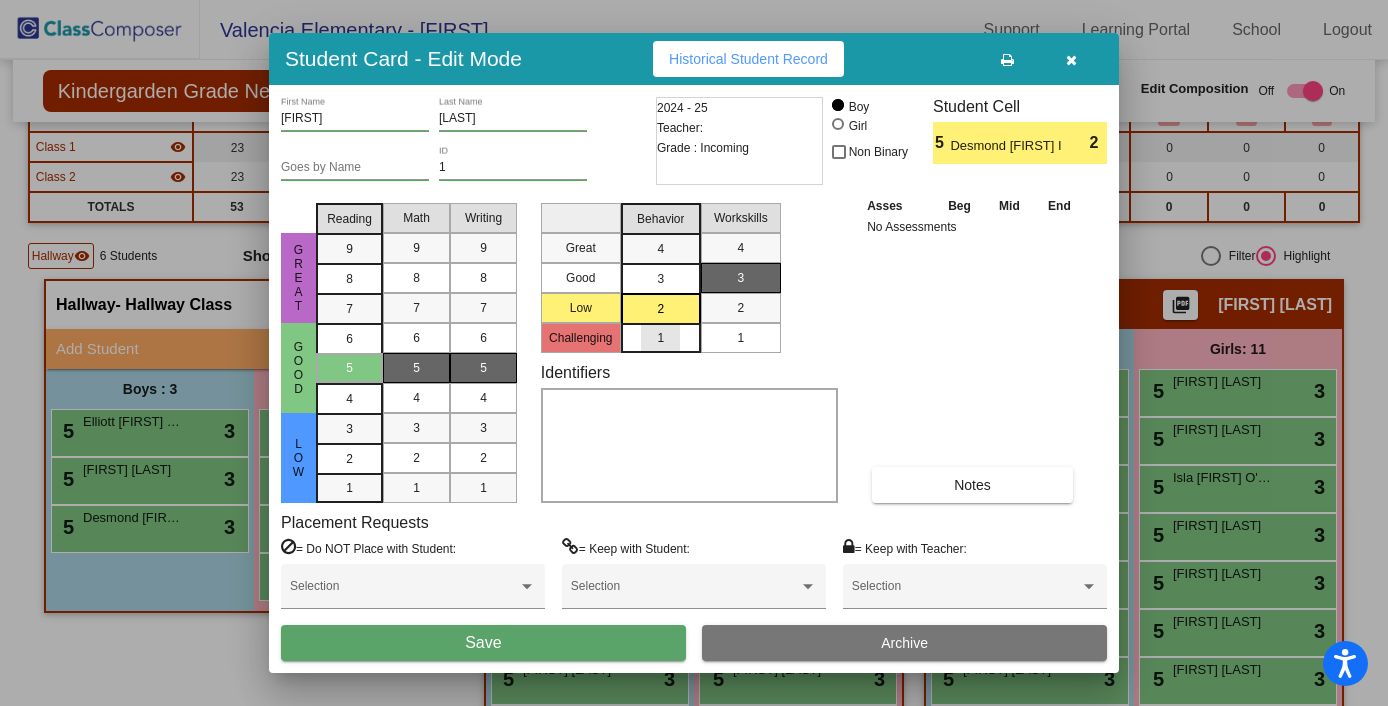 click on "1" at bounding box center [660, 338] 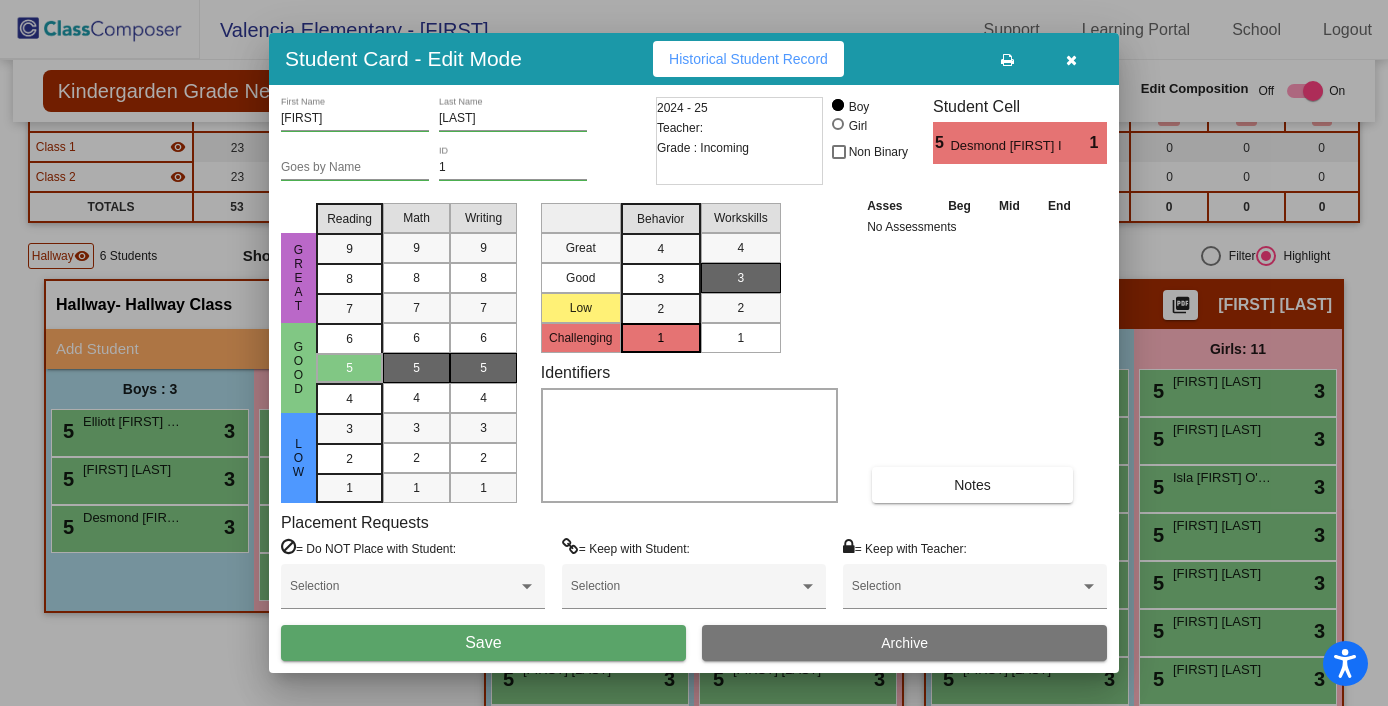 click on "3" at bounding box center [660, 249] 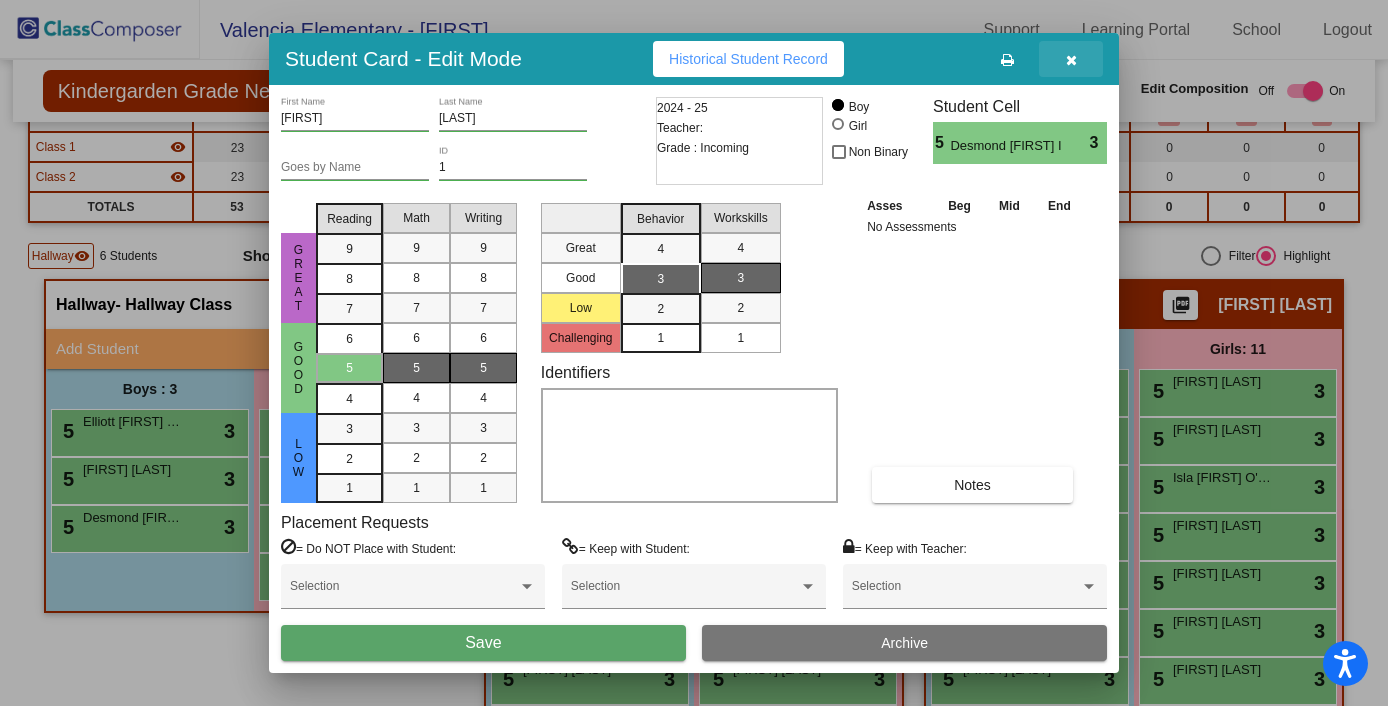 click at bounding box center (1071, 60) 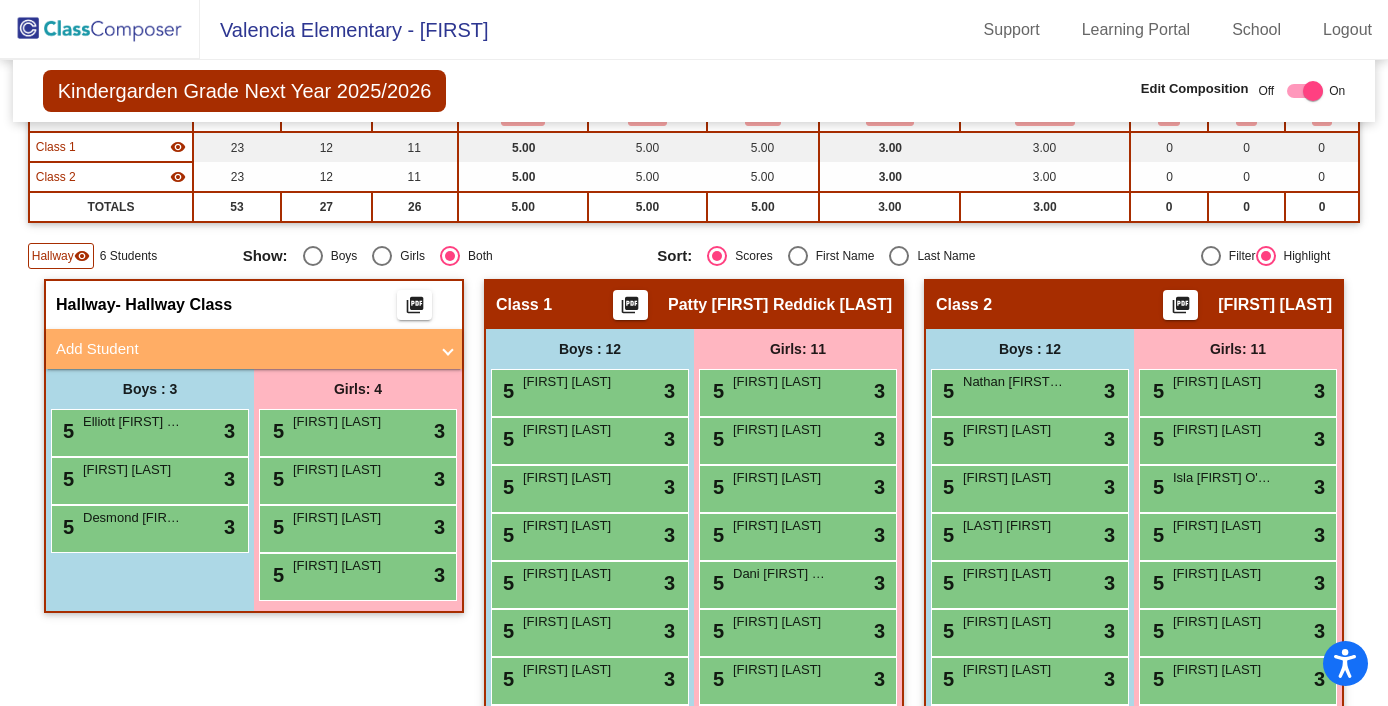 click 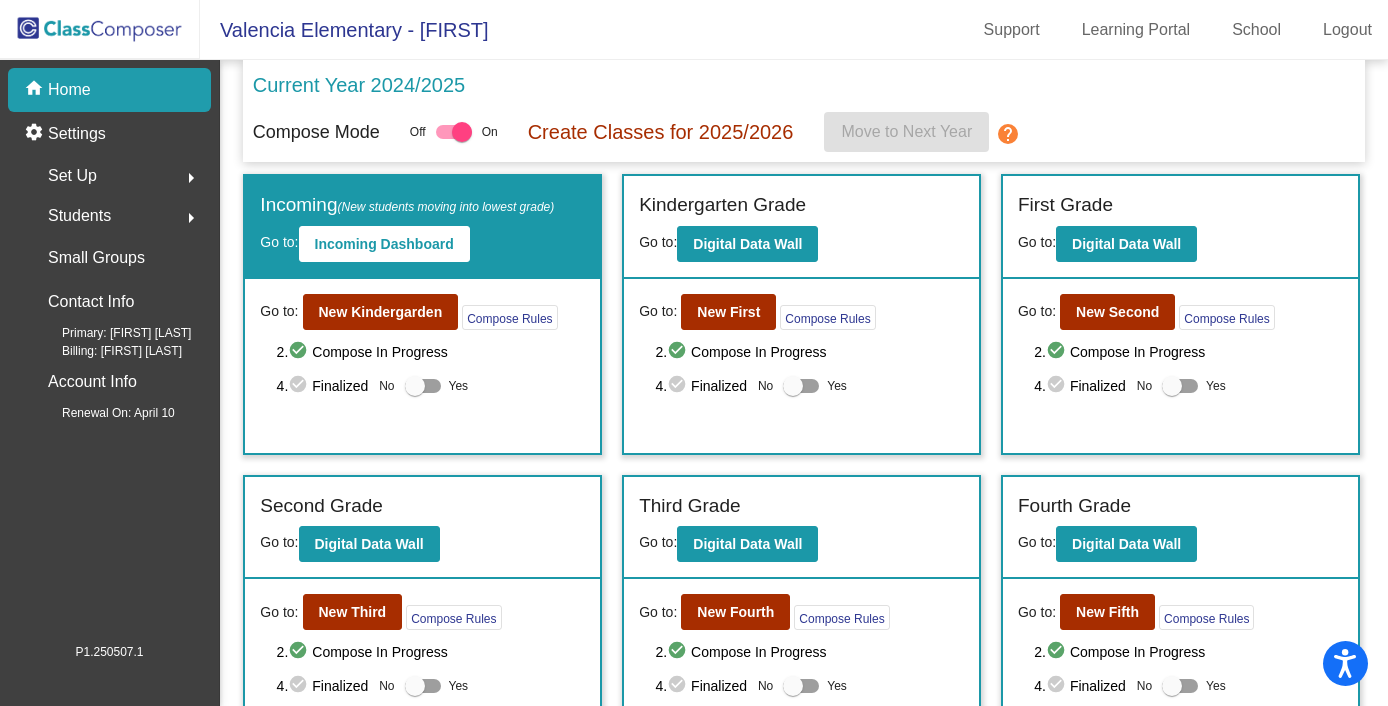 scroll, scrollTop: 0, scrollLeft: 0, axis: both 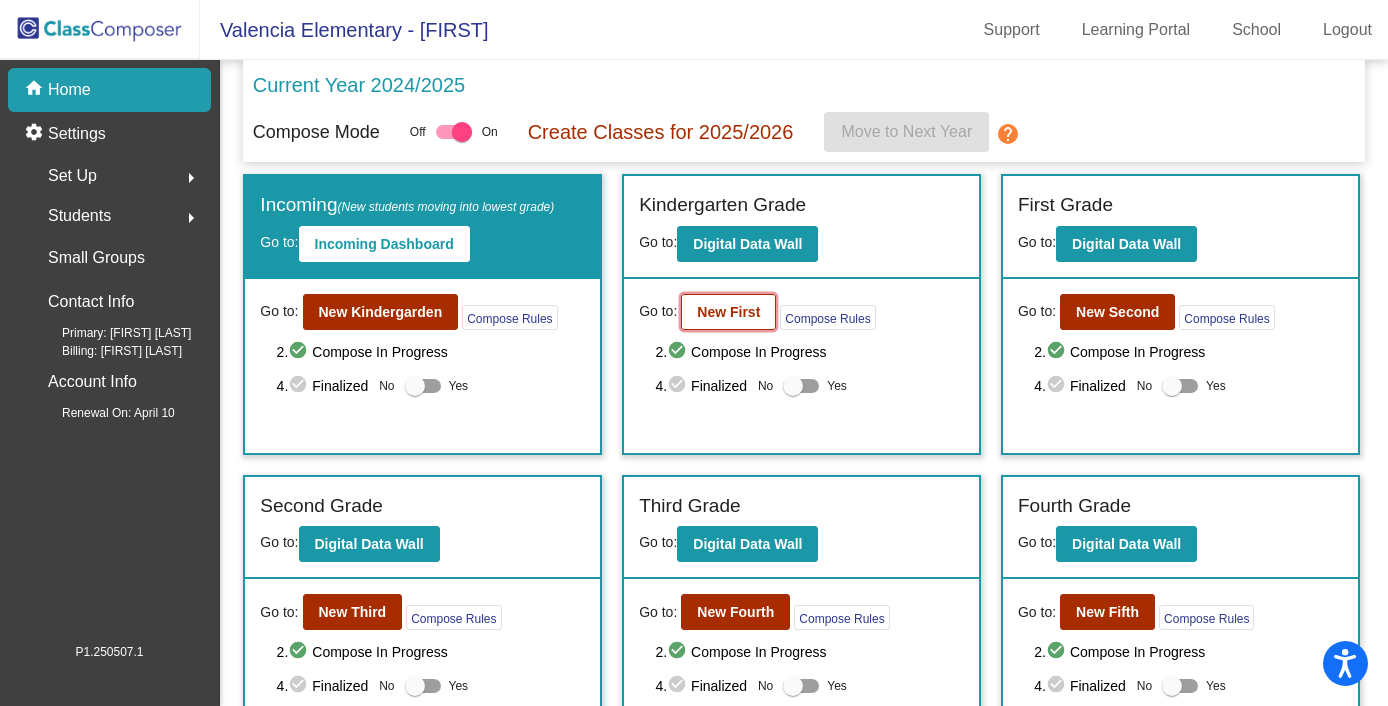 click on "New First" 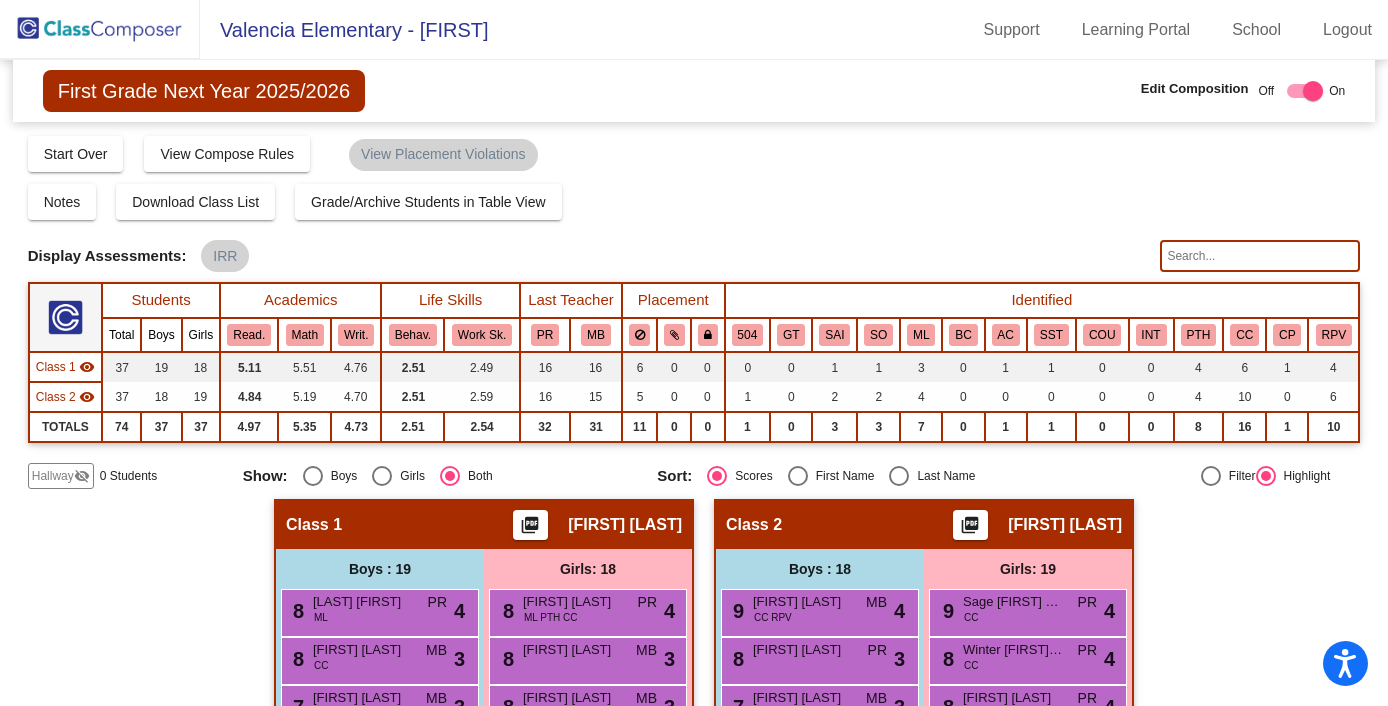 scroll, scrollTop: 0, scrollLeft: 0, axis: both 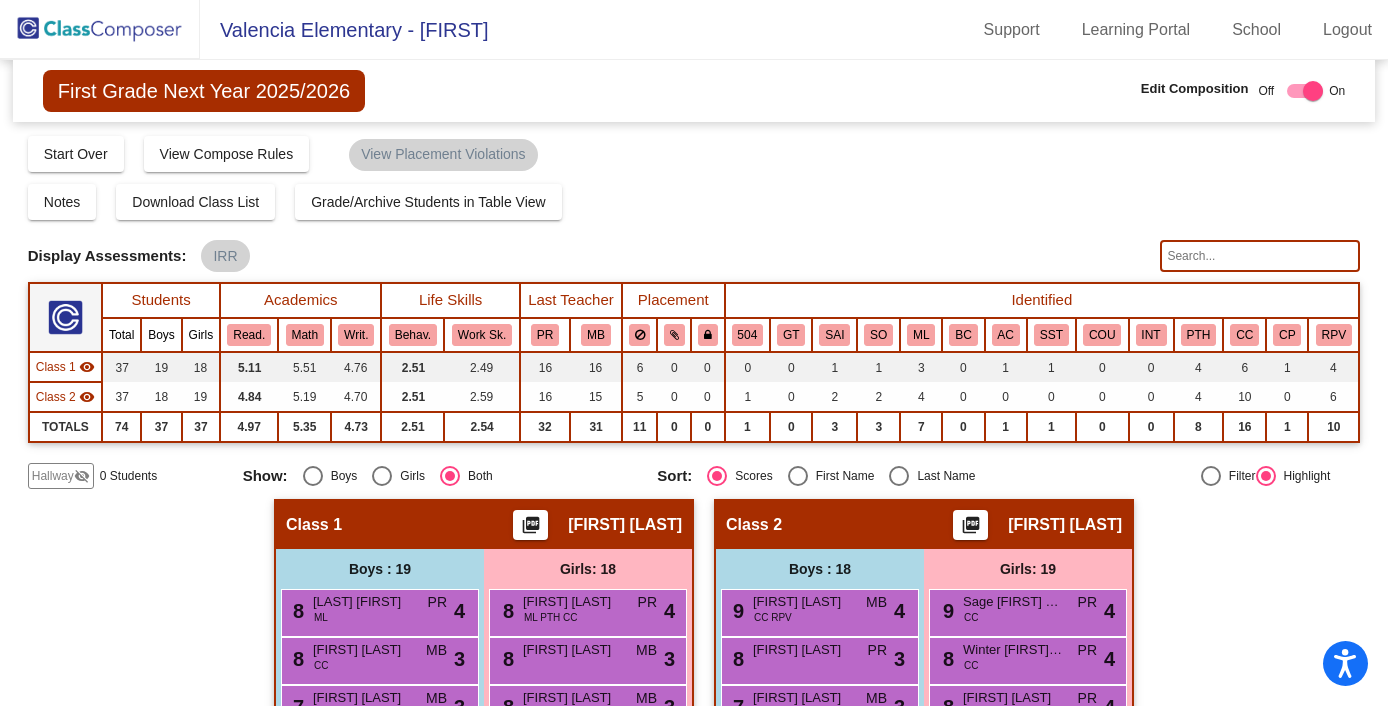 click 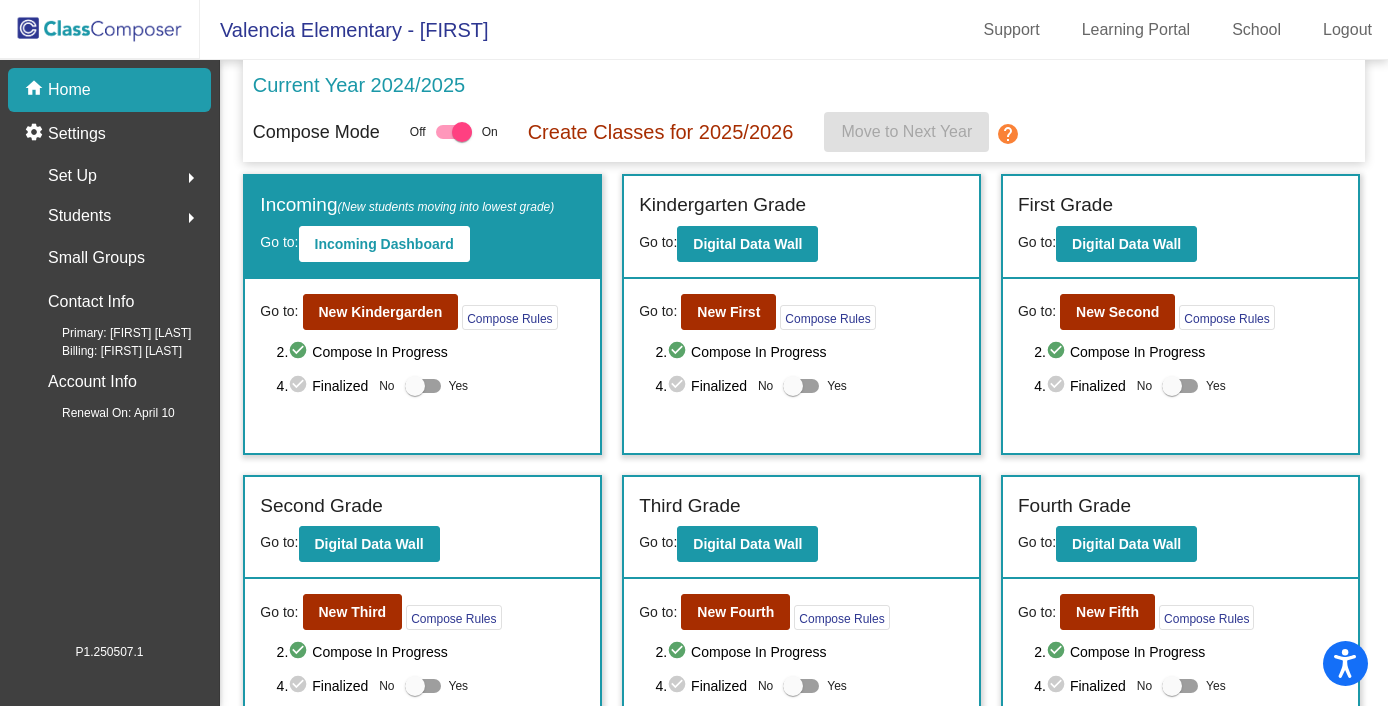 click on "Set Up" 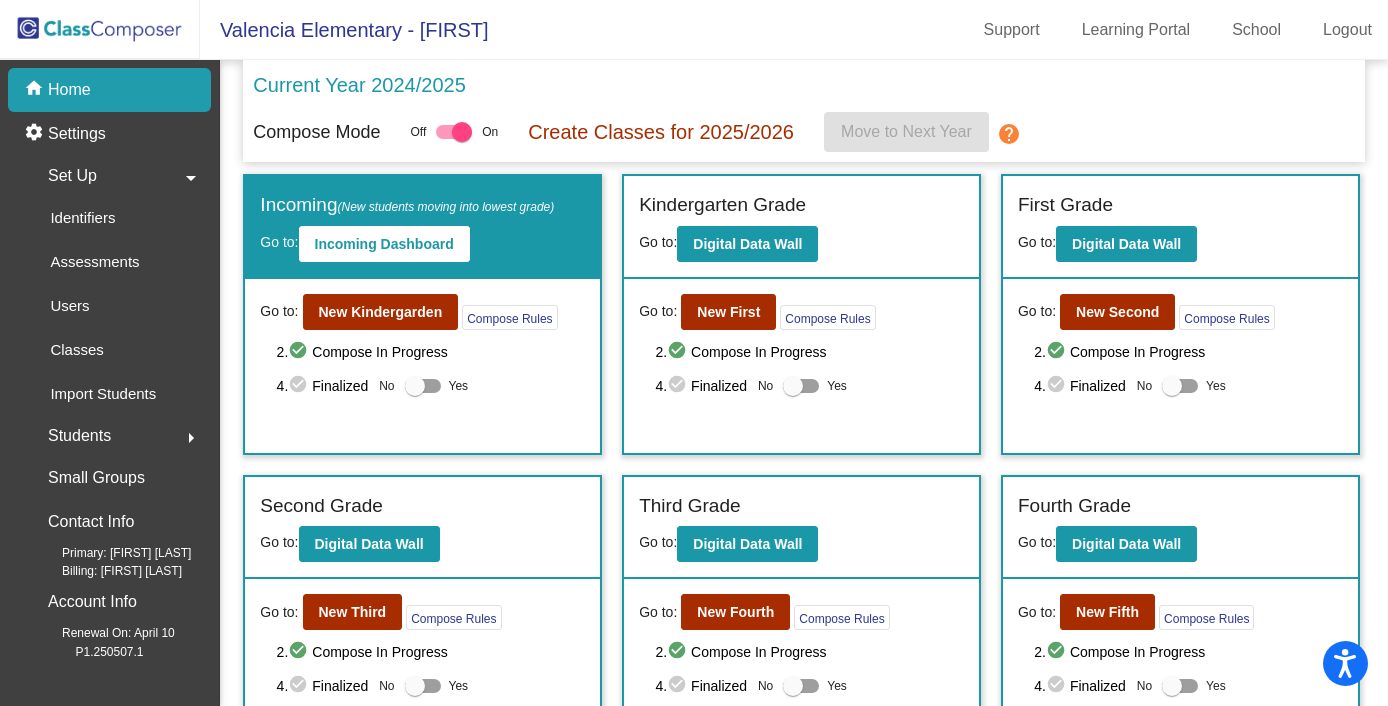 click on "Set Up" 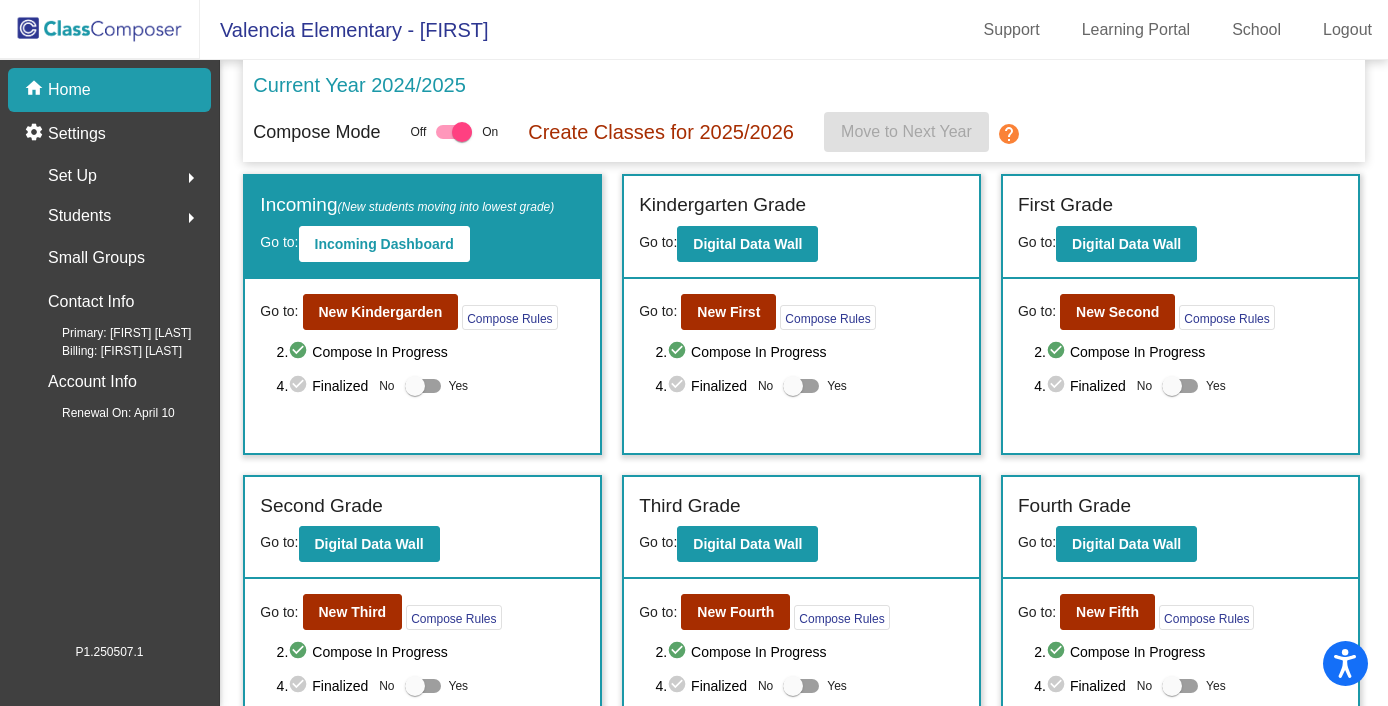 click on "Students" 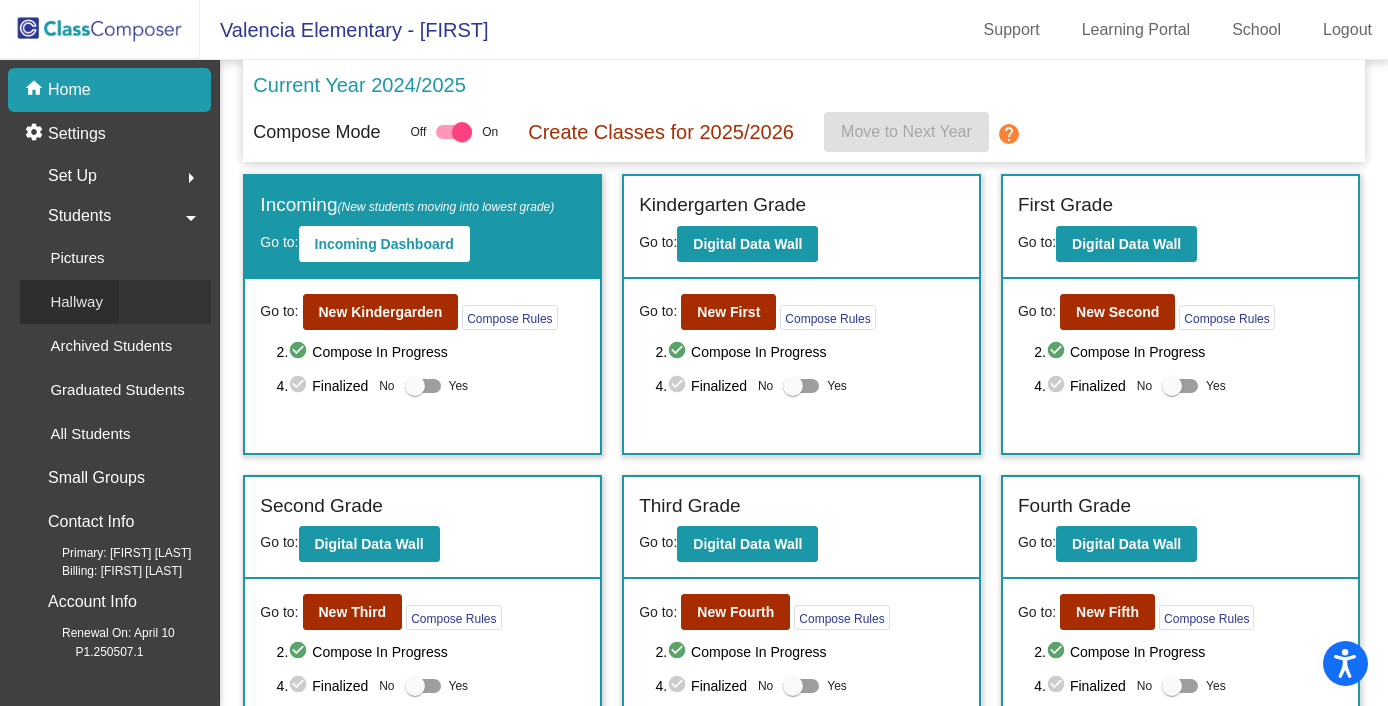 click on "Hallway" 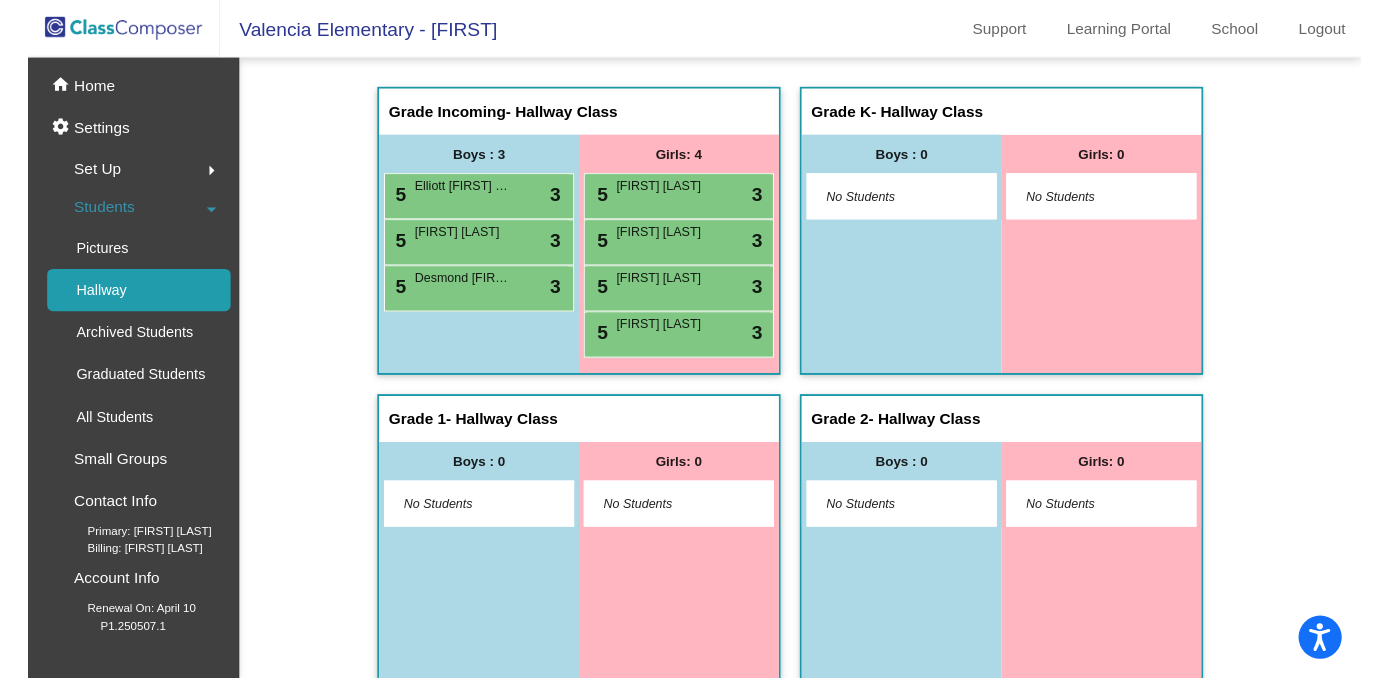 scroll, scrollTop: 14, scrollLeft: 0, axis: vertical 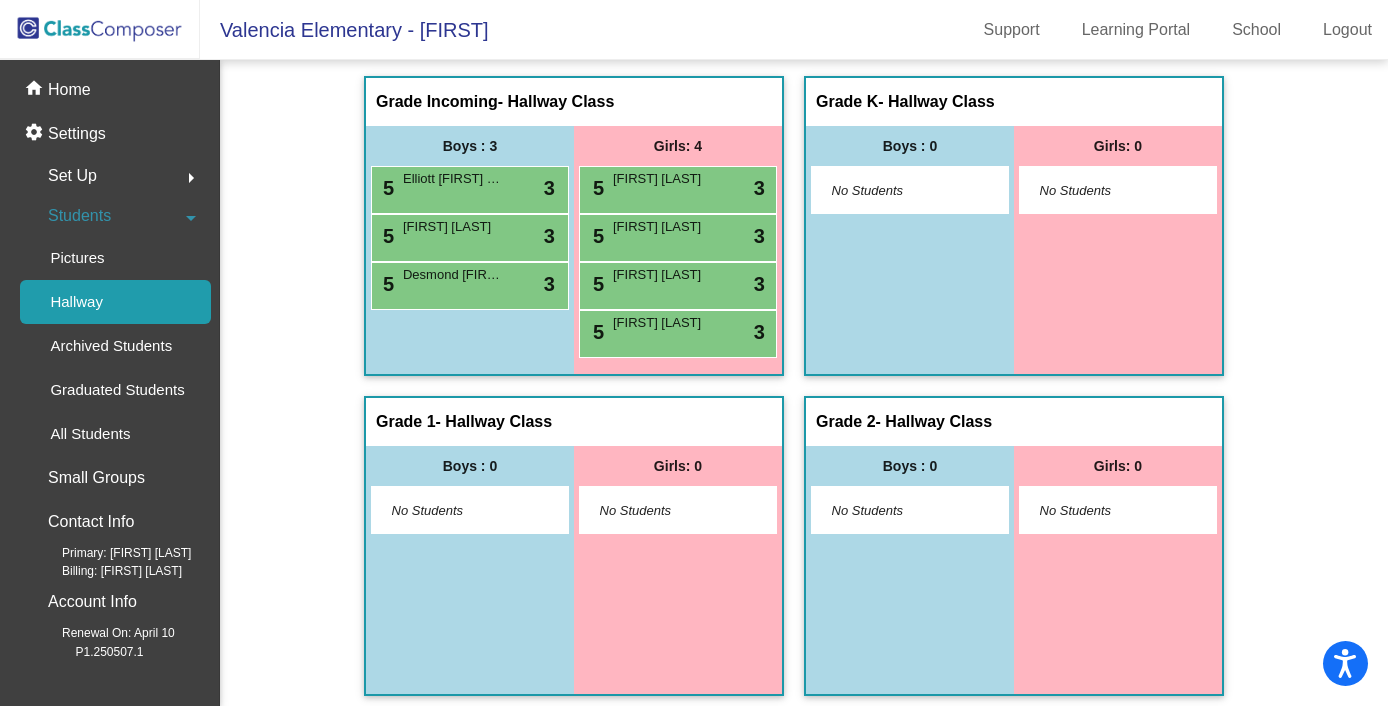 click on "Grade Incoming   - Hallway Class  picture_as_pdf  Add Student  First Name Last Name Student Id  (Recommended)   Boy   Girl   Non Binary Add Close  Boys : 3  5 [FIRST] [LAST]-[LAST] lock do_not_disturb_alt 3 5 [FIRST] [FIRST] [LAST] lock do_not_disturb_alt 3 5 [FIRST] [LAST] lock do_not_disturb_alt 3 Girls: 4 5 [FIRST] [LAST] lock do_not_disturb_alt 3 5 [FIRST] [LAST] lock do_not_disturb_alt 3 5 [FIRST] [LAST] lock do_not_disturb_alt 3 5 [FIRST] [LAST] lock do_not_disturb_alt 3 Grade K   - Hallway Class  picture_as_pdf  Add Student  First Name Last Name Student Id  (Recommended)   Boy   Girl   Non Binary Add Close  Boys : 0    No Students   Girls: 0   No Students   Grade 1   - Hallway Class  picture_as_pdf  Add Student  First Name Last Name Student Id  (Recommended)   Boy   Girl   Non Binary Add Close  Boys : 0    No Students   Girls: 0   No Students   Grade 2   - Hallway Class  picture_as_pdf  Add Student  First Name Last Name Student Id  (Recommended)   Boy   Girl   Non Binary Add Close" 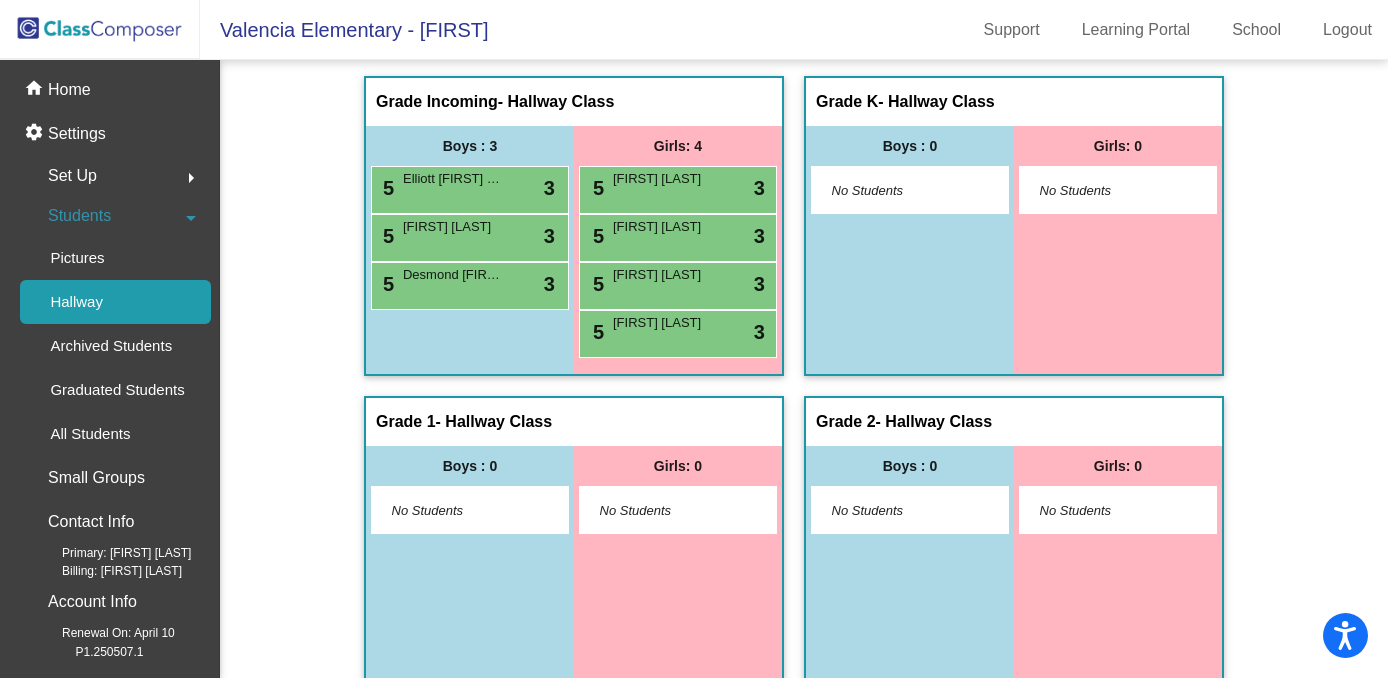 click 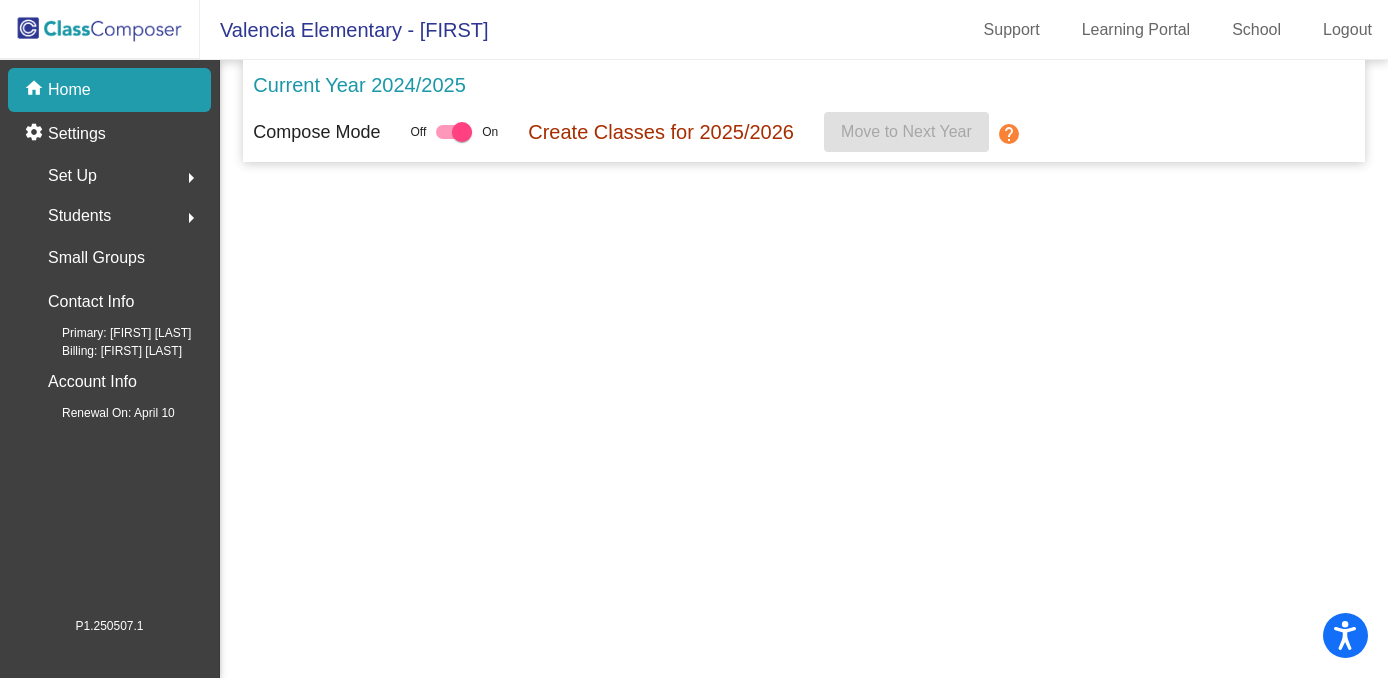 scroll, scrollTop: 0, scrollLeft: 0, axis: both 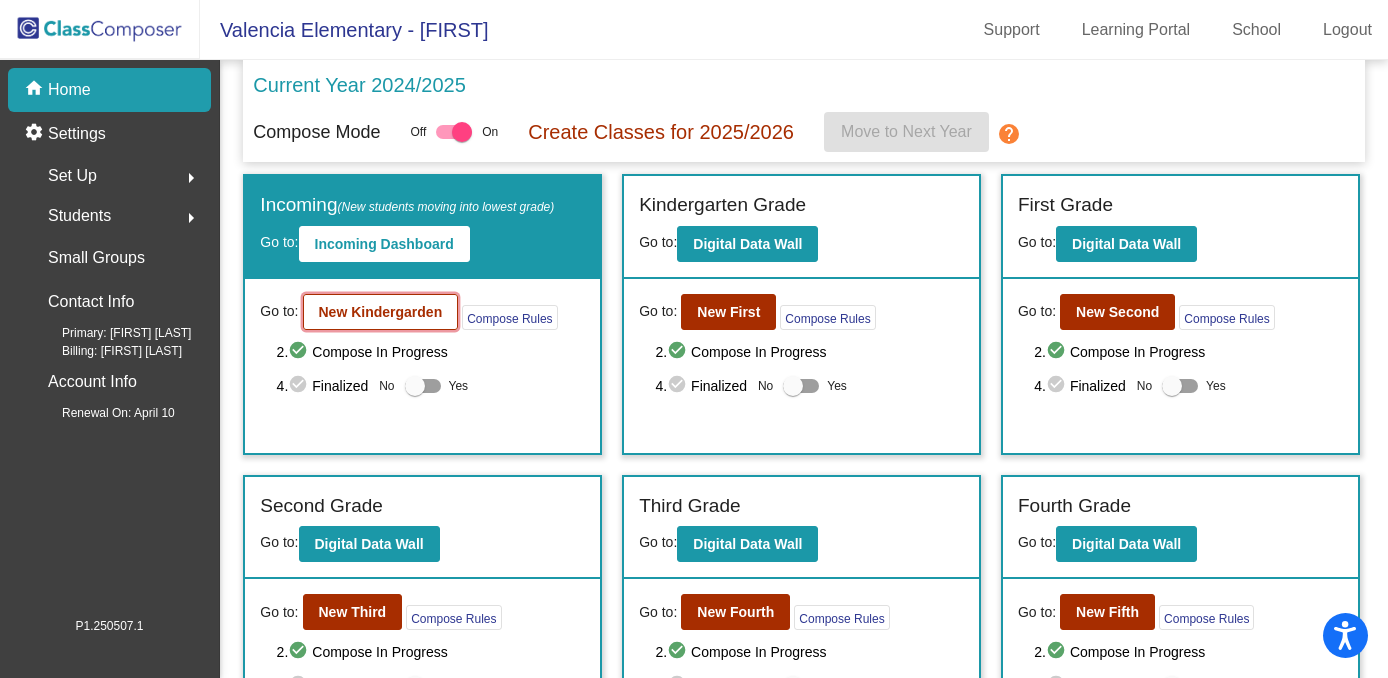 click on "New Kindergarden" 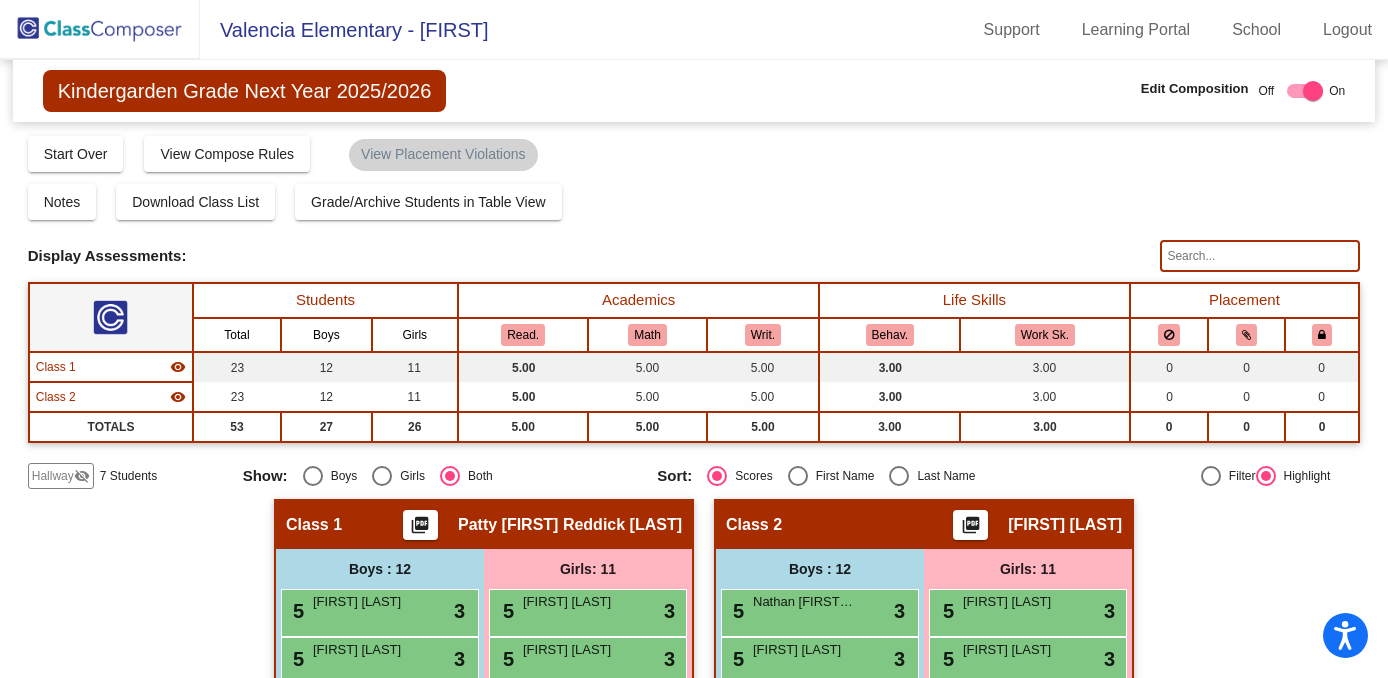 click on "Hallway" 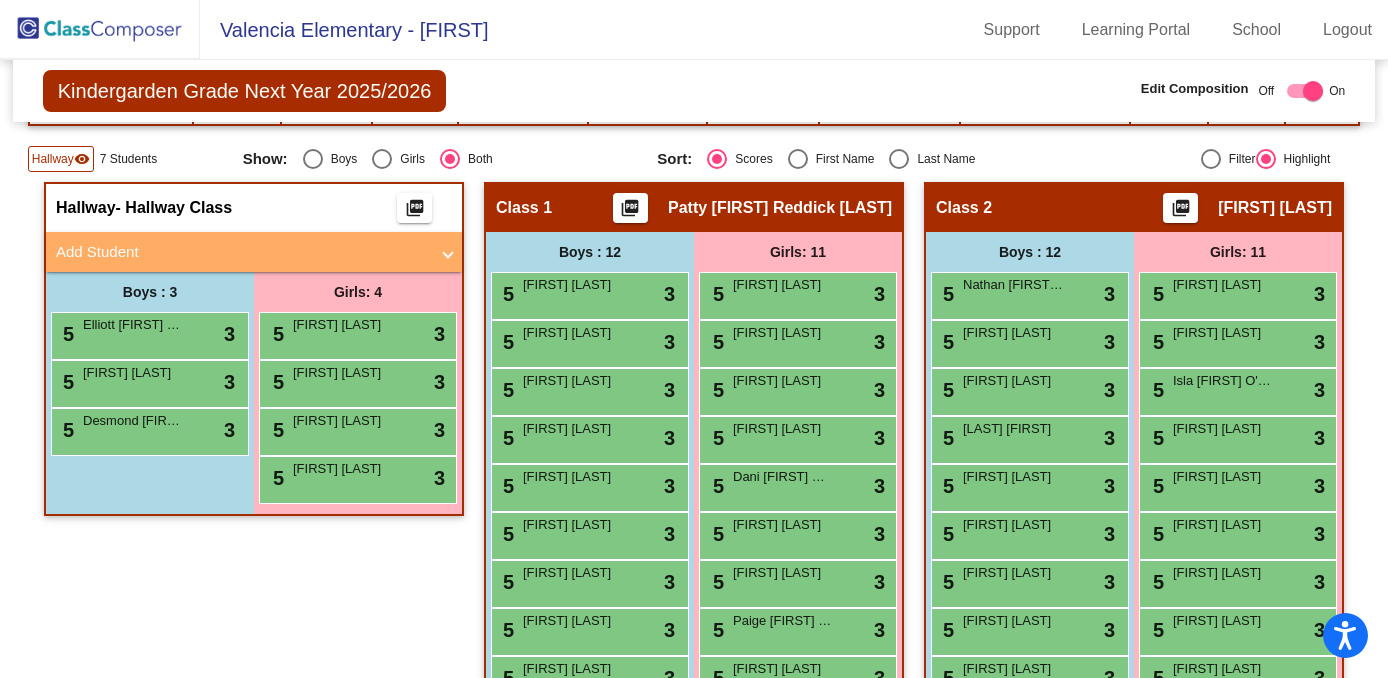 scroll, scrollTop: 336, scrollLeft: 0, axis: vertical 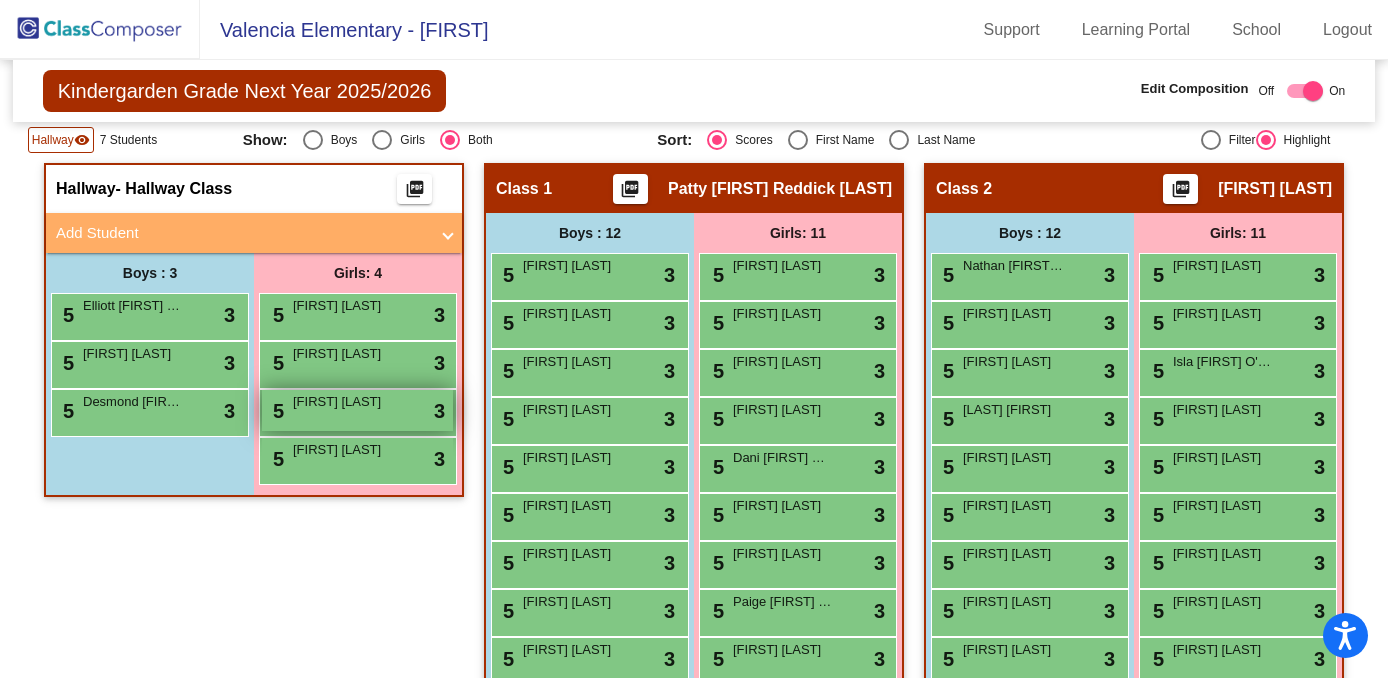 click on "[FIRST] [LAST]" at bounding box center (343, 402) 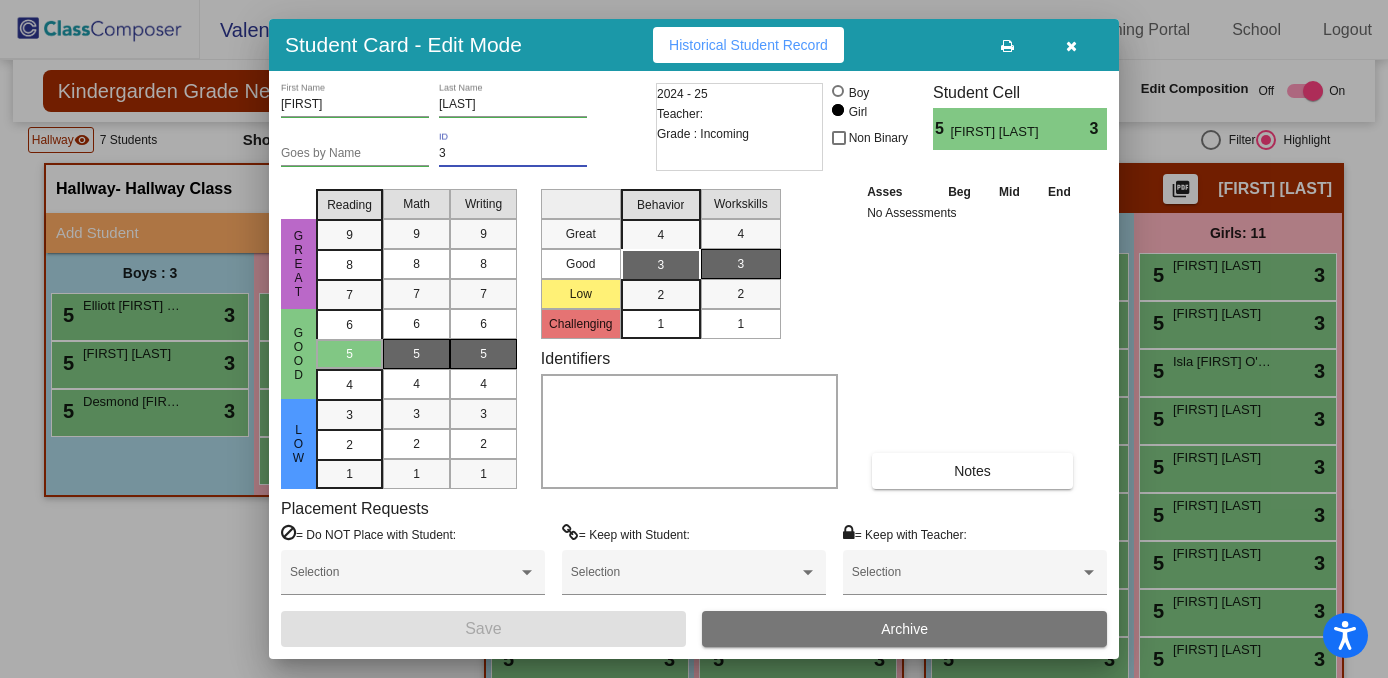 drag, startPoint x: 462, startPoint y: 150, endPoint x: 420, endPoint y: 150, distance: 42 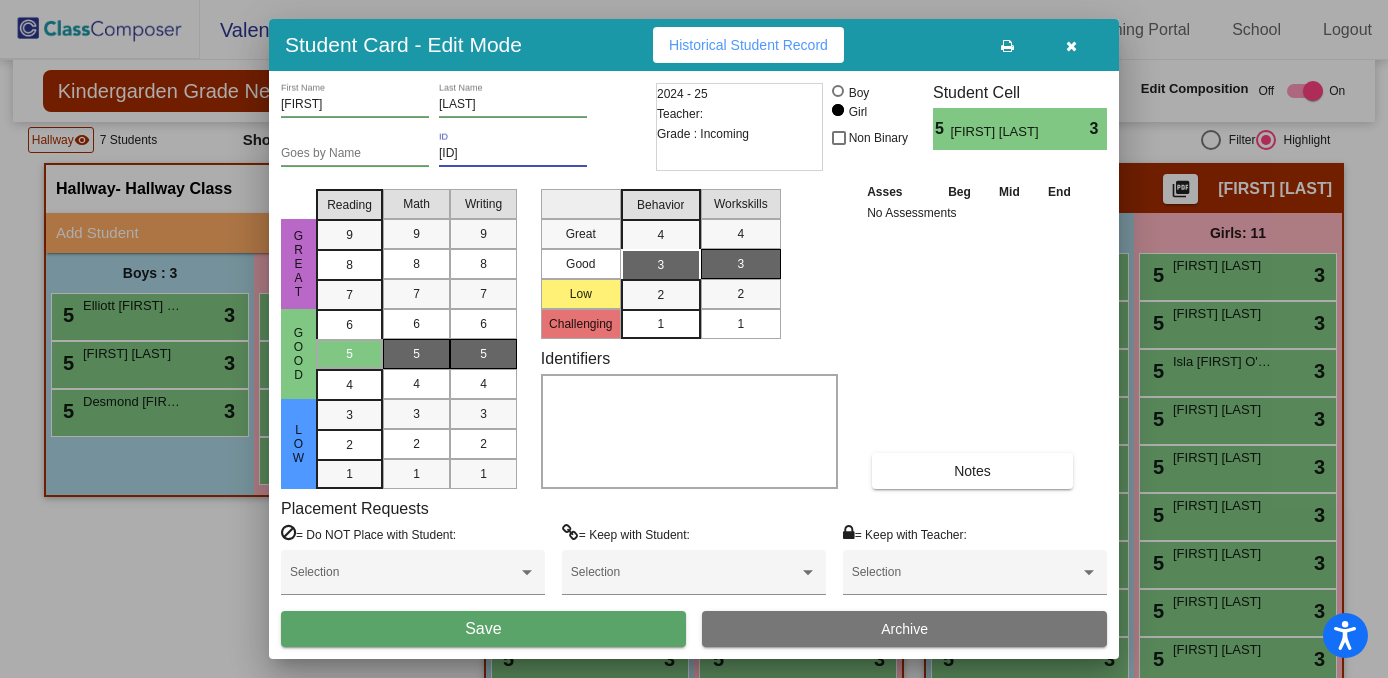 type on "[ID]" 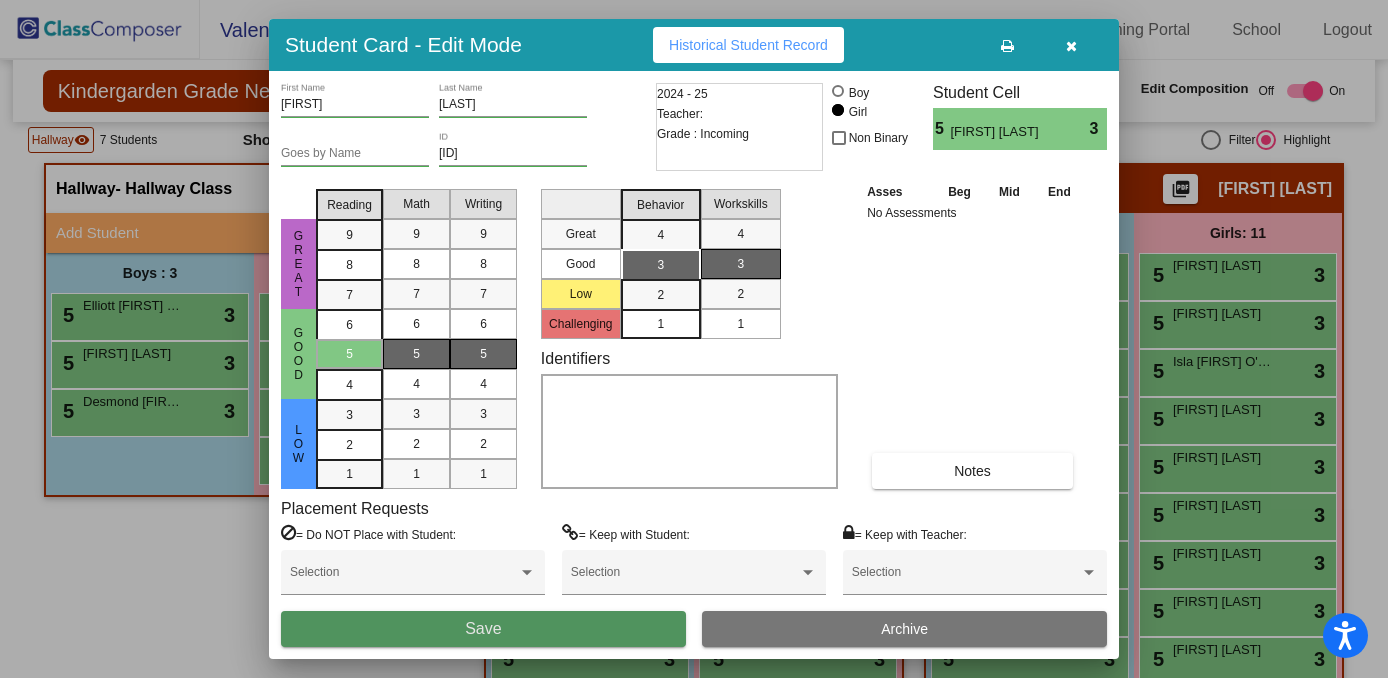 click on "Save" at bounding box center (483, 629) 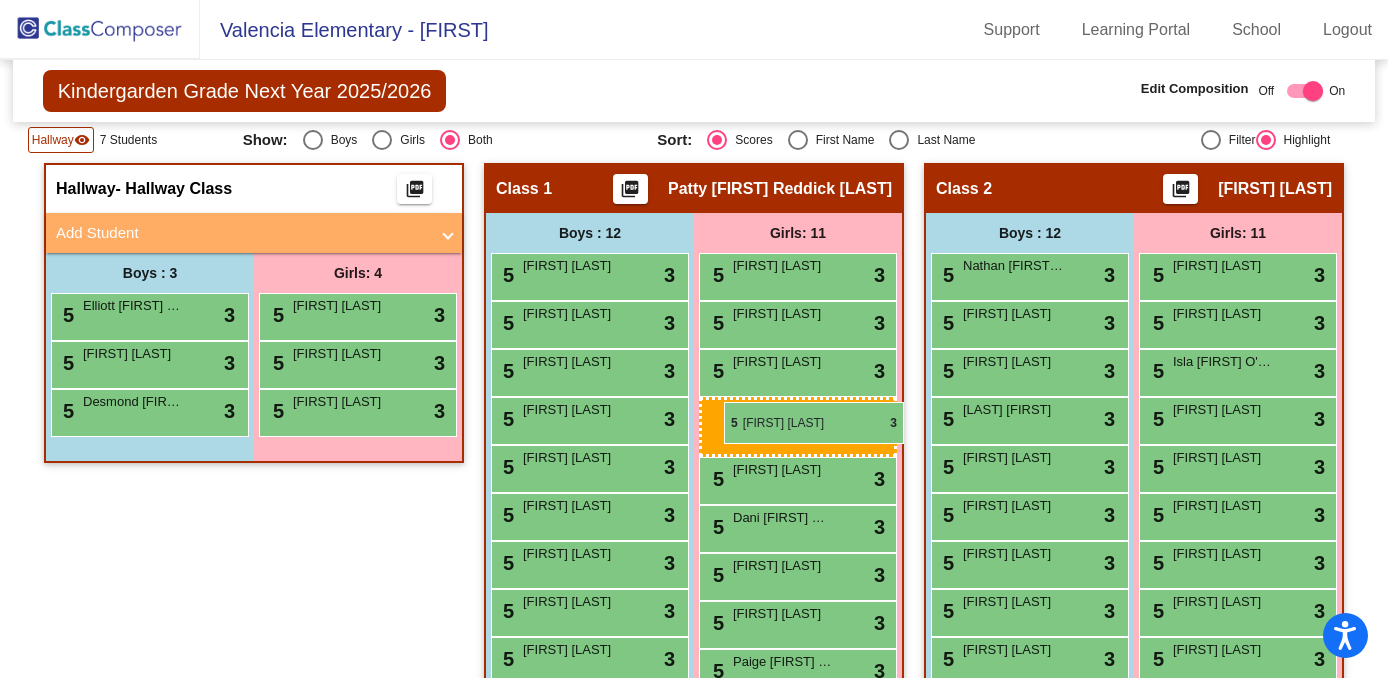 drag, startPoint x: 364, startPoint y: 415, endPoint x: 724, endPoint y: 402, distance: 360.23465 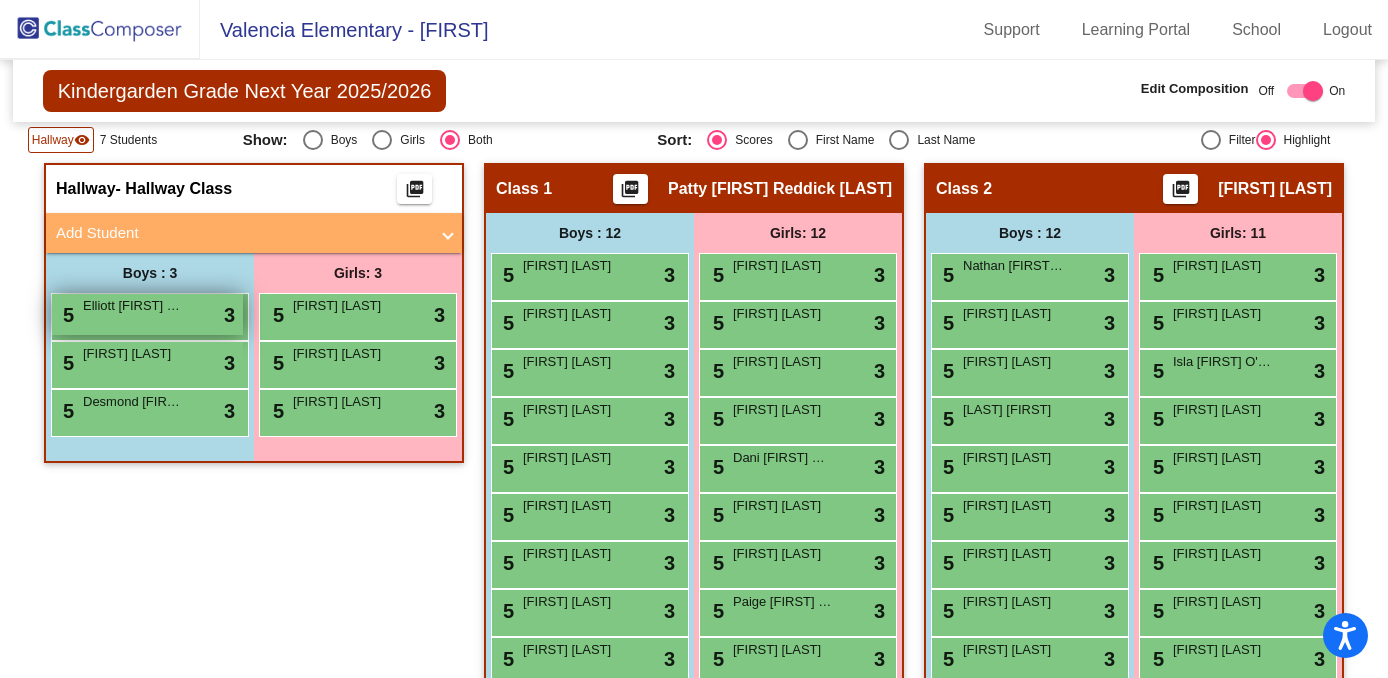 click on "5 [FIRST] [LAST] lock do_not_disturb_alt 3" at bounding box center [147, 314] 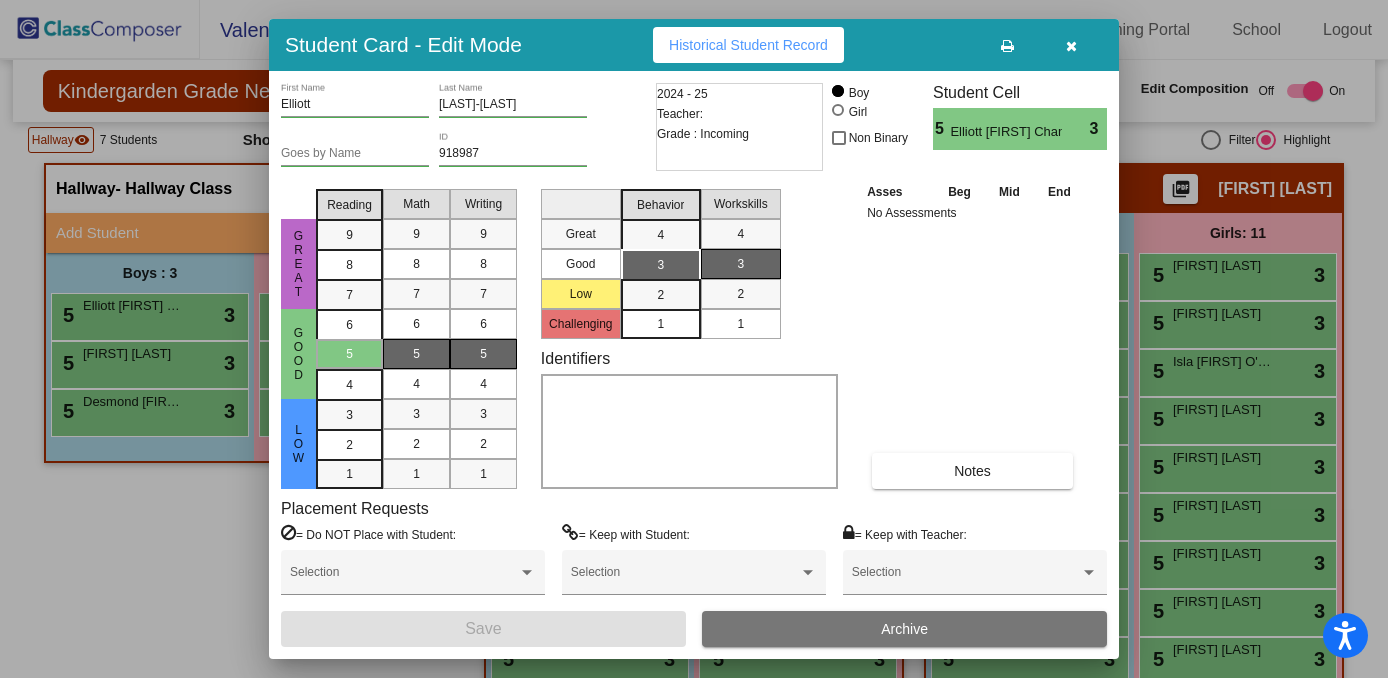 scroll, scrollTop: 0, scrollLeft: 0, axis: both 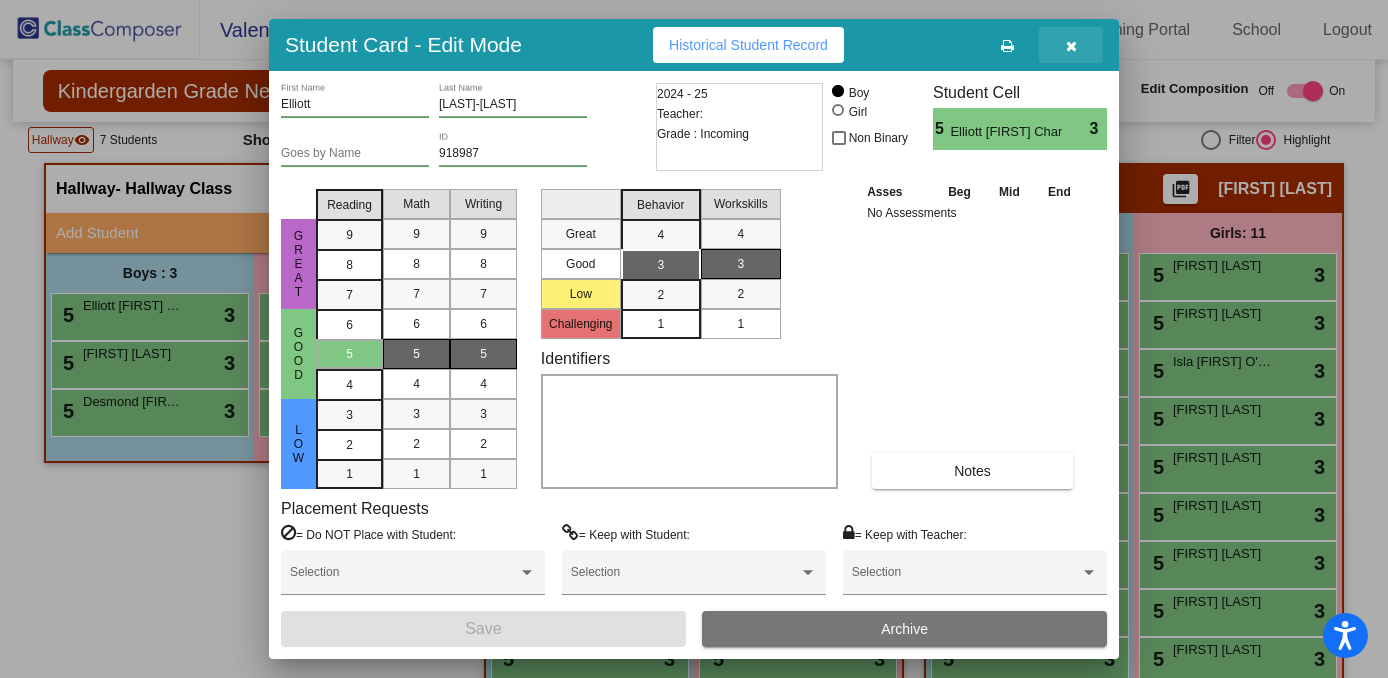 click at bounding box center (1071, 45) 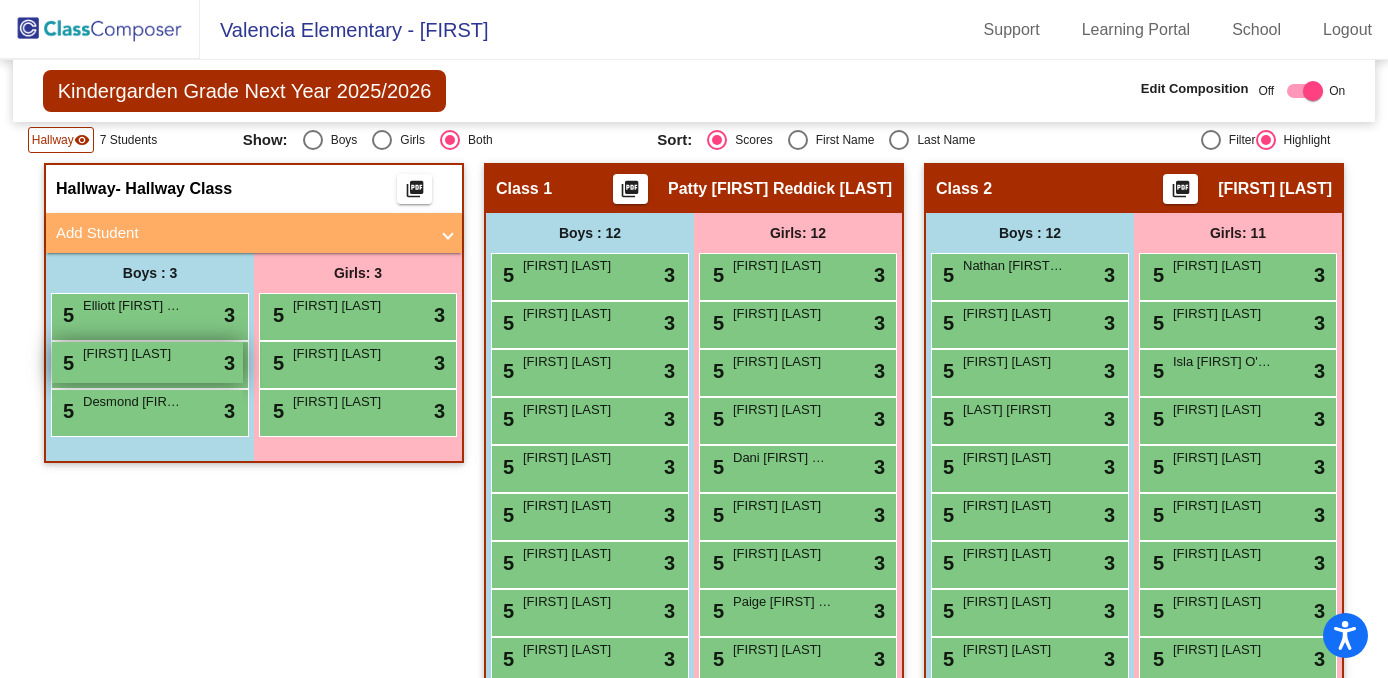click on "5 [FIRST] [FIRST] [LAST] lock do_not_disturb_alt 3" at bounding box center [147, 362] 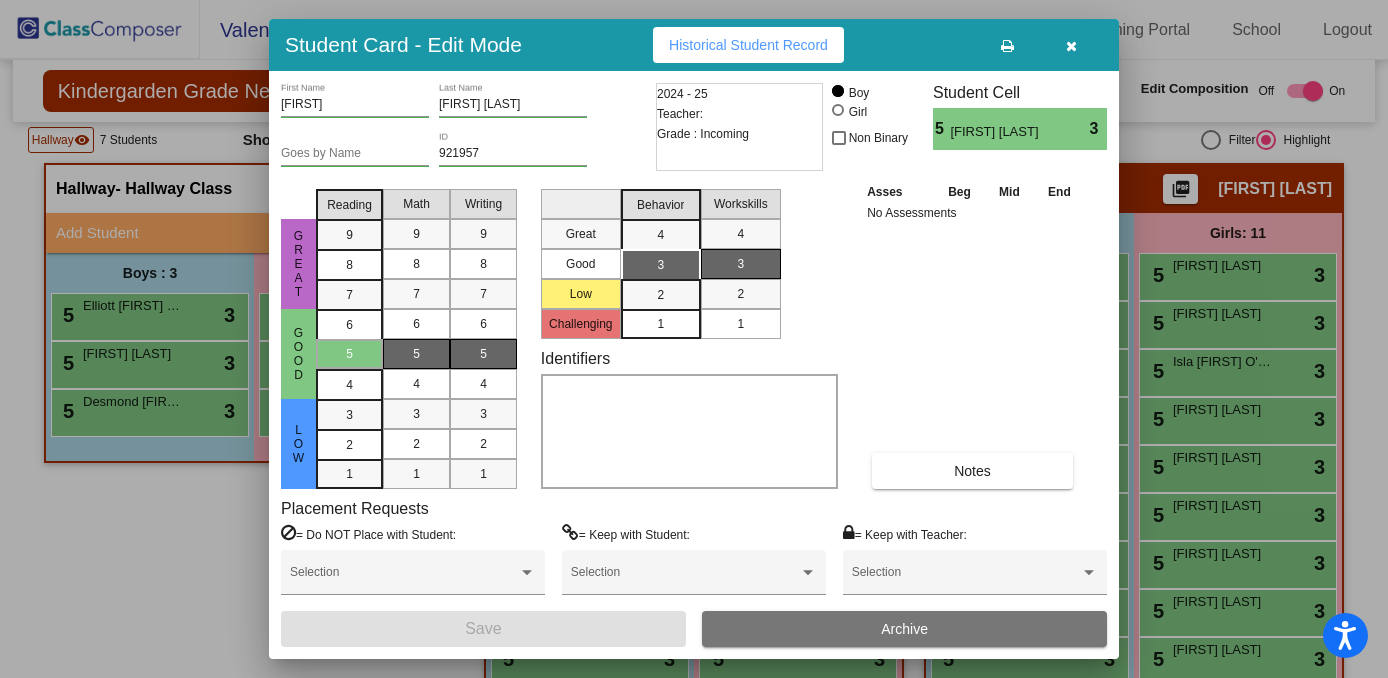 click at bounding box center [1071, 46] 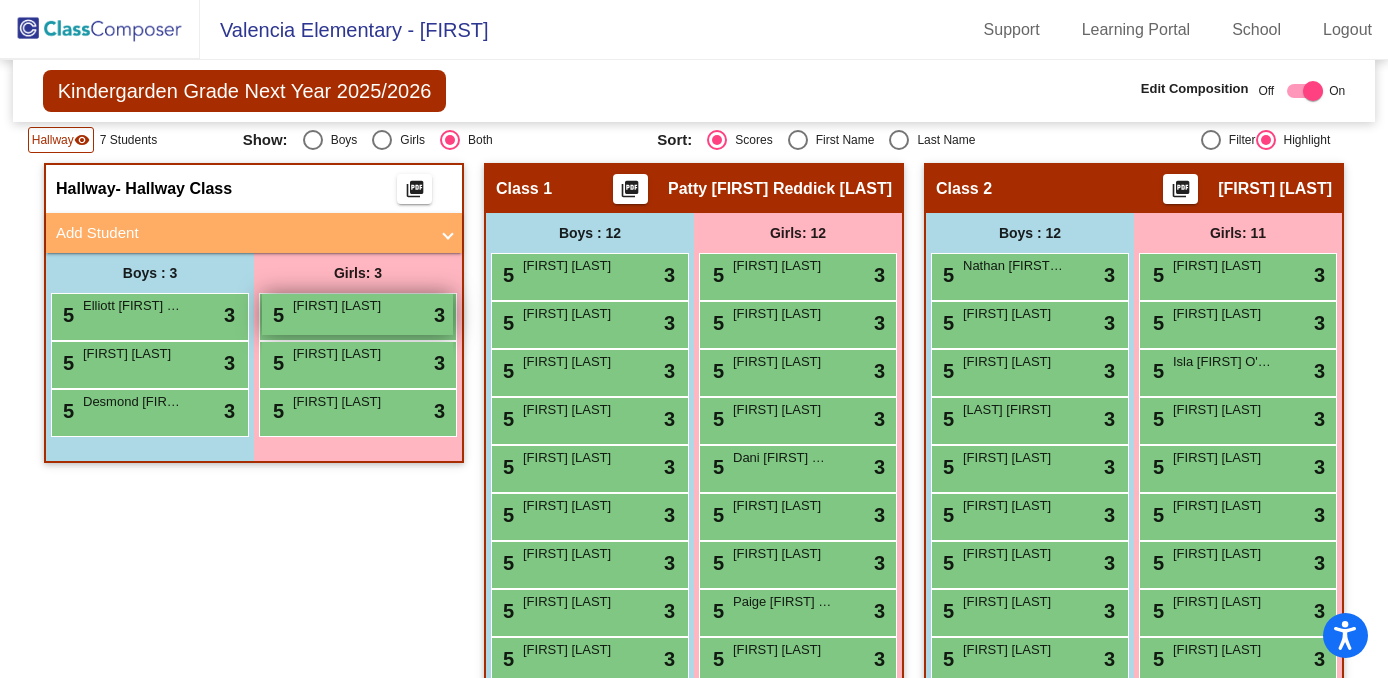 click on "[FIRST] [LAST]" at bounding box center (343, 306) 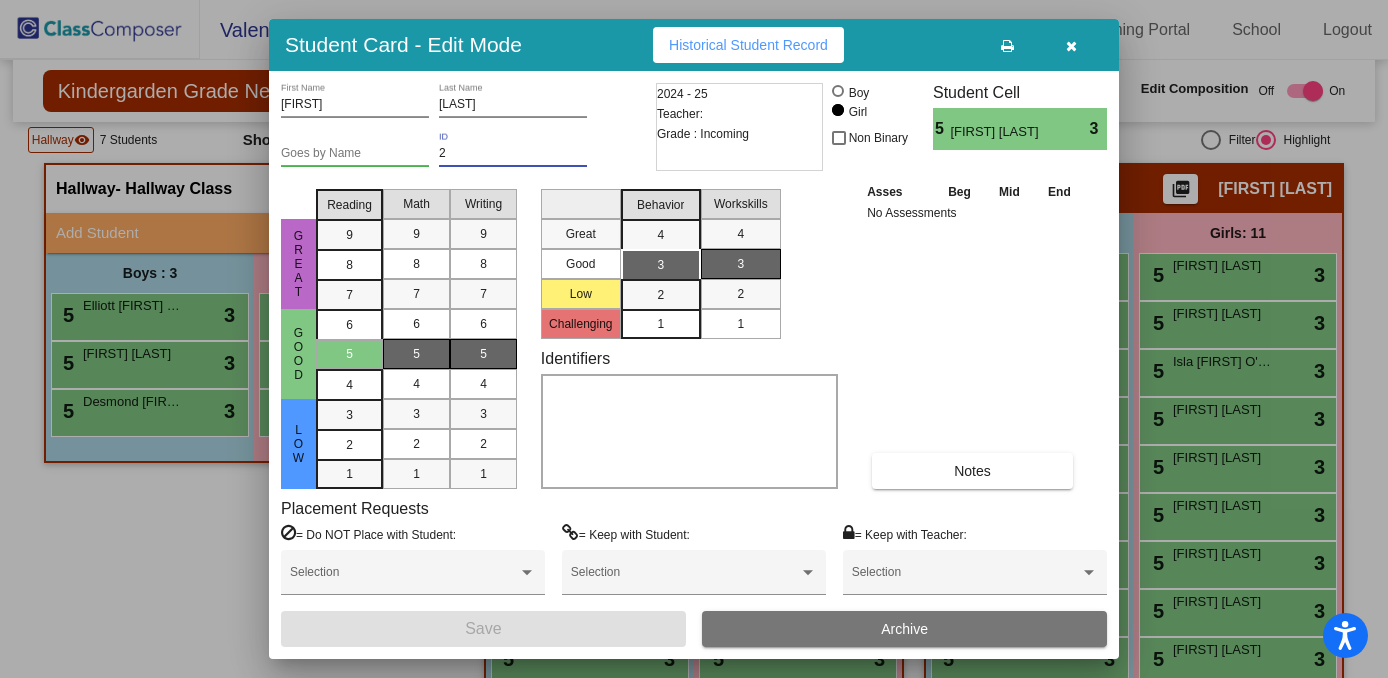 drag, startPoint x: 449, startPoint y: 147, endPoint x: 435, endPoint y: 147, distance: 14 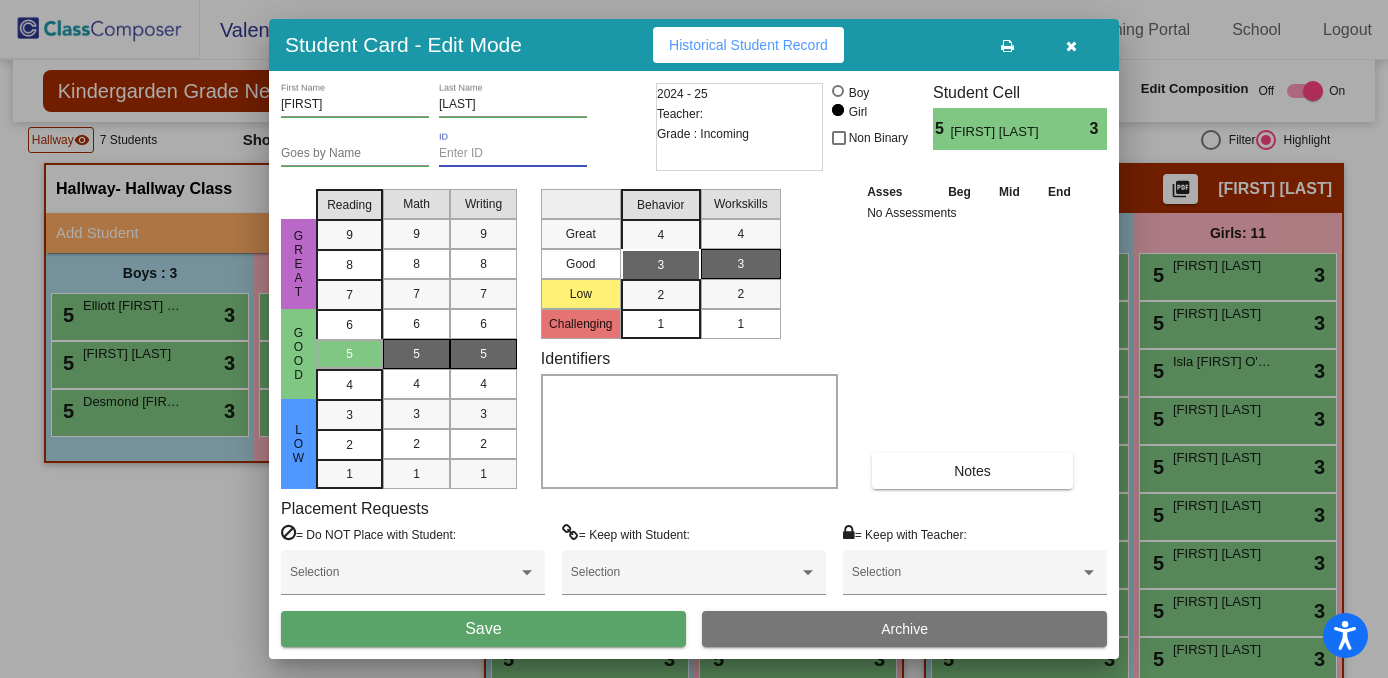 type 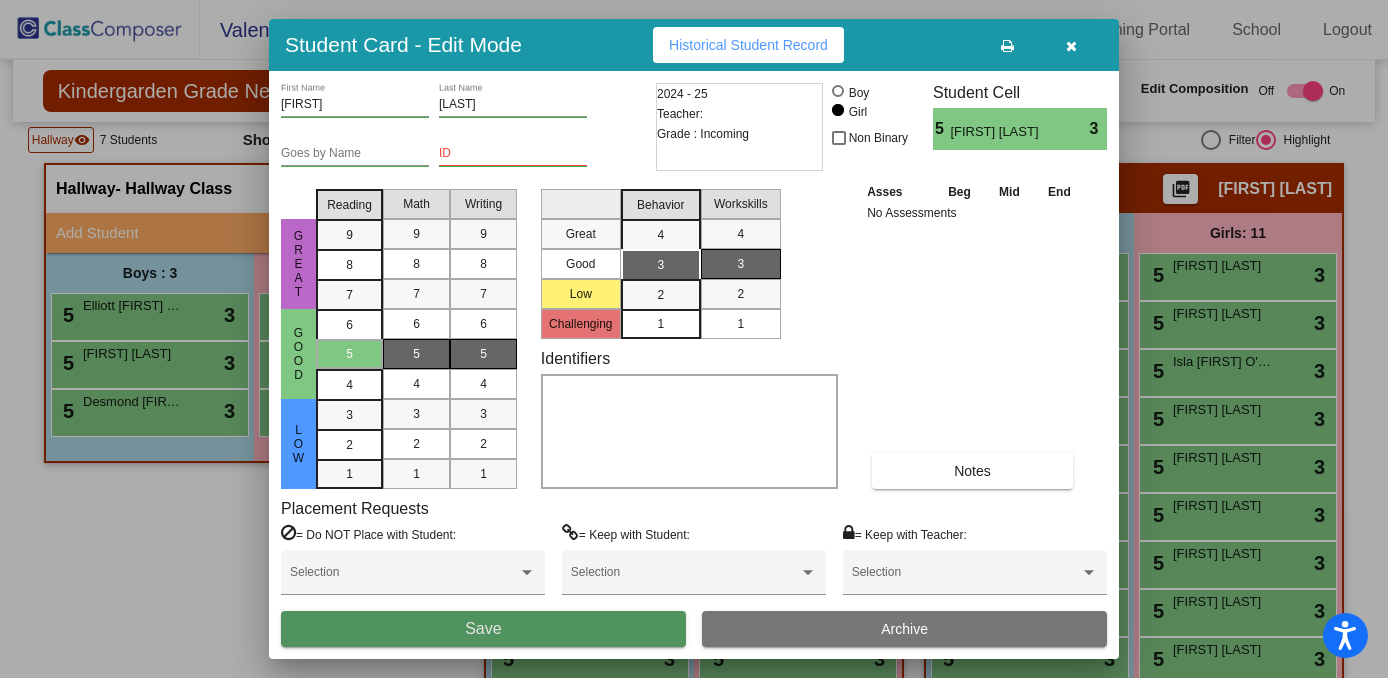 click on "Save" at bounding box center [483, 629] 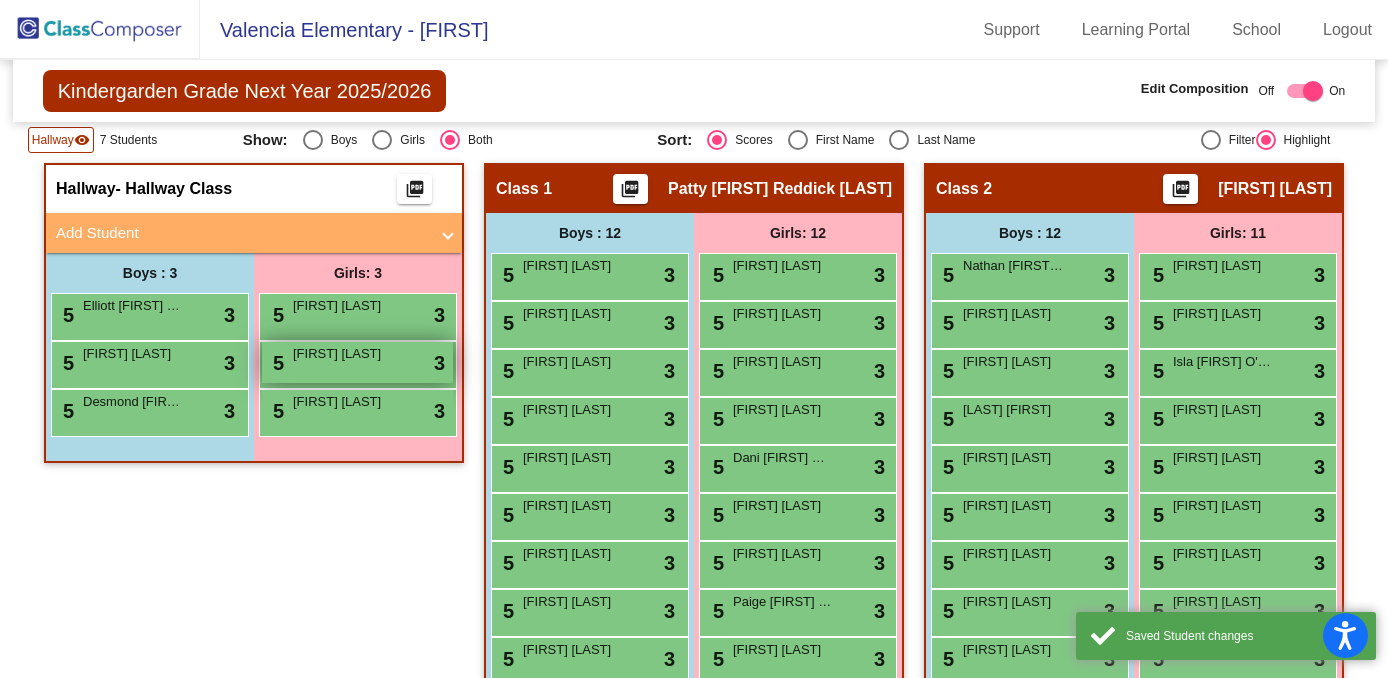 click on "5 [FIRST] [LAST] lock do_not_disturb_alt 3" at bounding box center (357, 362) 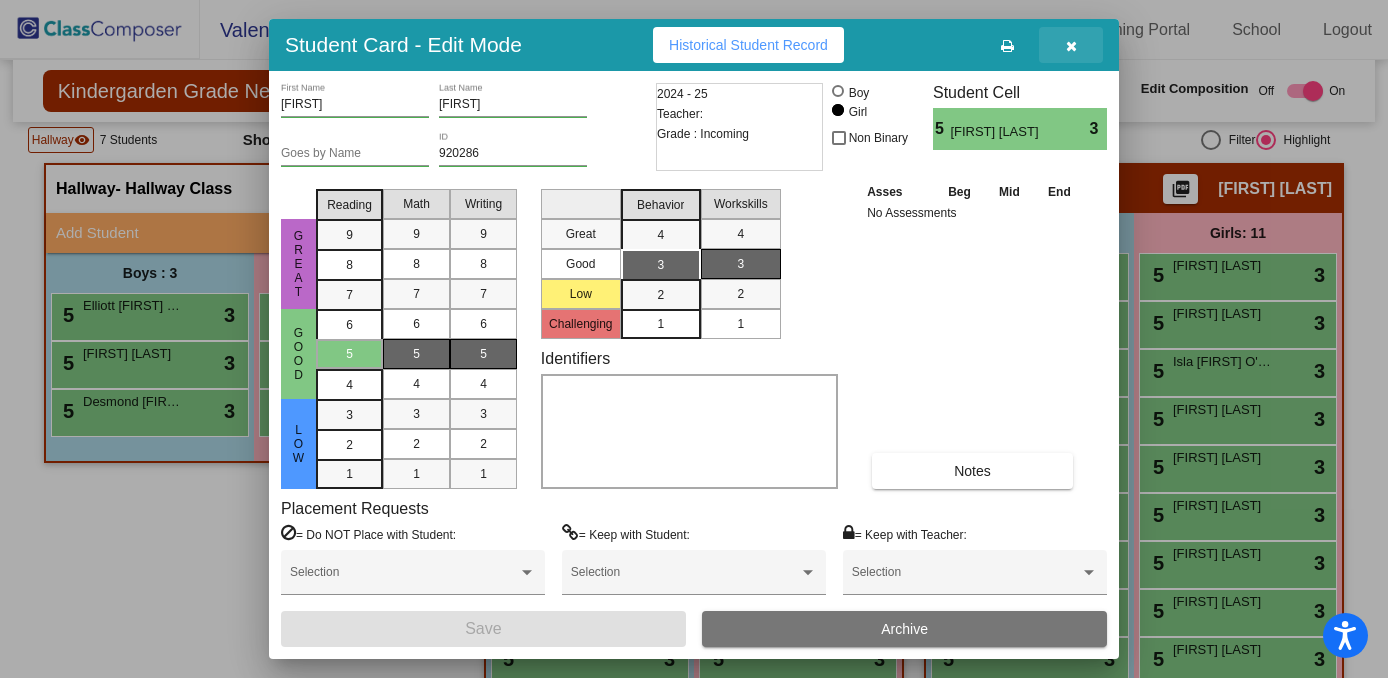 click at bounding box center (1071, 46) 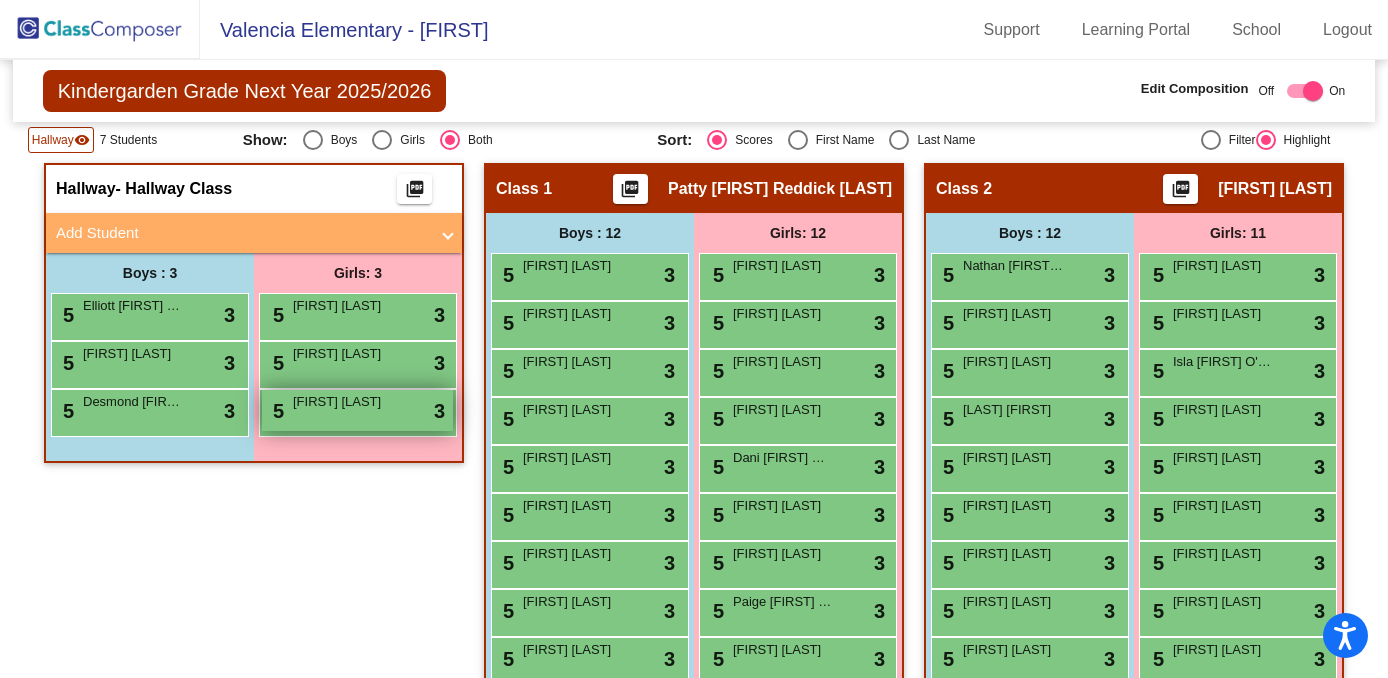 click on "[FIRST] [LAST]" at bounding box center (343, 402) 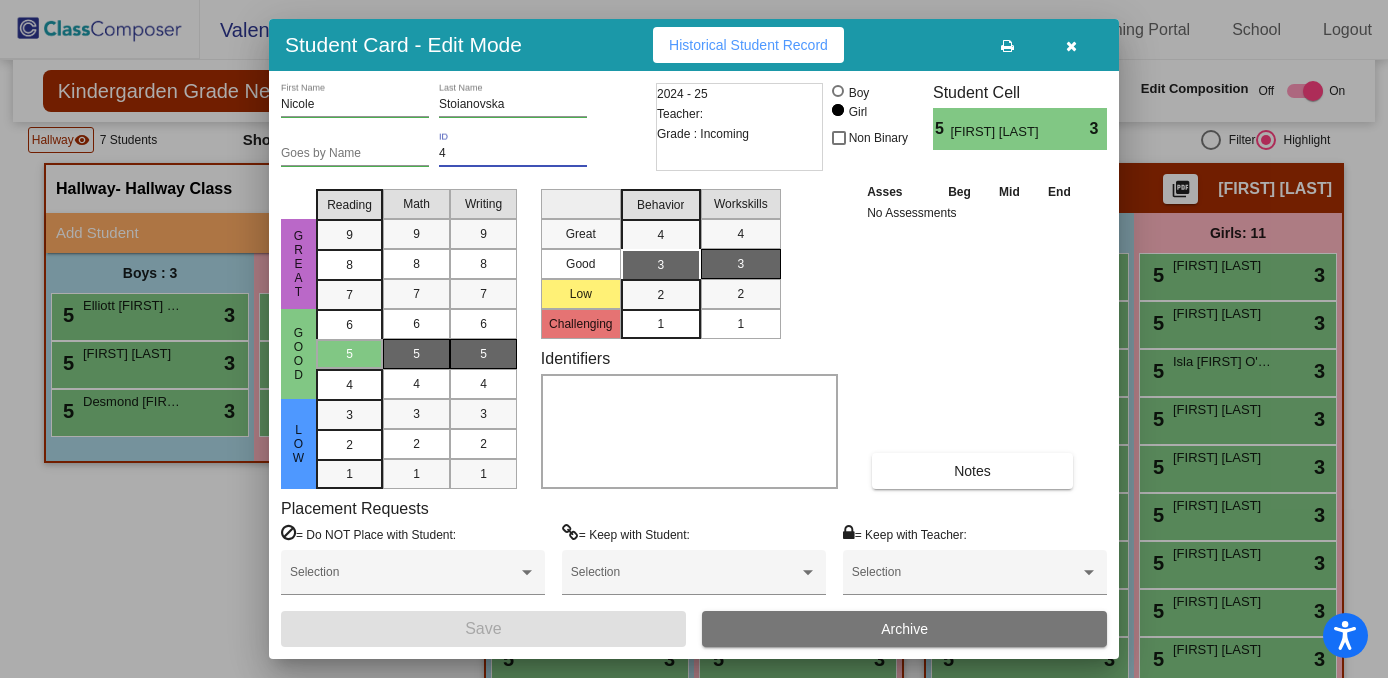 drag, startPoint x: 456, startPoint y: 152, endPoint x: 433, endPoint y: 150, distance: 23.086792 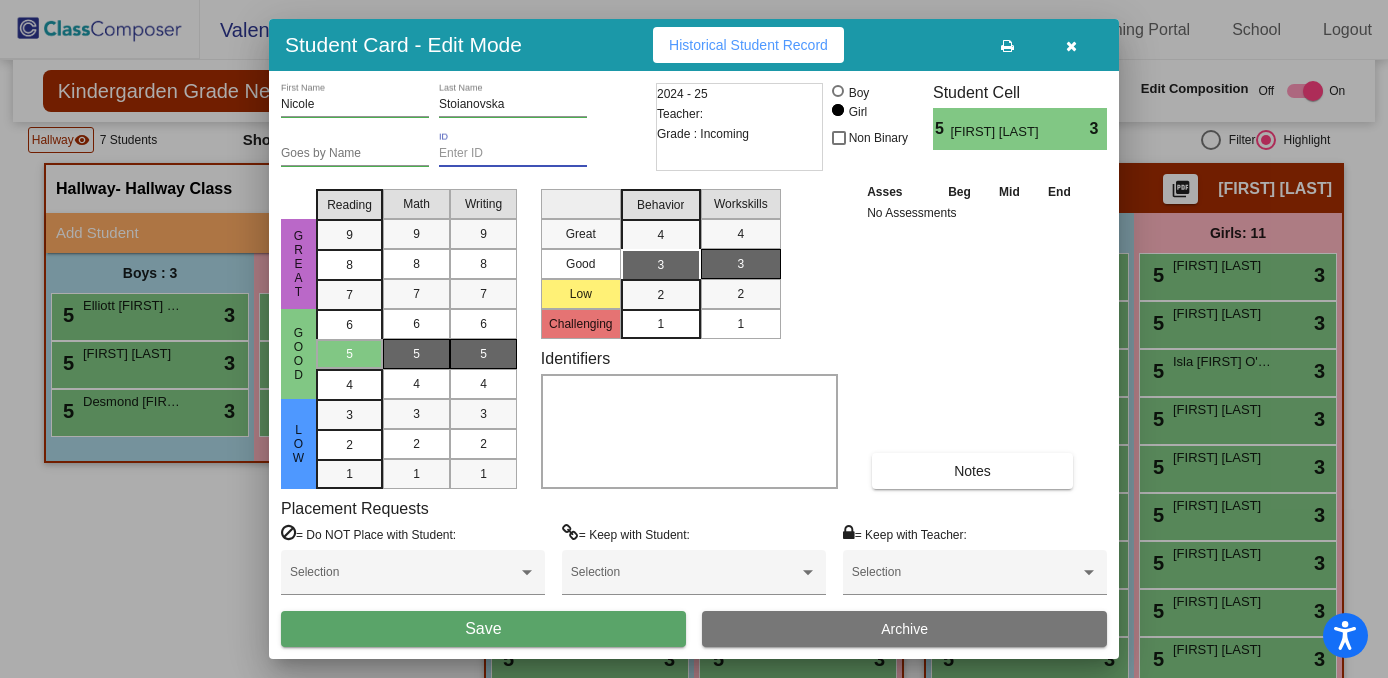 type 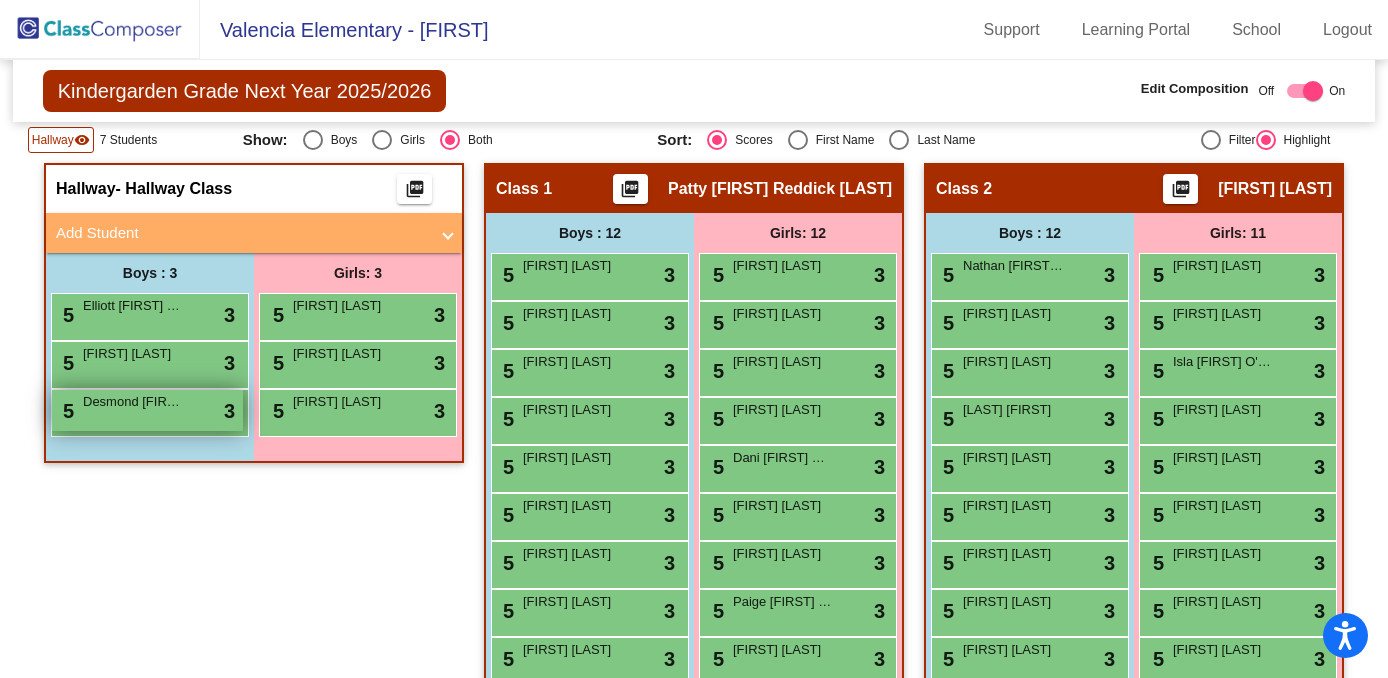 click on "Desmond [FIRST] Ilardi [LAST]" at bounding box center (133, 402) 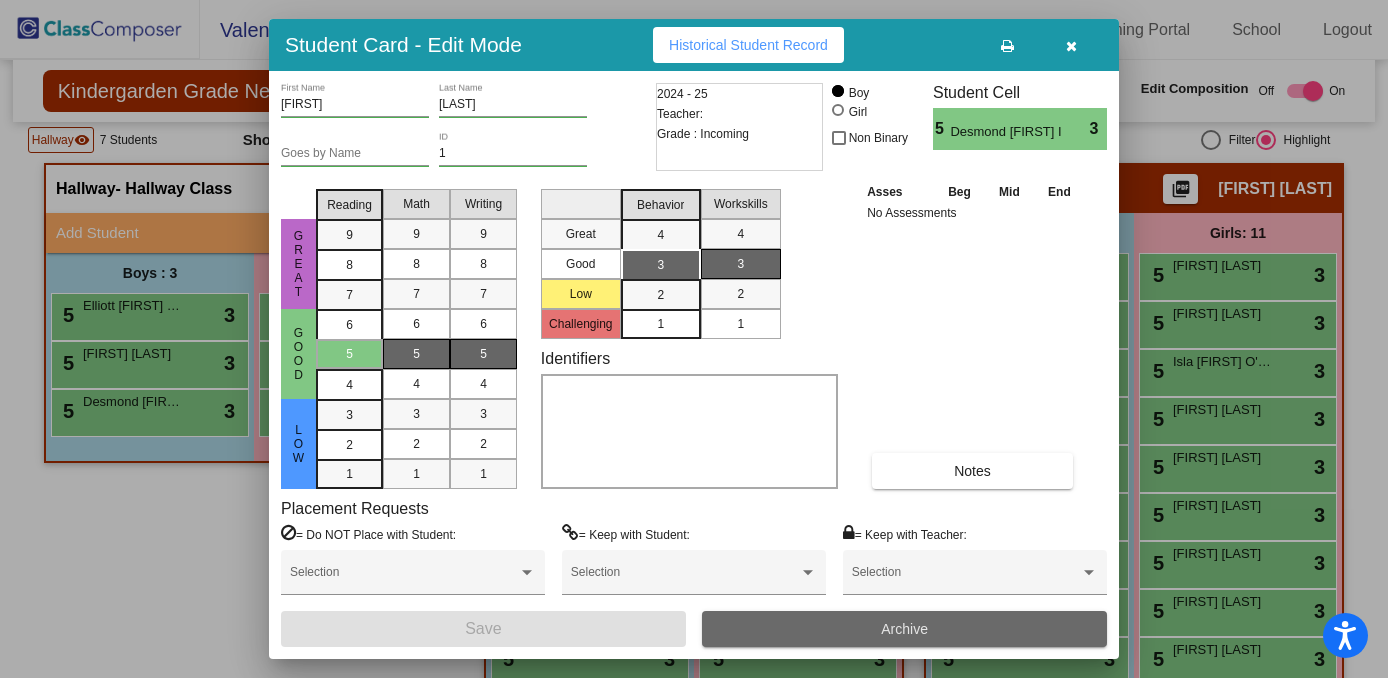click on "Archive" at bounding box center [904, 629] 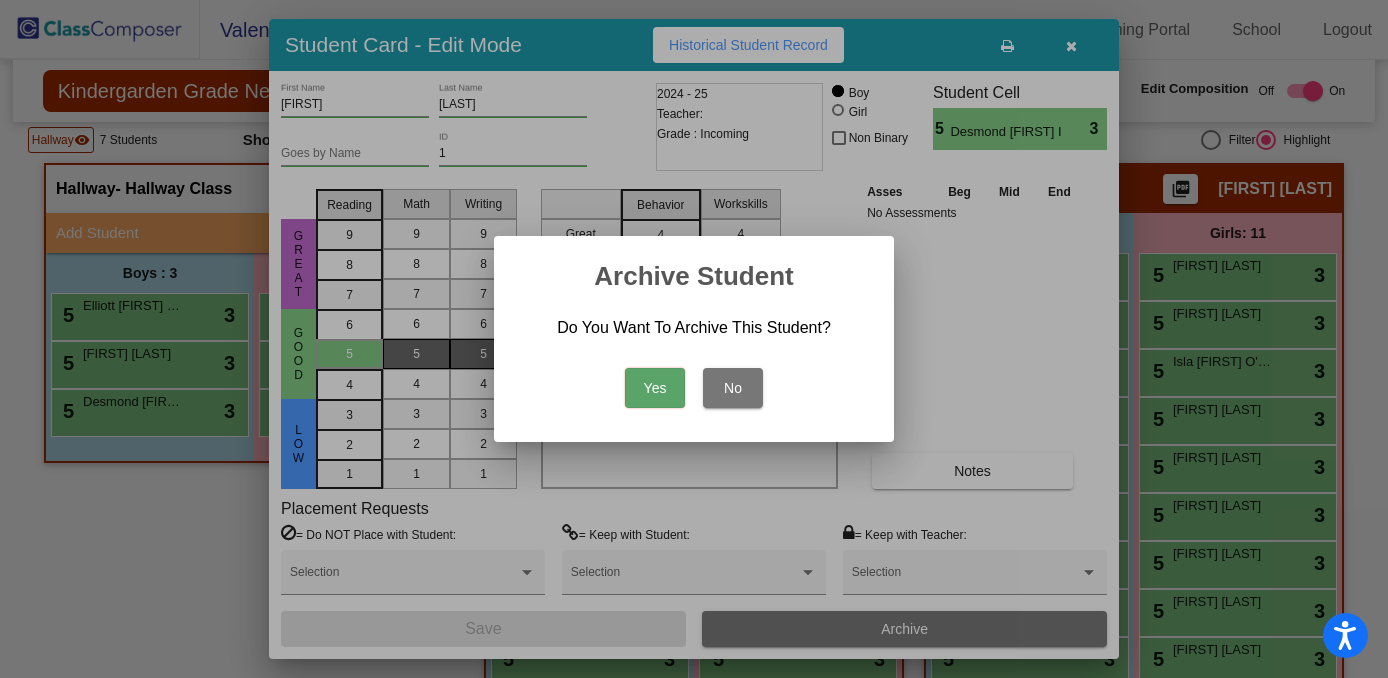 click on "Yes" at bounding box center [655, 388] 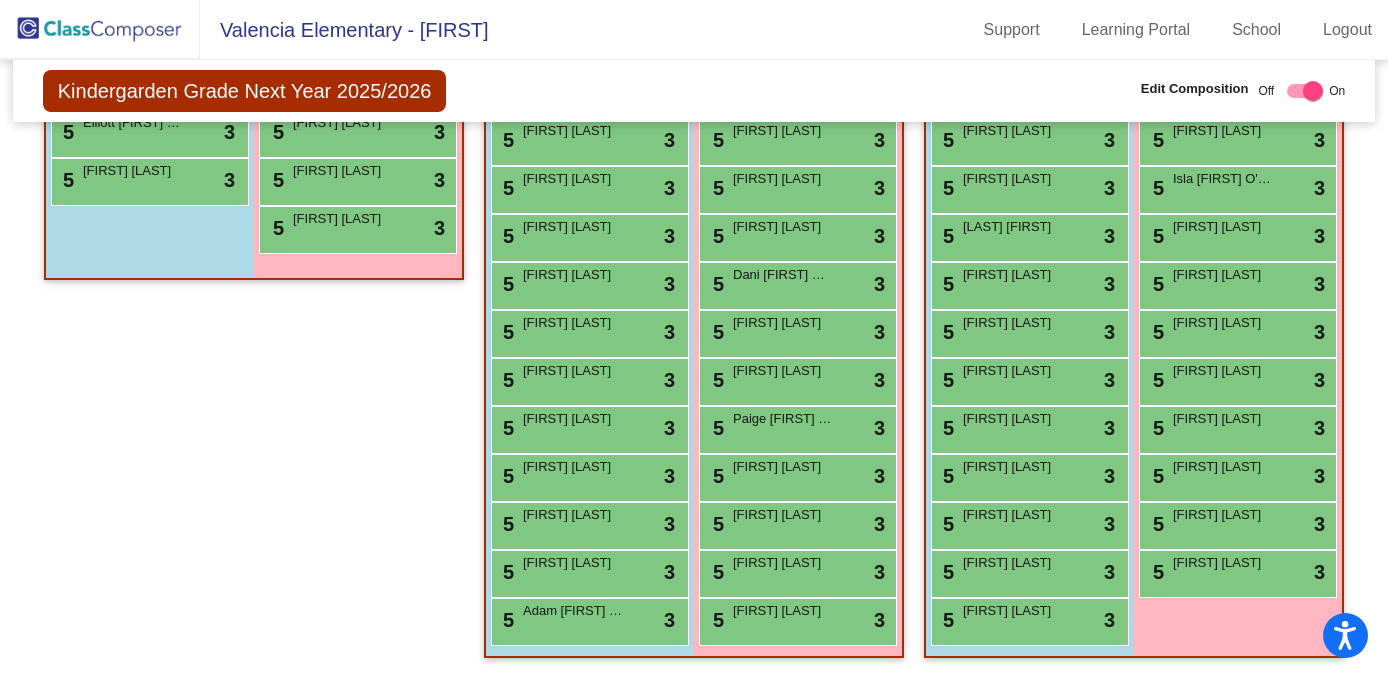 scroll, scrollTop: 518, scrollLeft: 0, axis: vertical 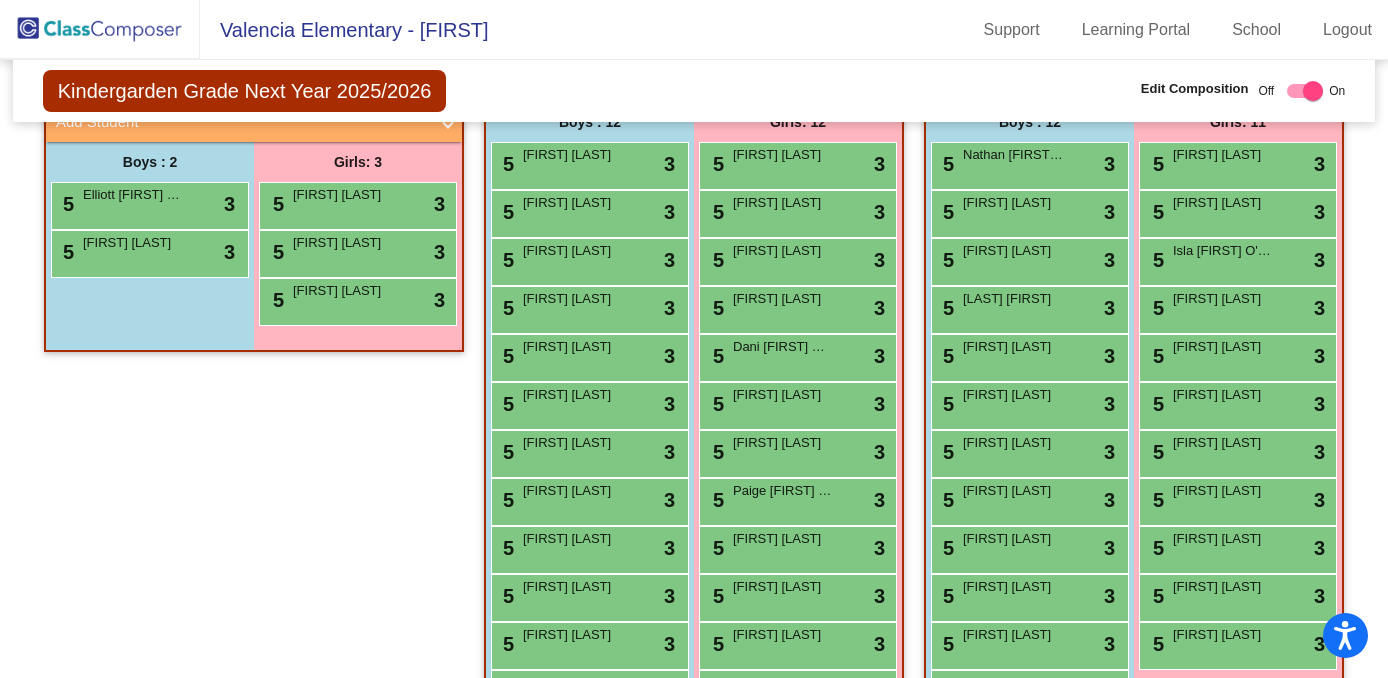 click 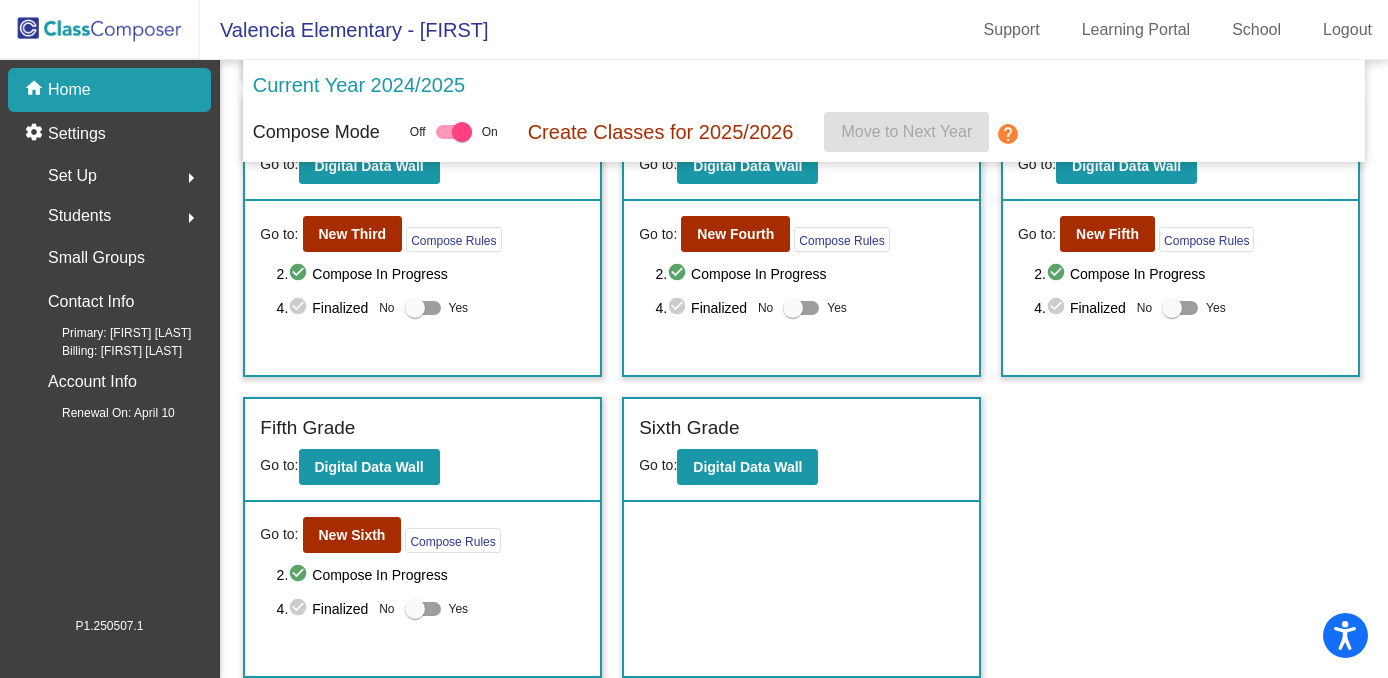 scroll, scrollTop: 377, scrollLeft: 0, axis: vertical 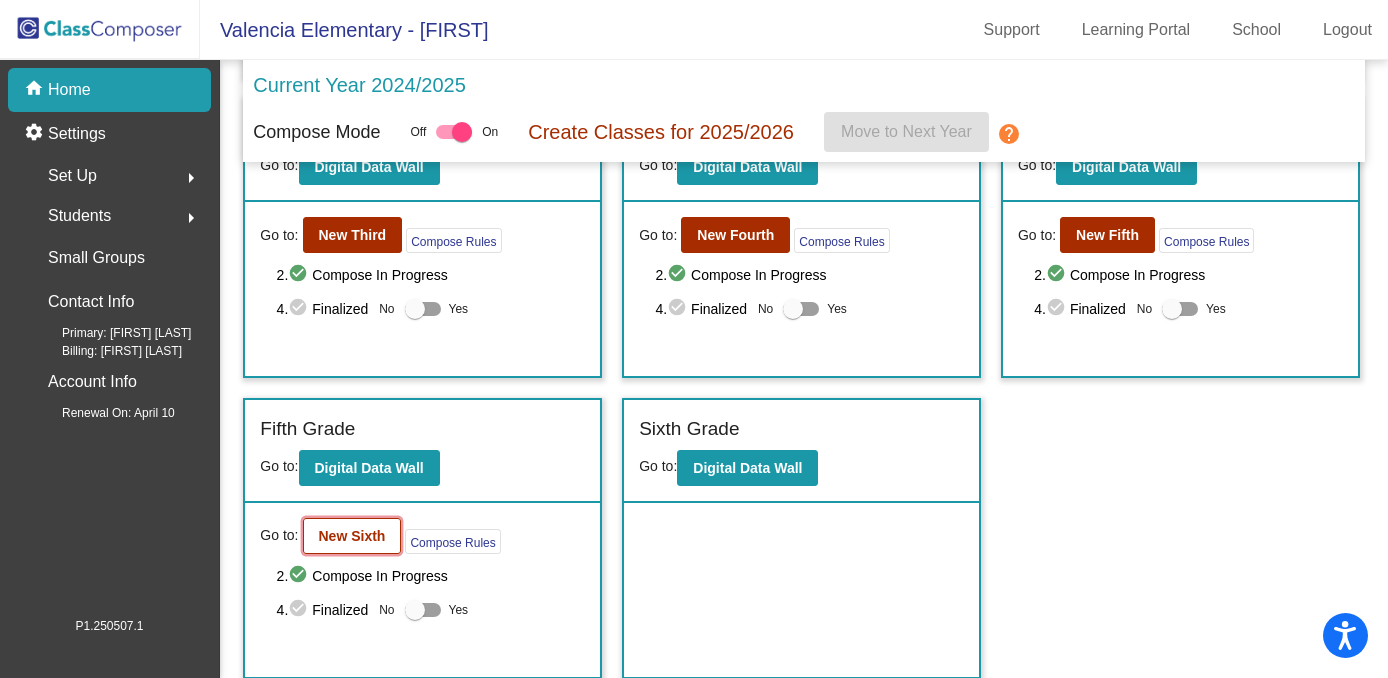 click on "New Sixth" 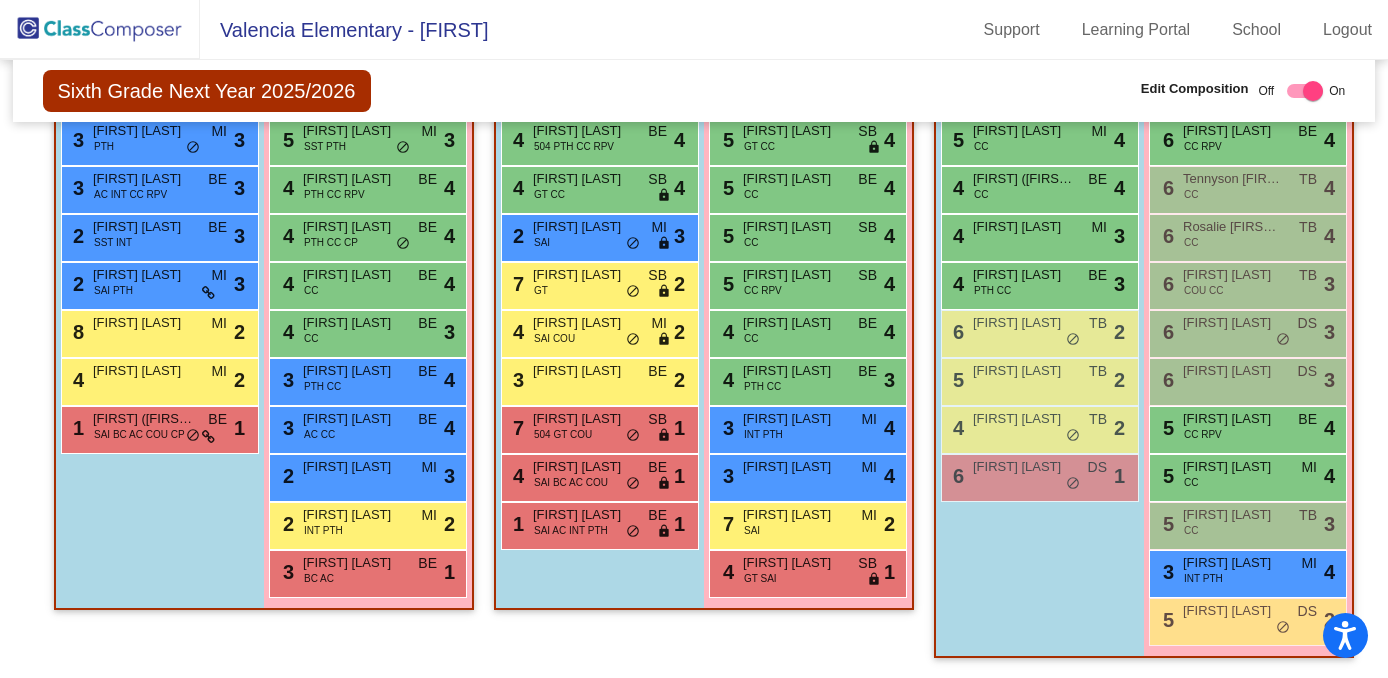 scroll, scrollTop: 862, scrollLeft: 0, axis: vertical 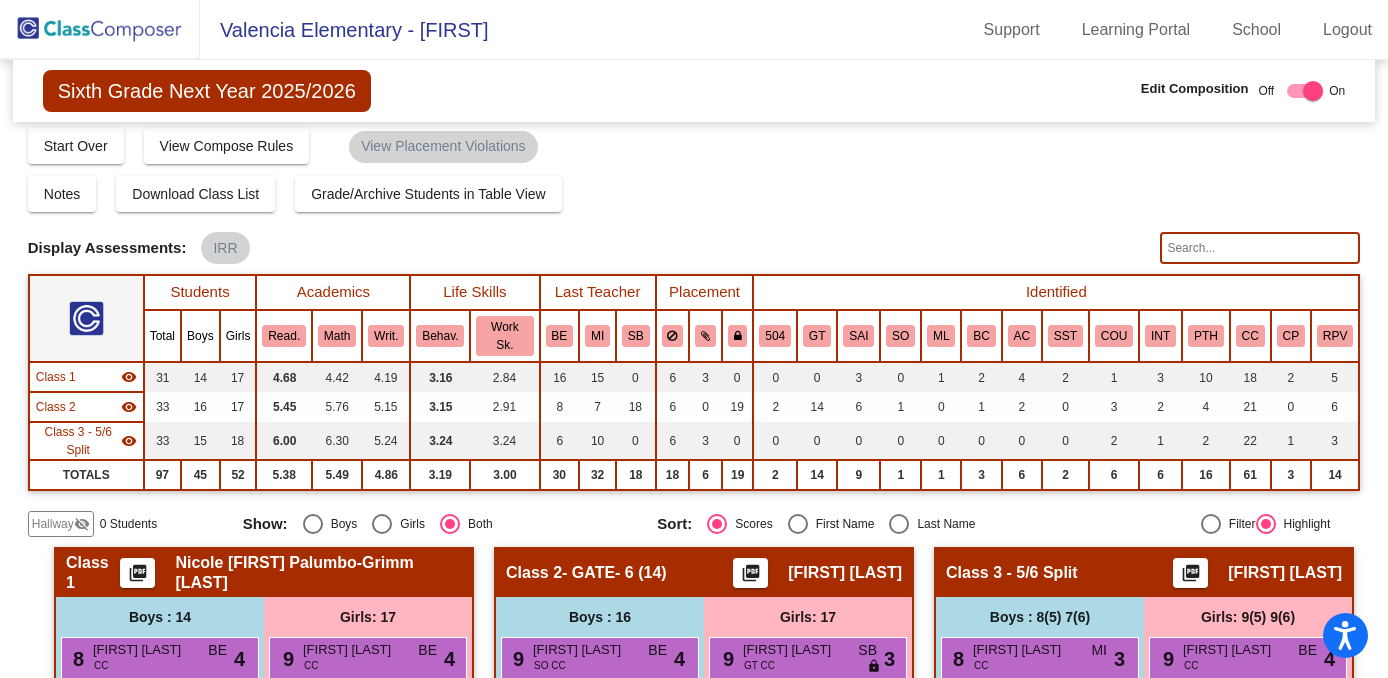click on "Hallway" 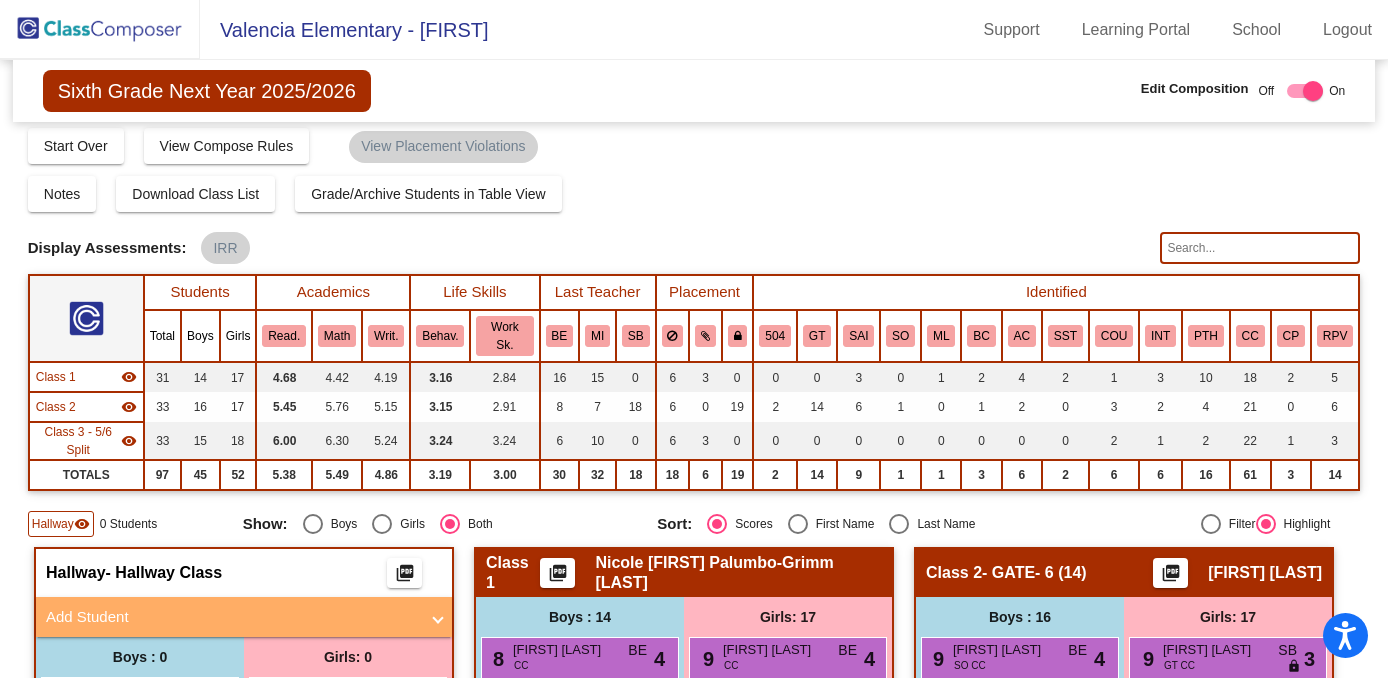 scroll, scrollTop: 7, scrollLeft: 0, axis: vertical 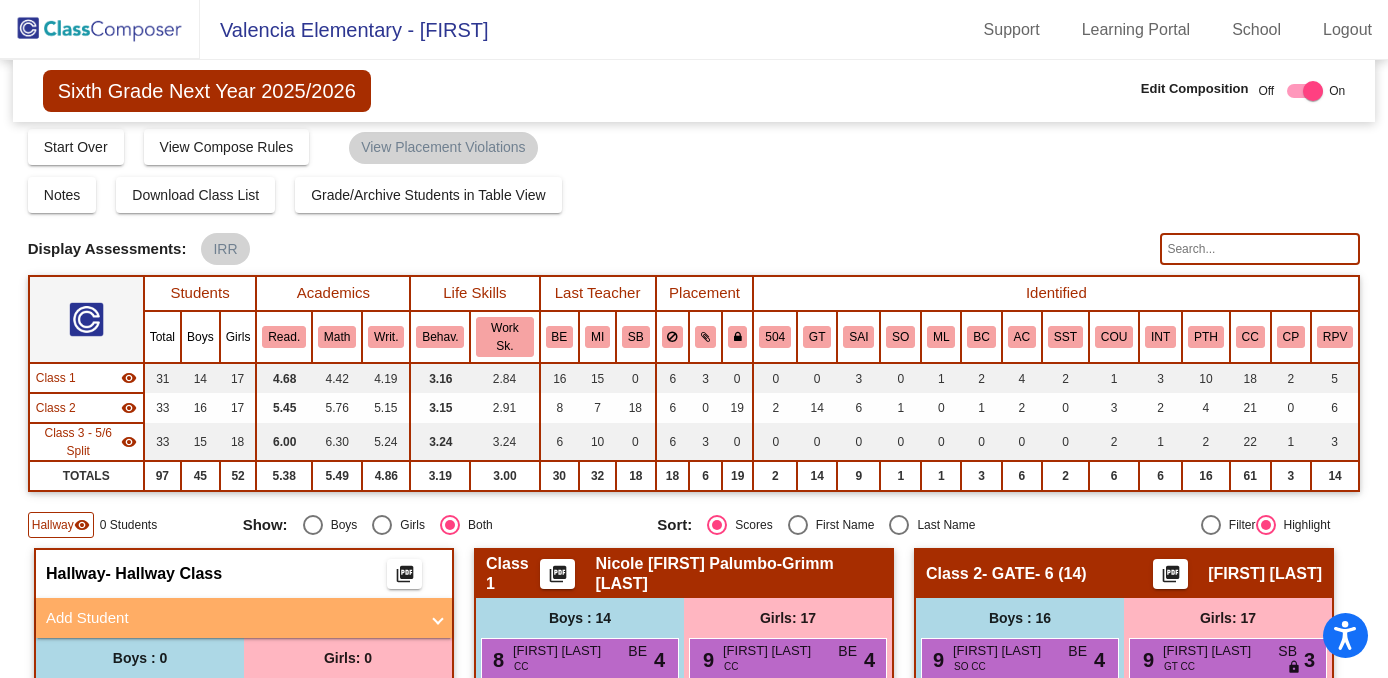 click on "Add Student" at bounding box center [240, 618] 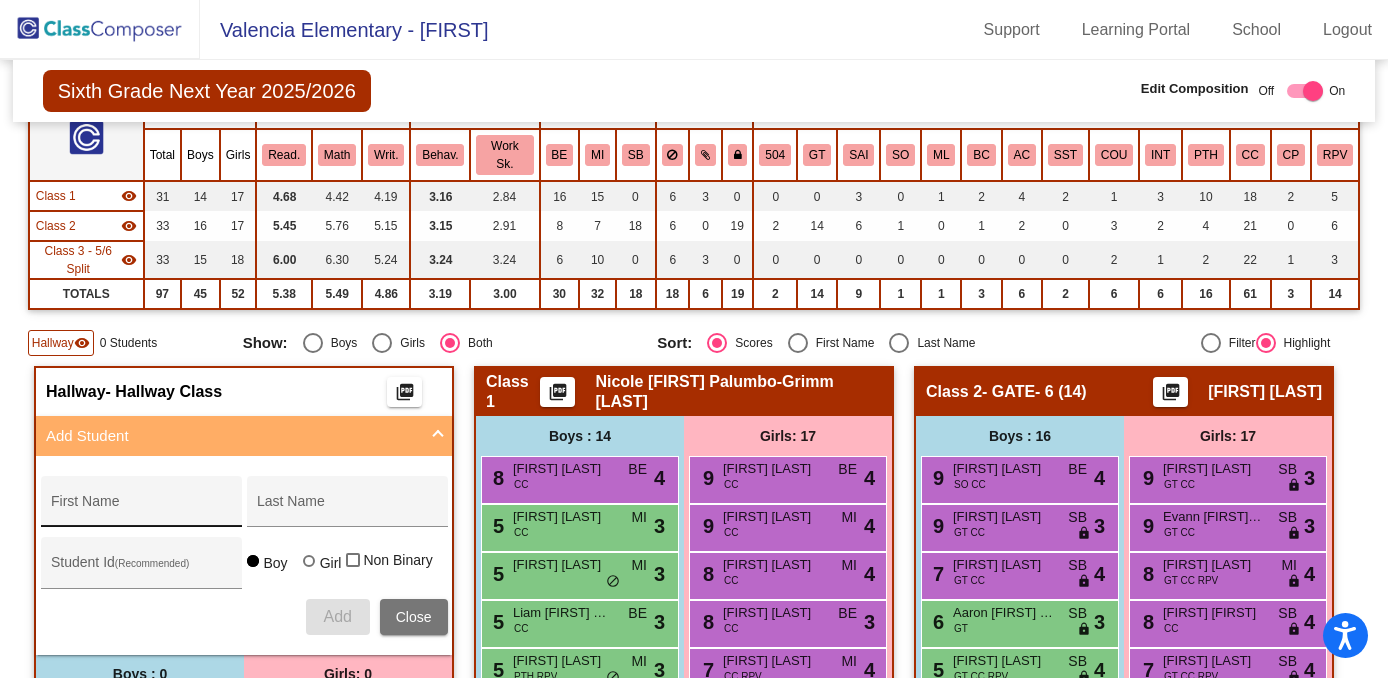 scroll, scrollTop: 285, scrollLeft: 0, axis: vertical 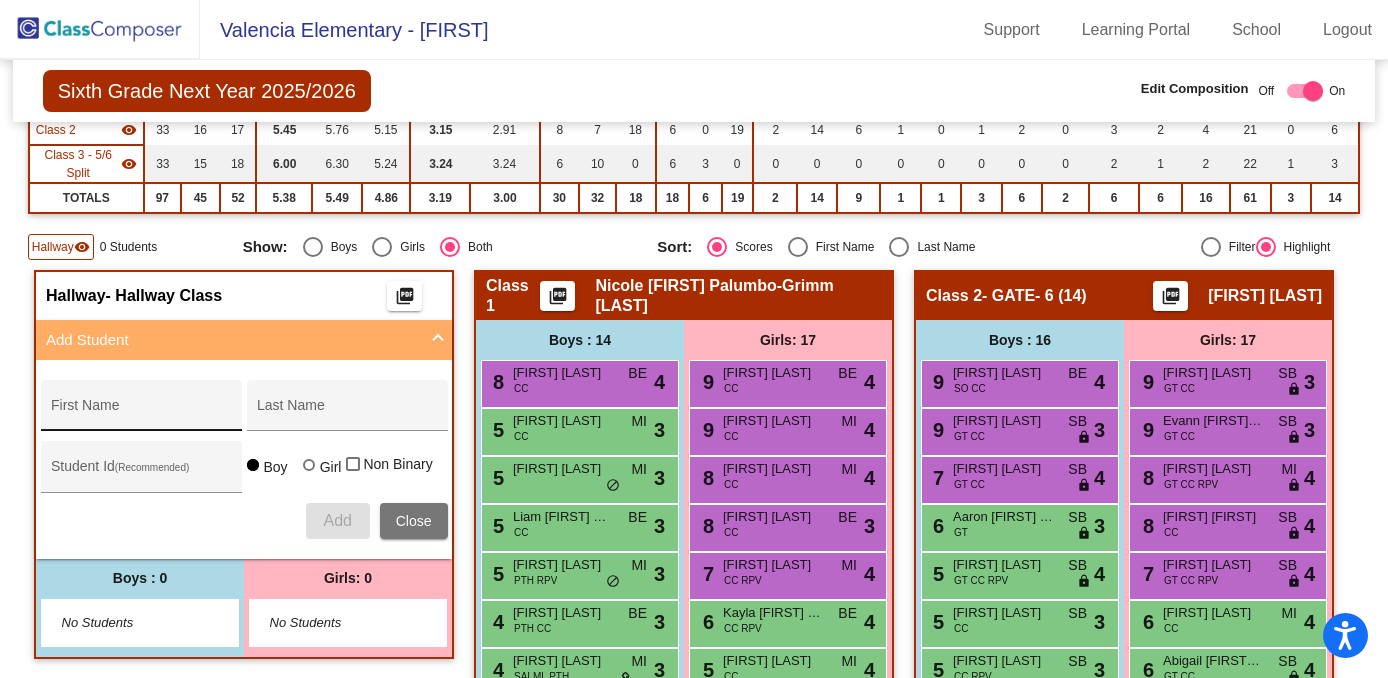 click on "First Name" at bounding box center [141, 411] 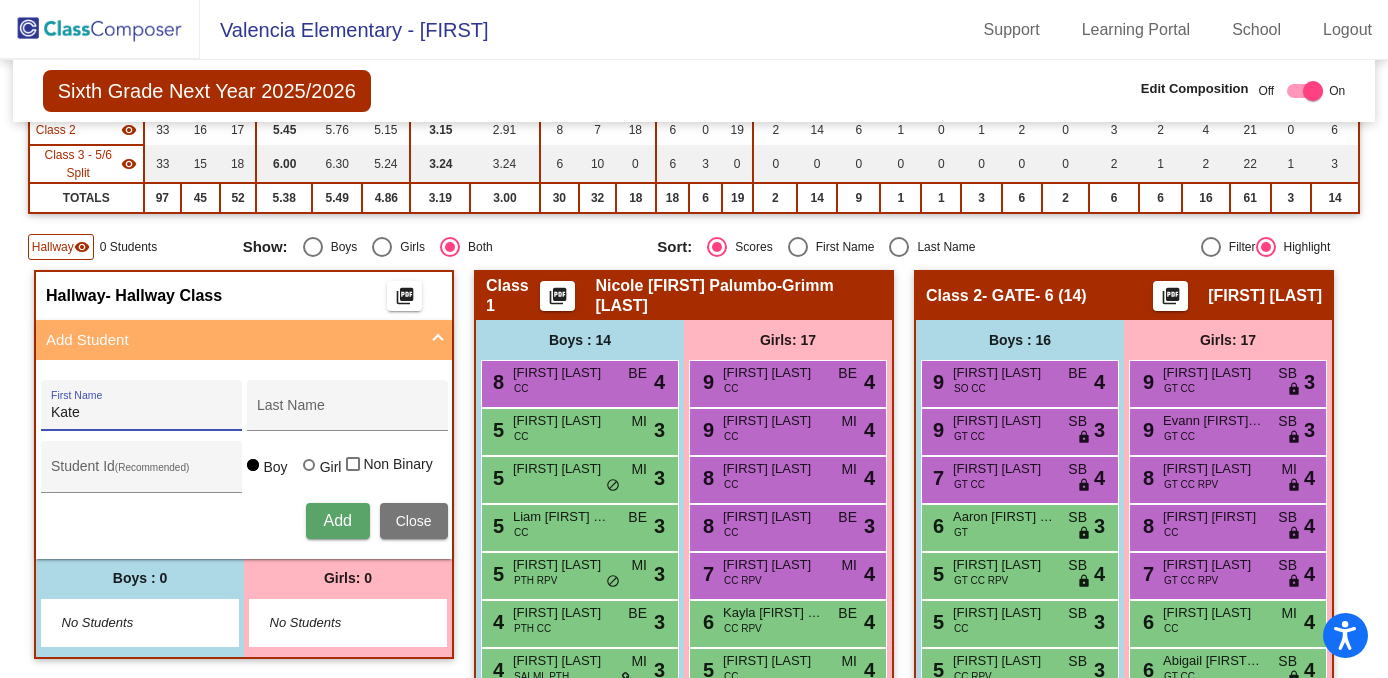 type on "Kate" 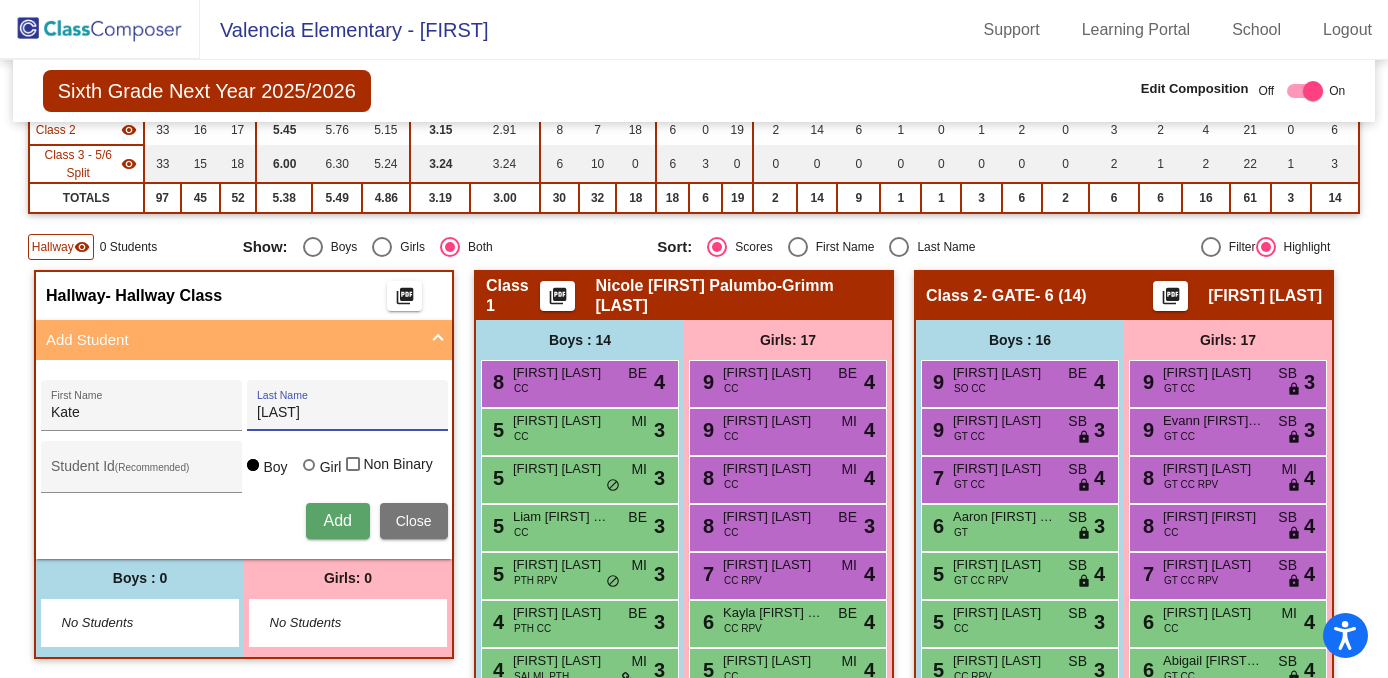 type on "[LAST]" 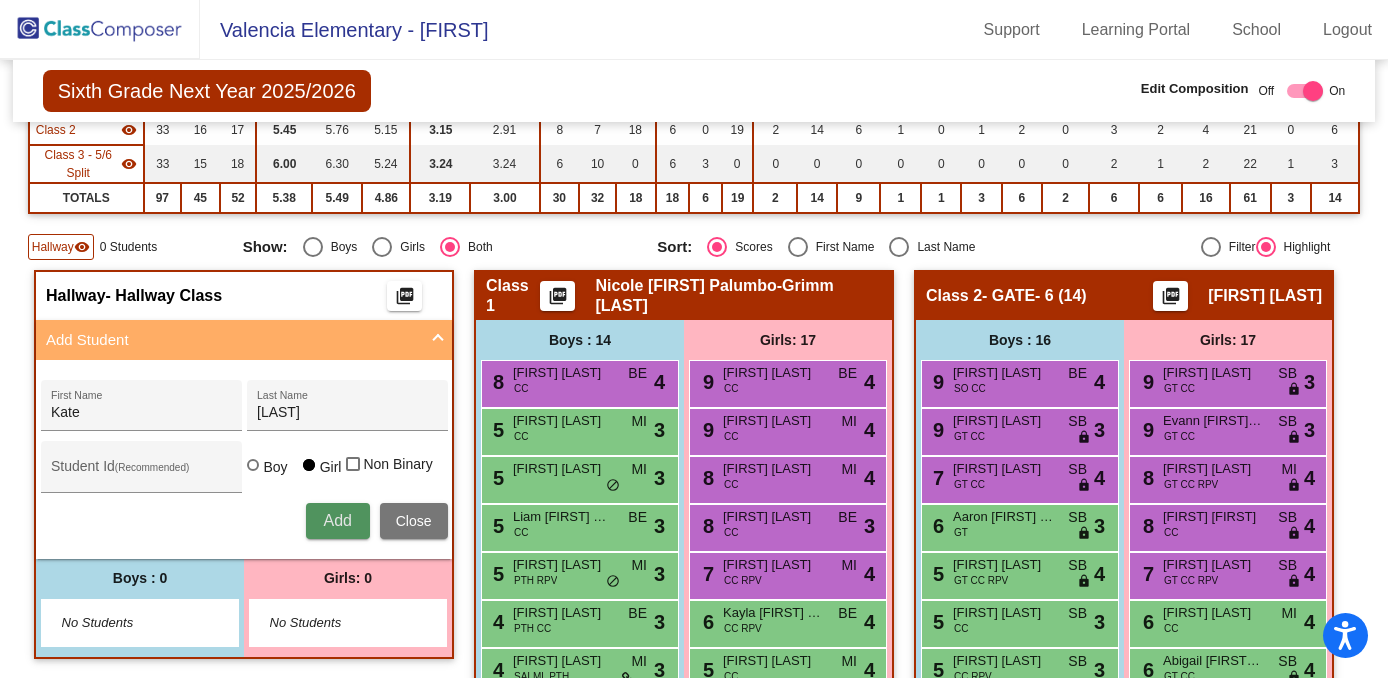 click on "Add" at bounding box center (337, 520) 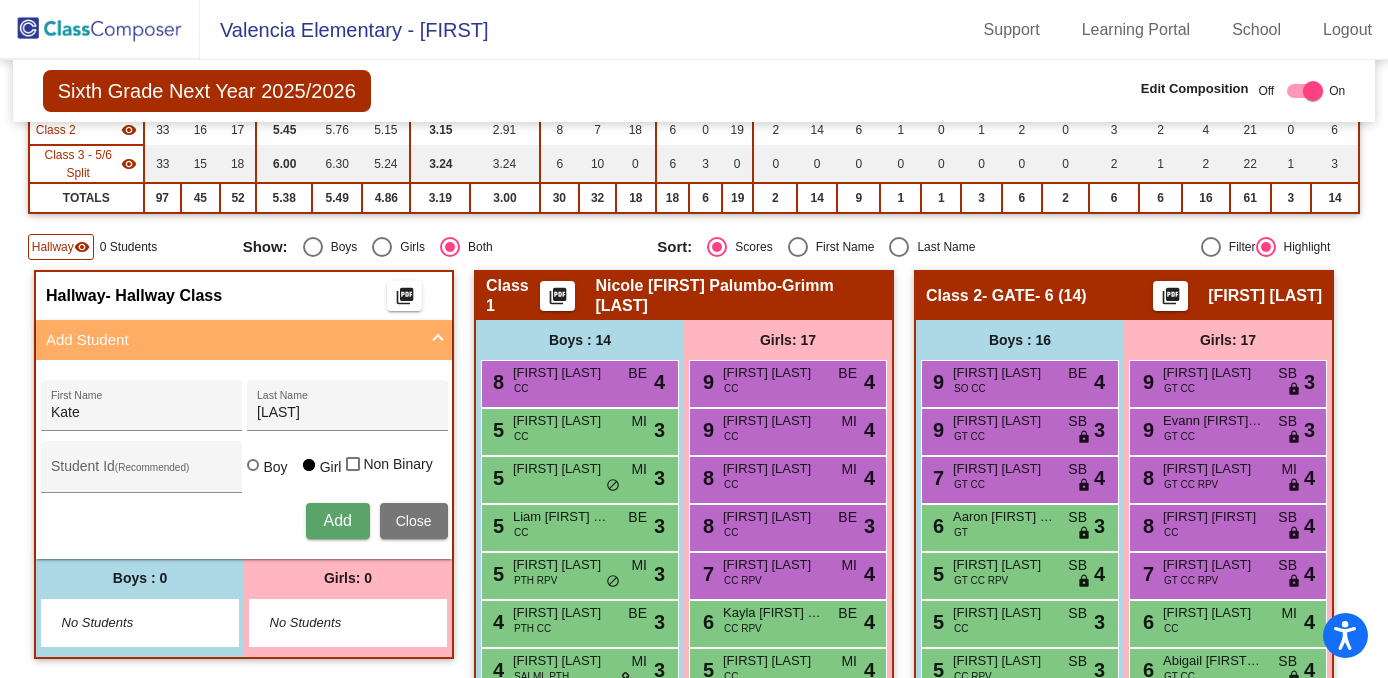 type 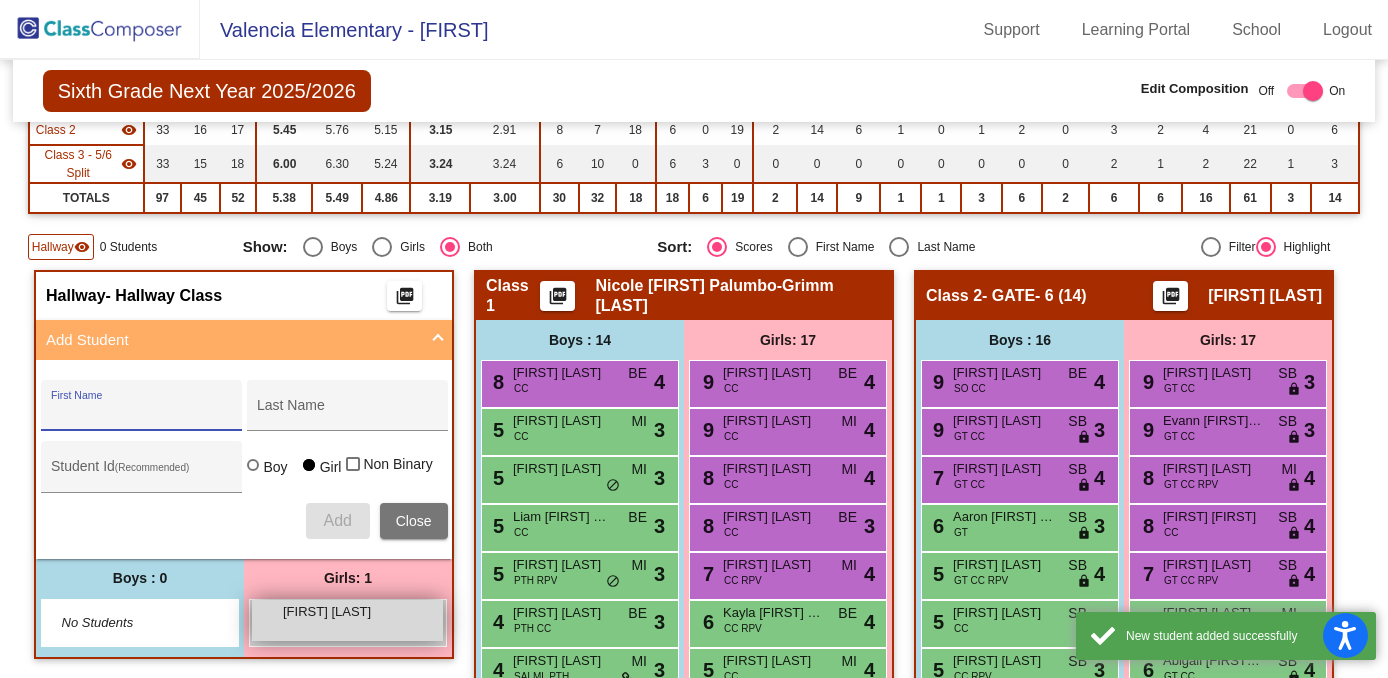 click on "[FIRST] [LAST]" at bounding box center [333, 612] 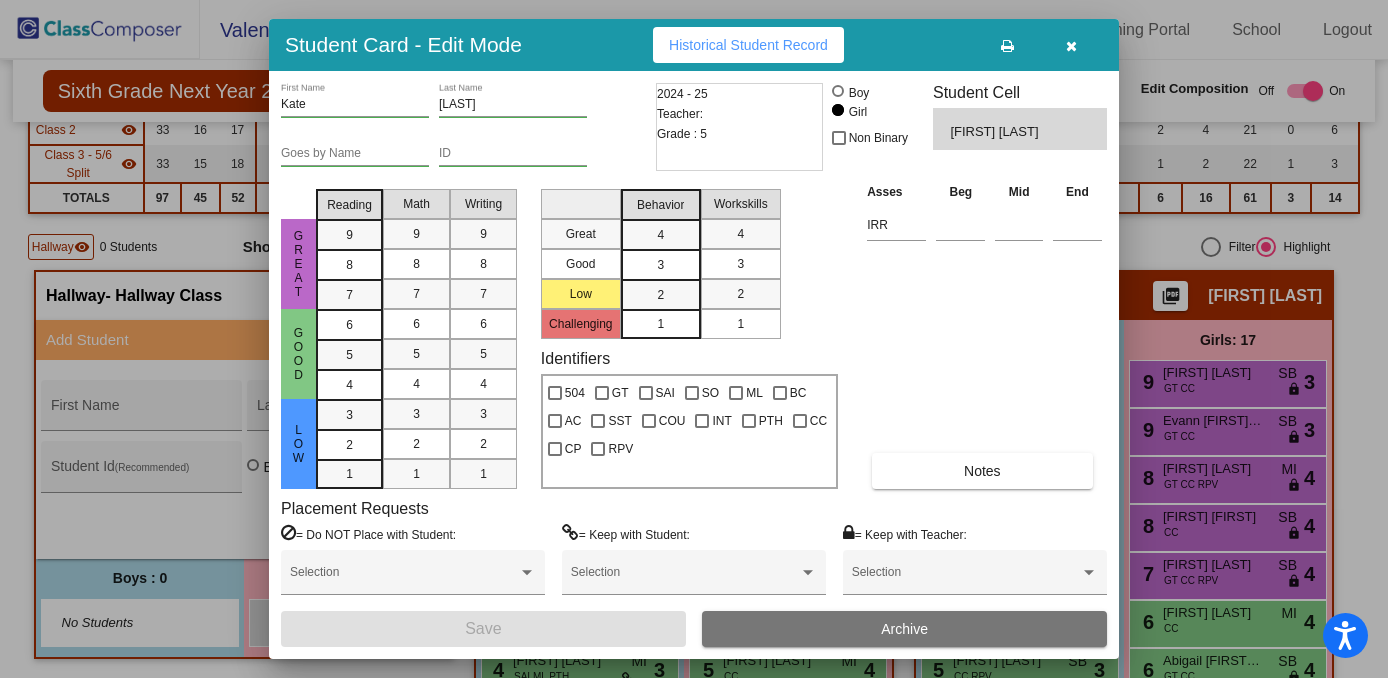 click on "Asses Beg Mid End IRR  Notes" at bounding box center [984, 335] 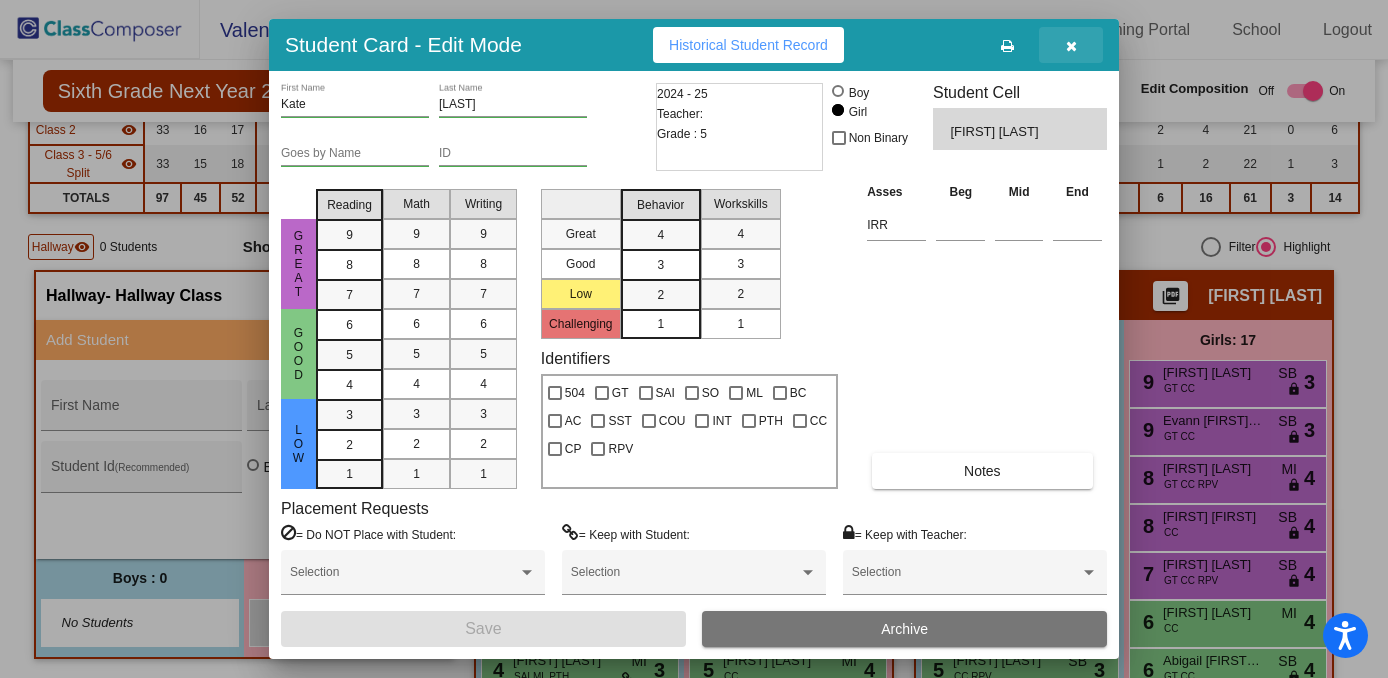 click at bounding box center (1071, 46) 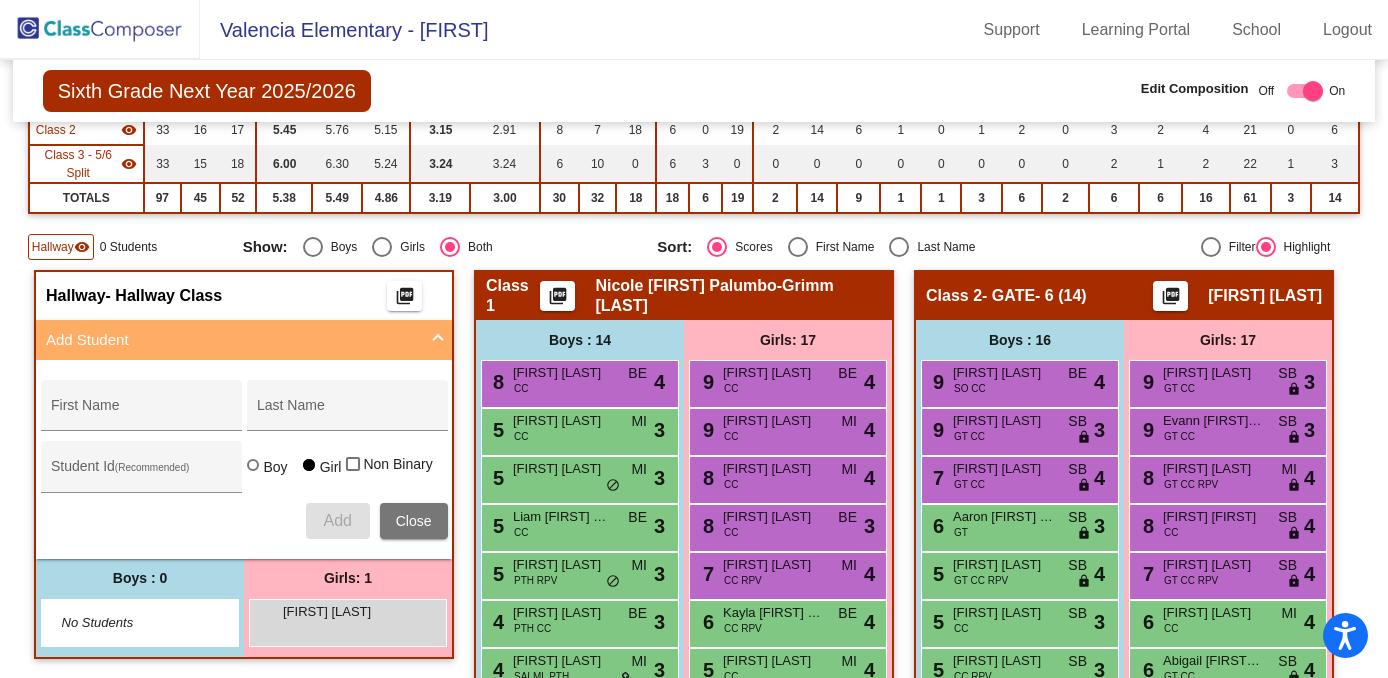 click on "Sixth Grade Next Year 2025/2026  Edit Composition Off   On  Incoming   Digital Data Wall" 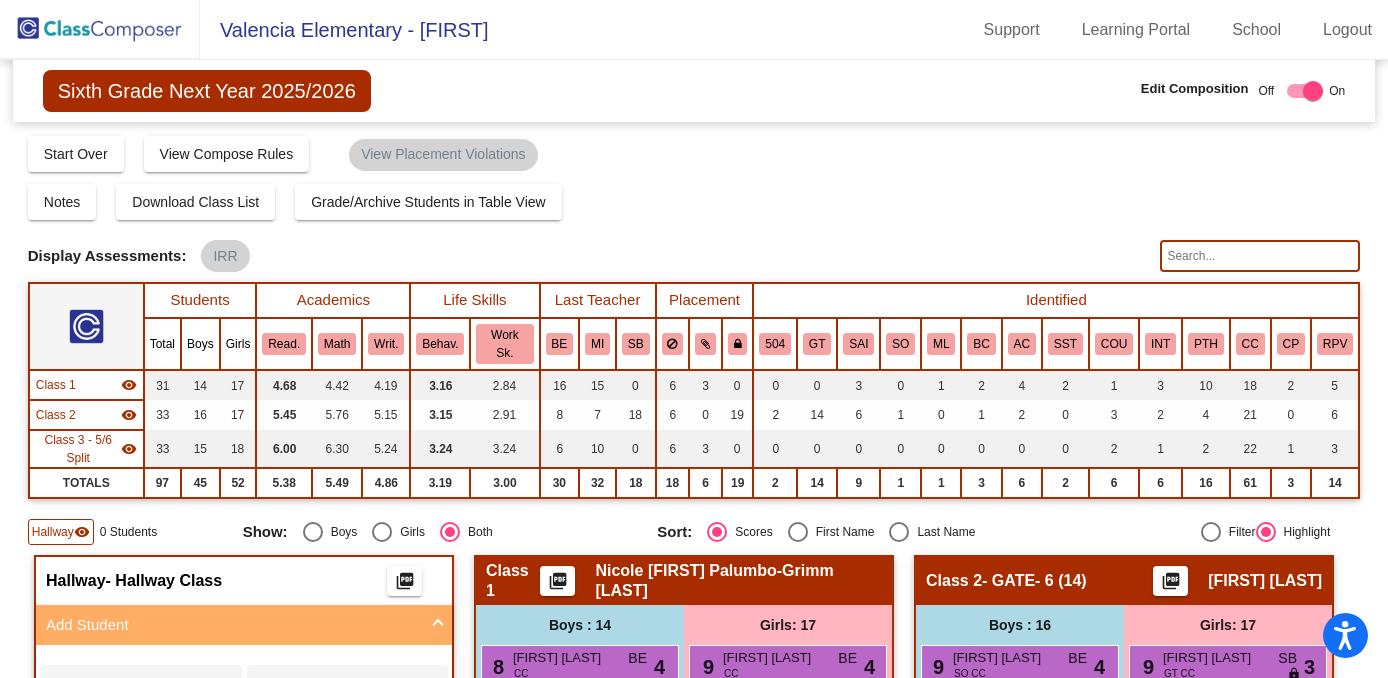 scroll, scrollTop: 0, scrollLeft: 0, axis: both 